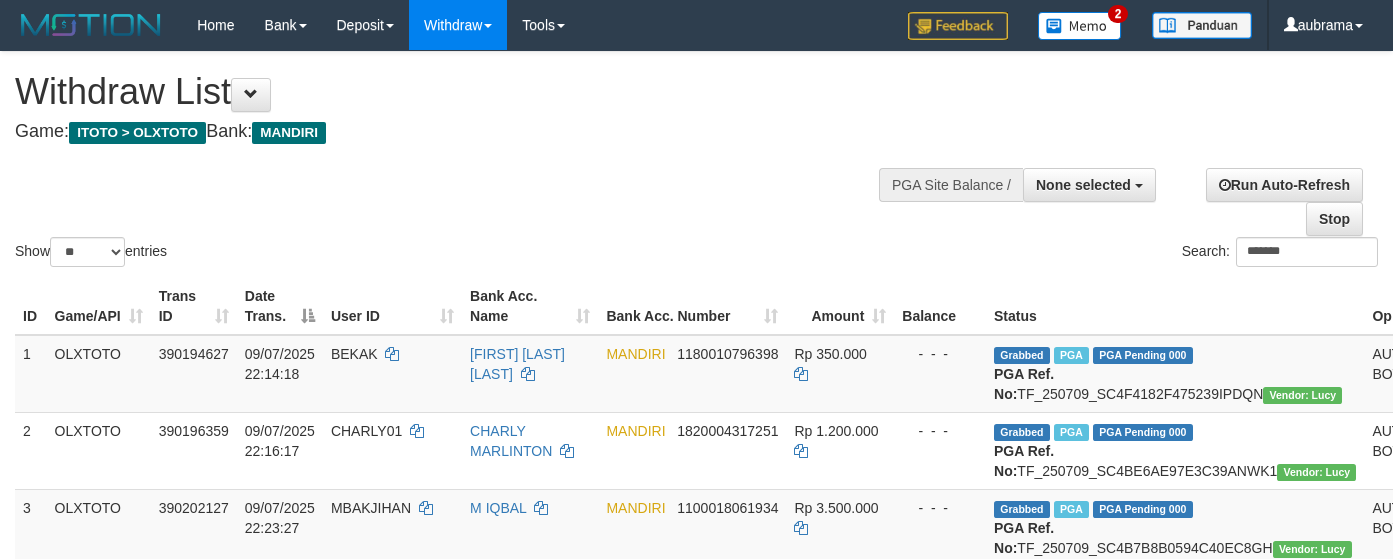 select 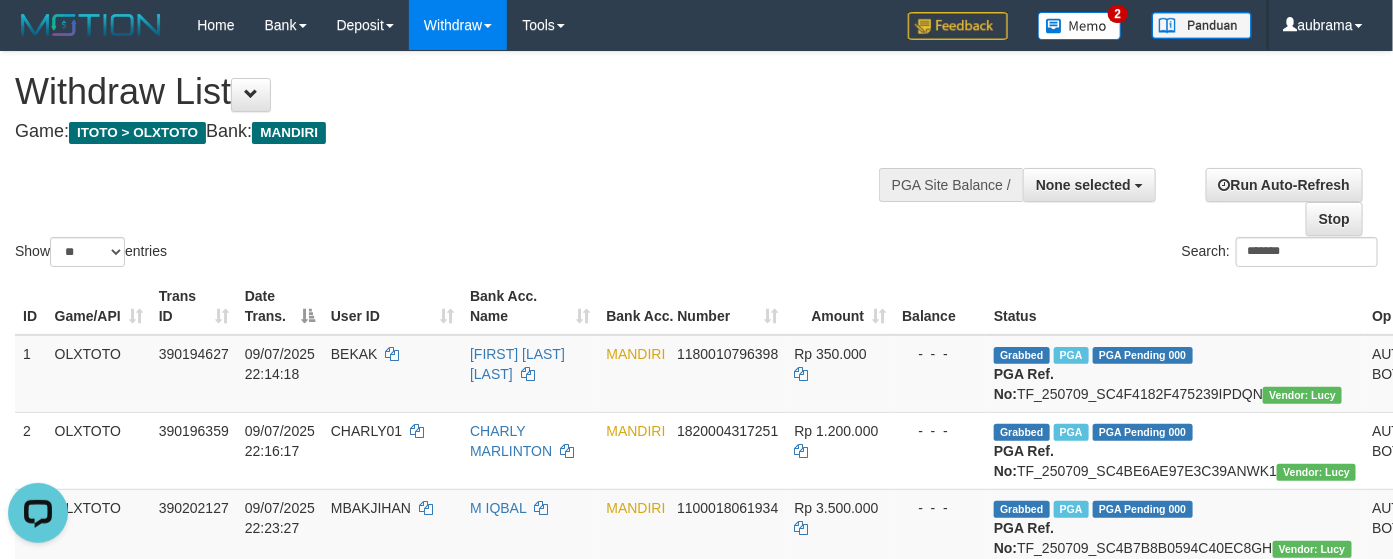 scroll, scrollTop: 0, scrollLeft: 0, axis: both 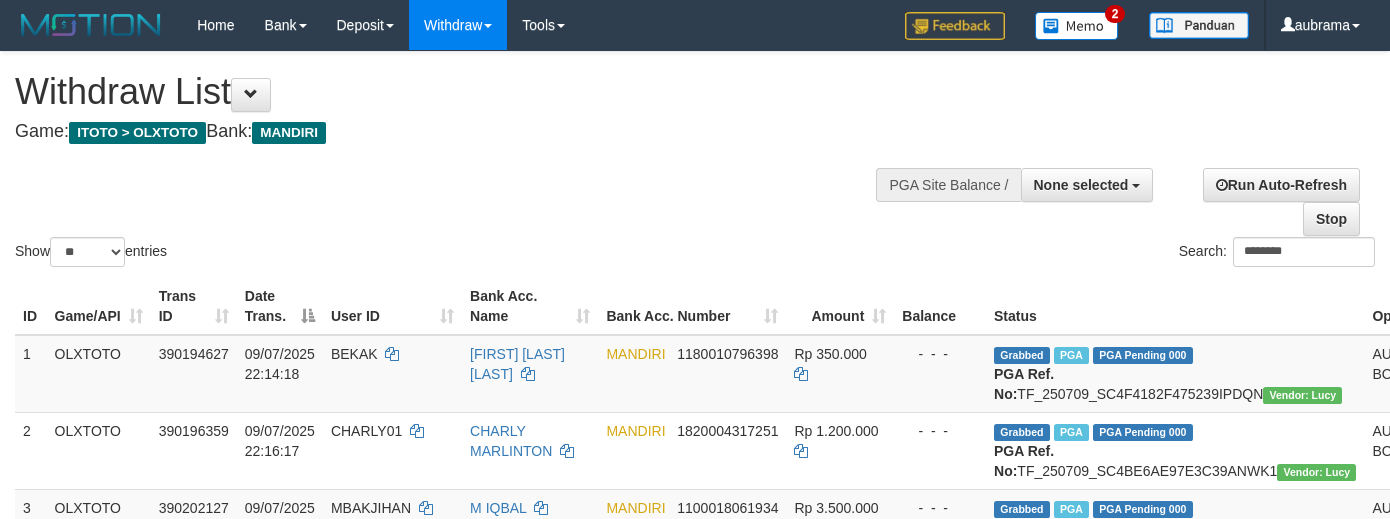 select 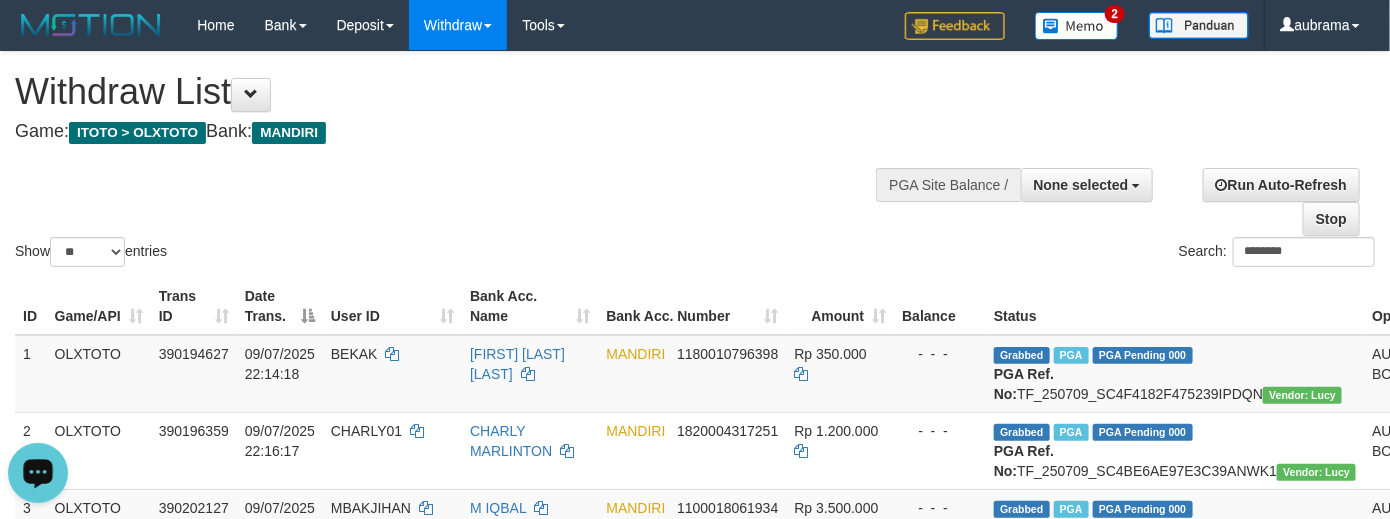scroll, scrollTop: 0, scrollLeft: 0, axis: both 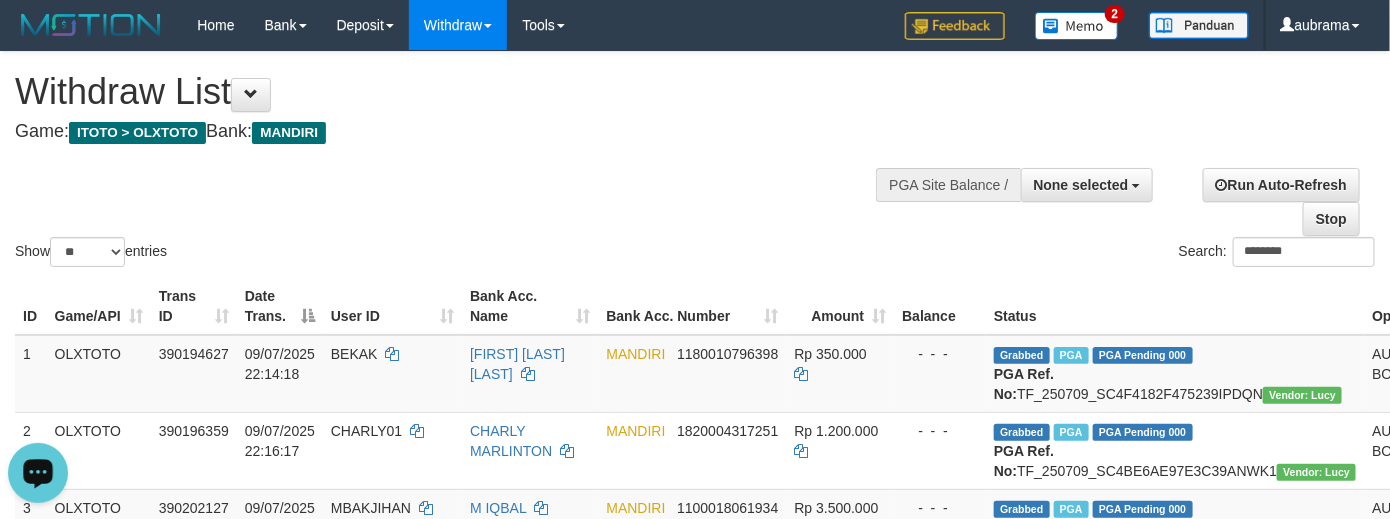 click on "Game:   ITOTO > OLXTOTO    				Bank:   MANDIRI" at bounding box center [461, 132] 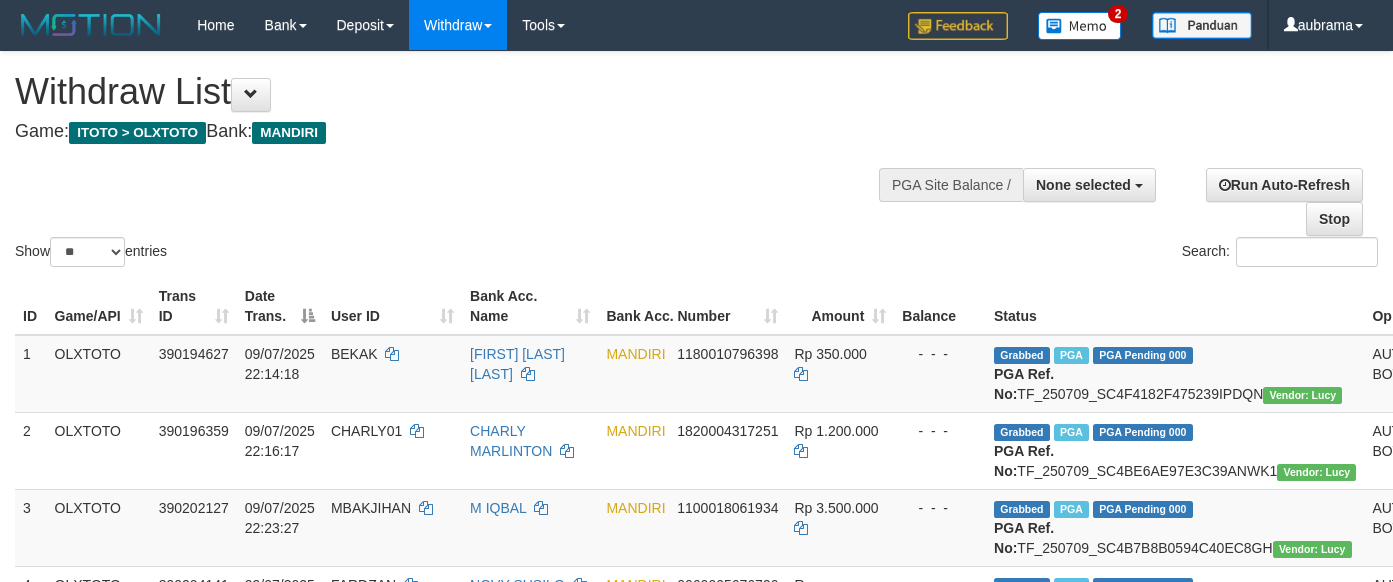 select 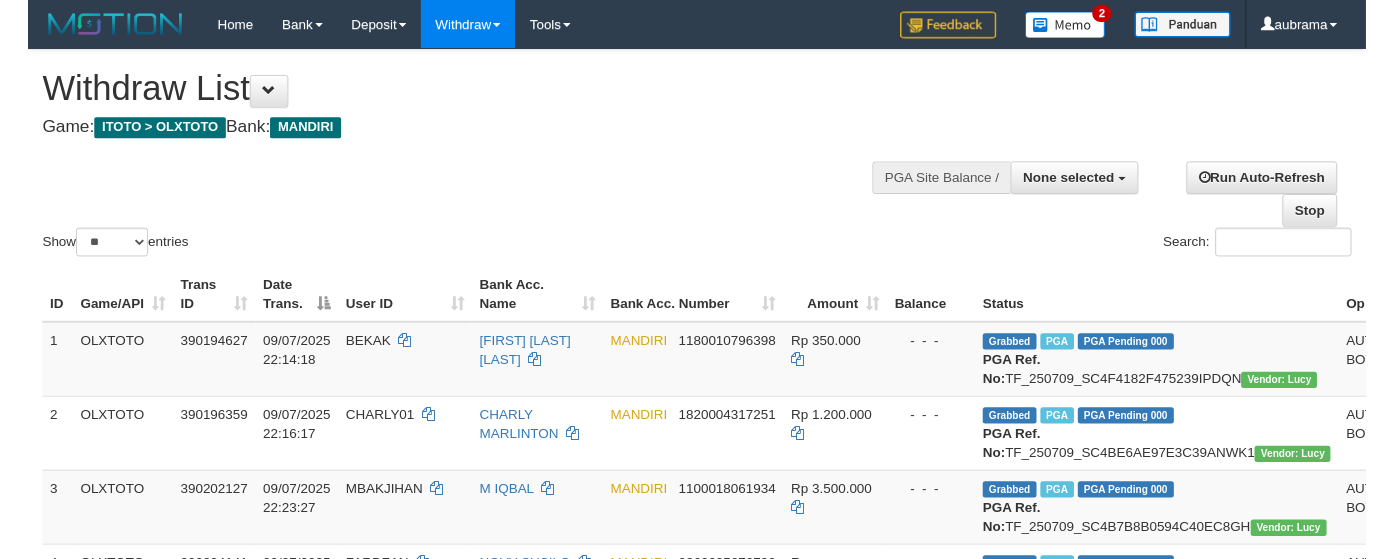 scroll, scrollTop: 0, scrollLeft: 0, axis: both 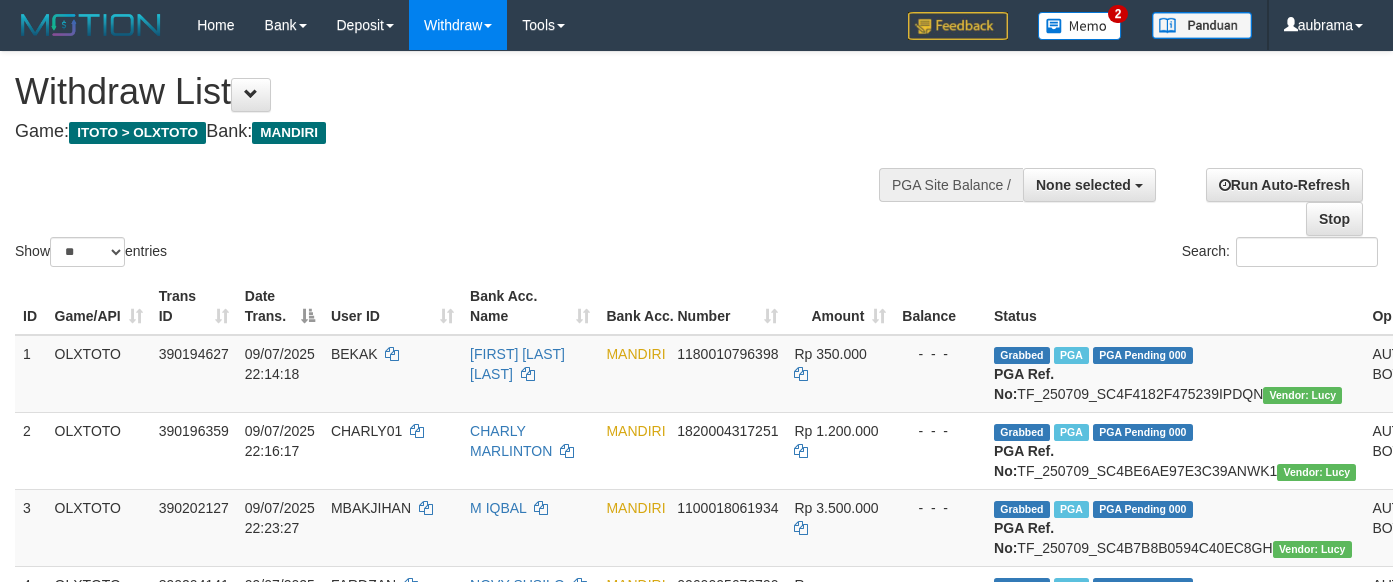 select 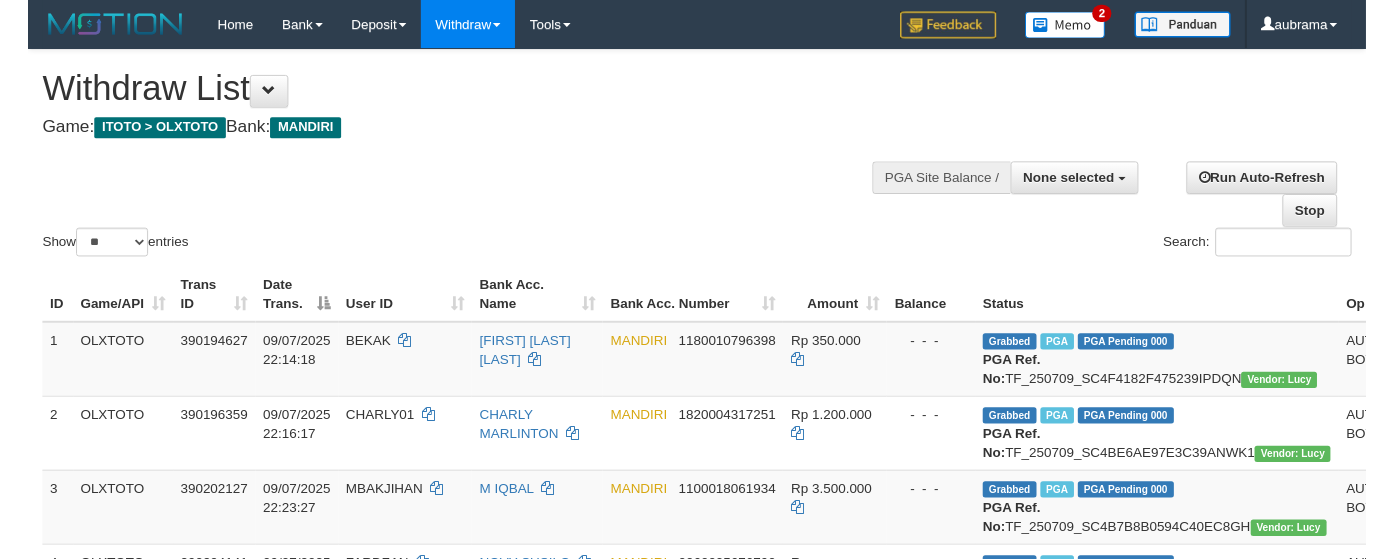 scroll, scrollTop: 0, scrollLeft: 0, axis: both 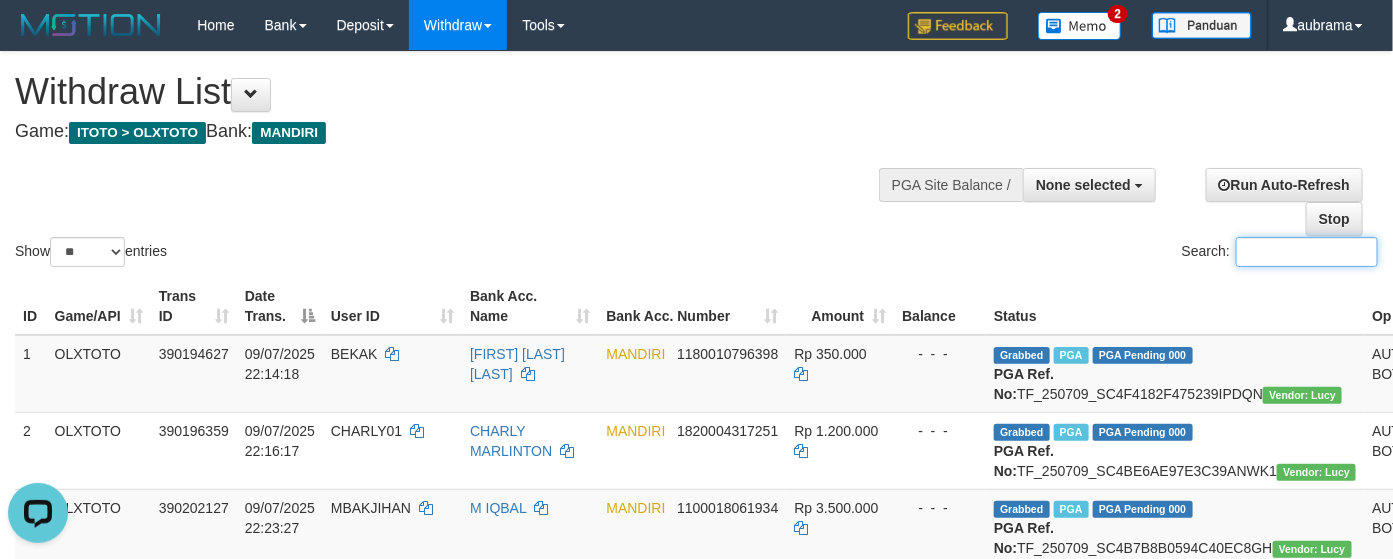 click on "Search:" at bounding box center [1307, 252] 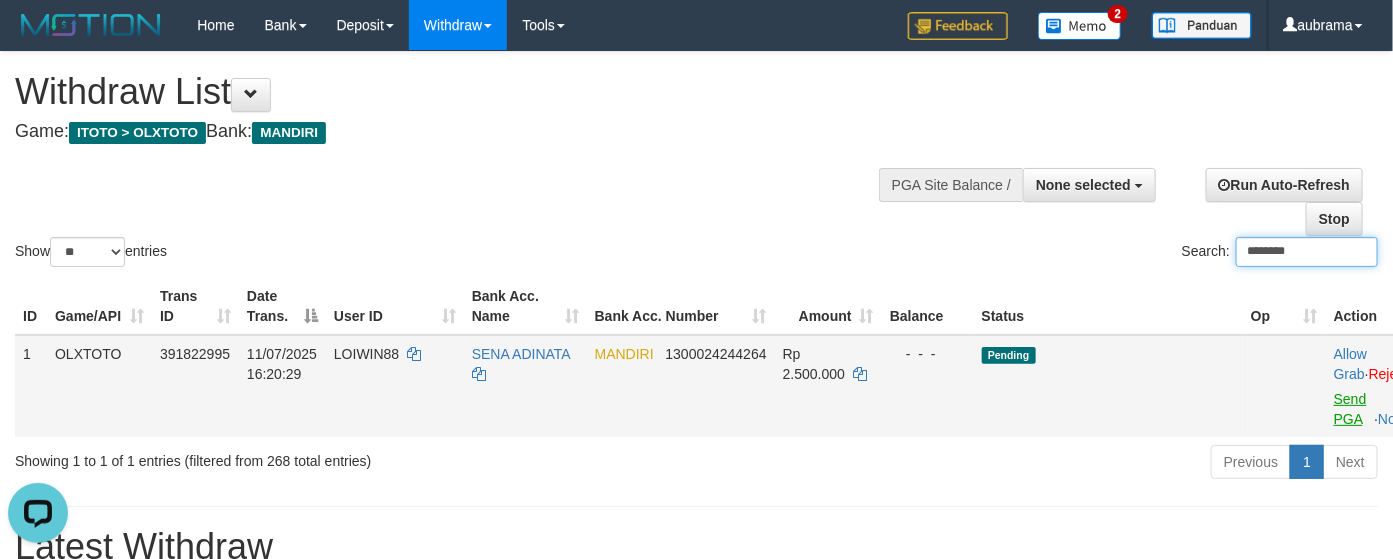 type on "********" 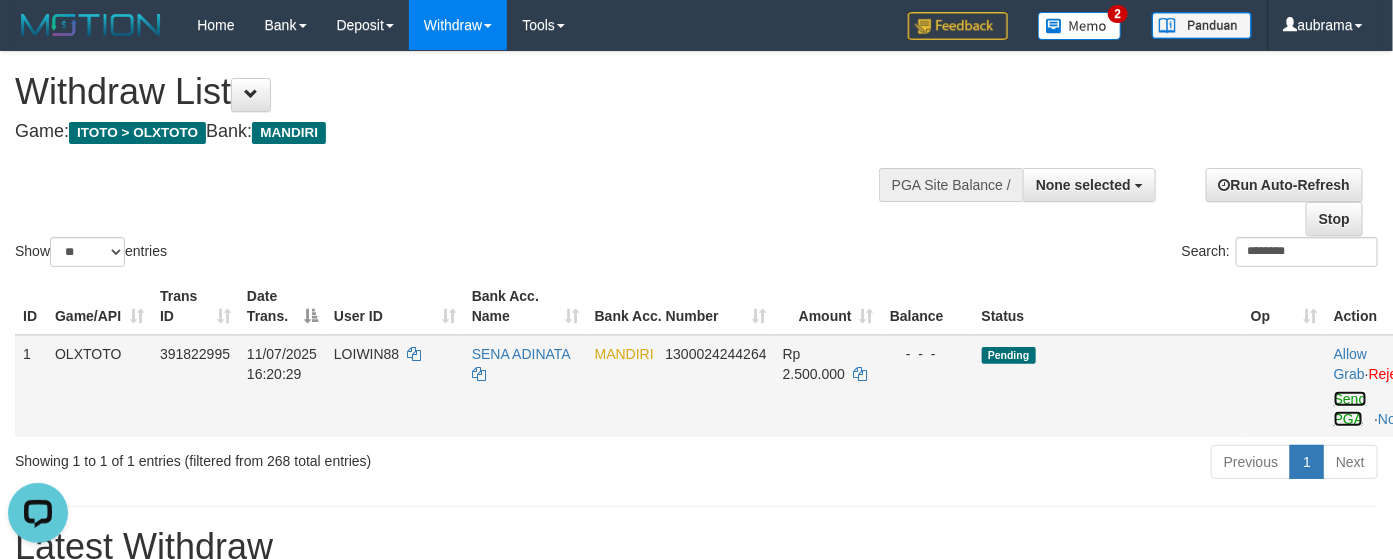 click on "Send PGA" at bounding box center (1350, 409) 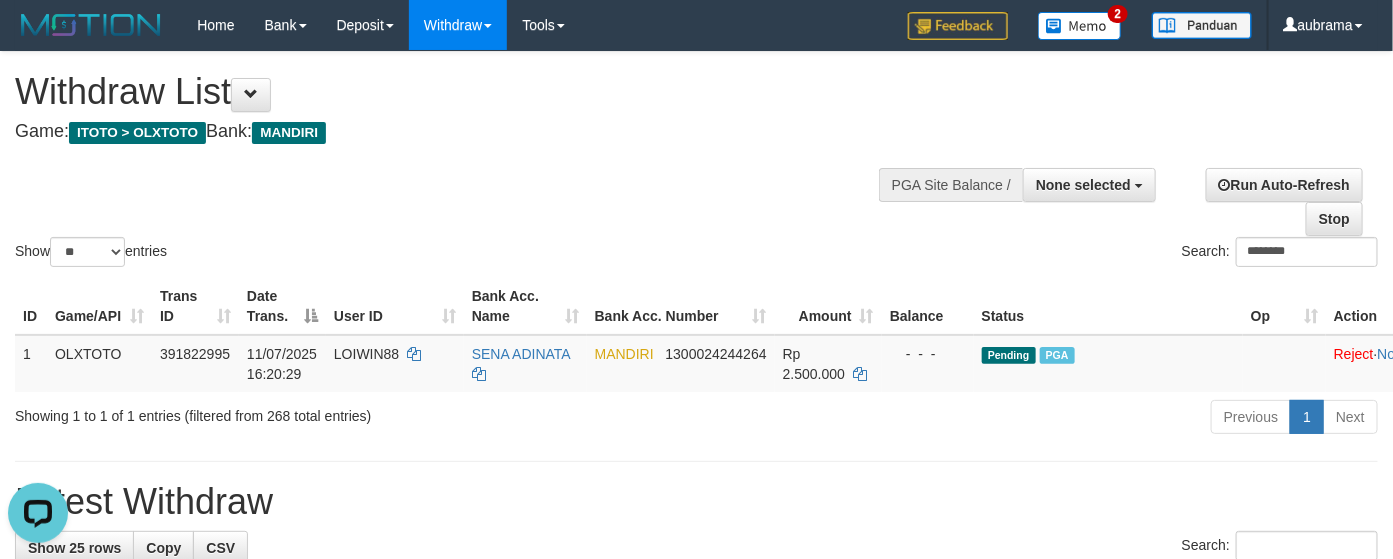click on "Show  ** ** ** ***  entries Search: ********" at bounding box center [696, 161] 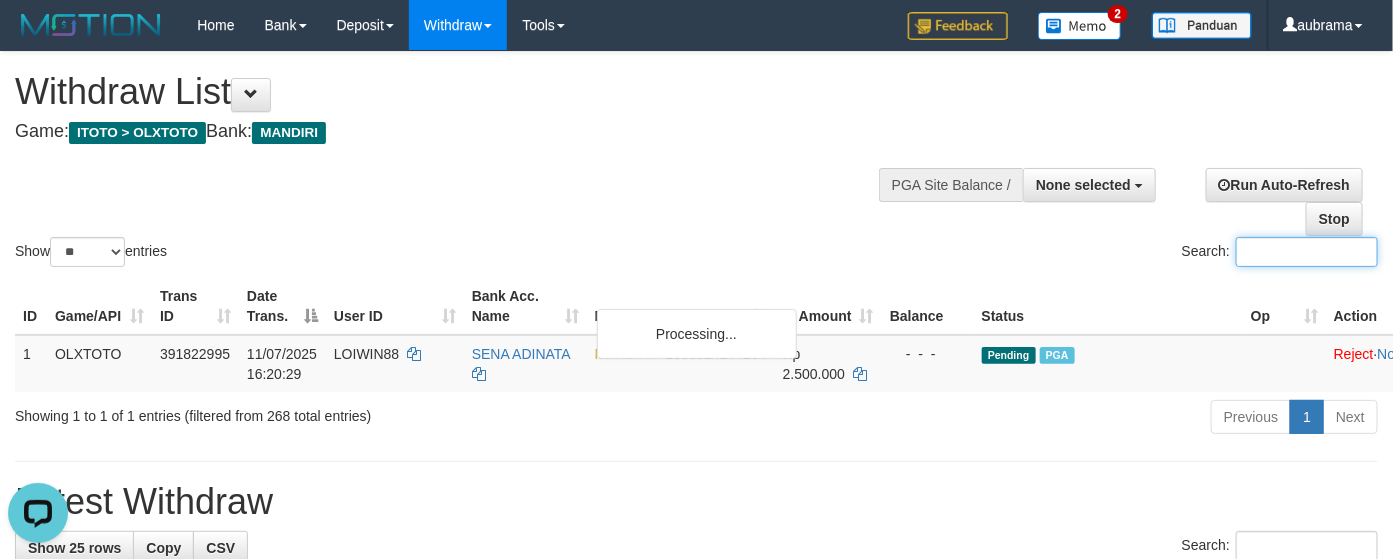 paste on "**********" 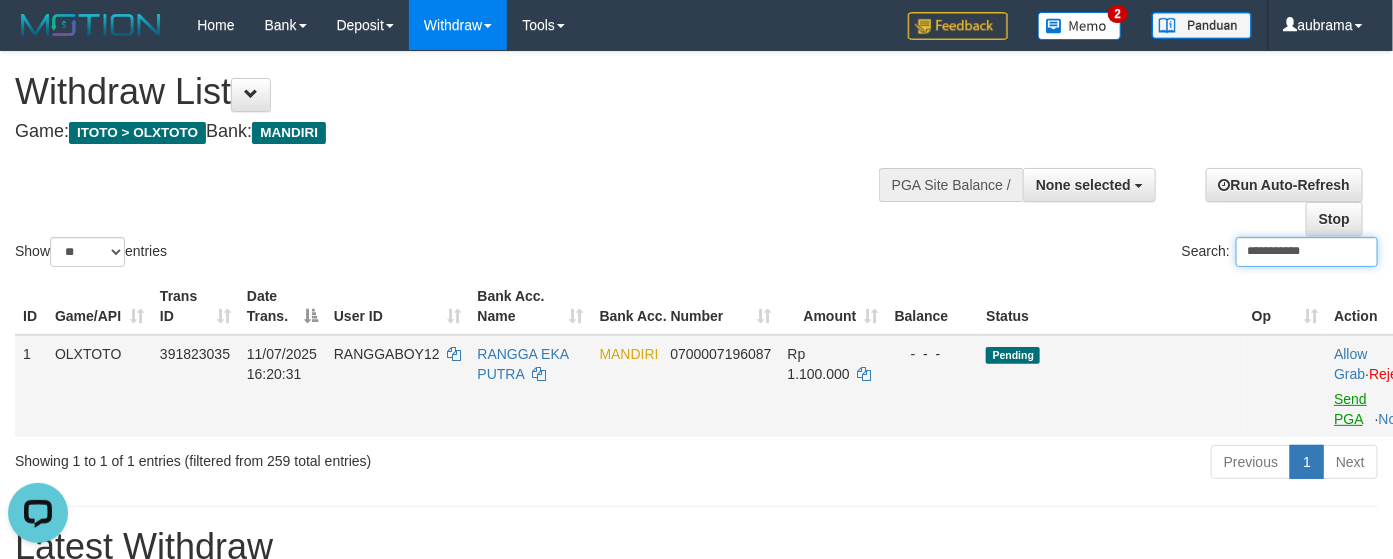 type on "**********" 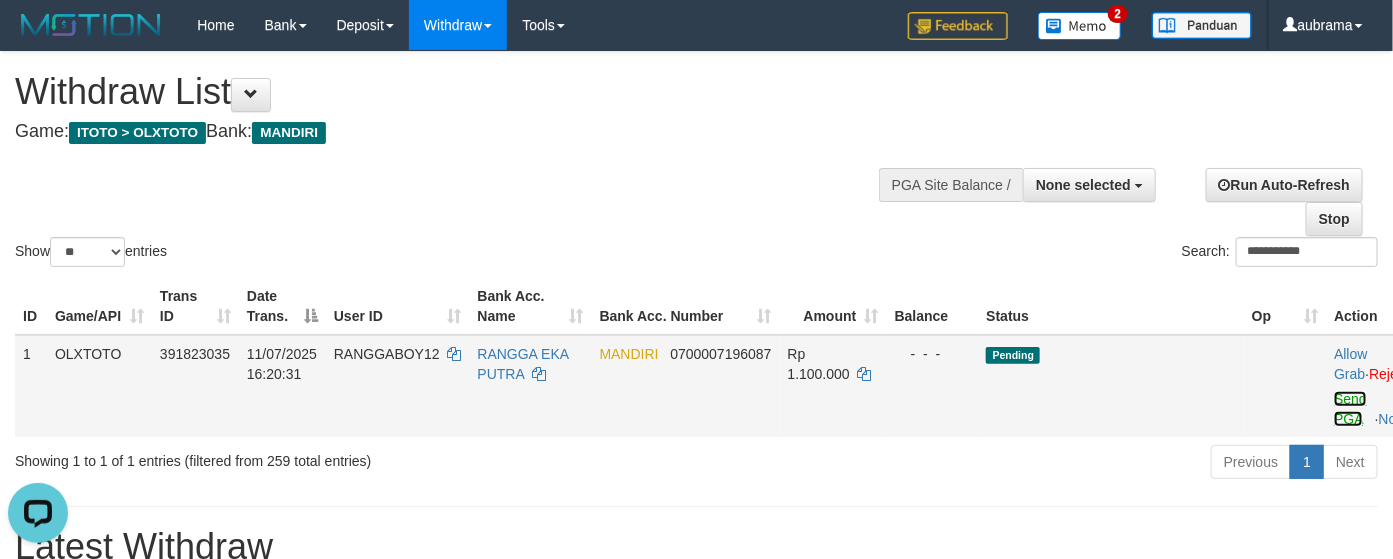 click on "Send PGA" at bounding box center [1350, 409] 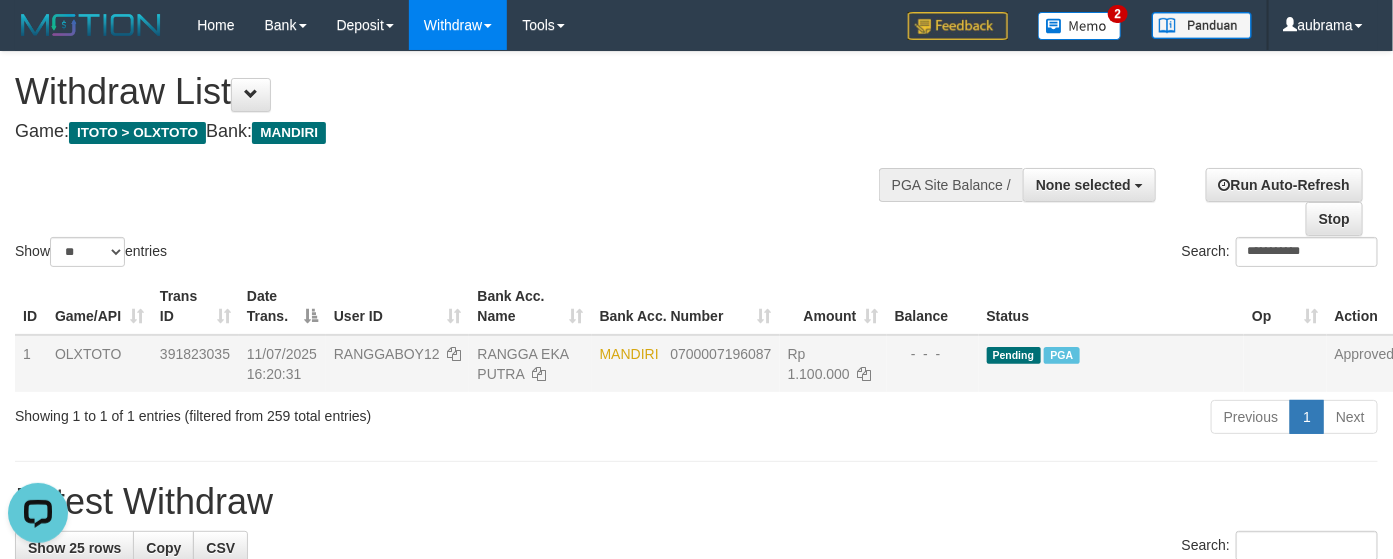 click on "**********" at bounding box center (696, 161) 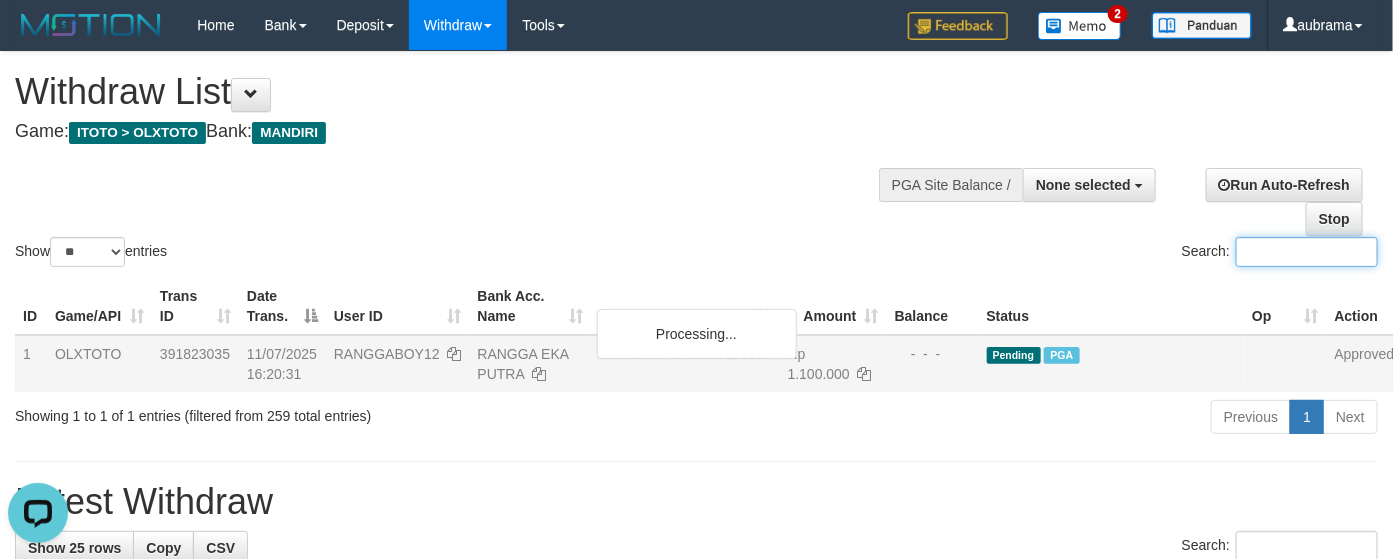paste on "*******" 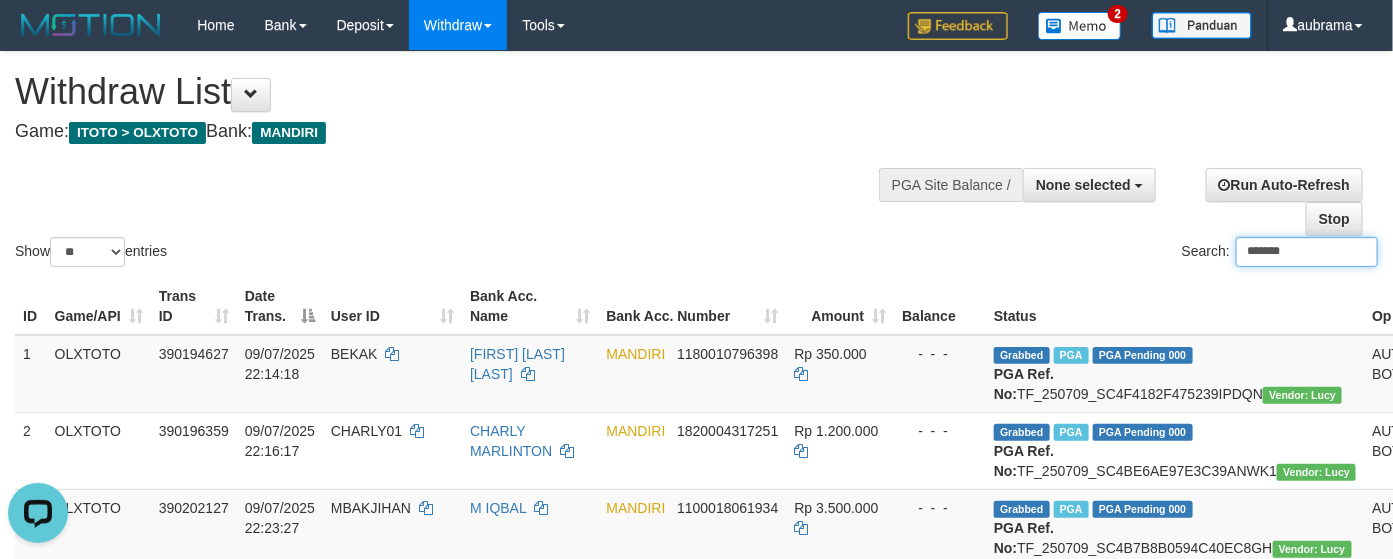 type on "*******" 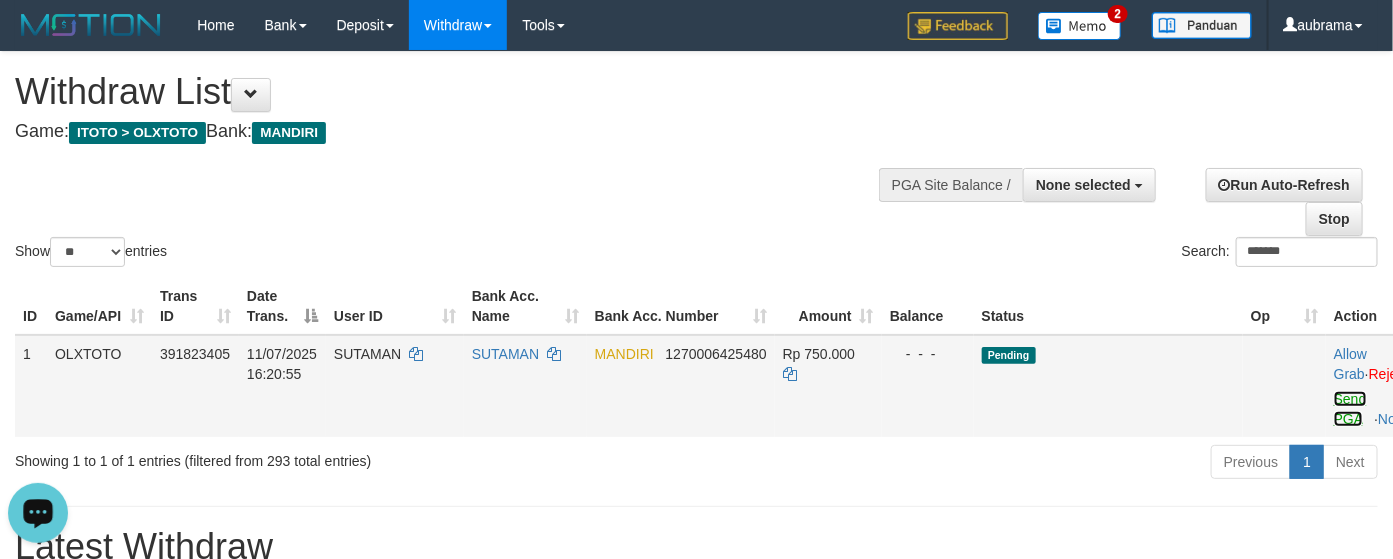 click on "Send PGA" at bounding box center (1350, 409) 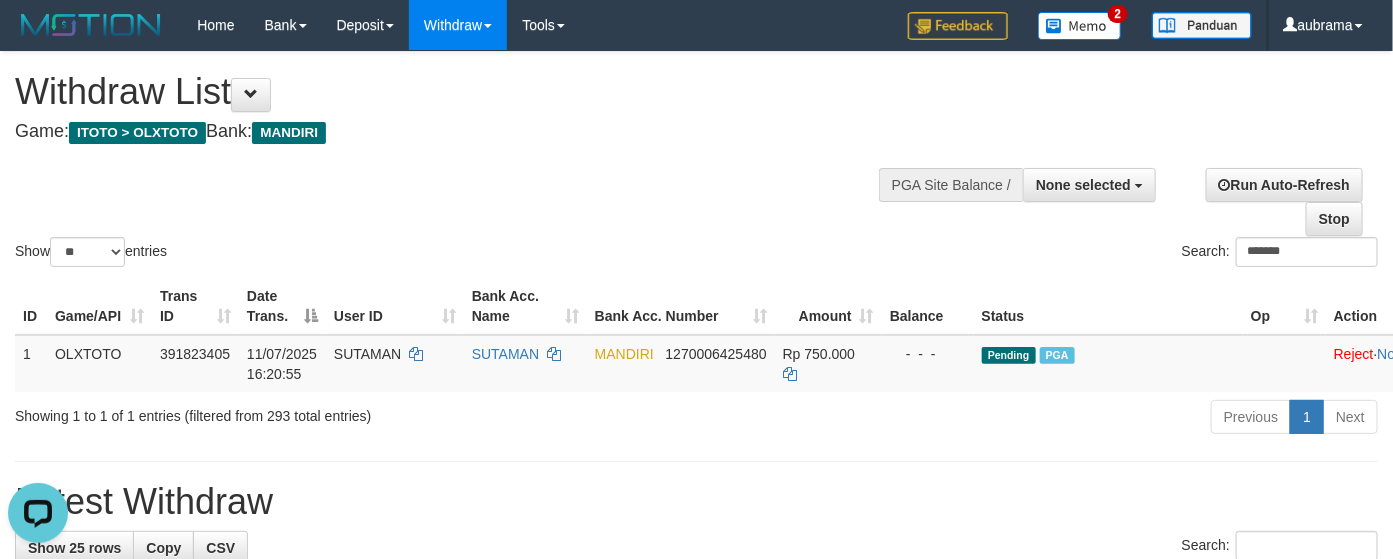 click on "Show  ** ** ** ***  entries Search: *******" at bounding box center [696, 161] 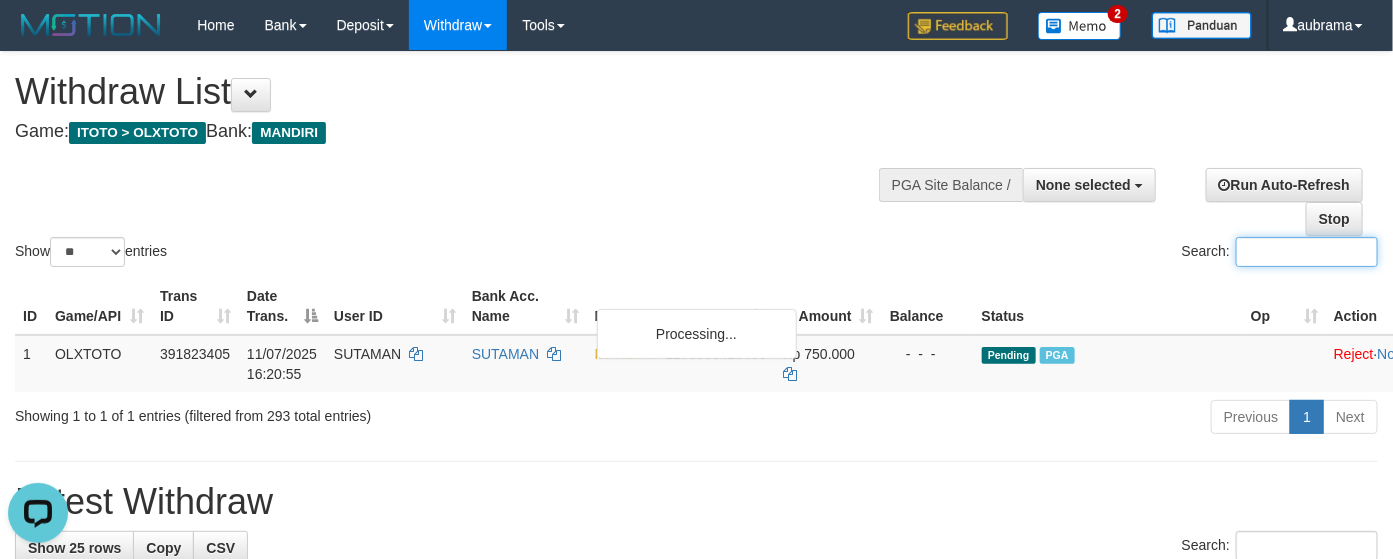 paste on "********" 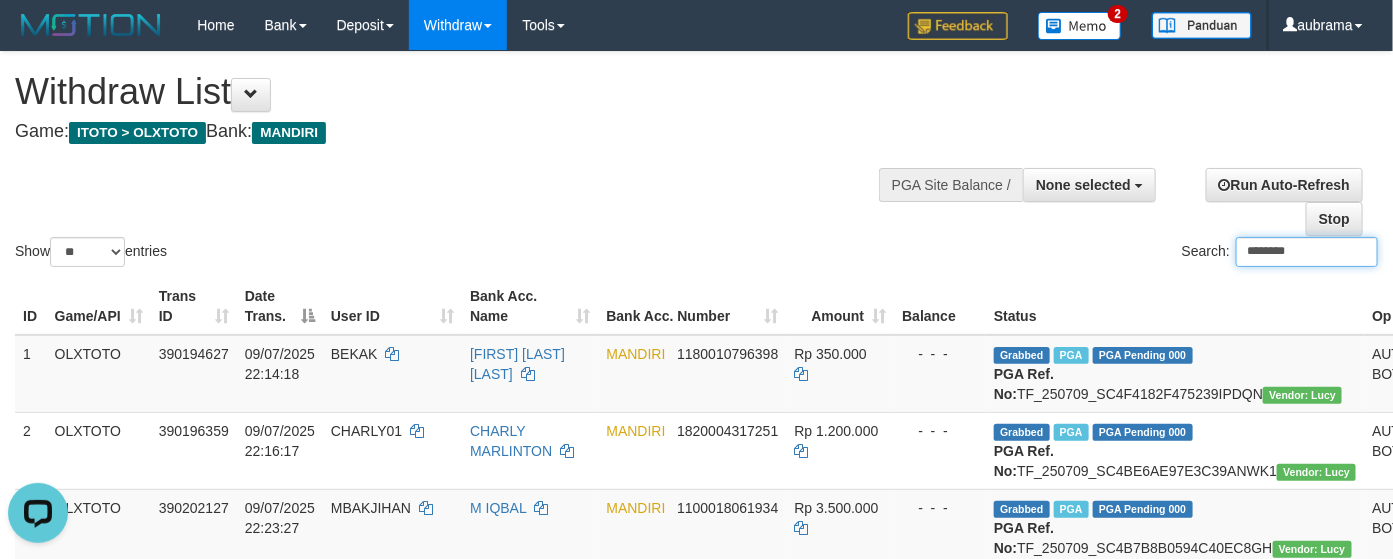 type on "********" 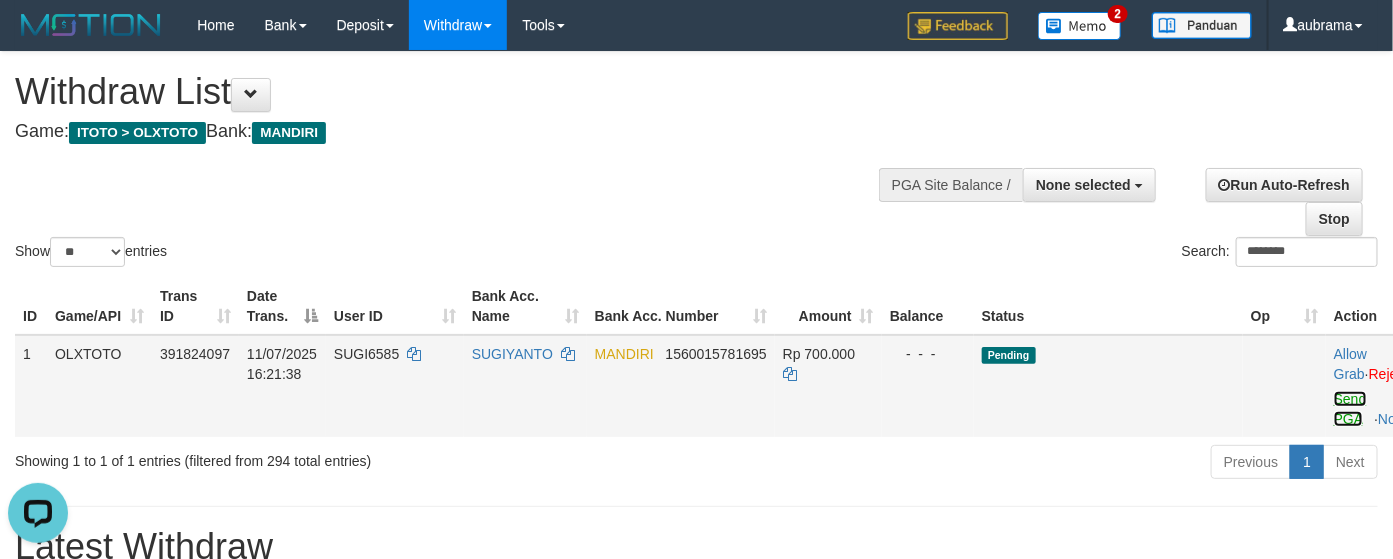 click on "Send PGA" at bounding box center [1350, 409] 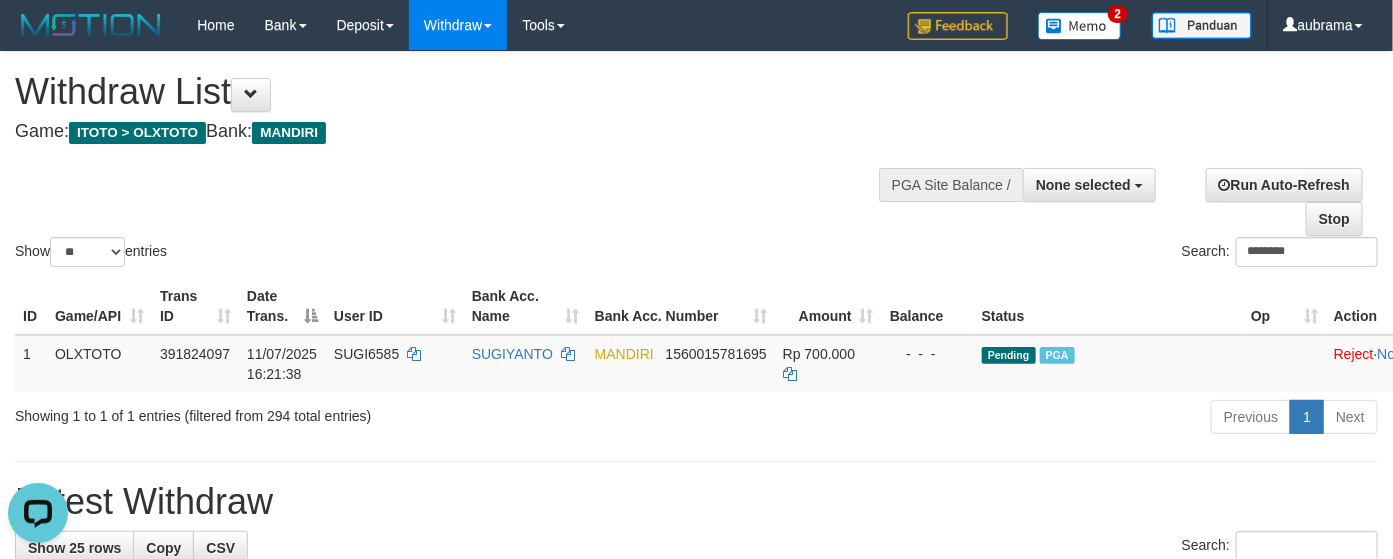 click on "Show  ** ** ** ***  entries Search: ********" at bounding box center [696, 161] 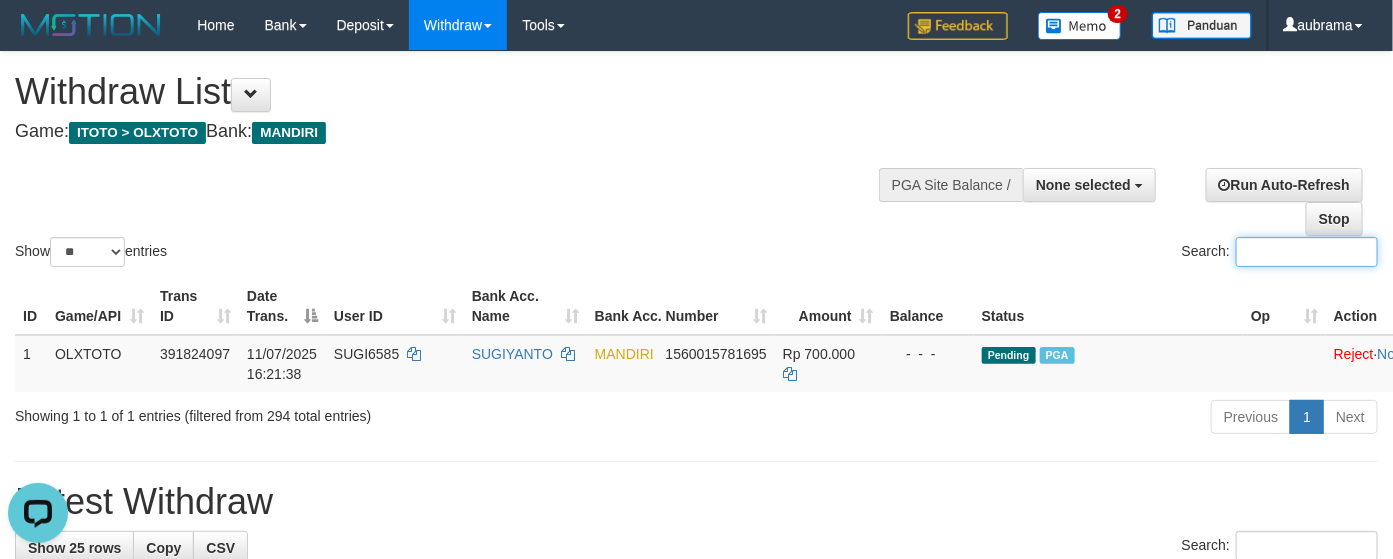 paste on "*****" 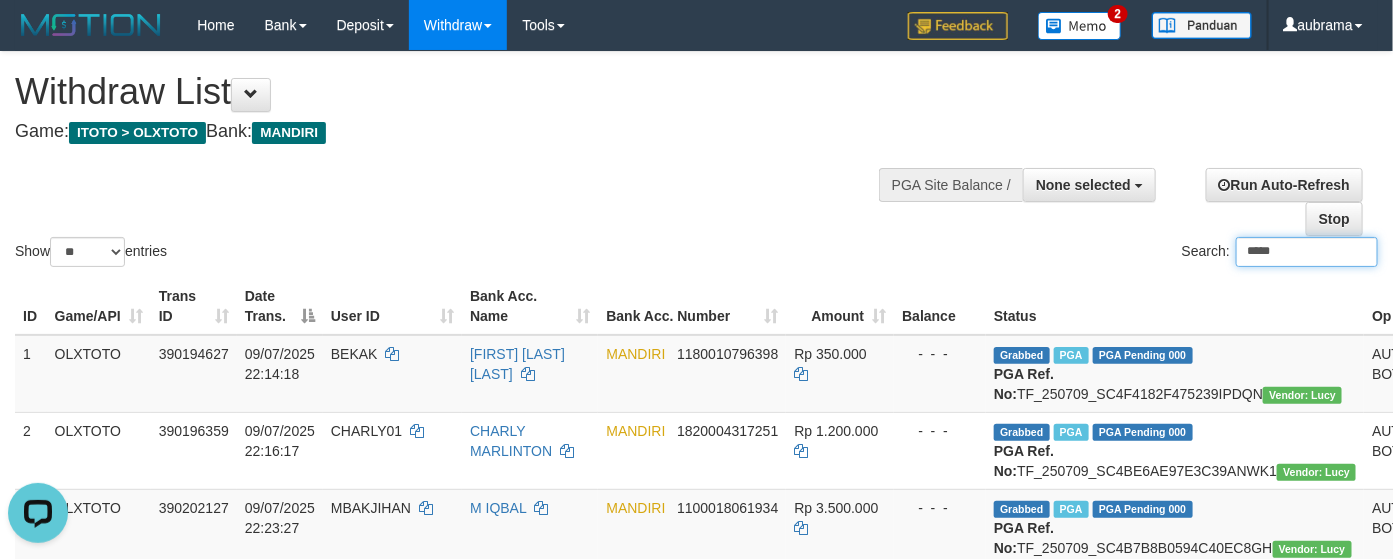 type on "*****" 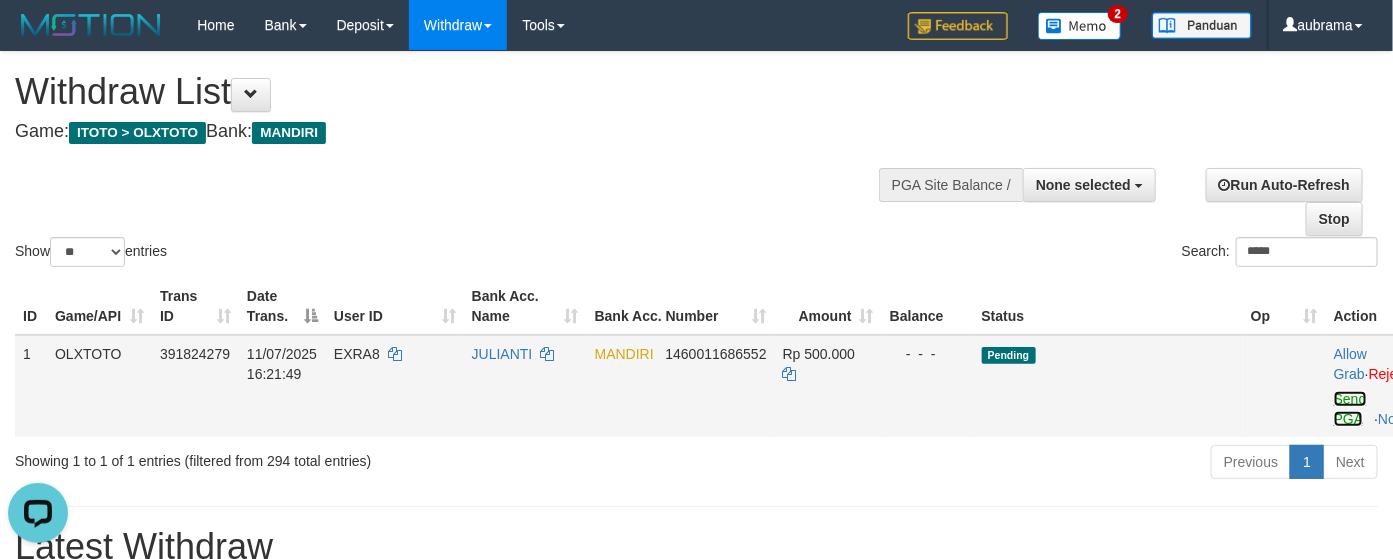 click on "Send PGA" at bounding box center (1350, 409) 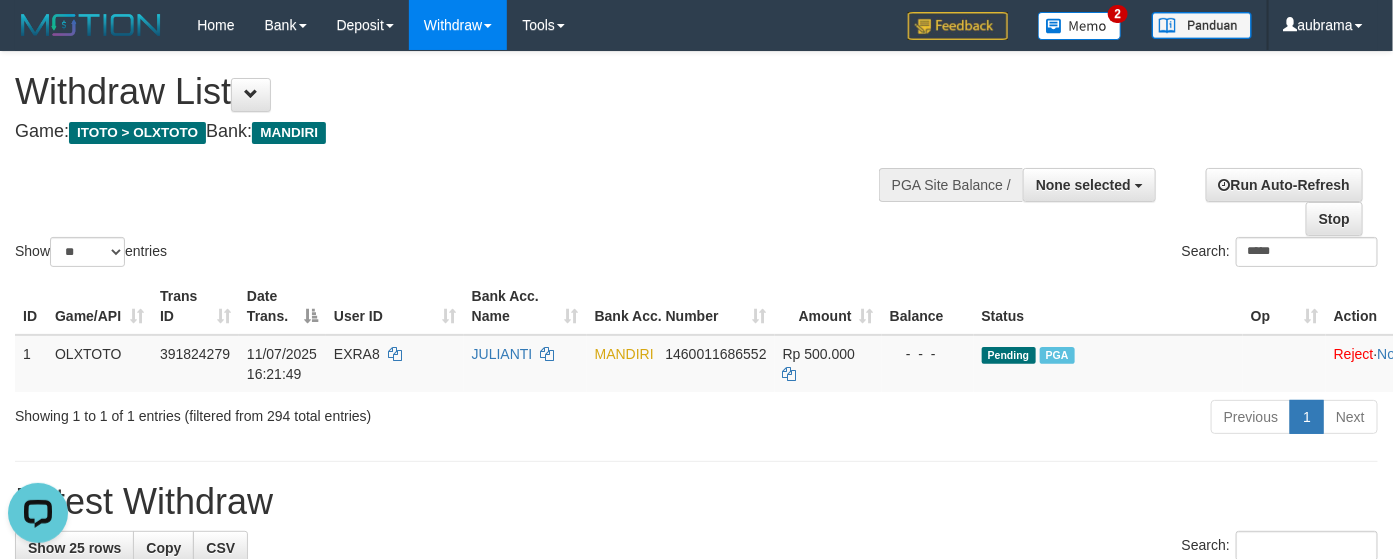 drag, startPoint x: 477, startPoint y: 148, endPoint x: 220, endPoint y: 202, distance: 262.61188 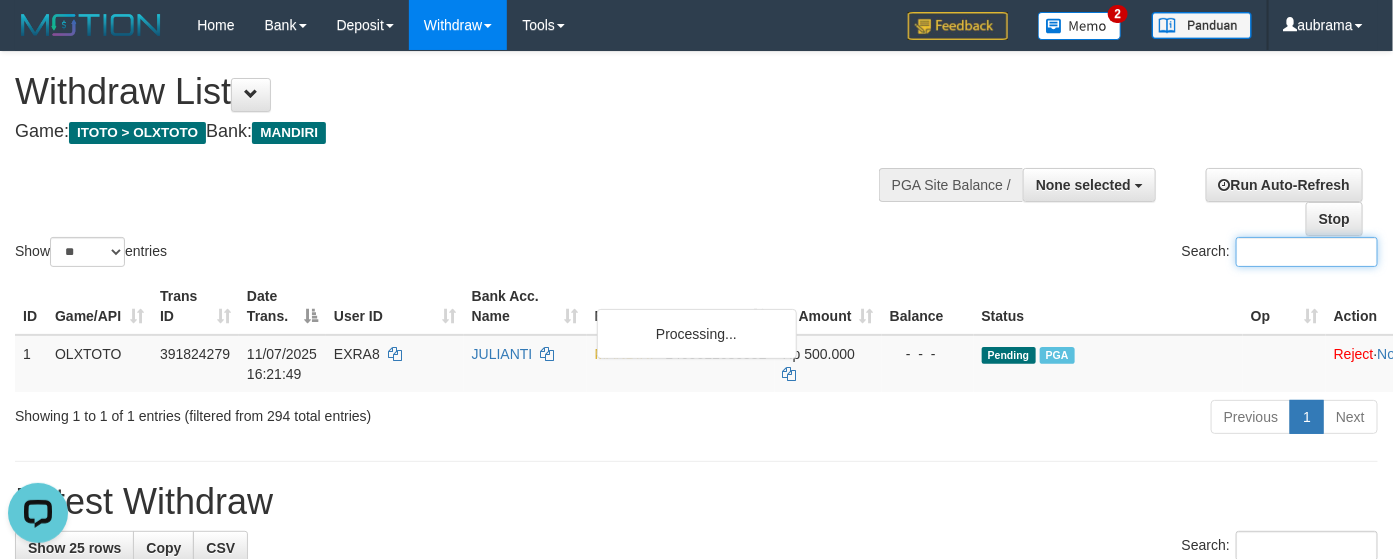 paste on "******" 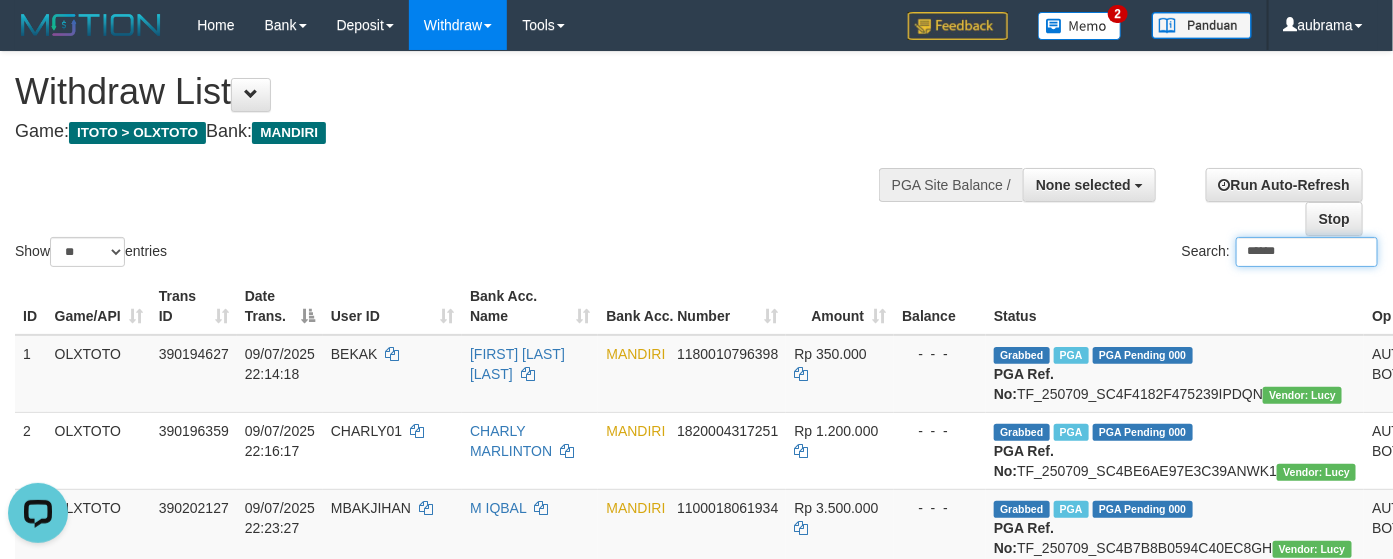 type on "******" 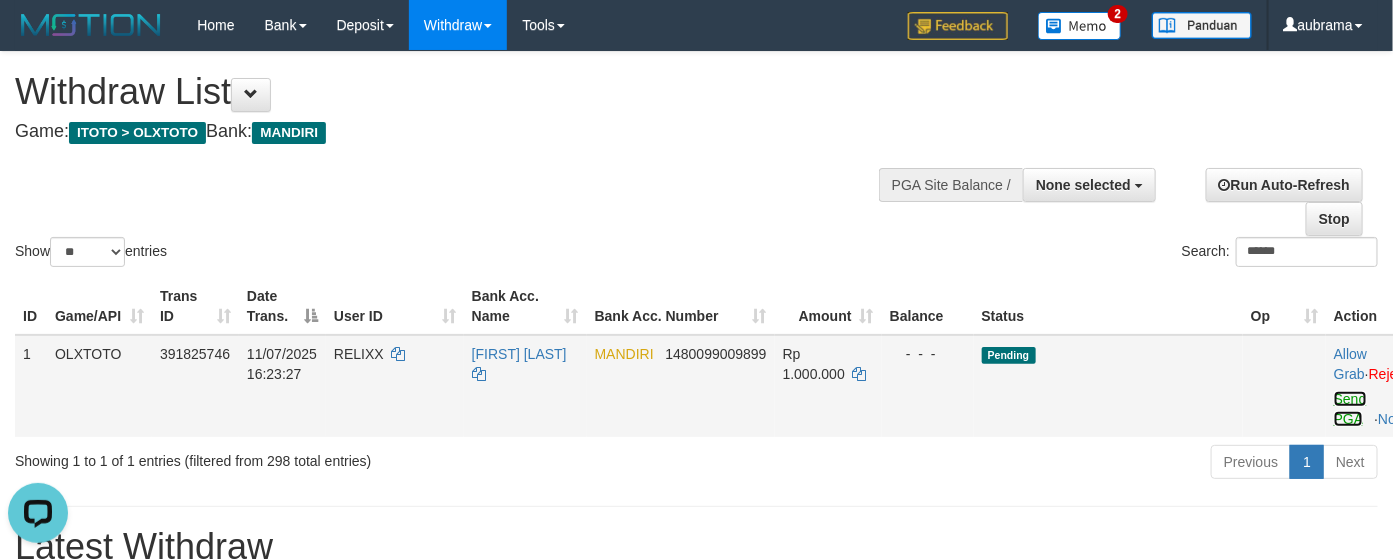 click on "Send PGA" at bounding box center (1350, 409) 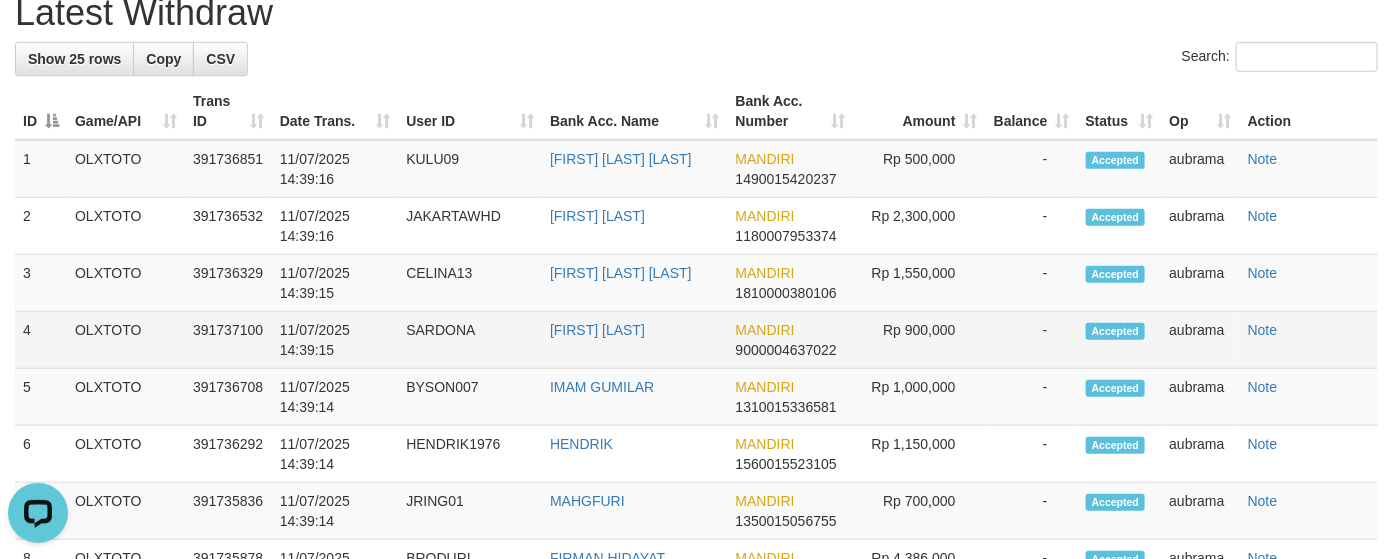 scroll, scrollTop: 0, scrollLeft: 0, axis: both 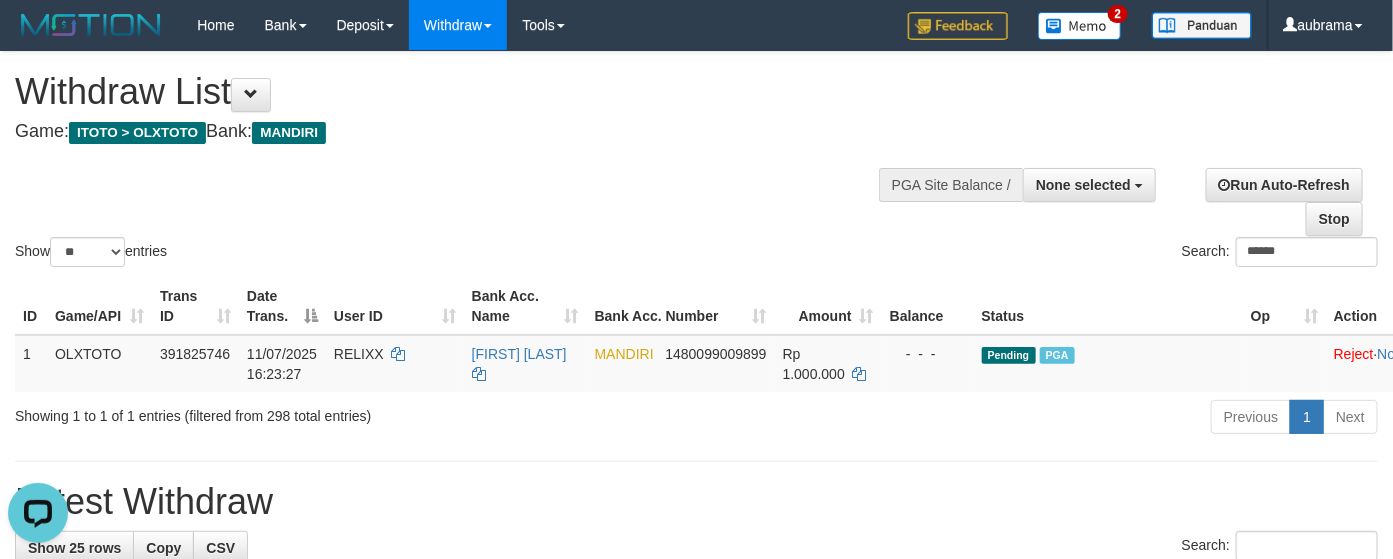 click on "Show  ** ** ** ***  entries Search: ******" at bounding box center [696, 161] 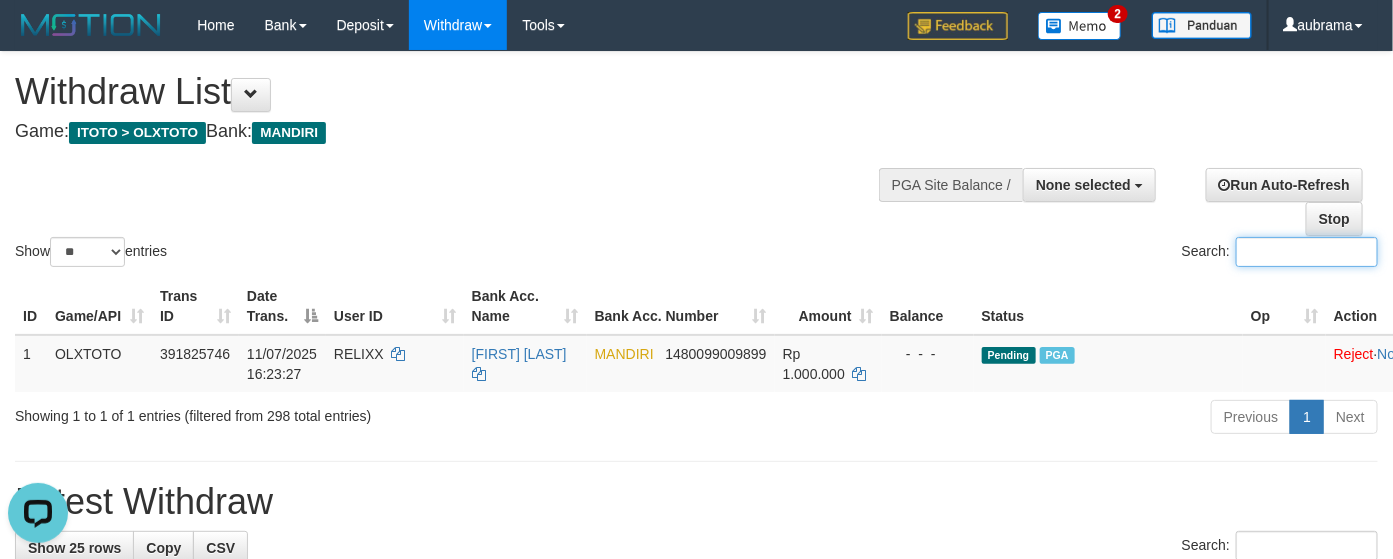paste on "**********" 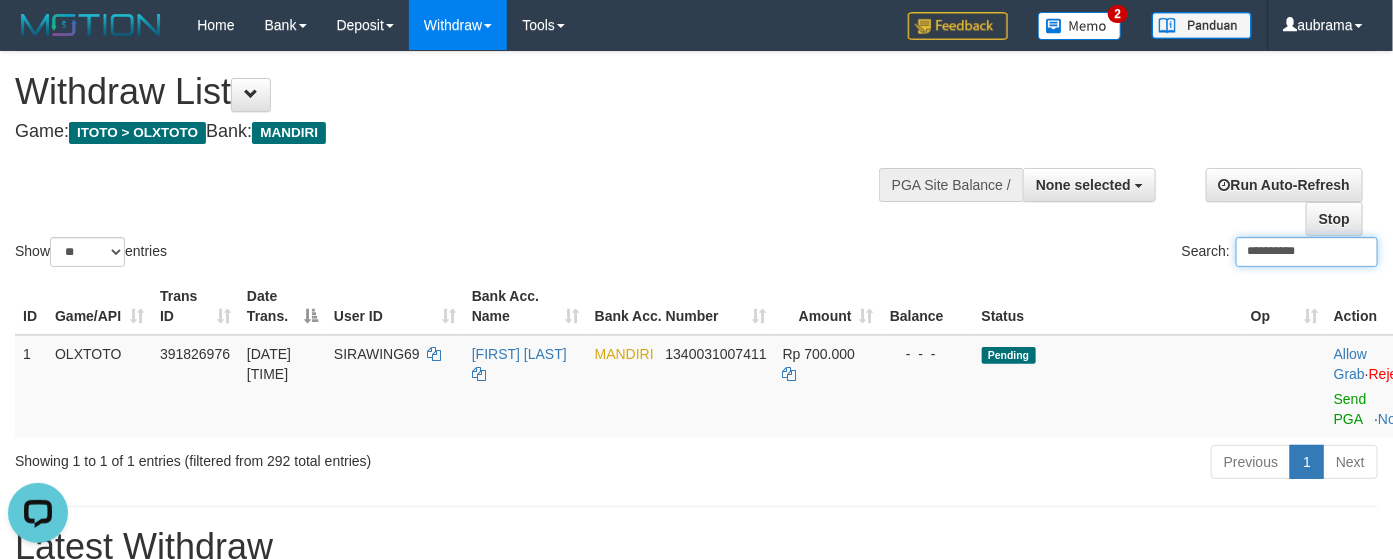 type on "**********" 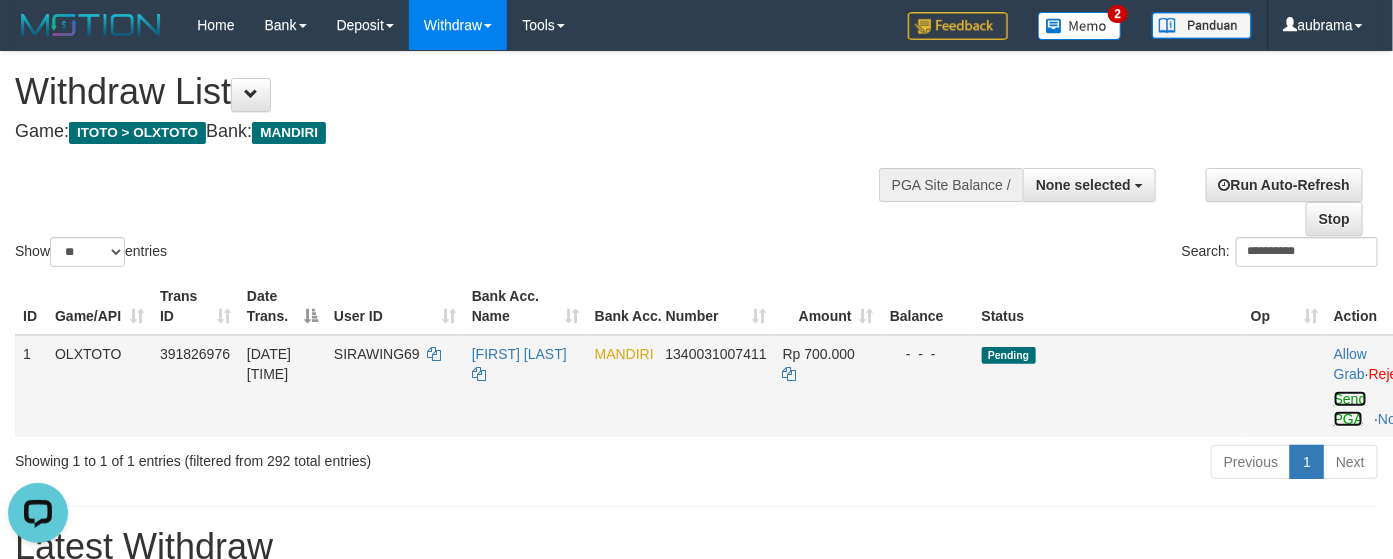 click on "Send PGA" at bounding box center [1350, 409] 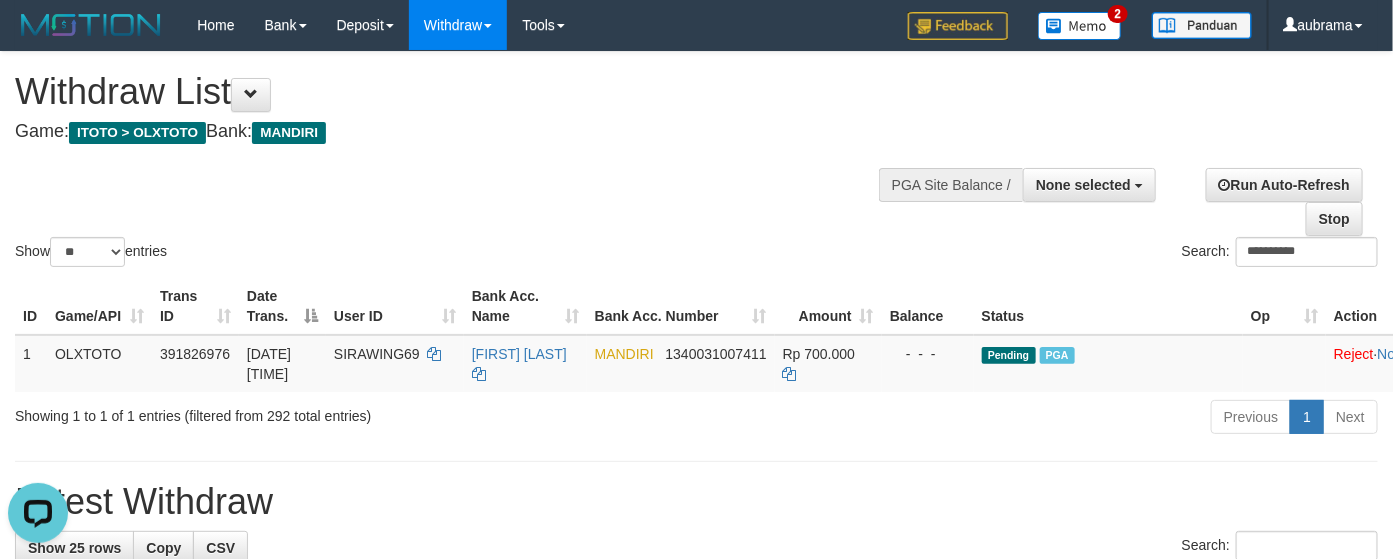 click on "**********" at bounding box center [696, 161] 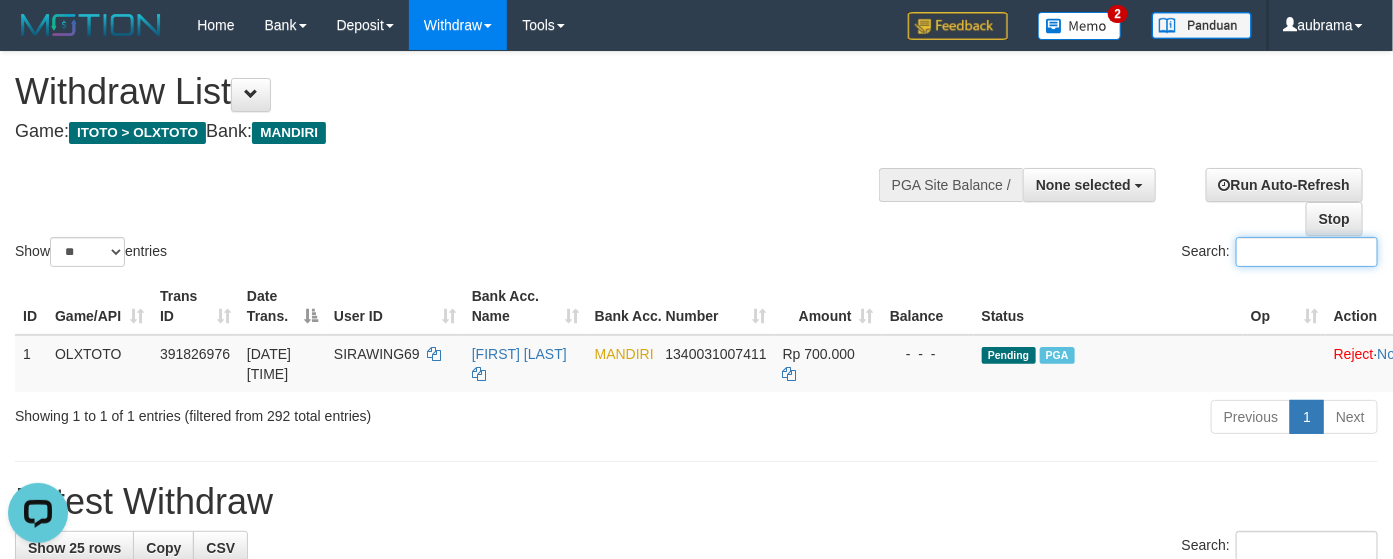 paste on "*****" 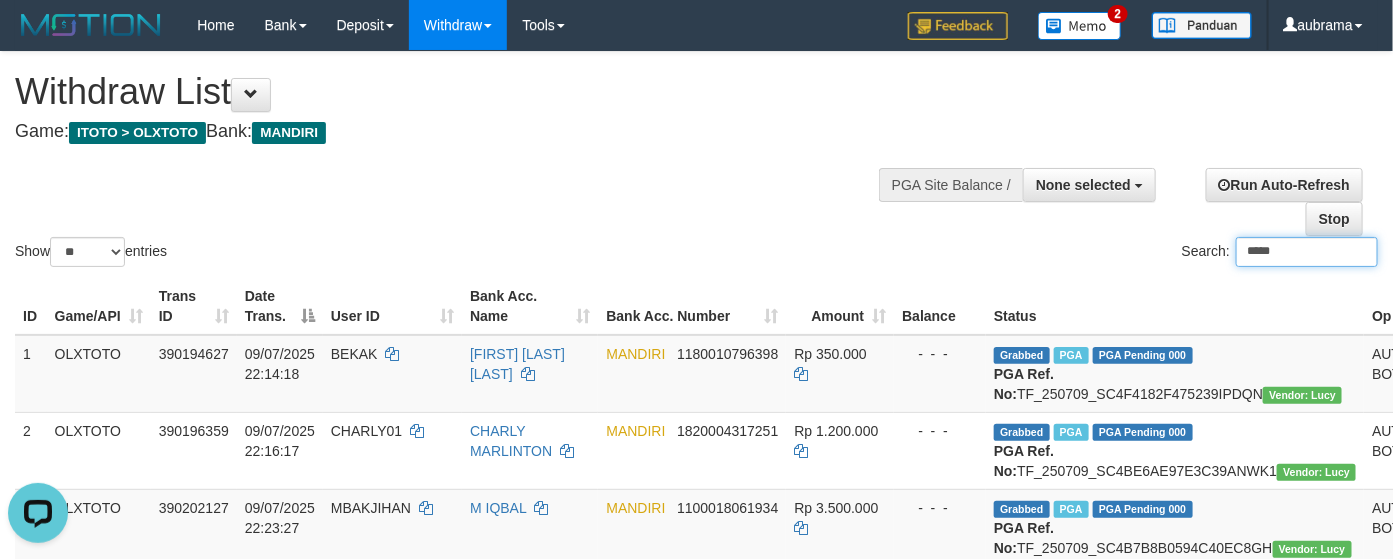 type on "*****" 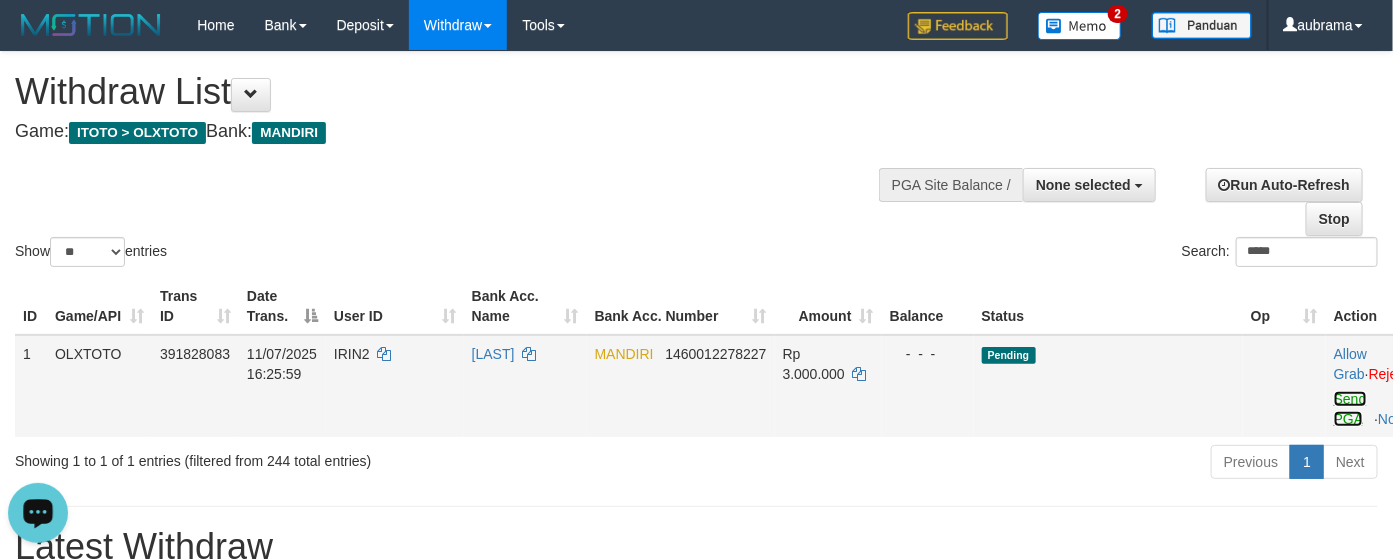 click on "Send PGA" at bounding box center (1350, 409) 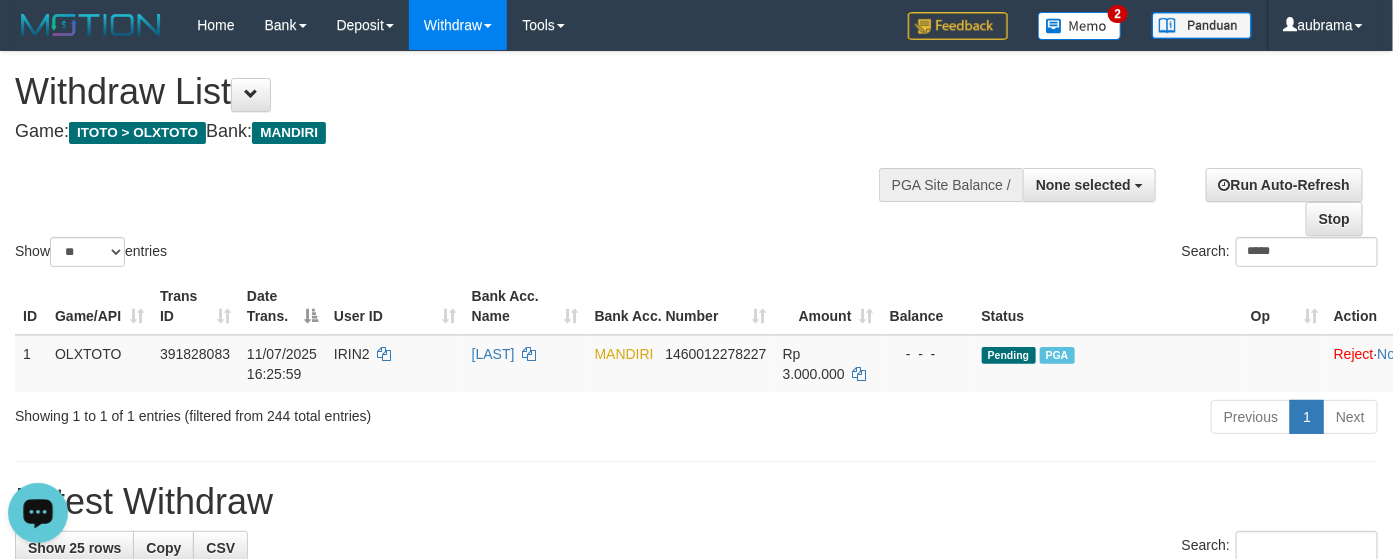 click on "Show  ** ** ** ***  entries Search: *****" at bounding box center [696, 161] 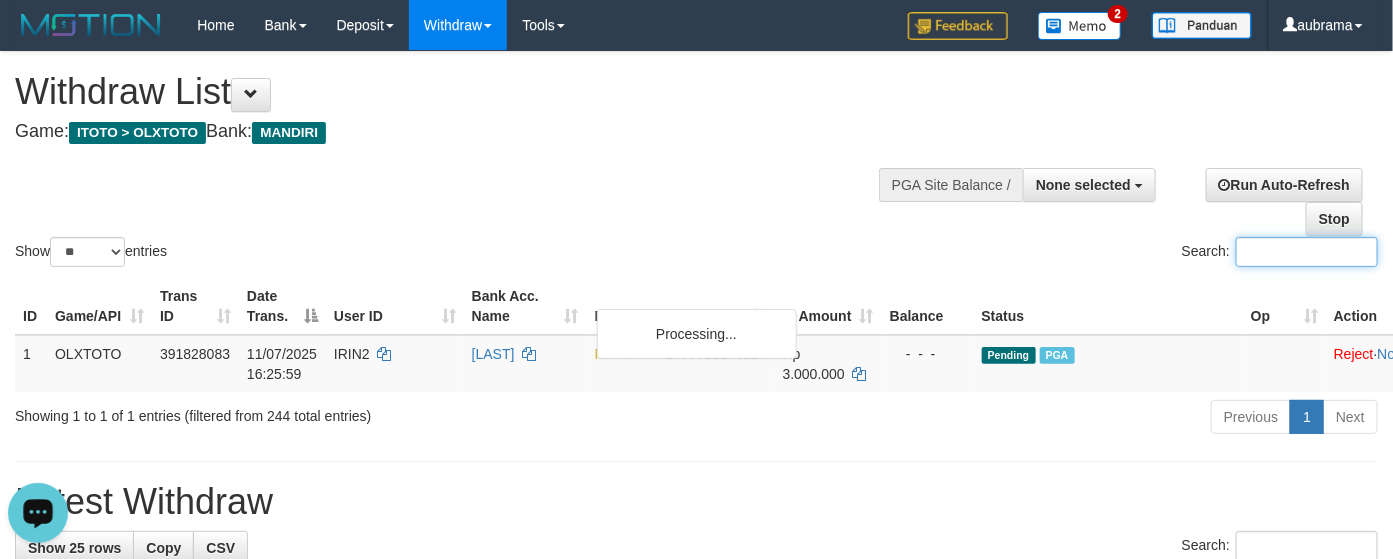 paste on "*********" 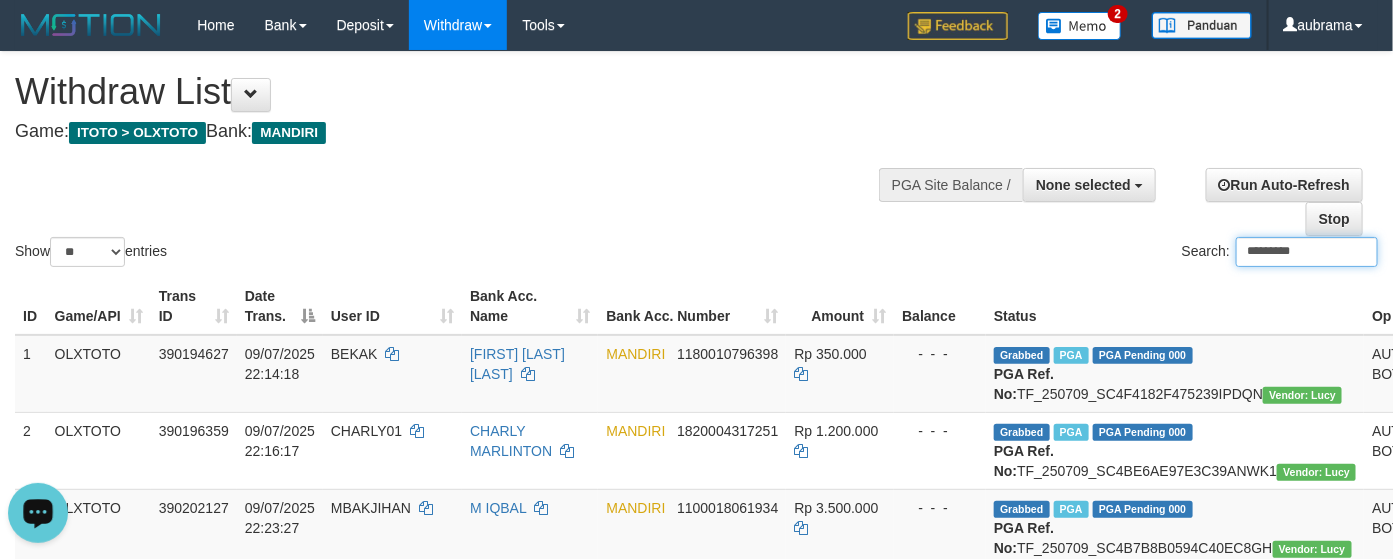 type on "*********" 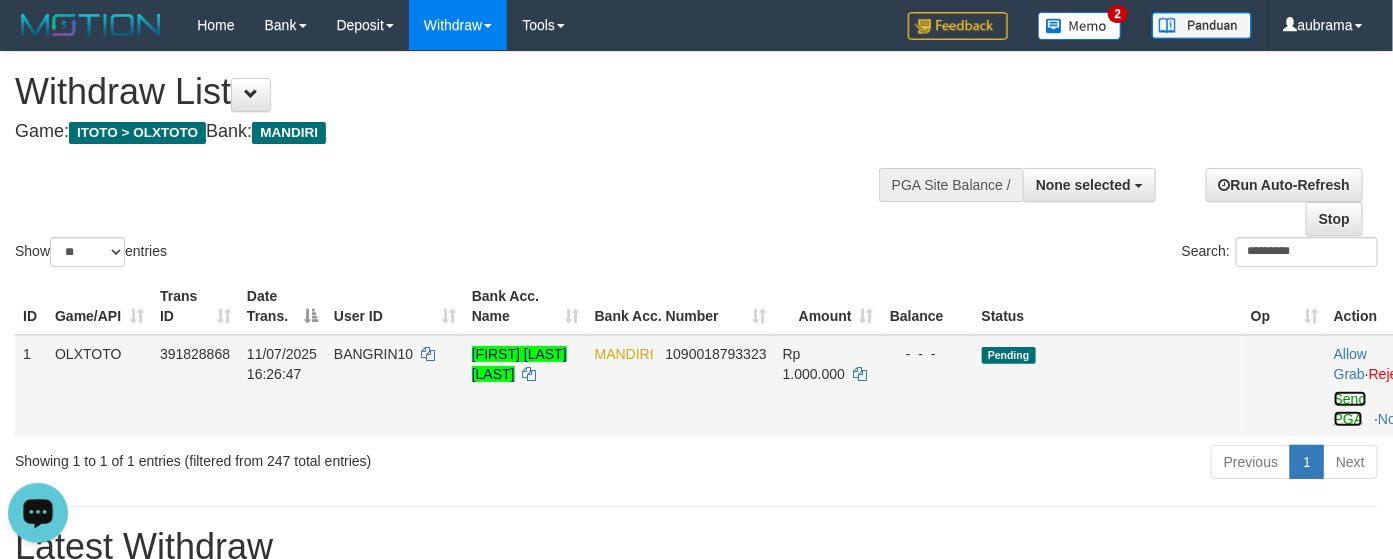 click on "Send PGA" at bounding box center [1350, 409] 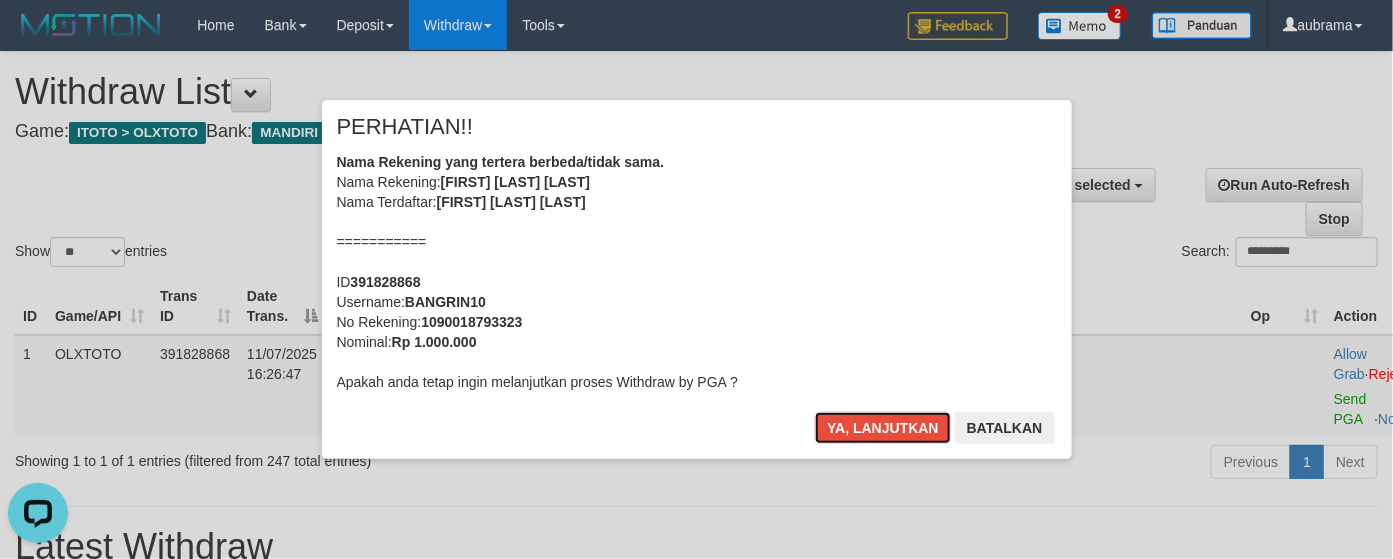 drag, startPoint x: 874, startPoint y: 430, endPoint x: 355, endPoint y: 430, distance: 519 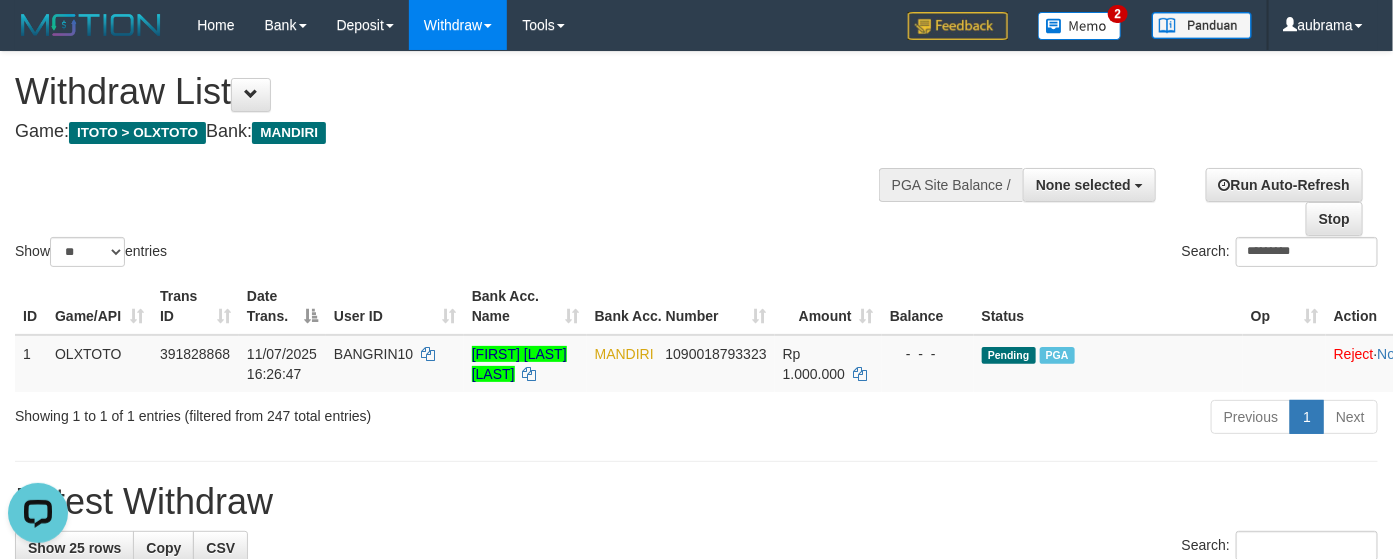 drag, startPoint x: 574, startPoint y: 240, endPoint x: 235, endPoint y: 328, distance: 350.23563 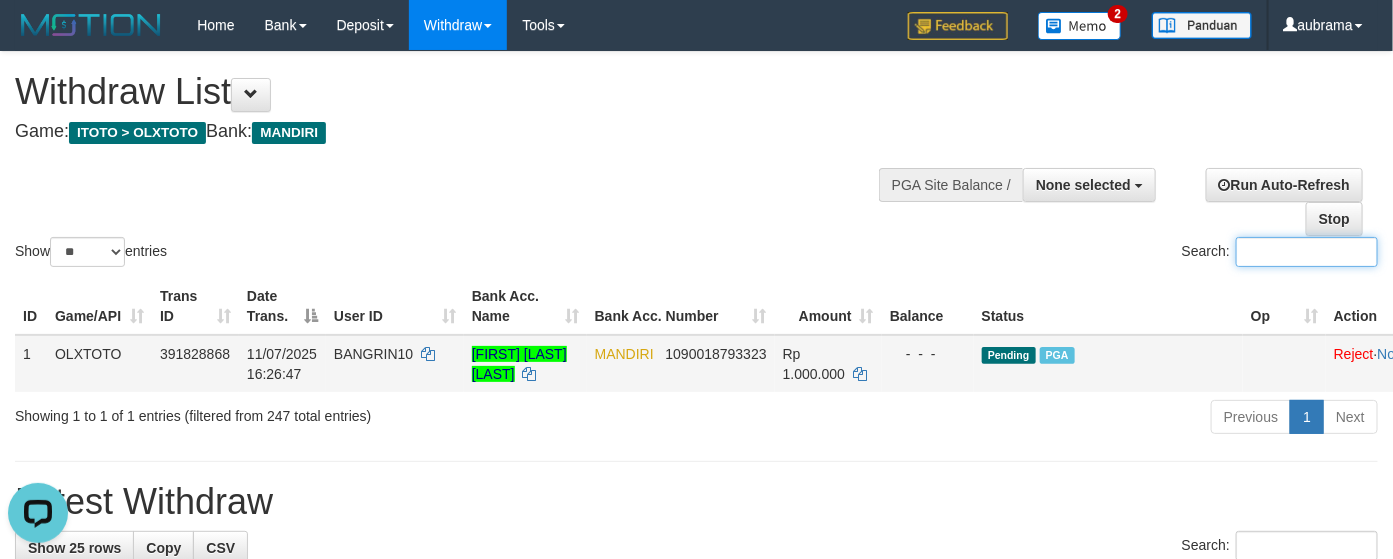 paste on "******" 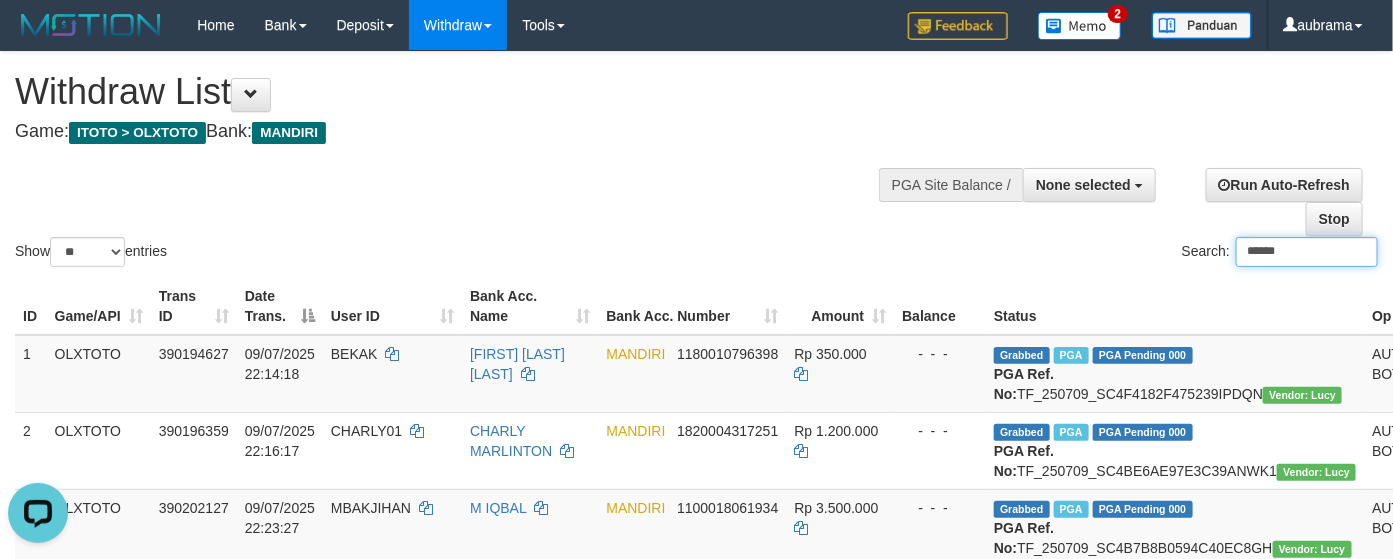 type on "******" 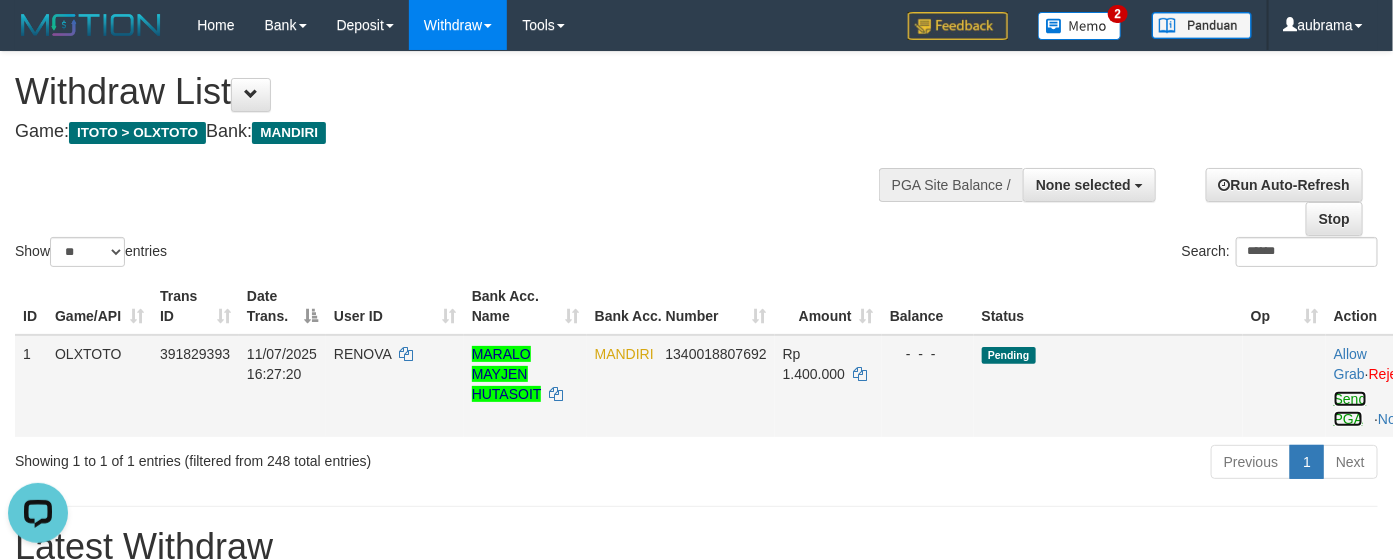 click on "Send PGA" at bounding box center [1350, 409] 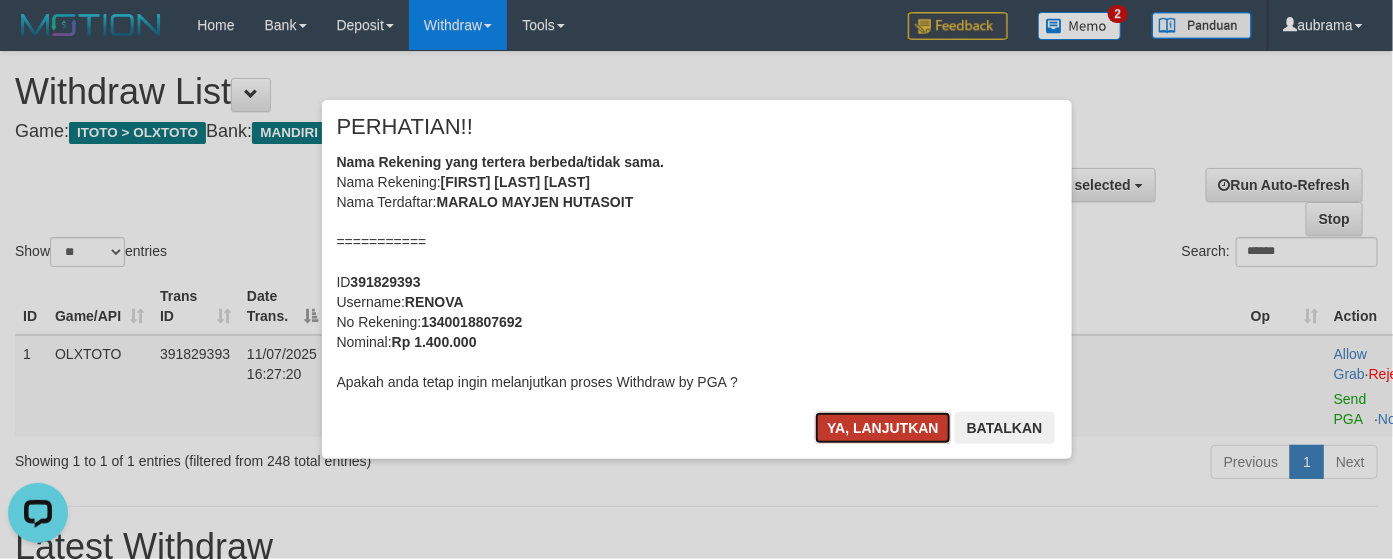 click on "Ya, lanjutkan" at bounding box center (883, 428) 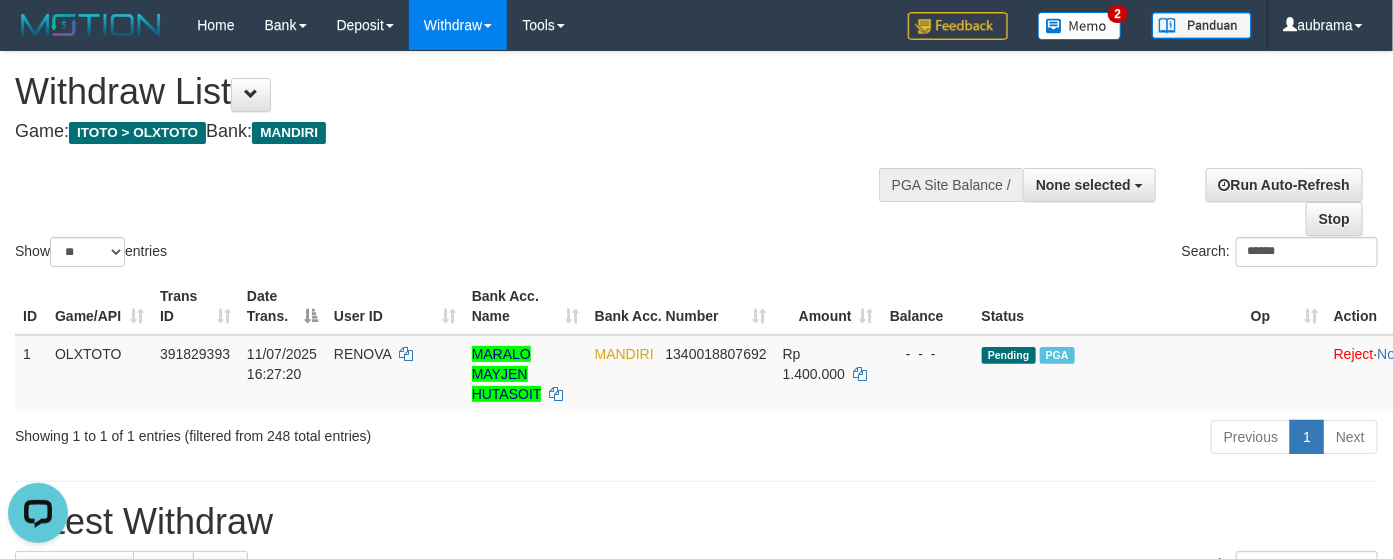 drag, startPoint x: 589, startPoint y: 213, endPoint x: 355, endPoint y: 225, distance: 234.3075 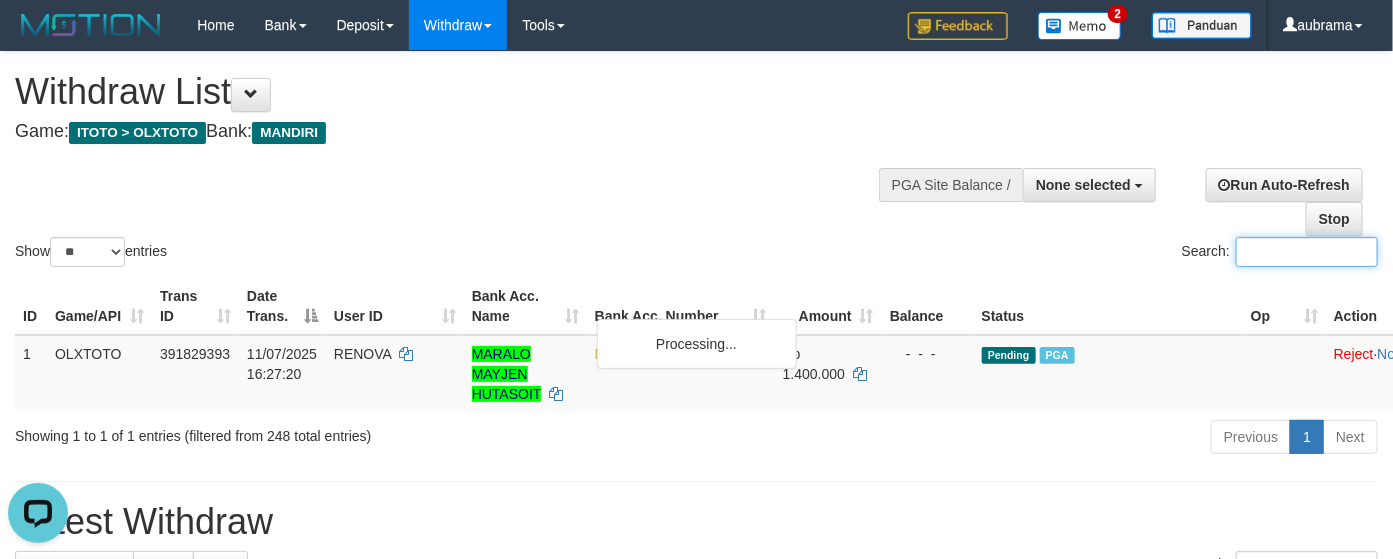 paste on "*********" 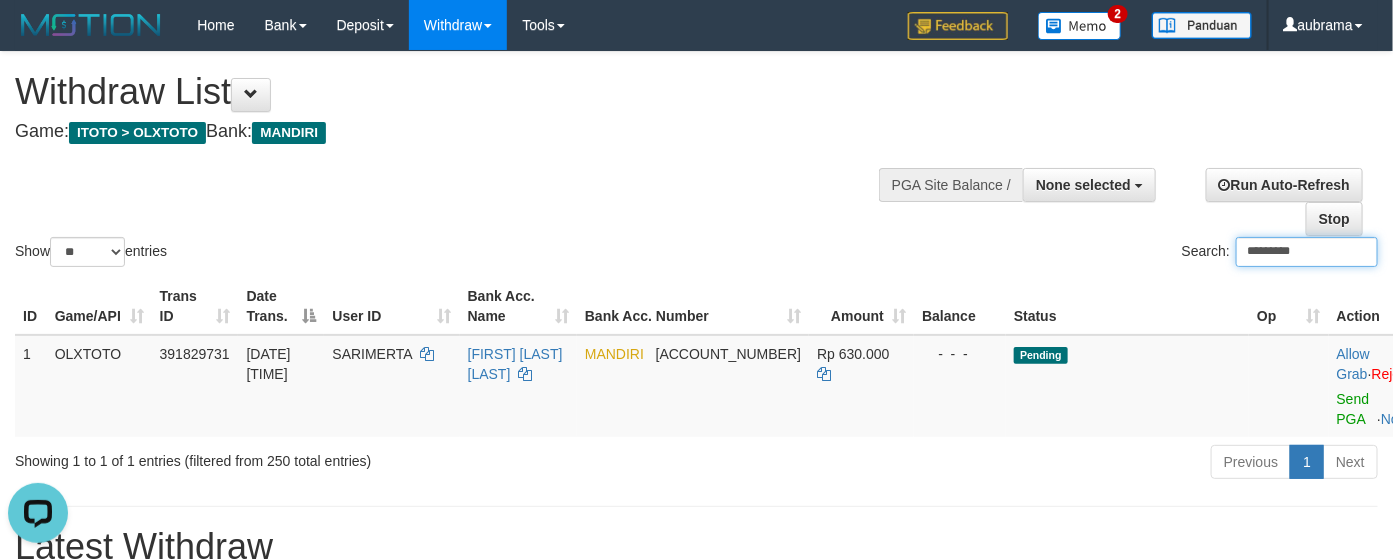 type on "*********" 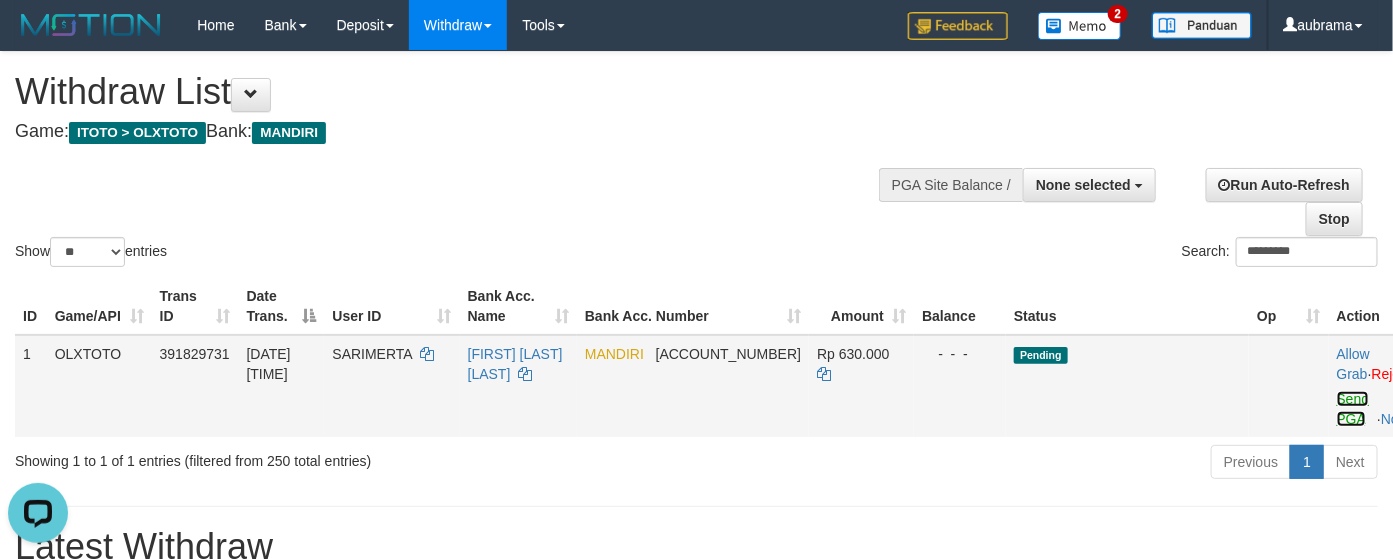 click on "Send PGA" at bounding box center (1353, 409) 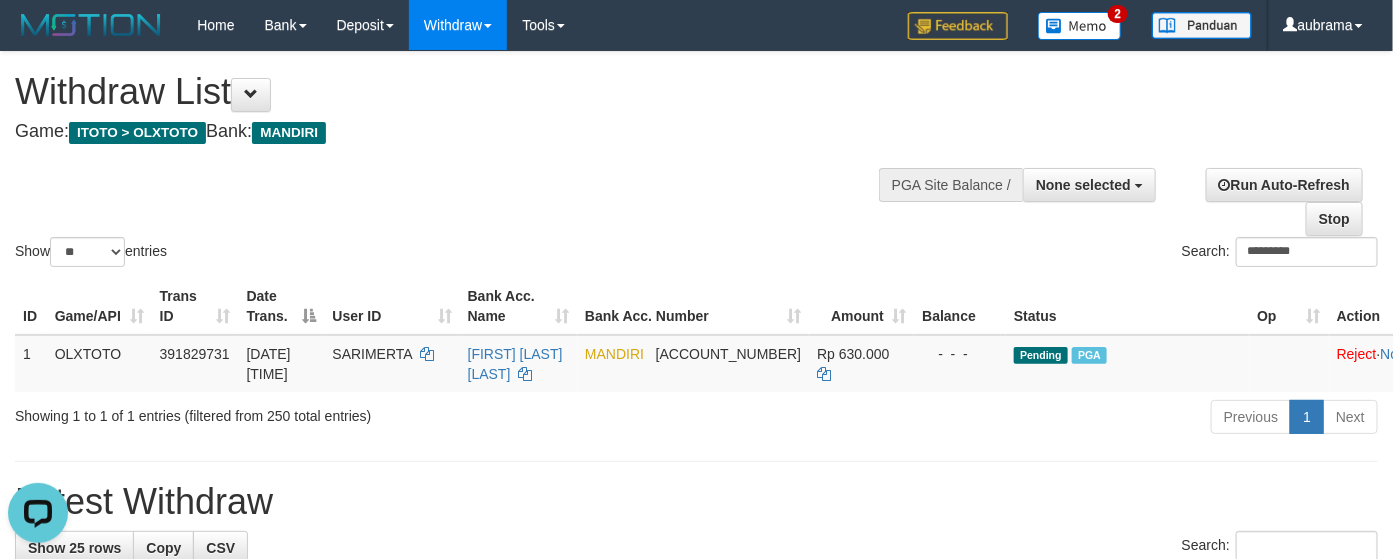 click on "Show  ** ** ** ***  entries Search: *********" at bounding box center [696, 161] 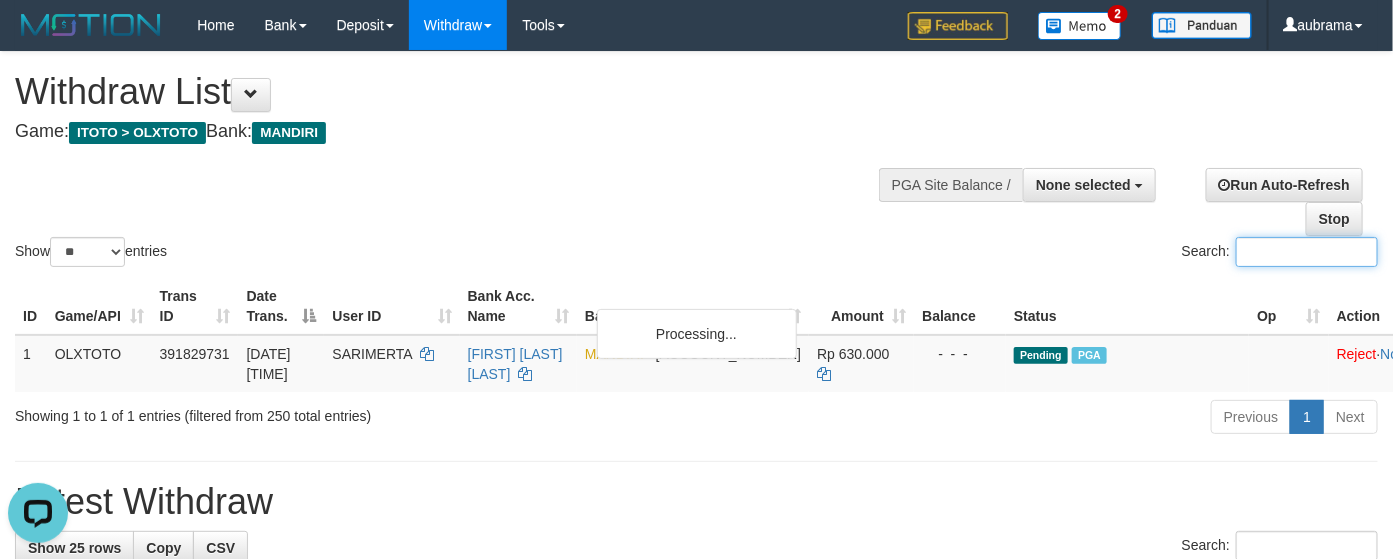 paste on "*********" 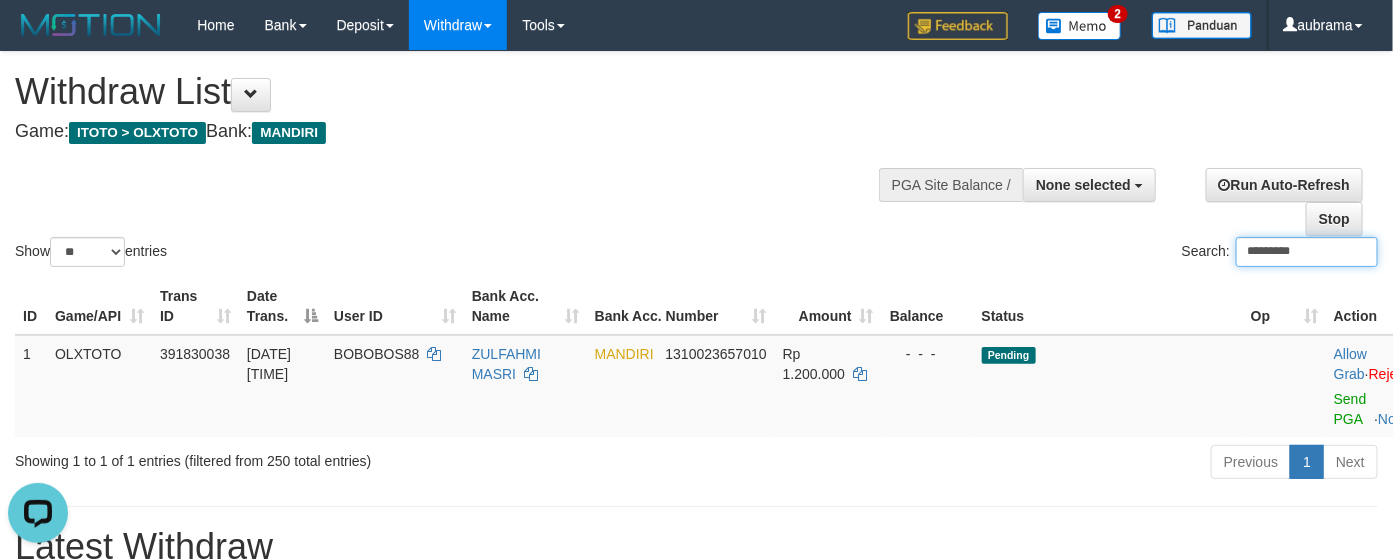 type on "*********" 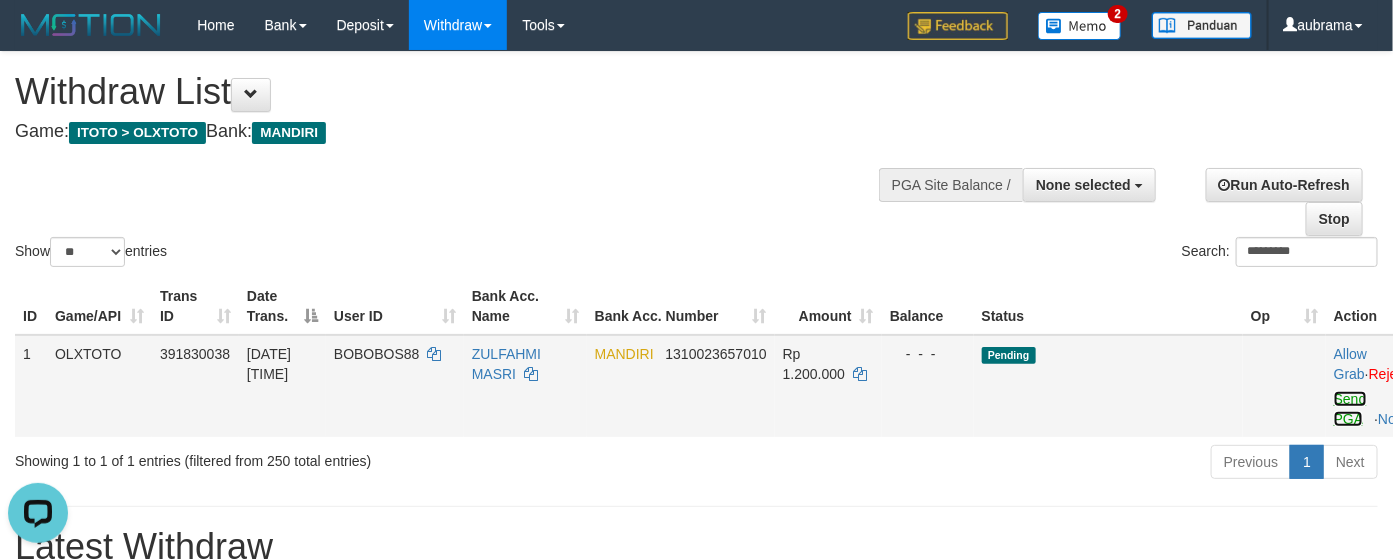 click on "Send PGA" at bounding box center [1350, 409] 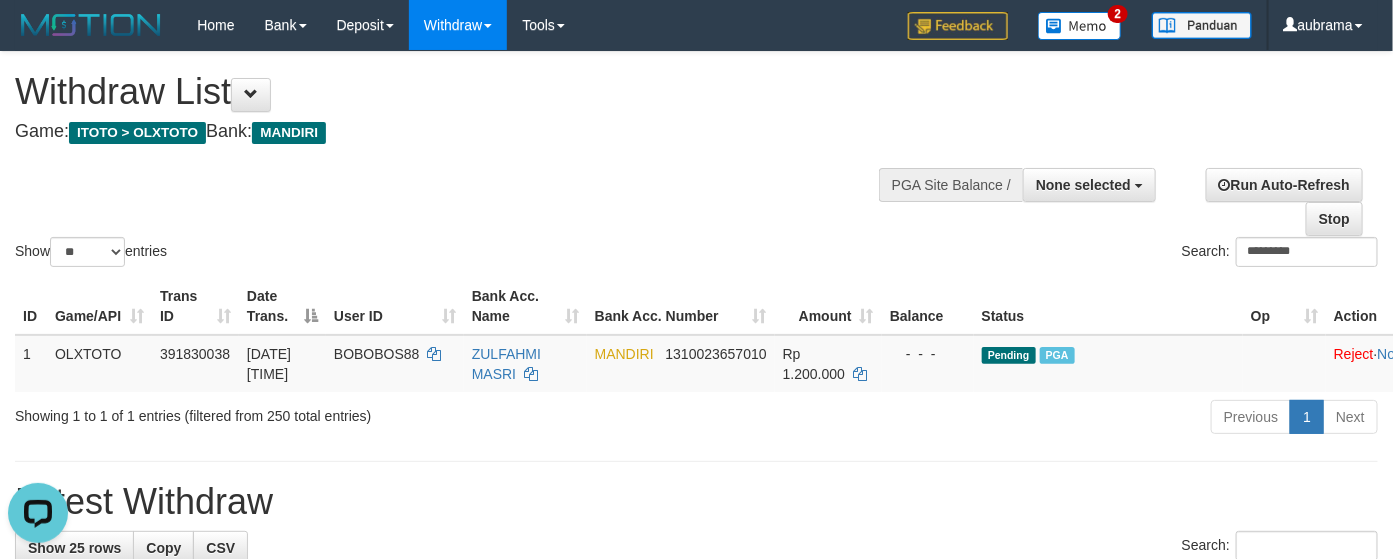 click on "Show  ** ** ** ***  entries Search: *********" at bounding box center (696, 161) 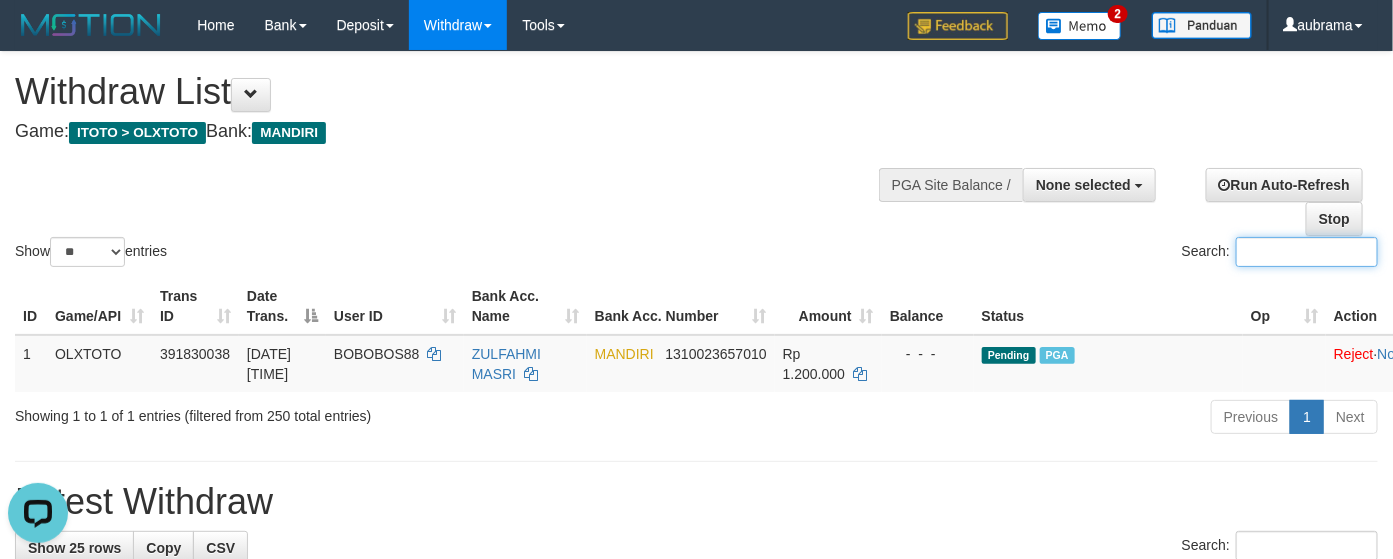 paste on "**********" 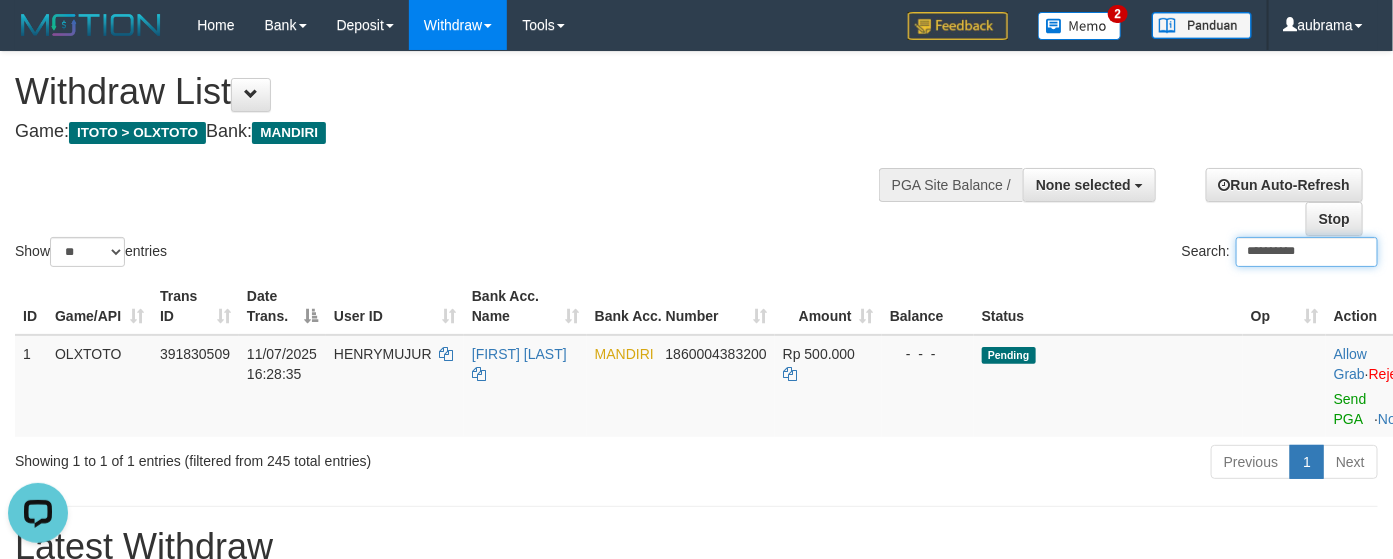 type on "**********" 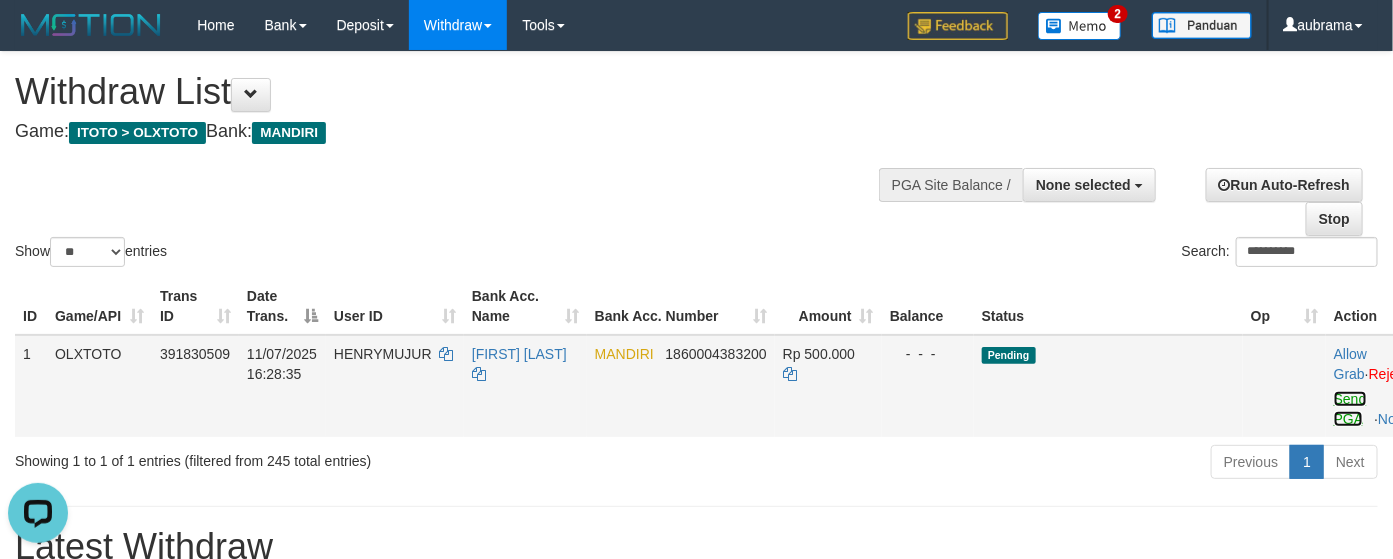 click on "Send PGA" at bounding box center (1350, 409) 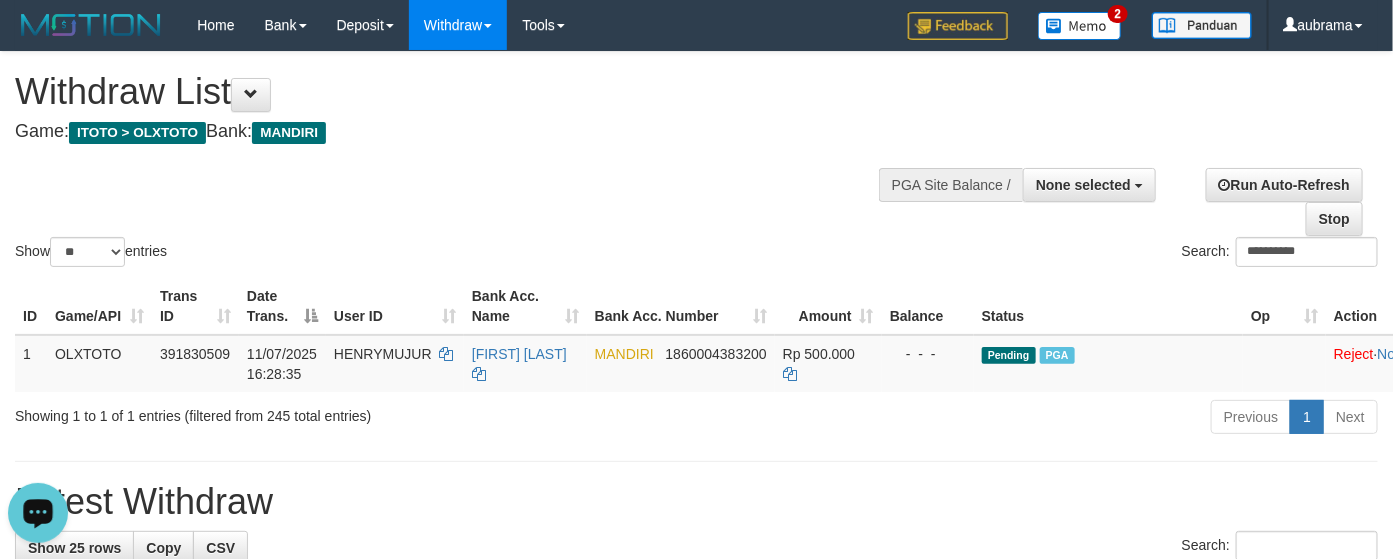drag, startPoint x: 388, startPoint y: 240, endPoint x: 409, endPoint y: 234, distance: 21.84033 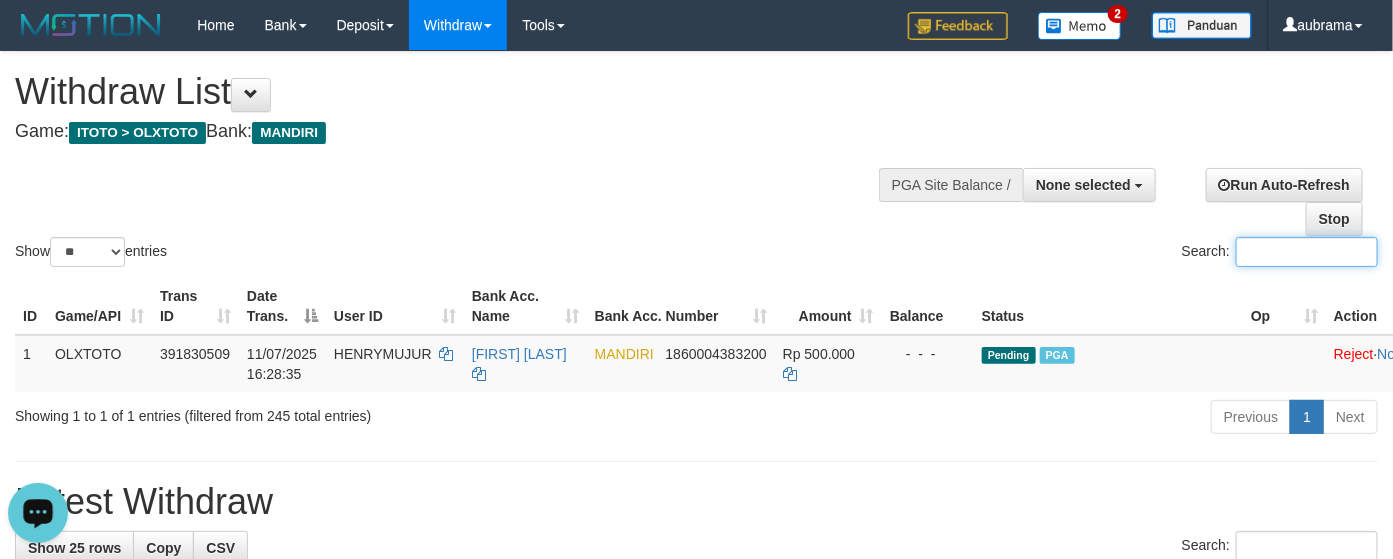 paste on "**********" 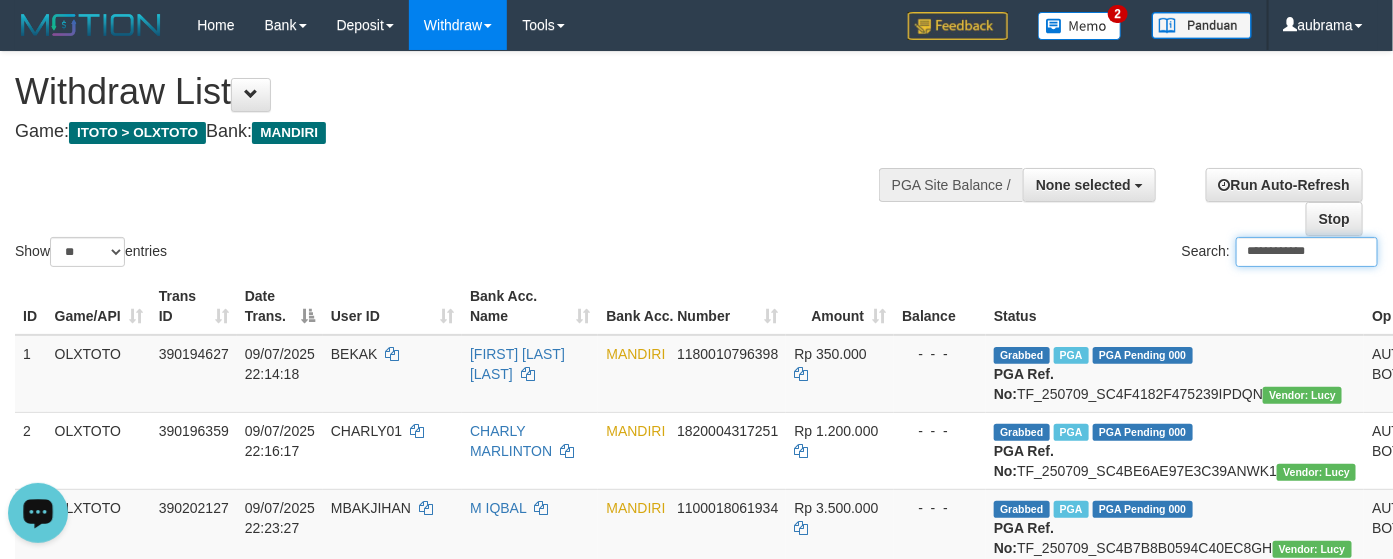 type on "**********" 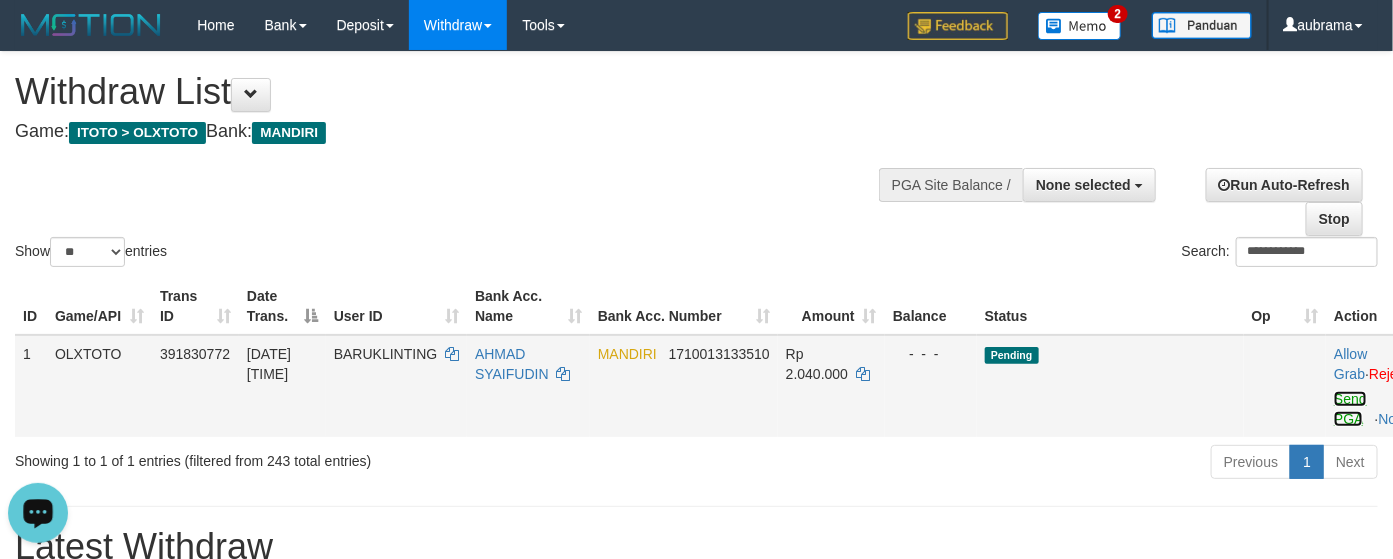 click on "Send PGA" at bounding box center (1350, 409) 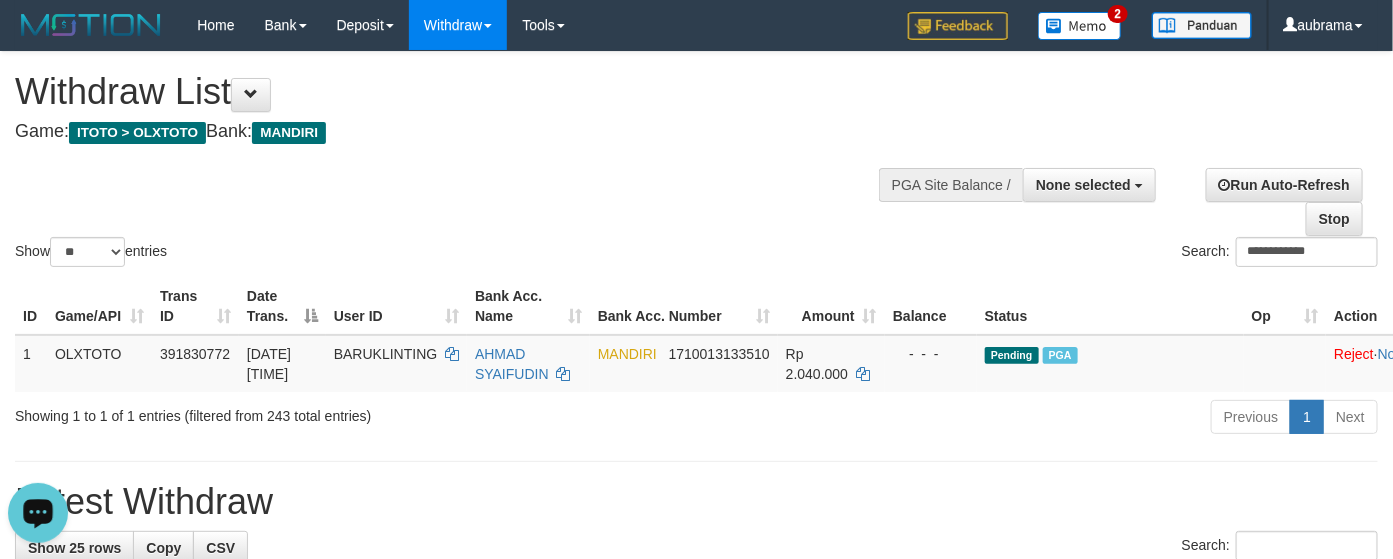 drag, startPoint x: 504, startPoint y: 241, endPoint x: 102, endPoint y: 241, distance: 402 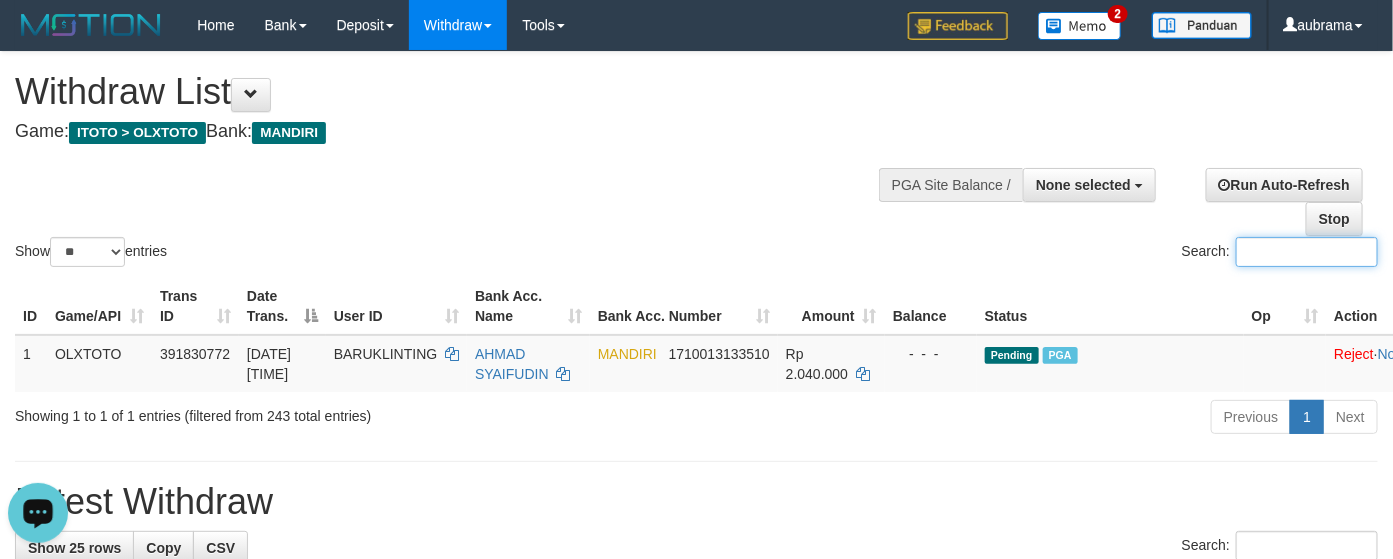 paste on "********" 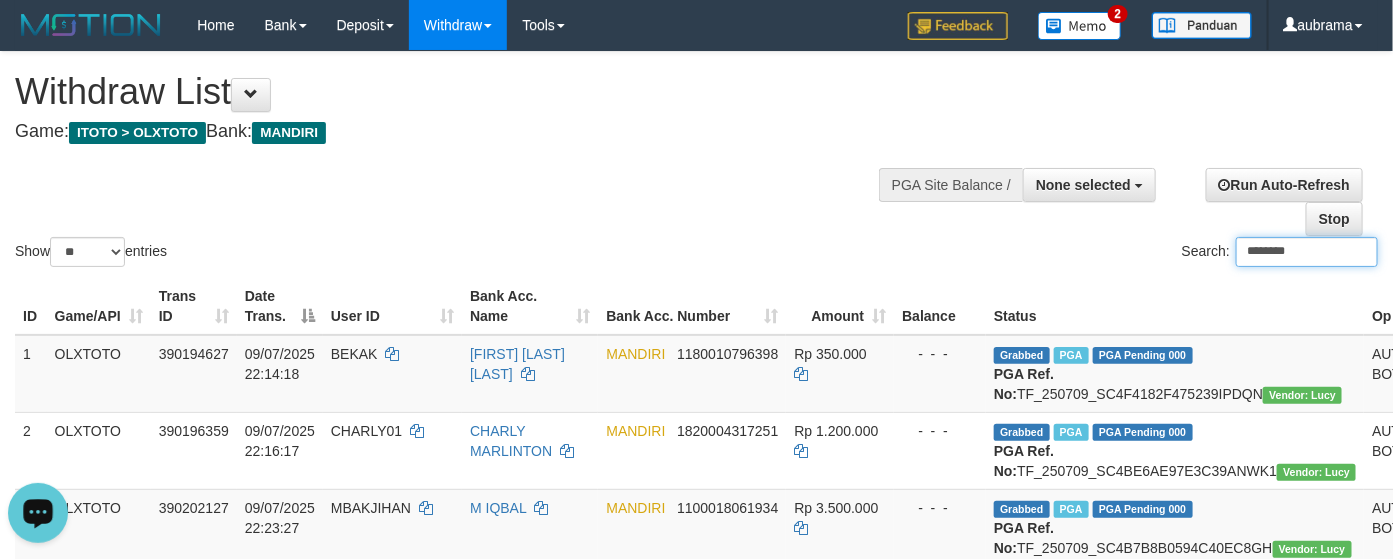 type on "********" 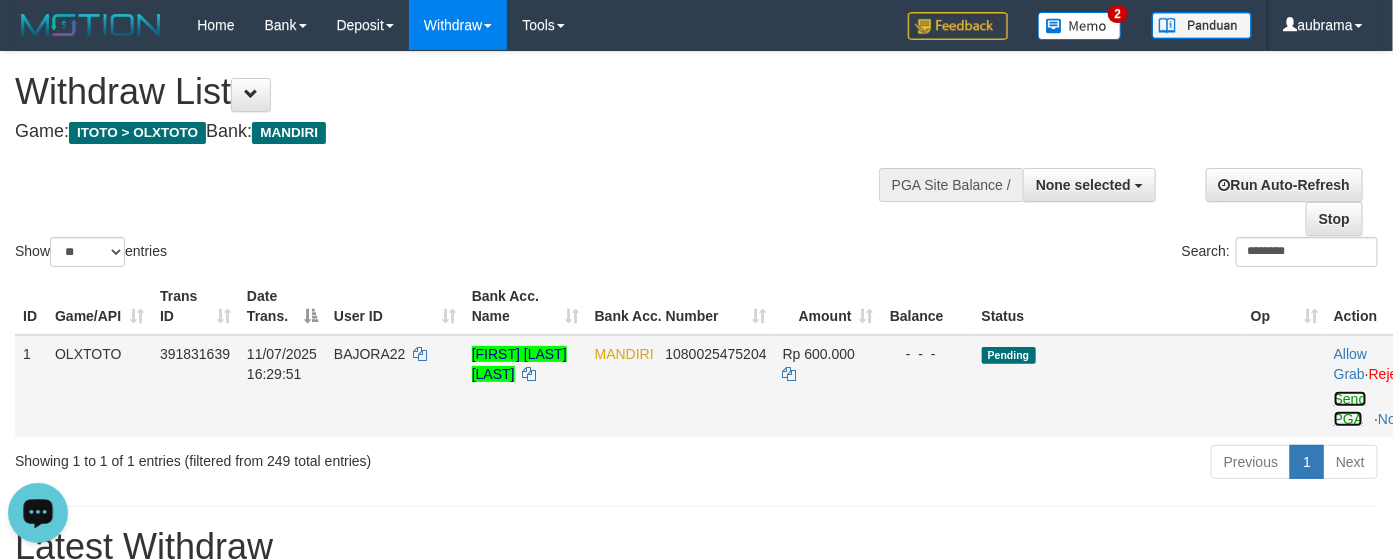 click on "Send PGA" at bounding box center (1350, 409) 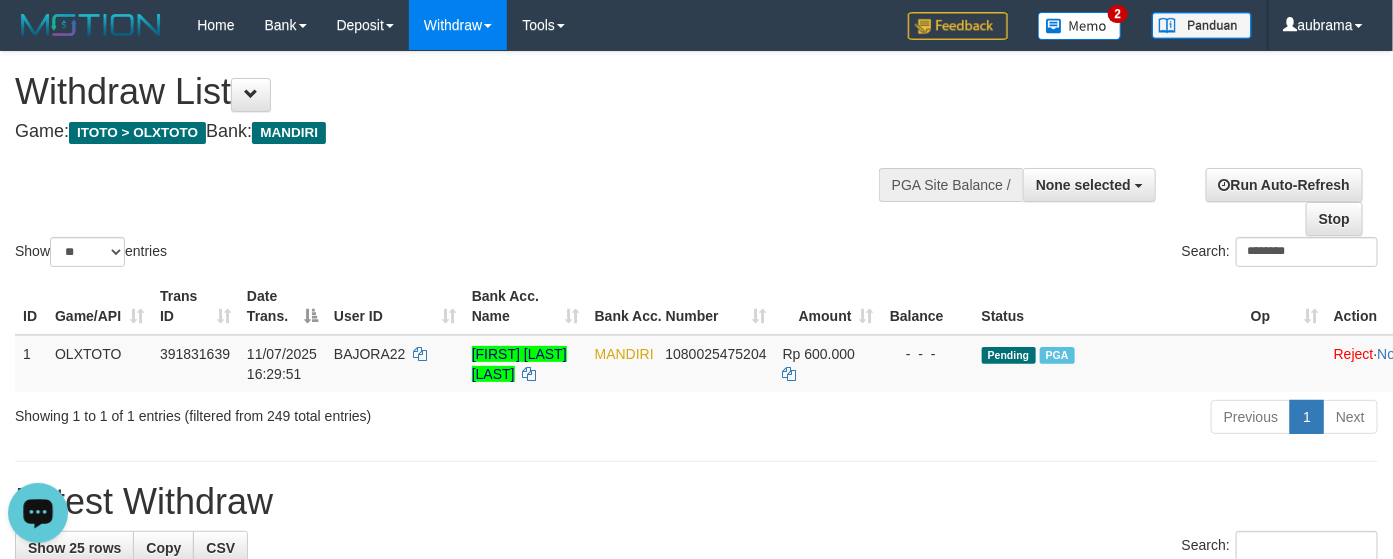 drag, startPoint x: 457, startPoint y: 178, endPoint x: 406, endPoint y: 187, distance: 51.78803 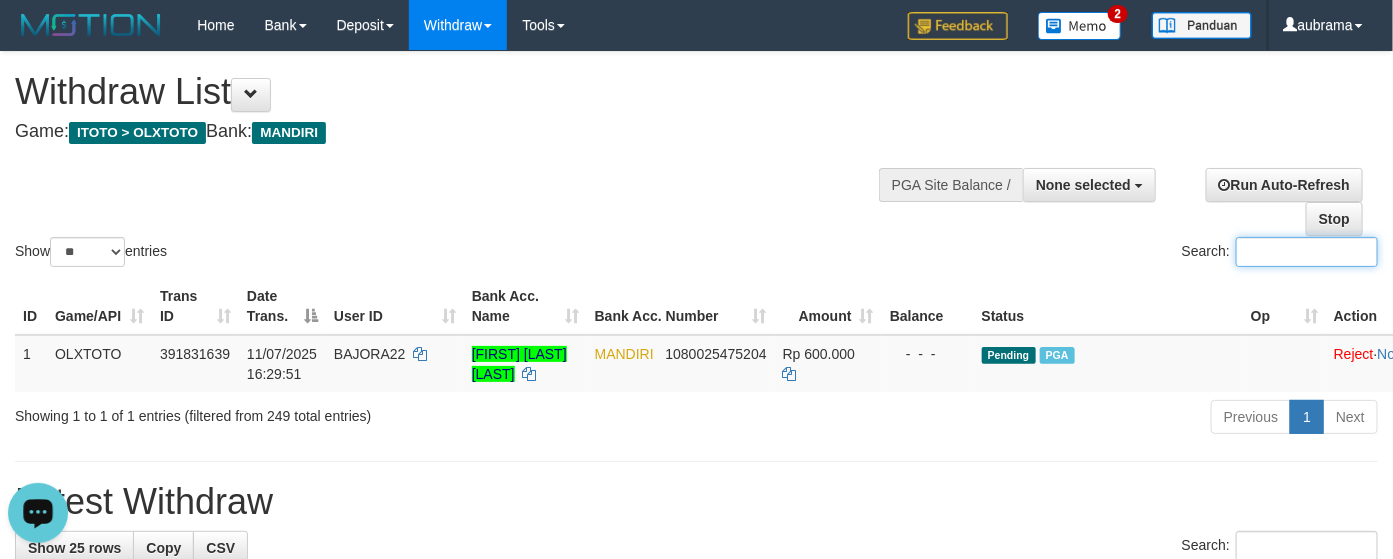 paste on "******" 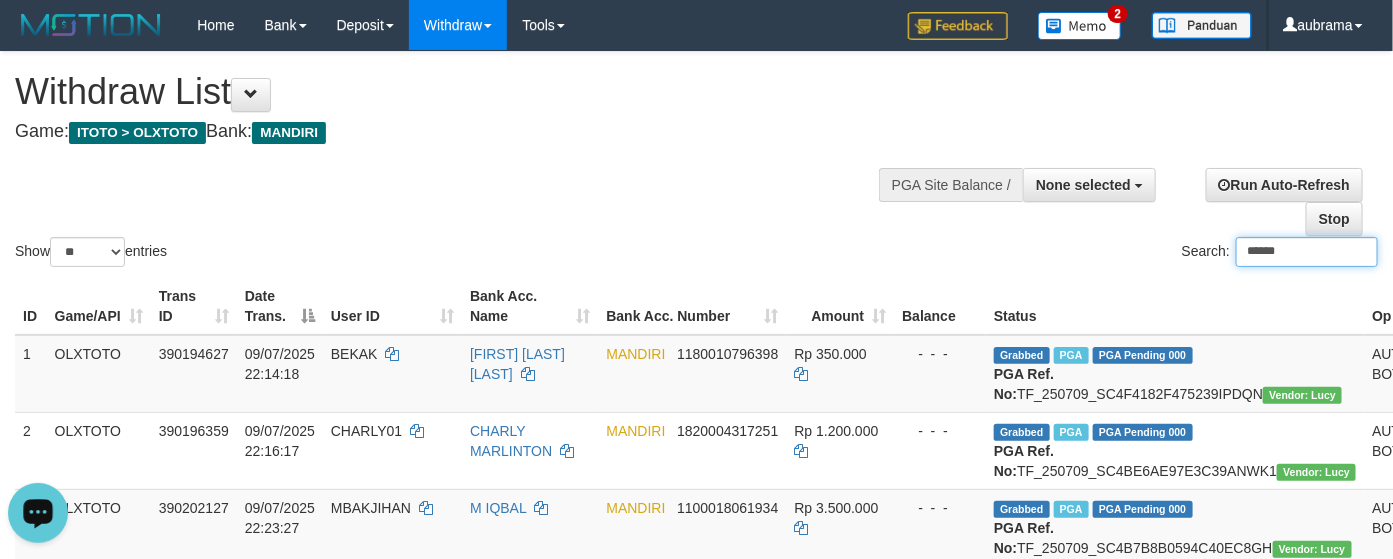 type on "******" 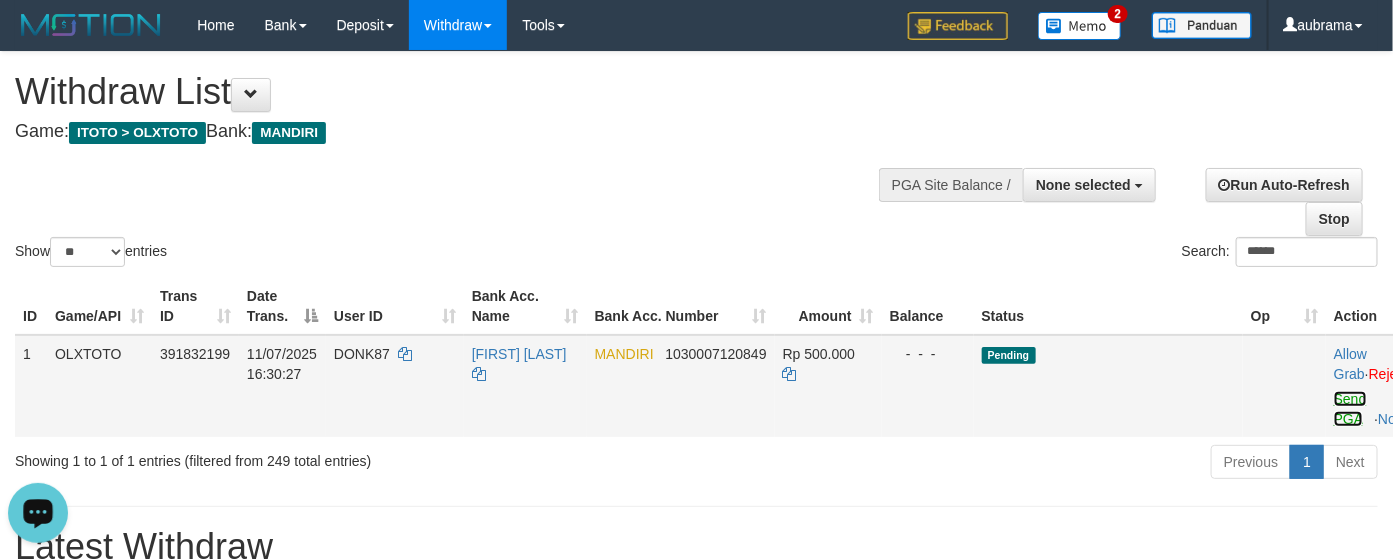 click on "Send PGA" at bounding box center [1350, 409] 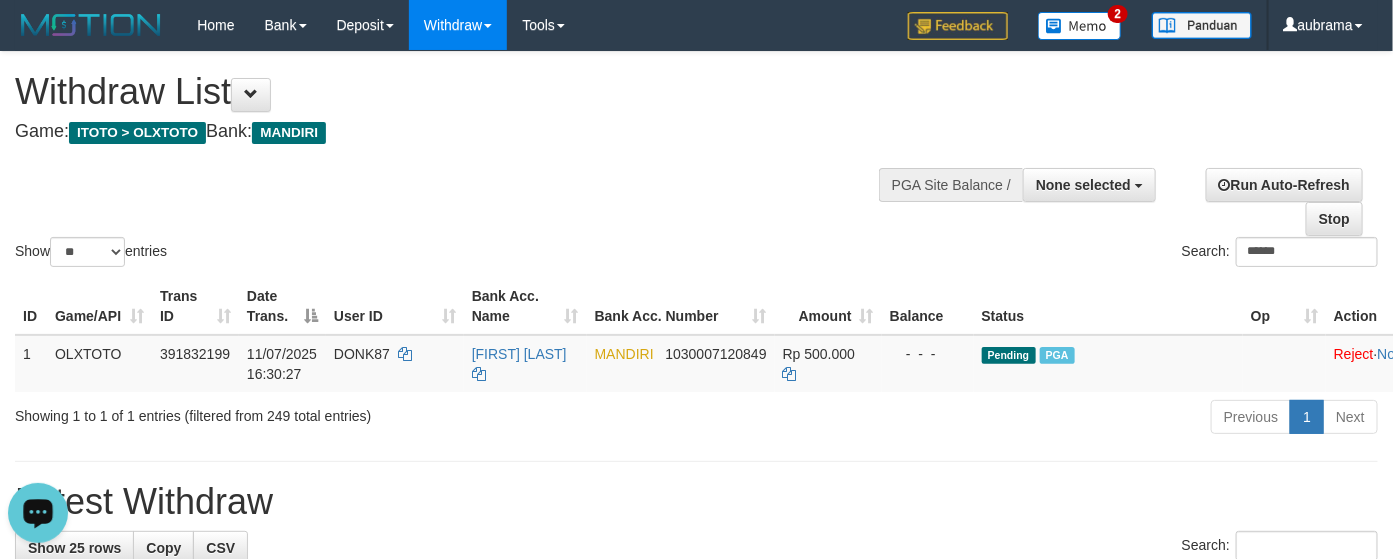 drag, startPoint x: 598, startPoint y: 163, endPoint x: 34, endPoint y: 295, distance: 579.2409 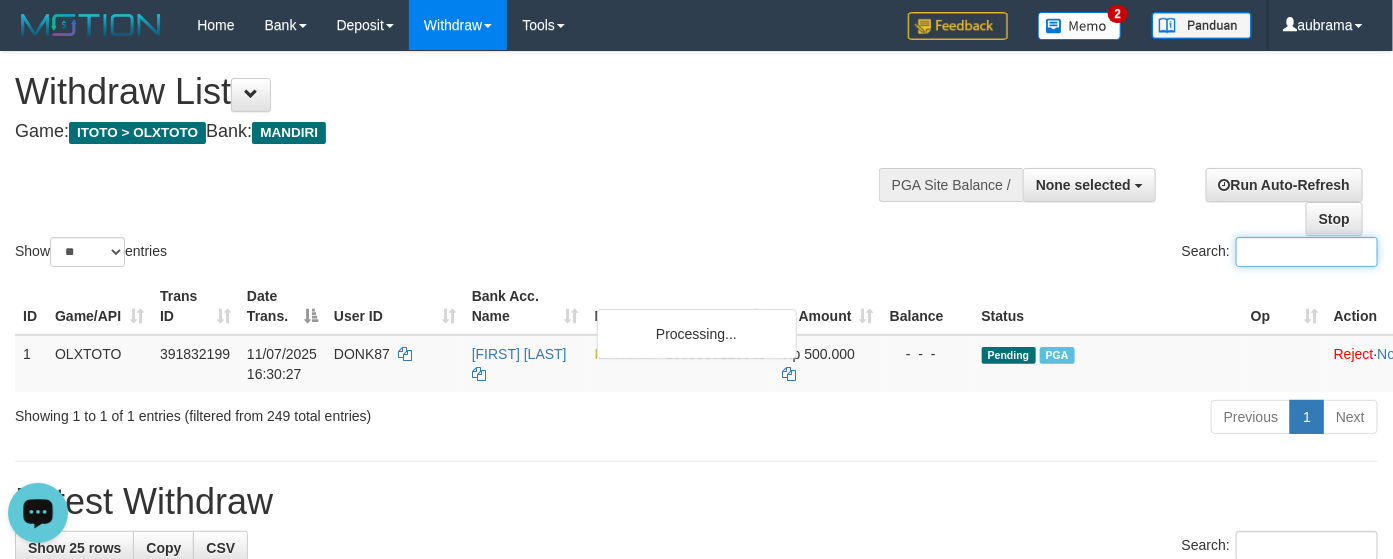 paste on "**********" 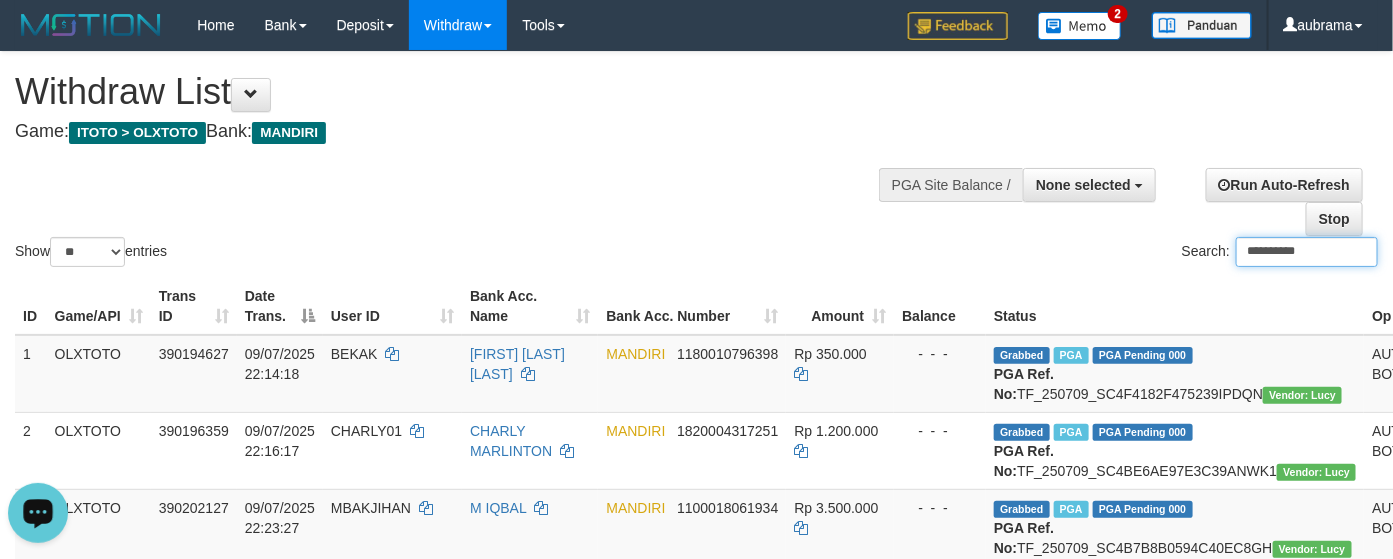 type on "**********" 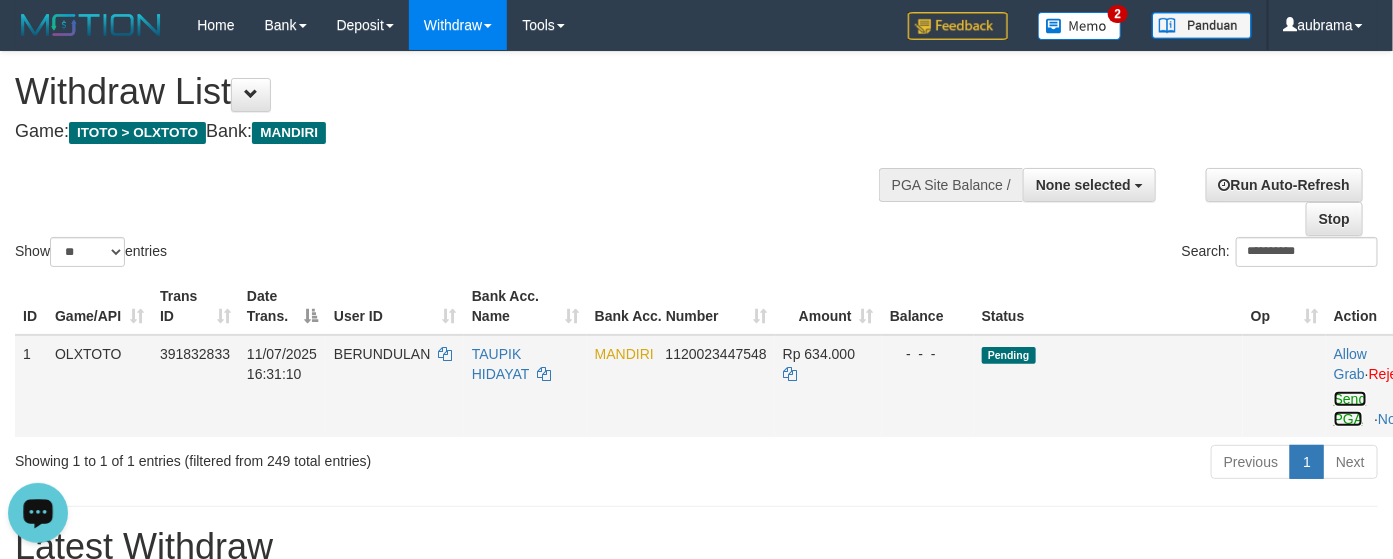 click on "Send PGA" at bounding box center [1350, 409] 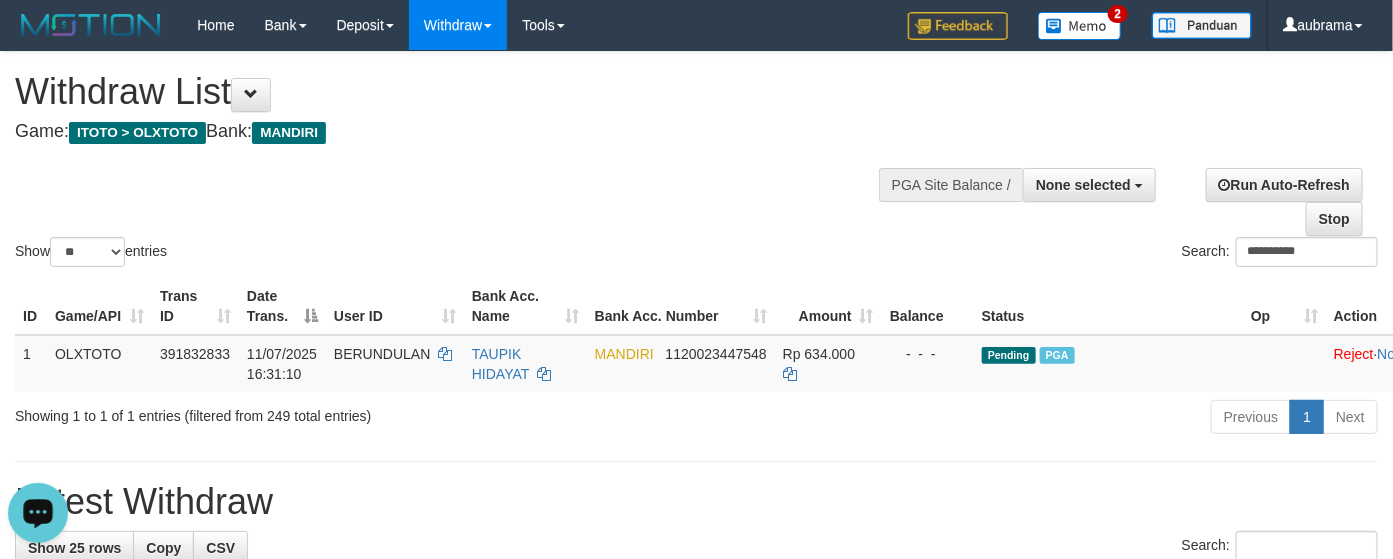 click on "**********" at bounding box center [696, 161] 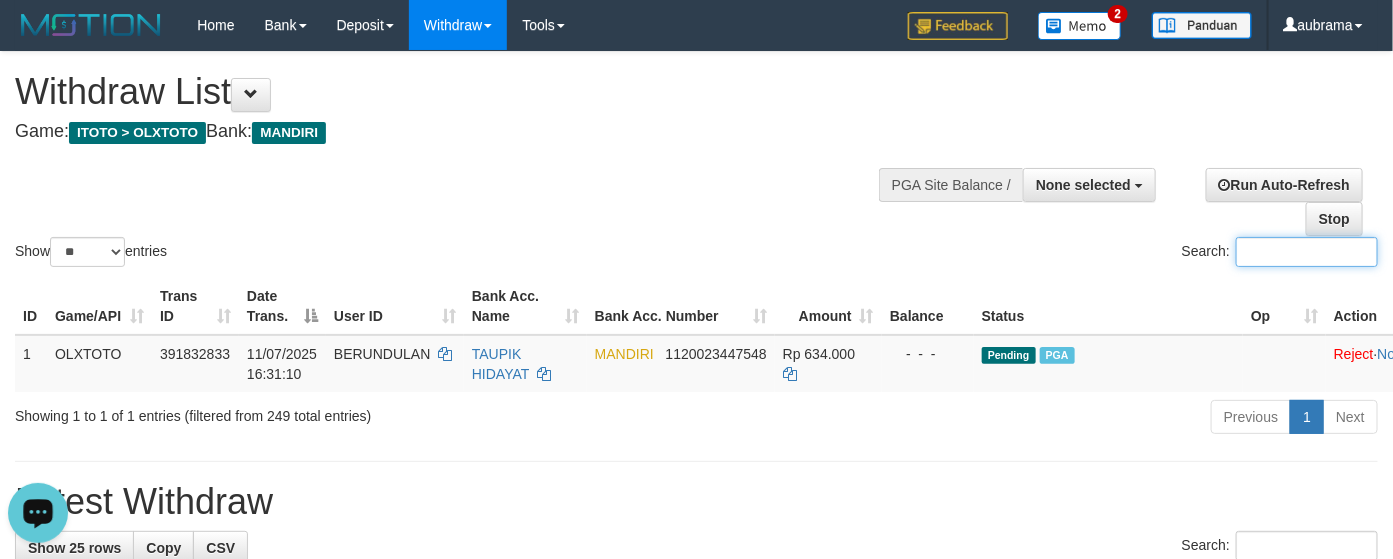 paste on "**********" 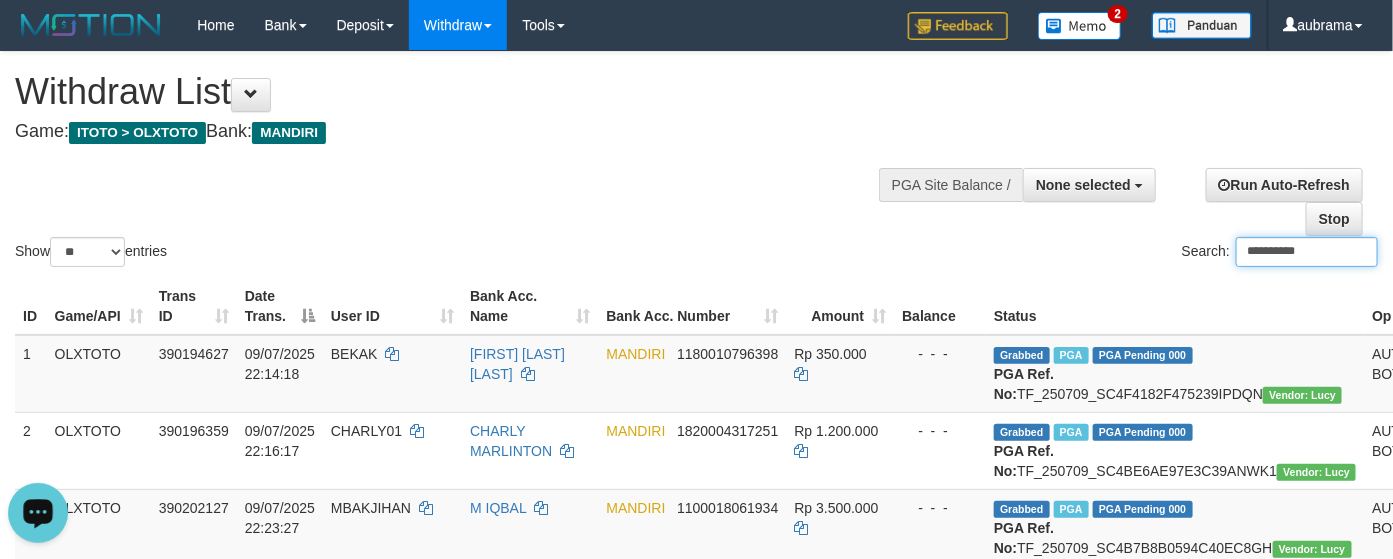 type on "**********" 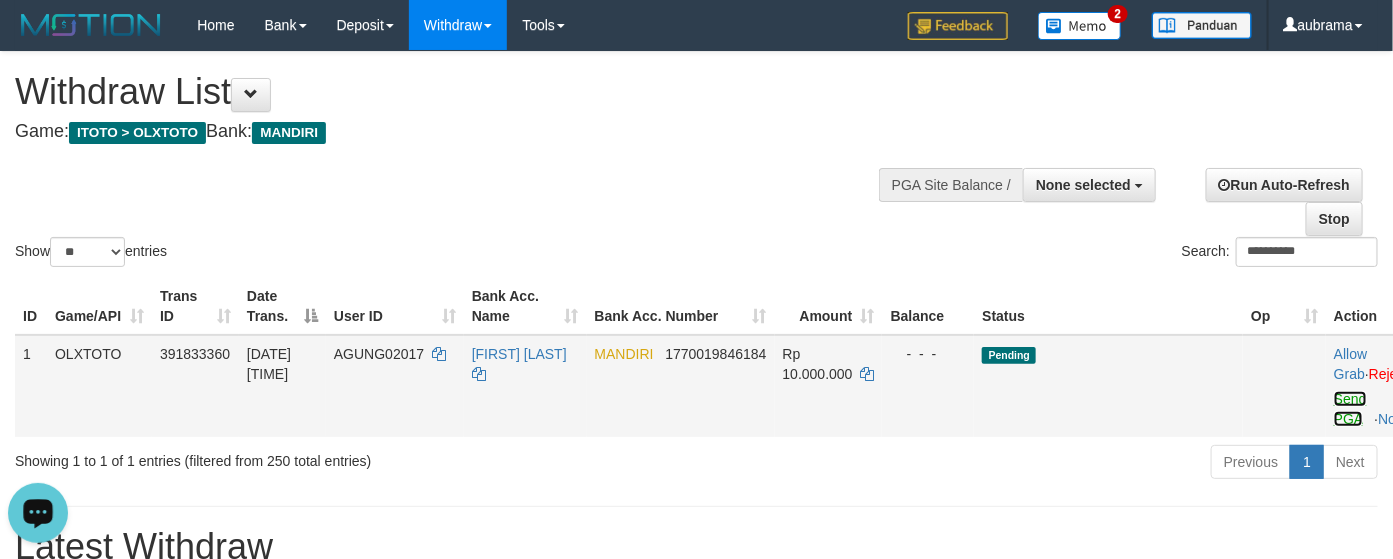 click on "Send PGA" at bounding box center [1350, 409] 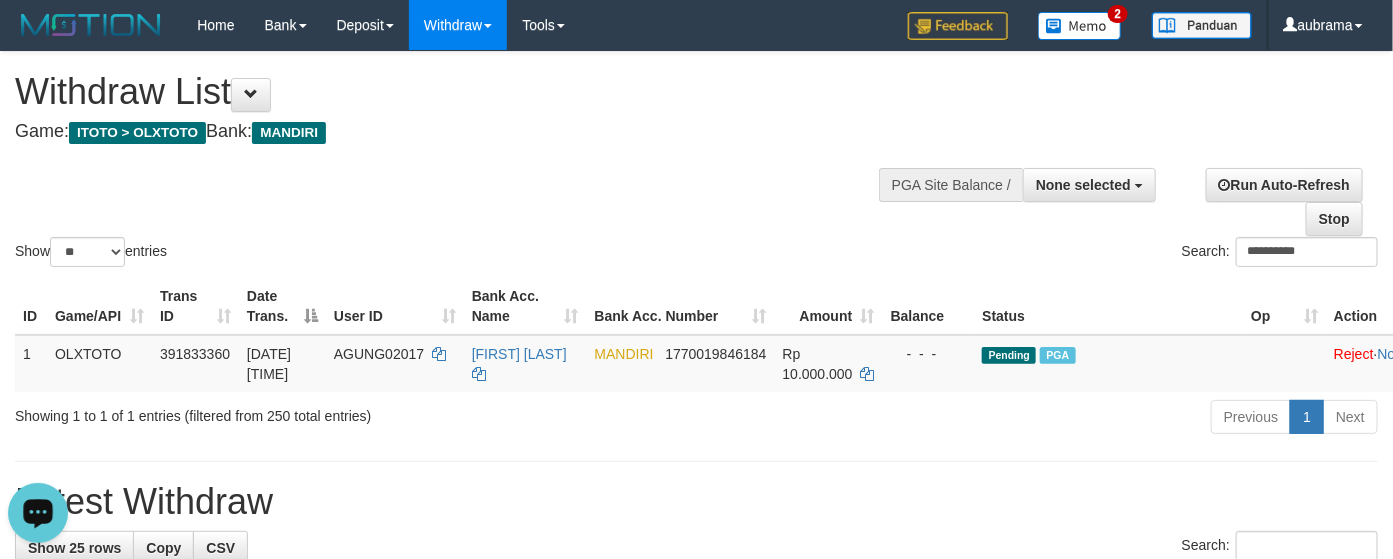 click on "**********" at bounding box center (696, 161) 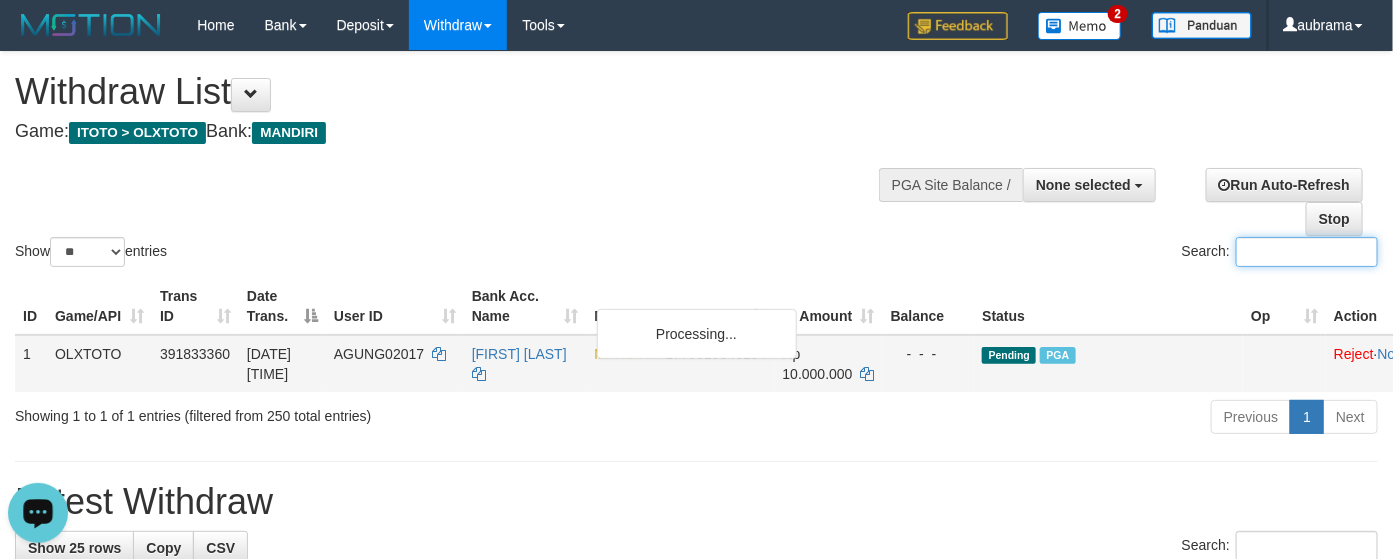 paste on "*********" 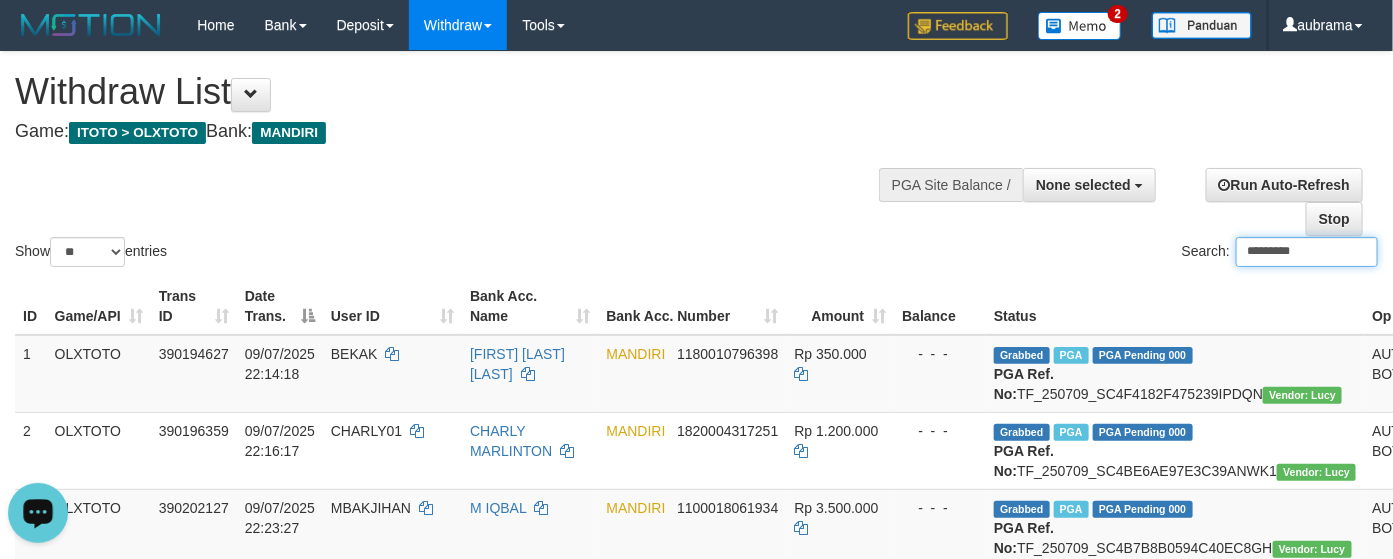 type on "*********" 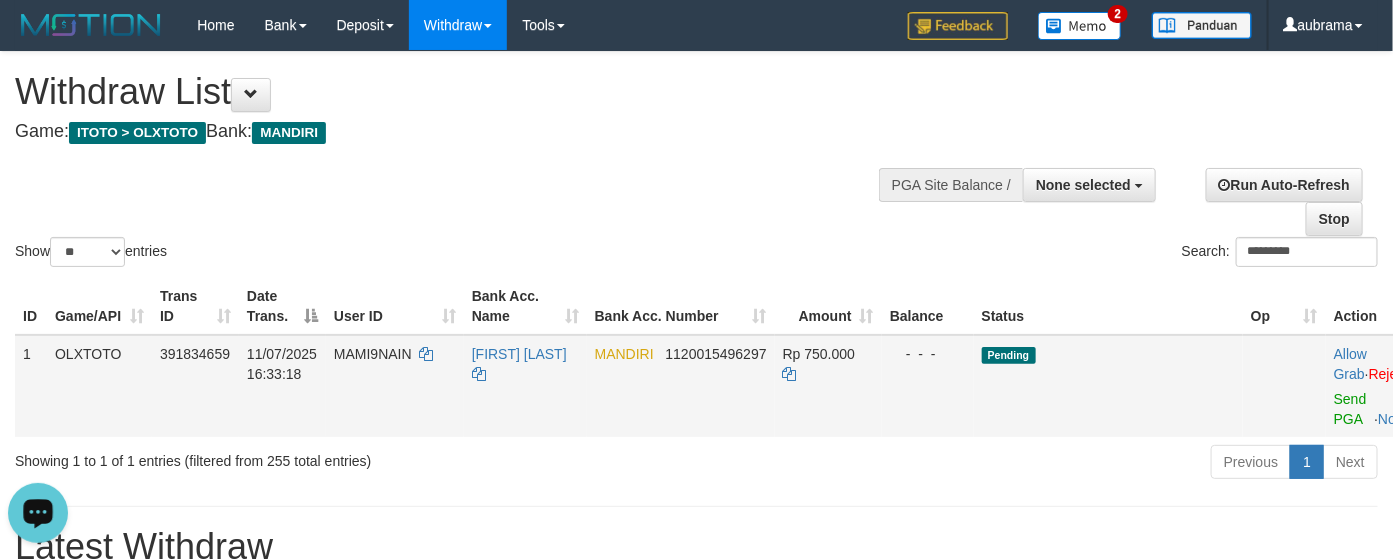click on "Allow Grab   ·    Reject Send PGA     ·    Note" at bounding box center [1382, 386] 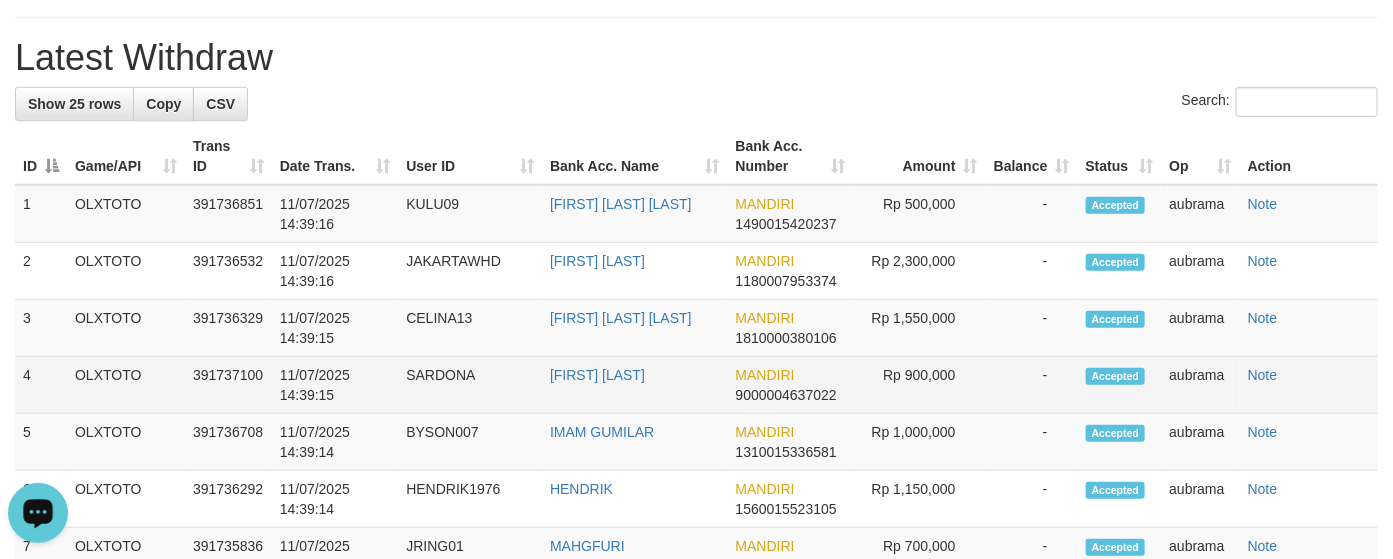 scroll, scrollTop: 0, scrollLeft: 0, axis: both 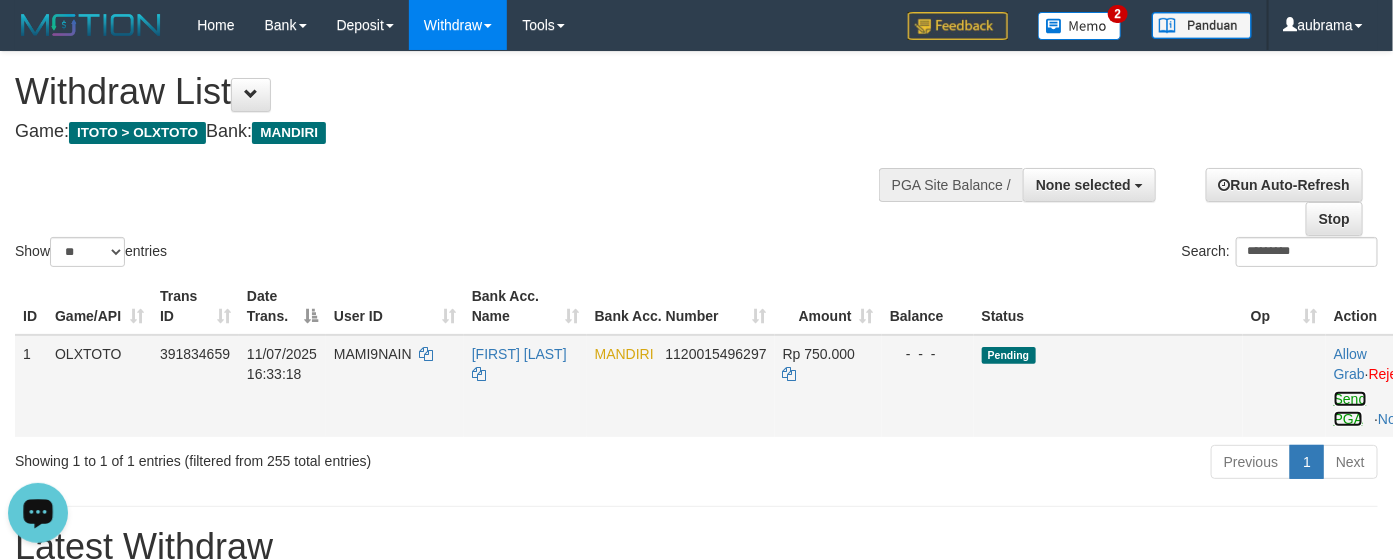 click on "Send PGA" at bounding box center (1350, 409) 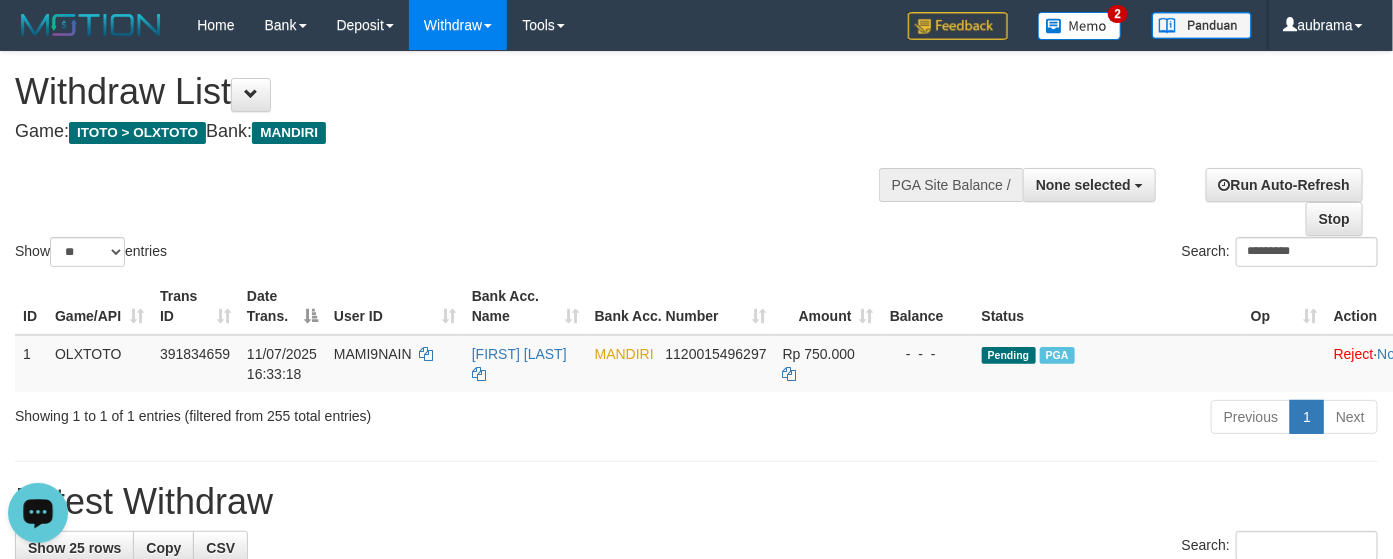 drag, startPoint x: 390, startPoint y: 192, endPoint x: 204, endPoint y: 307, distance: 218.68013 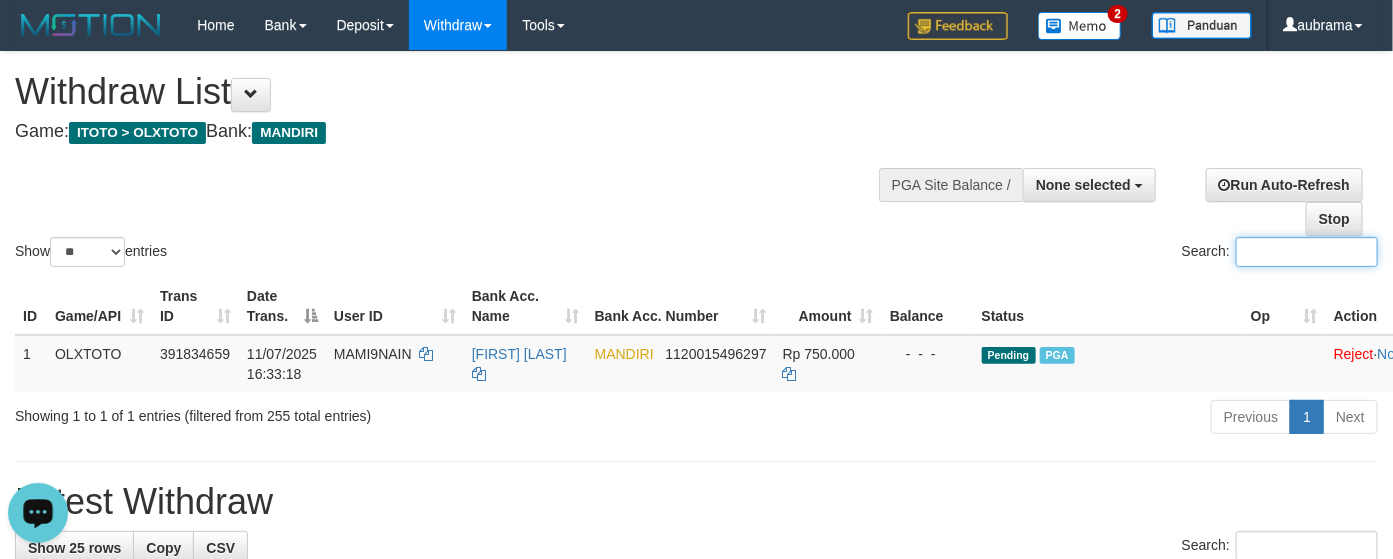 paste on "**********" 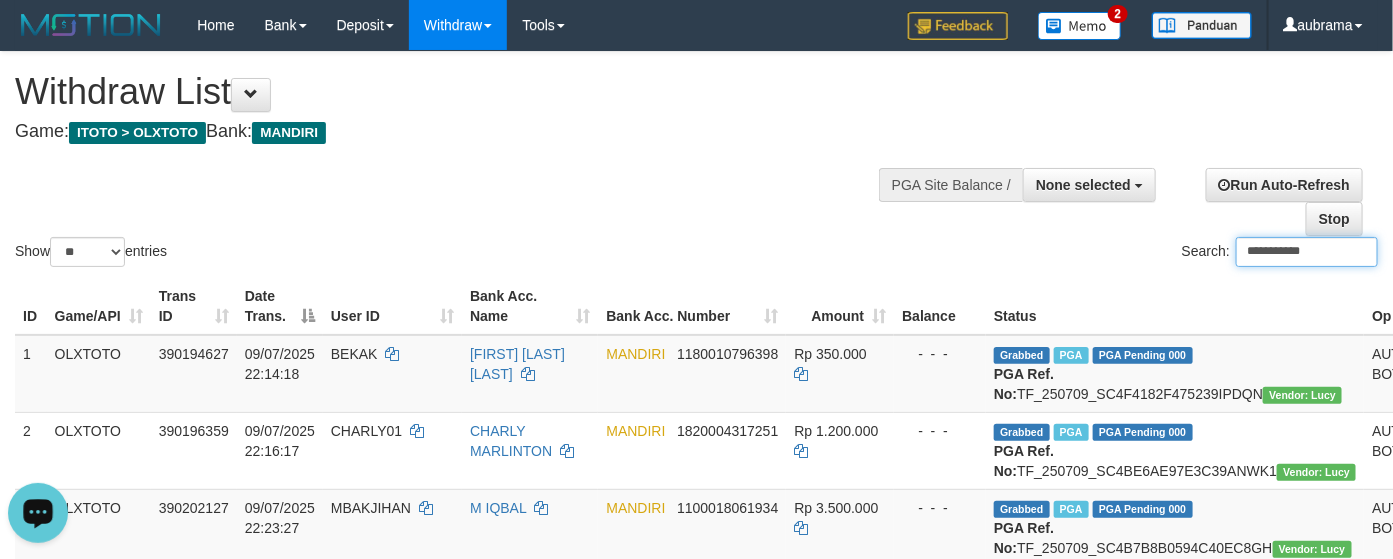 type on "**********" 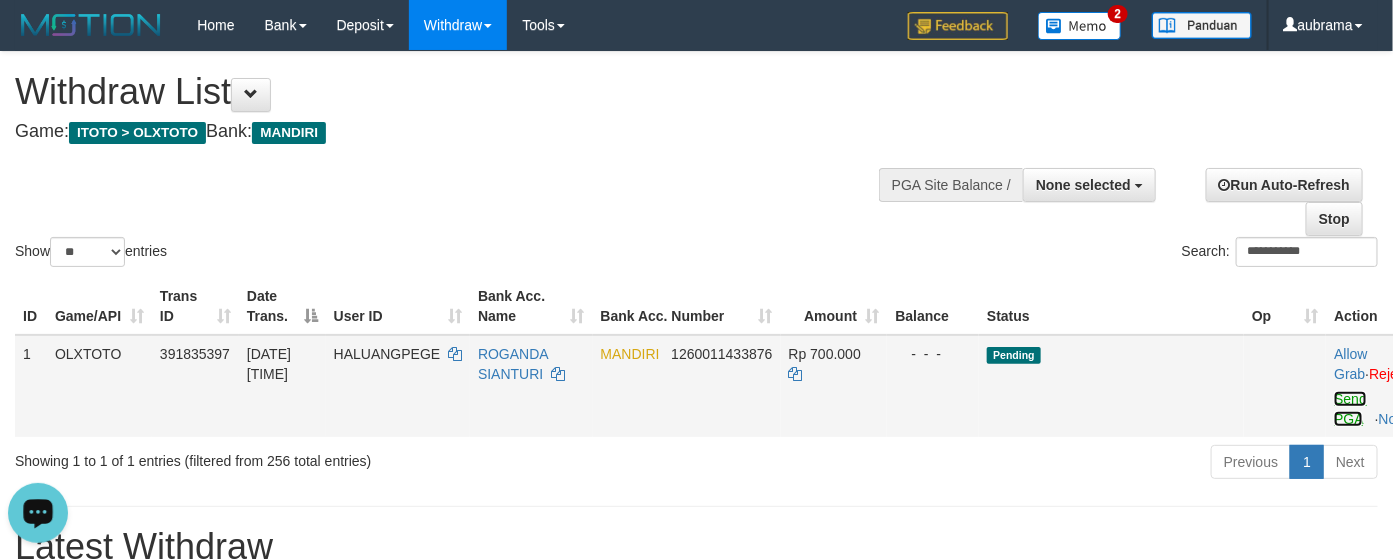 click on "Send PGA" at bounding box center (1350, 409) 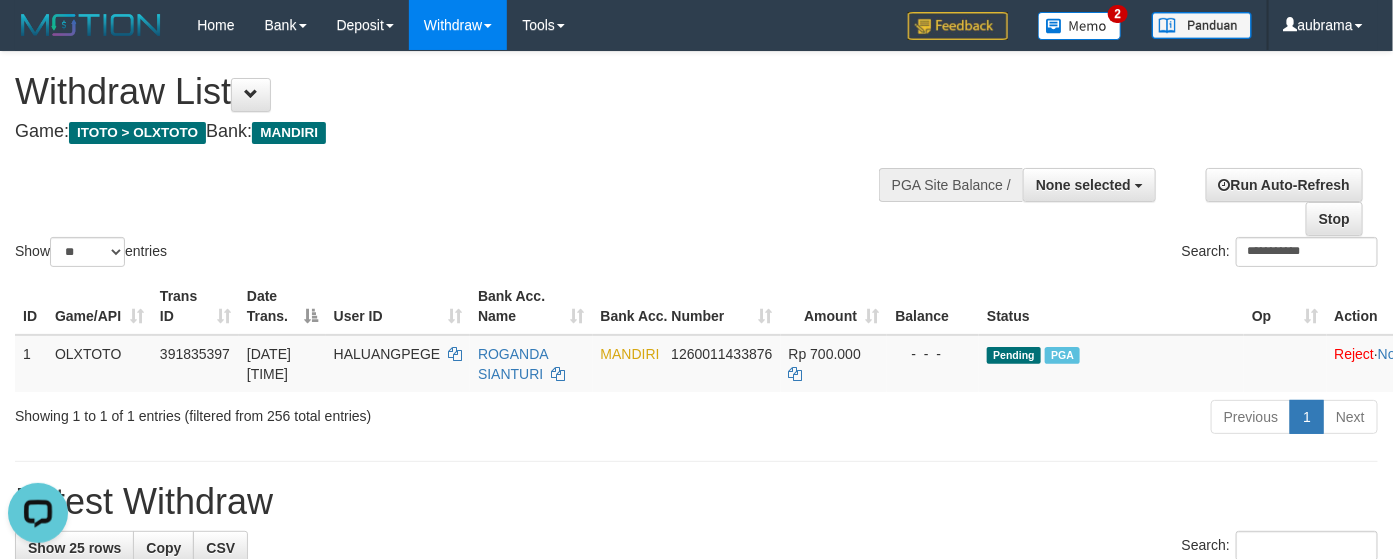 click on "**********" at bounding box center (696, 161) 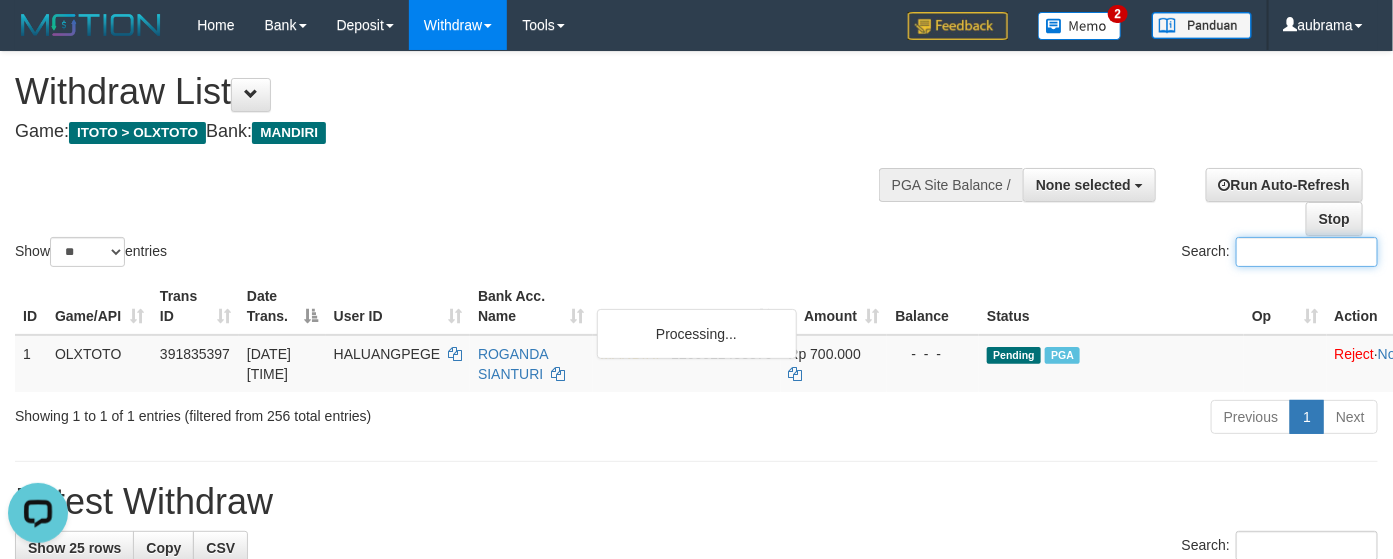 paste on "*******" 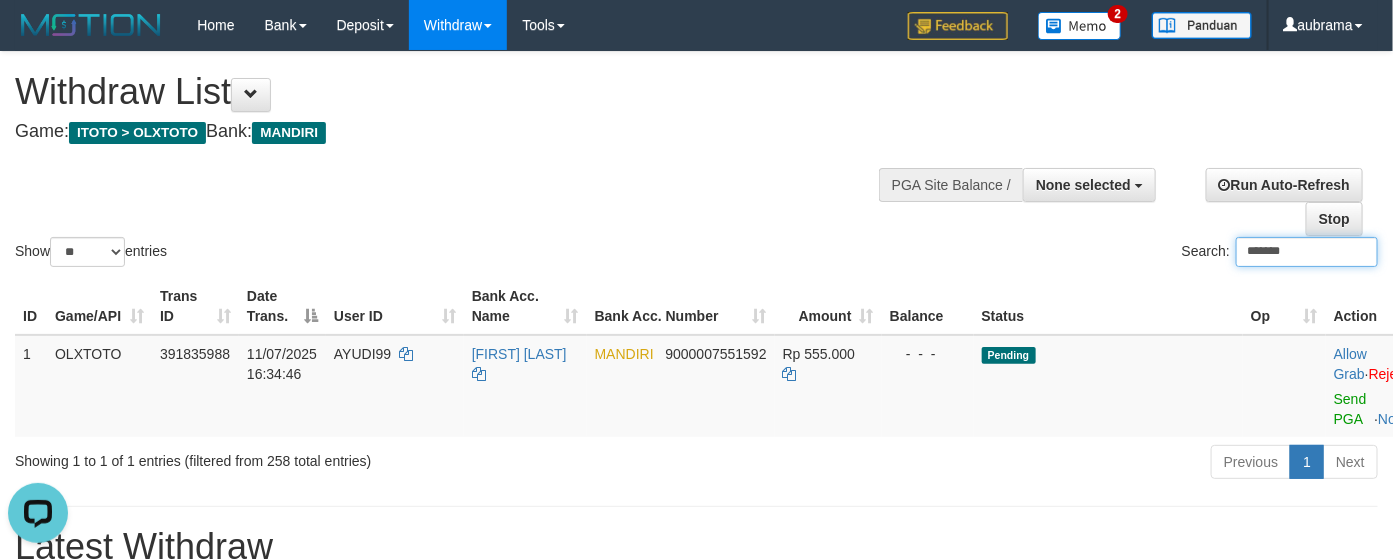 type on "*******" 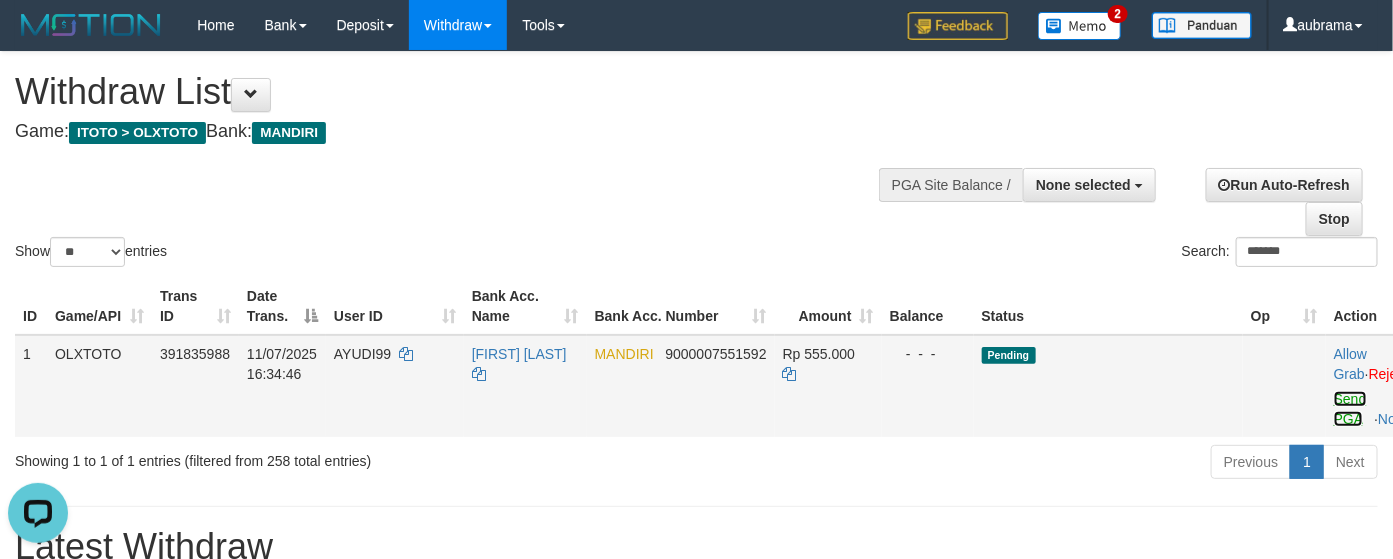 click on "Send PGA" at bounding box center (1350, 409) 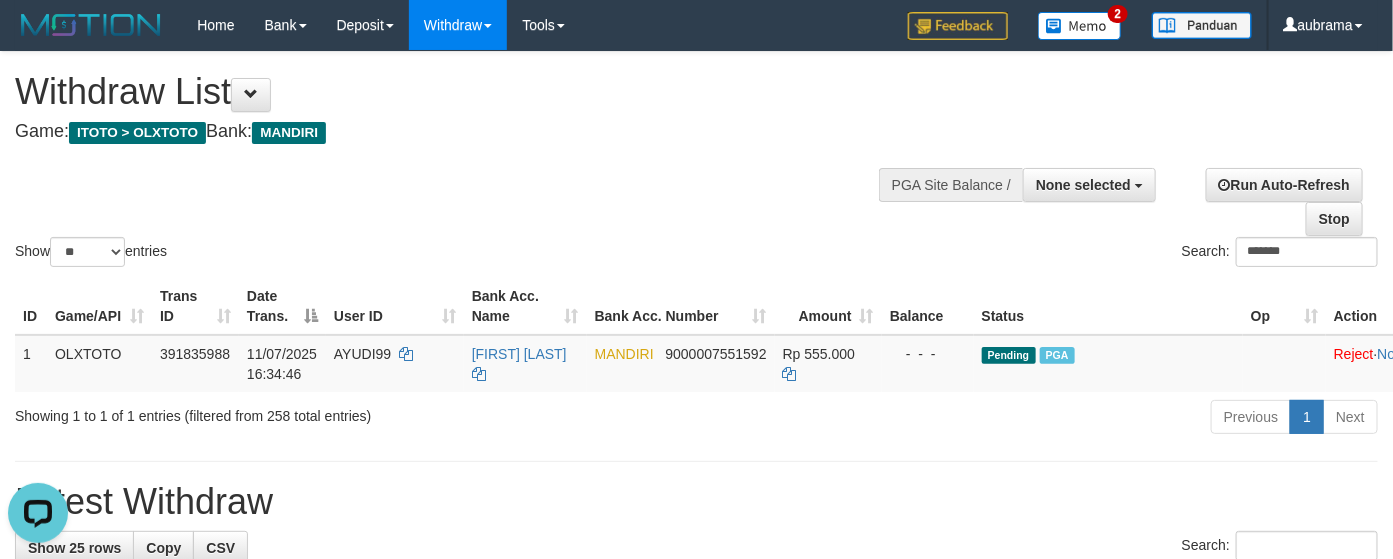 click on "Show  ** ** ** ***  entries Search: *******" at bounding box center (696, 161) 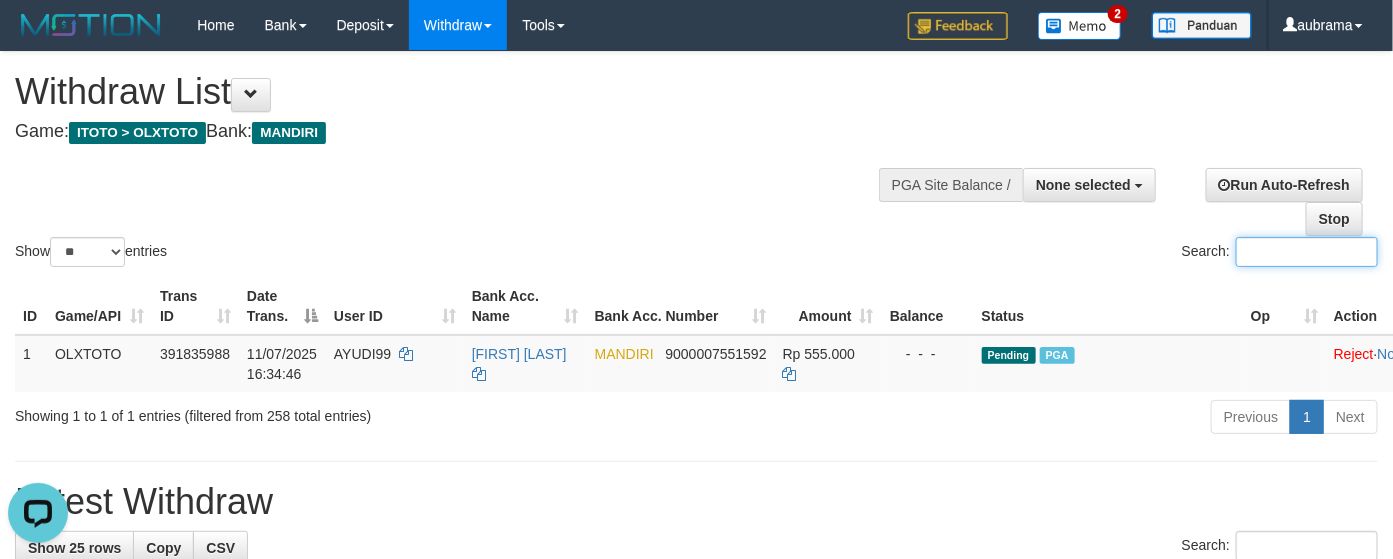 paste on "*******" 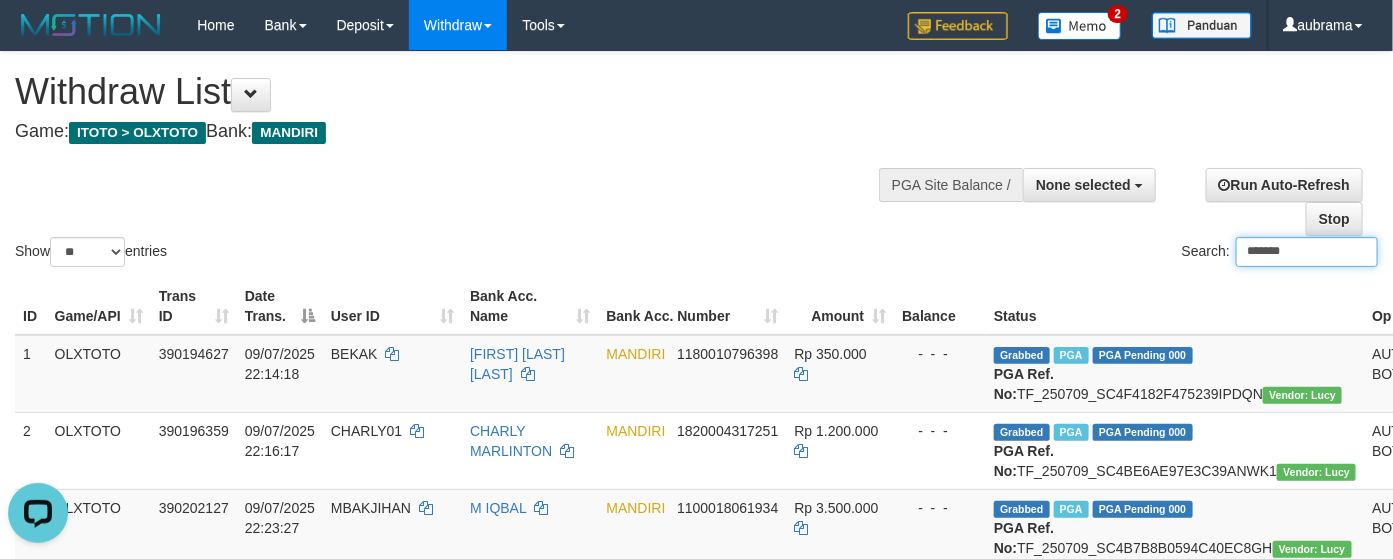 type on "*******" 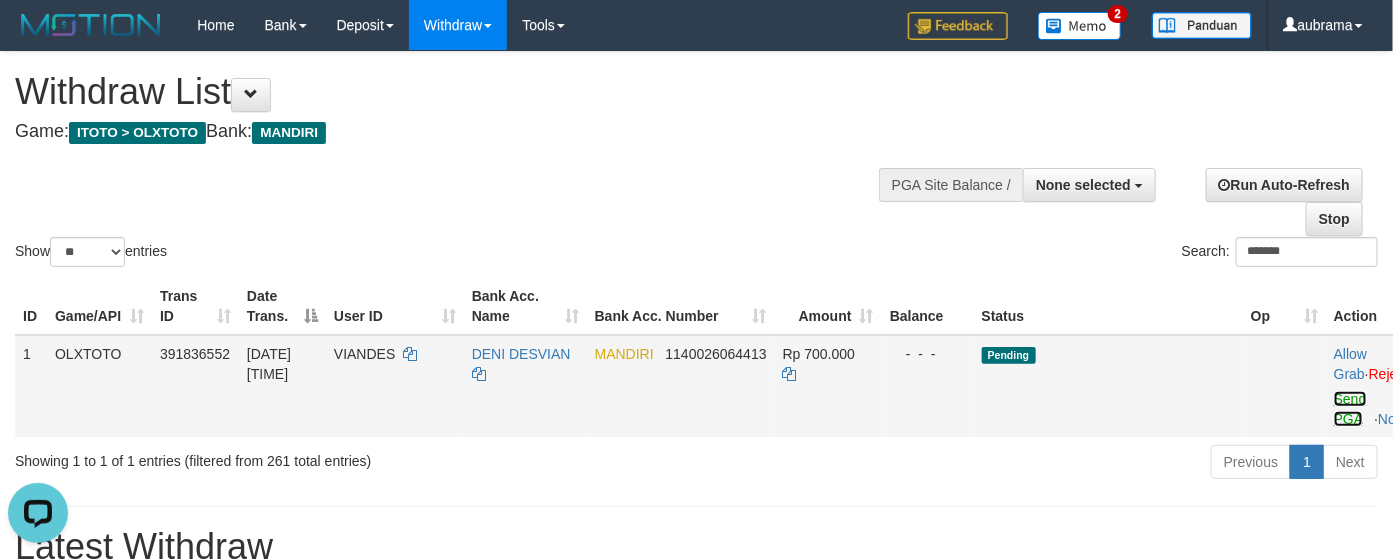 click on "Send PGA" at bounding box center [1350, 409] 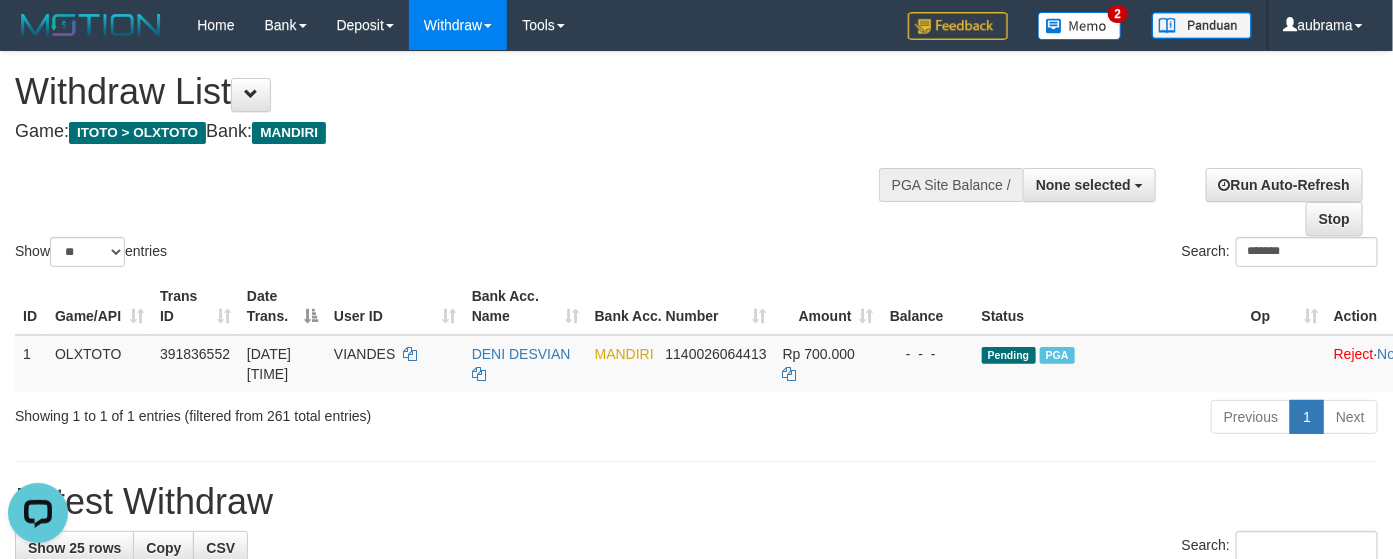 click on "ID Game/API Trans ID Date Trans. User ID Bank Acc. Name Bank Acc. Number Amount Balance Status Op Action
1 OLXTOTO 391836552 11/07/2025 16:35:23 VIANDES    DENI DESVIAN    MANDIRI     1140026064413 Rp 700.000    -  -  - Pending   PGA Allow Grab   ·    Reject Send PGA     ·    Note Processing..." at bounding box center (696, 335) 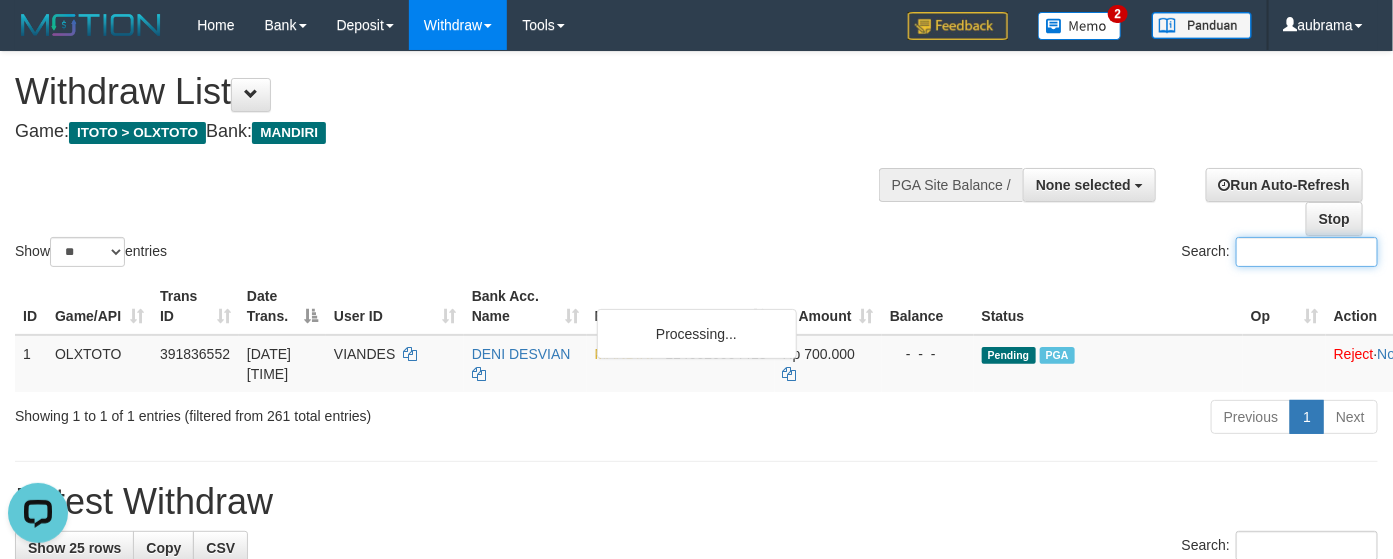 paste on "******" 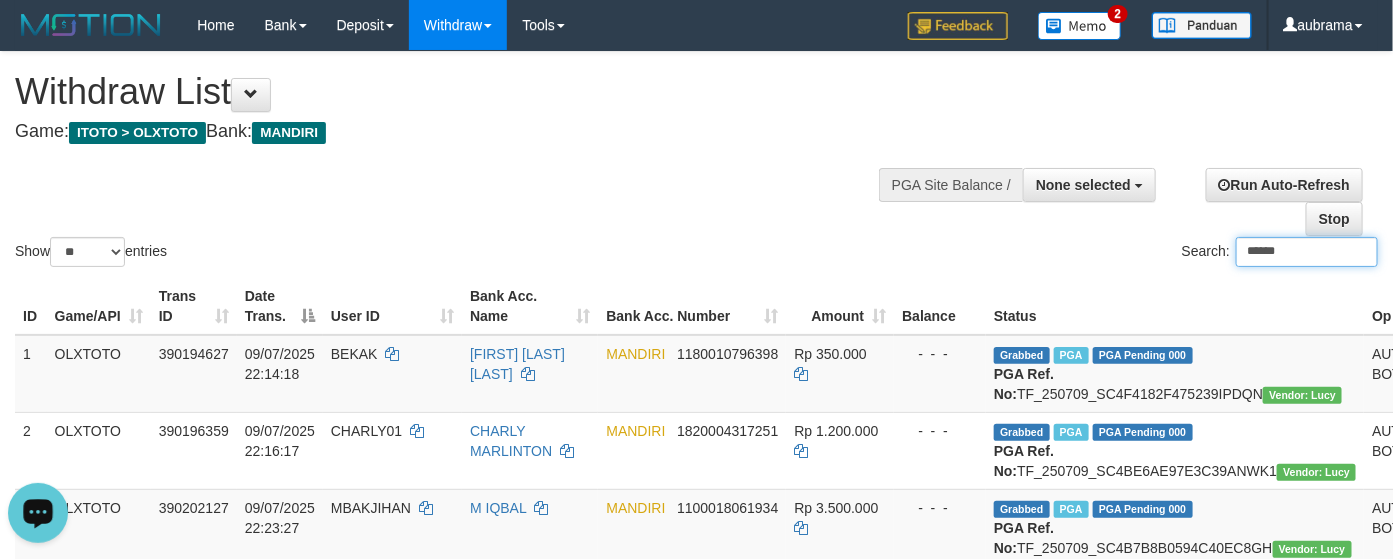type on "******" 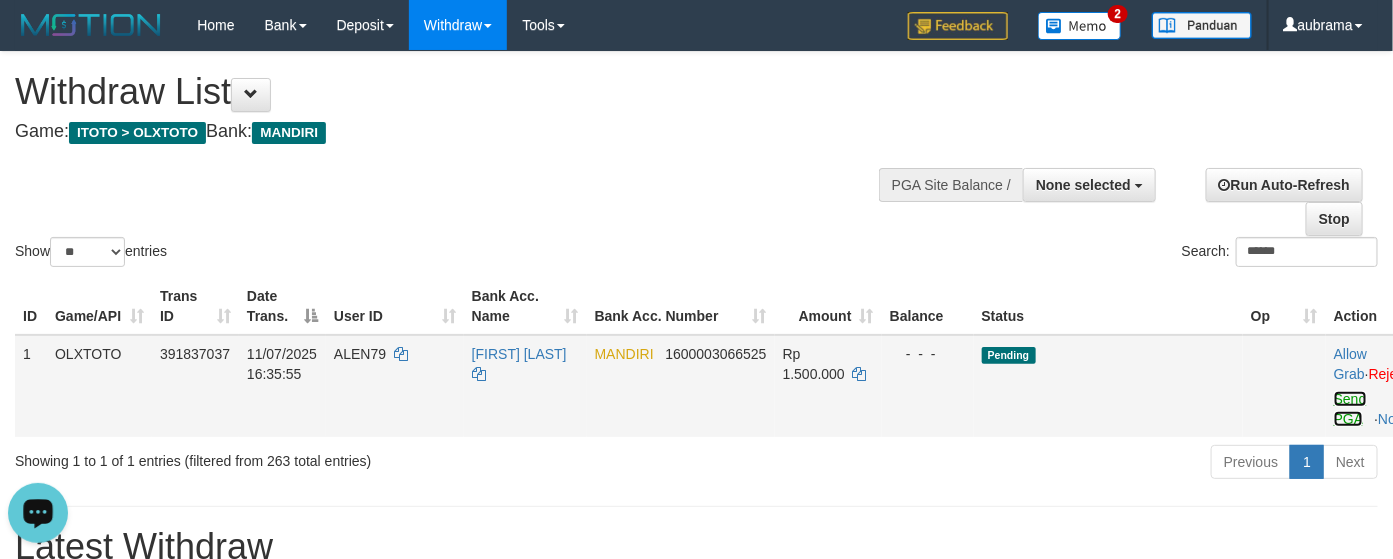 click on "Send PGA" at bounding box center (1350, 409) 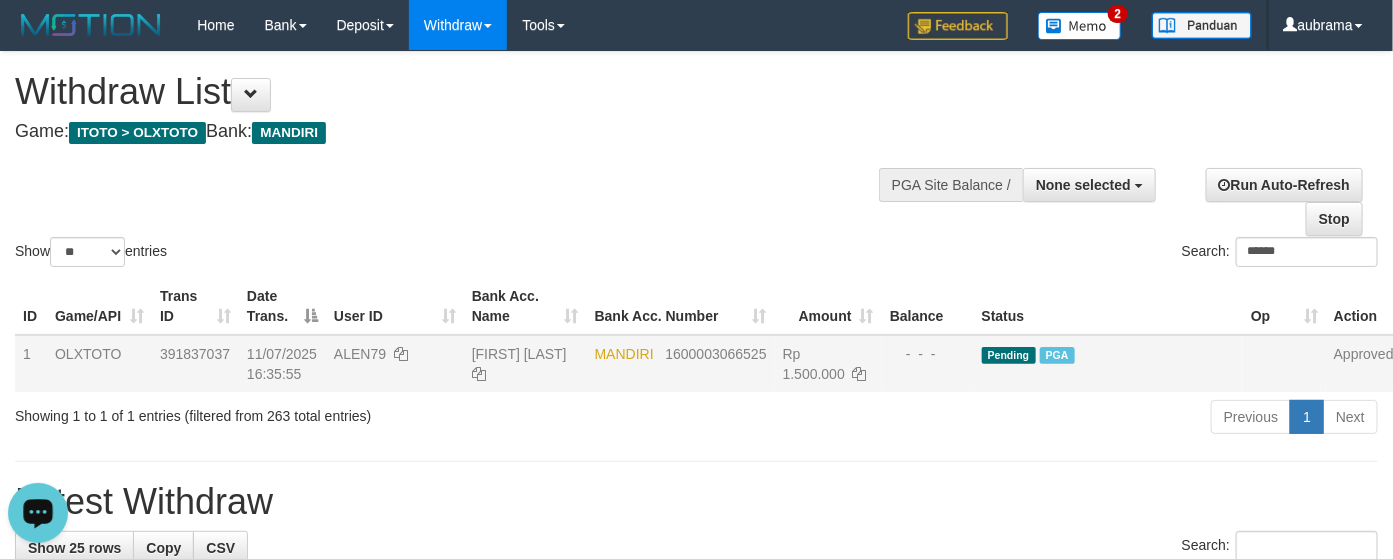 click on "Show  ** ** ** ***  entries Search: ******" at bounding box center [696, 161] 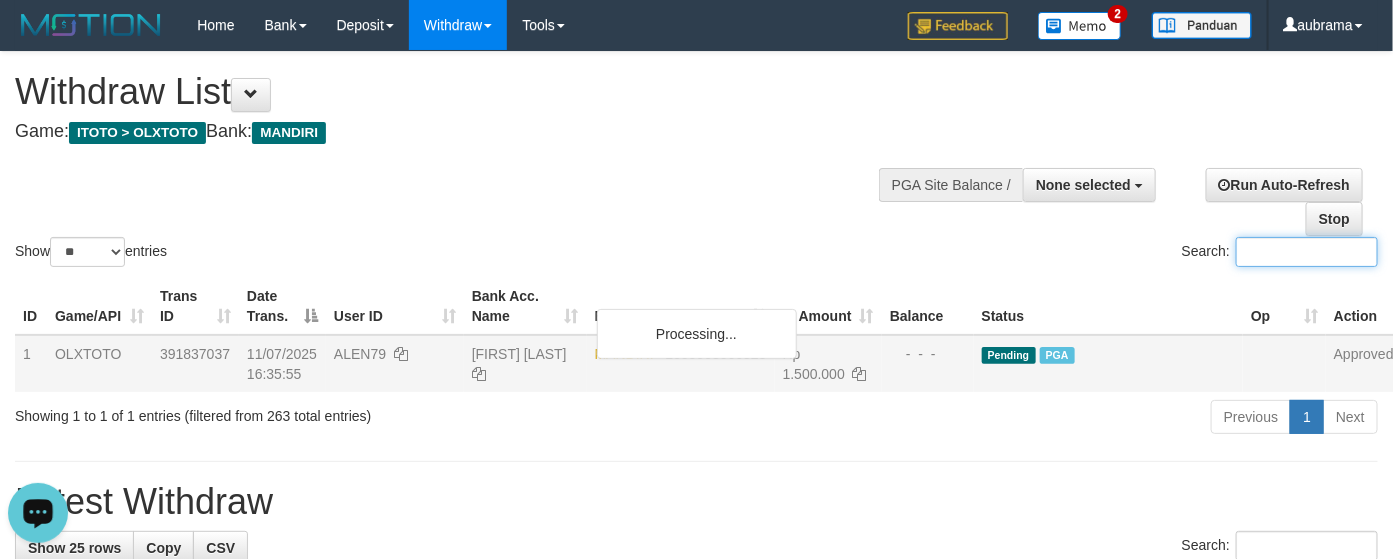 paste on "*******" 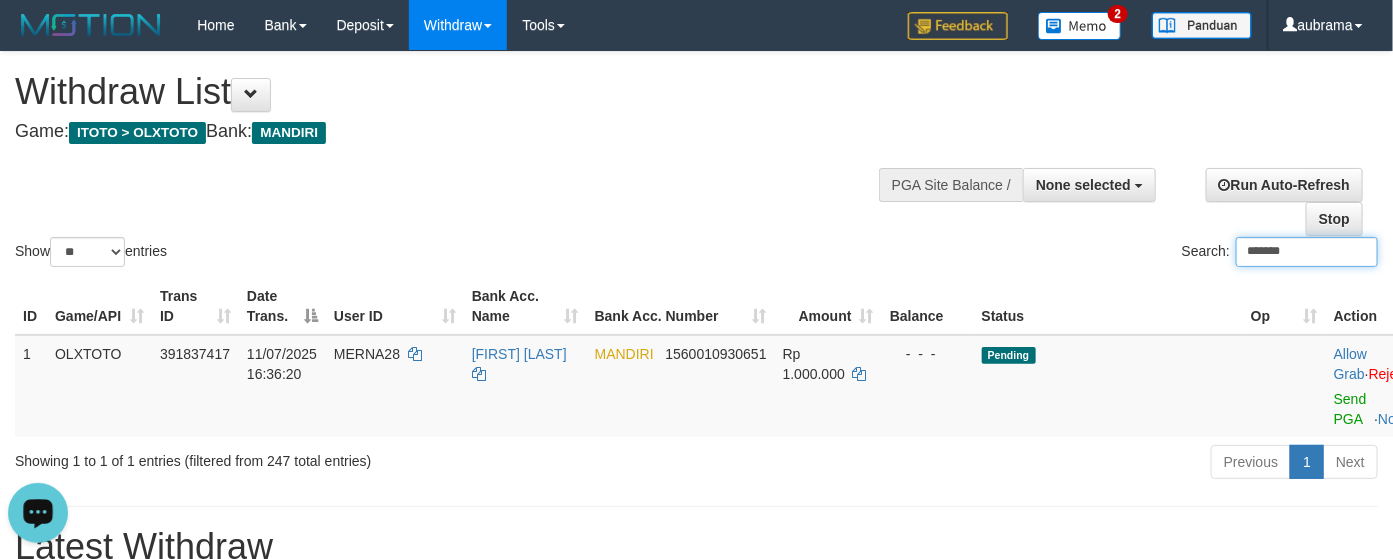 type on "*******" 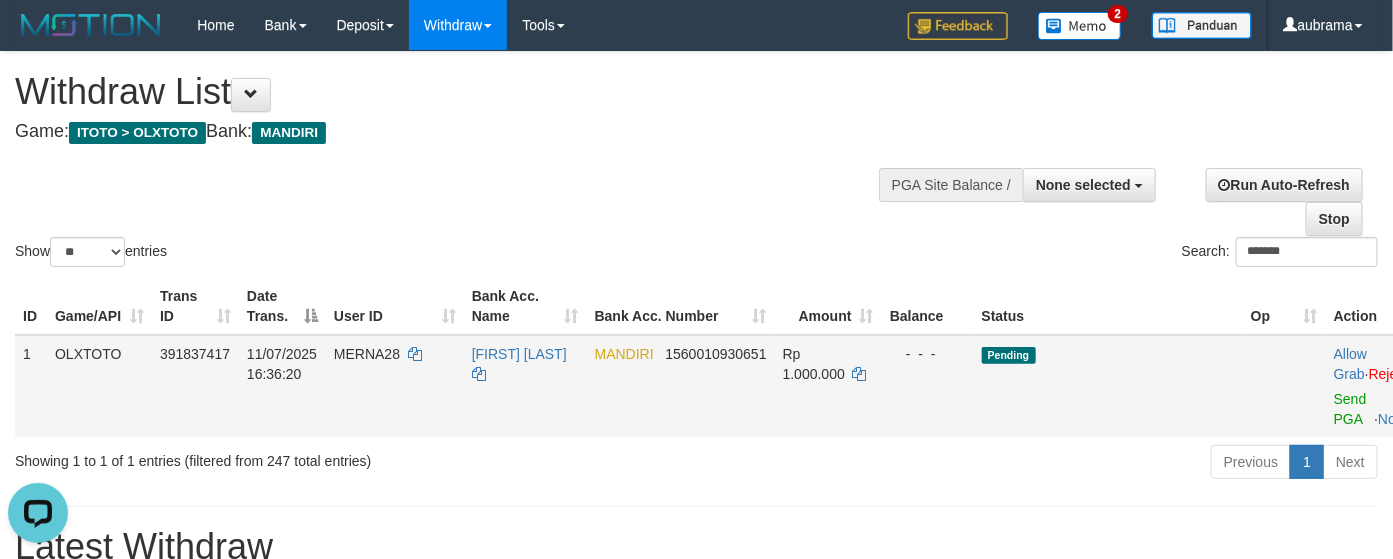 click on "Allow Grab   ·    Reject Send PGA     ·    Note" at bounding box center [1382, 386] 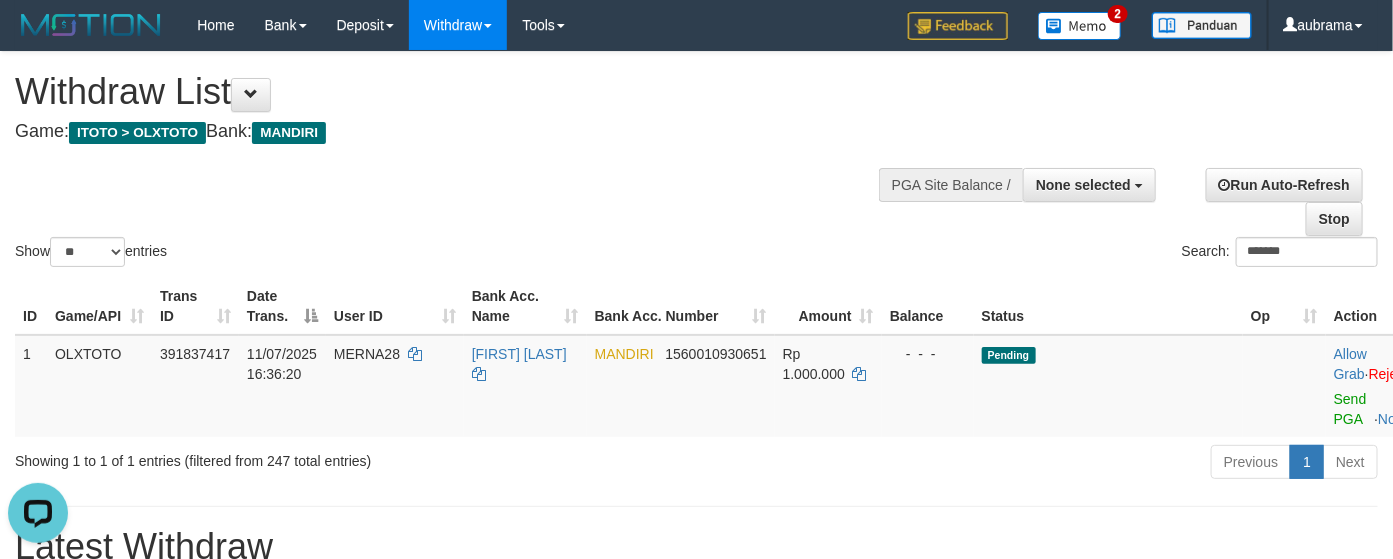 click on "Show  ** ** ** ***  entries" at bounding box center [348, 254] 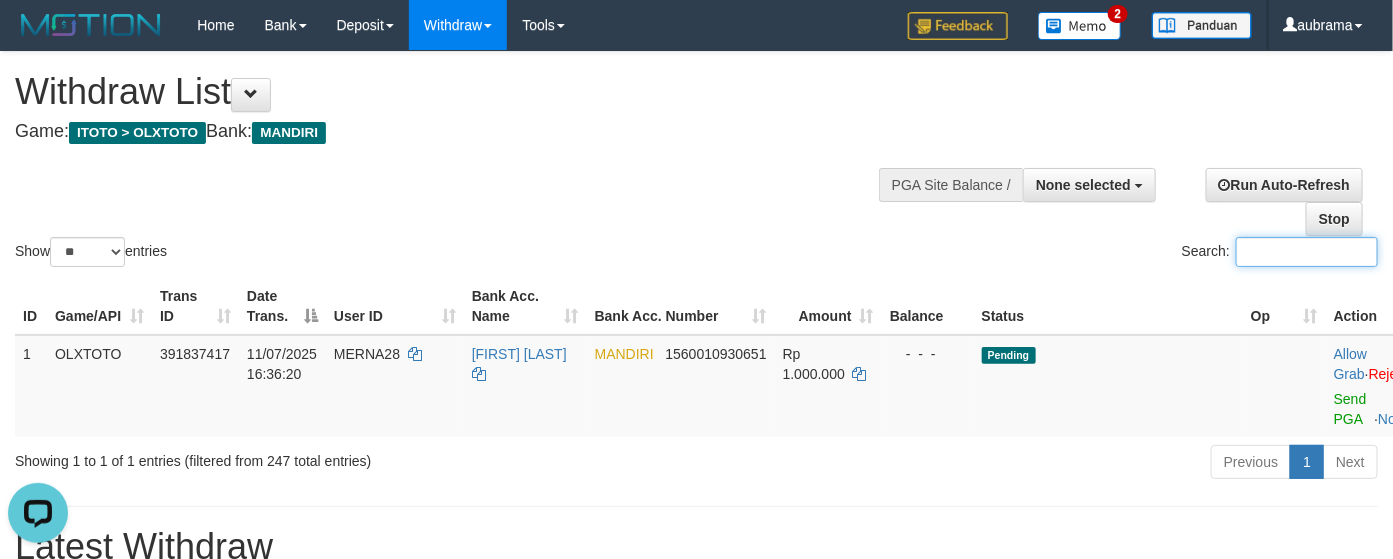 paste on "*******" 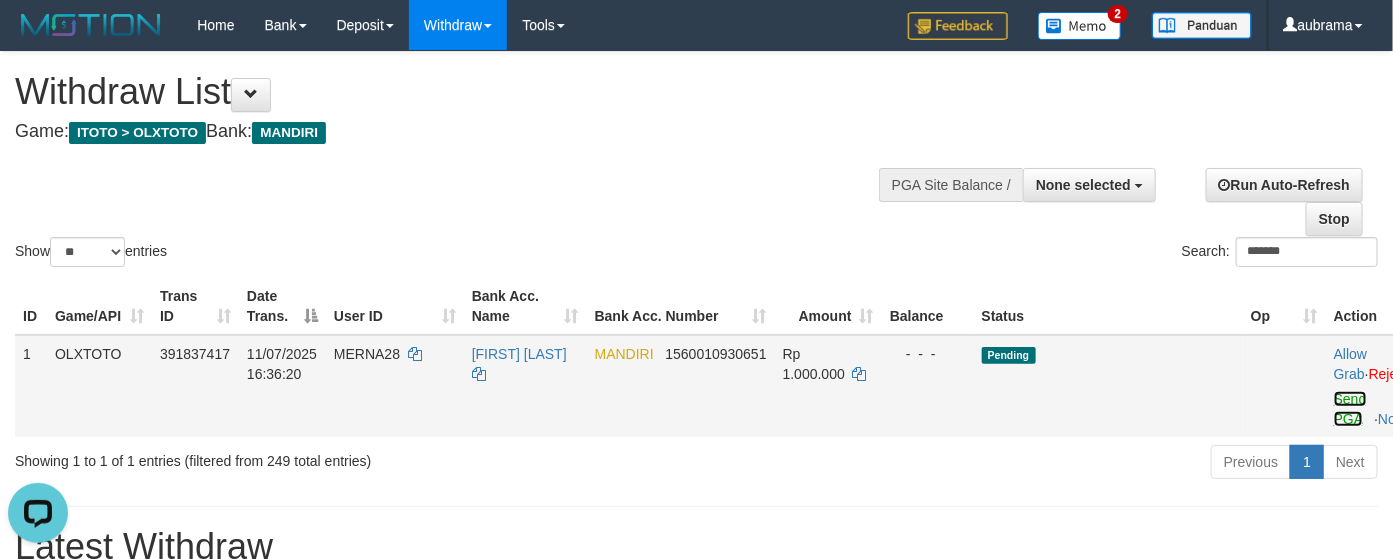 click on "Send PGA" at bounding box center [1350, 409] 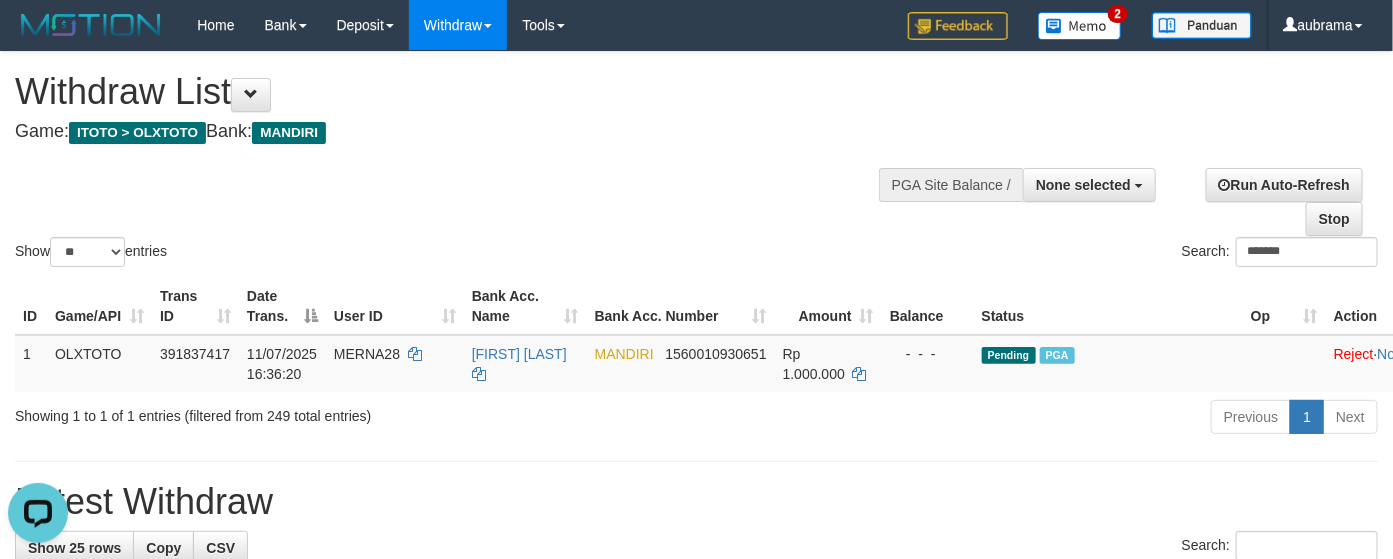 click on "Show  ** ** ** ***  entries Search: *******" at bounding box center [696, 161] 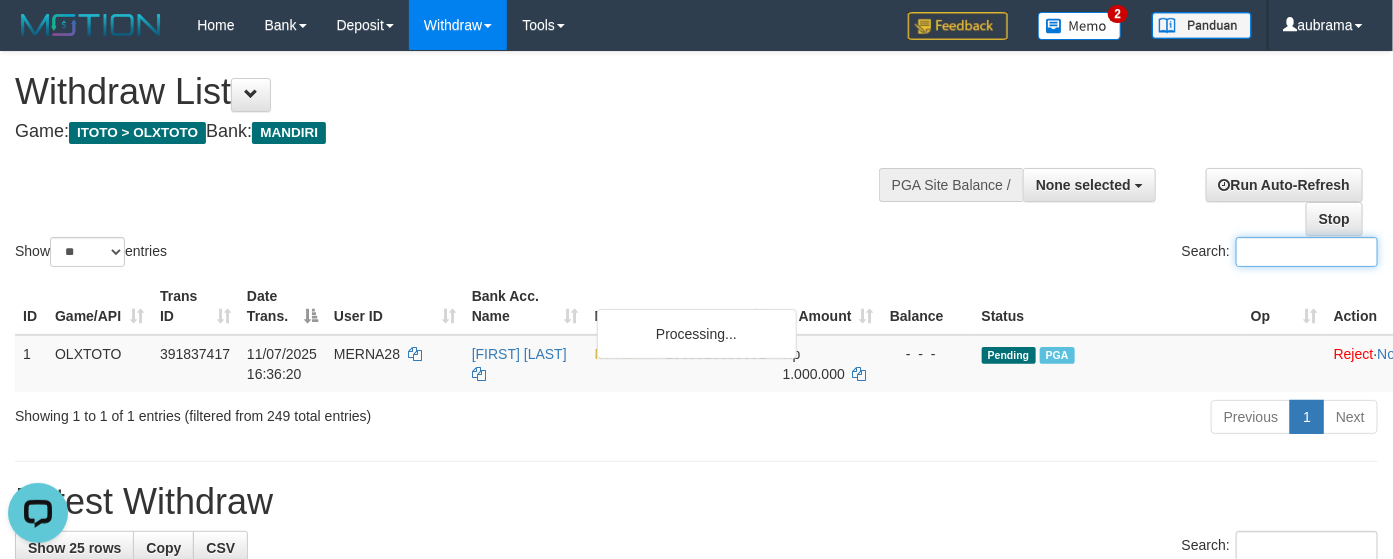 paste on "*********" 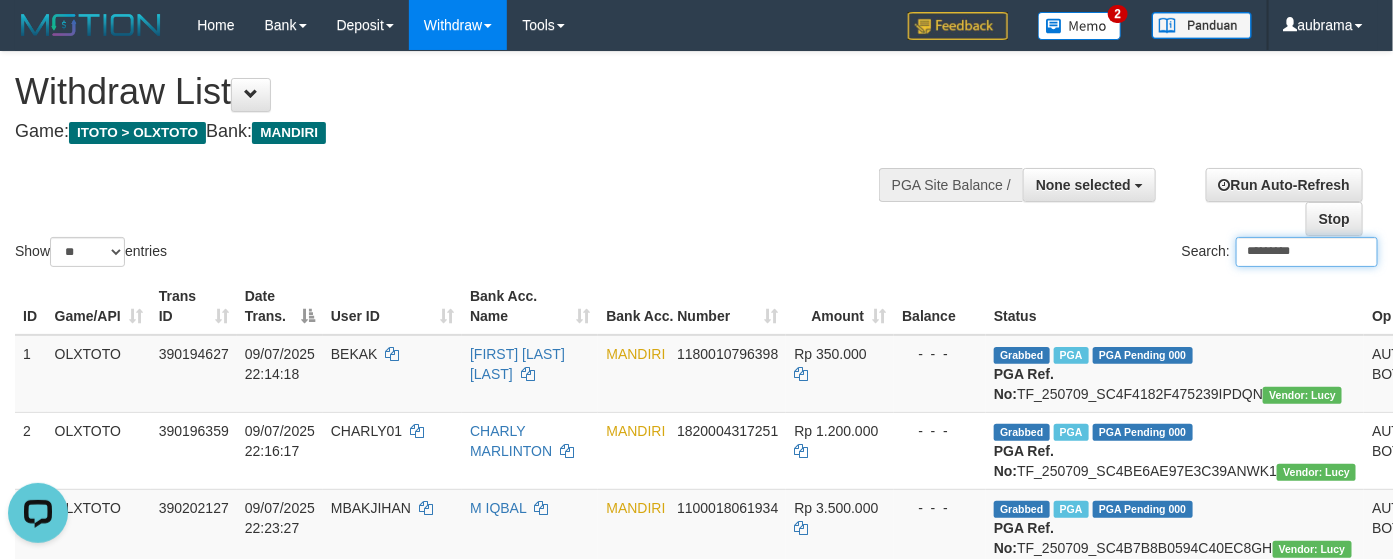 type on "*********" 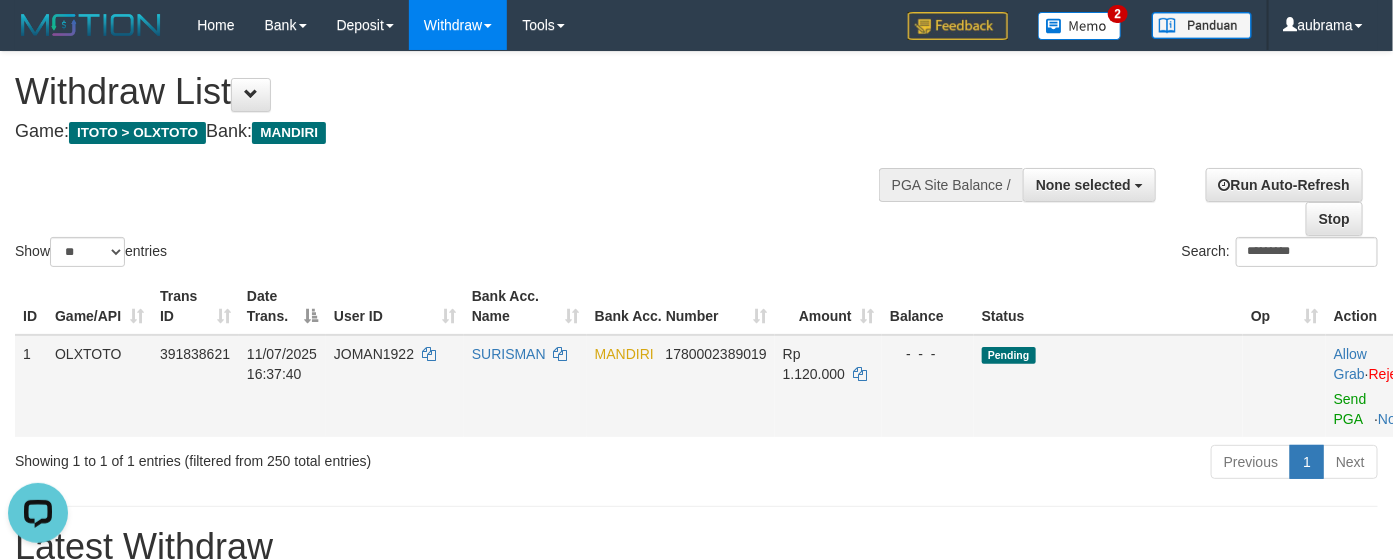 click at bounding box center (1382, 386) 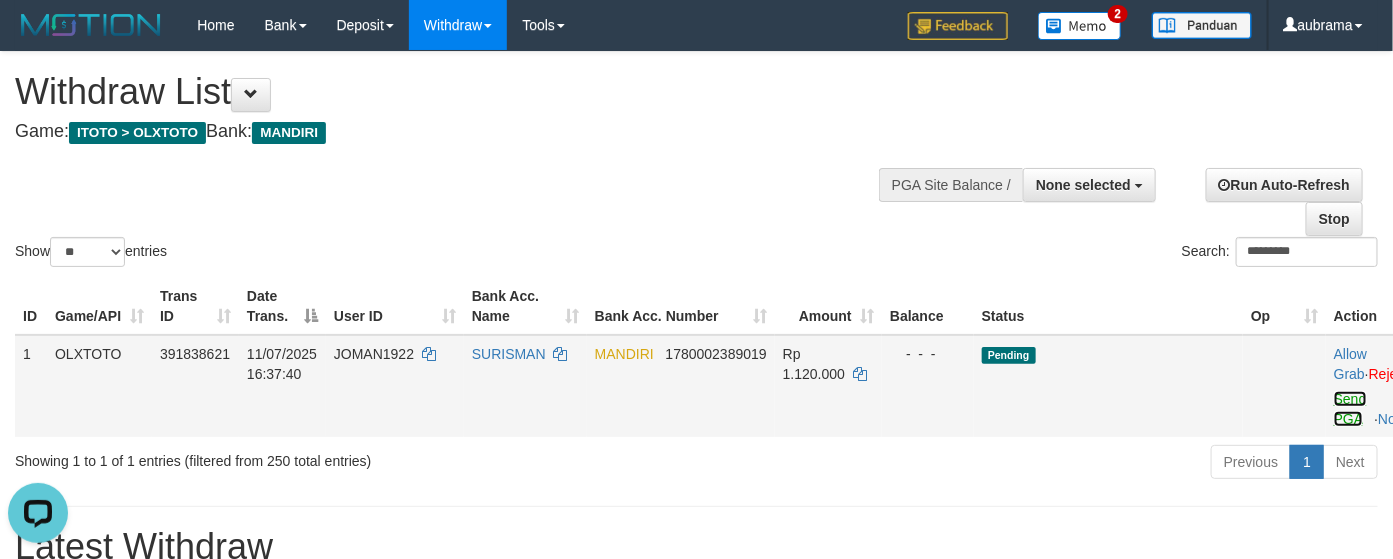 click on "Send PGA" at bounding box center (1350, 409) 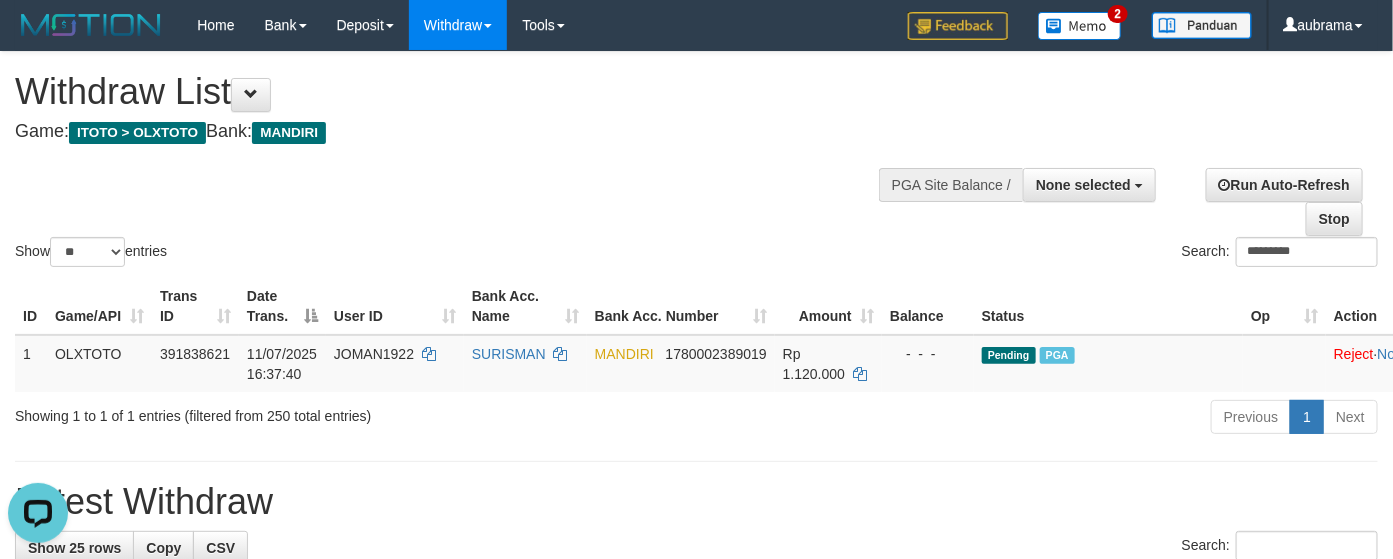 click on "Show  ** ** ** ***  entries Search: *********" at bounding box center (696, 161) 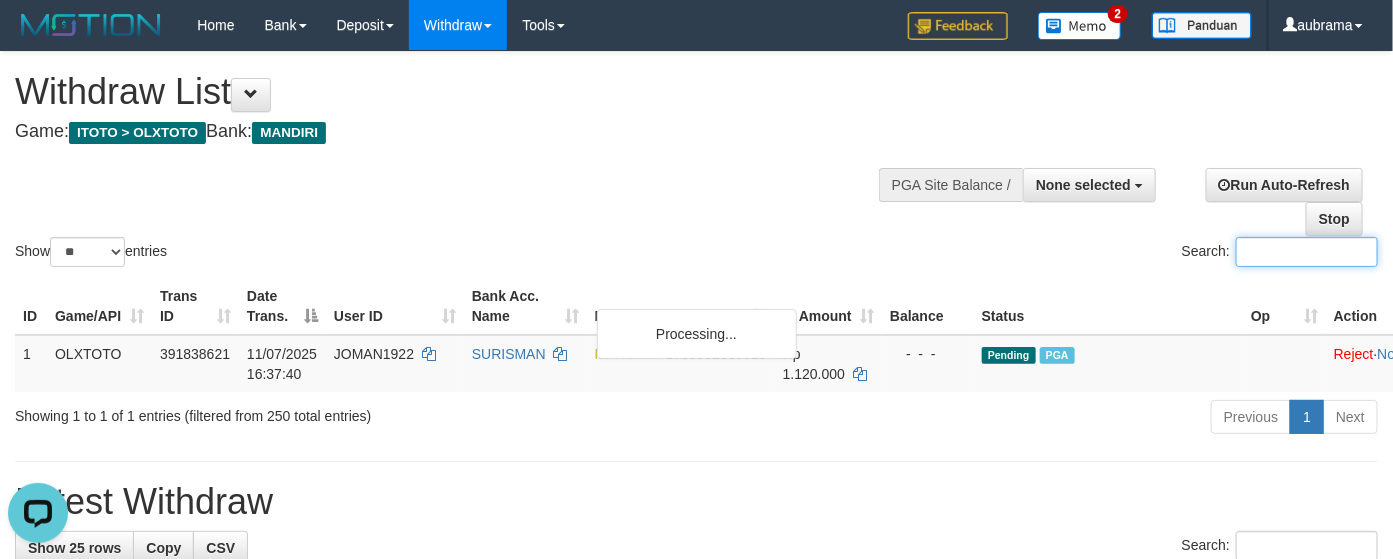 paste on "*****" 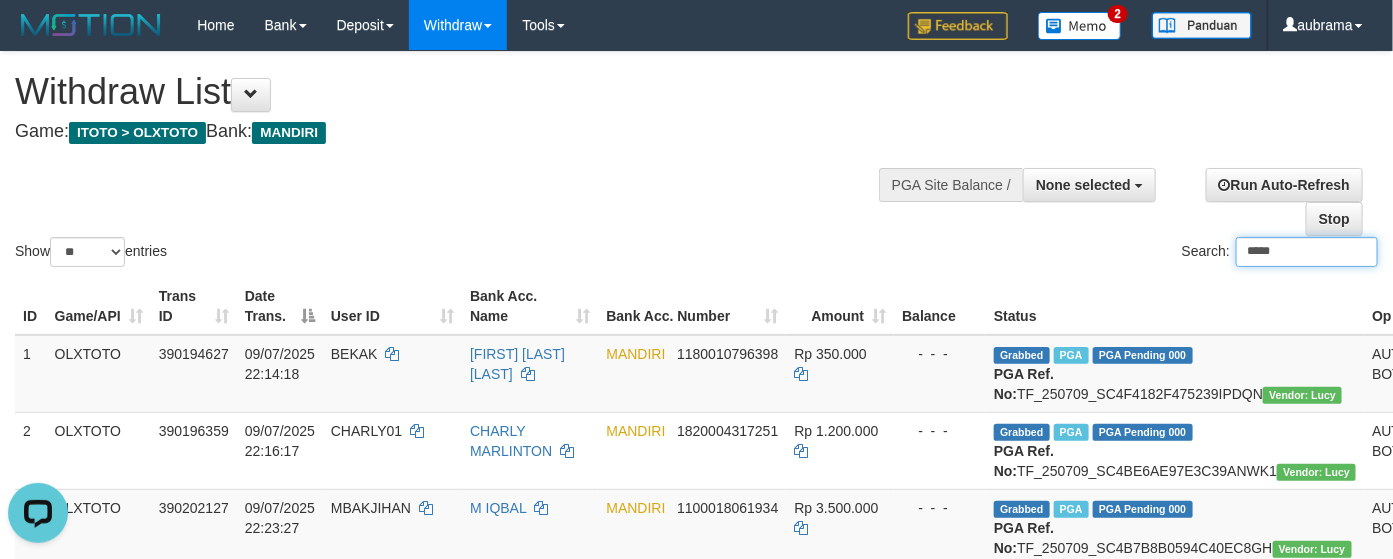 type on "*****" 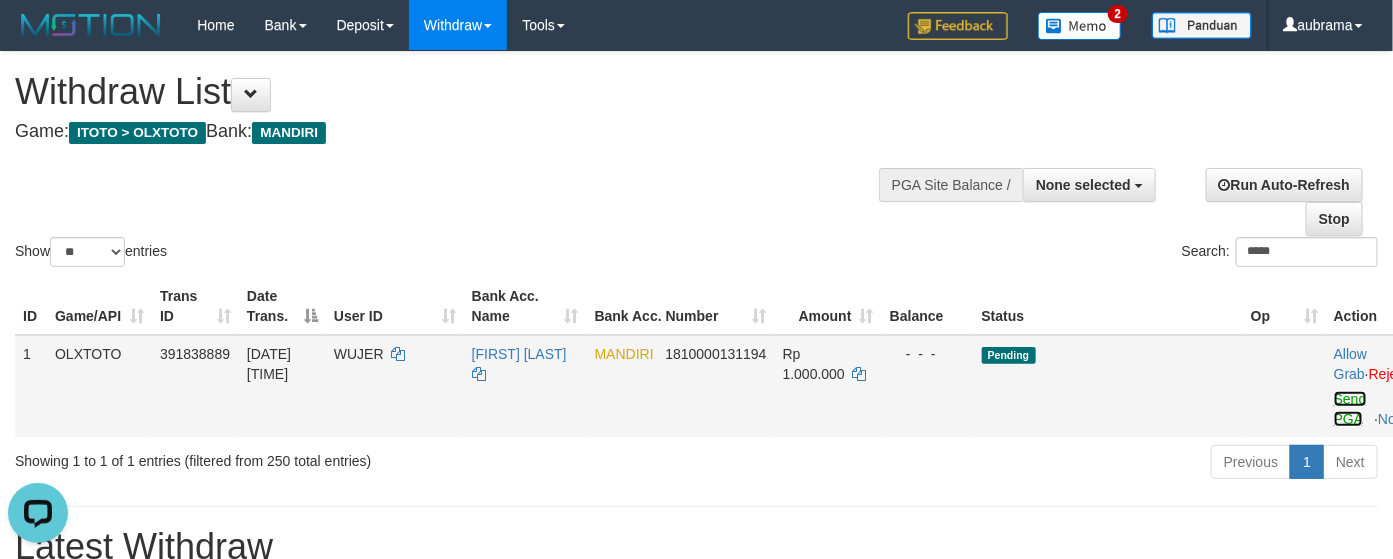 click on "Send PGA" at bounding box center (1350, 409) 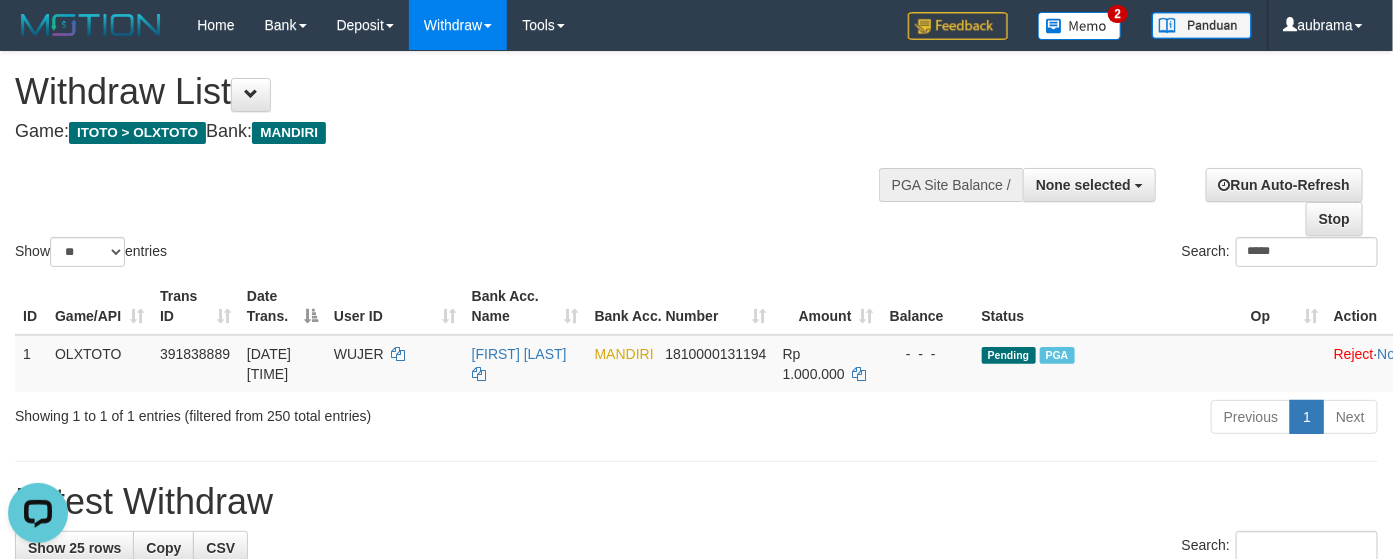 click on "Show  ** ** ** ***  entries Search: *****" at bounding box center [696, 161] 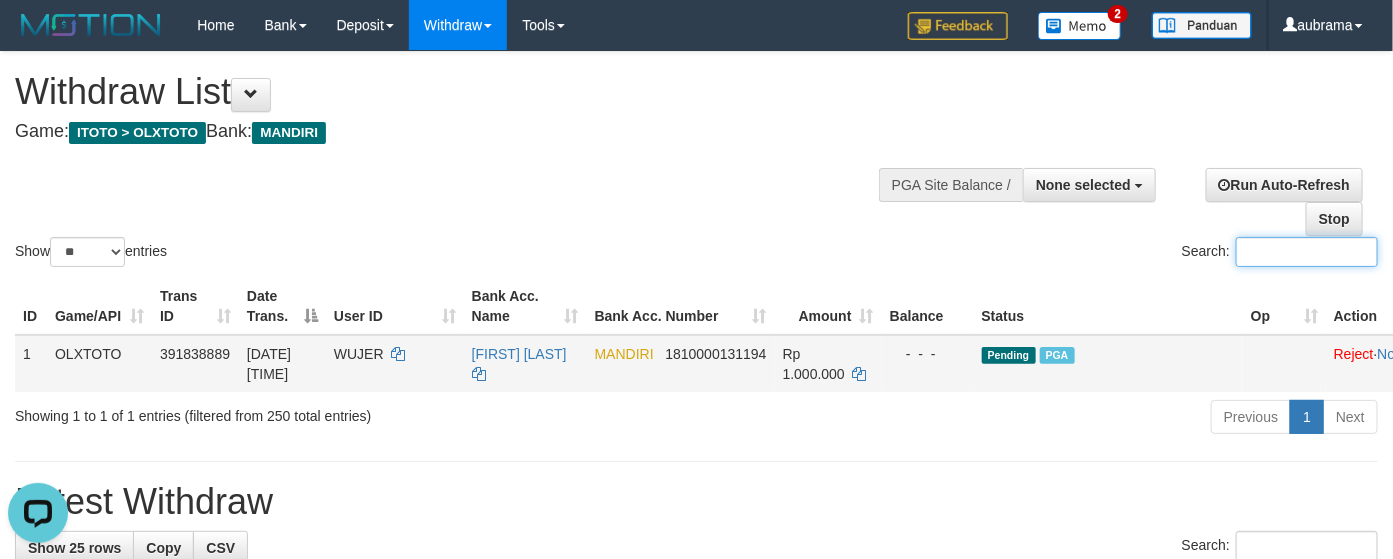paste on "*********" 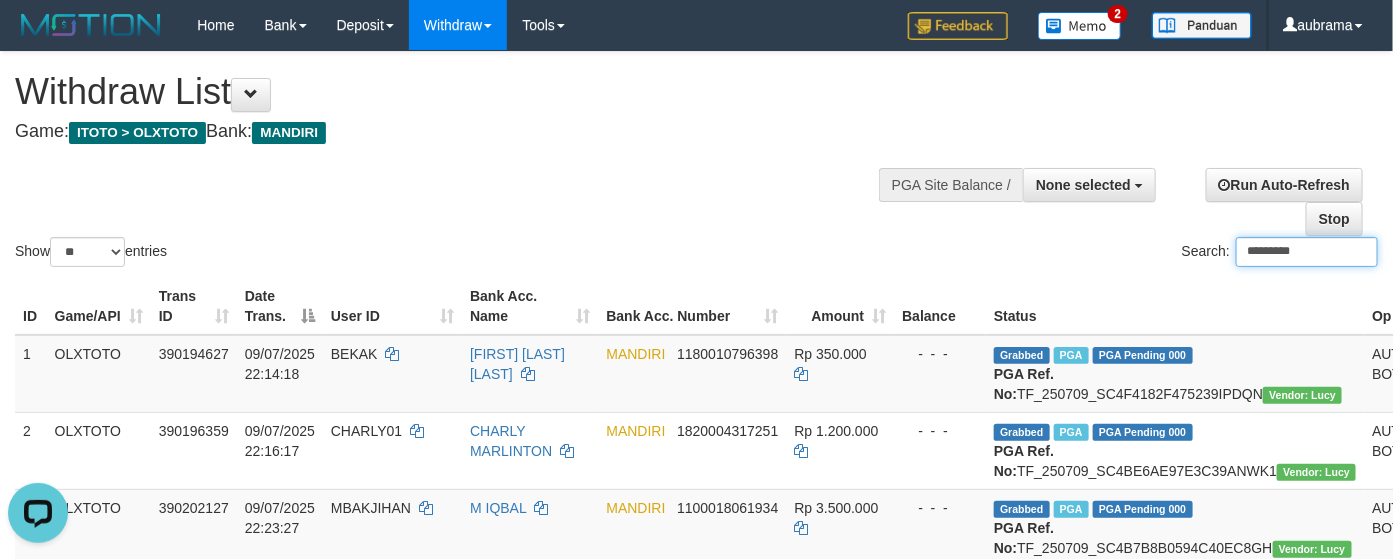 type on "*********" 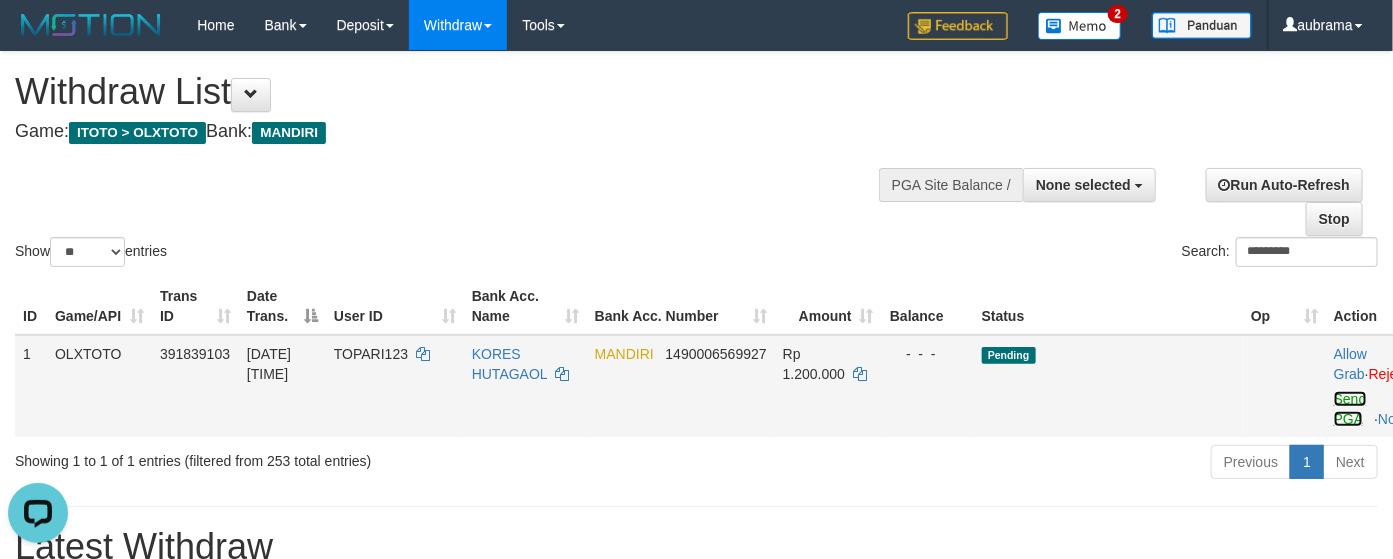 click on "Send PGA" at bounding box center (1350, 409) 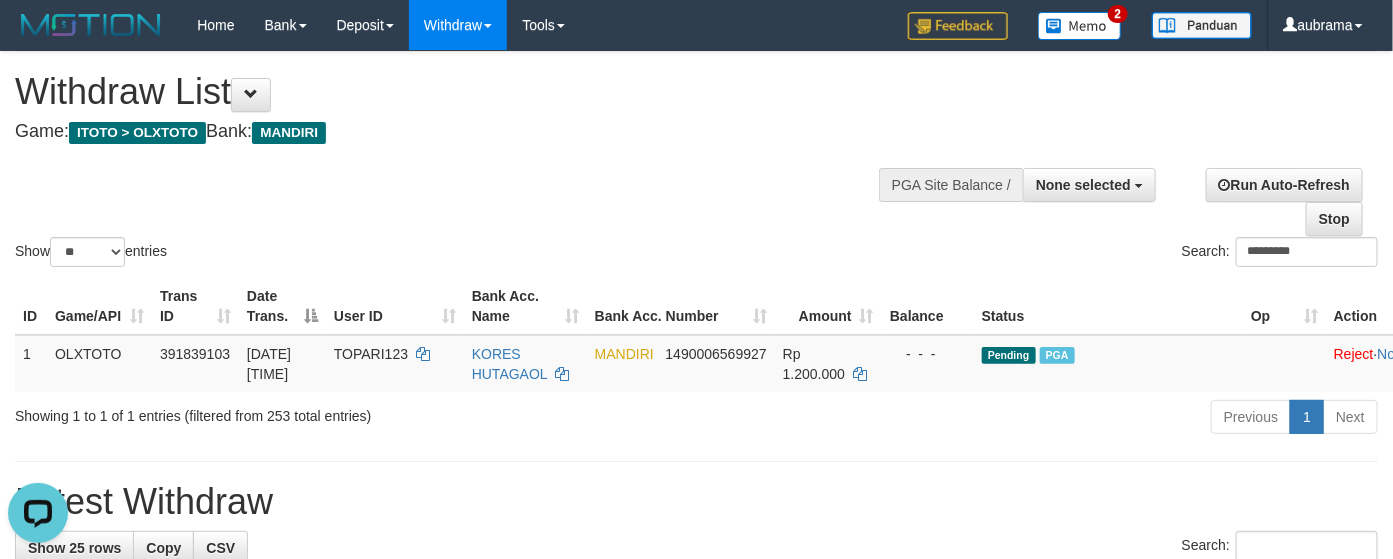 click on "Show  ** ** ** ***  entries Search: *********" at bounding box center (696, 161) 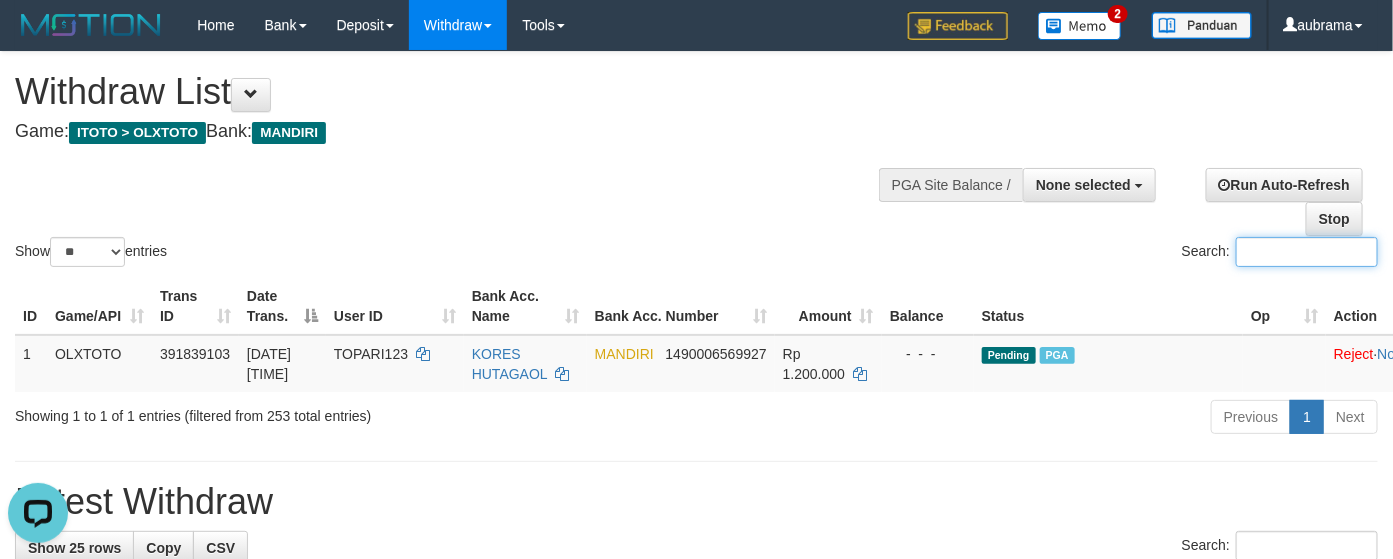 paste on "*******" 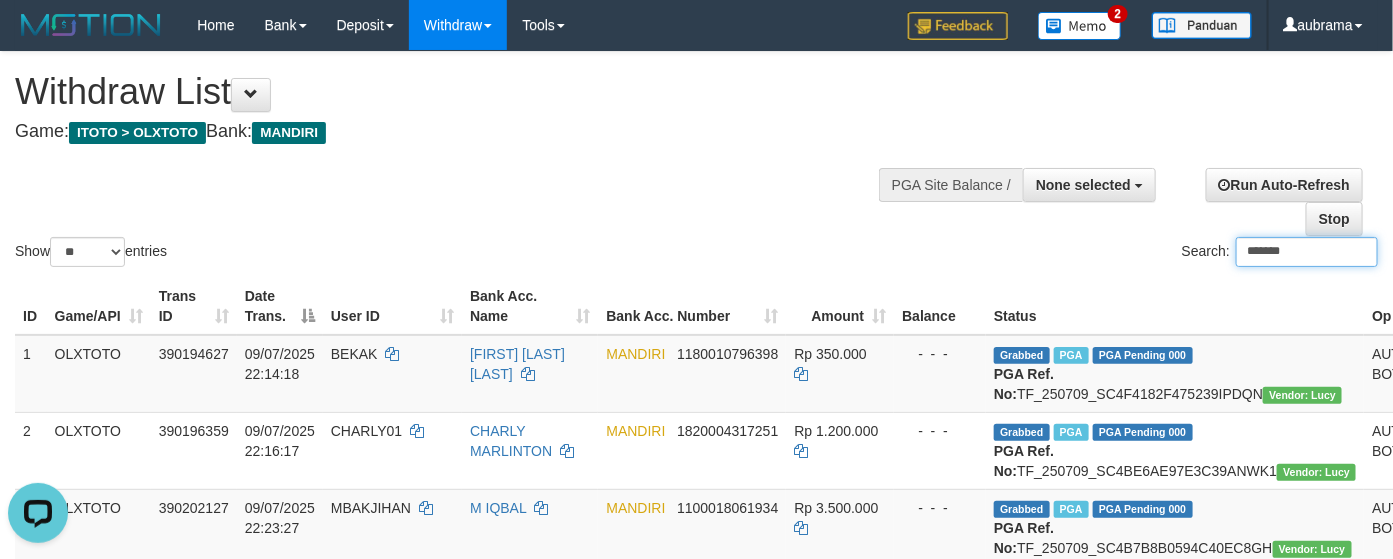 type on "*******" 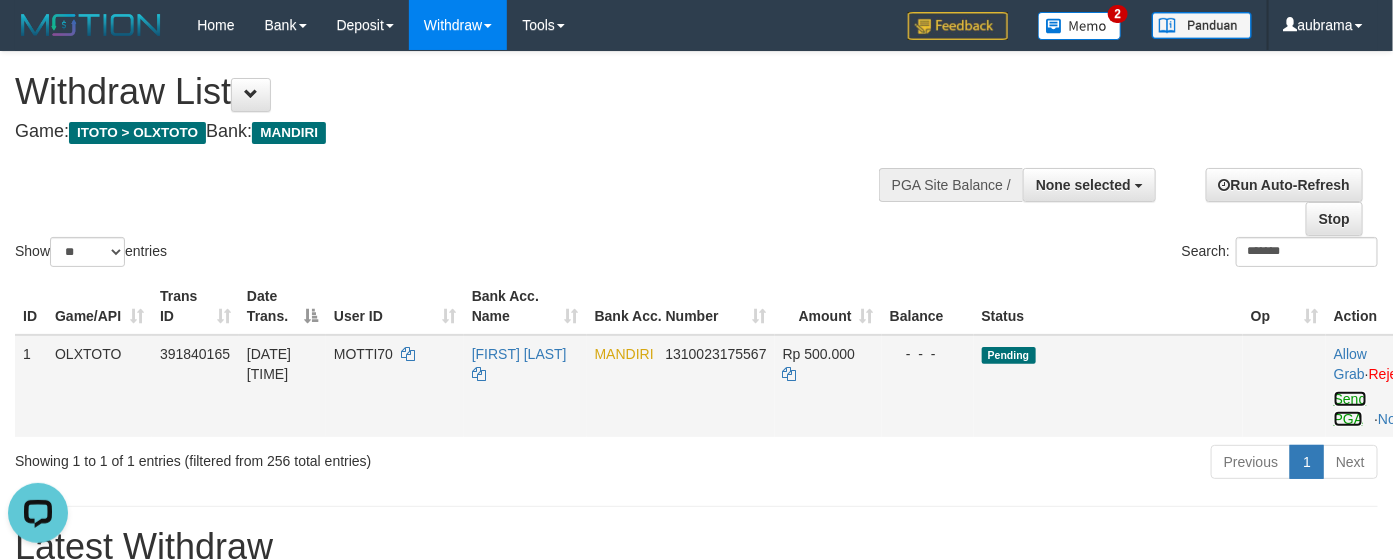 click on "Send PGA" at bounding box center (1350, 409) 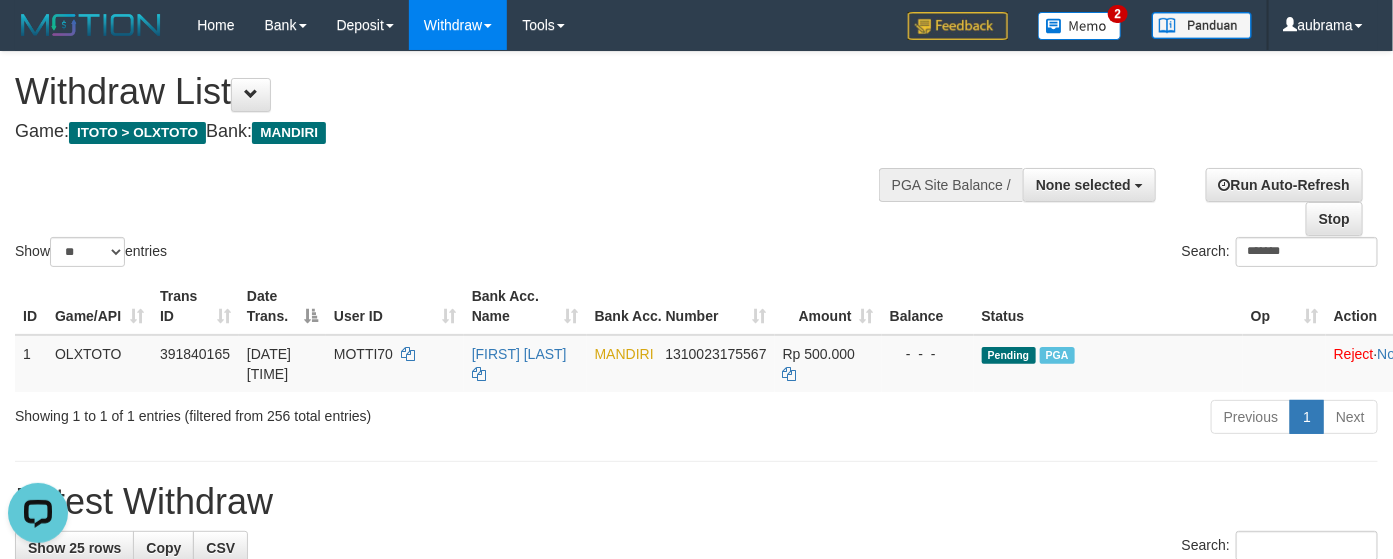 drag, startPoint x: 375, startPoint y: 192, endPoint x: 234, endPoint y: 258, distance: 155.68237 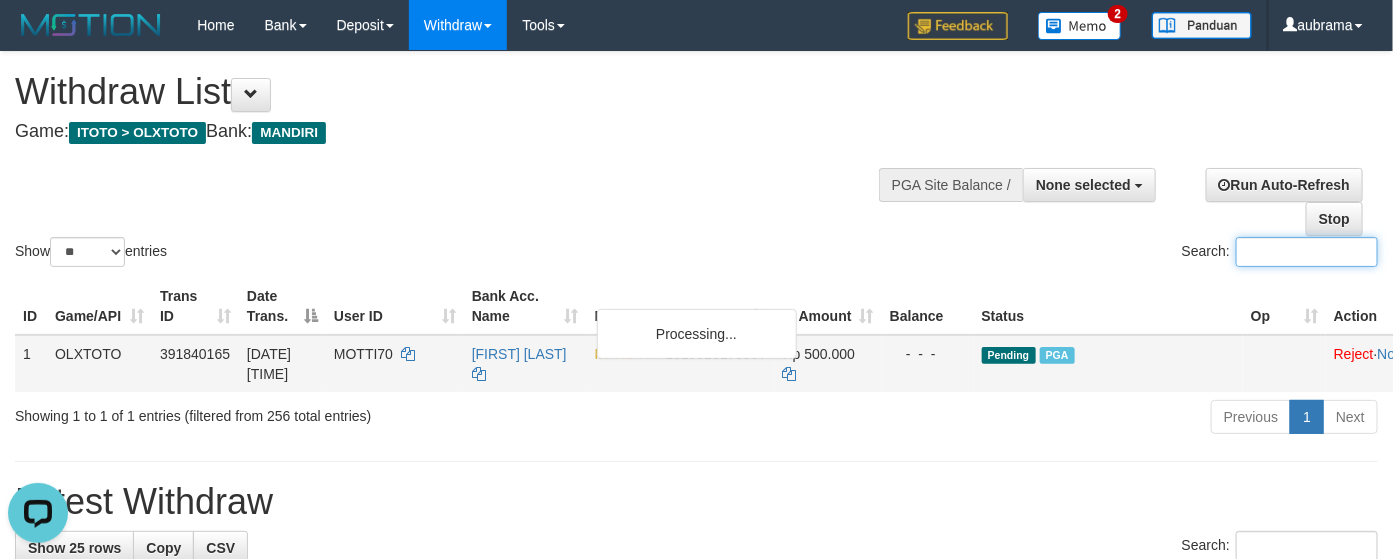 paste on "**********" 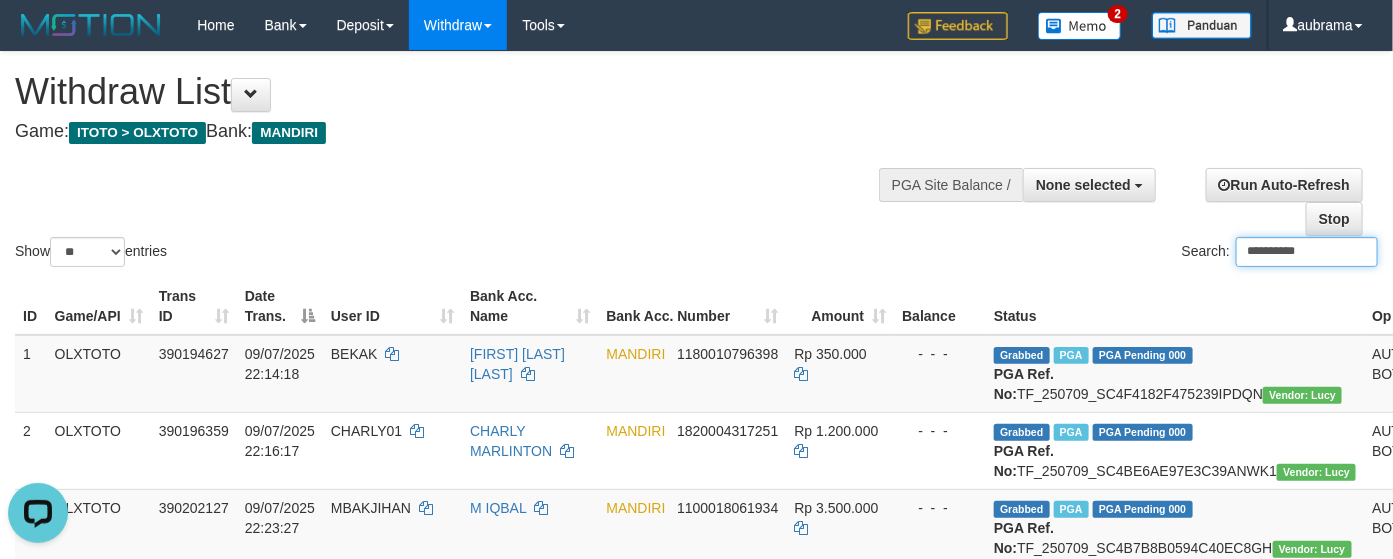 type on "**********" 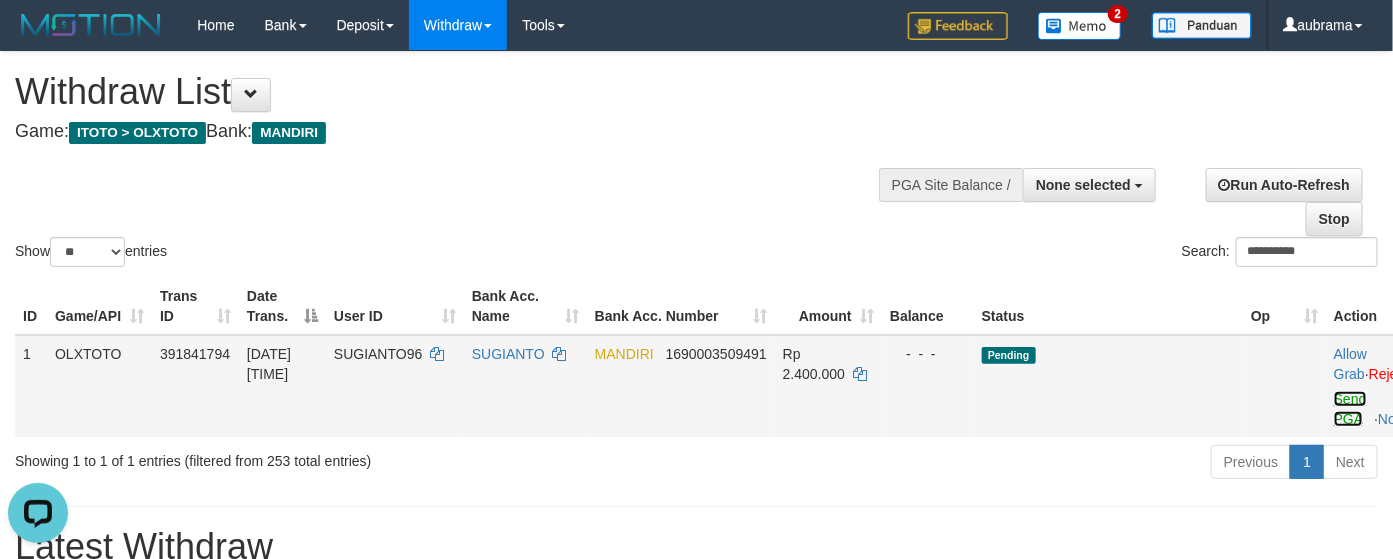 click on "Send PGA" at bounding box center (1350, 409) 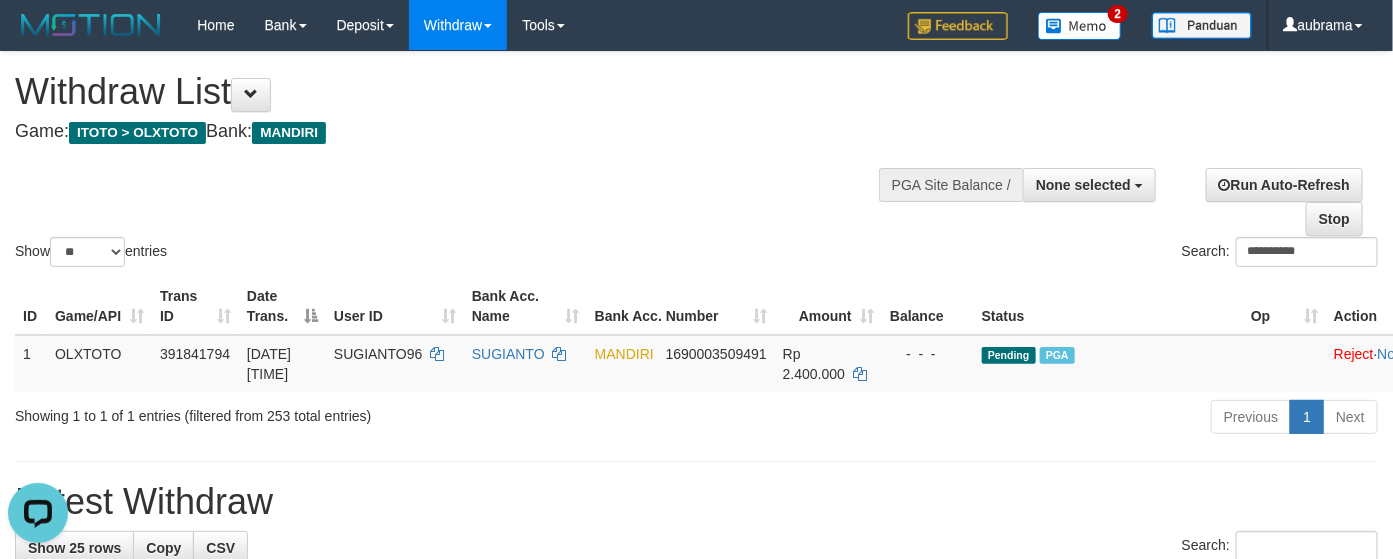 click on "**********" at bounding box center (696, 161) 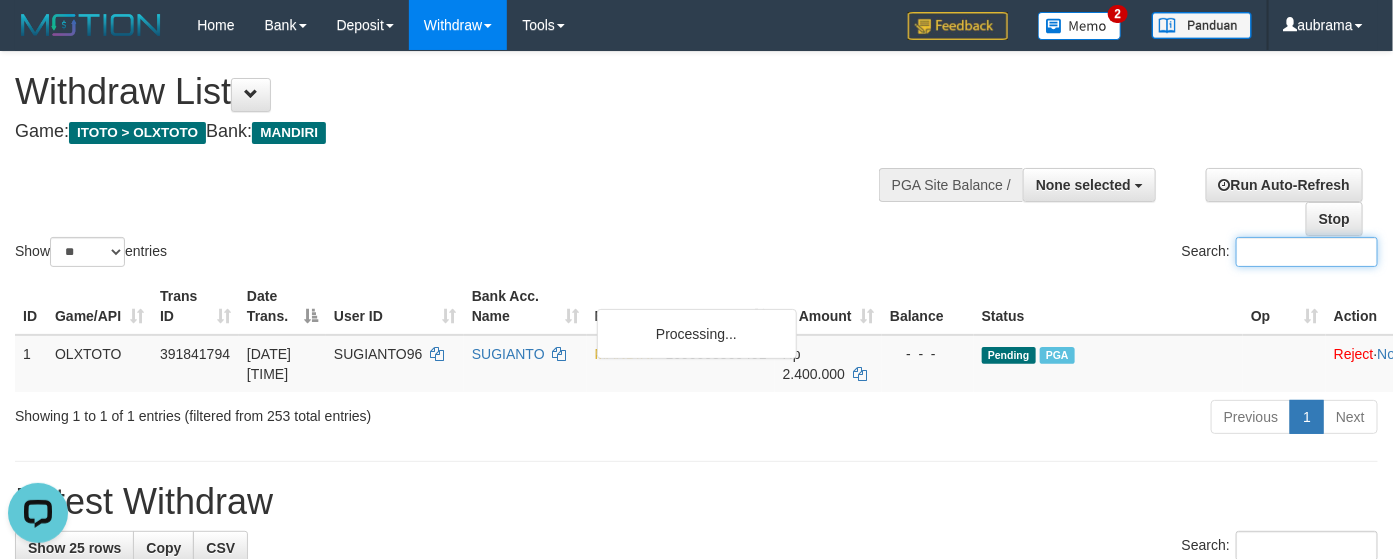 paste on "********" 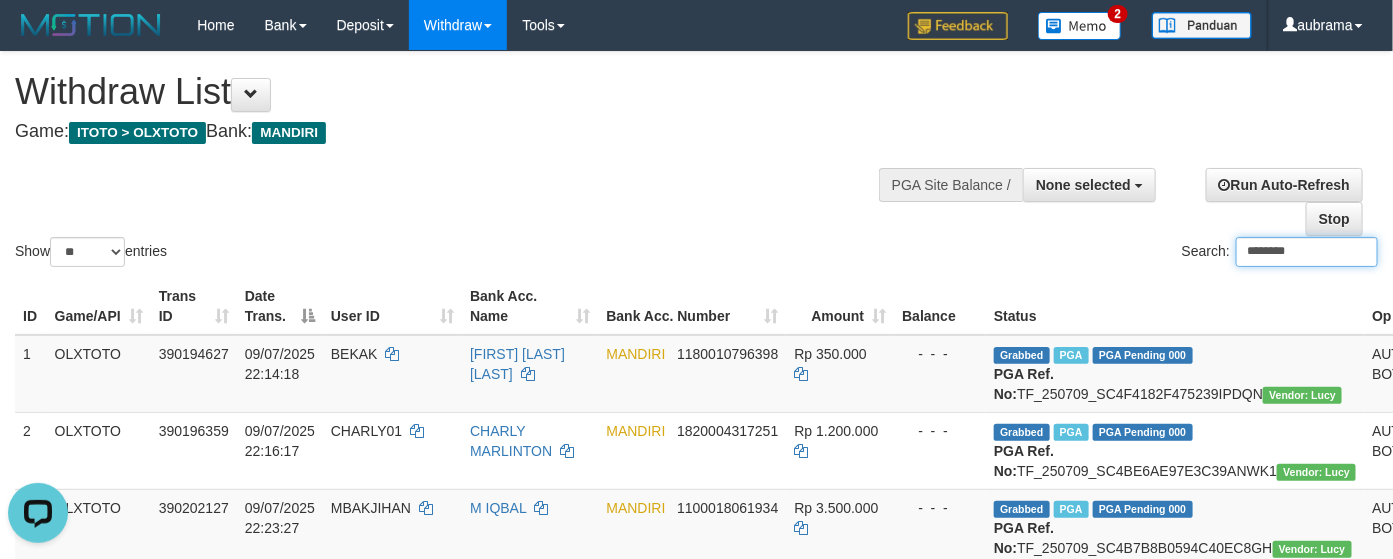 type on "********" 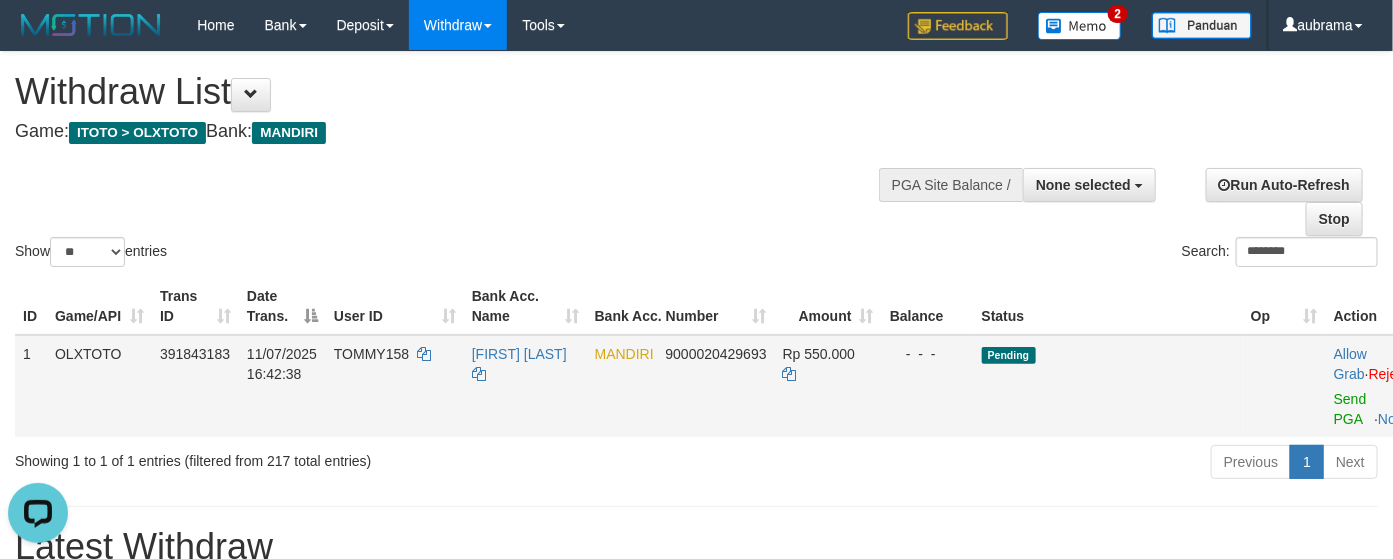 click on "Allow Grab   ·    Reject Send PGA     ·    Note" at bounding box center [1382, 386] 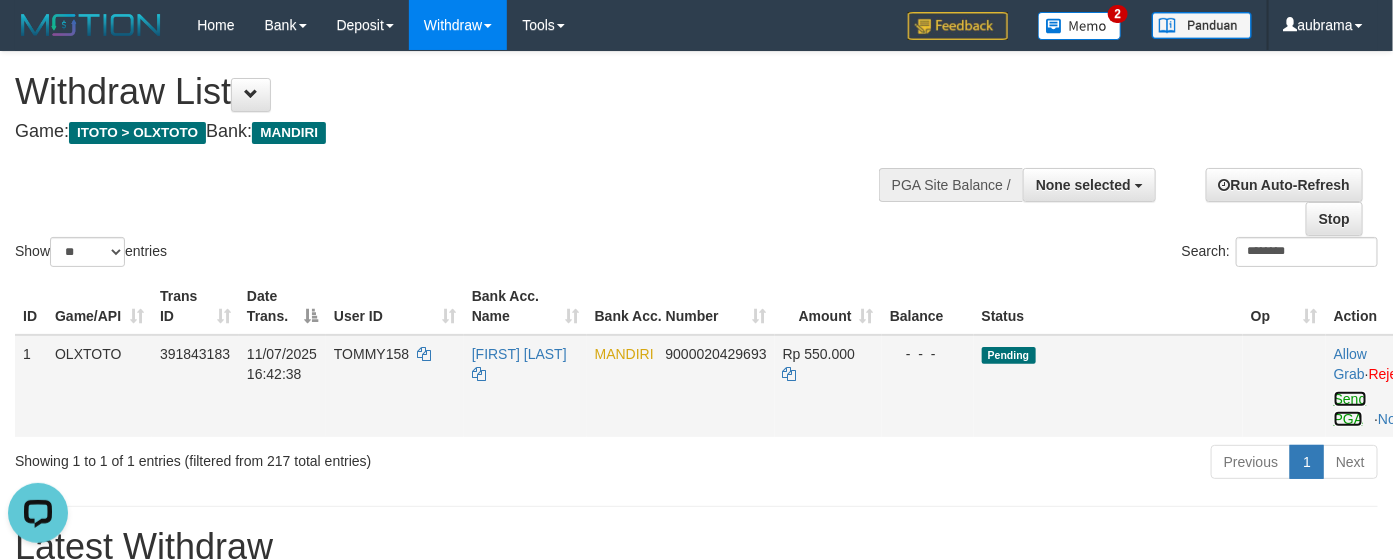 click on "Send PGA" at bounding box center [1350, 409] 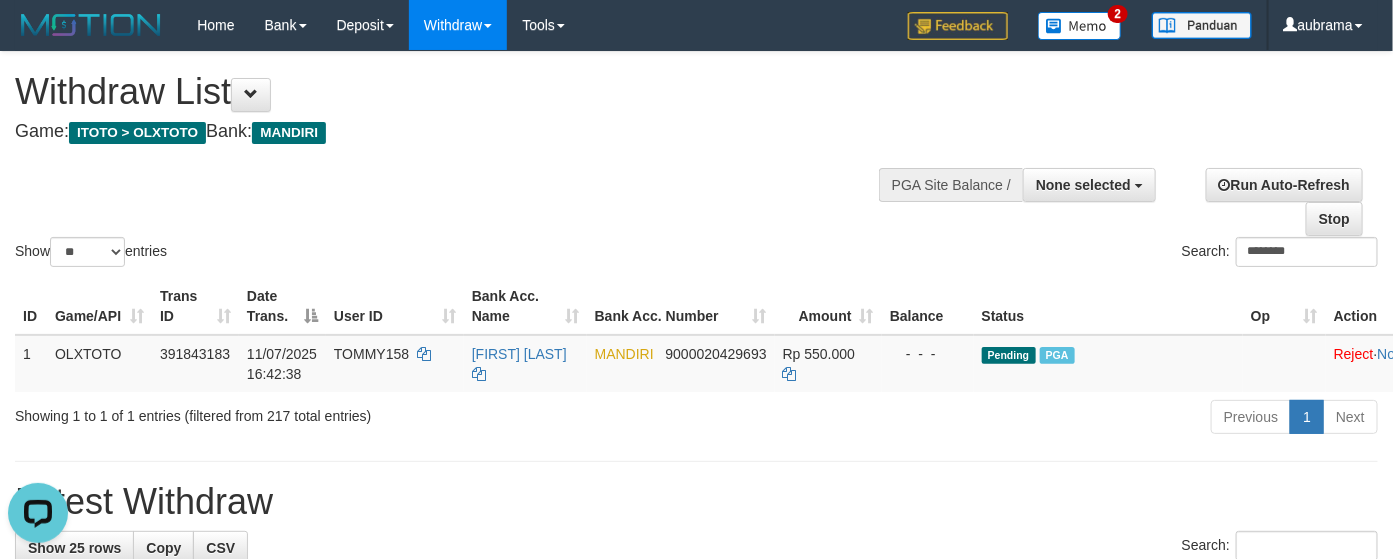 click on "Show  ** ** ** ***  entries" at bounding box center (348, 254) 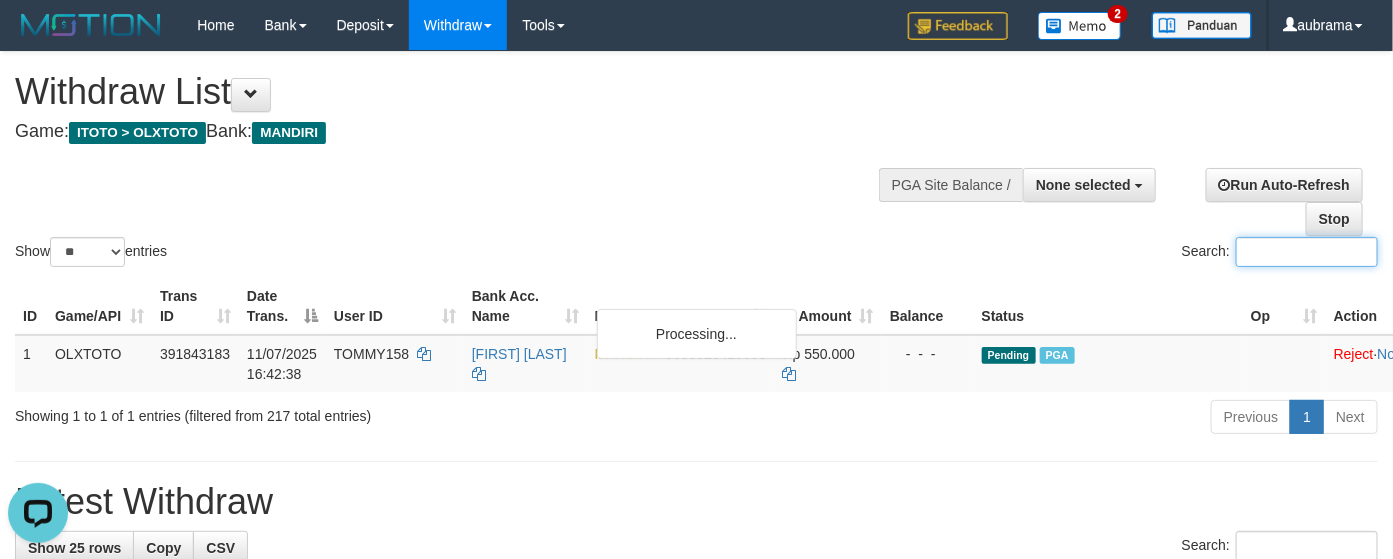 paste on "**********" 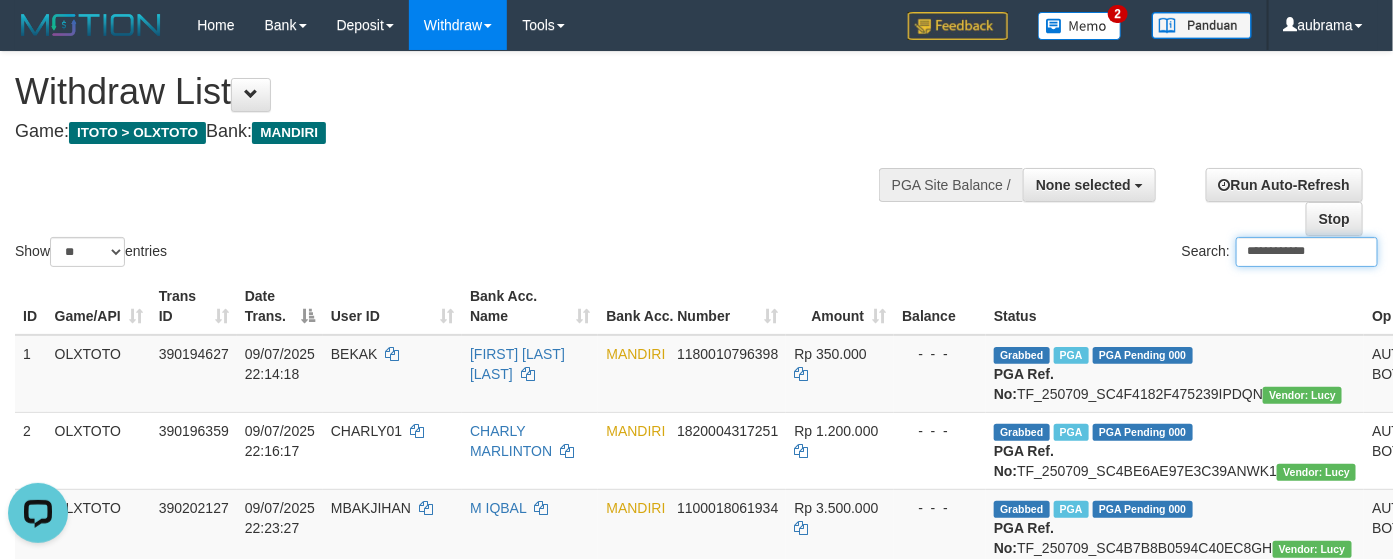 type on "**********" 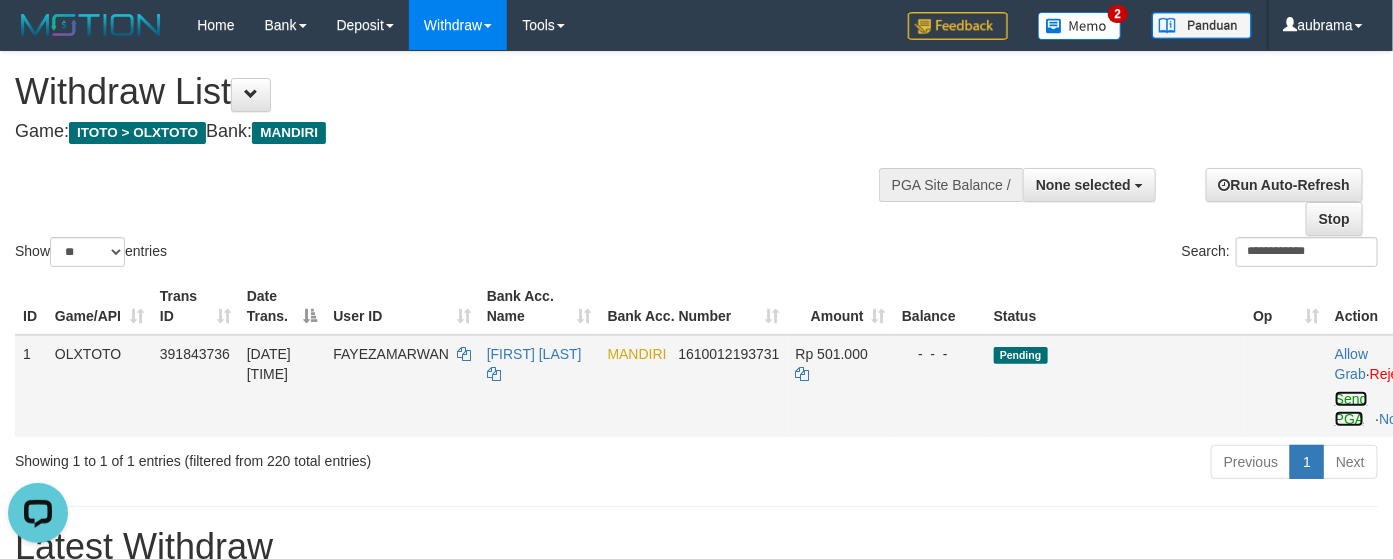 click on "Send PGA" at bounding box center [1351, 409] 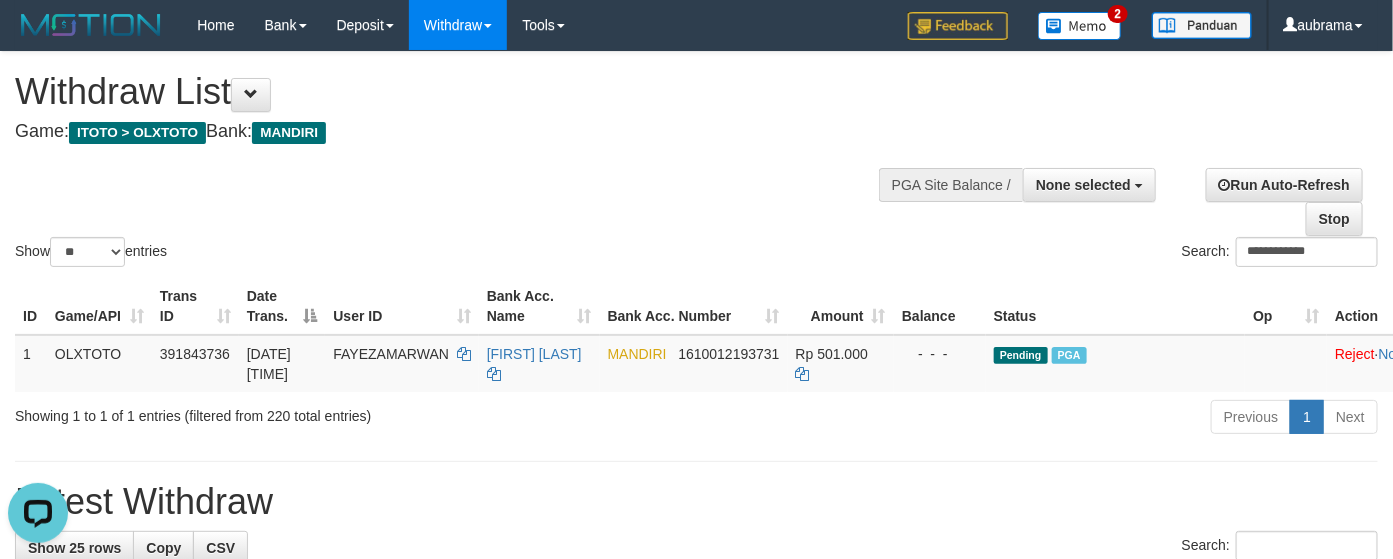 drag, startPoint x: 316, startPoint y: 198, endPoint x: 51, endPoint y: 279, distance: 277.10287 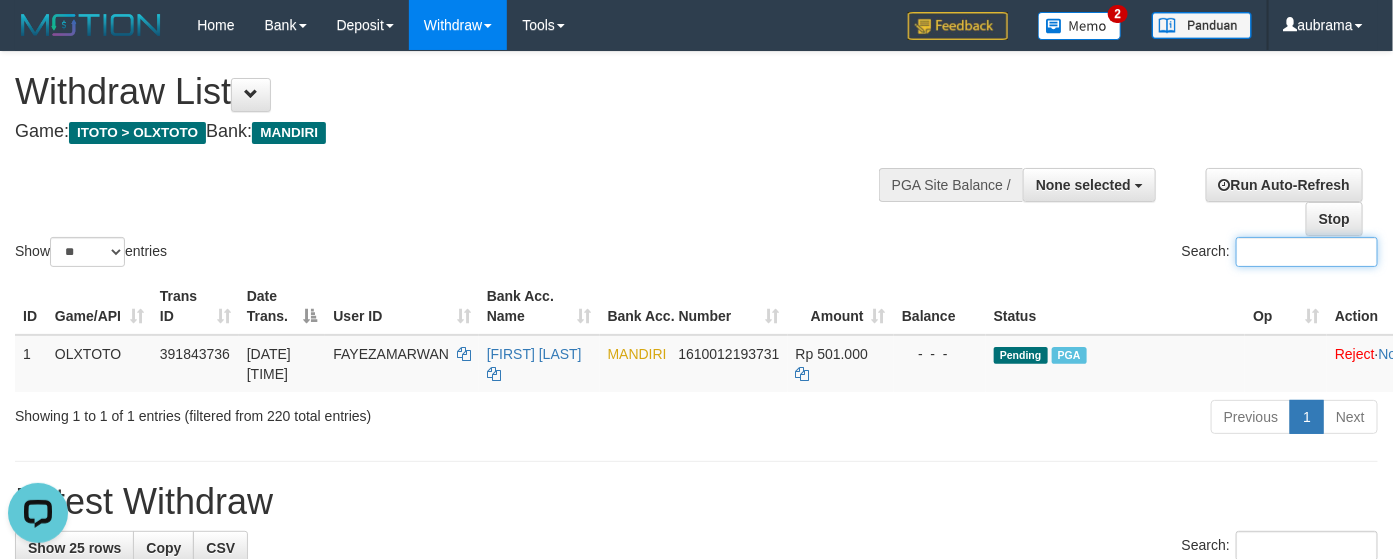 paste on "**********" 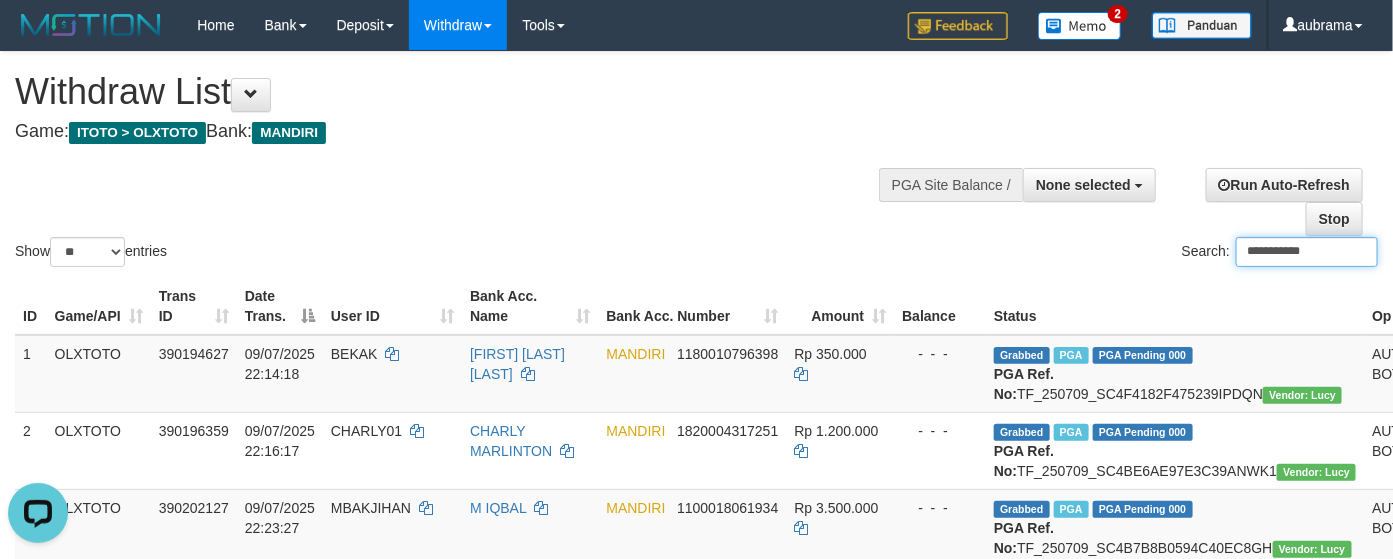 type on "**********" 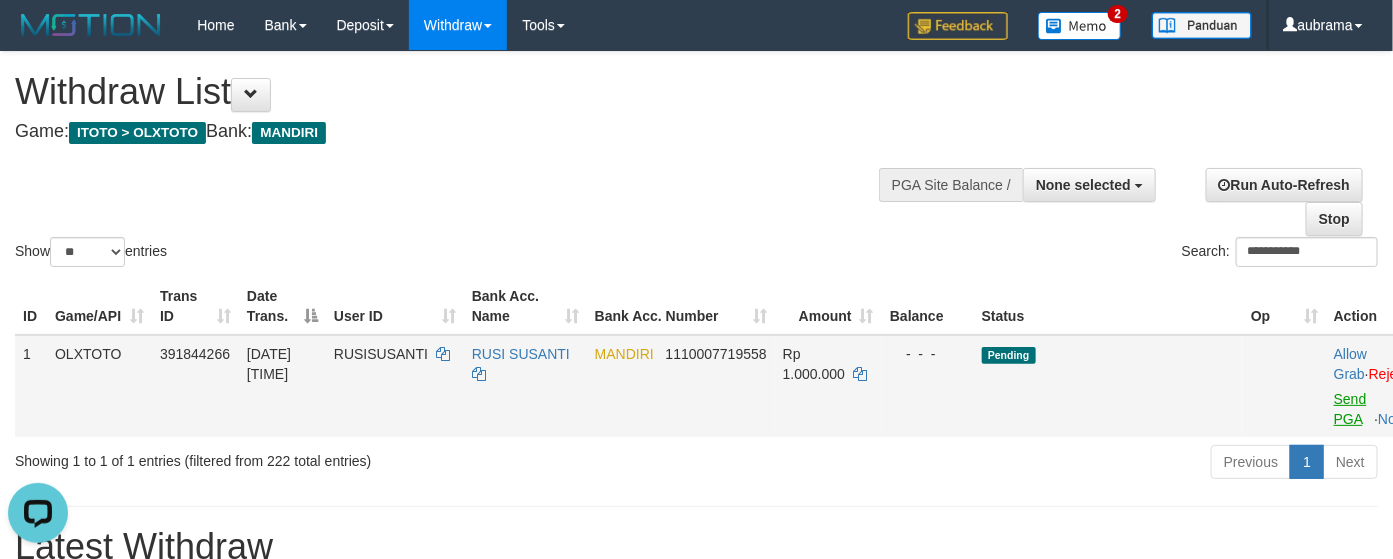 drag, startPoint x: 1335, startPoint y: 408, endPoint x: 1347, endPoint y: 406, distance: 12.165525 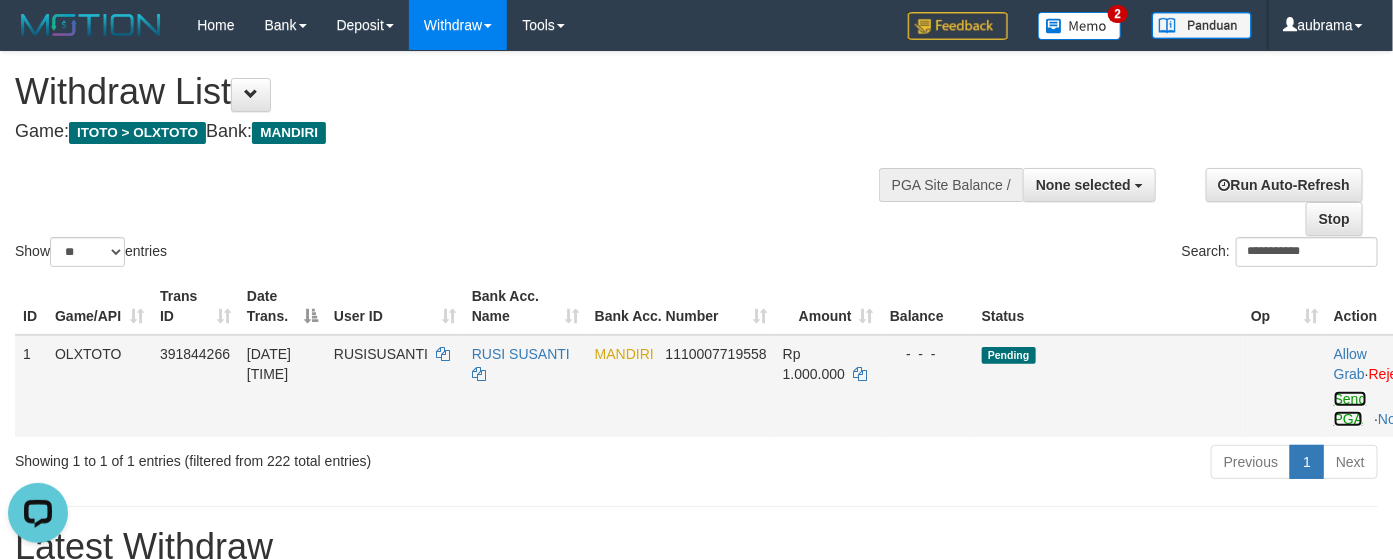 click on "Send PGA" at bounding box center (1350, 409) 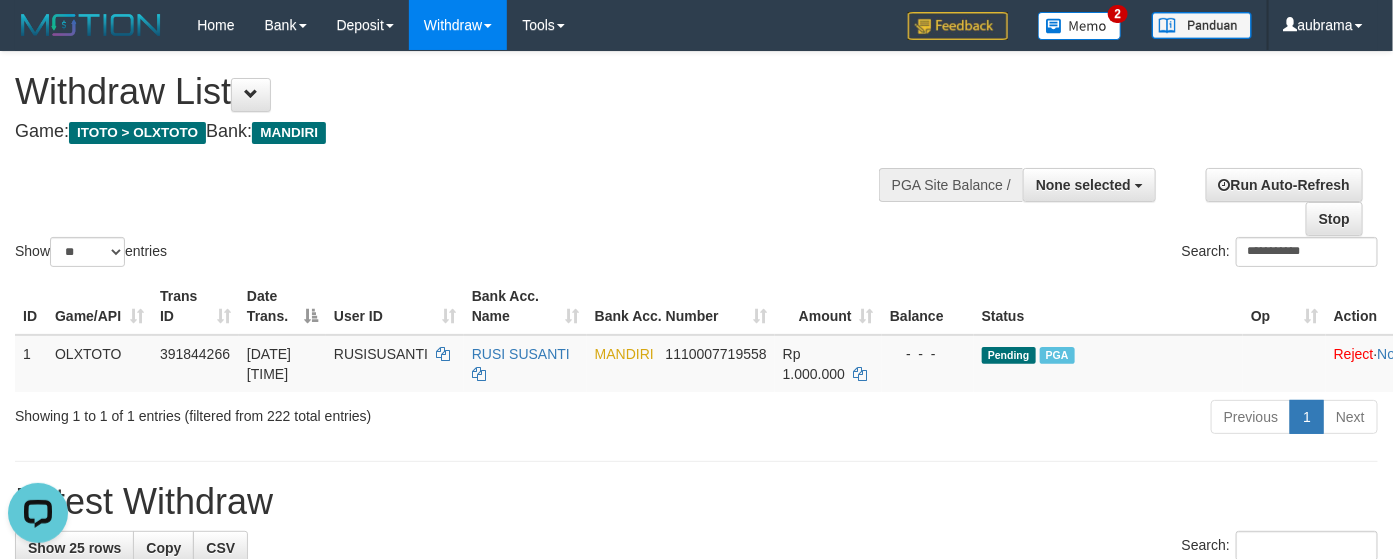 drag, startPoint x: 426, startPoint y: 136, endPoint x: 319, endPoint y: 202, distance: 125.71794 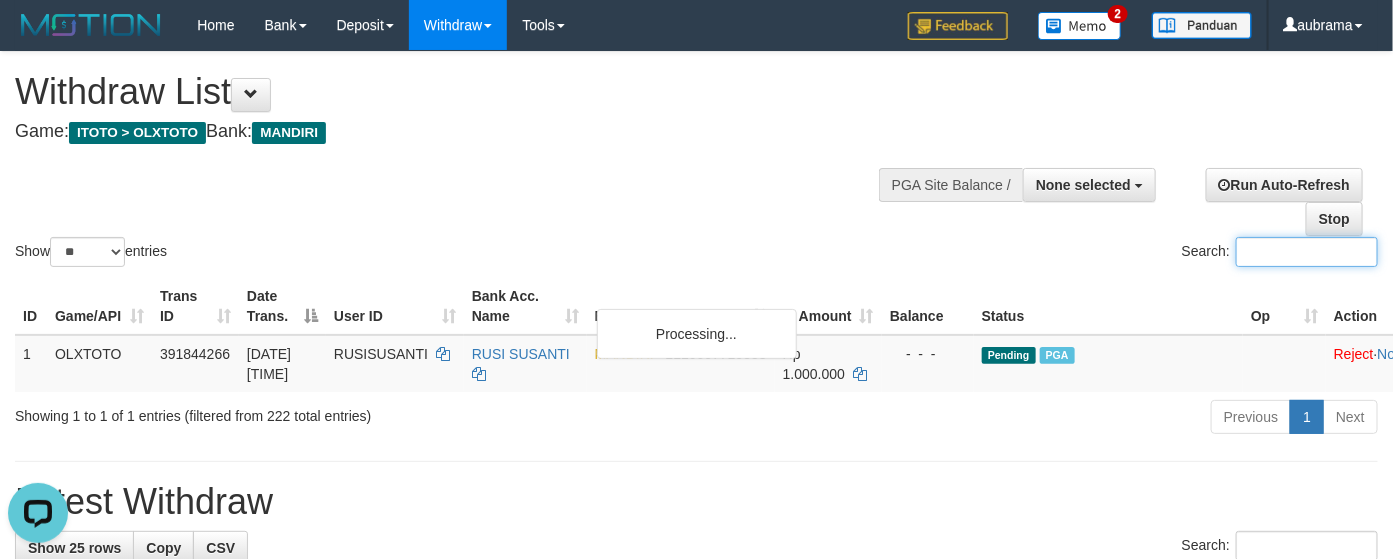 paste on "********" 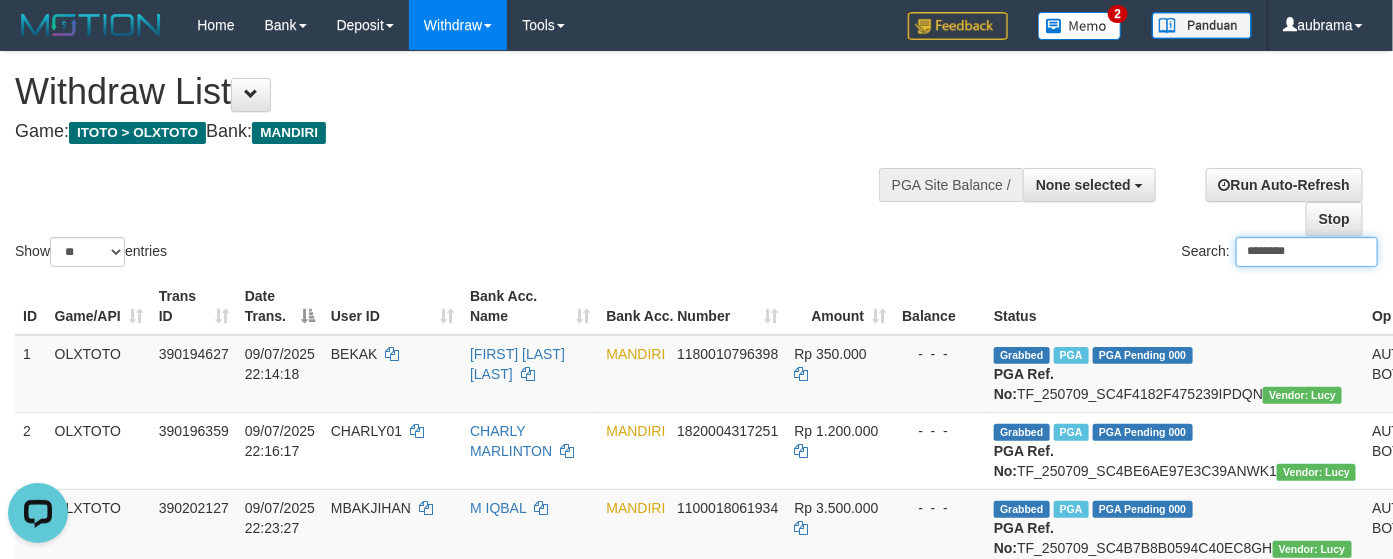 type on "********" 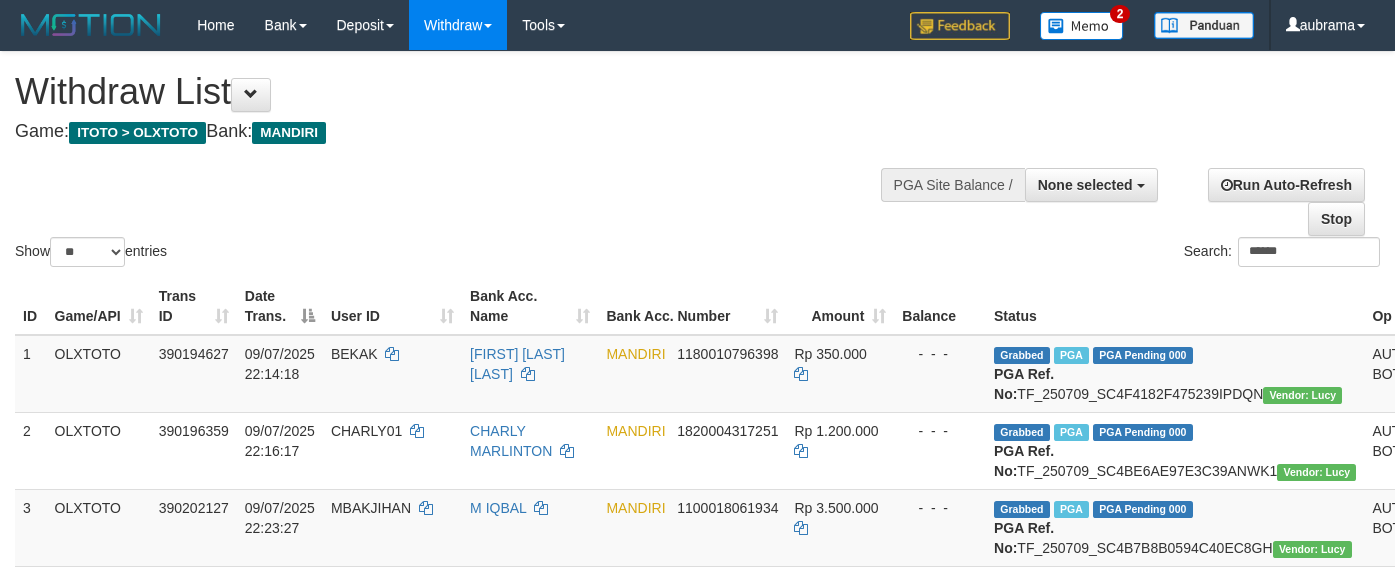 select 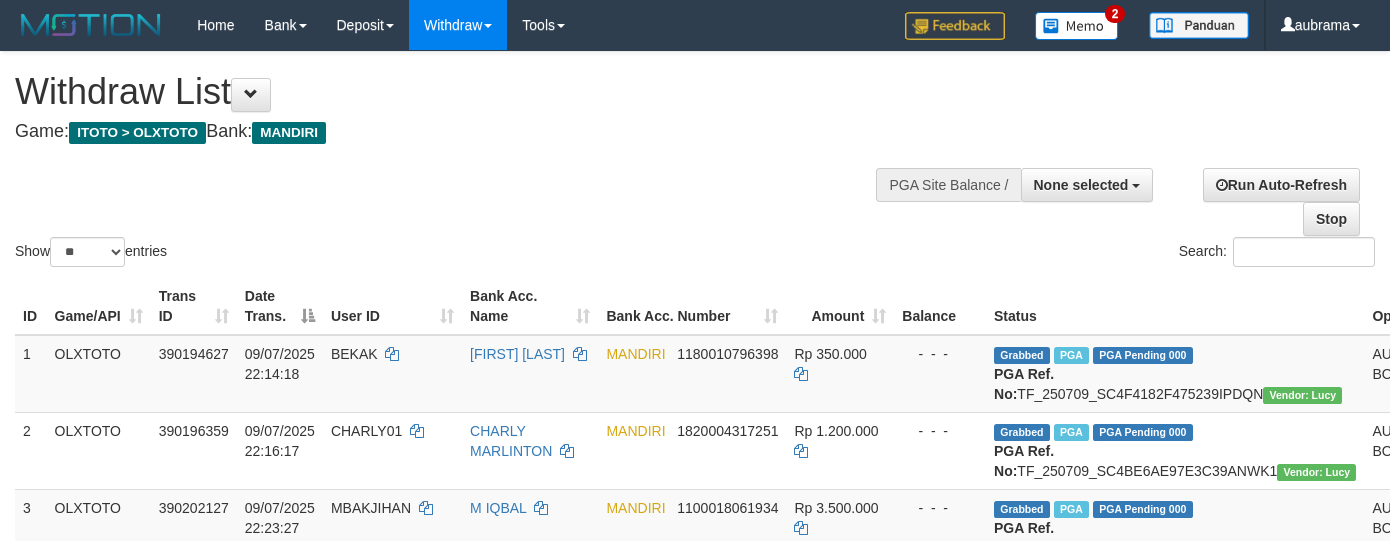 select 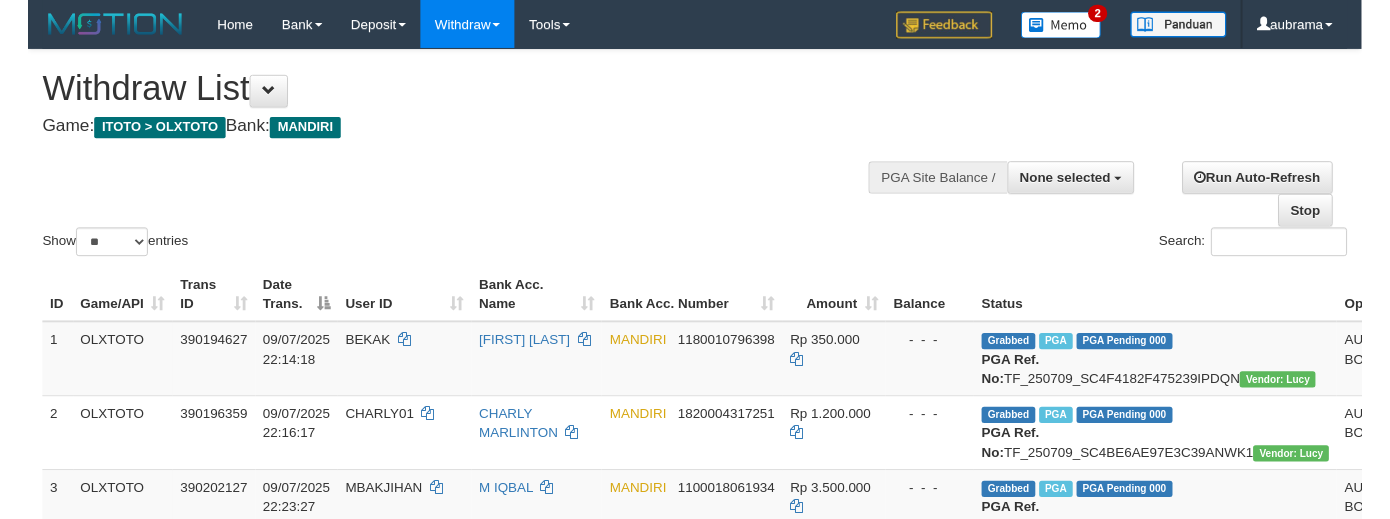 scroll, scrollTop: 0, scrollLeft: 0, axis: both 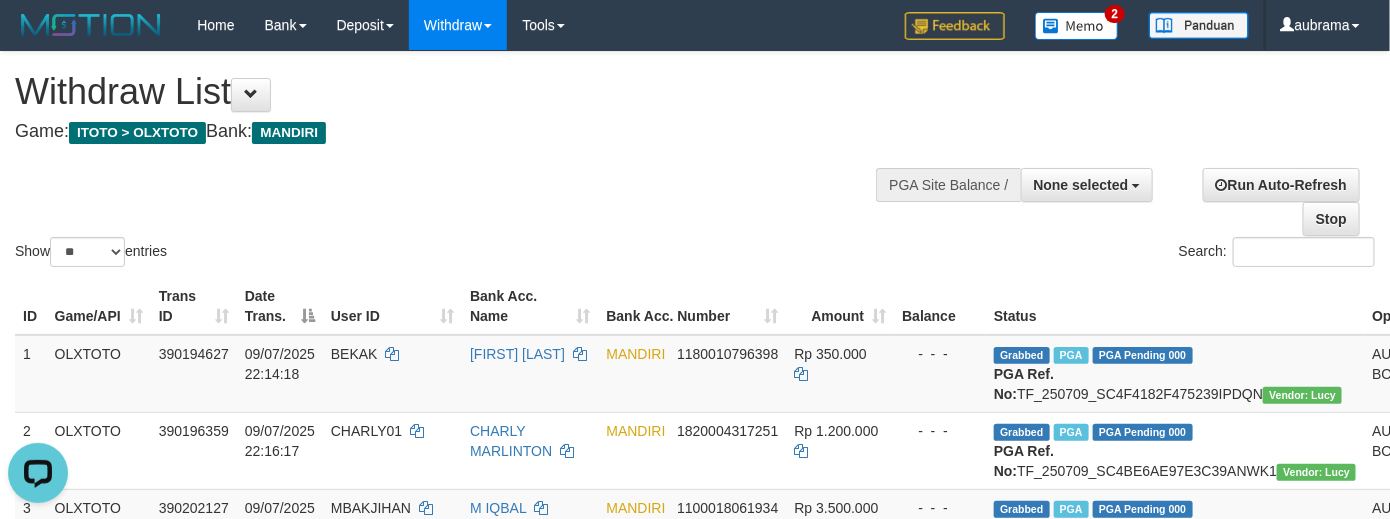 drag, startPoint x: 544, startPoint y: 61, endPoint x: 387, endPoint y: 61, distance: 157 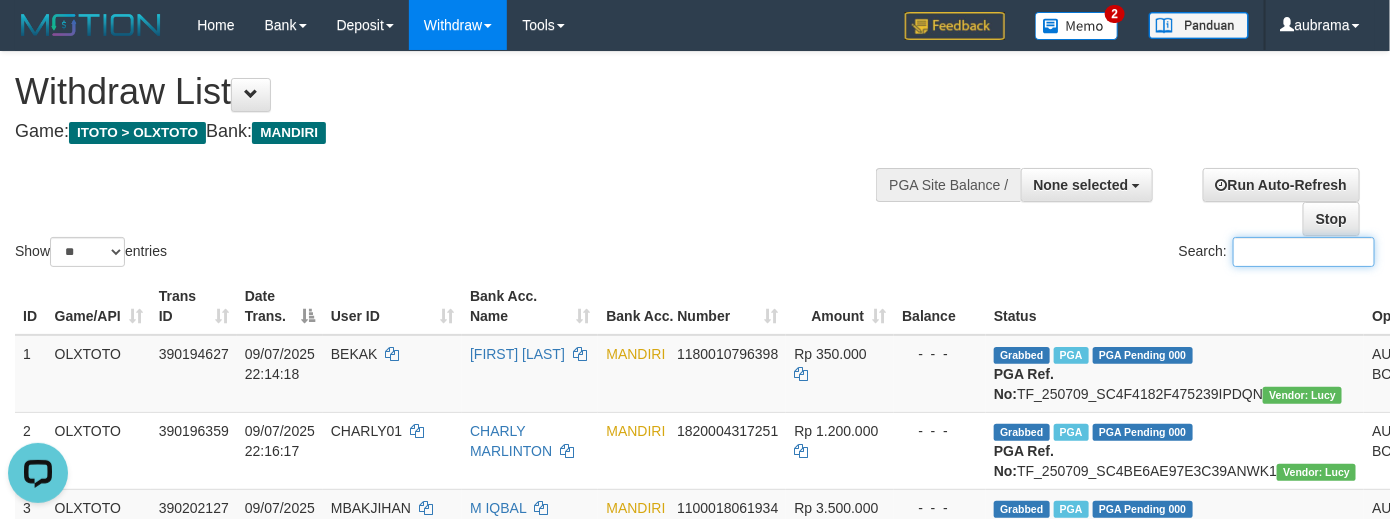 click on "Search:" at bounding box center (1304, 252) 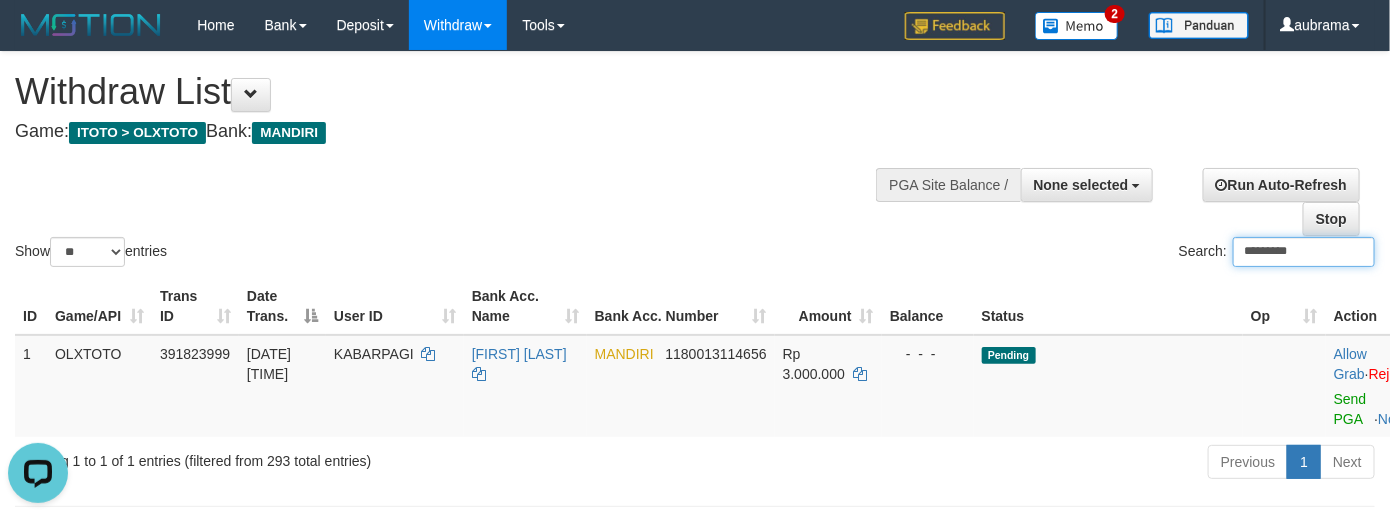 type on "*********" 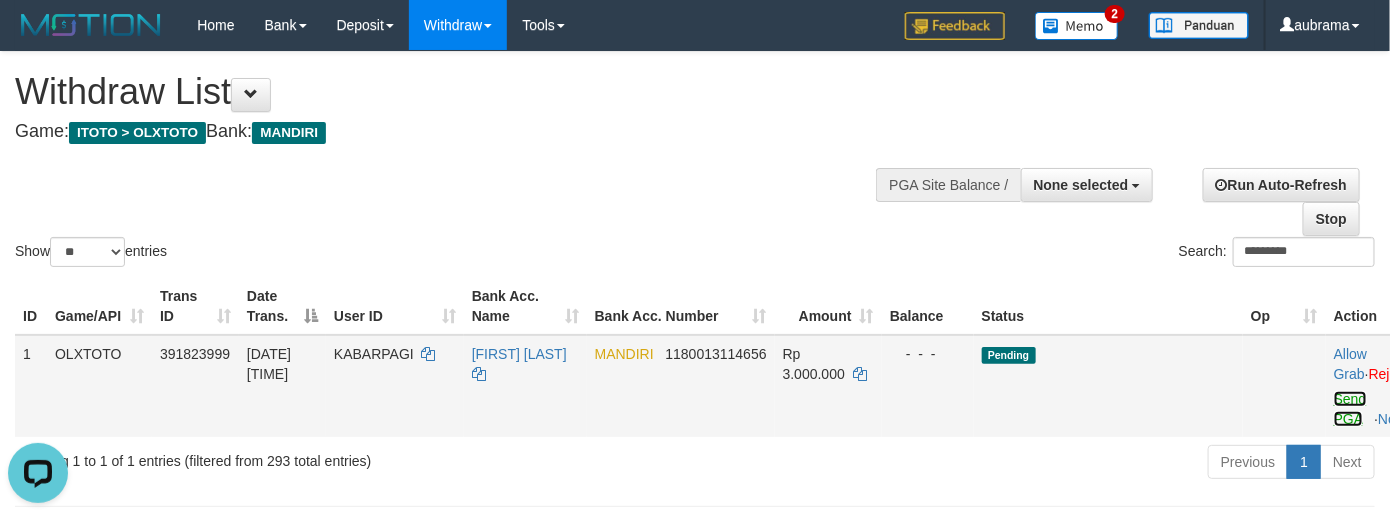 click on "Send PGA" at bounding box center (1350, 409) 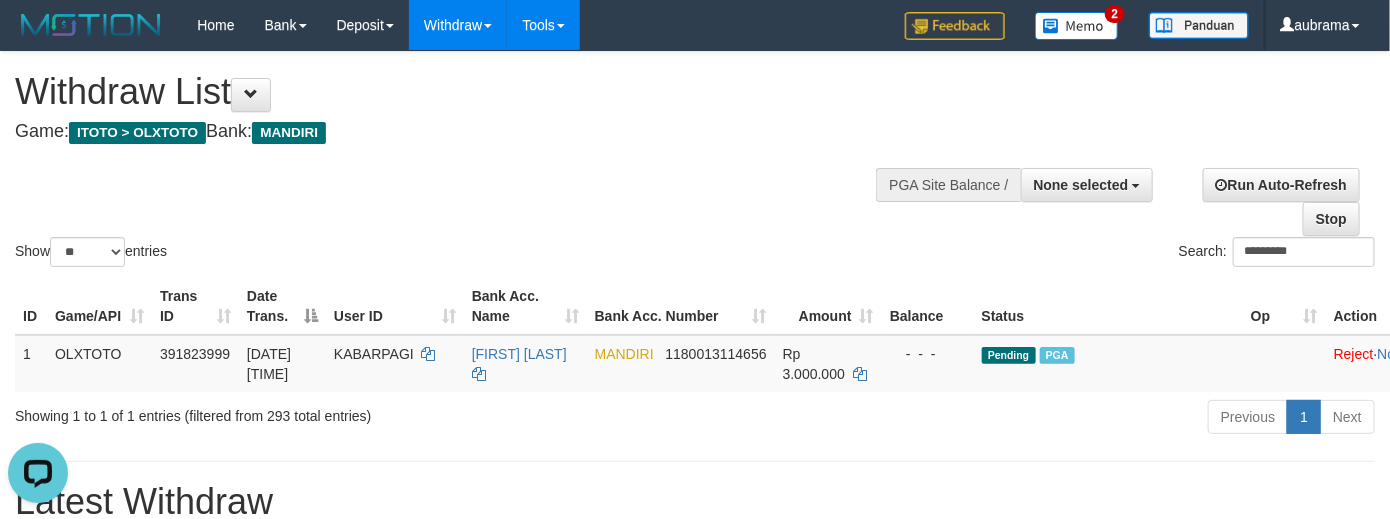 drag, startPoint x: 633, startPoint y: 61, endPoint x: 537, endPoint y: 42, distance: 97.862144 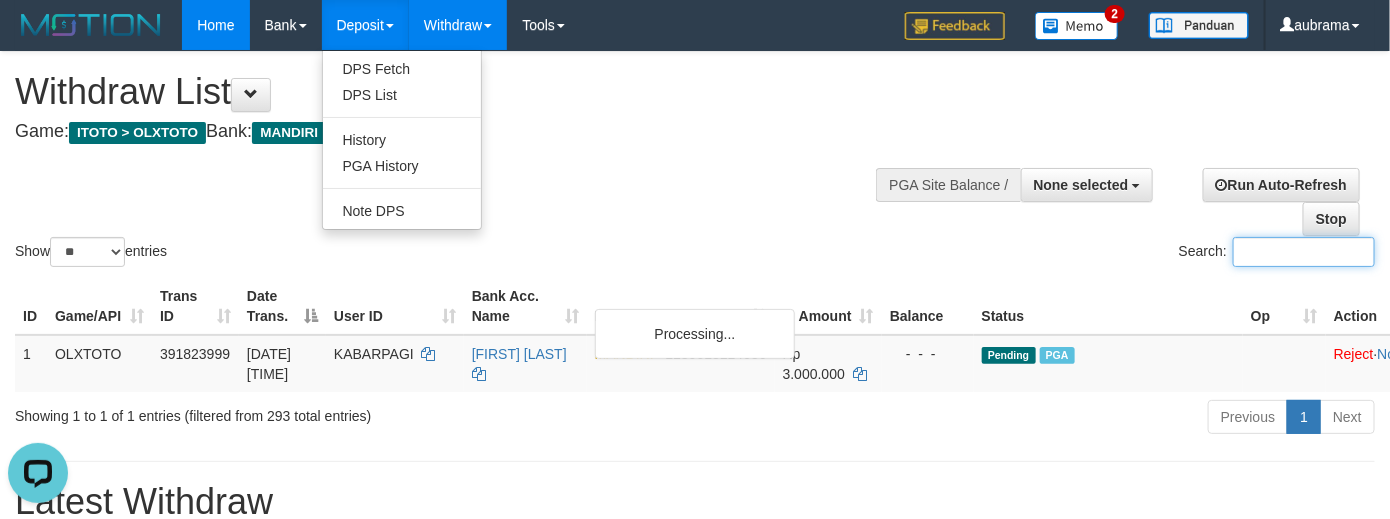 paste on "********" 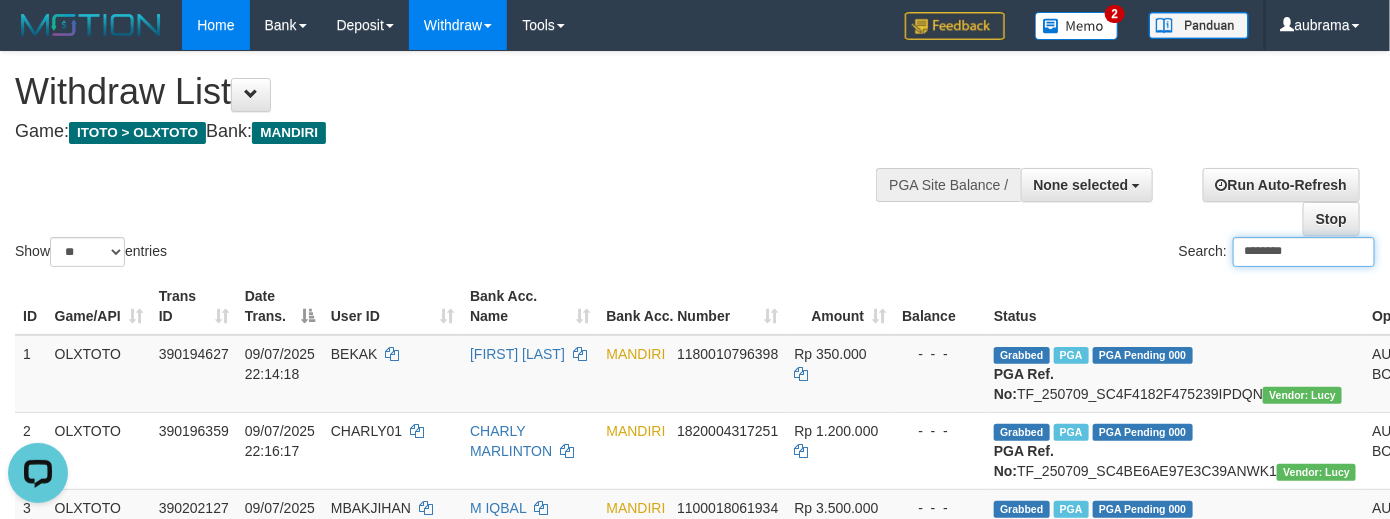 type on "********" 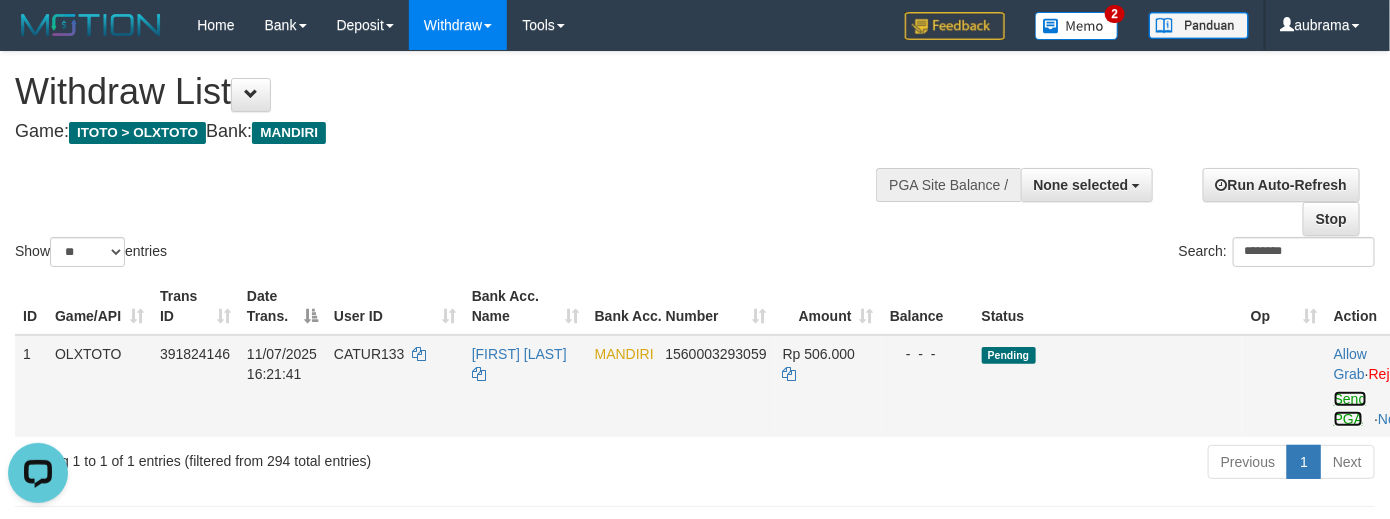 click on "Send PGA" at bounding box center [1350, 409] 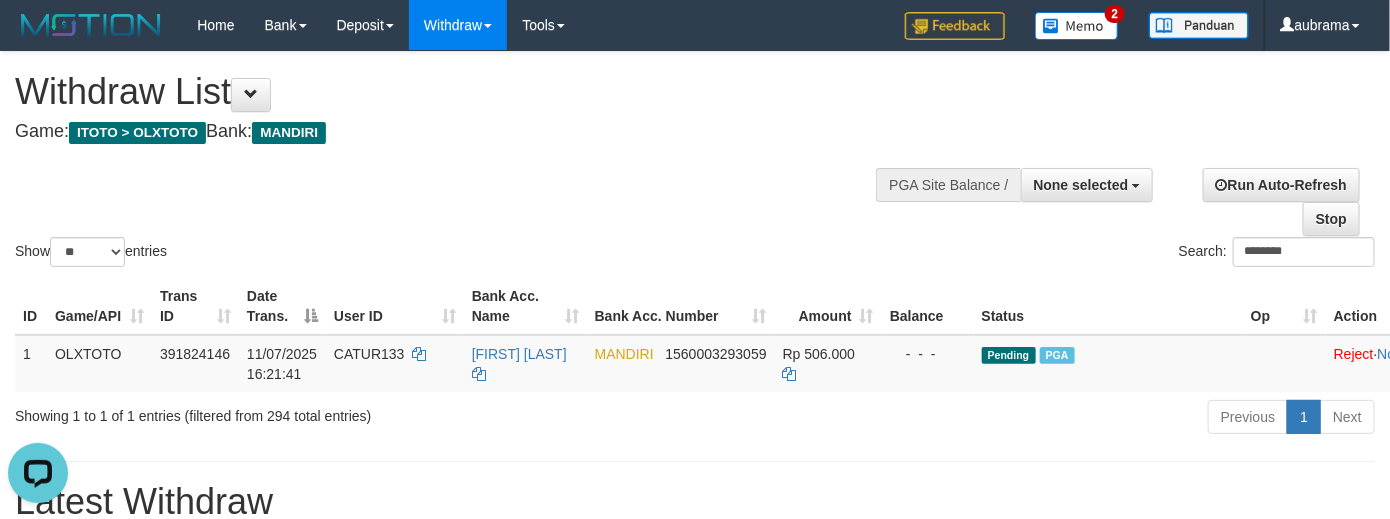 drag, startPoint x: 583, startPoint y: 172, endPoint x: 235, endPoint y: 88, distance: 357.99442 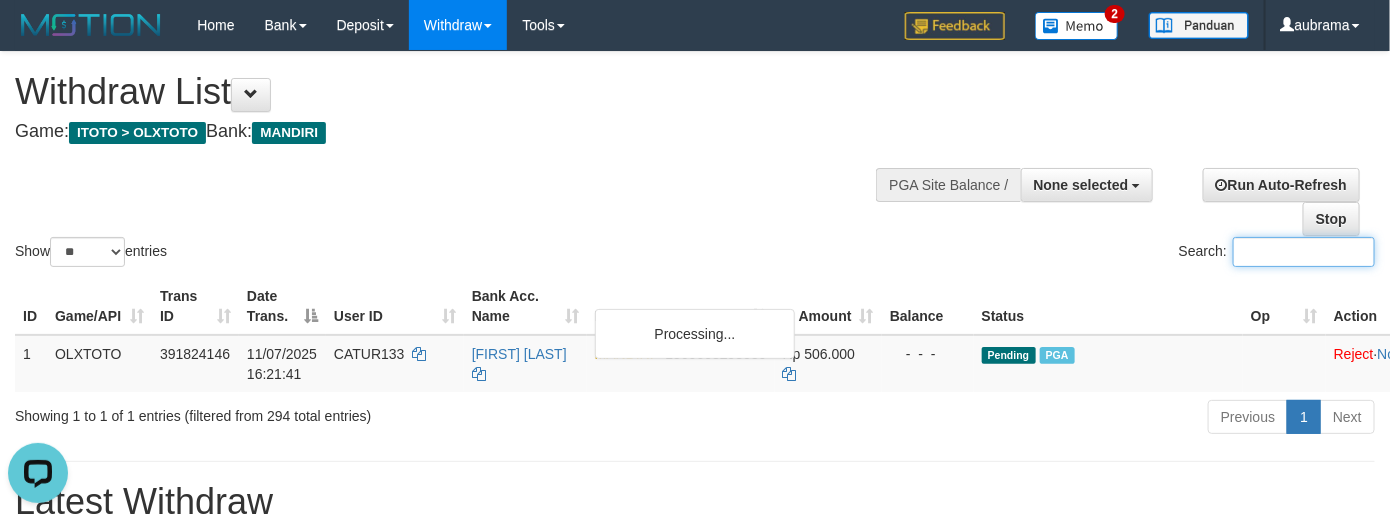 paste on "**********" 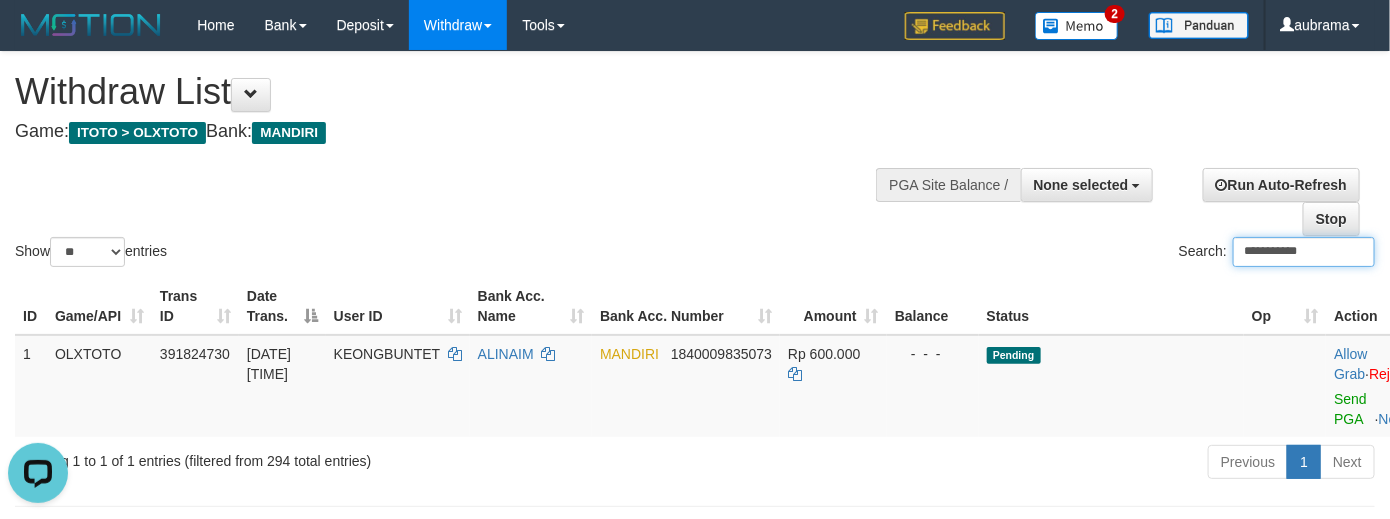 type on "**********" 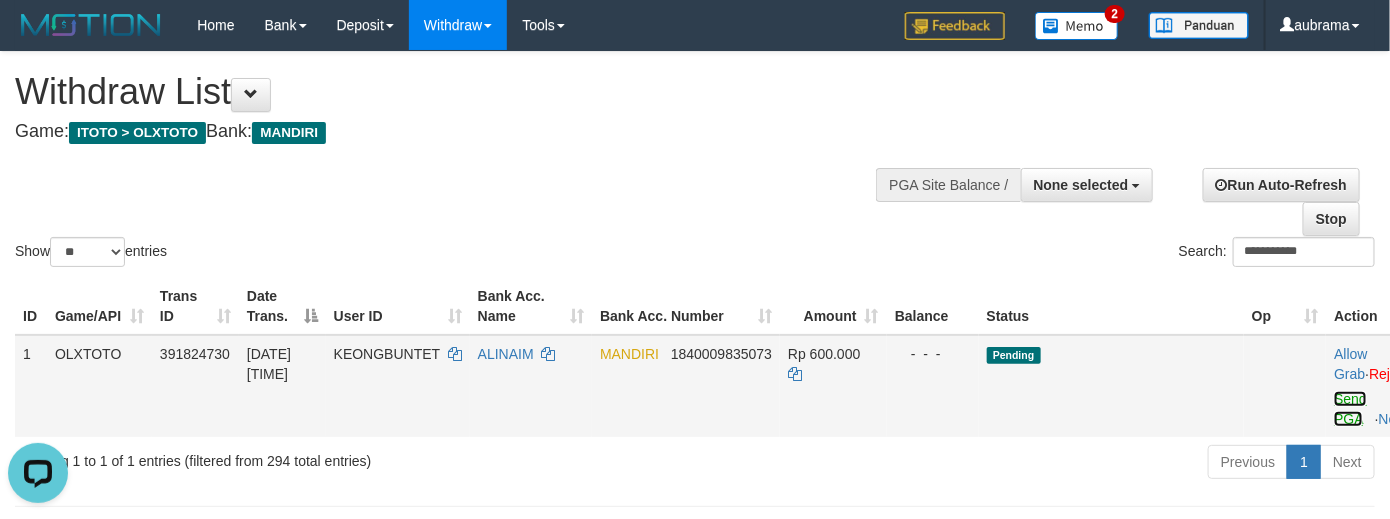 click on "Send PGA" at bounding box center [1350, 409] 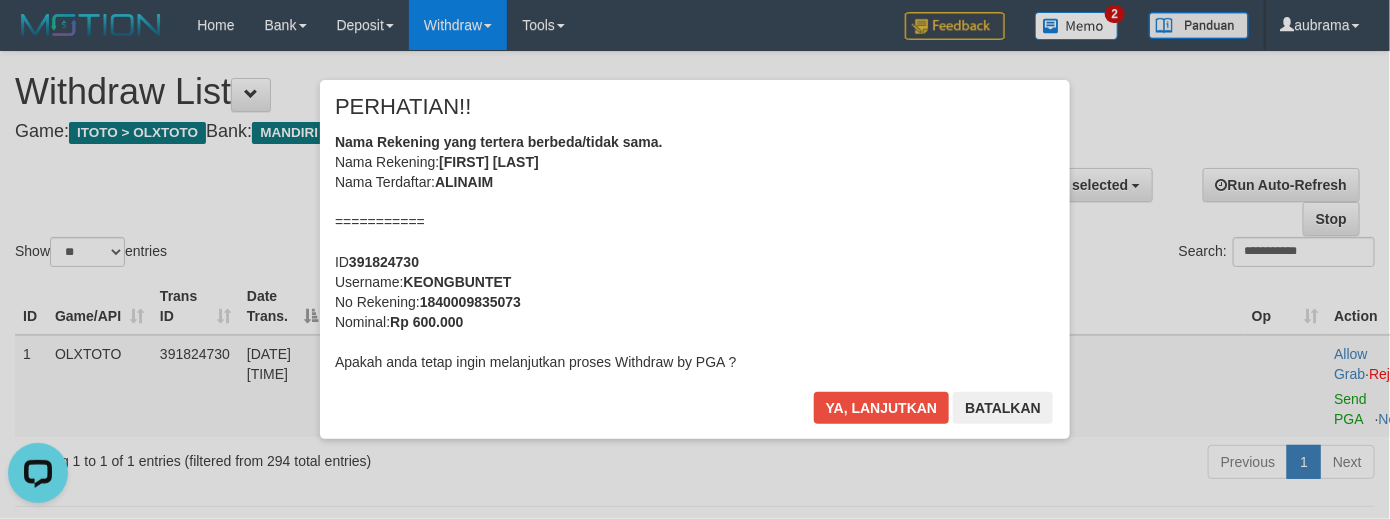click on "Ya, lanjutkan Batalkan" at bounding box center [933, 415] 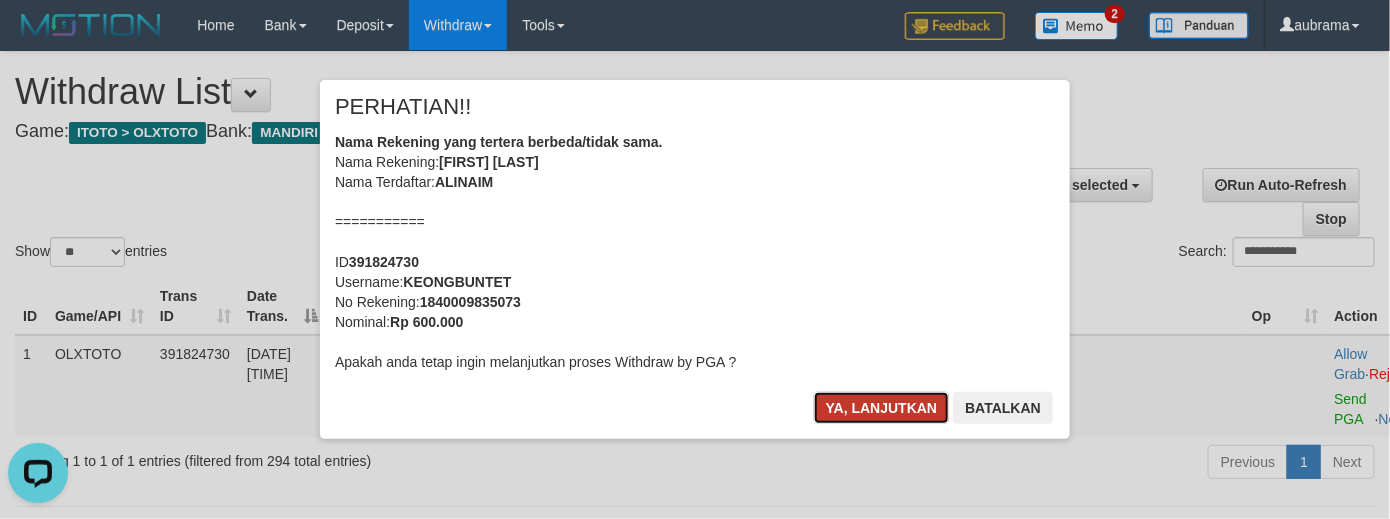 click on "Ya, lanjutkan" at bounding box center (882, 408) 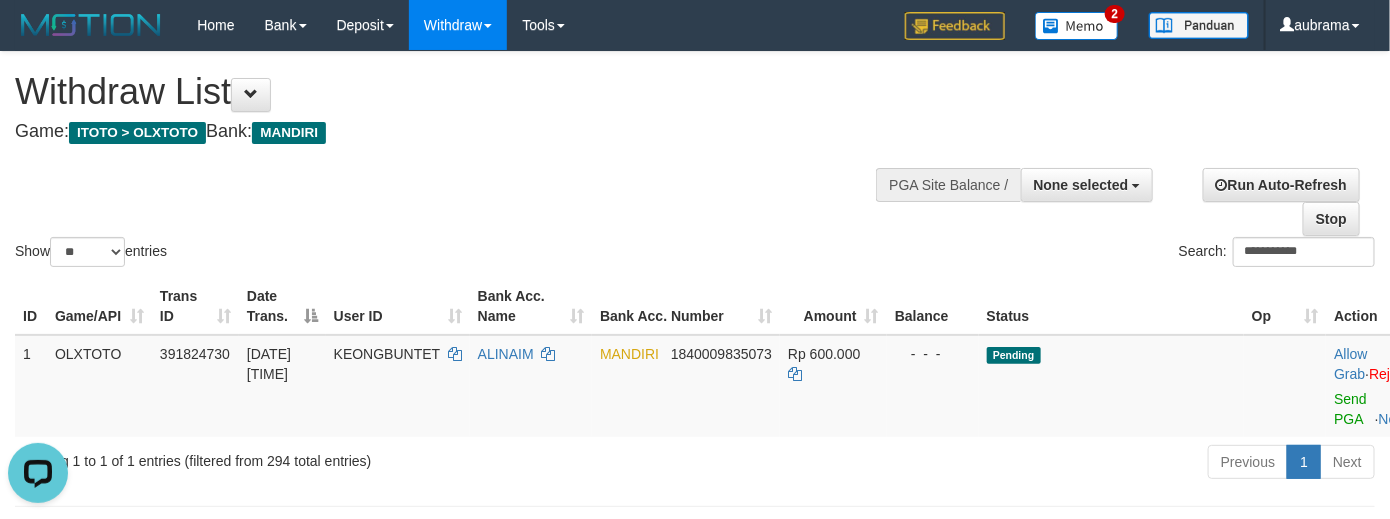 type 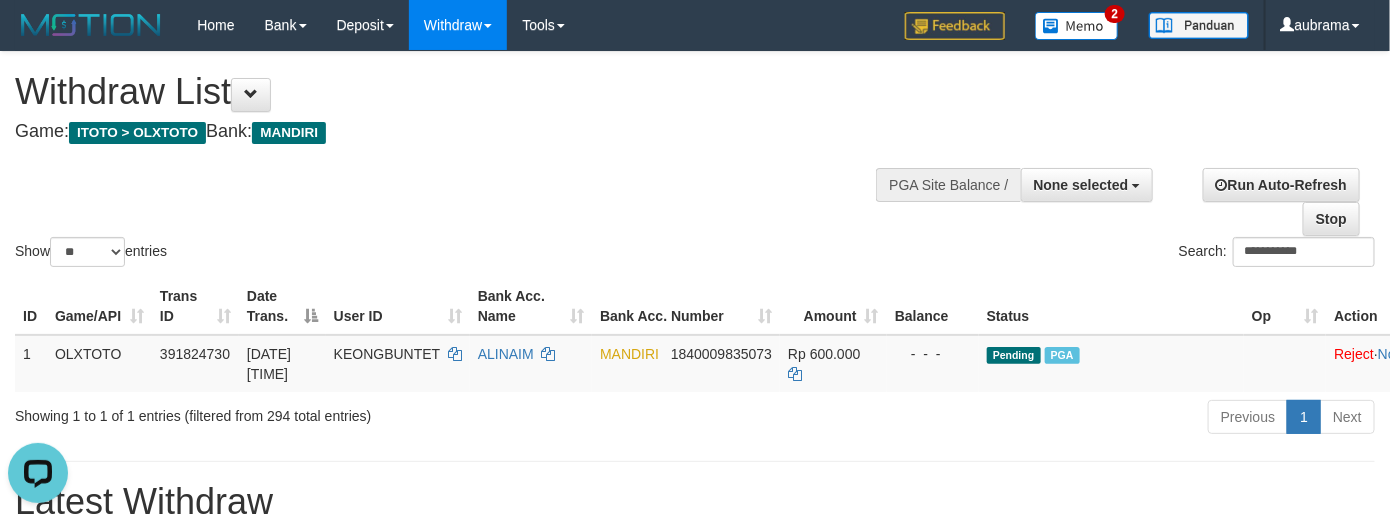 drag, startPoint x: 574, startPoint y: 147, endPoint x: 445, endPoint y: 127, distance: 130.54118 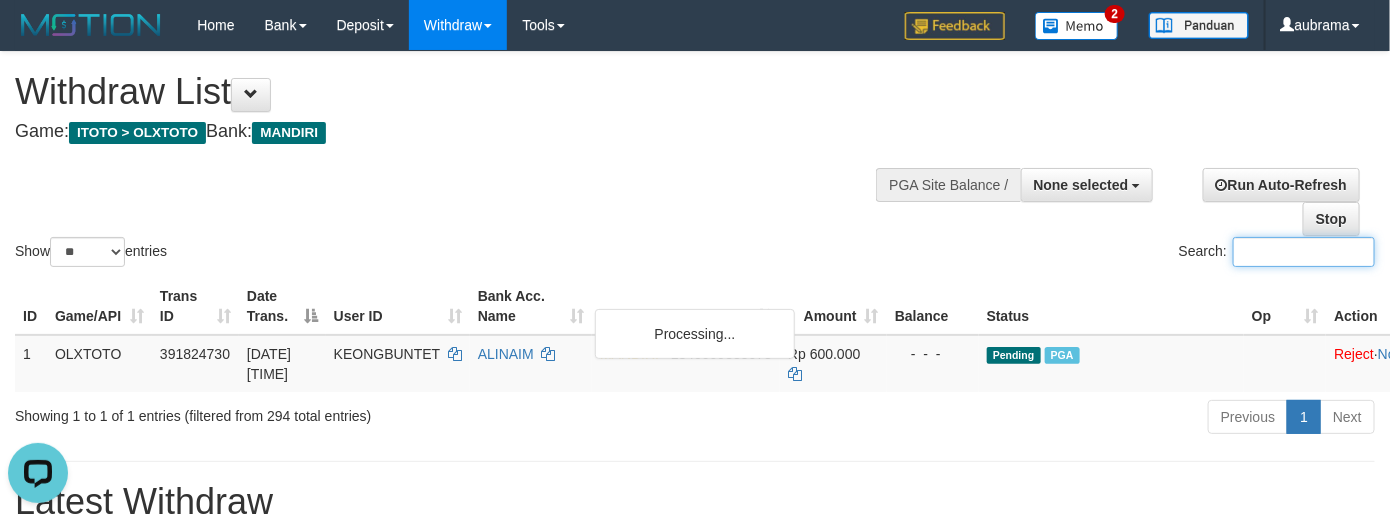 paste on "********" 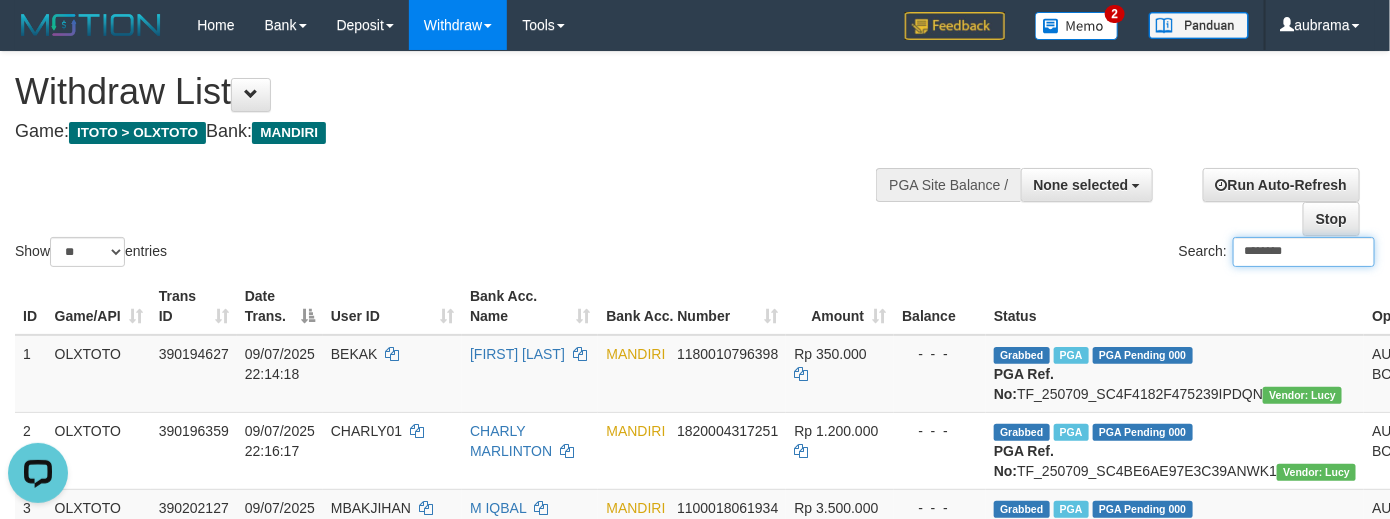 type on "********" 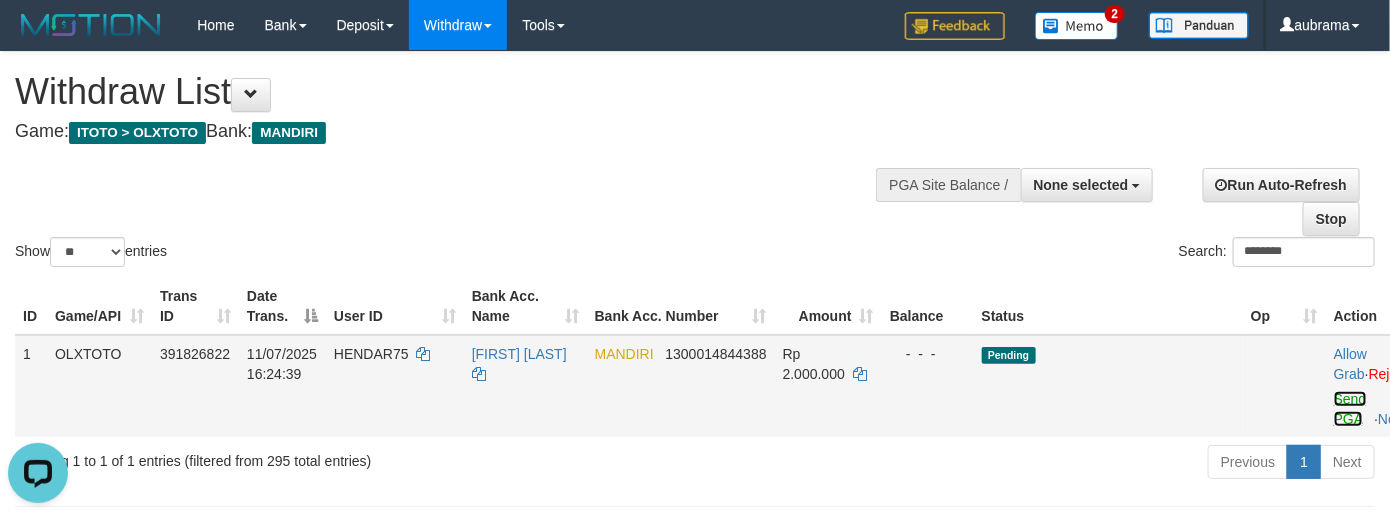 click on "Send PGA" at bounding box center [1350, 409] 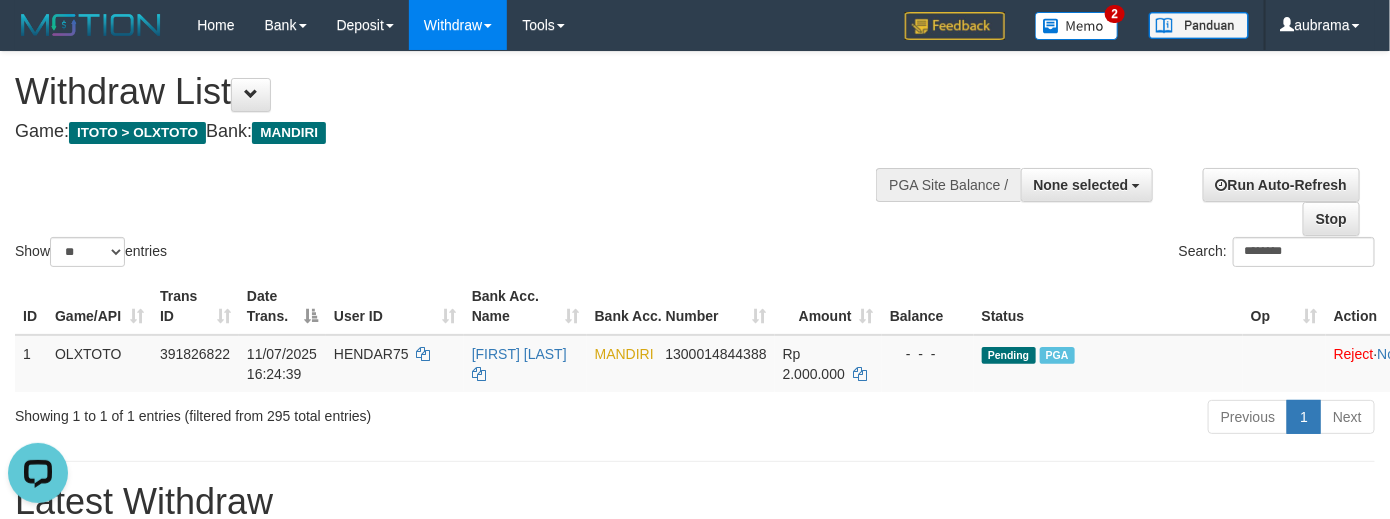 click on "Game:   ITOTO > OLXTOTO    				Bank:   MANDIRI" at bounding box center (461, 132) 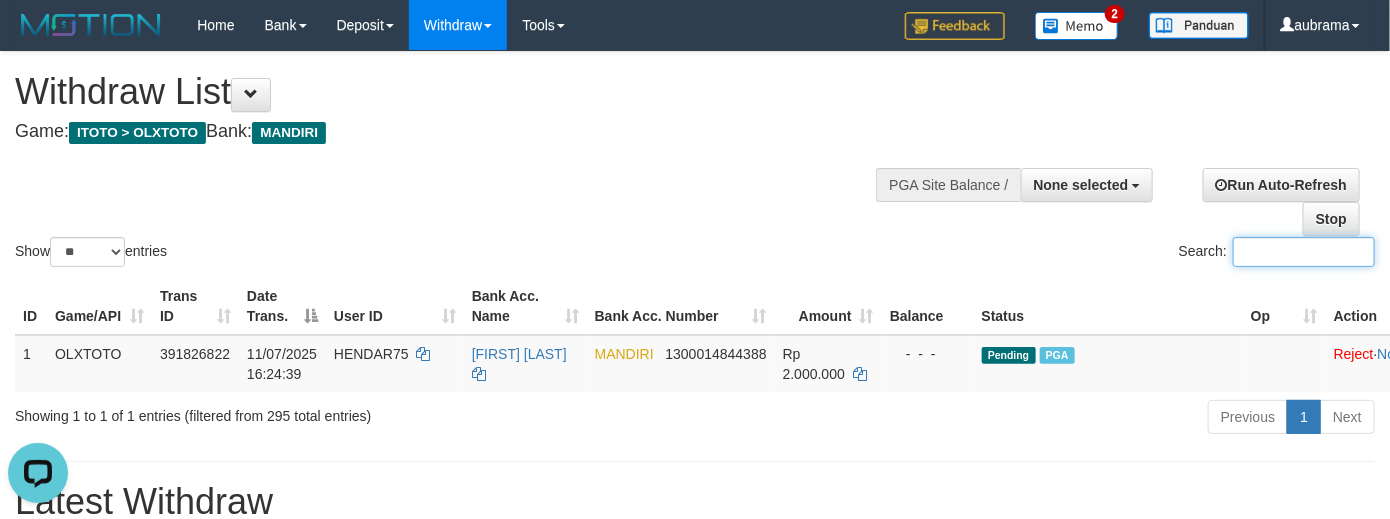 paste on "**********" 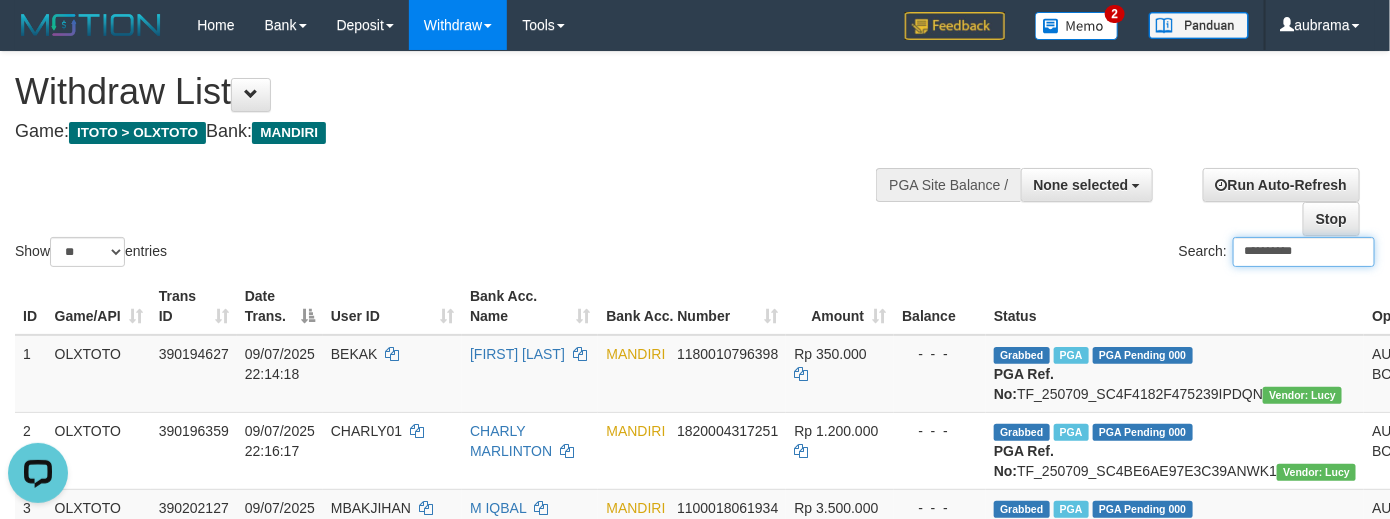 type on "**********" 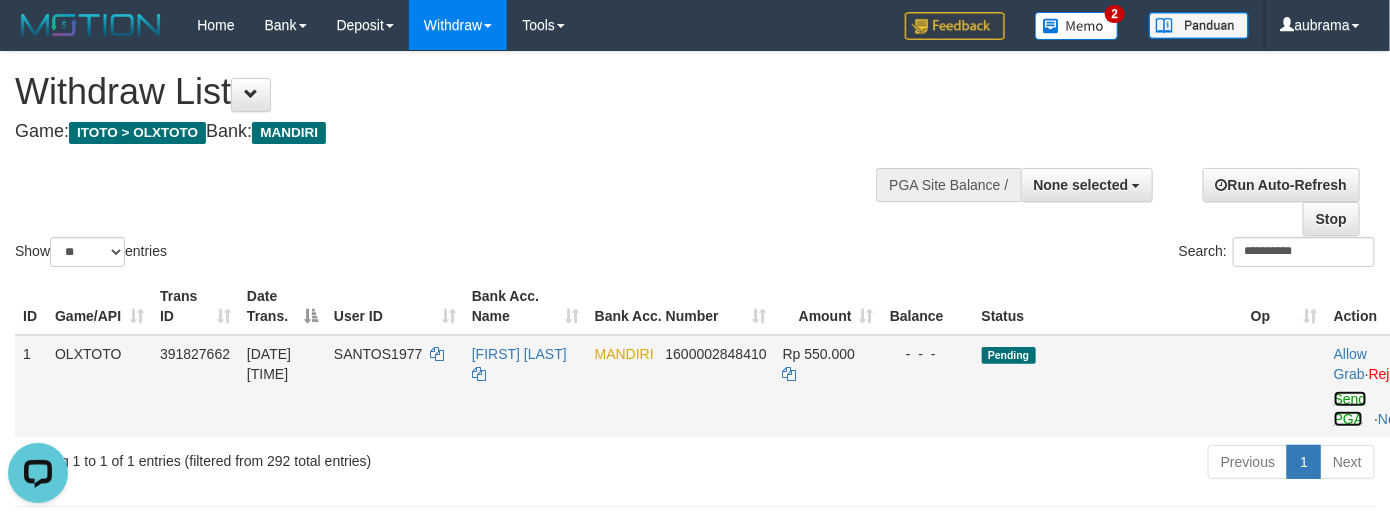 click on "Send PGA" at bounding box center (1350, 409) 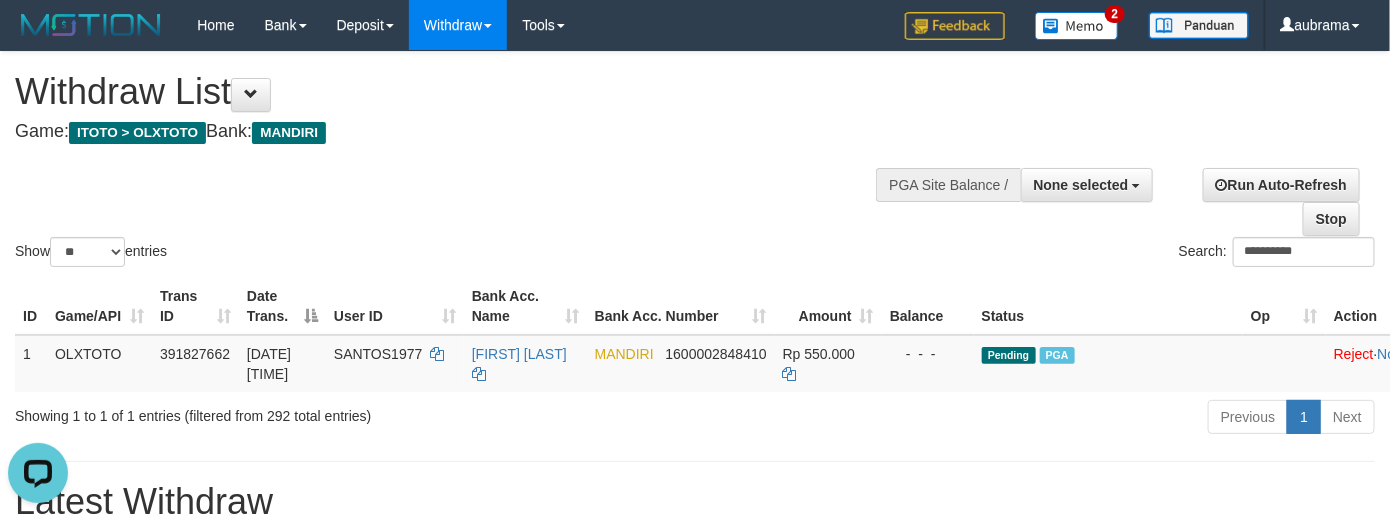 drag, startPoint x: 667, startPoint y: 159, endPoint x: 672, endPoint y: 91, distance: 68.18358 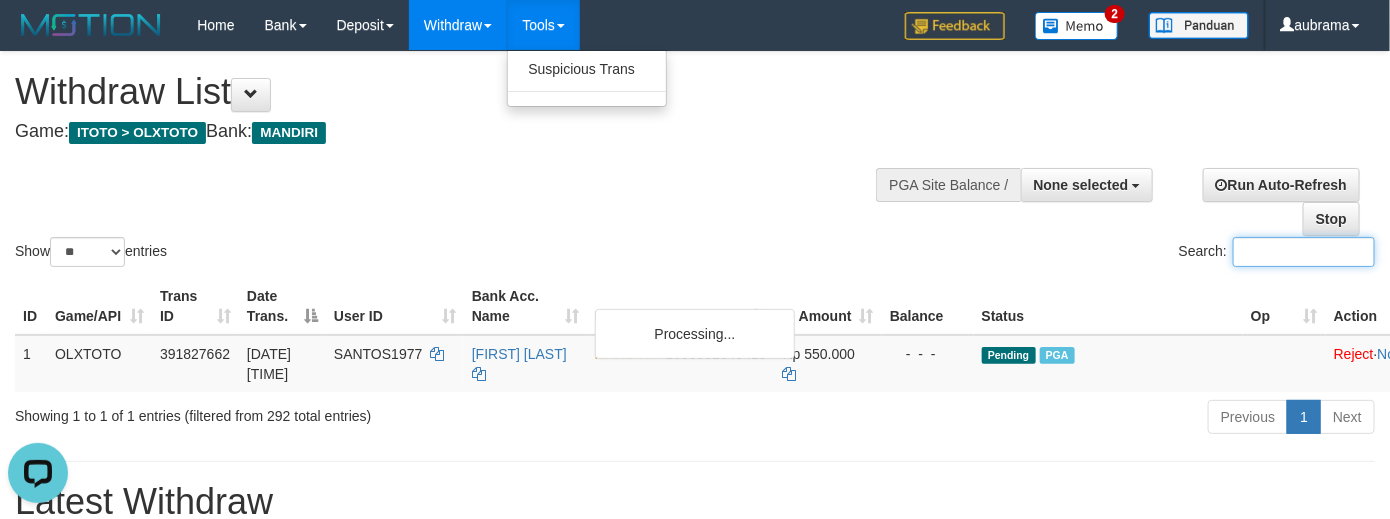 paste on "*******" 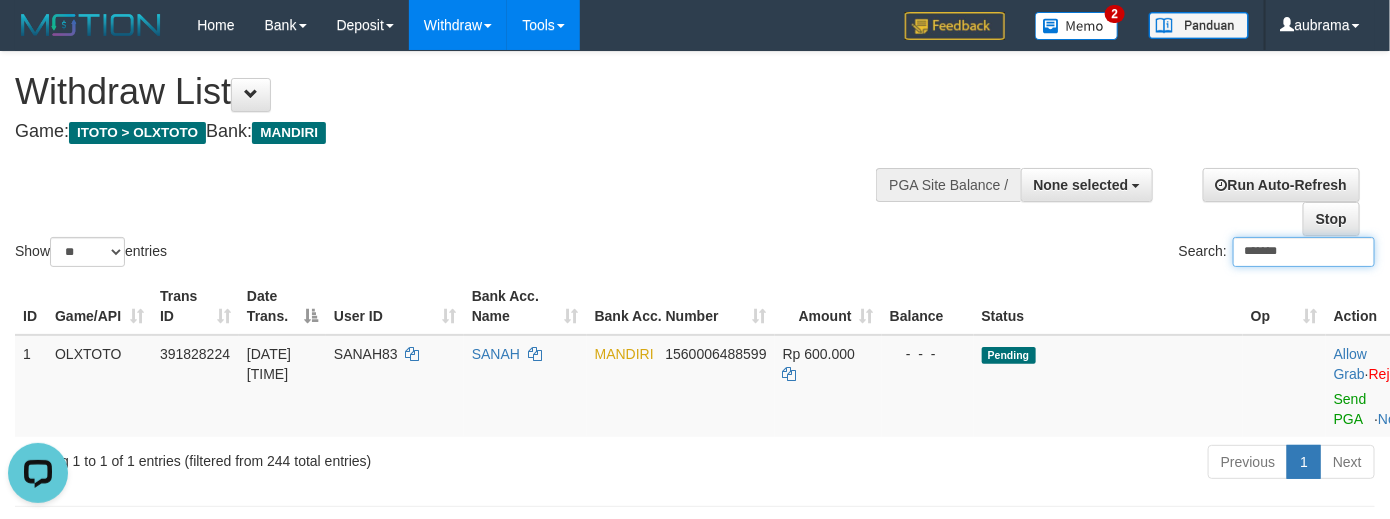 type on "*******" 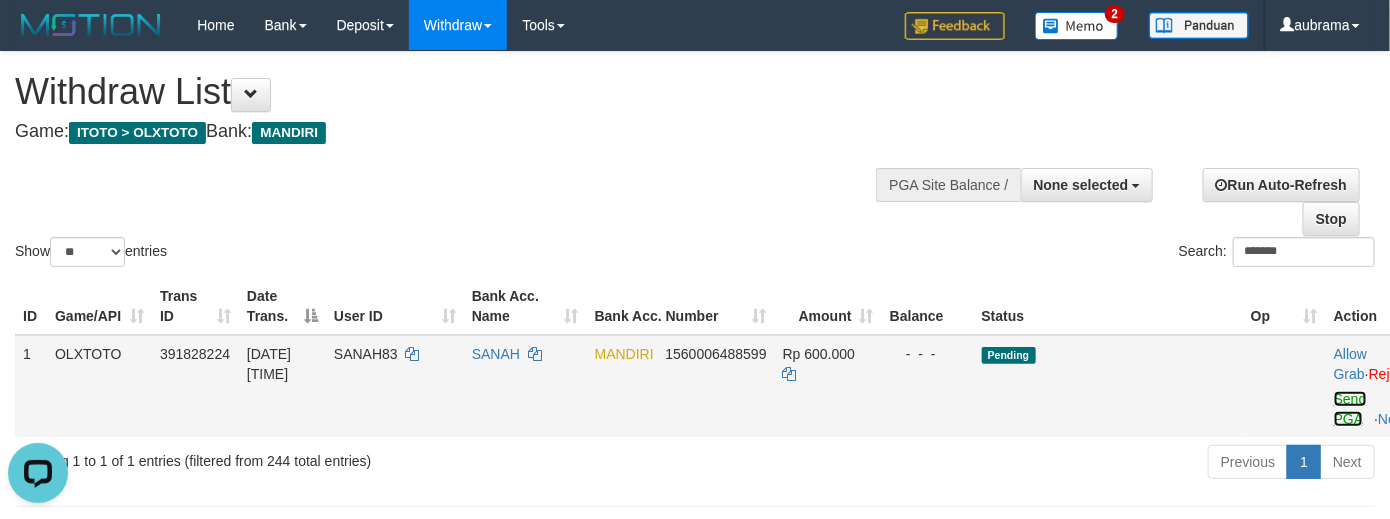 click on "Send PGA" at bounding box center [1350, 409] 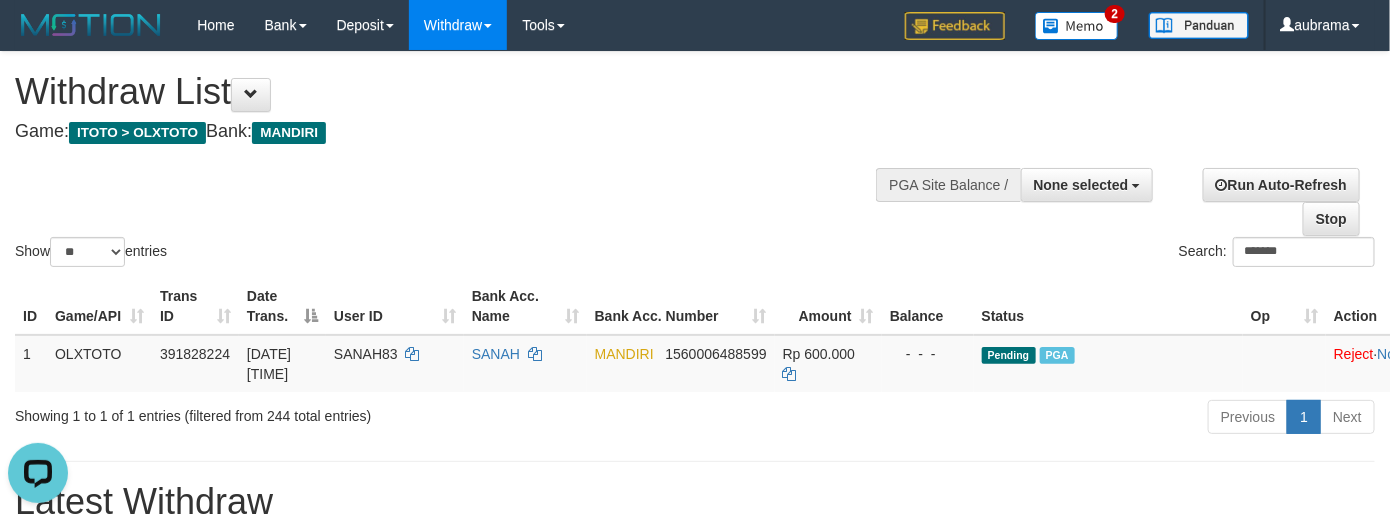 click on "Show  ** ** ** ***  entries Search: *******" at bounding box center [695, 161] 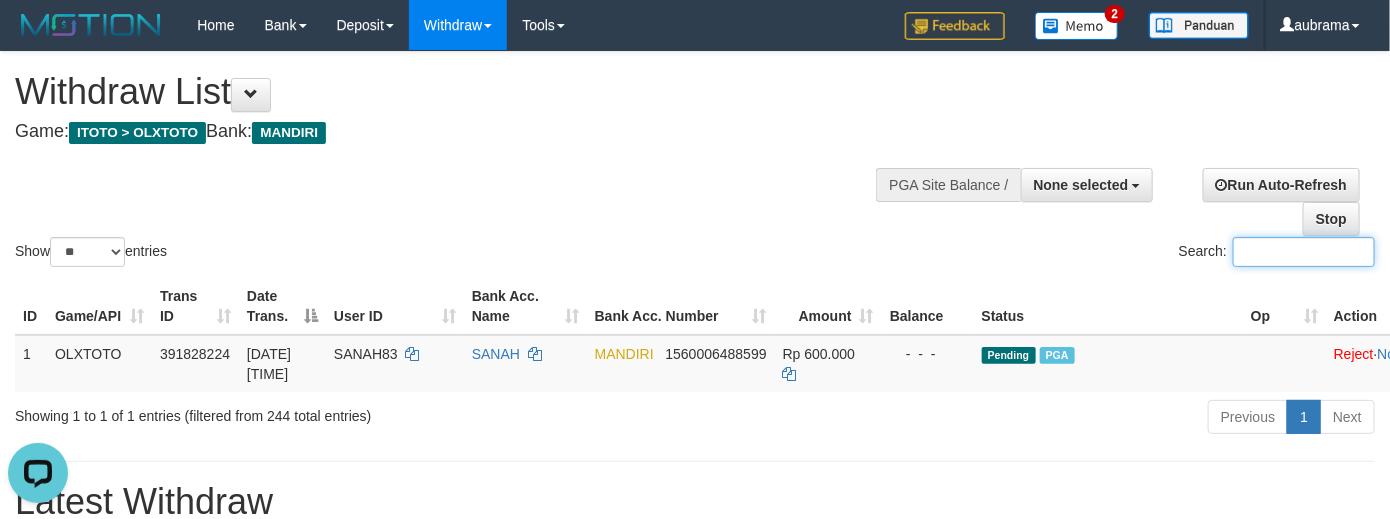 paste on "*******" 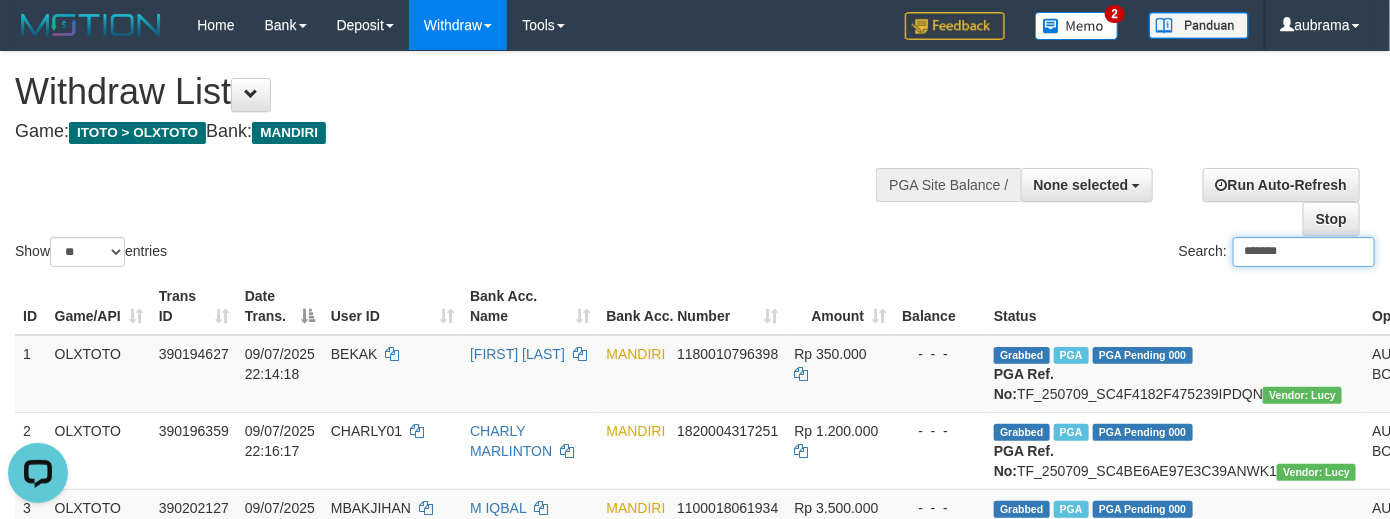 type on "*******" 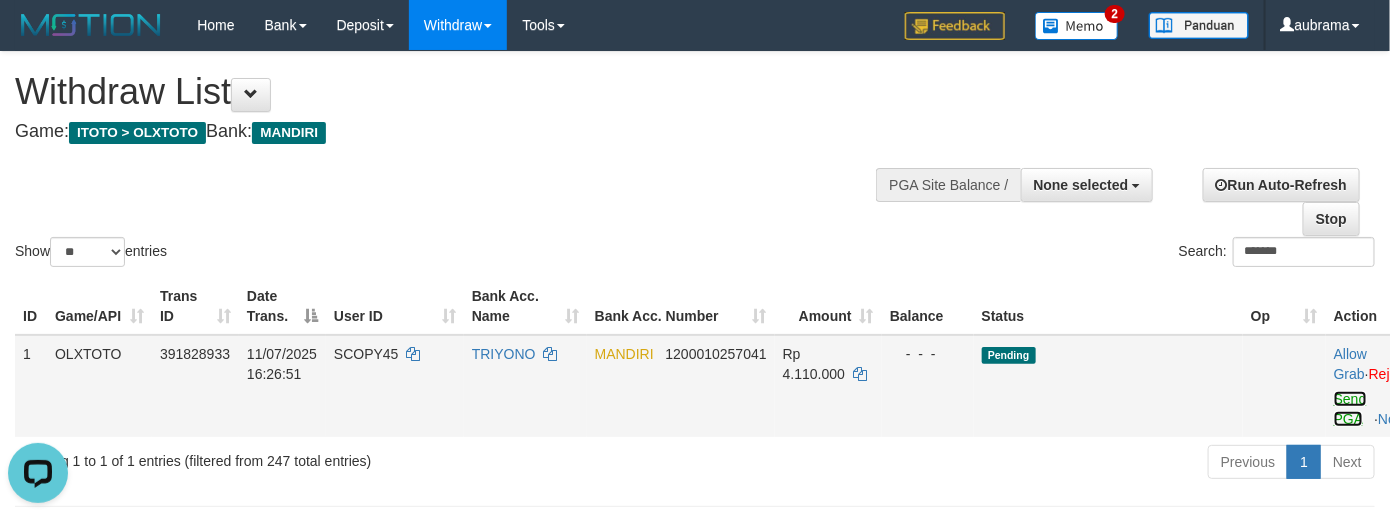 click on "Send PGA" at bounding box center (1350, 409) 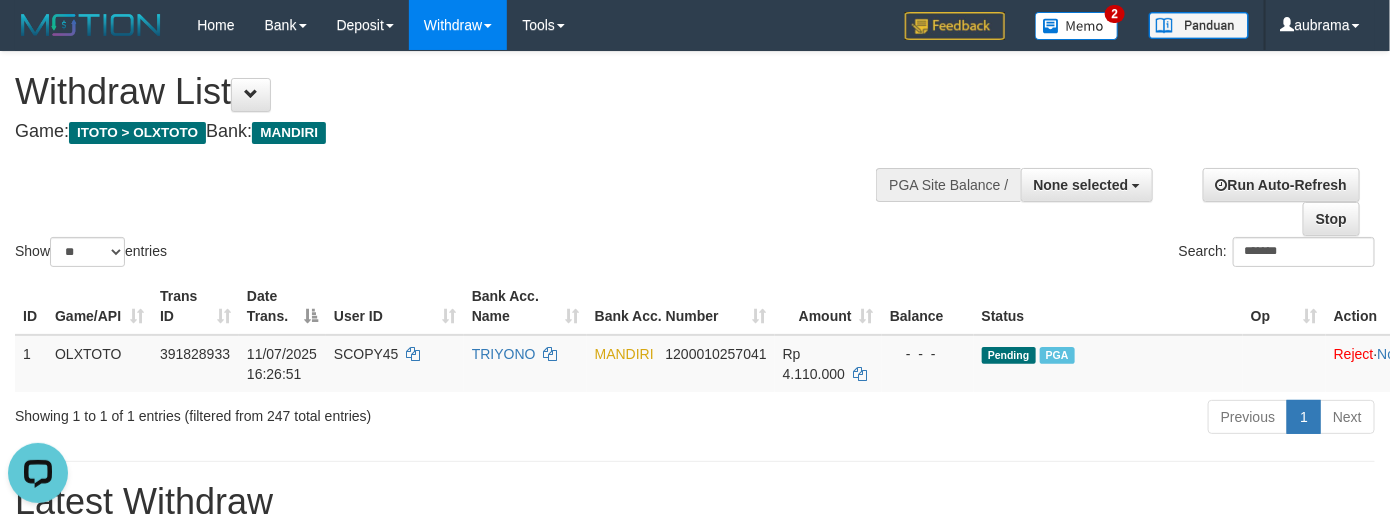 drag, startPoint x: 754, startPoint y: 276, endPoint x: 673, endPoint y: 249, distance: 85.3815 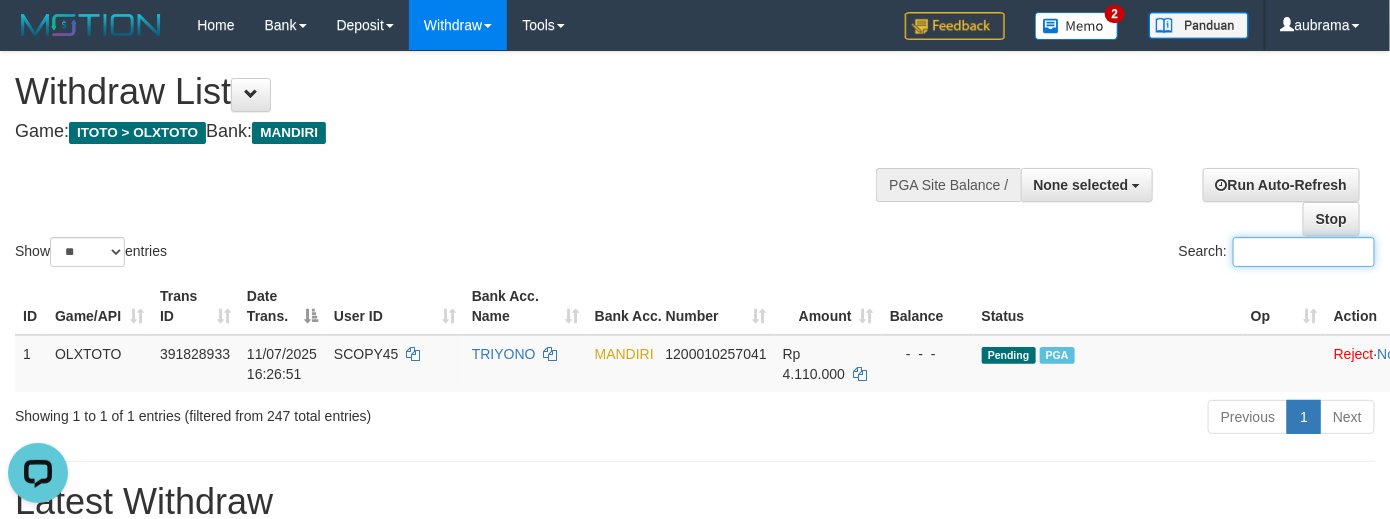 paste on "**********" 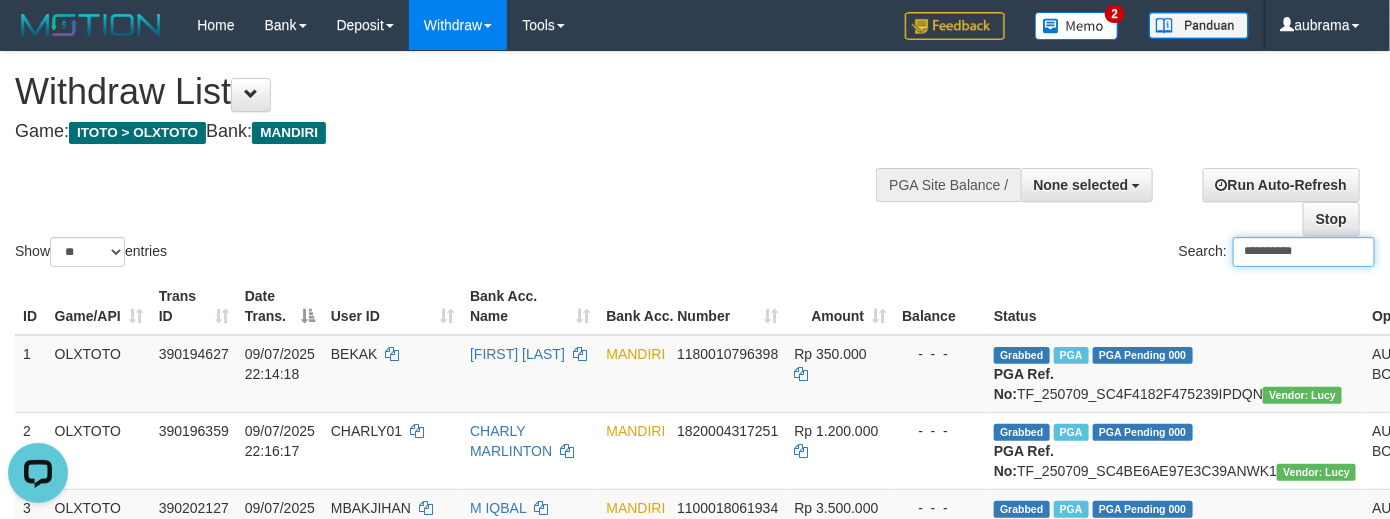 type on "**********" 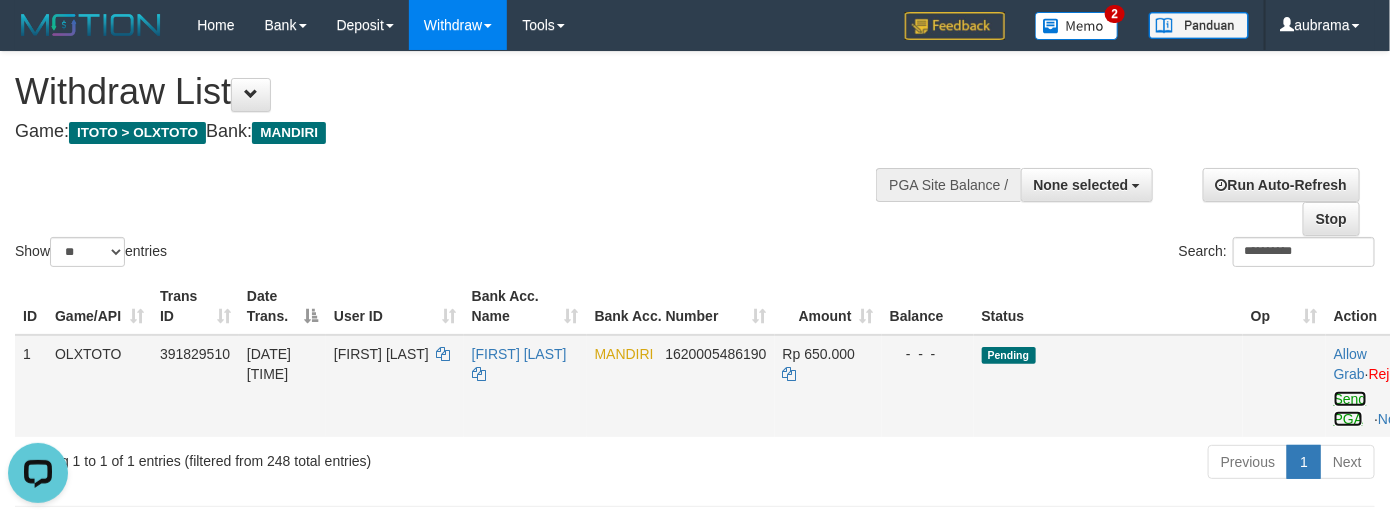 click on "Send PGA" at bounding box center [1350, 409] 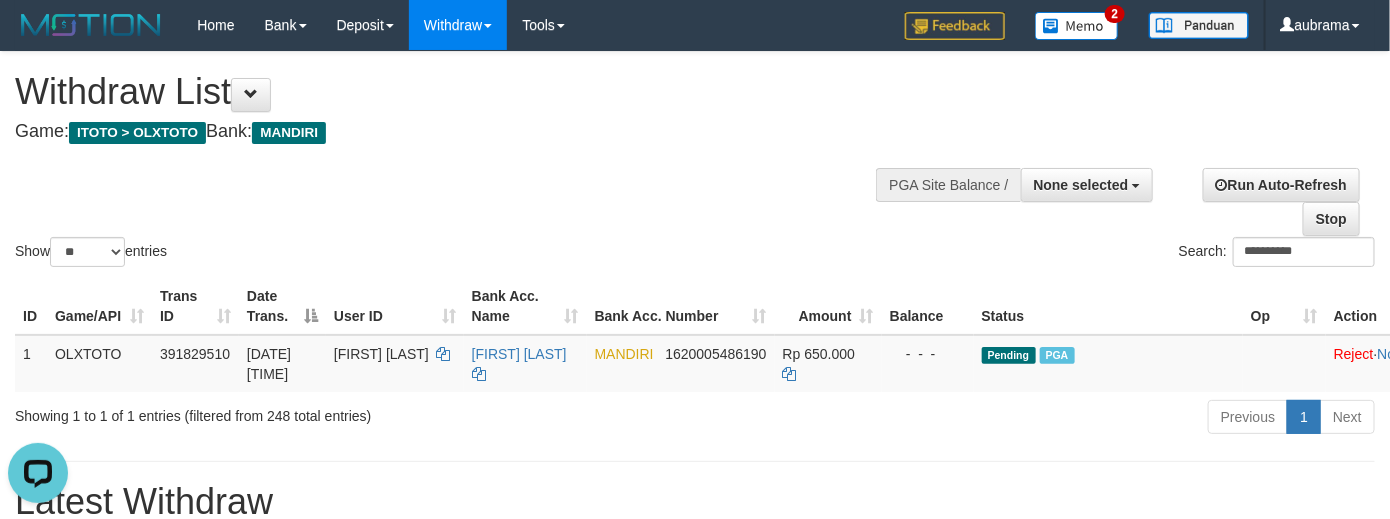 drag, startPoint x: 532, startPoint y: 180, endPoint x: 345, endPoint y: 121, distance: 196.08672 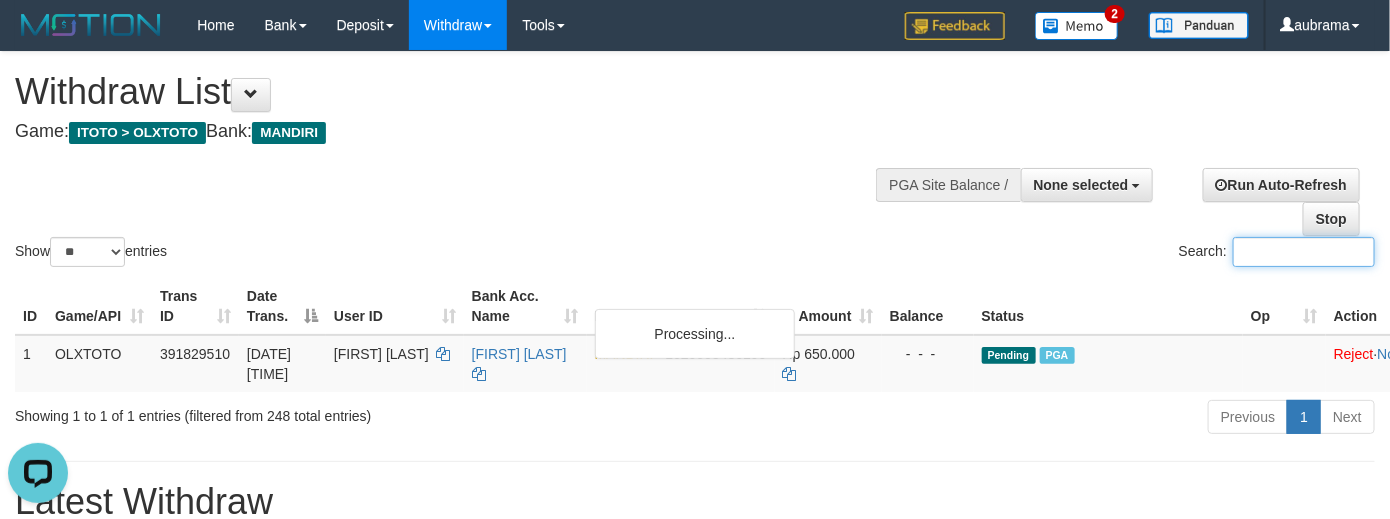 paste on "*********" 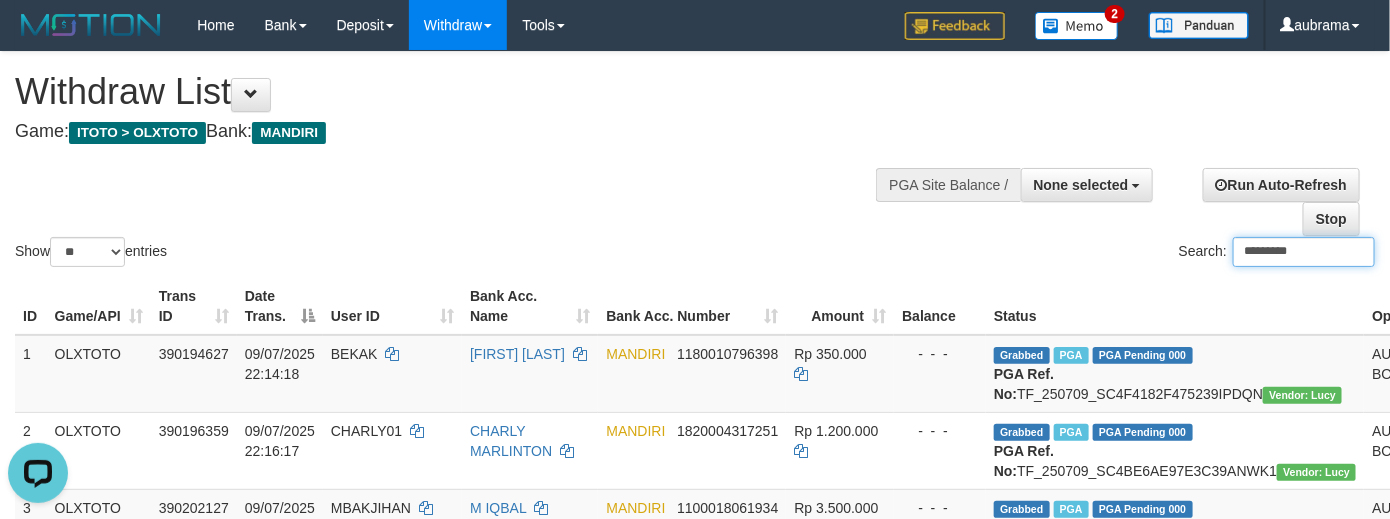 type on "*********" 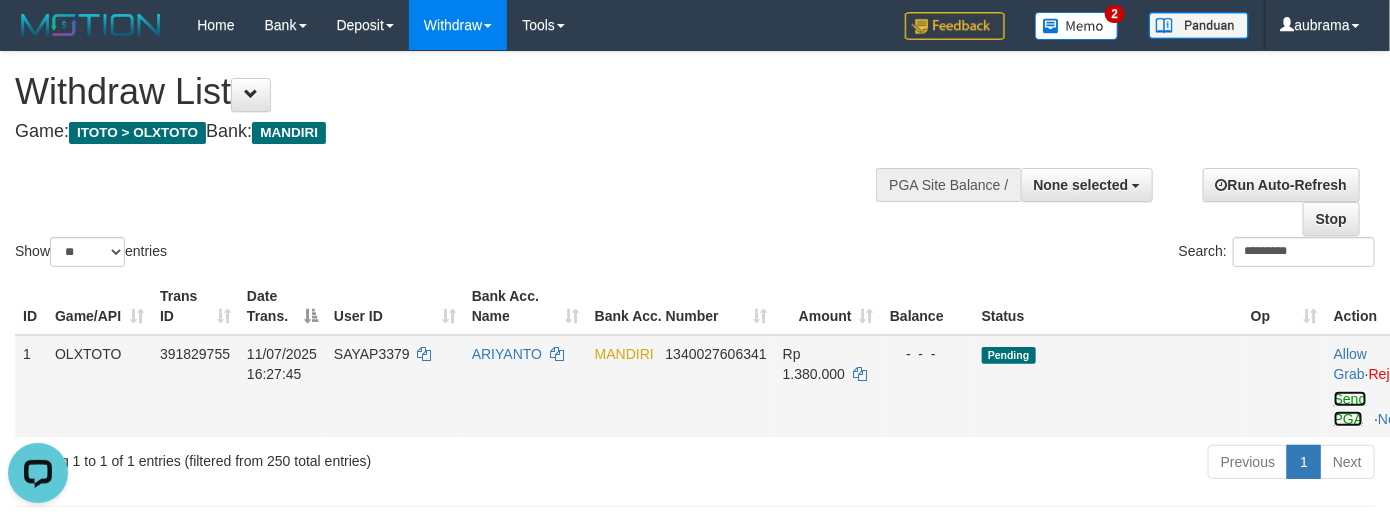 click on "Send PGA" at bounding box center (1350, 409) 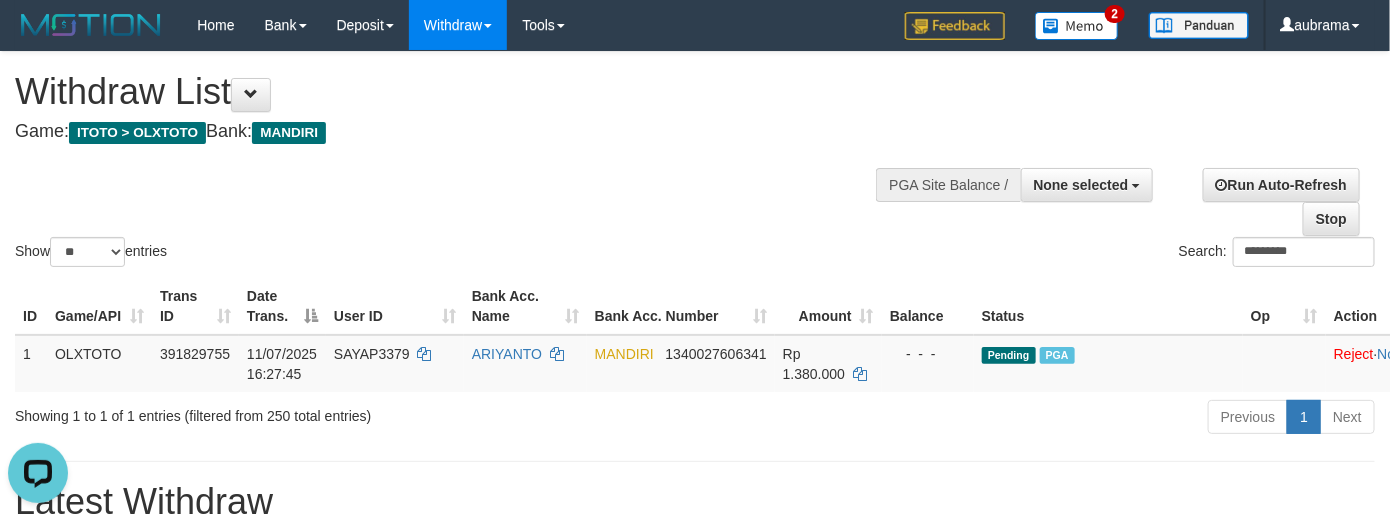 click on "Show  ** ** ** ***  entries Search: *********" at bounding box center (695, 161) 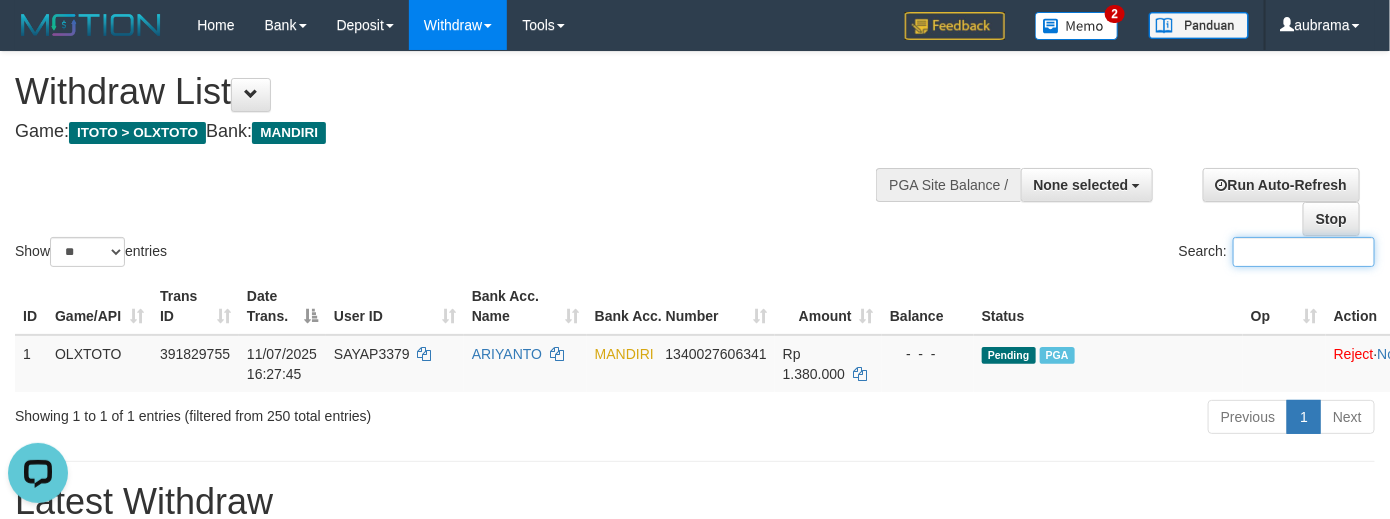 paste on "**********" 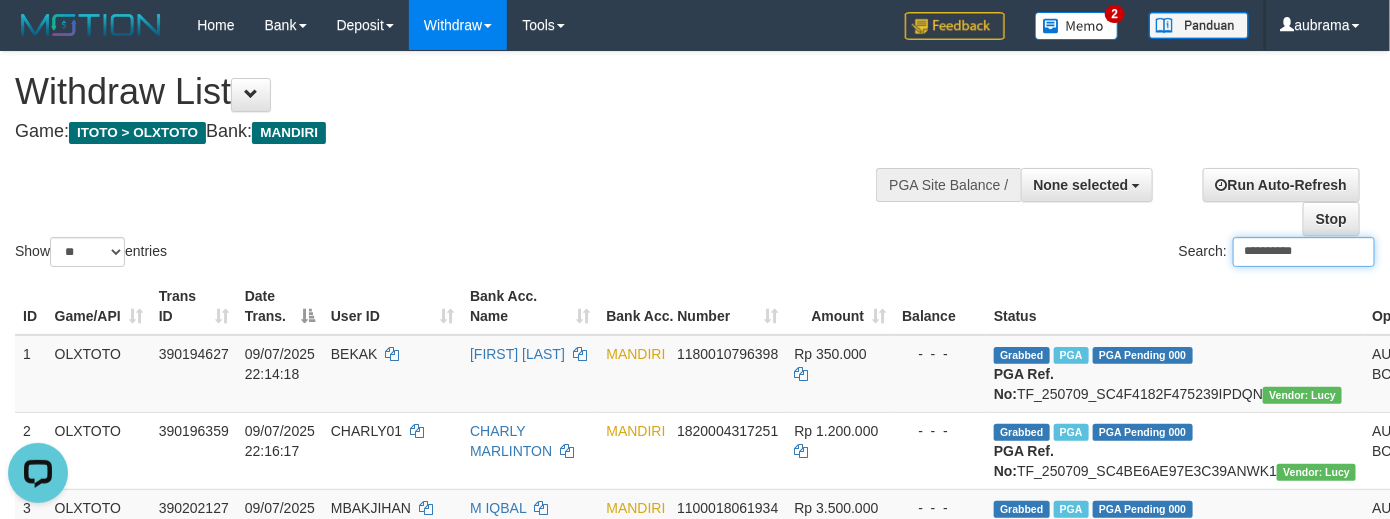 type on "**********" 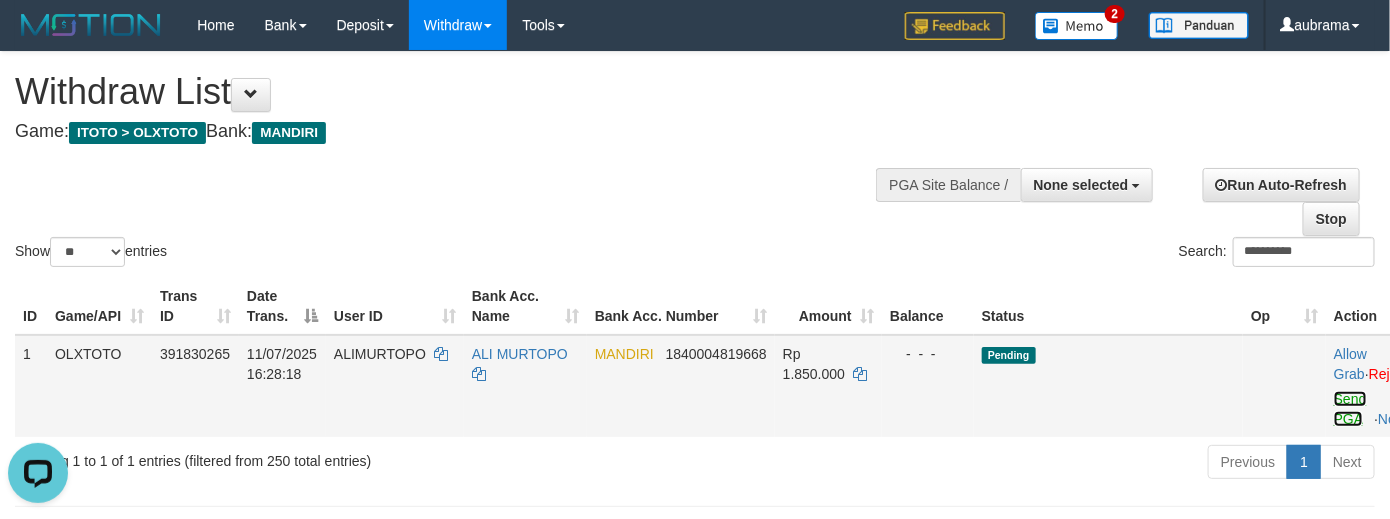 click on "Send PGA" at bounding box center (1350, 409) 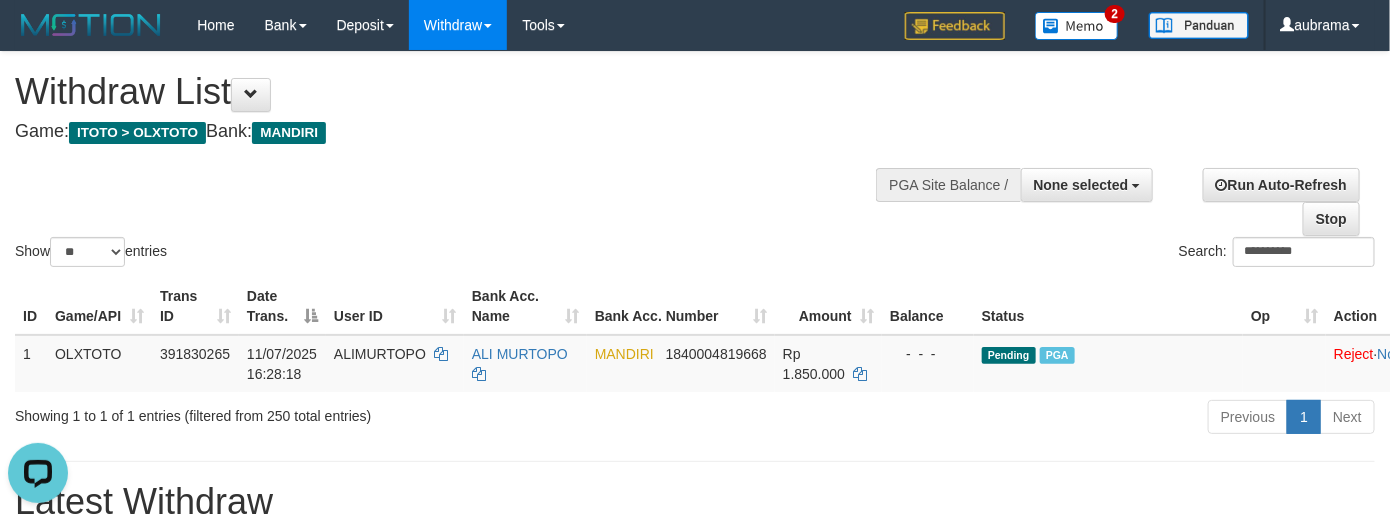 click on "**********" at bounding box center (695, 161) 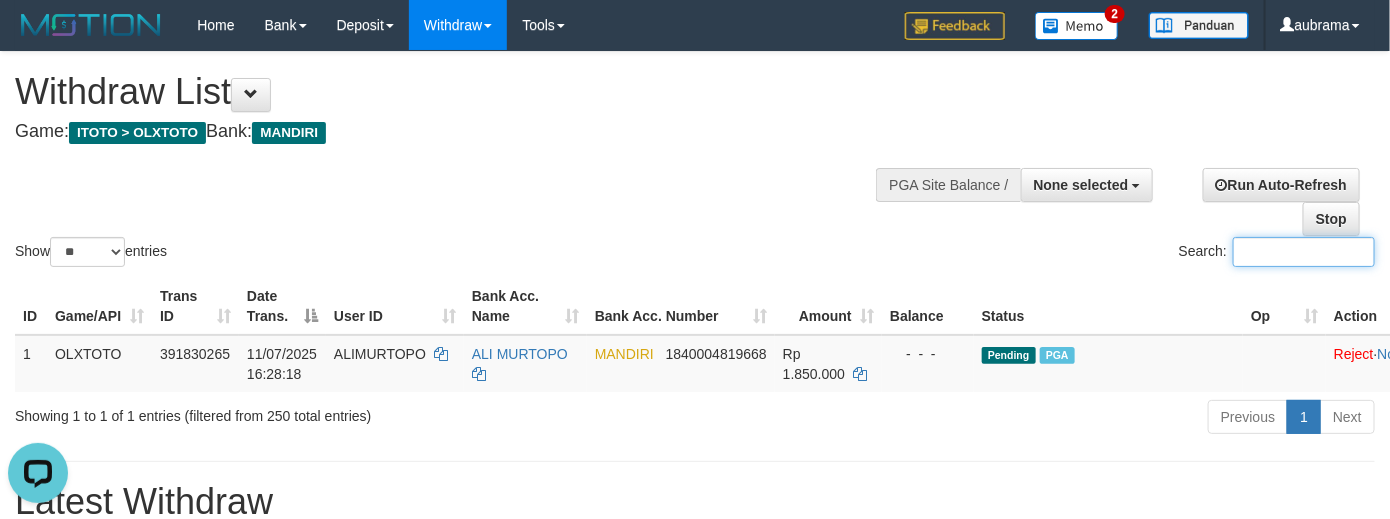 paste on "*******" 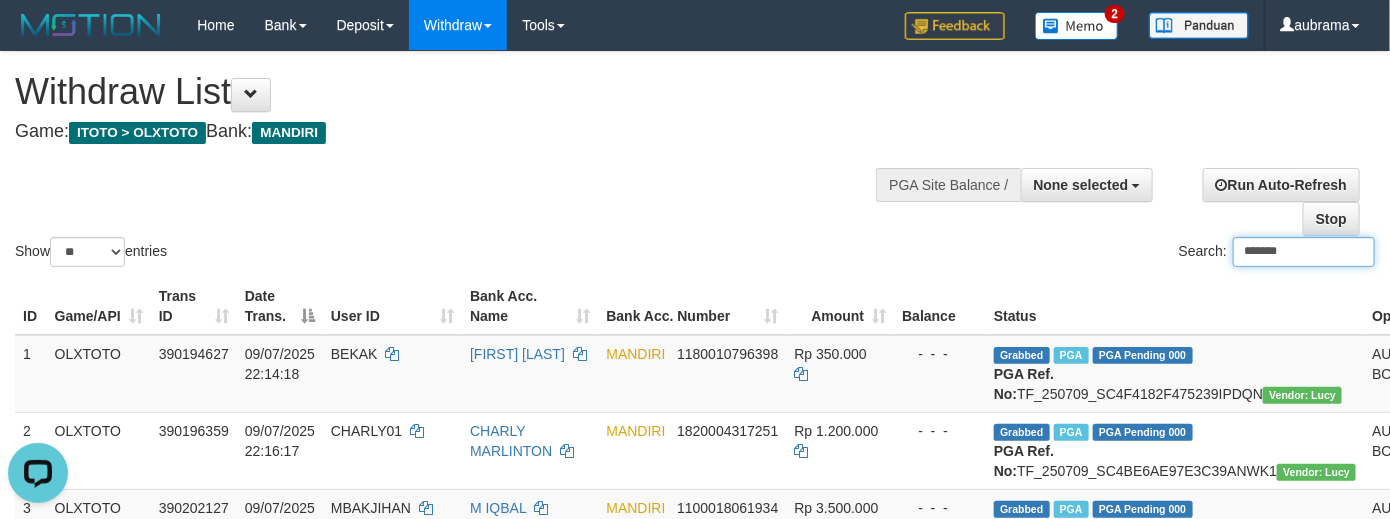 type on "*******" 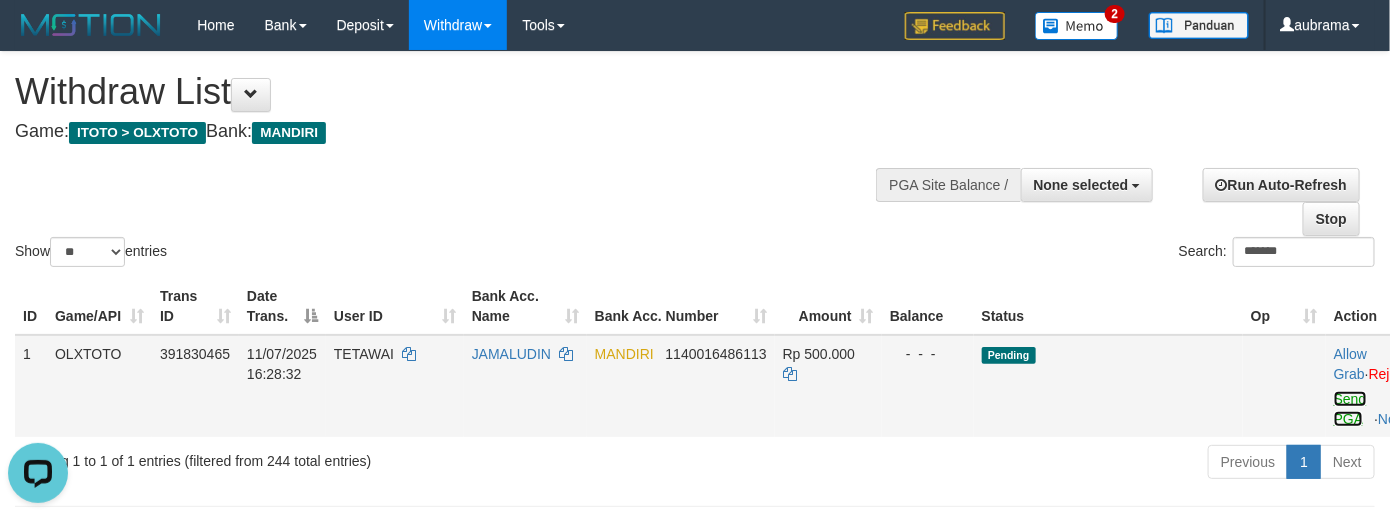 click on "Send PGA" at bounding box center [1350, 409] 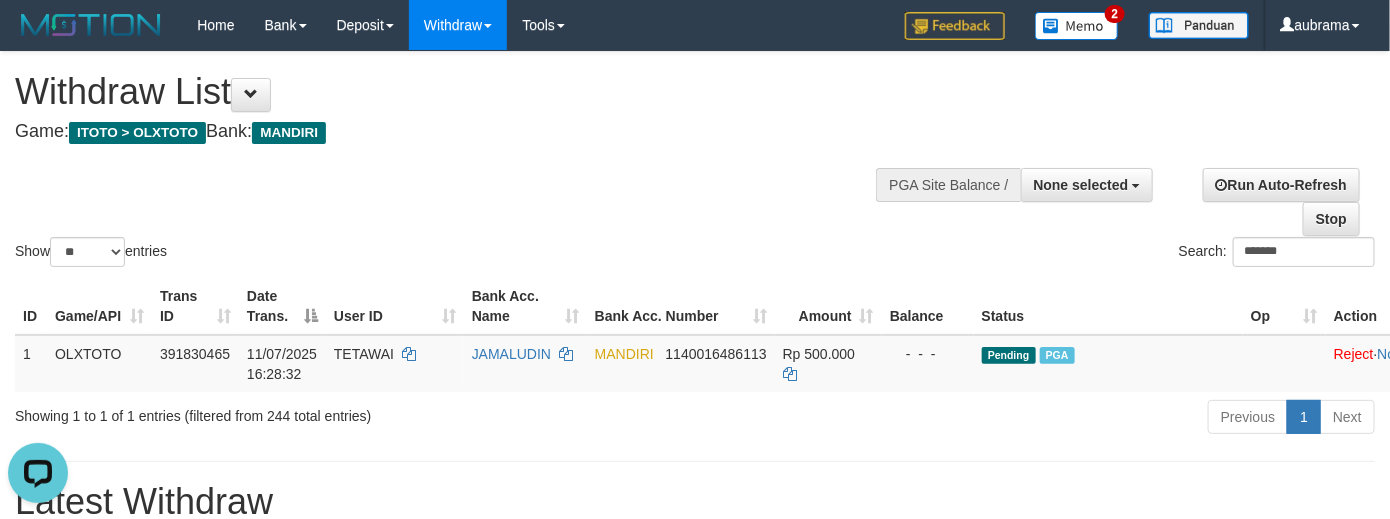 drag, startPoint x: 498, startPoint y: 162, endPoint x: 184, endPoint y: 162, distance: 314 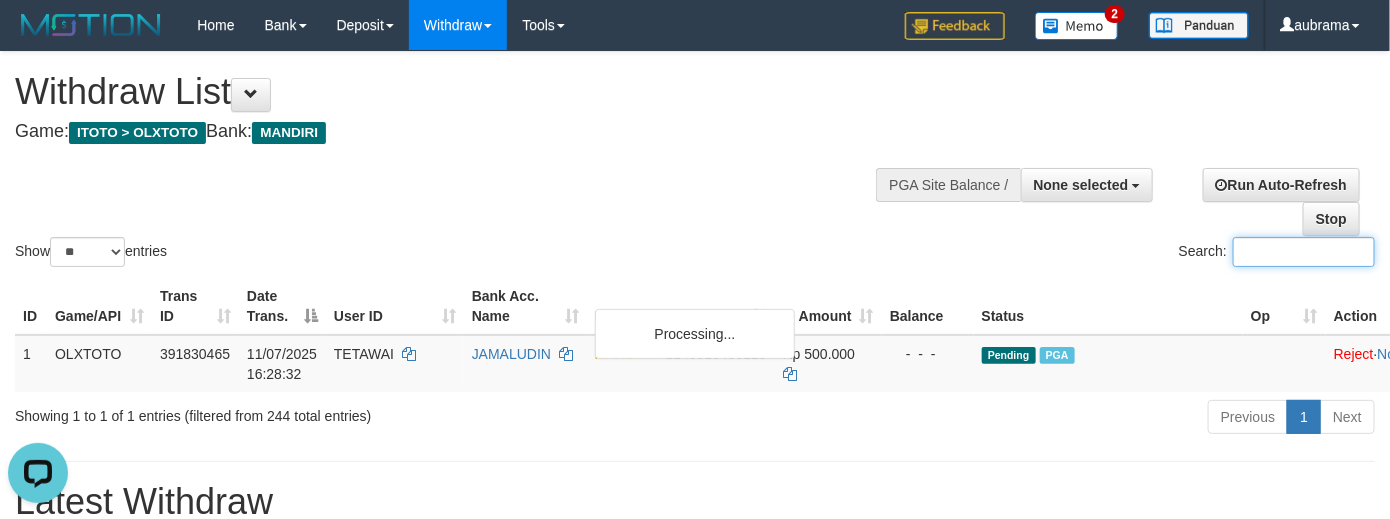 paste on "*******" 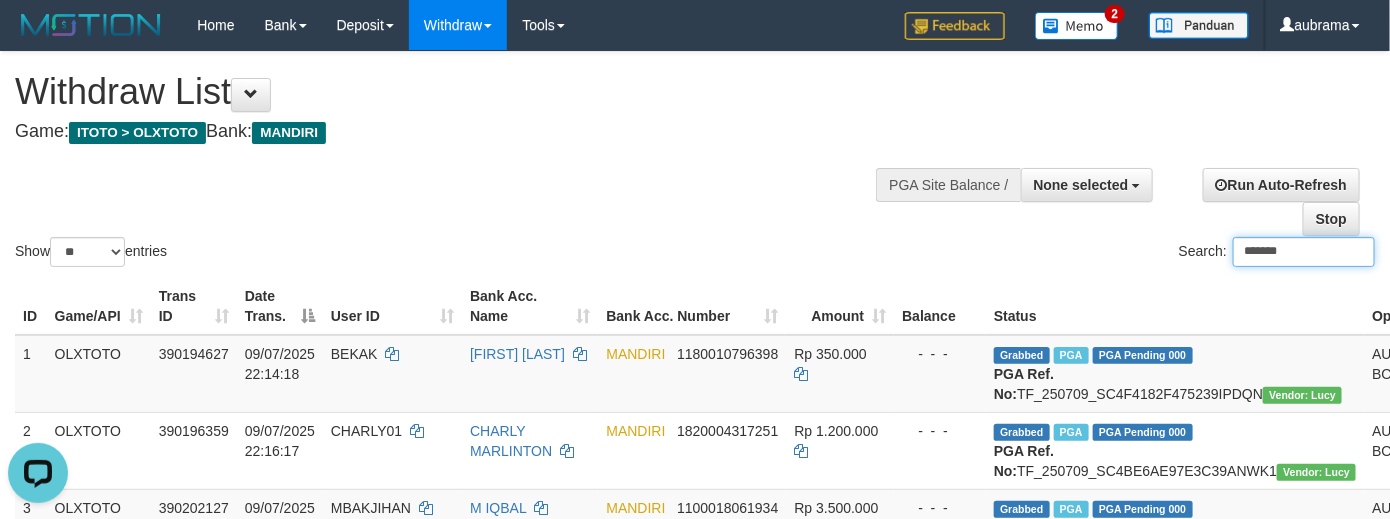 type on "*******" 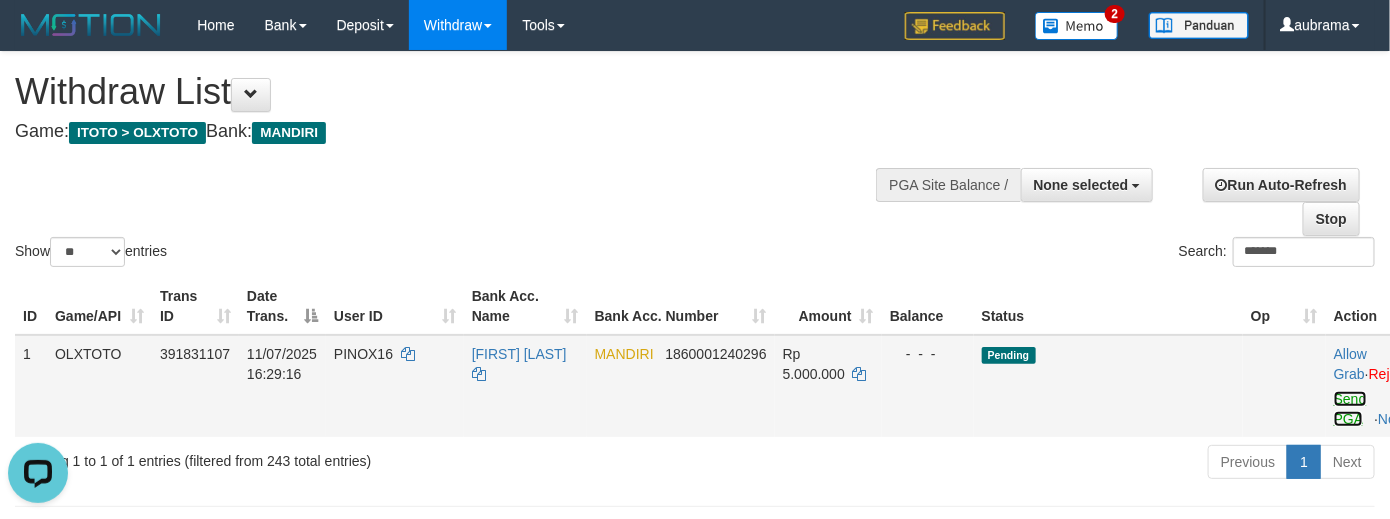 click on "Send PGA" at bounding box center [1350, 409] 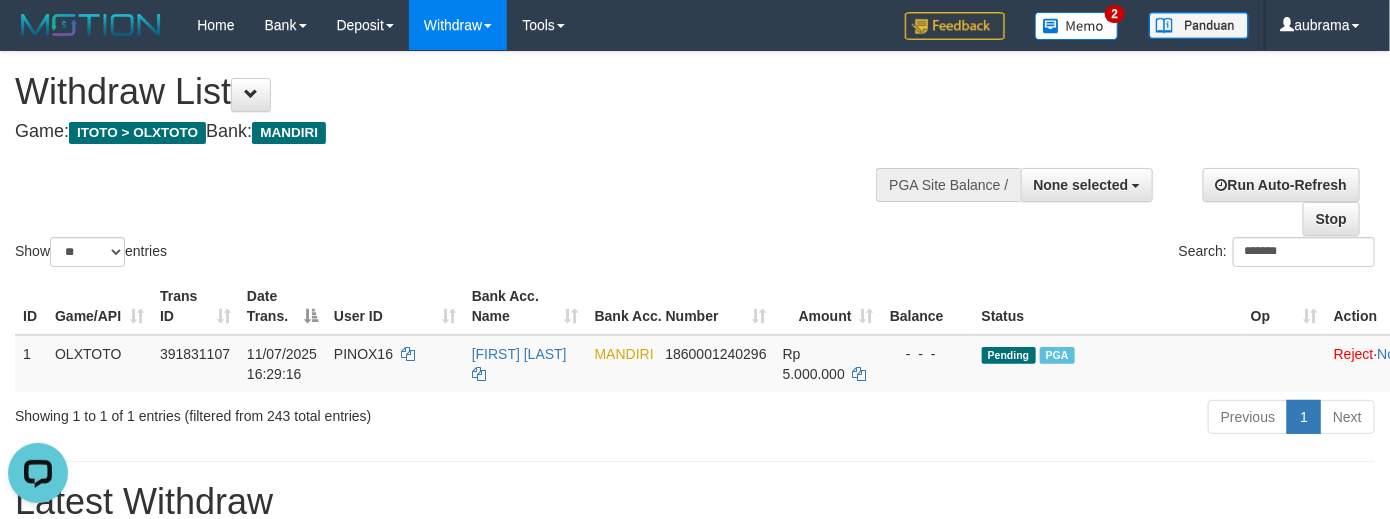 drag, startPoint x: 400, startPoint y: 145, endPoint x: 357, endPoint y: 105, distance: 58.728188 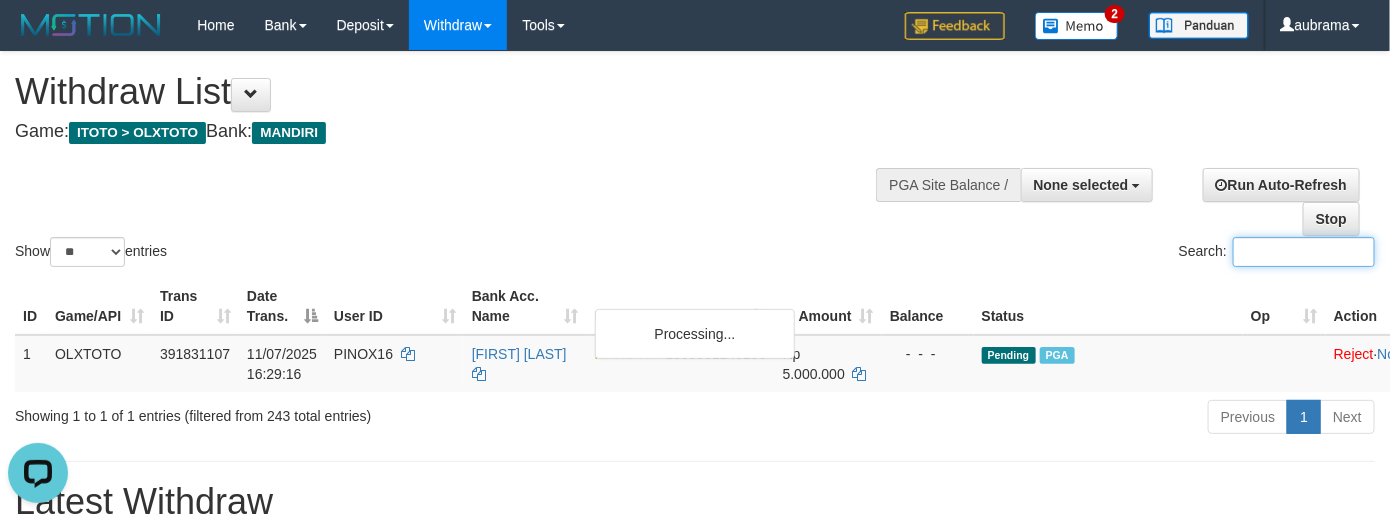 paste on "*********" 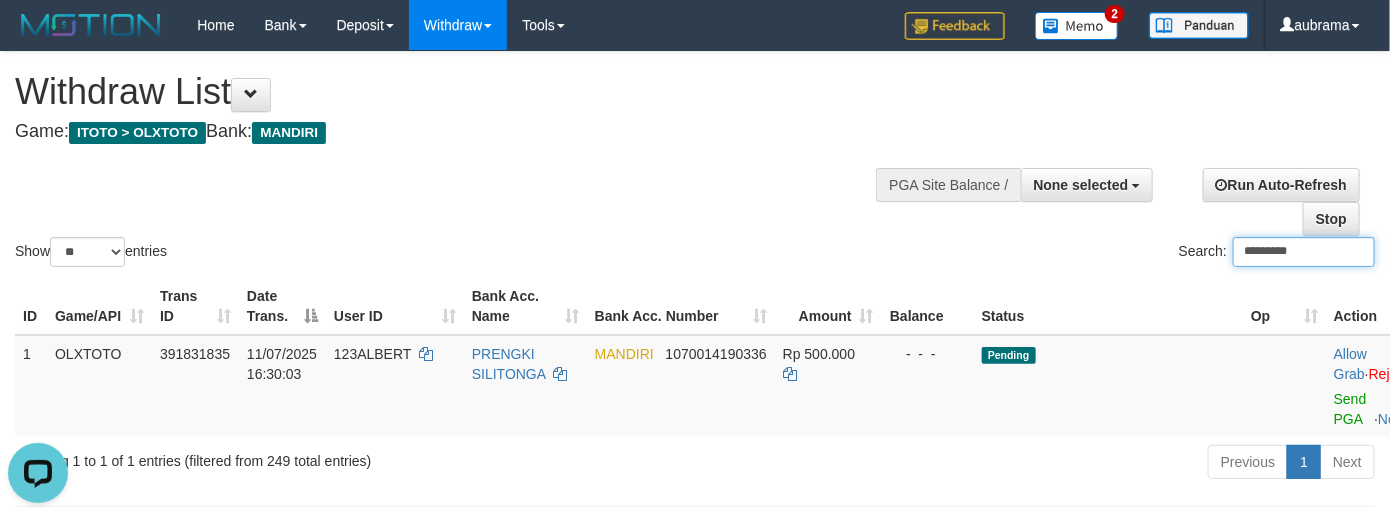 type on "*********" 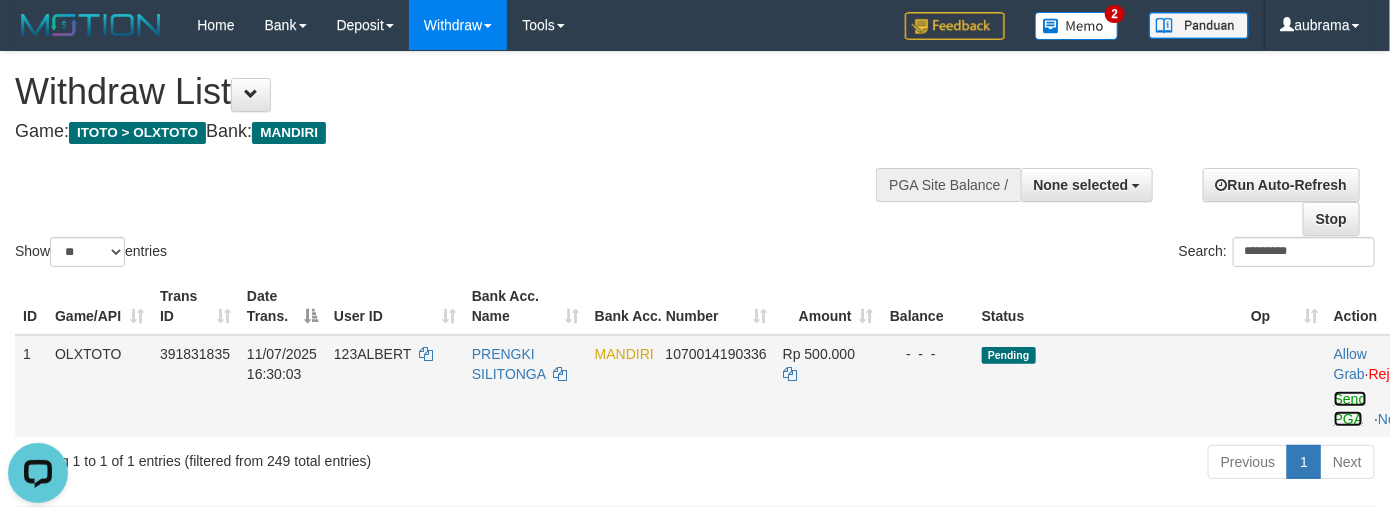 click on "Send PGA" at bounding box center [1350, 409] 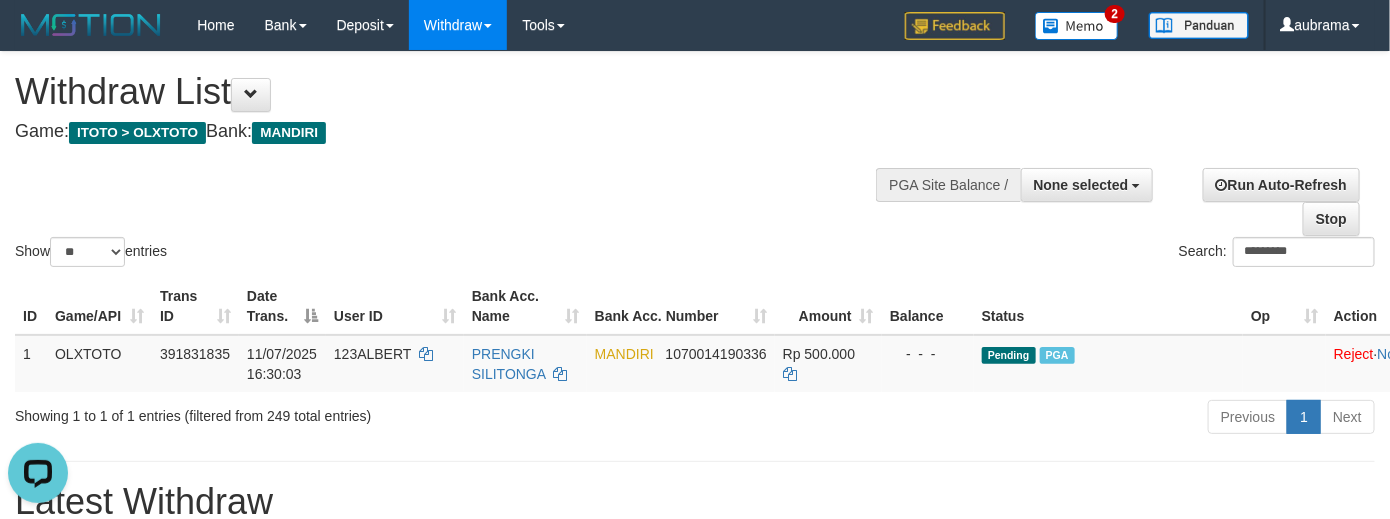 drag, startPoint x: 666, startPoint y: 199, endPoint x: 520, endPoint y: 109, distance: 171.51093 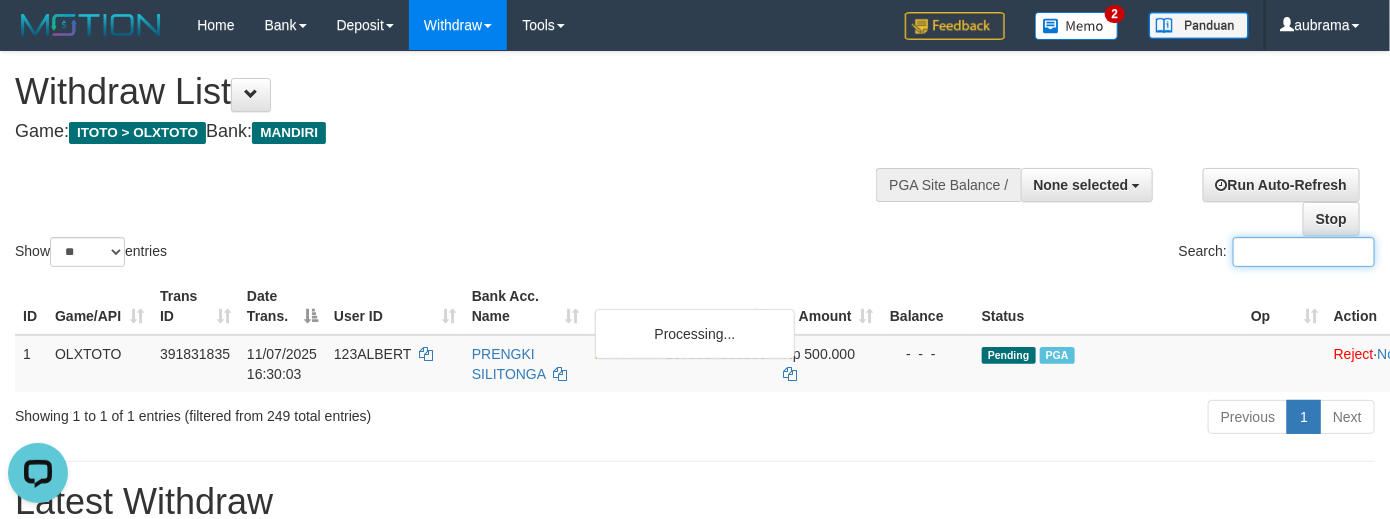 paste on "********" 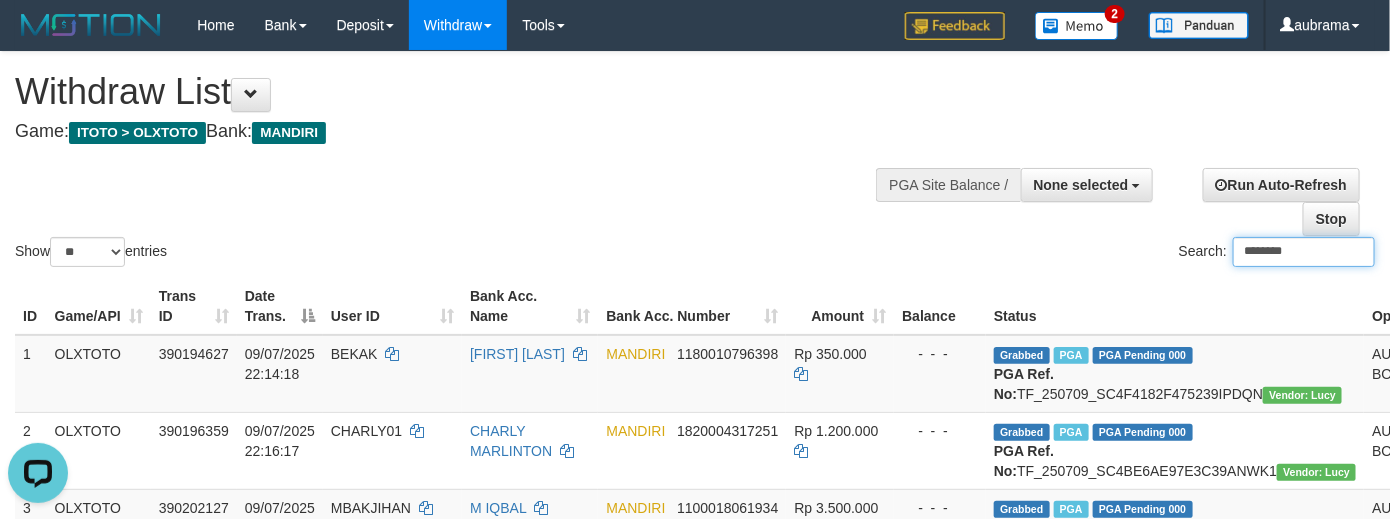 type on "********" 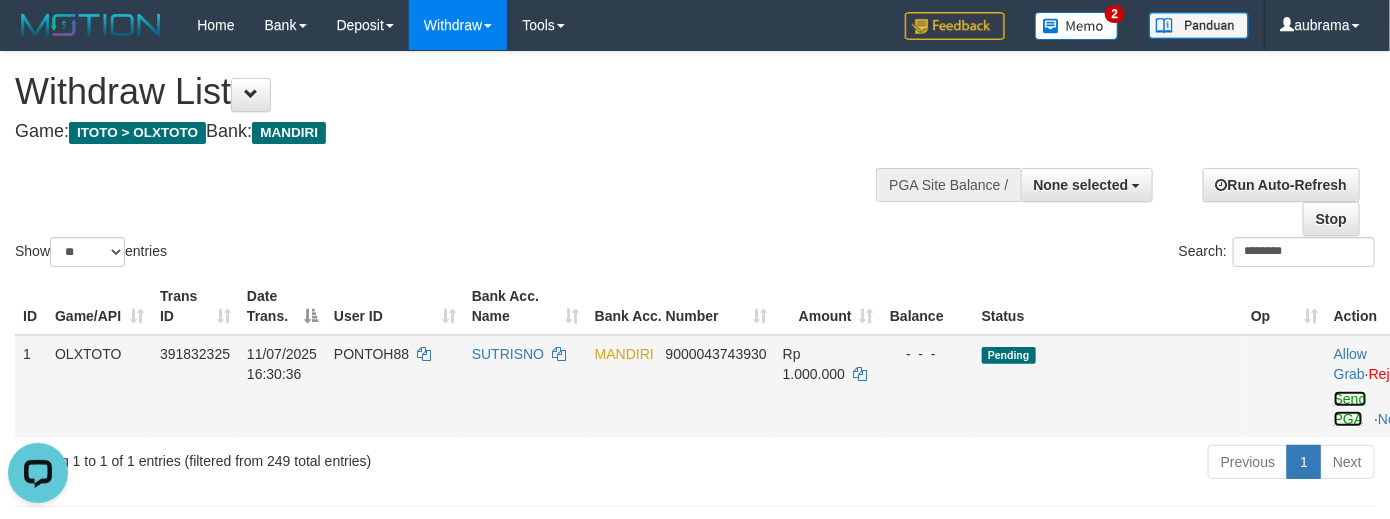 click on "Send PGA" at bounding box center (1350, 409) 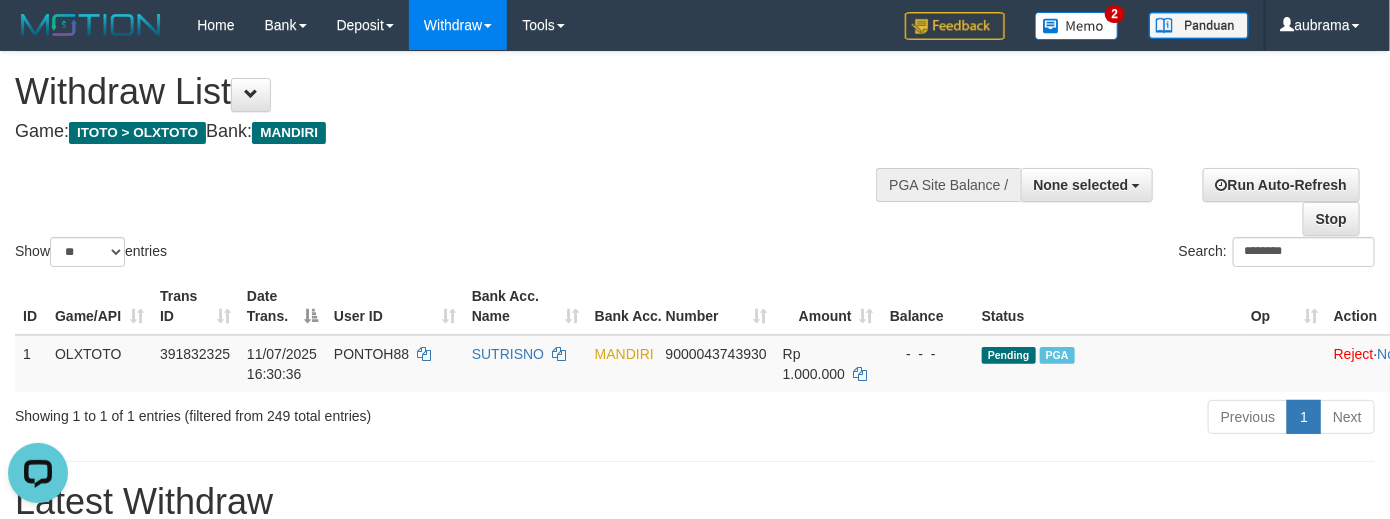 drag, startPoint x: 708, startPoint y: 175, endPoint x: 312, endPoint y: 117, distance: 400.22495 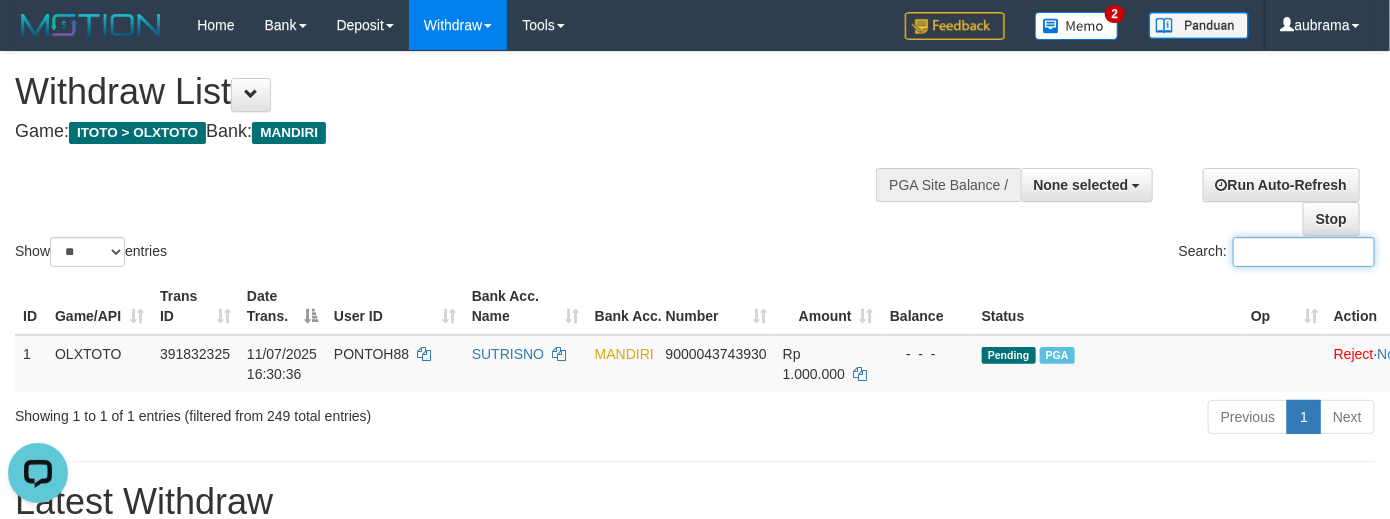 paste on "******" 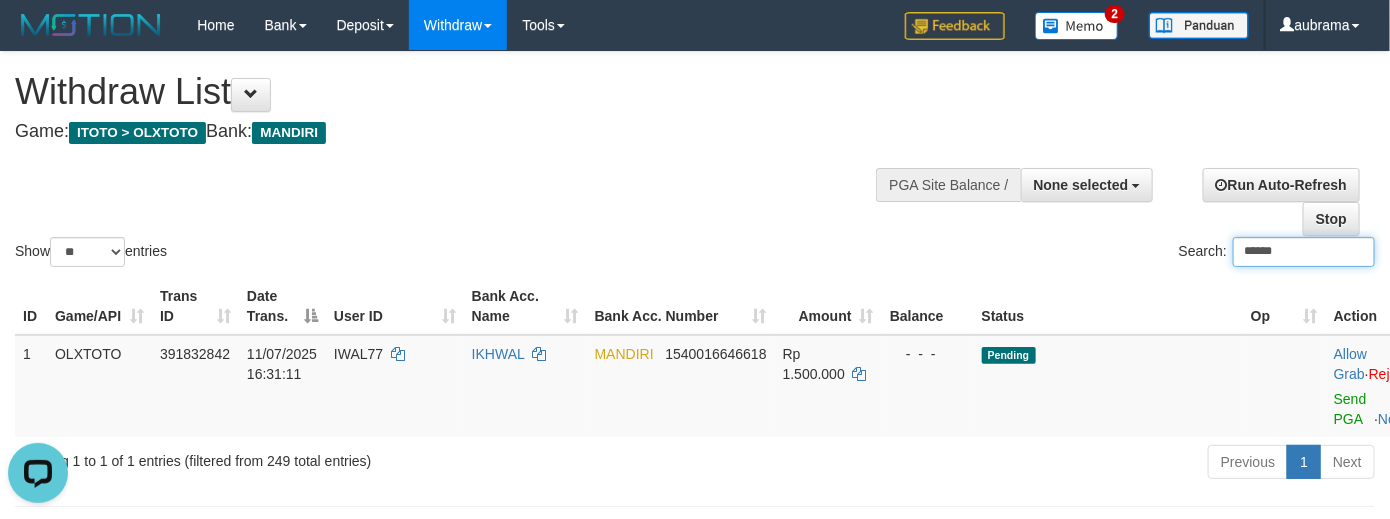 type on "******" 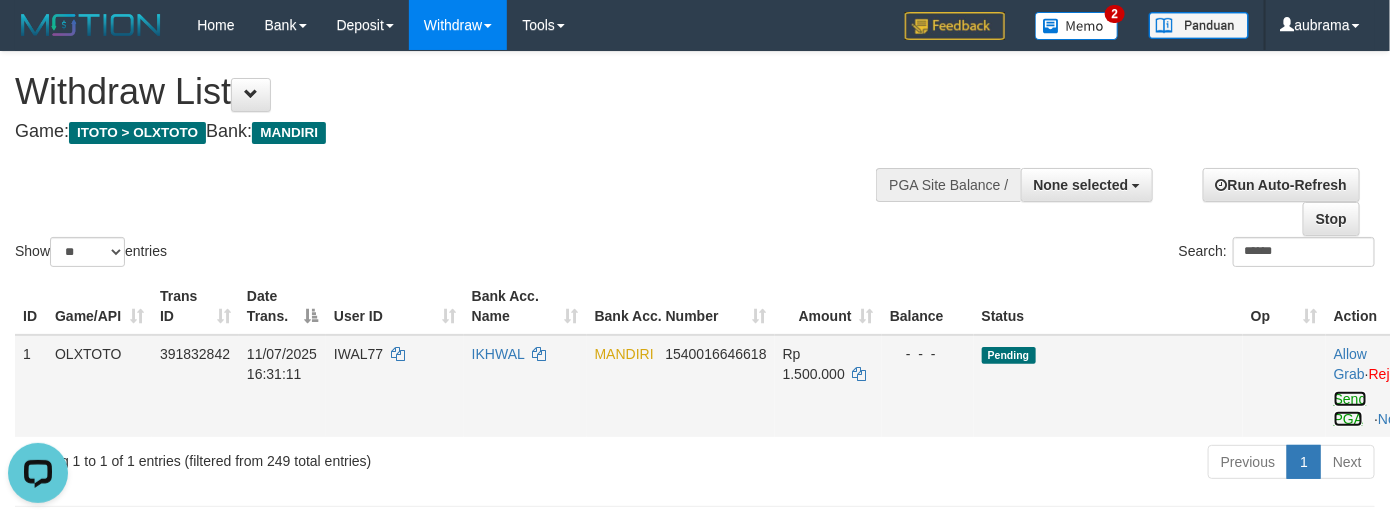 click on "Send PGA" at bounding box center [1350, 409] 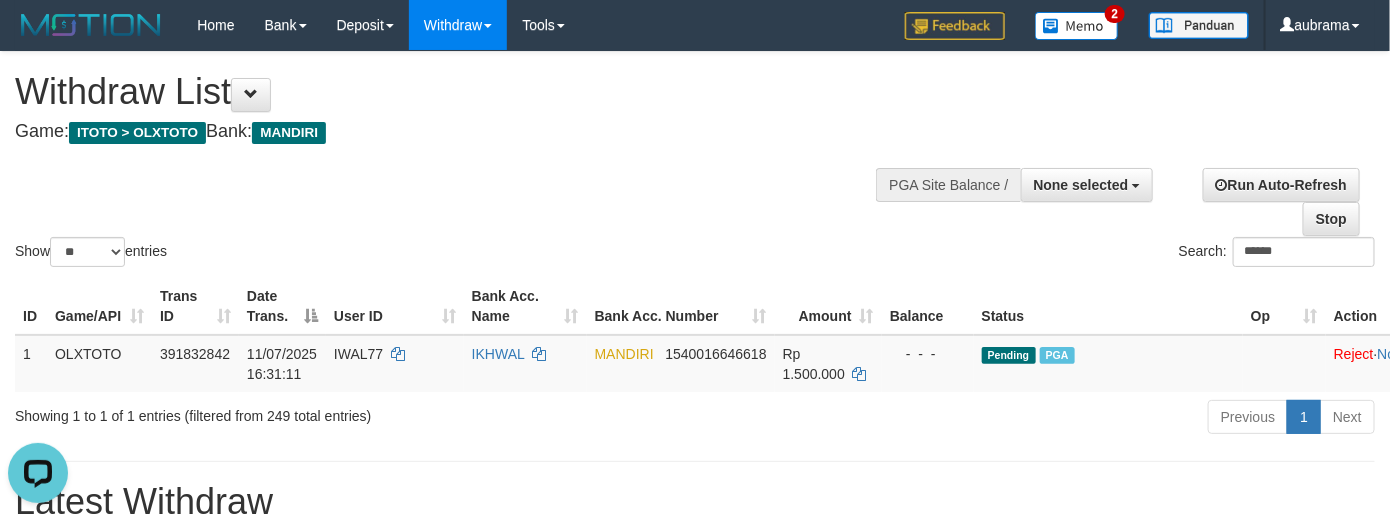 drag, startPoint x: 741, startPoint y: 139, endPoint x: 375, endPoint y: 87, distance: 369.67554 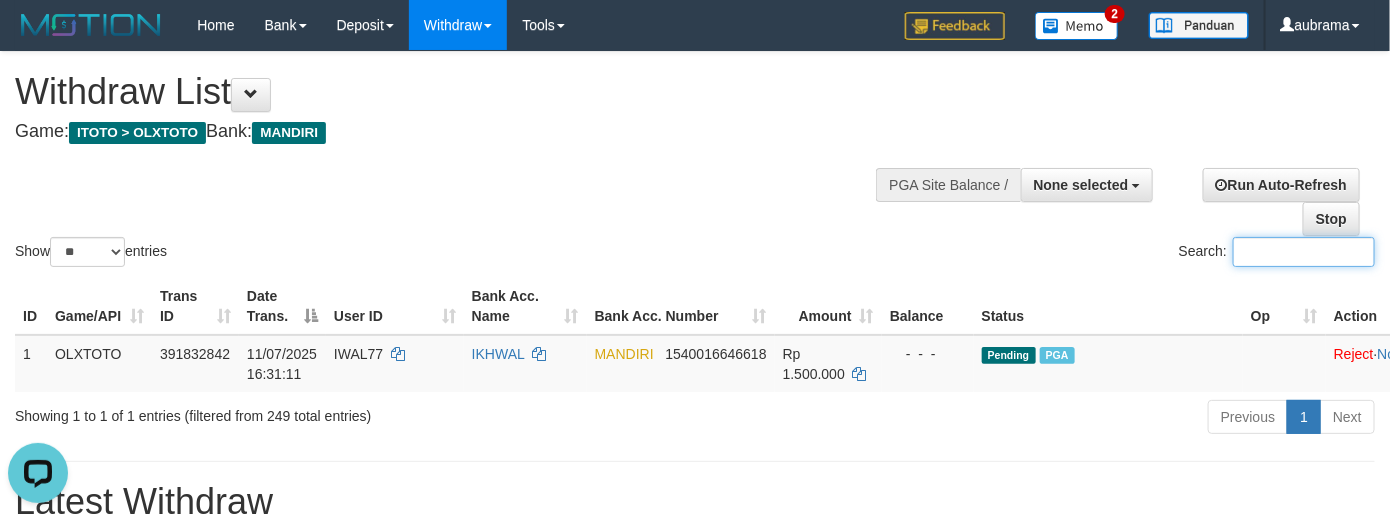 paste on "*****" 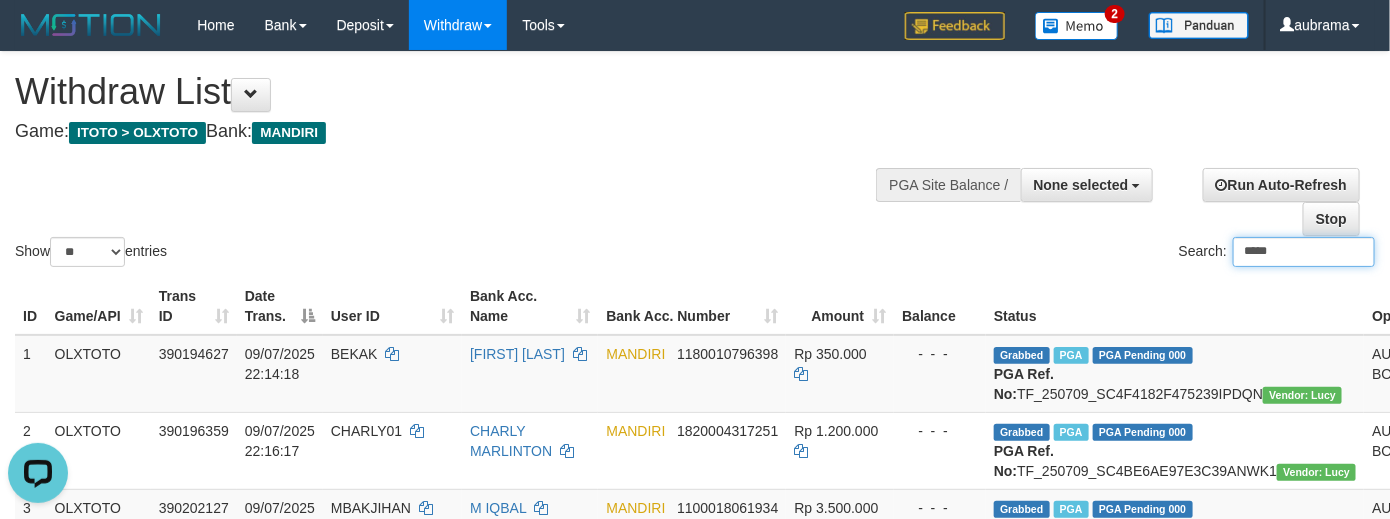 type on "*****" 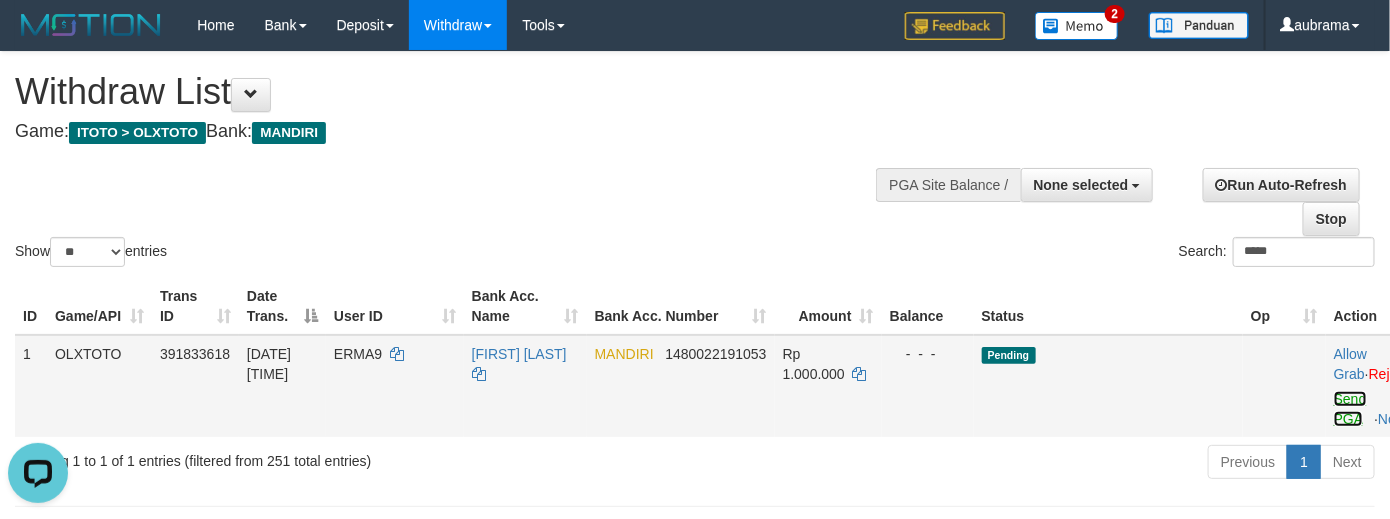 click on "Send PGA" at bounding box center [1350, 409] 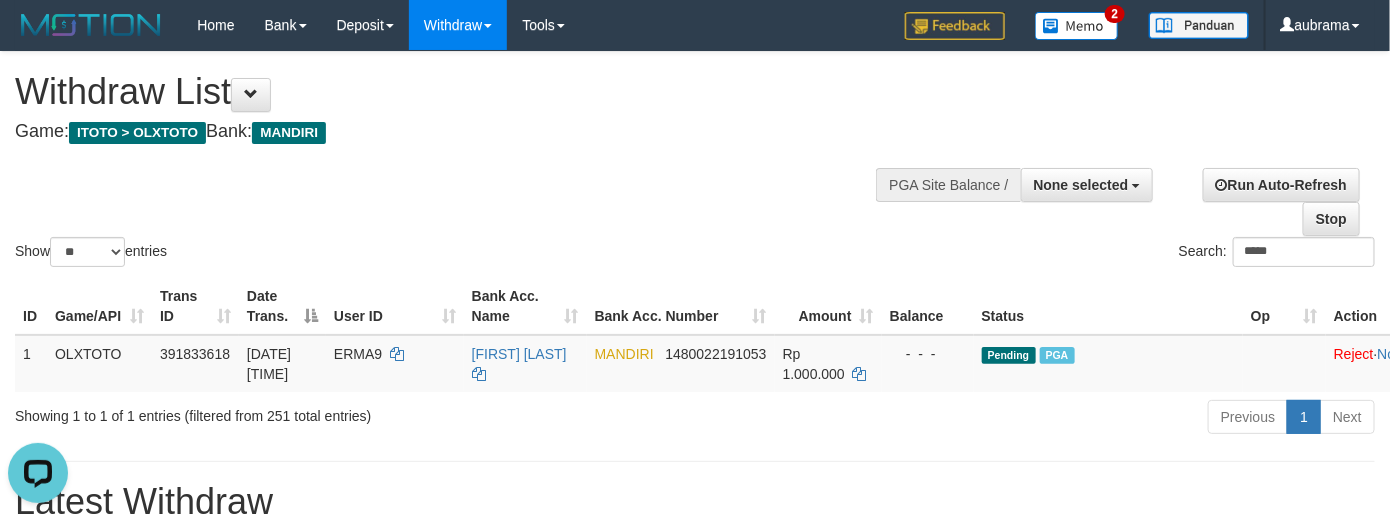 click on "Game:   ITOTO > OLXTOTO    				Bank:   MANDIRI" at bounding box center [461, 132] 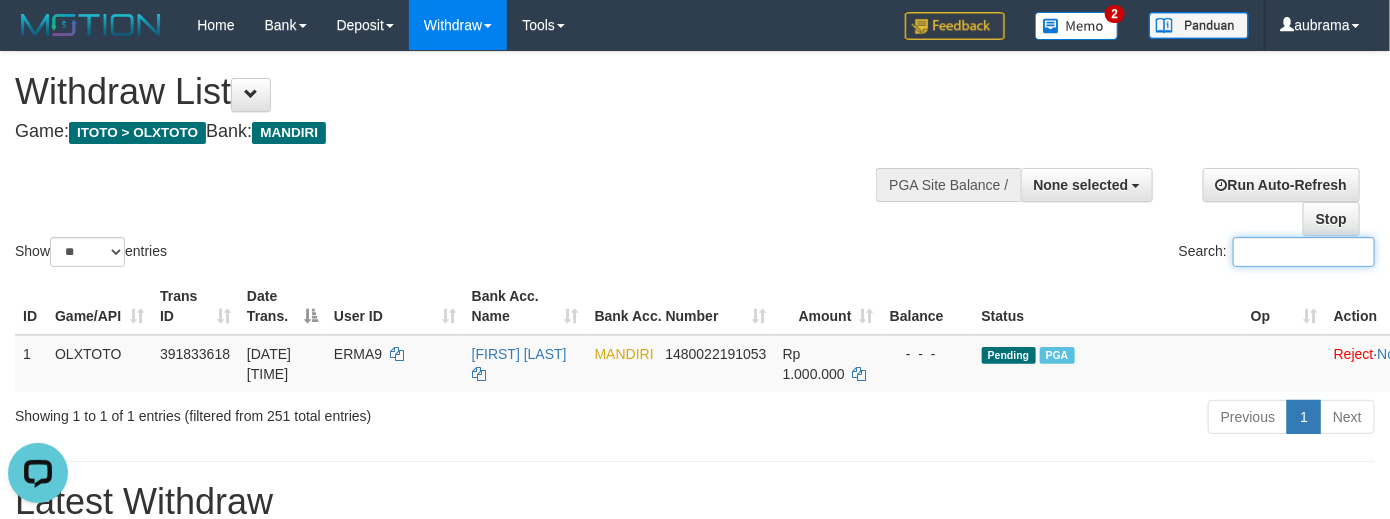 paste on "**********" 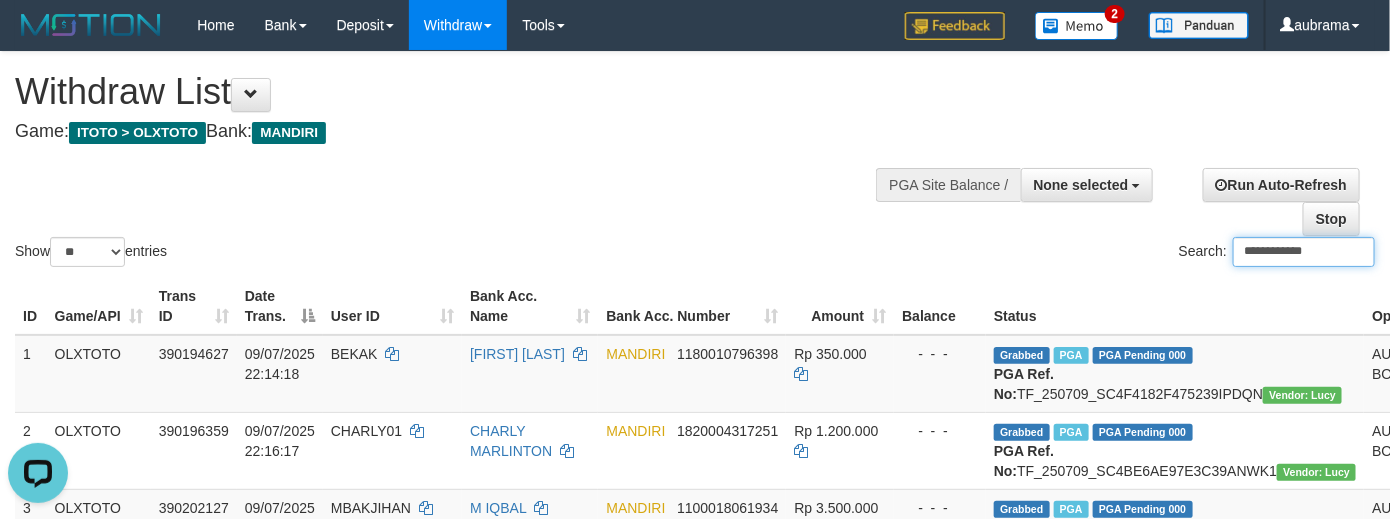 type on "**********" 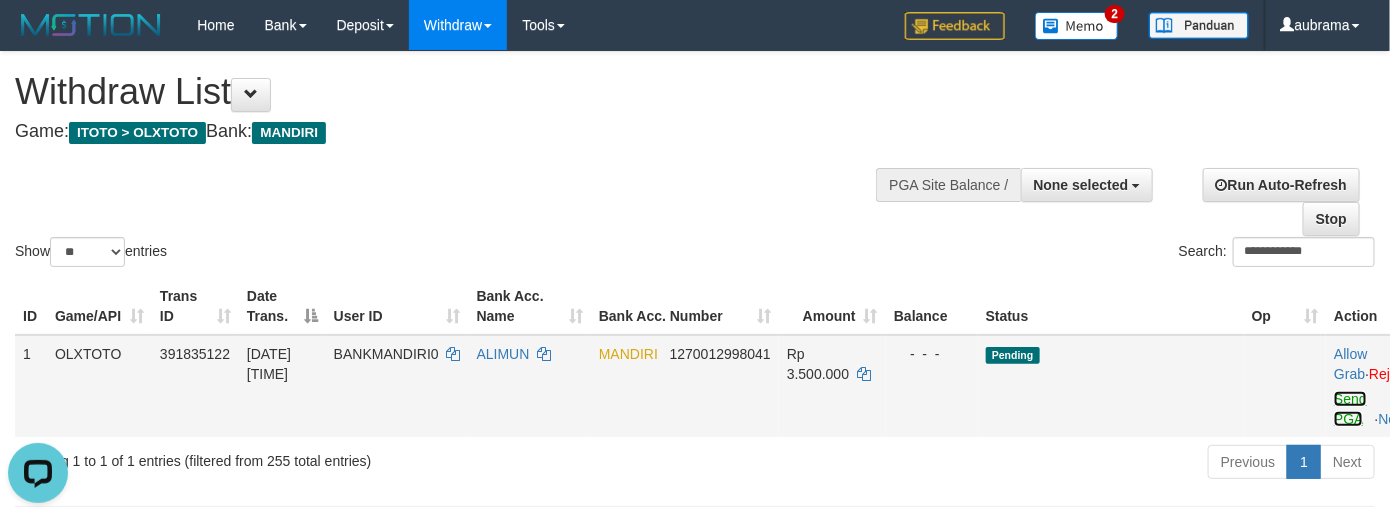 click on "Send PGA" at bounding box center [1350, 409] 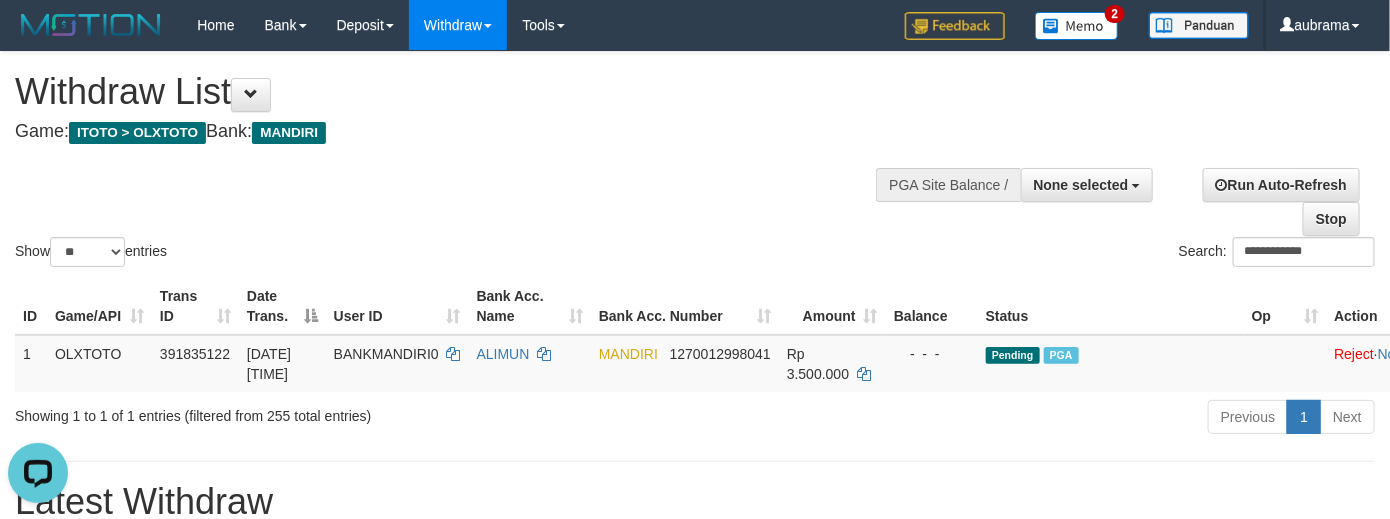 drag, startPoint x: 562, startPoint y: 174, endPoint x: 277, endPoint y: 172, distance: 285.00702 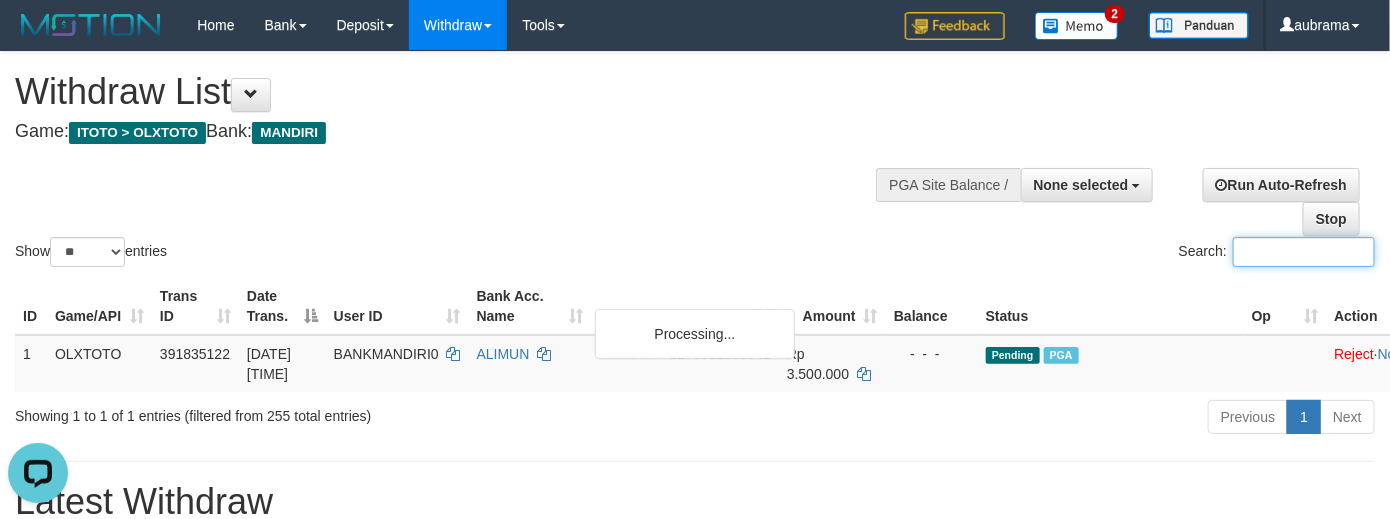 paste on "*******" 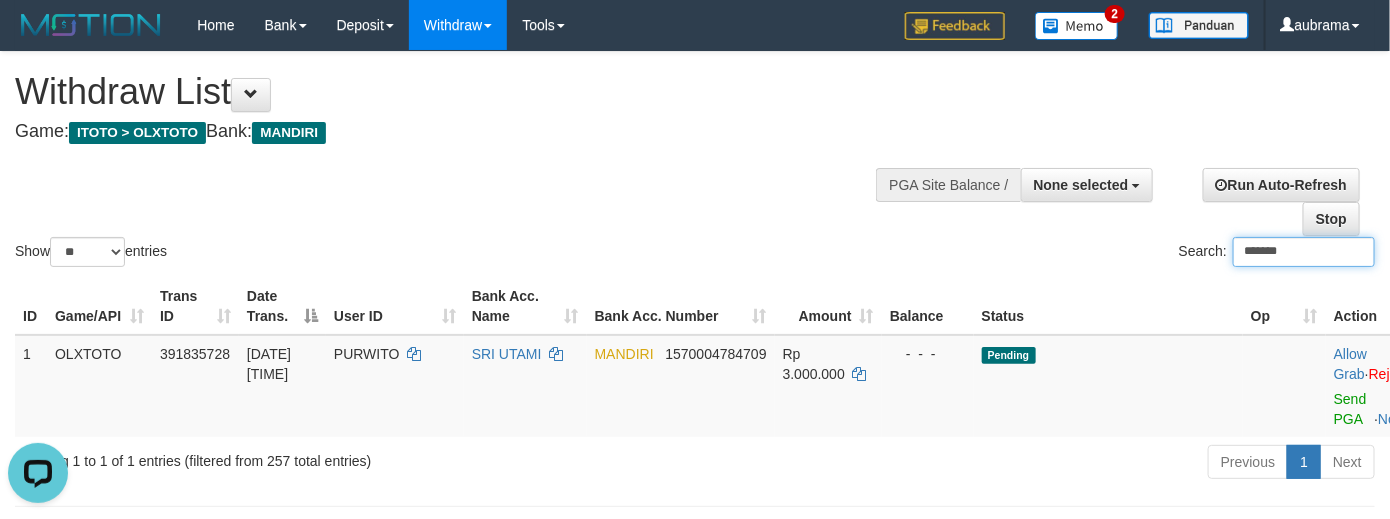 type on "*******" 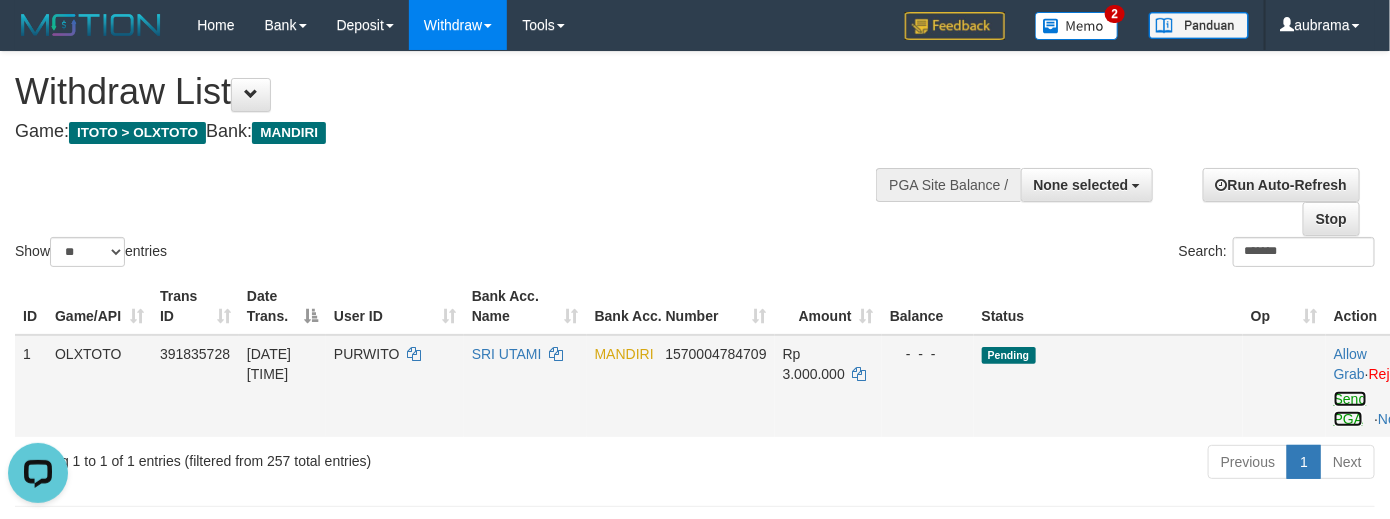 click on "Send PGA" at bounding box center [1350, 409] 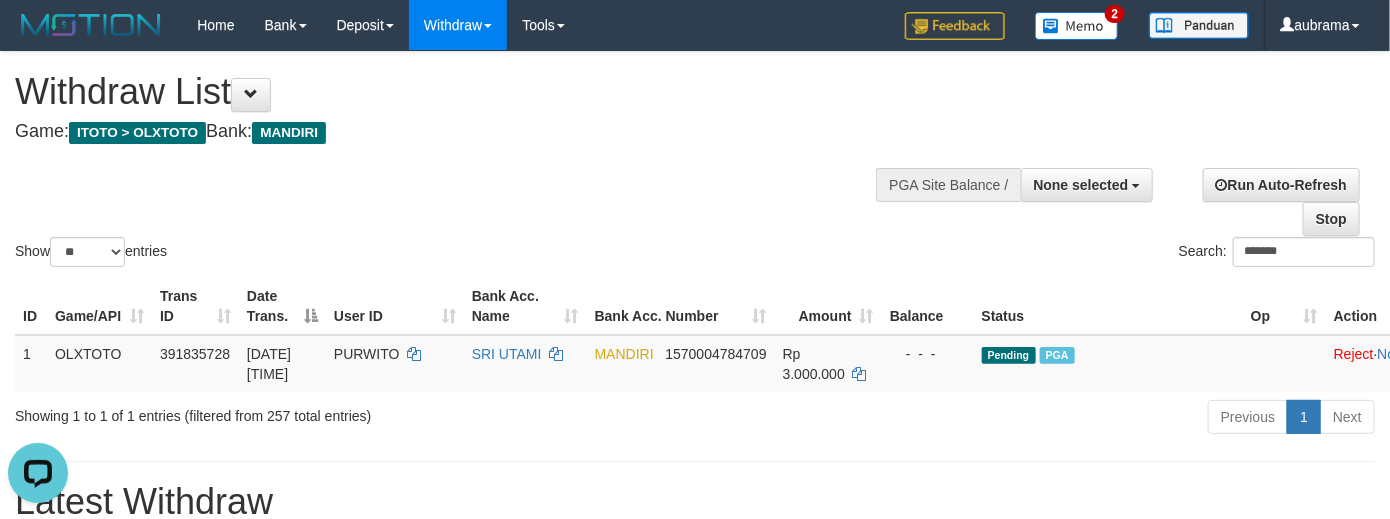 click on "**********" at bounding box center (468, 101) 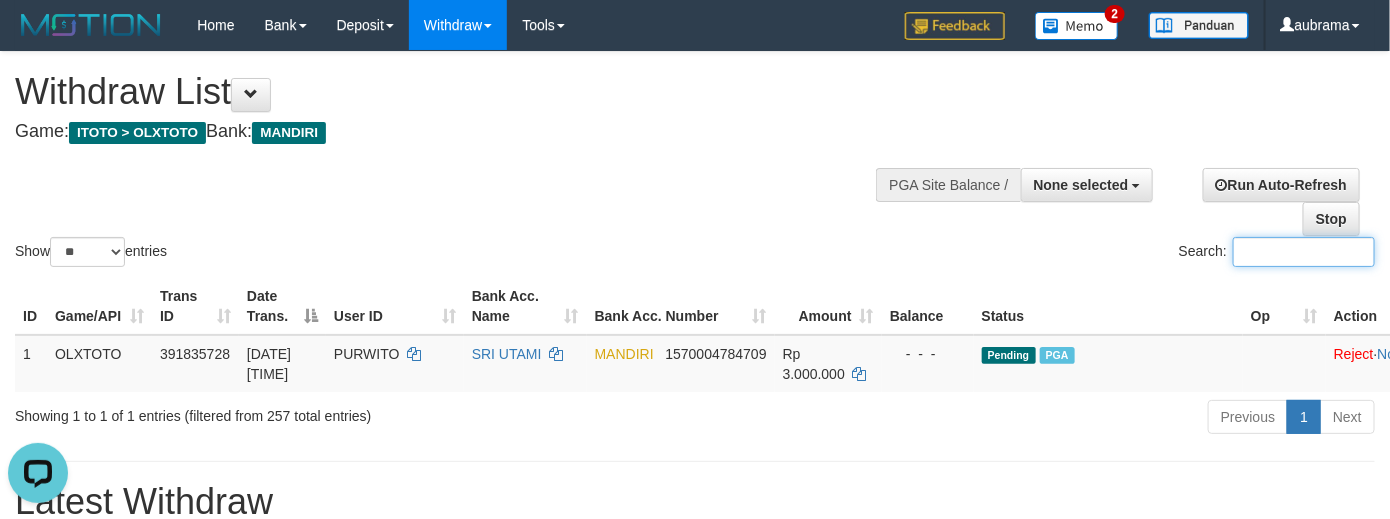 paste on "*******" 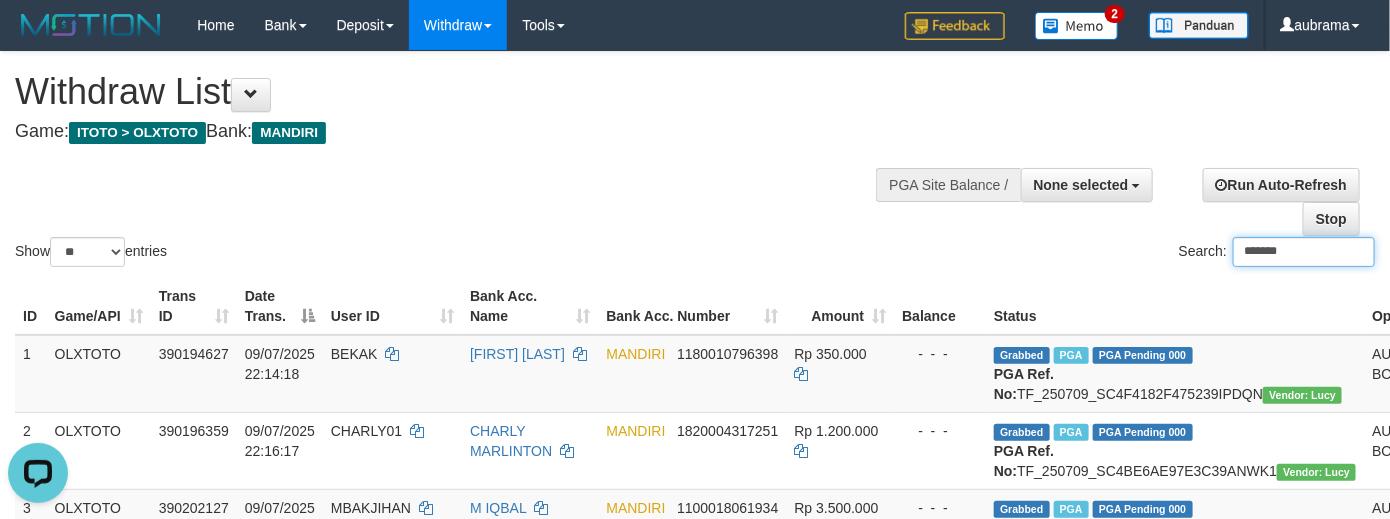 type on "*******" 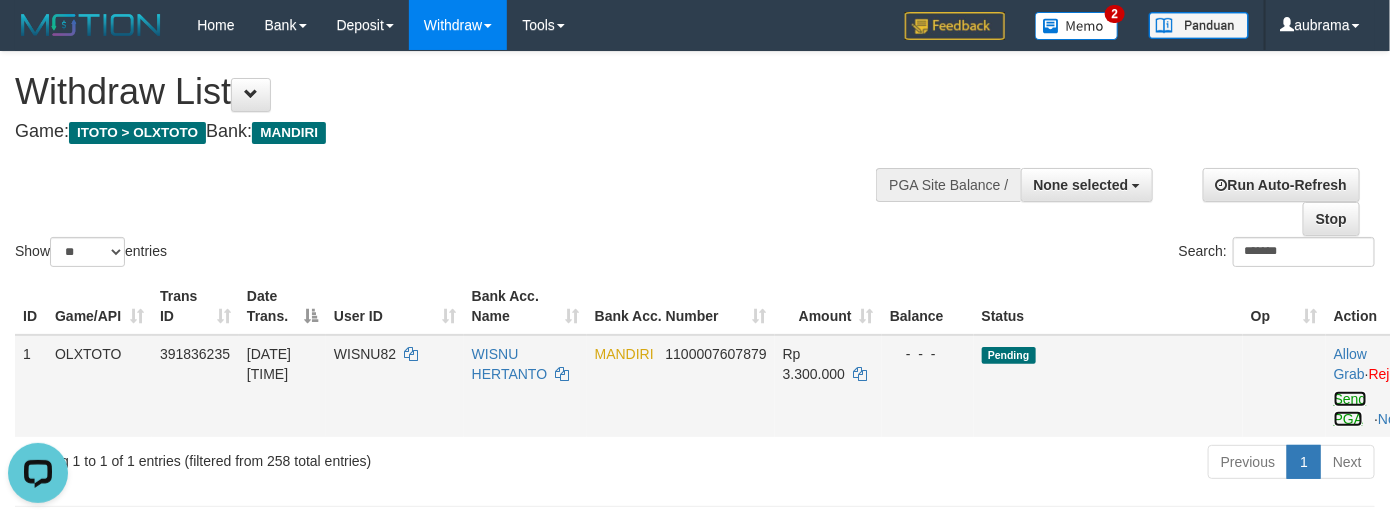 click on "Send PGA" at bounding box center (1350, 409) 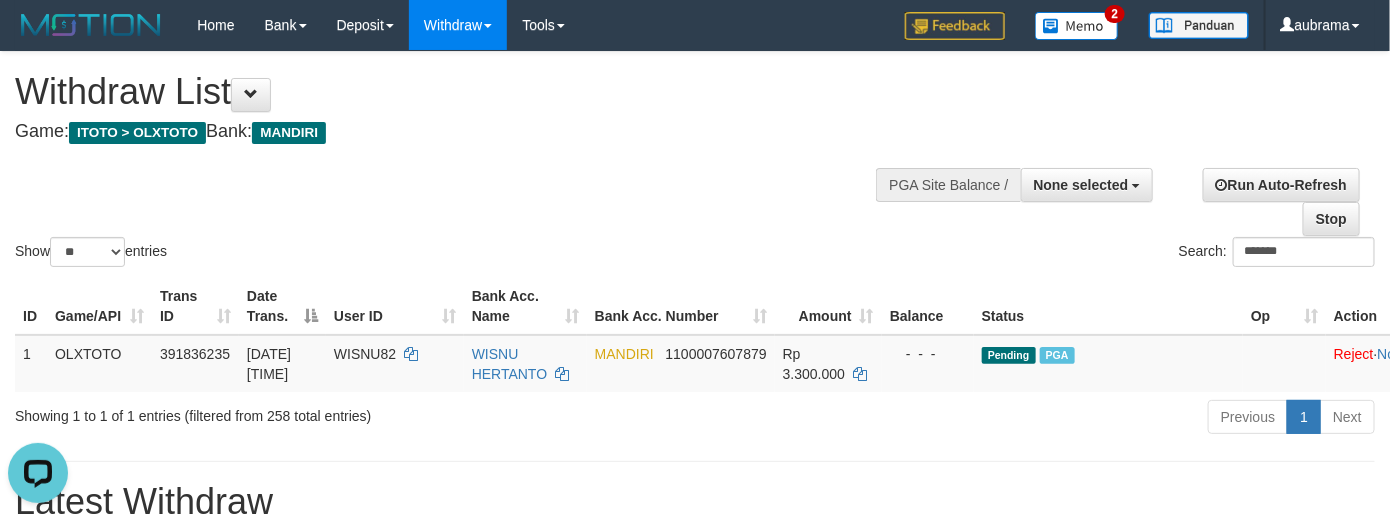 click on "Show  ** ** ** ***  entries Search: *******" at bounding box center (695, 161) 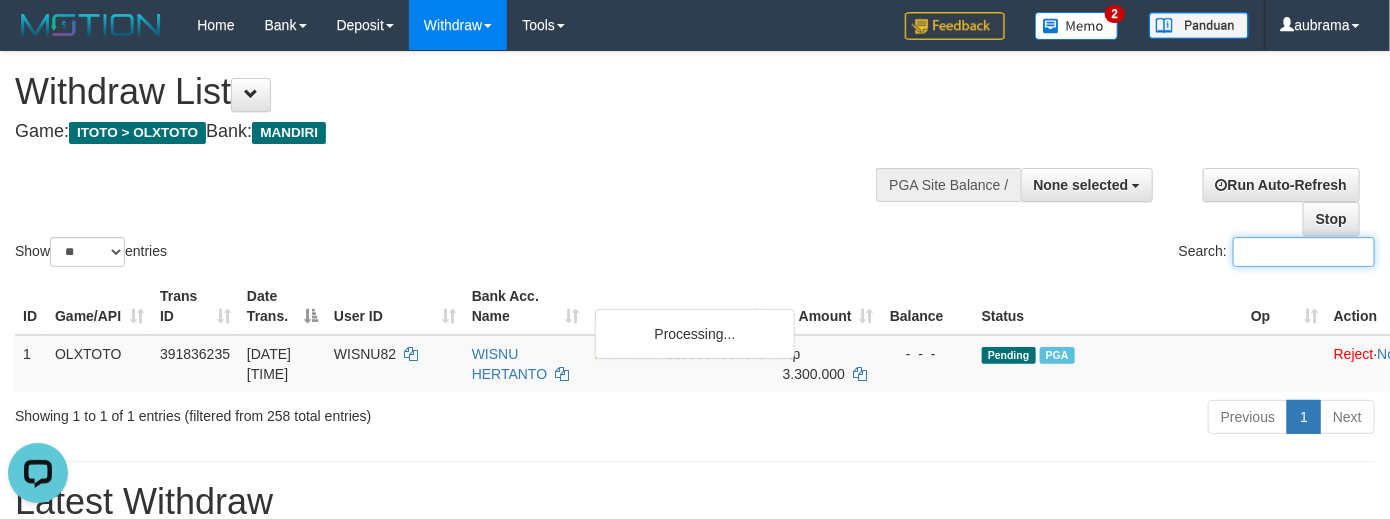 paste on "*********" 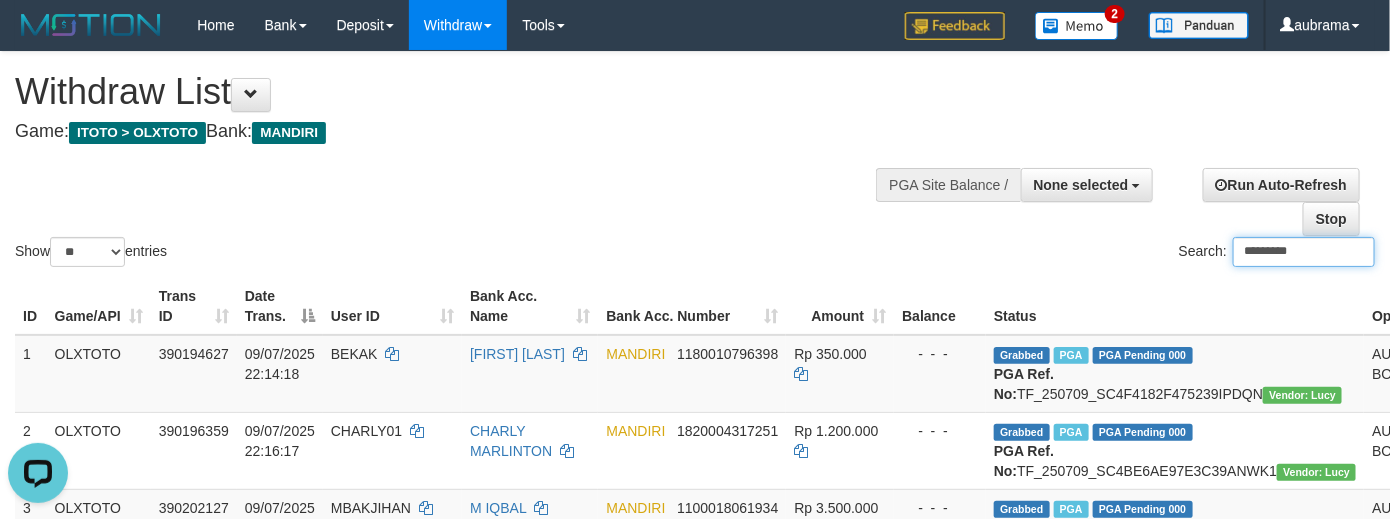 type on "*********" 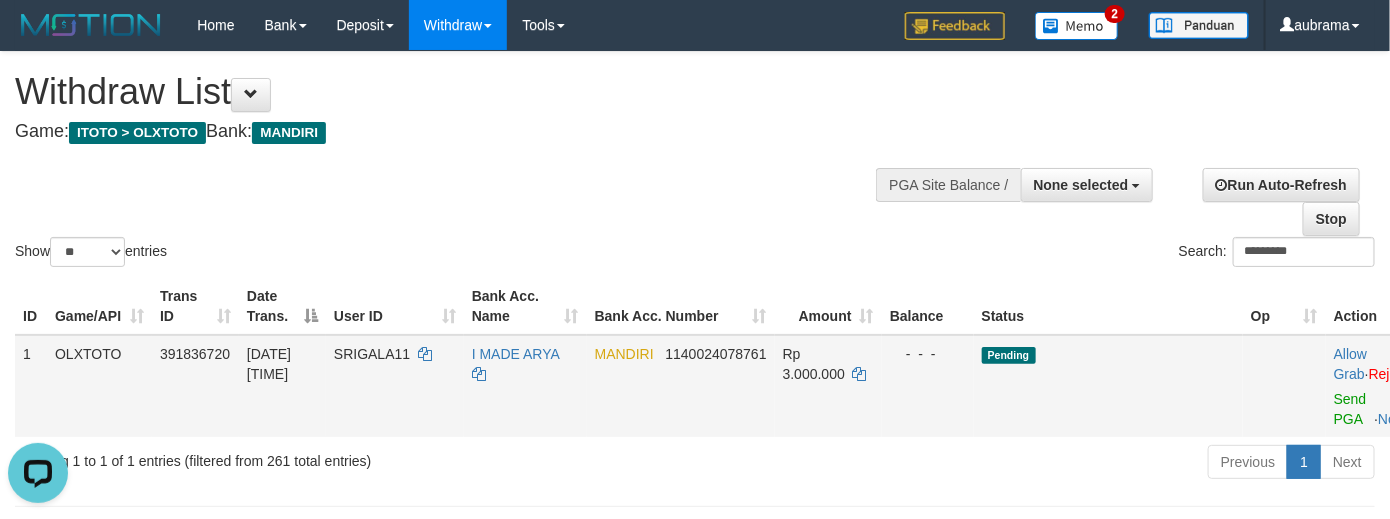 click on "Allow Grab   ·    Reject Send PGA     ·    Note" at bounding box center [1382, 386] 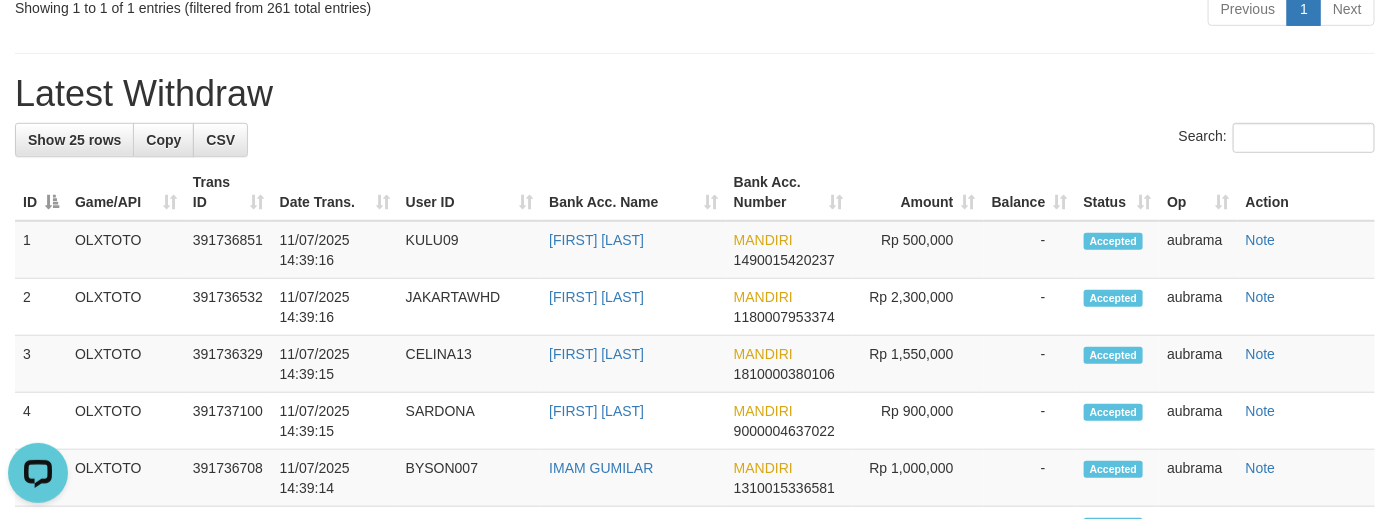 scroll, scrollTop: 0, scrollLeft: 0, axis: both 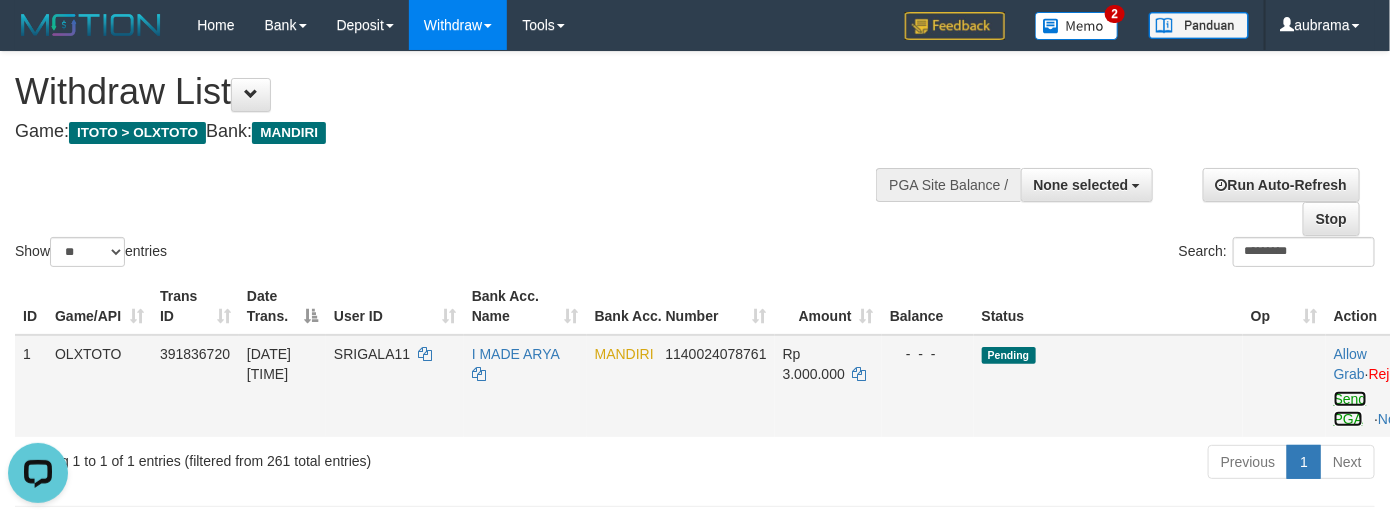 click on "Send PGA" at bounding box center [1350, 409] 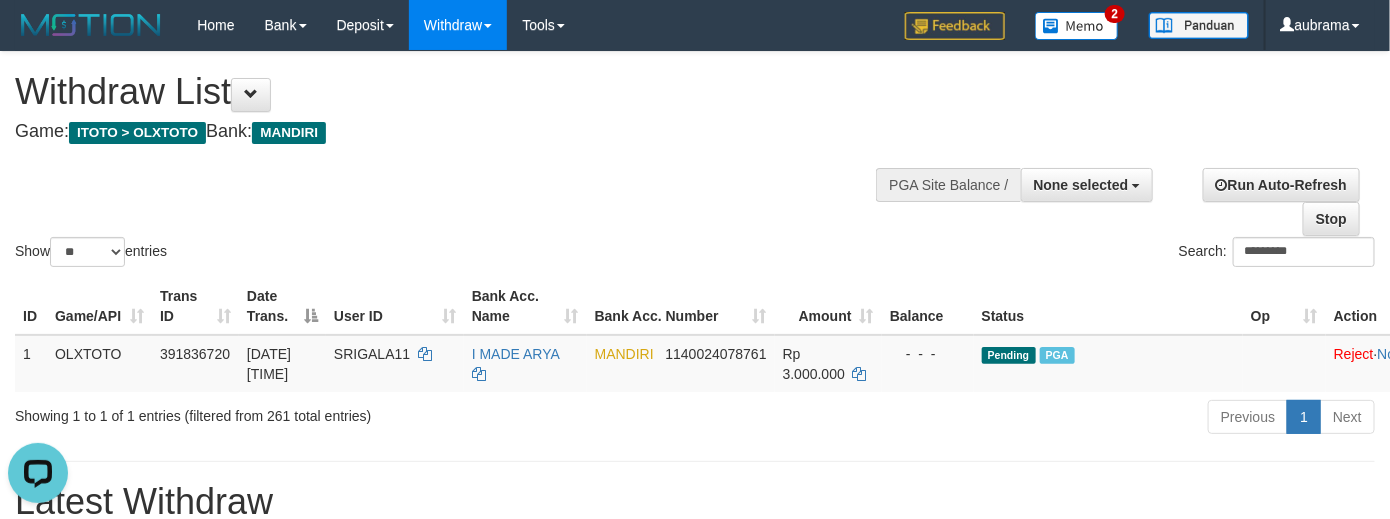 drag, startPoint x: 436, startPoint y: 144, endPoint x: 396, endPoint y: 144, distance: 40 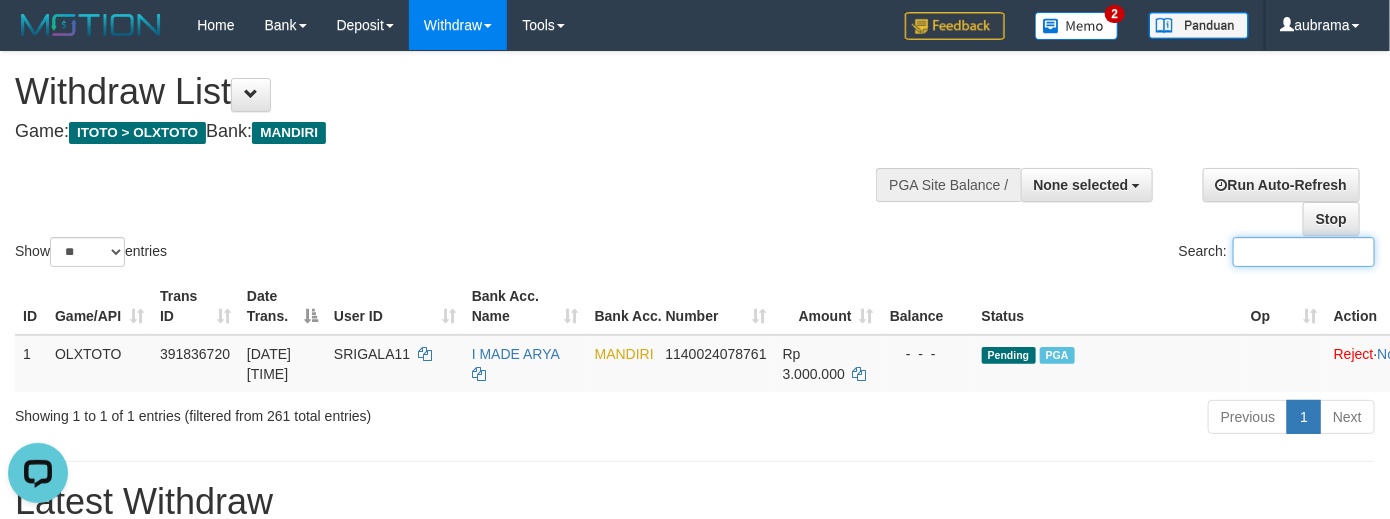 paste on "*********" 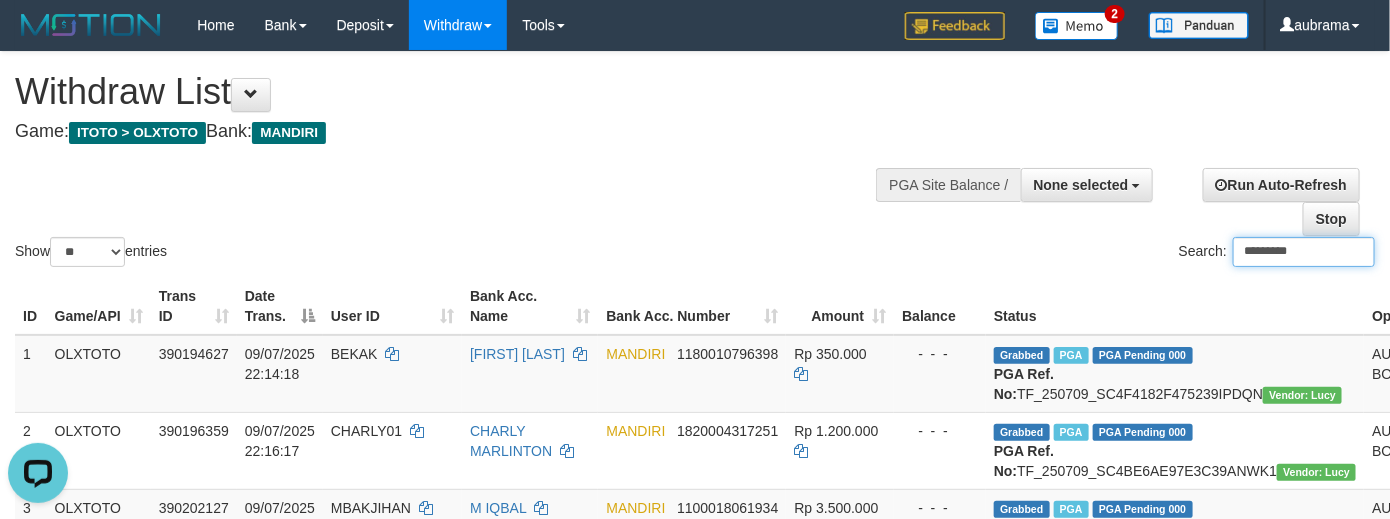 type on "*********" 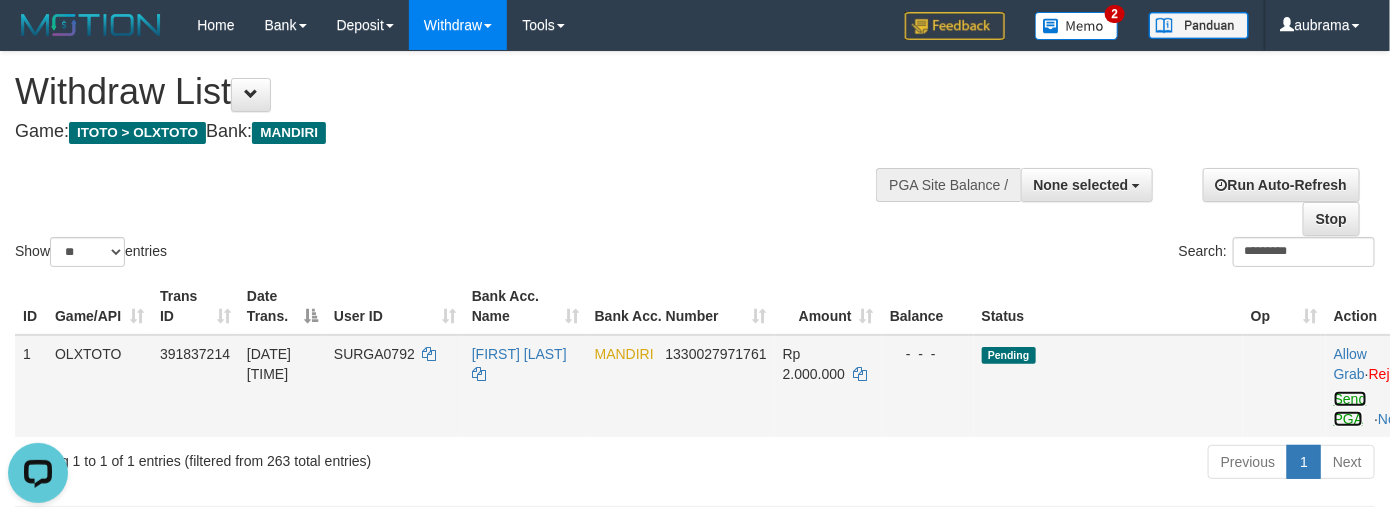 click on "Send PGA" at bounding box center (1350, 409) 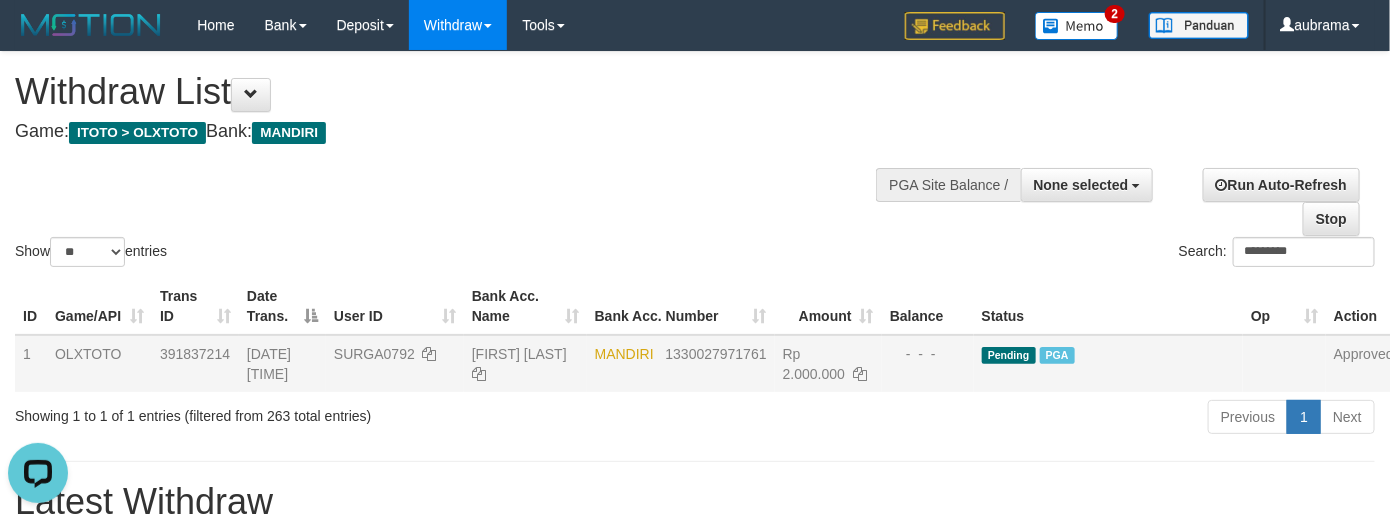 click on "Show  ** ** ** ***  entries Search: *********" at bounding box center [695, 161] 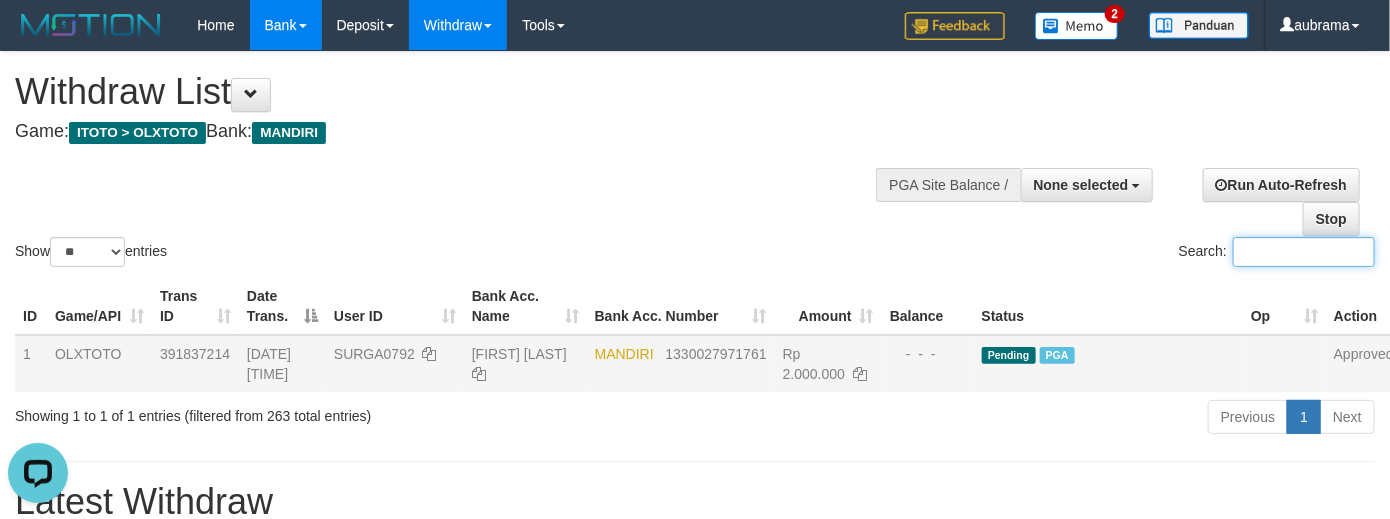 paste on "********" 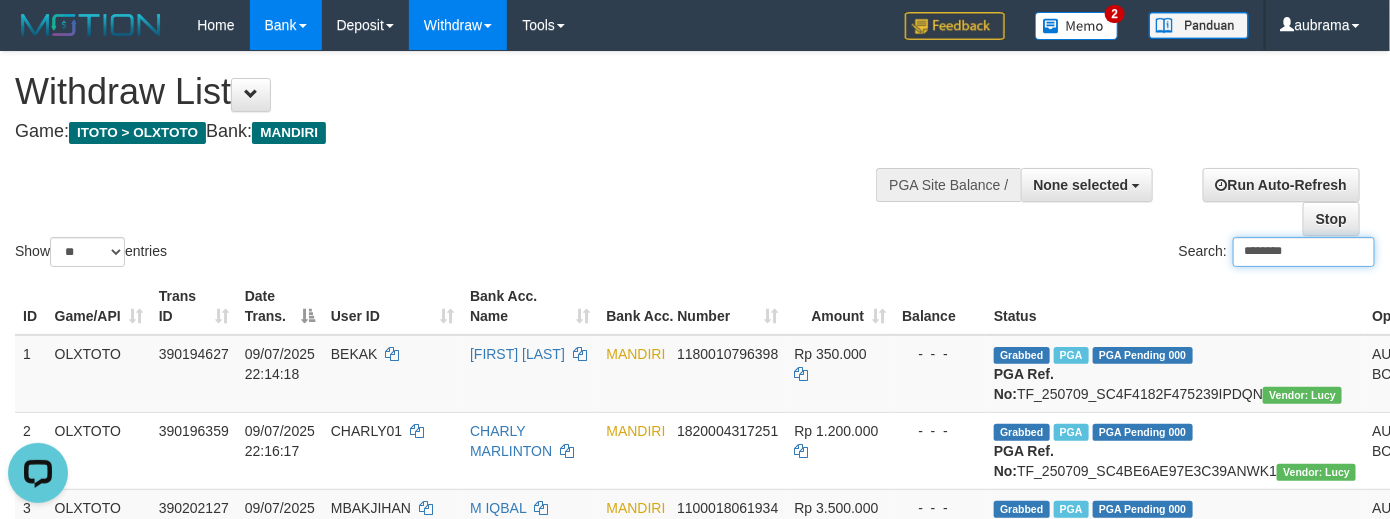 type on "********" 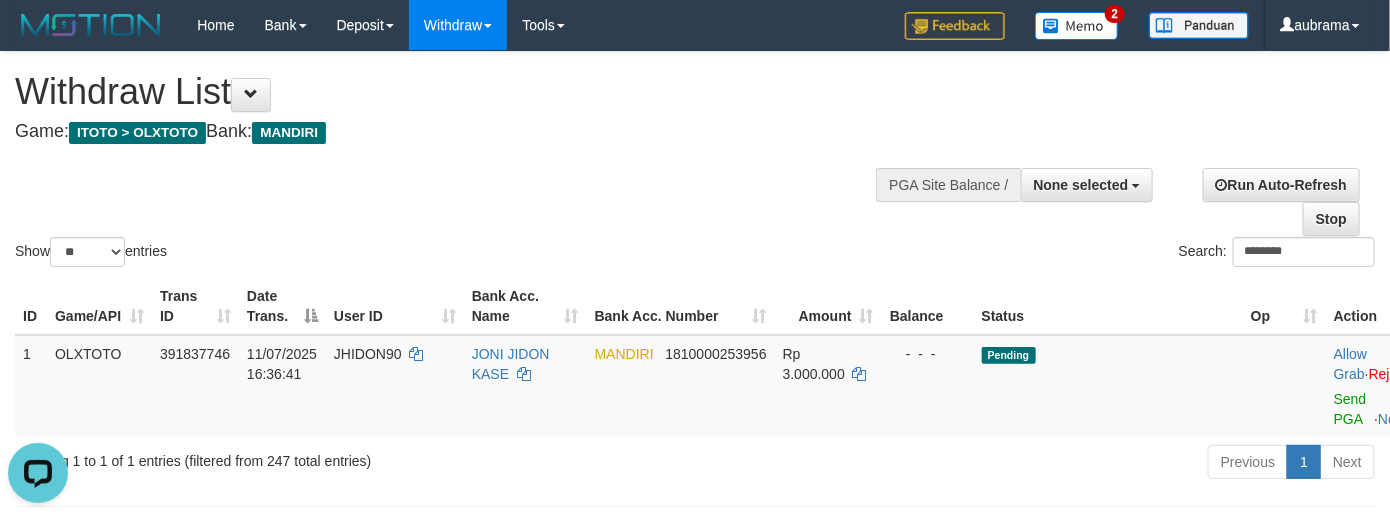 click on "Game:   ITOTO > OLXTOTO    				Bank:   MANDIRI" at bounding box center (461, 132) 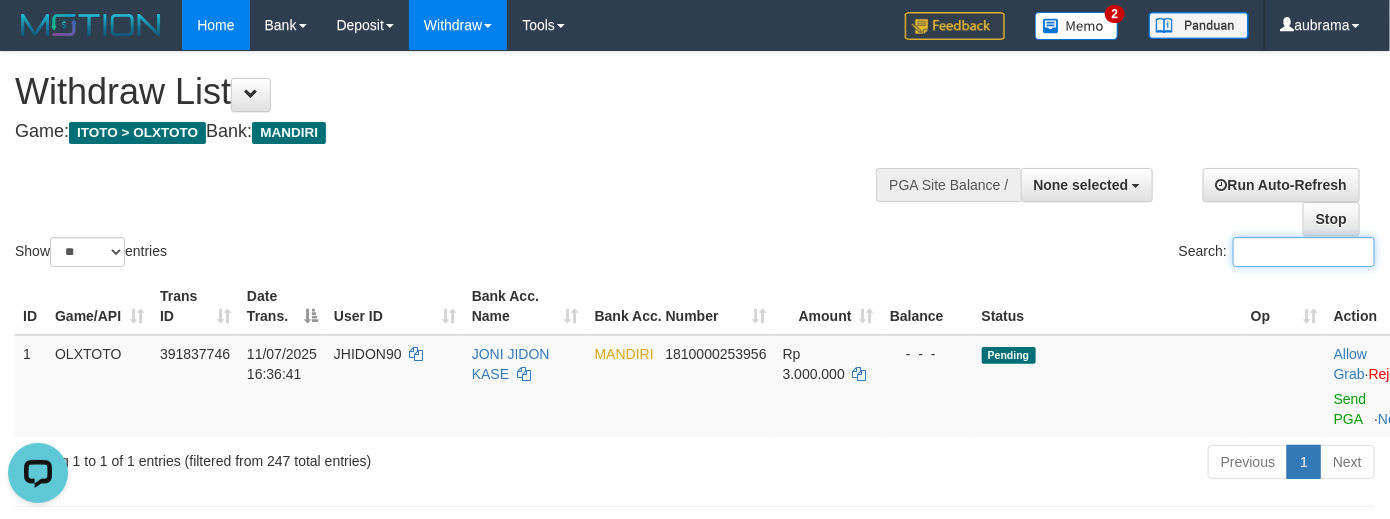 paste on "********" 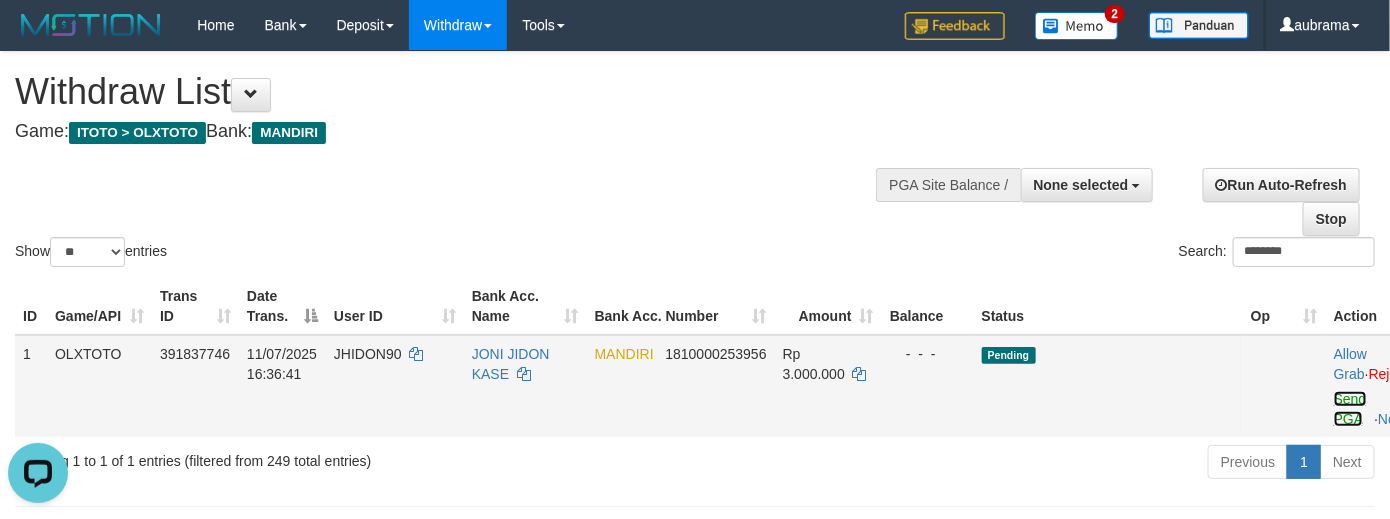 click on "Send PGA" at bounding box center (1350, 409) 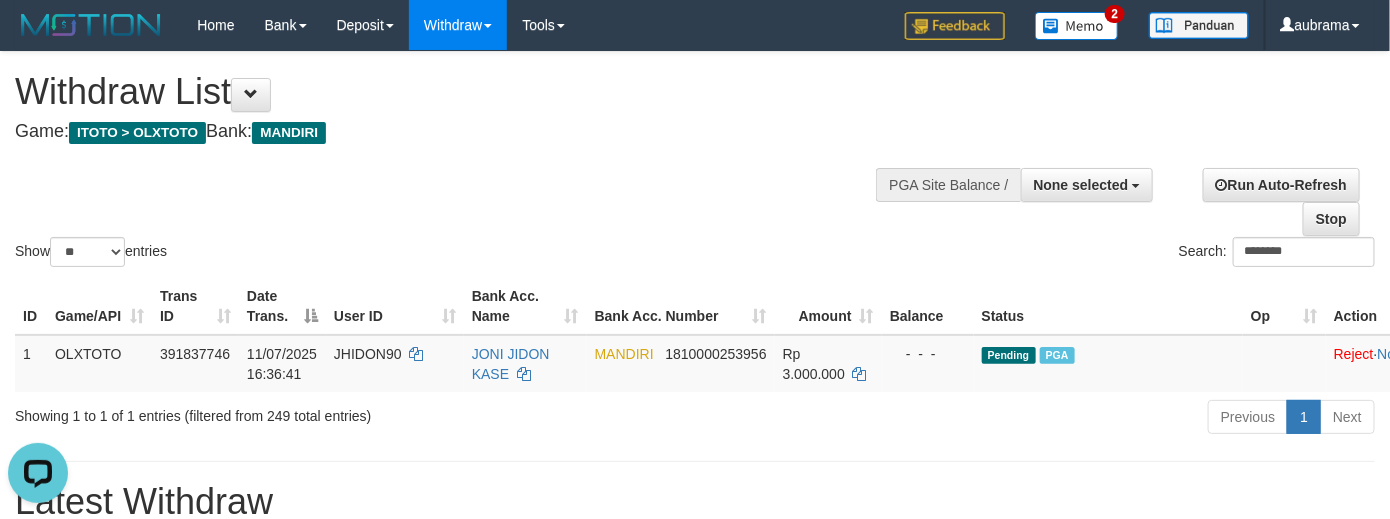 click on "Withdraw List" at bounding box center [461, 92] 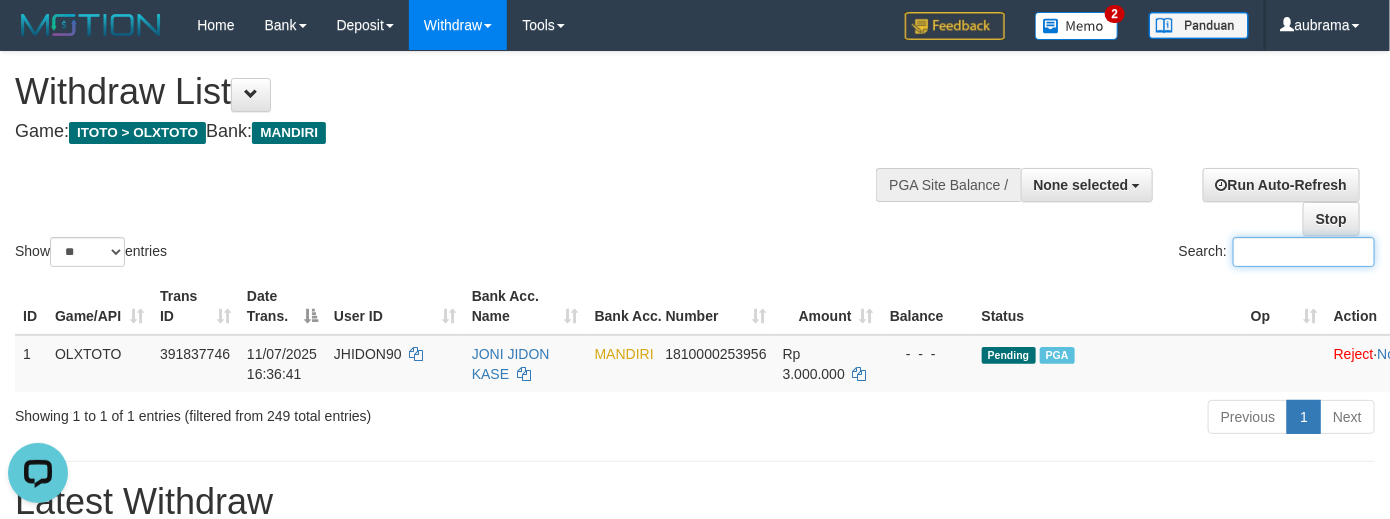 paste on "********" 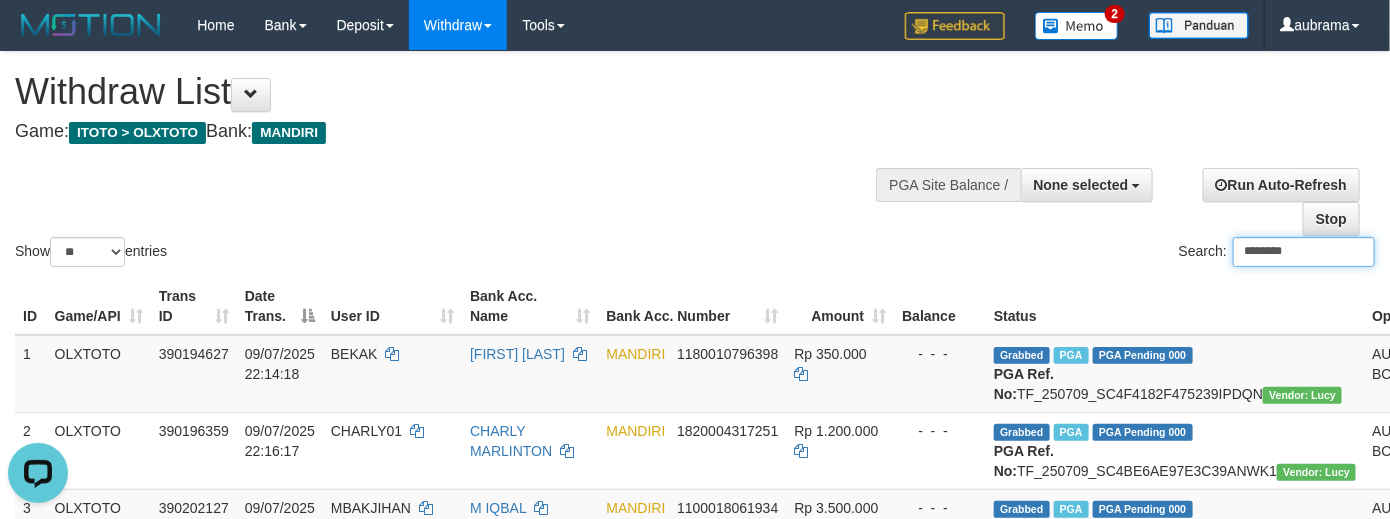 type on "********" 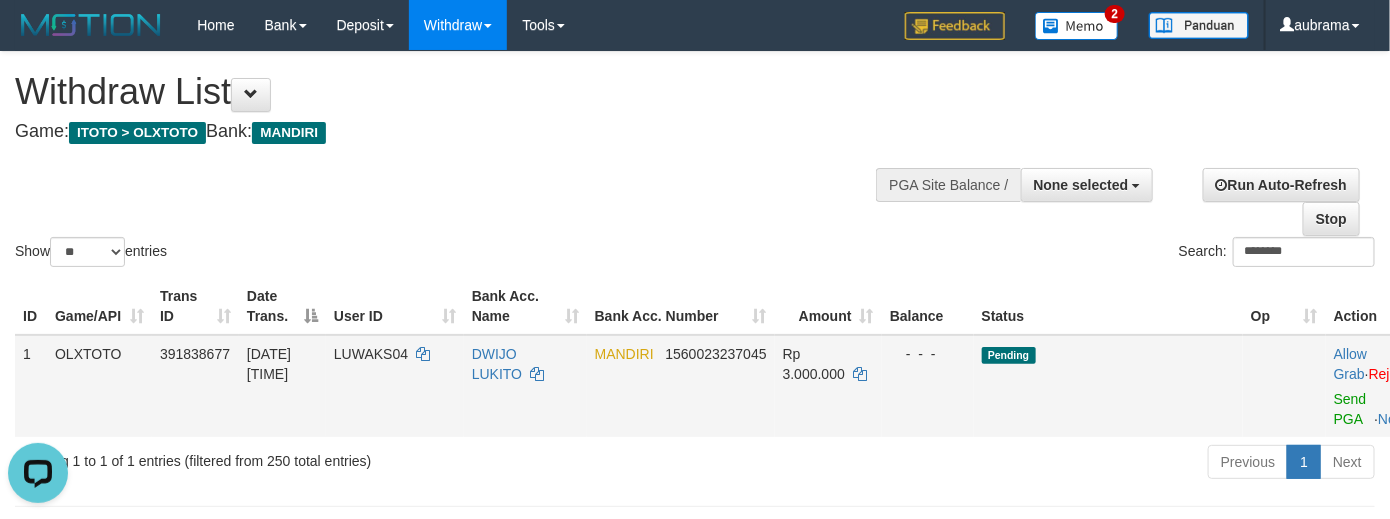 click at bounding box center [1382, 386] 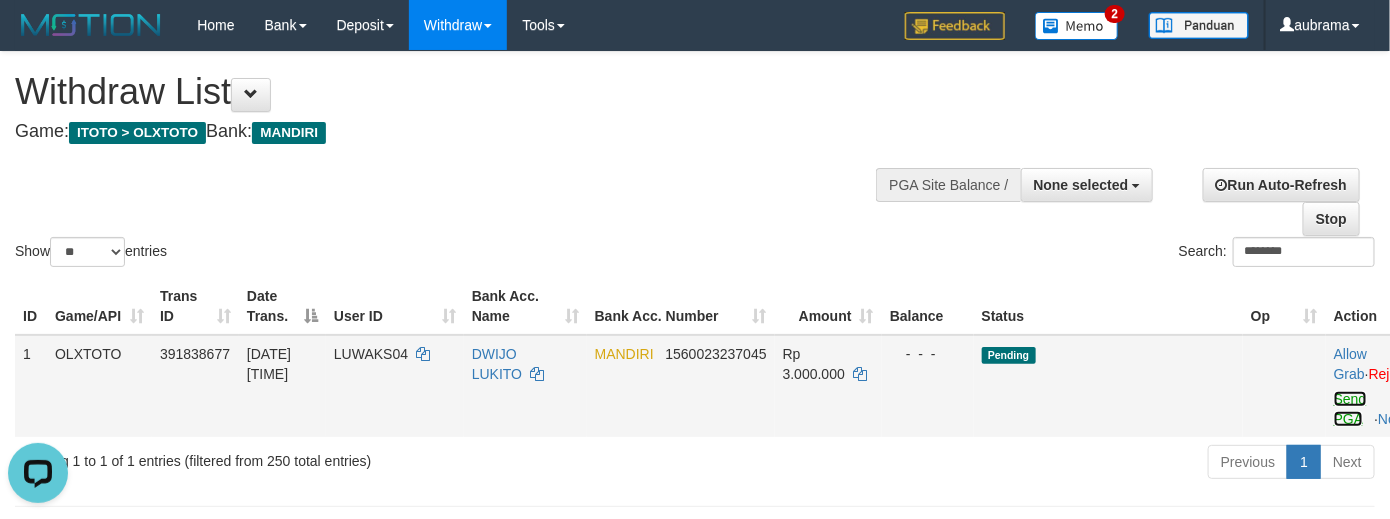 click on "Send PGA" at bounding box center (1350, 409) 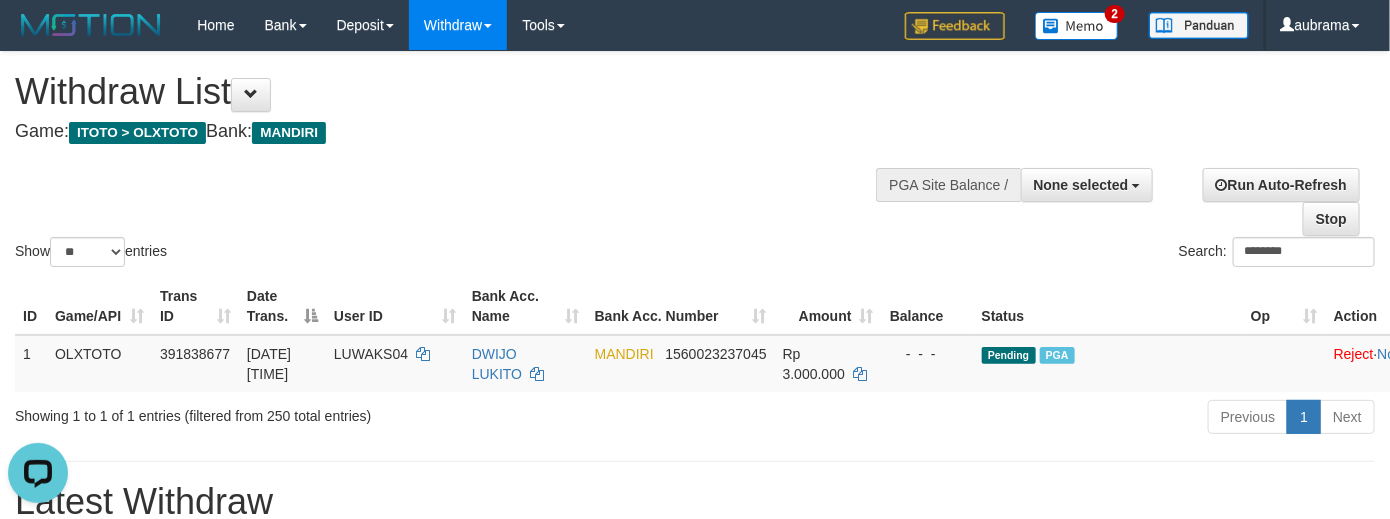 click on "Game:   ITOTO > OLXTOTO    				Bank:   MANDIRI" at bounding box center [461, 132] 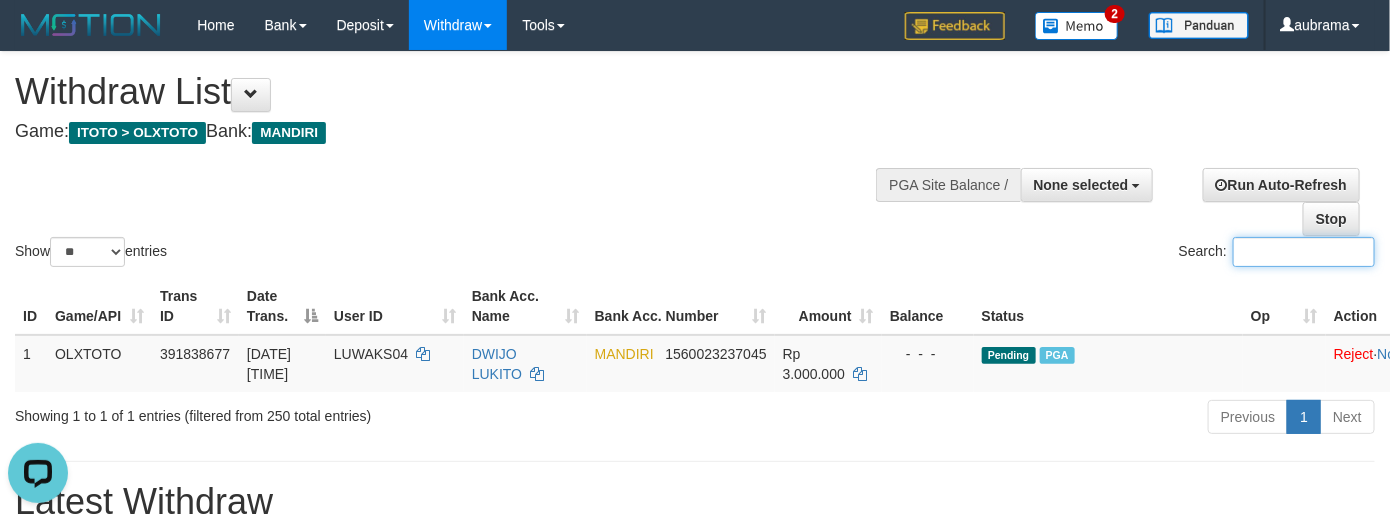 paste on "*********" 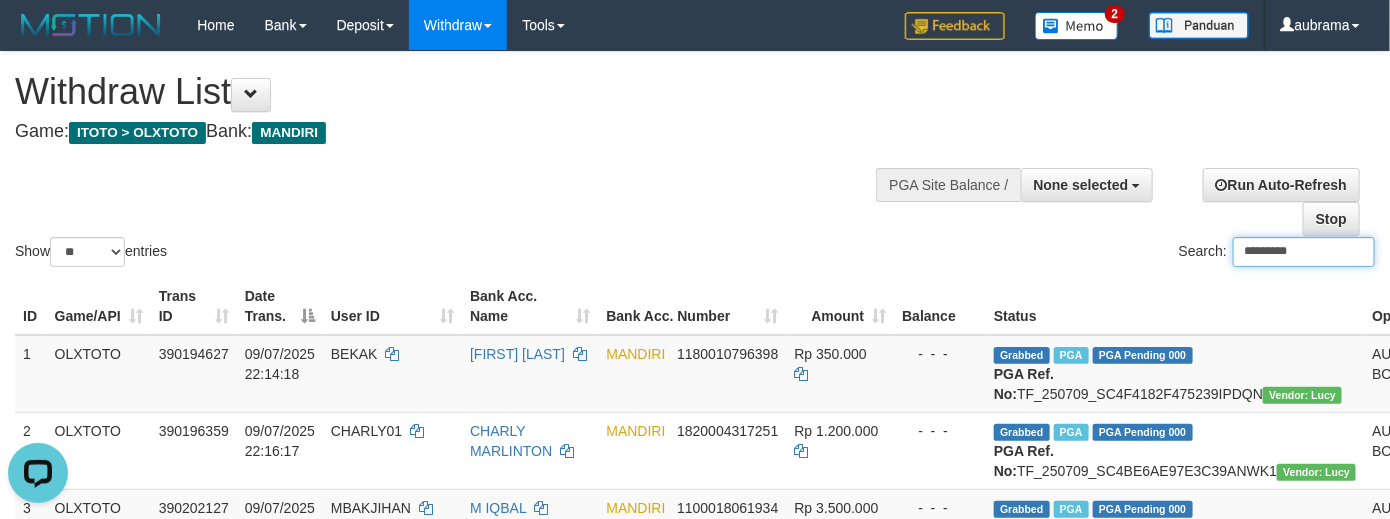 type on "*********" 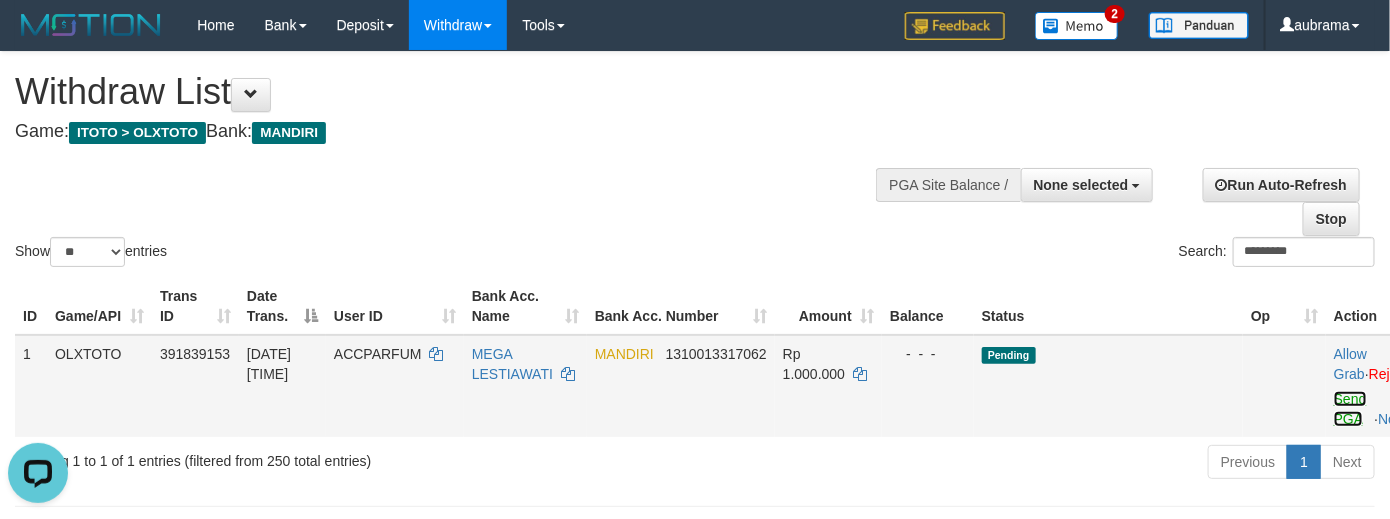 click on "Send PGA" at bounding box center [1350, 409] 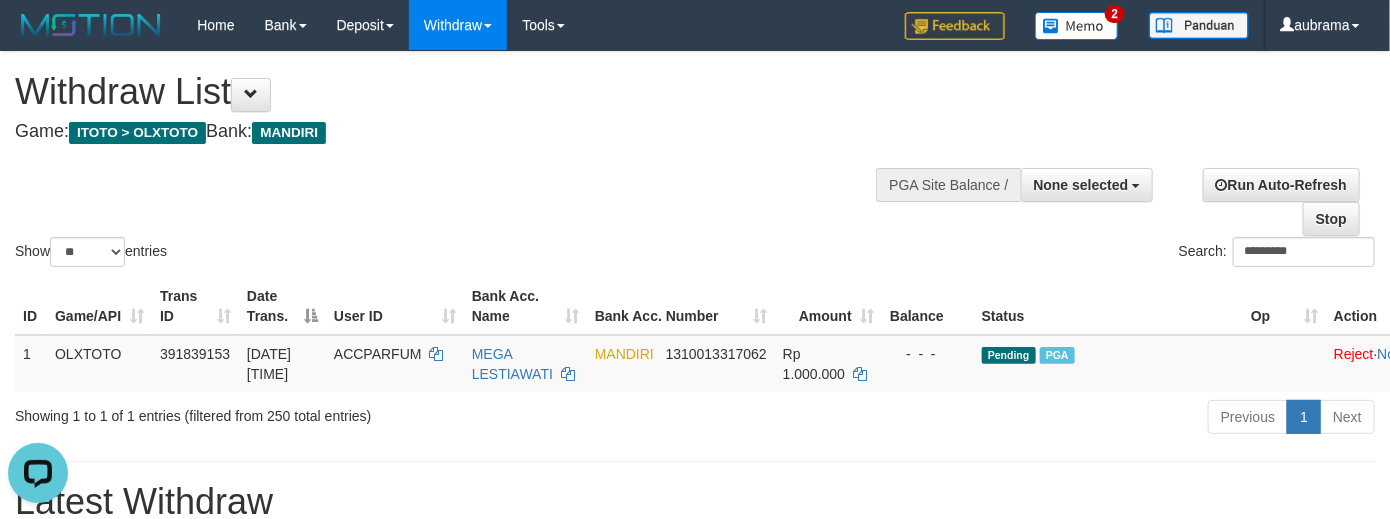 click on "**********" at bounding box center [468, 101] 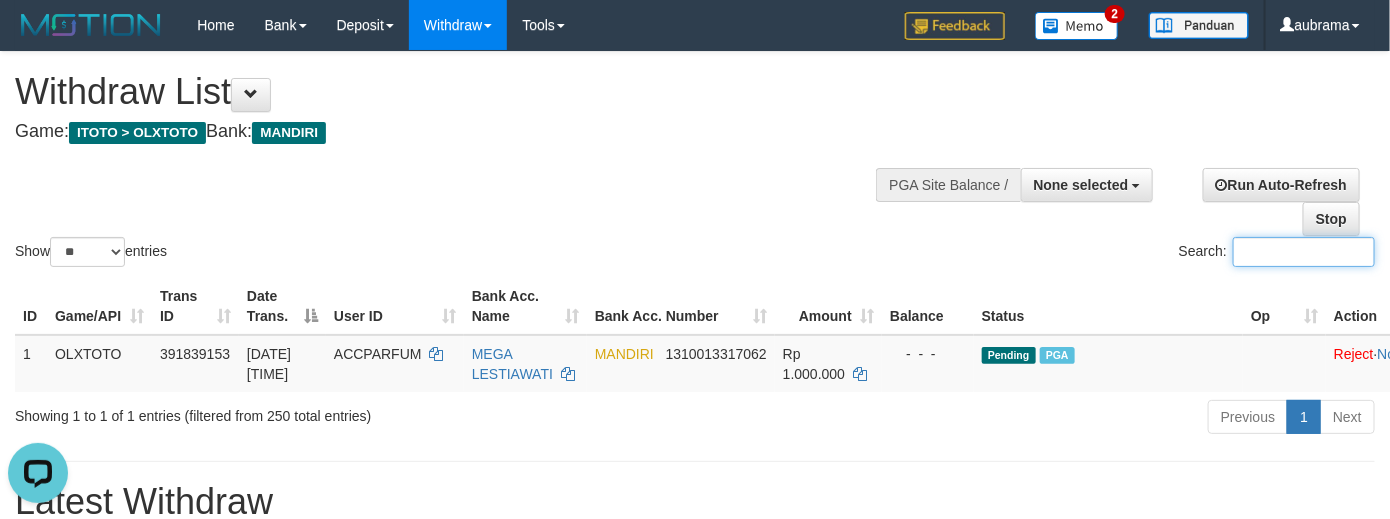 paste on "*******" 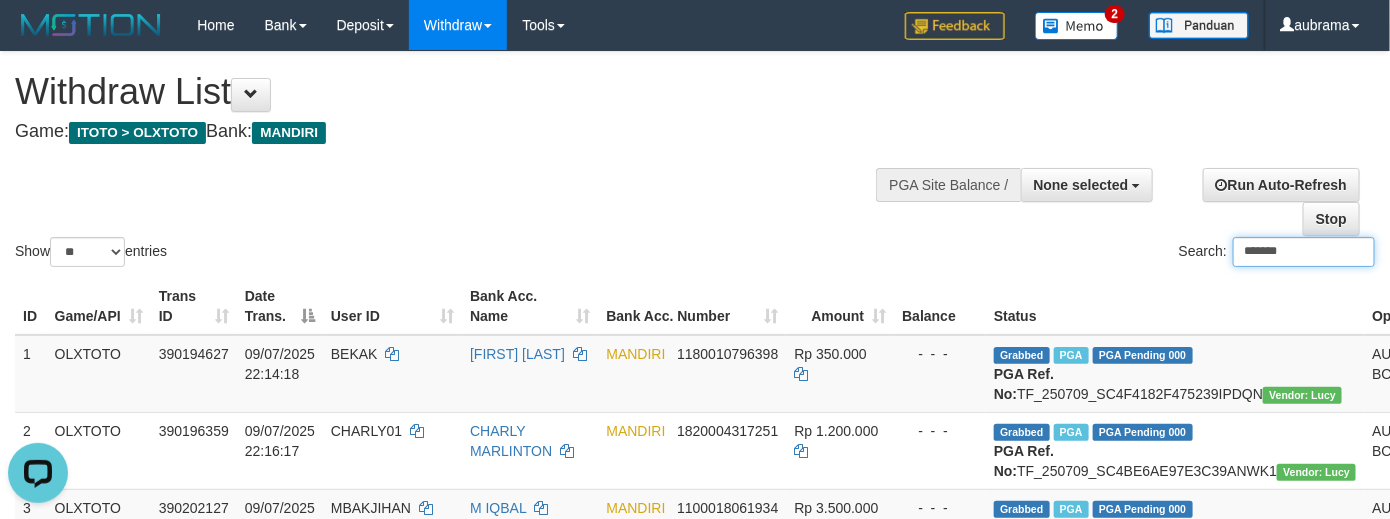 type on "*******" 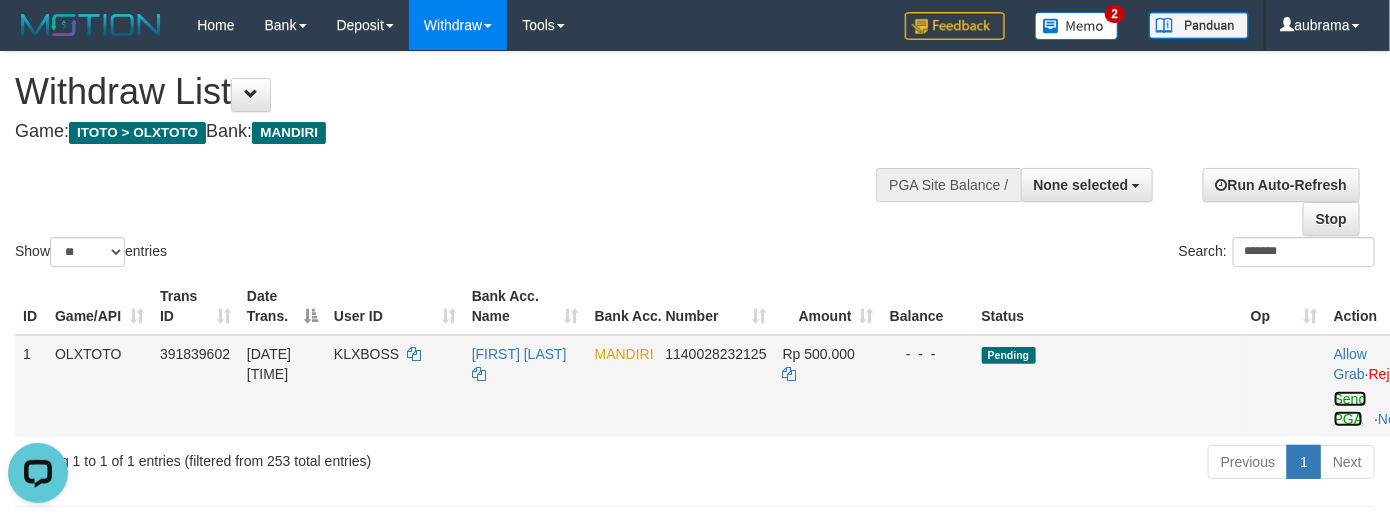 click on "Send PGA" at bounding box center [1350, 409] 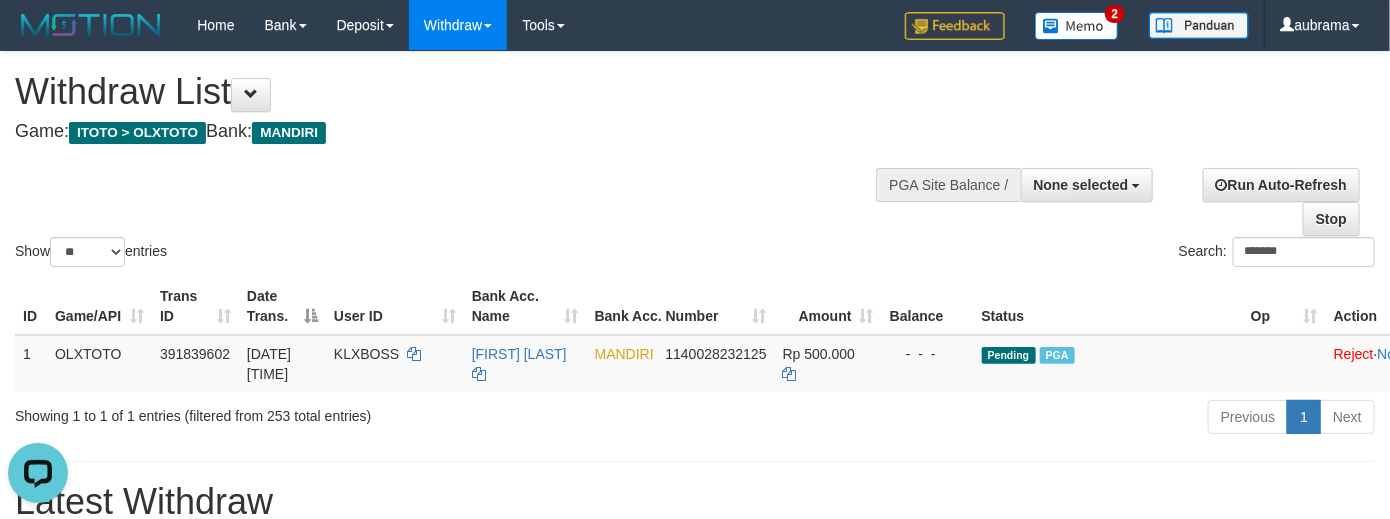 drag, startPoint x: 604, startPoint y: 139, endPoint x: 73, endPoint y: 69, distance: 535.59406 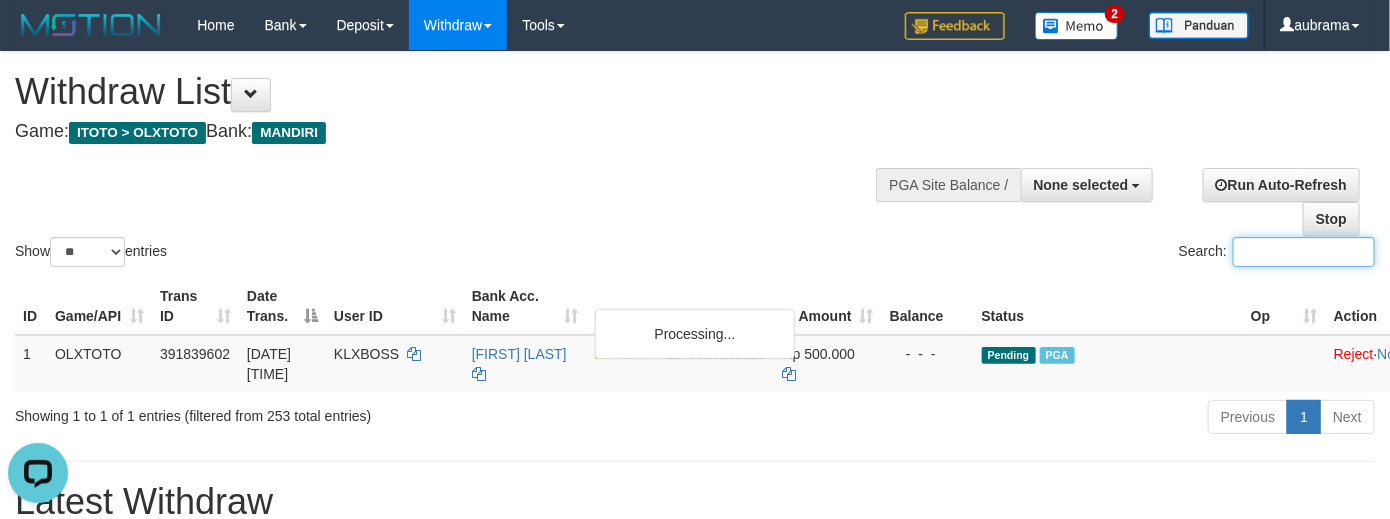 paste on "*******" 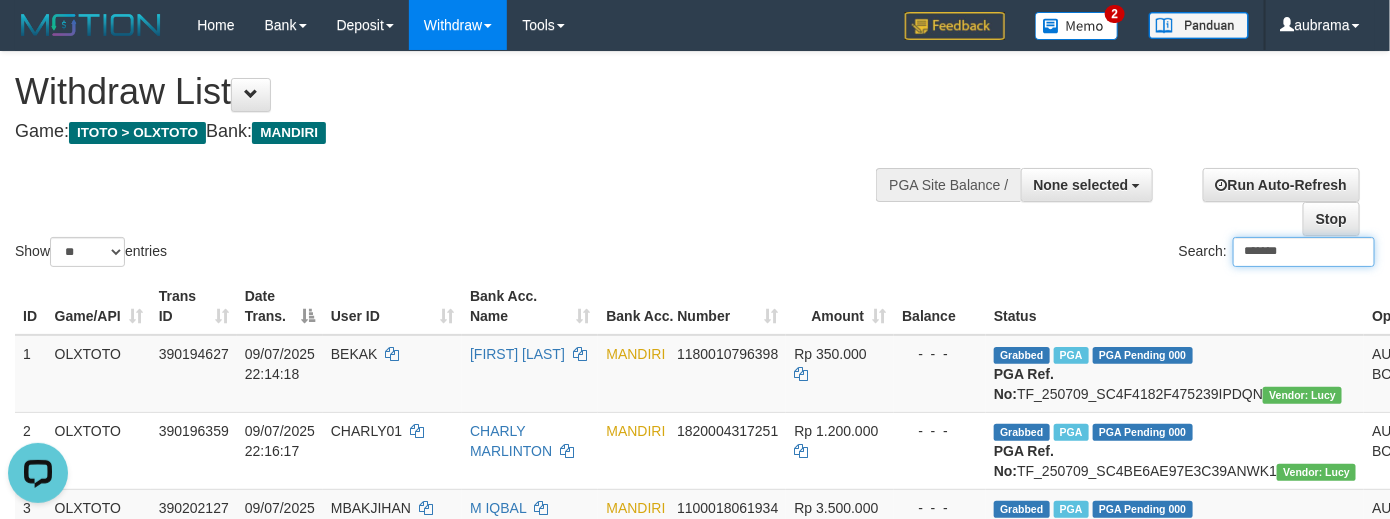 type on "*******" 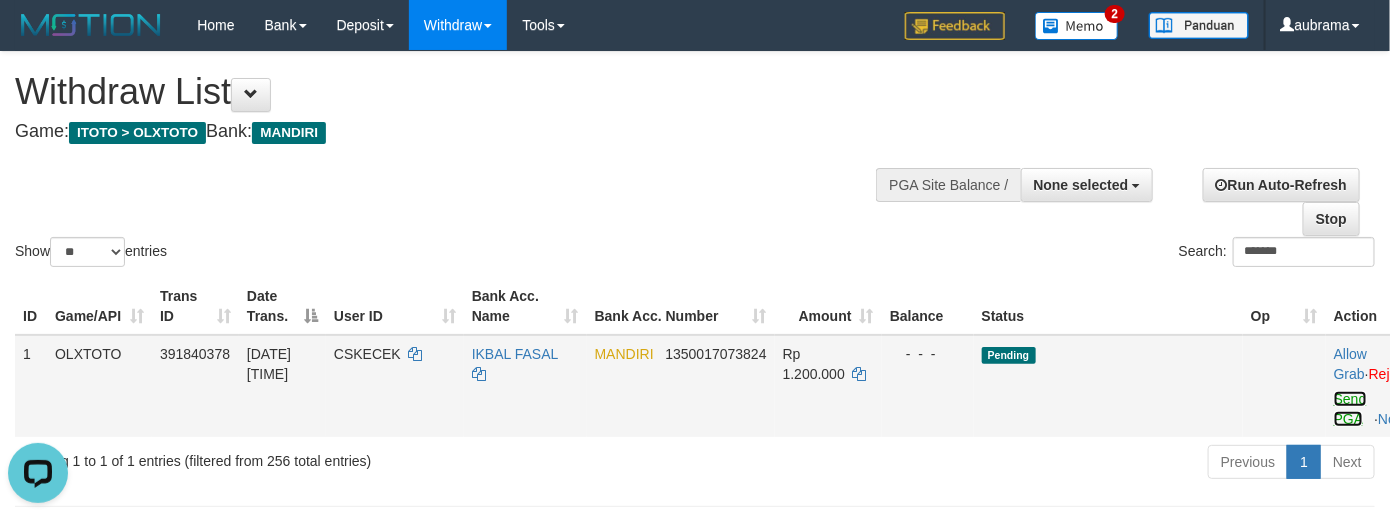 click on "Send PGA" at bounding box center (1350, 409) 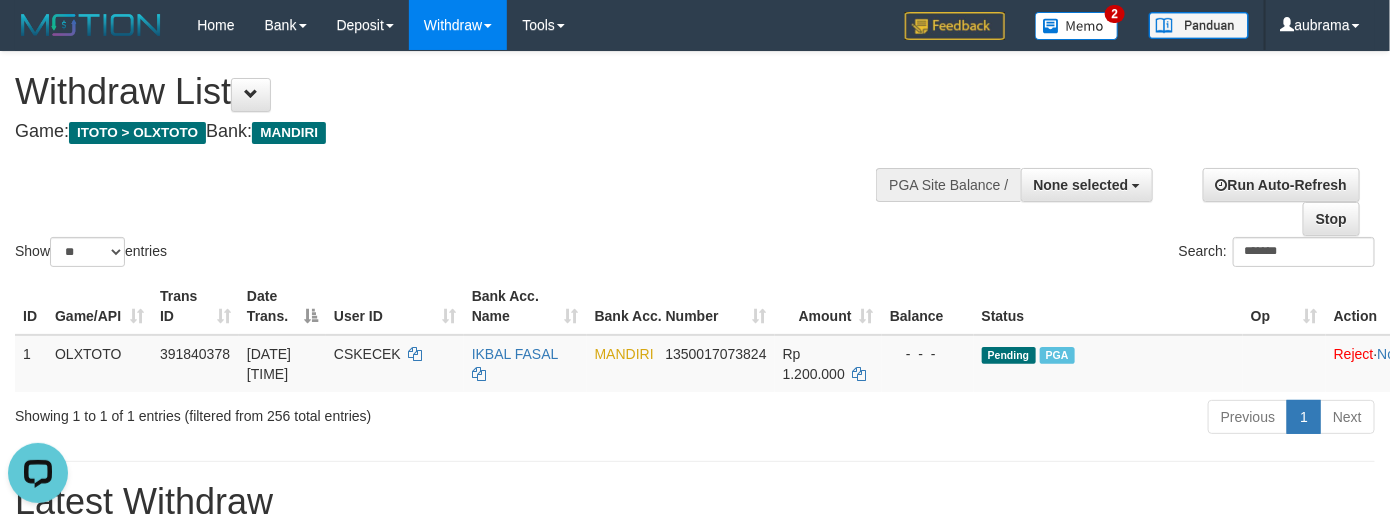 click on "Show  ** ** ** ***  entries" at bounding box center (347, 254) 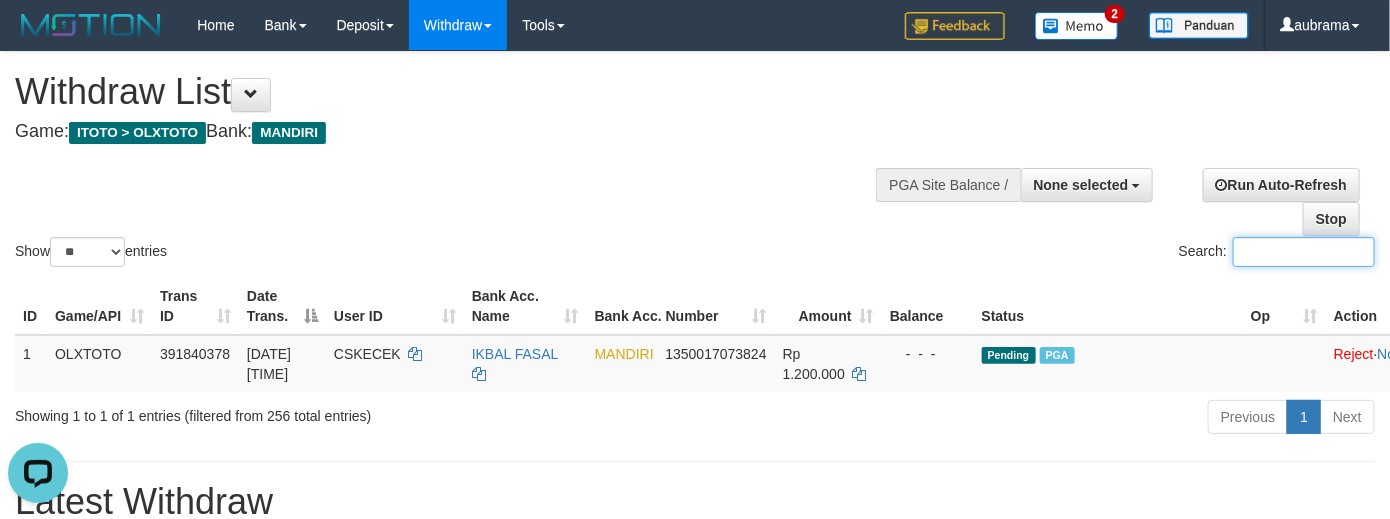 paste on "**********" 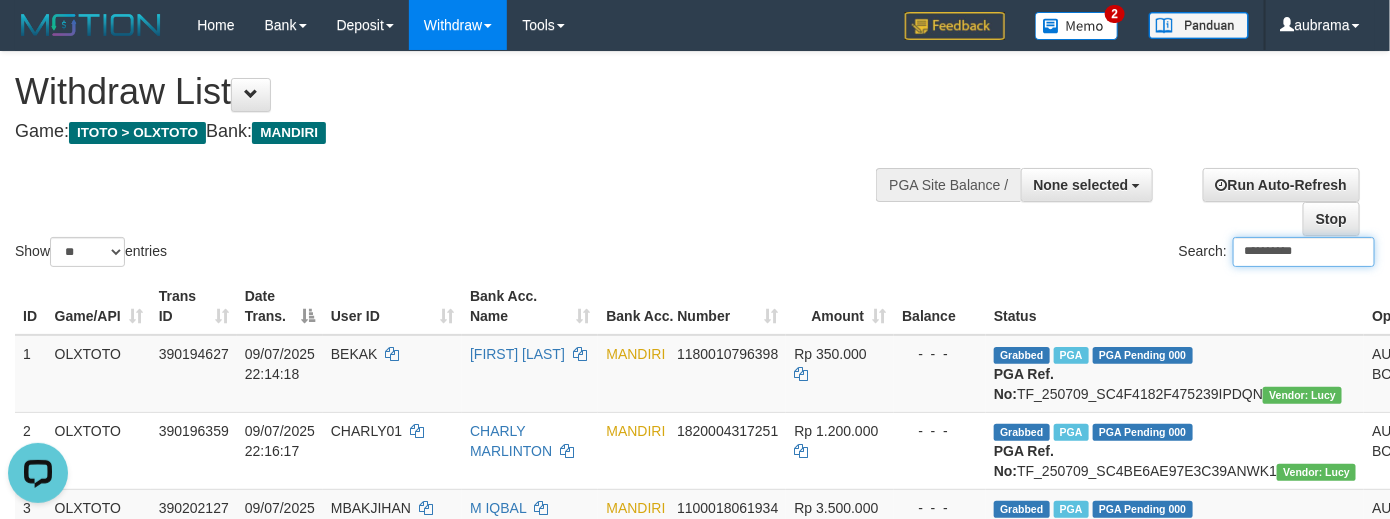 type on "**********" 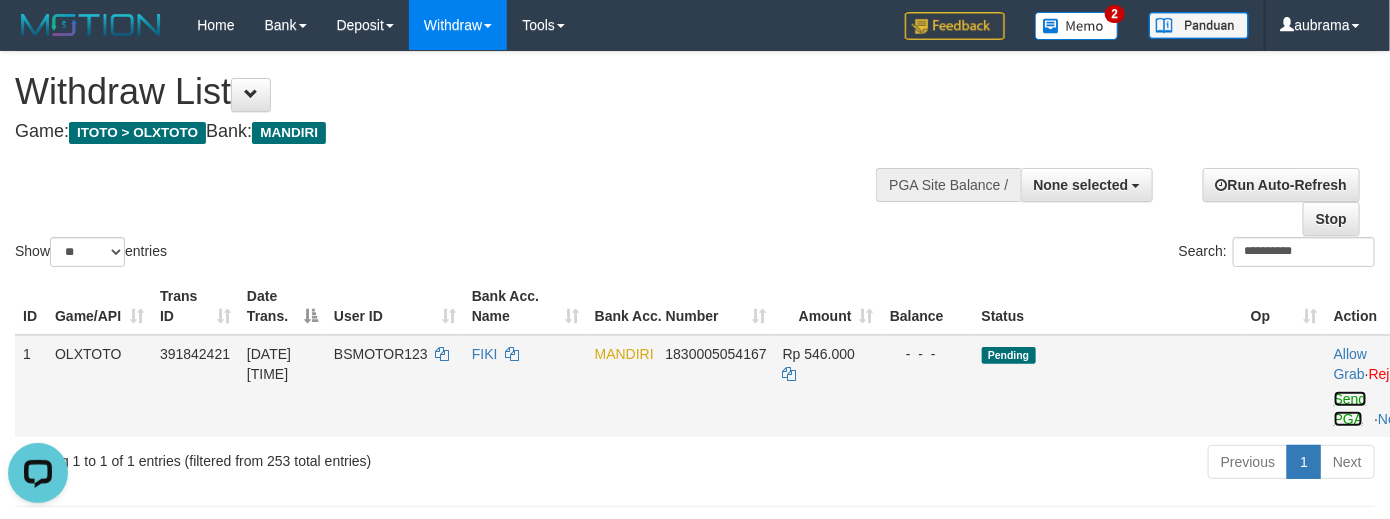 click on "Send PGA" at bounding box center [1350, 409] 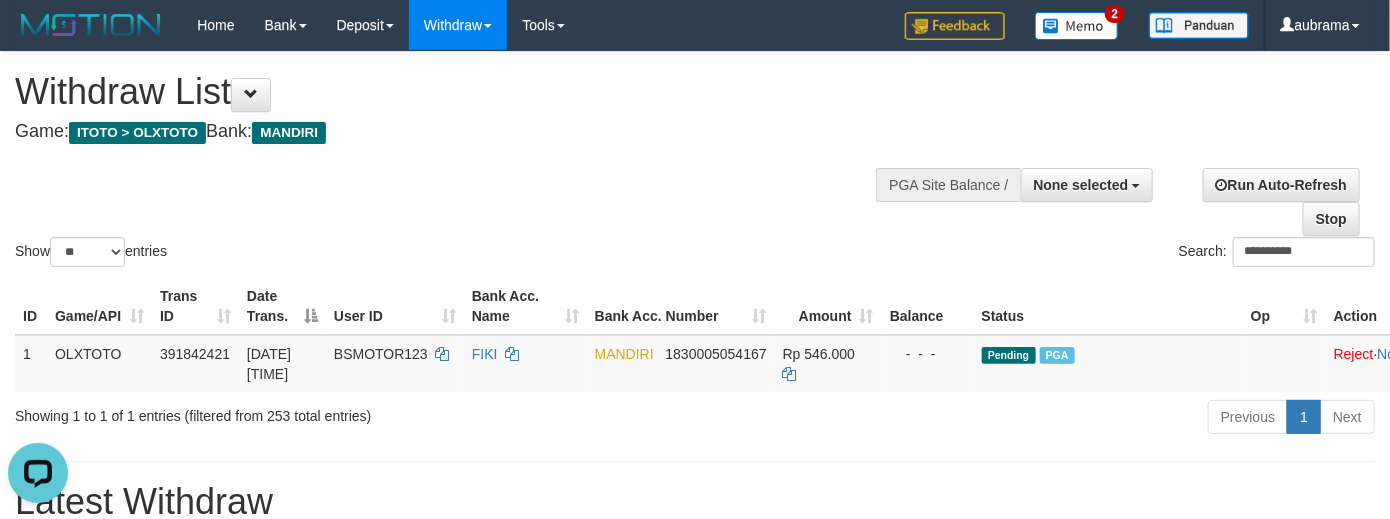 drag, startPoint x: 624, startPoint y: 174, endPoint x: 502, endPoint y: 63, distance: 164.93938 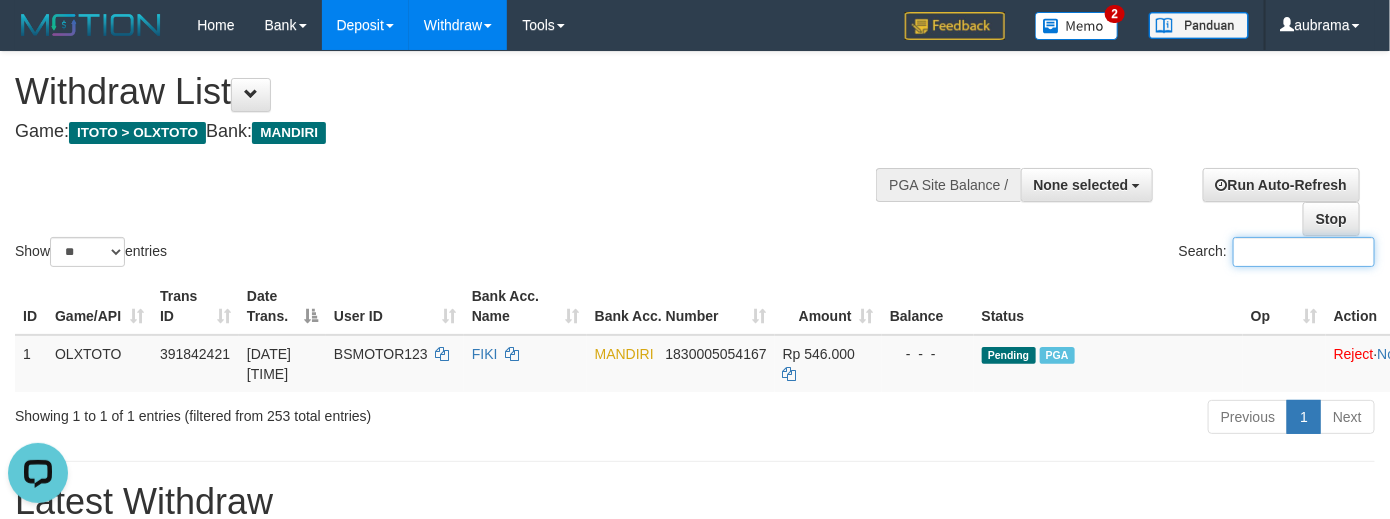 paste on "*********" 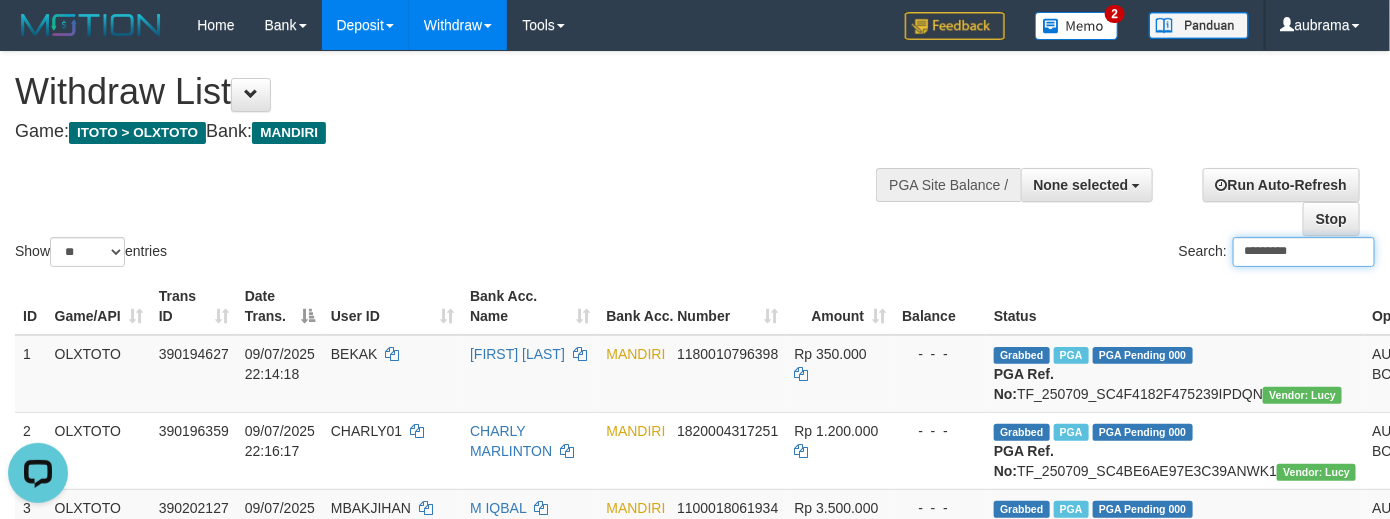 type on "*********" 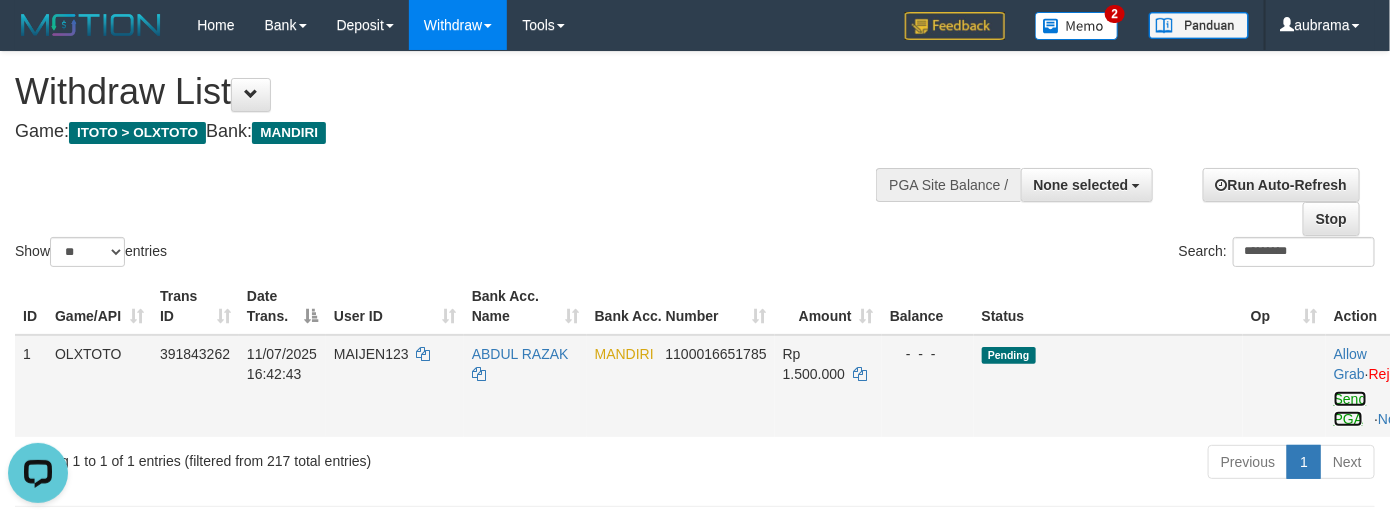 click on "Send PGA" at bounding box center (1350, 409) 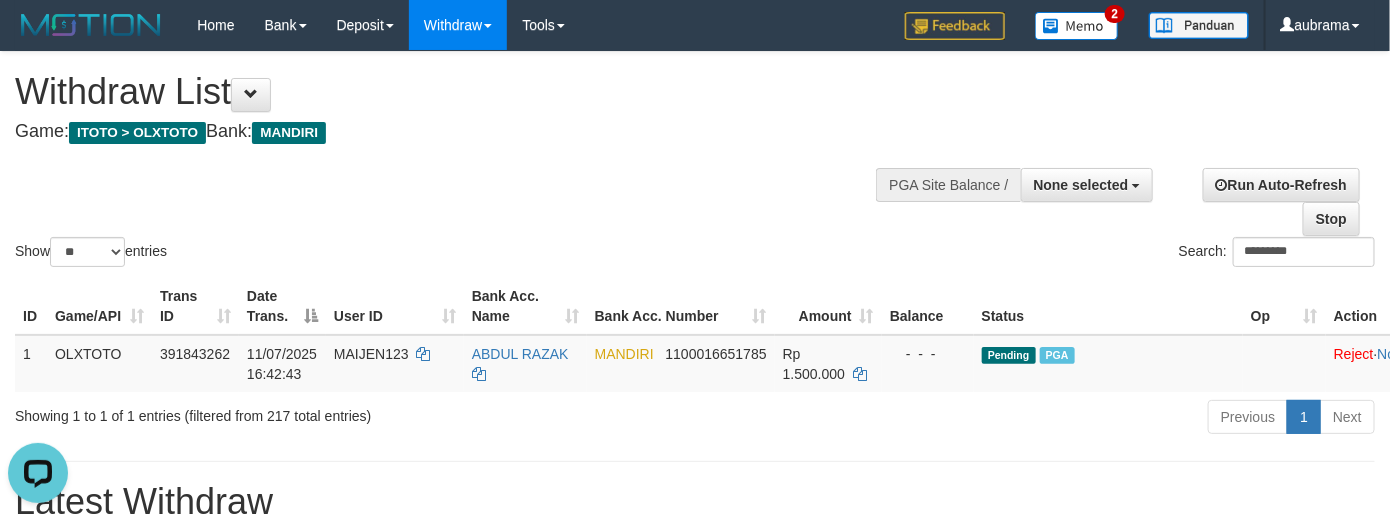 drag, startPoint x: 609, startPoint y: 222, endPoint x: 576, endPoint y: 189, distance: 46.66905 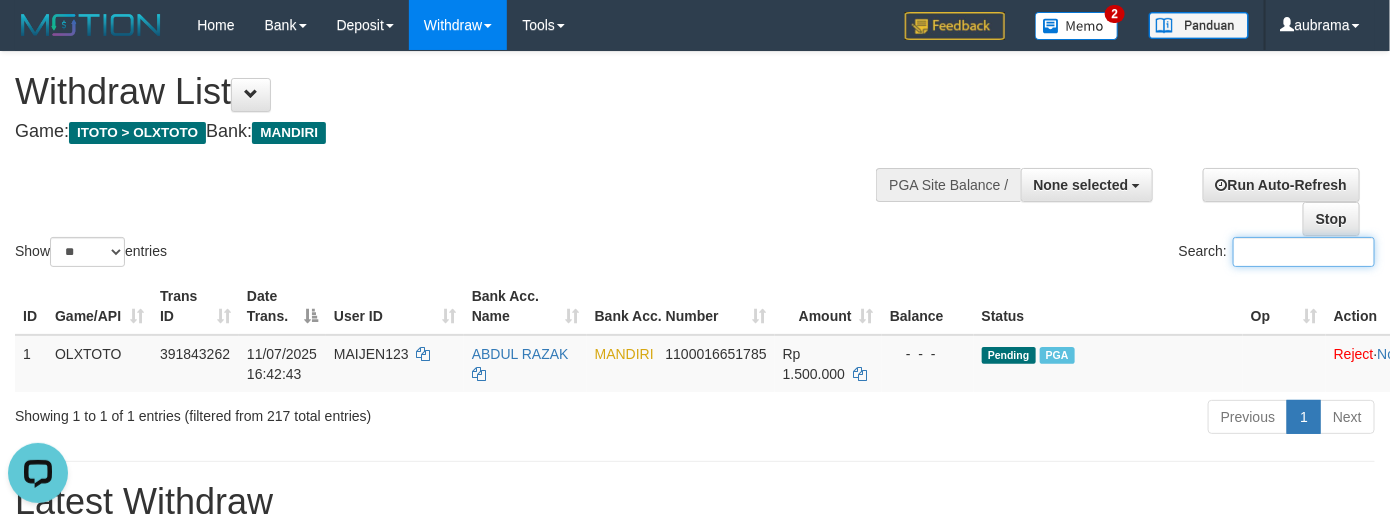 paste on "******" 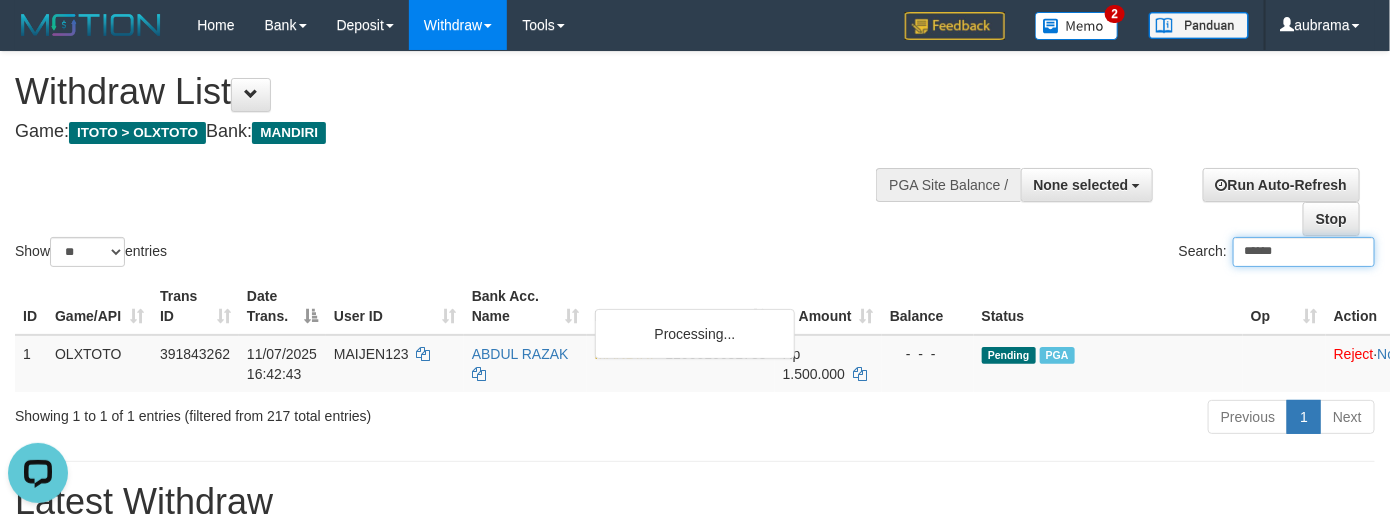 type on "******" 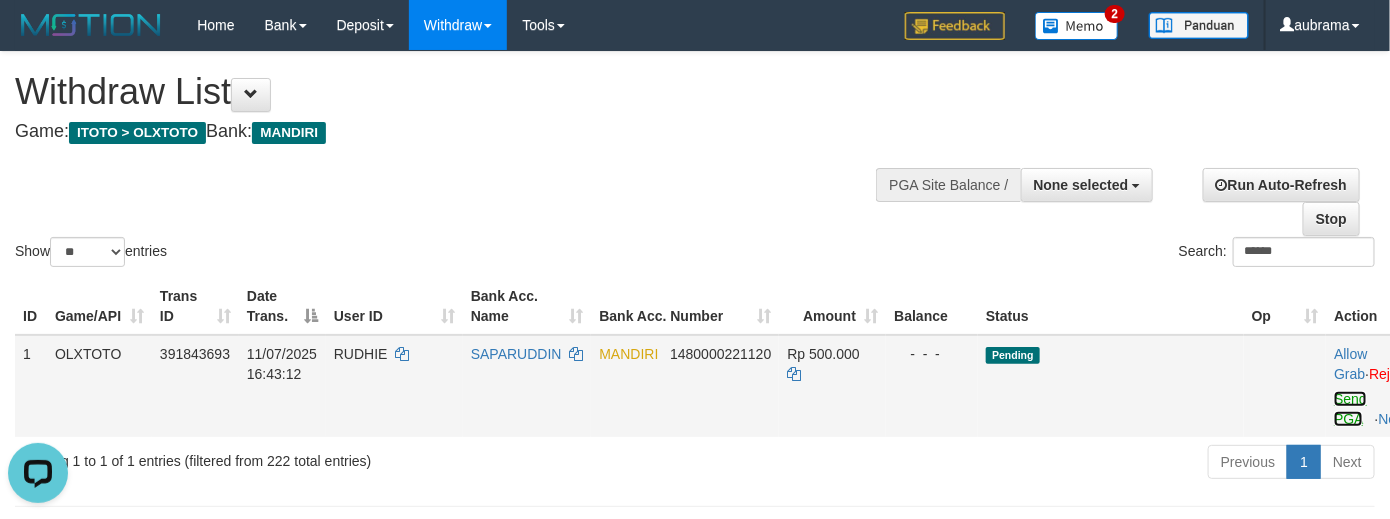 click on "Send PGA" at bounding box center [1350, 409] 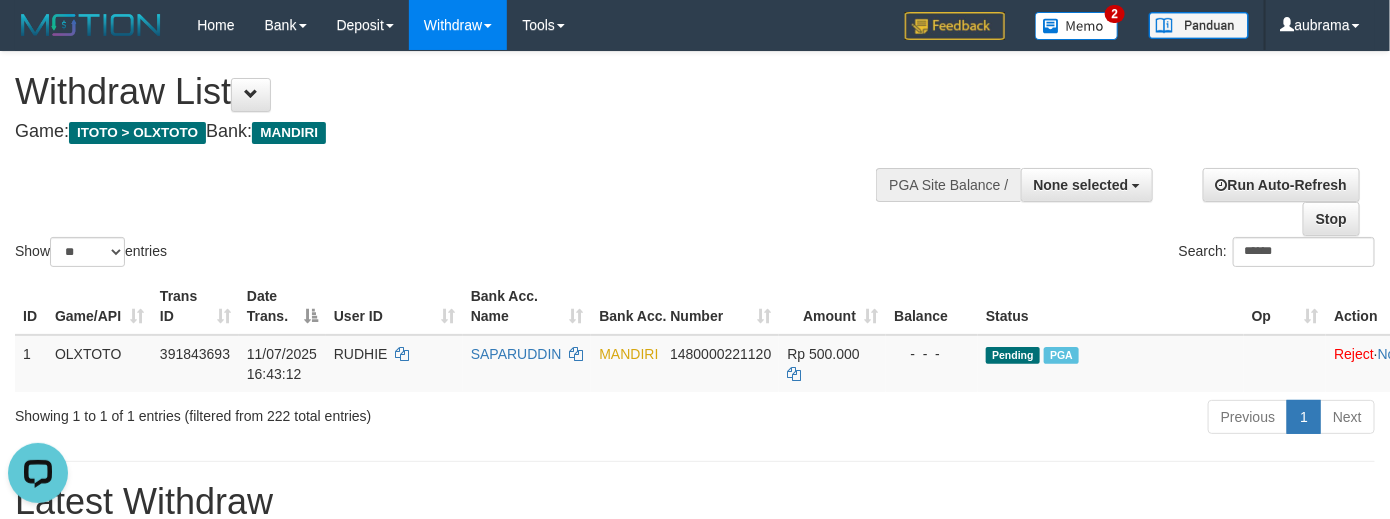 drag, startPoint x: 574, startPoint y: 171, endPoint x: 303, endPoint y: 112, distance: 277.34814 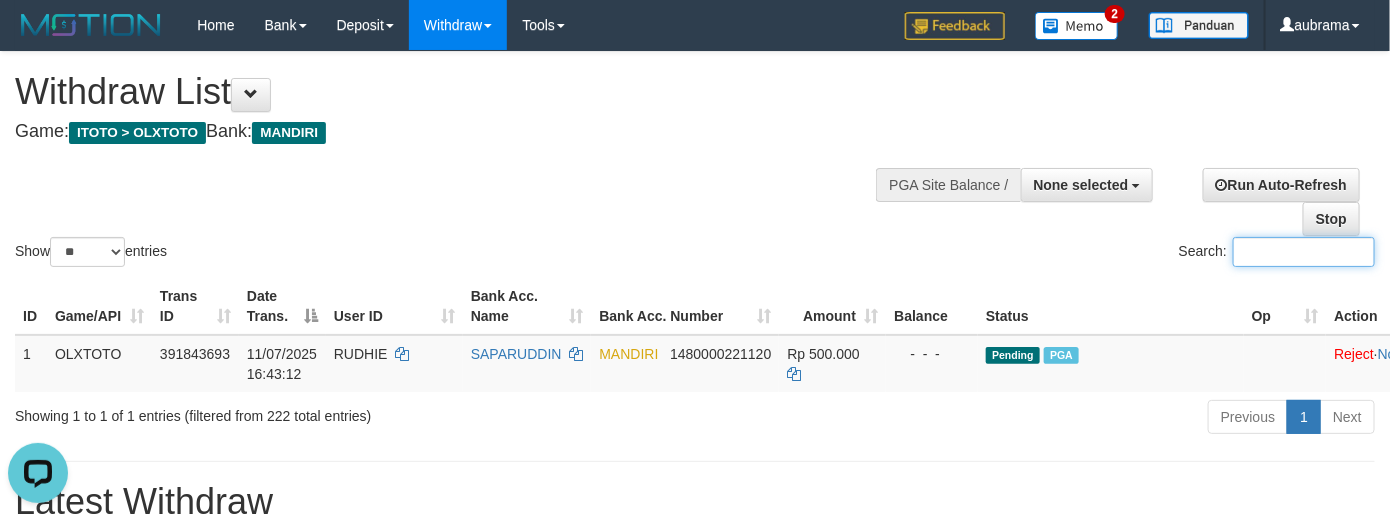 paste on "******" 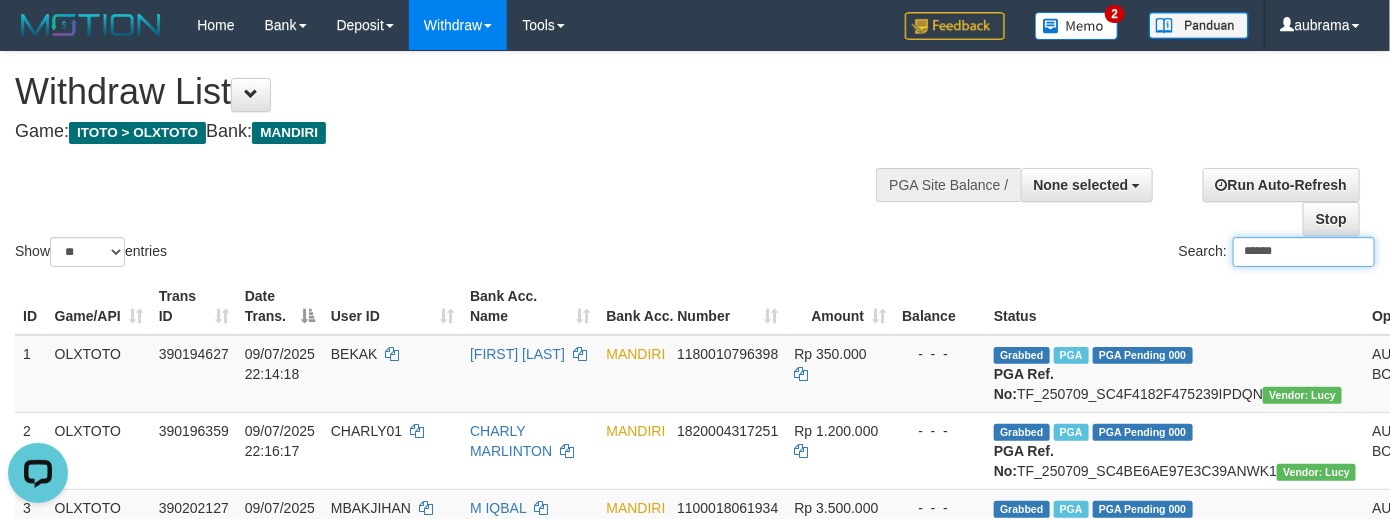 type on "******" 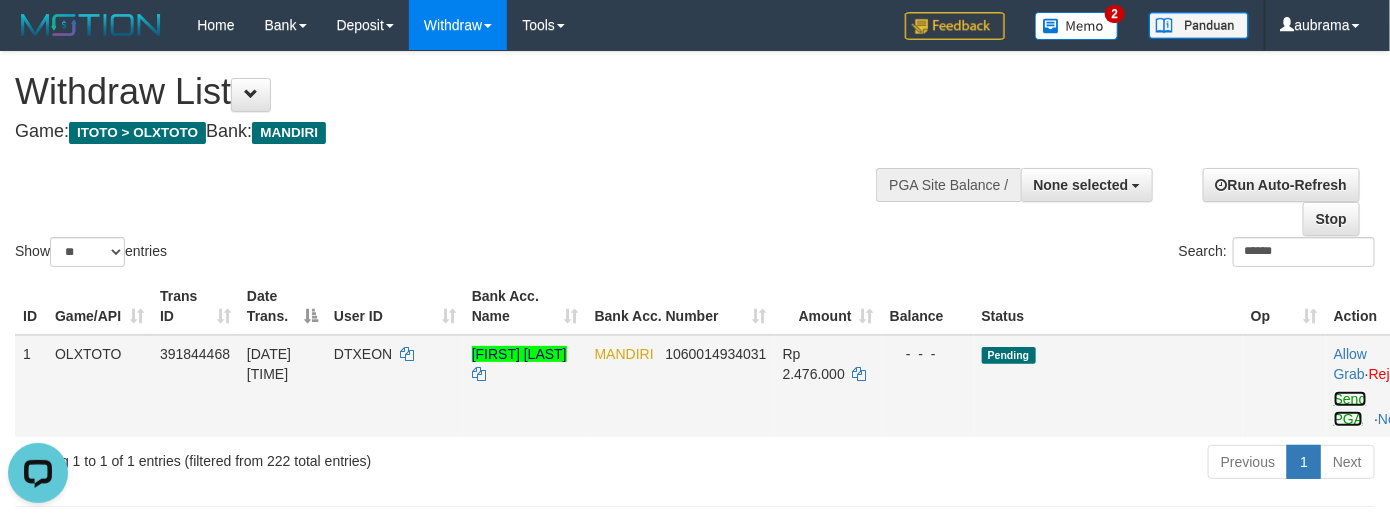 click on "Send PGA" at bounding box center [1350, 409] 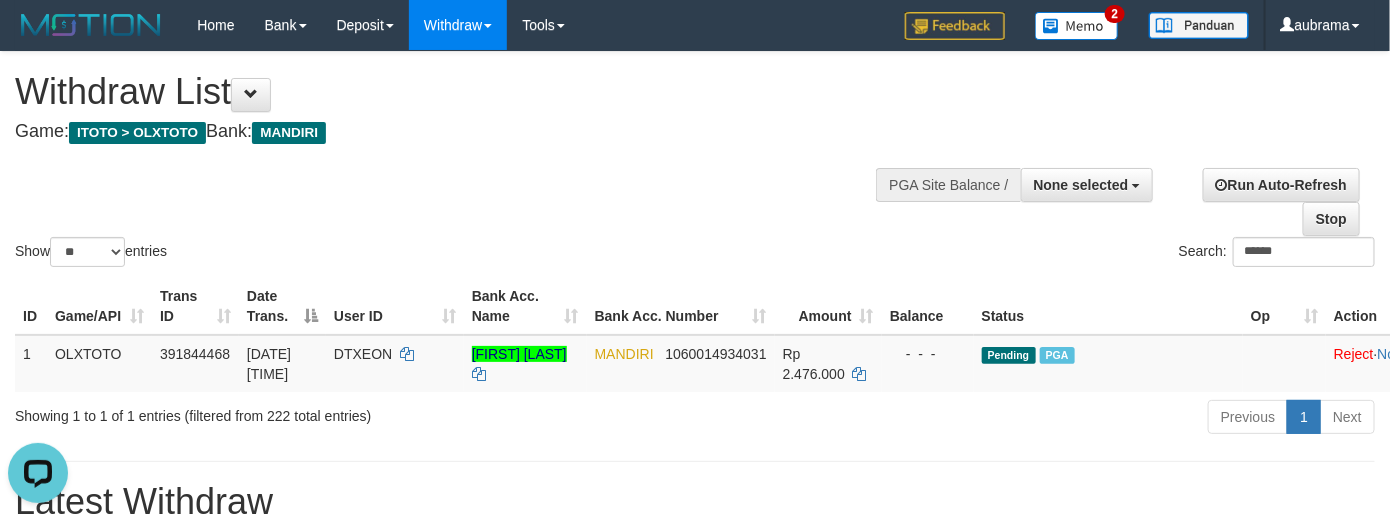 drag, startPoint x: 702, startPoint y: 222, endPoint x: 636, endPoint y: 165, distance: 87.20665 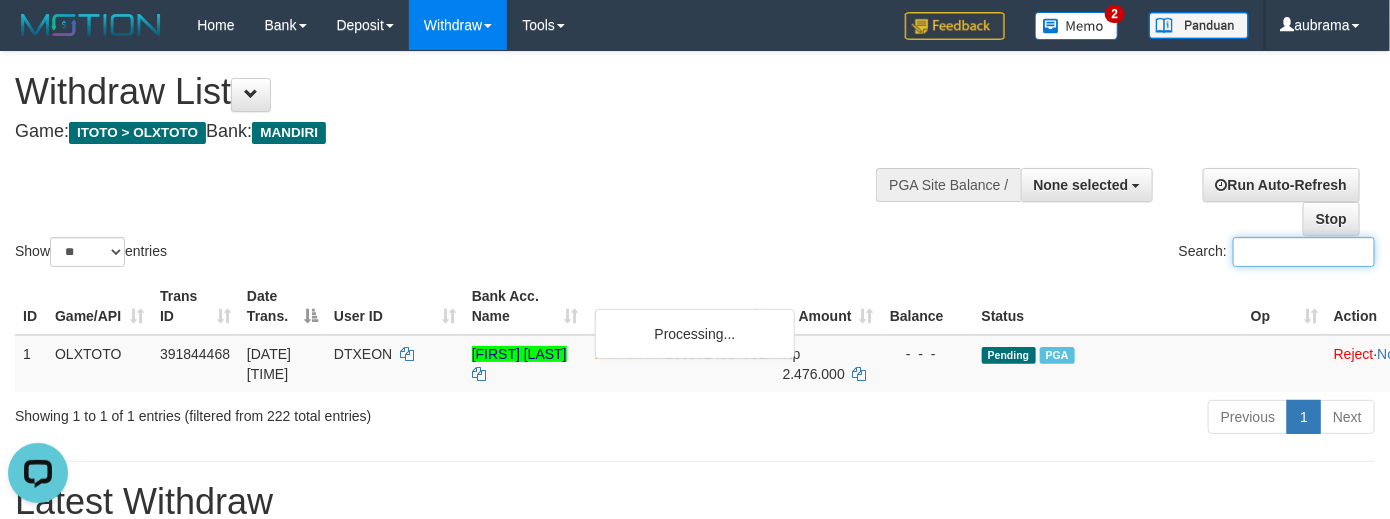 paste on "**********" 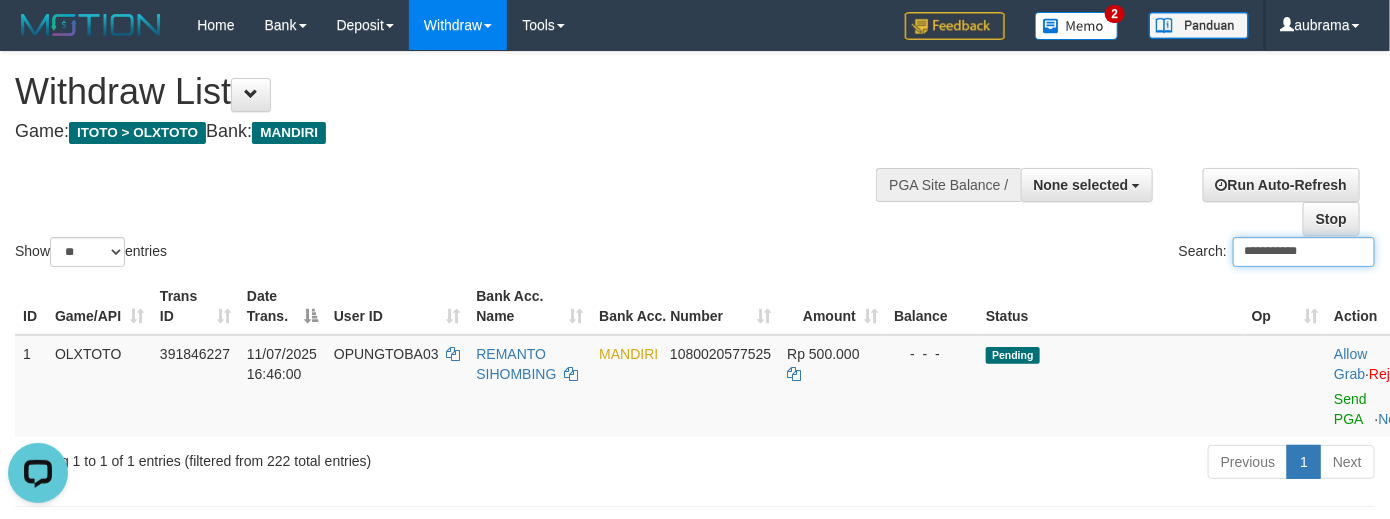 type on "**********" 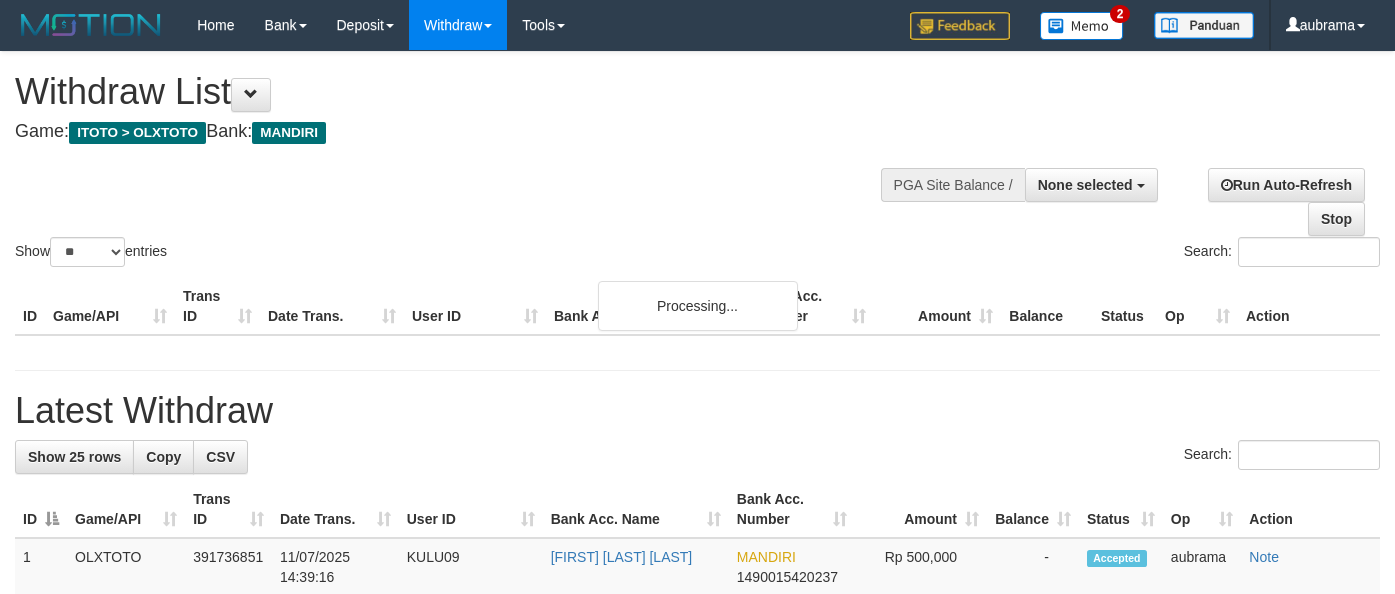 select 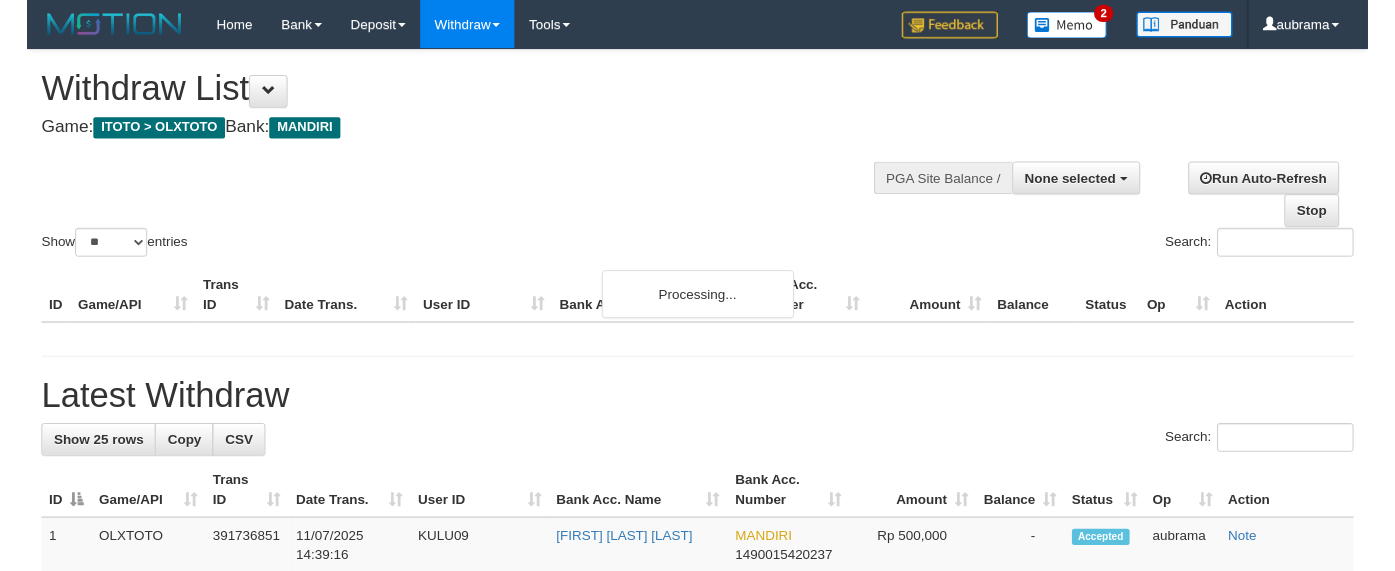 scroll, scrollTop: 0, scrollLeft: 0, axis: both 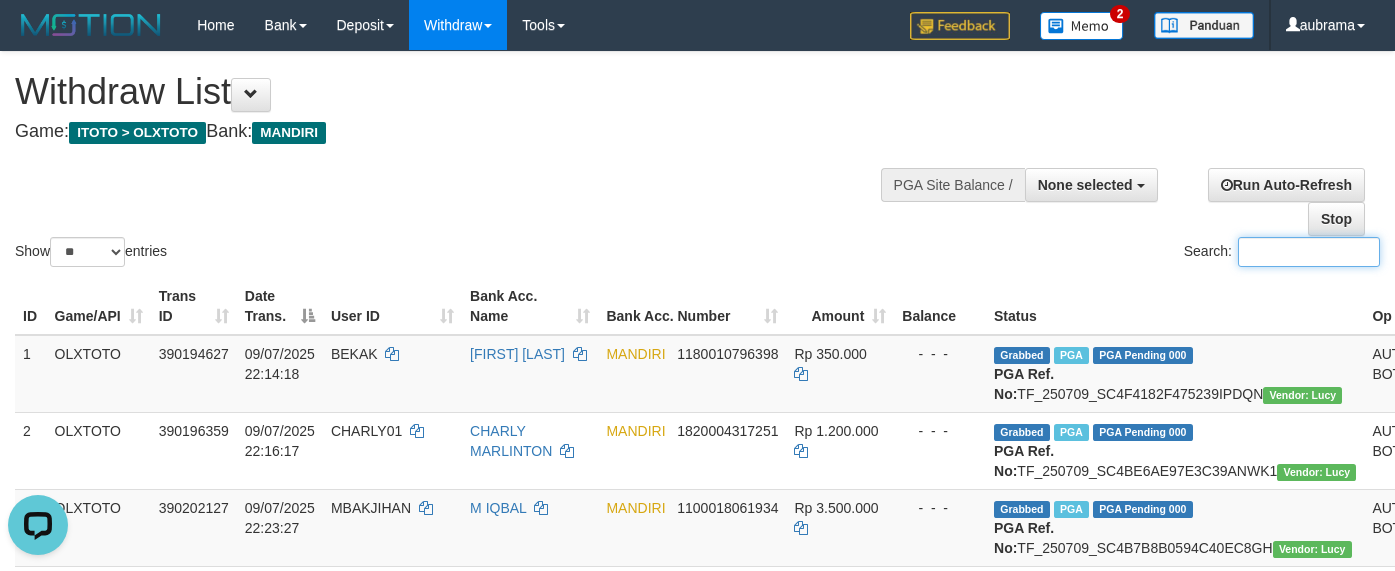 click on "Search:" at bounding box center (1309, 252) 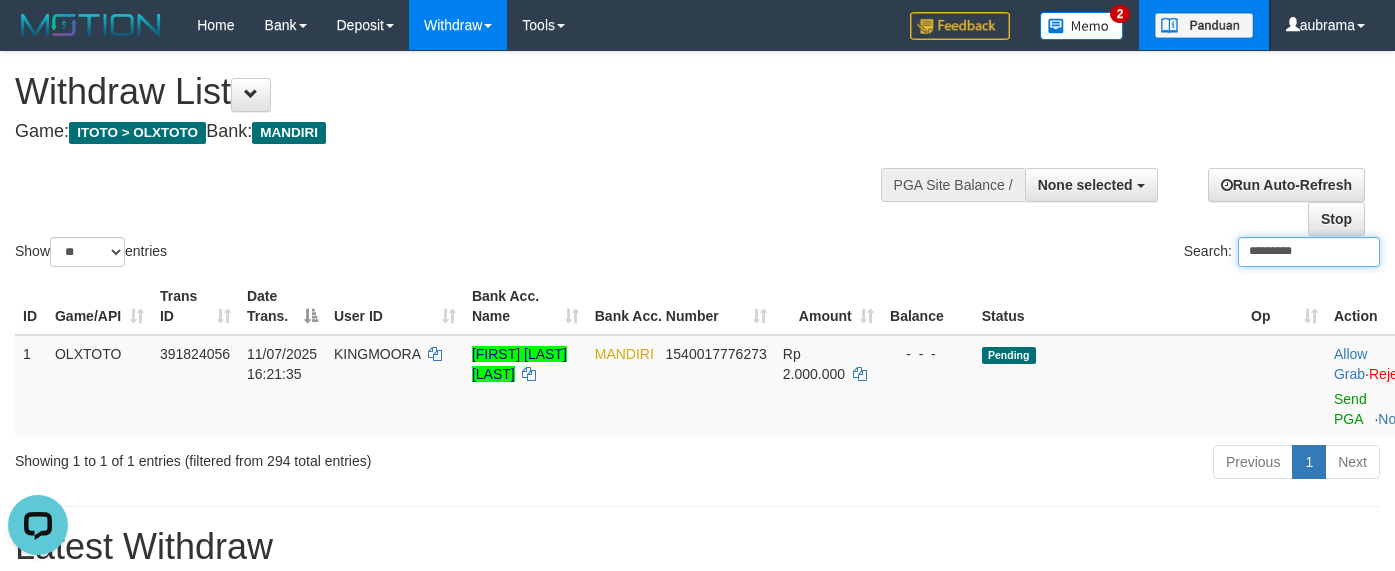 type on "*********" 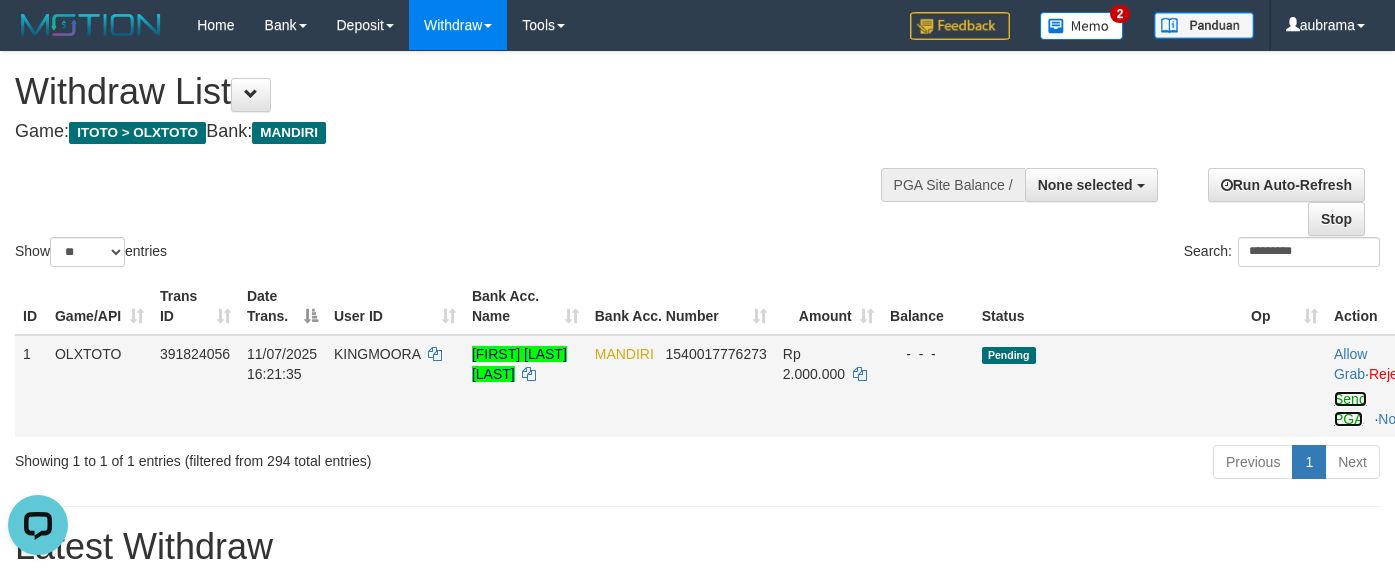 click on "Send PGA" at bounding box center [1350, 409] 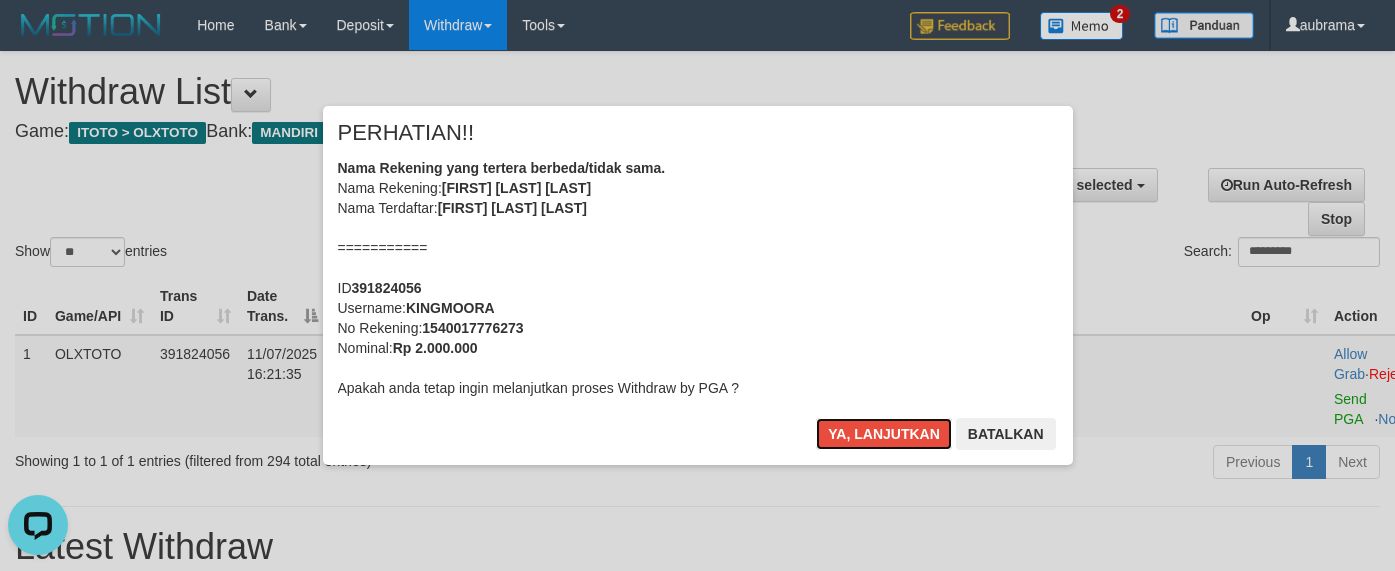 drag, startPoint x: 874, startPoint y: 423, endPoint x: 823, endPoint y: 279, distance: 152.76453 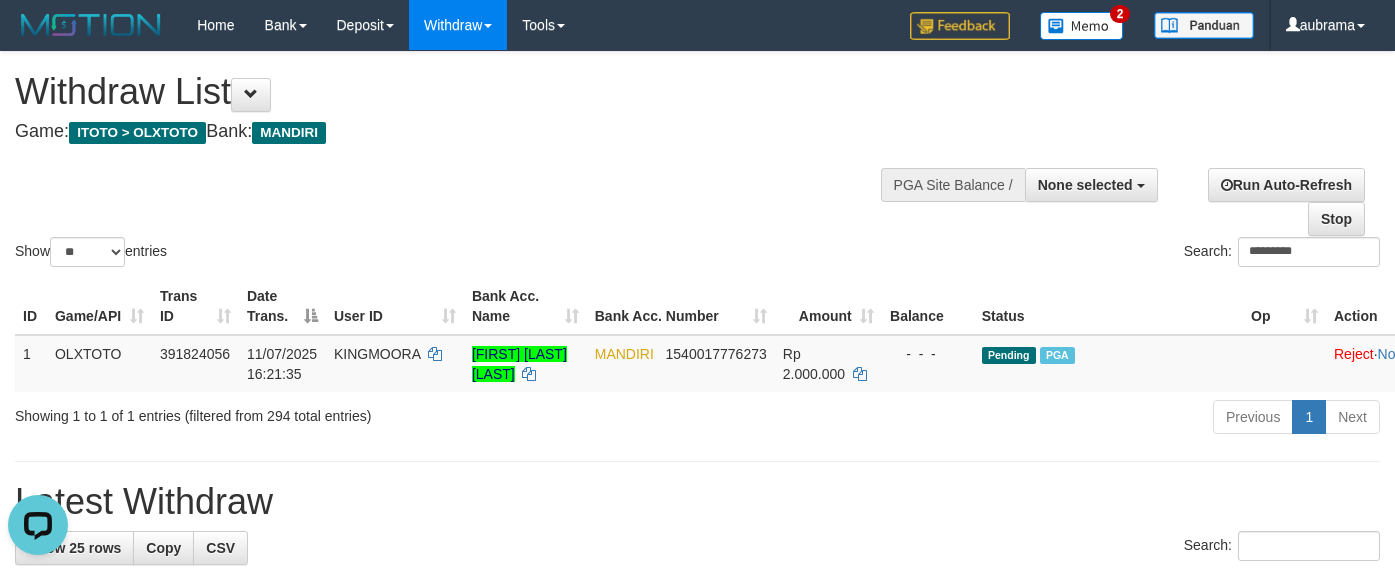 click on "**********" at bounding box center (470, 101) 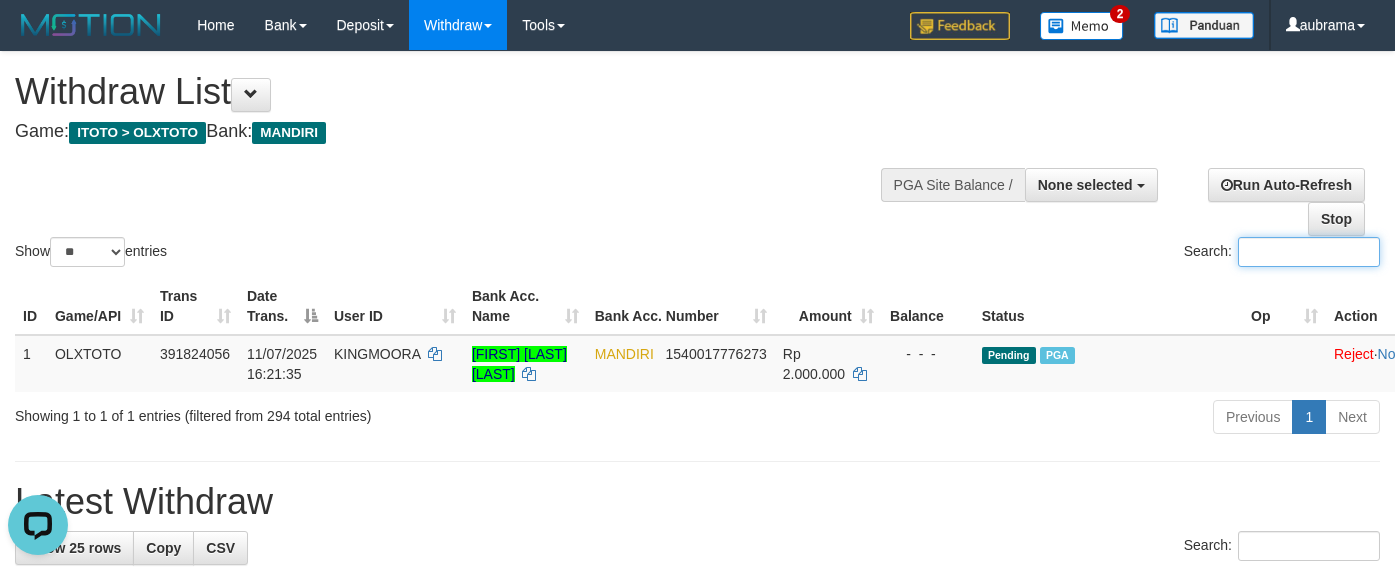 paste on "********" 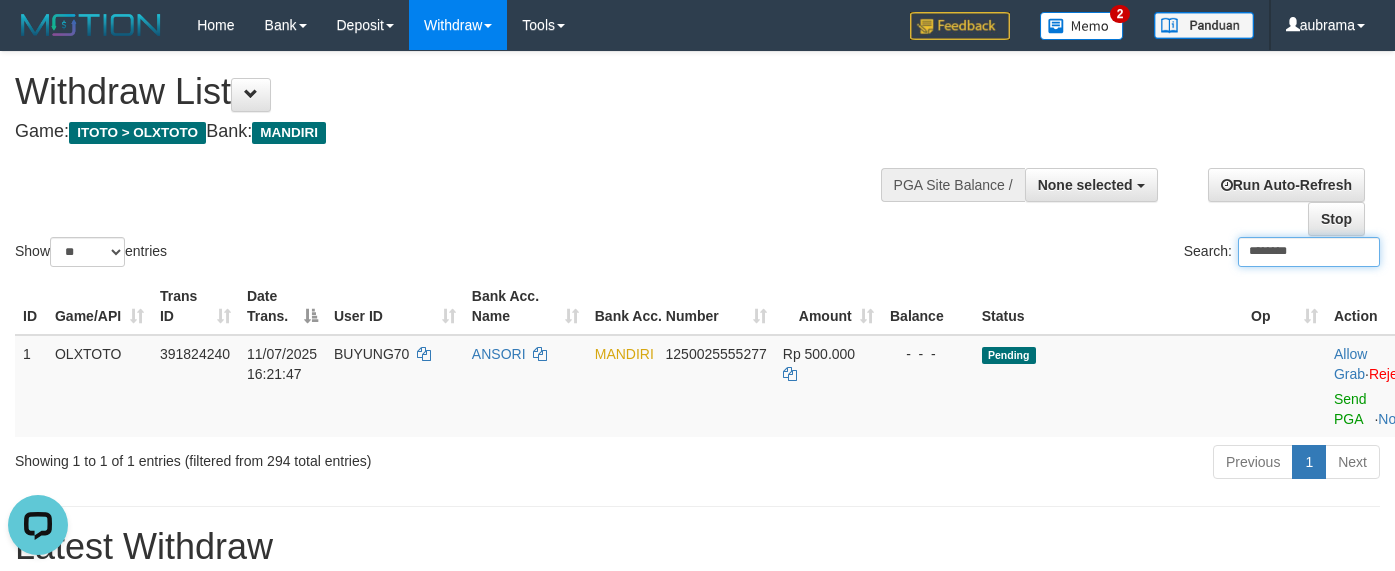 type on "********" 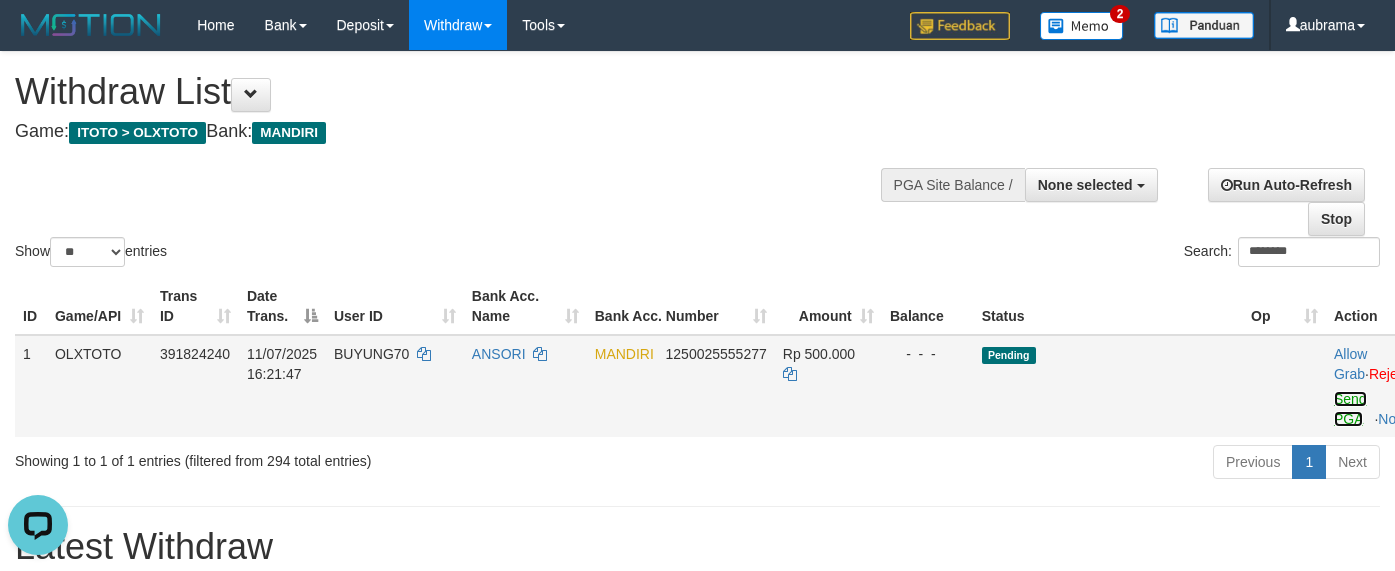 click on "Send PGA" at bounding box center (1350, 409) 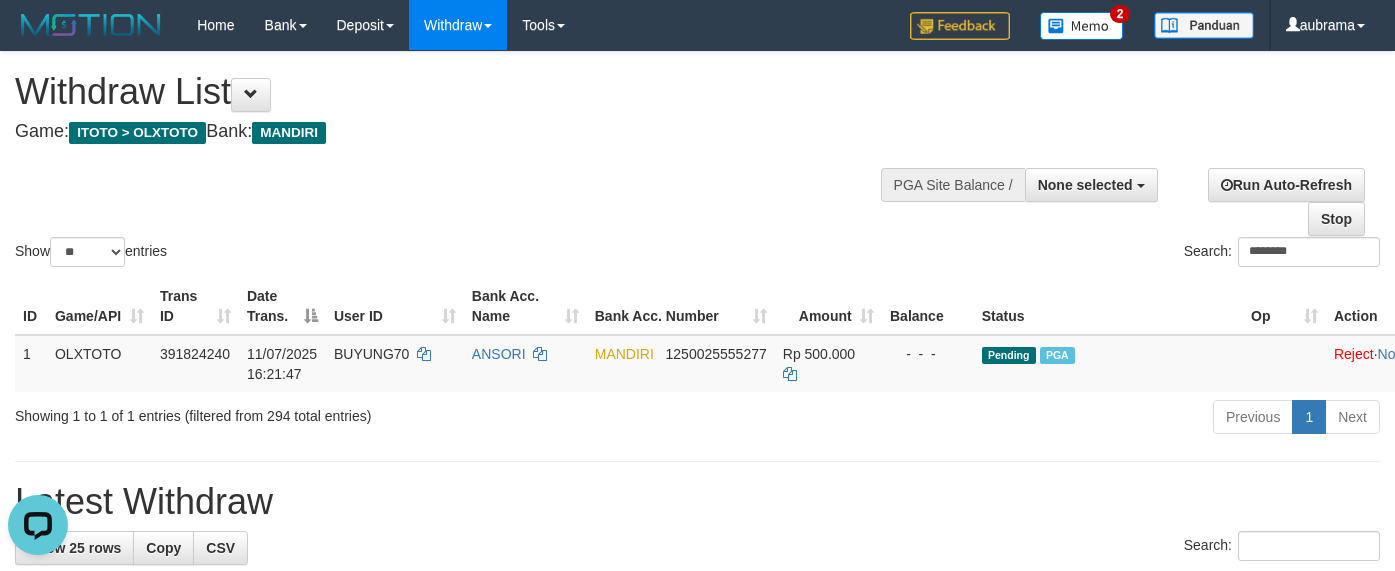drag, startPoint x: 664, startPoint y: 280, endPoint x: 676, endPoint y: 264, distance: 20 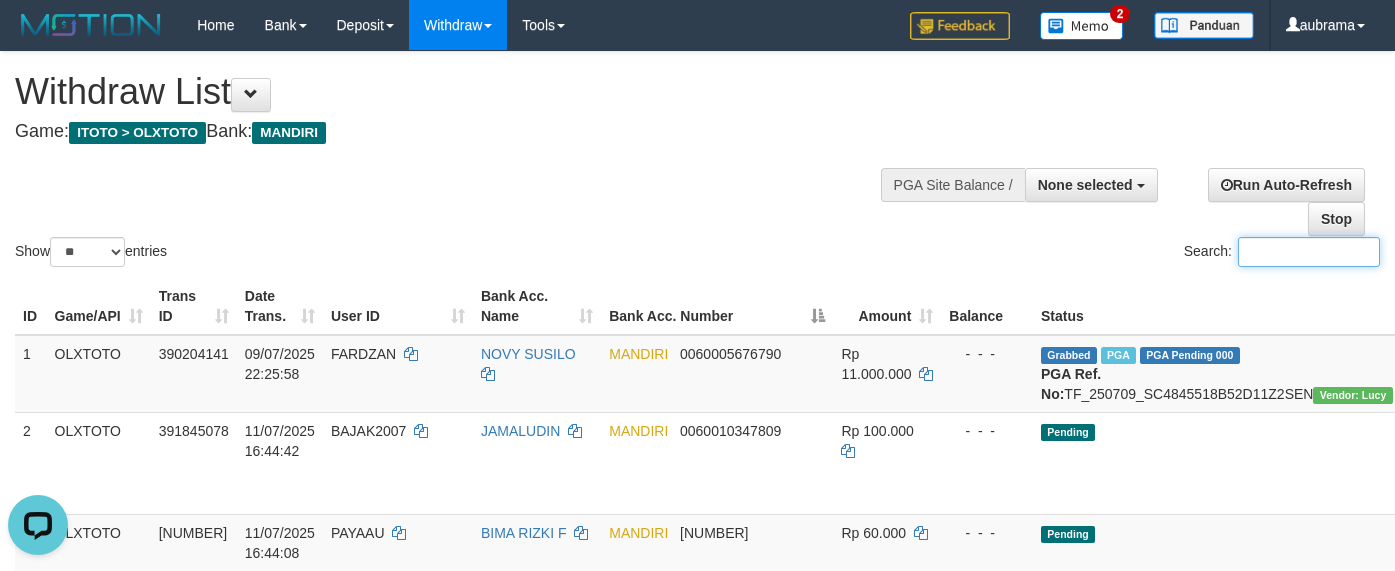 click on "Search:" at bounding box center (1309, 252) 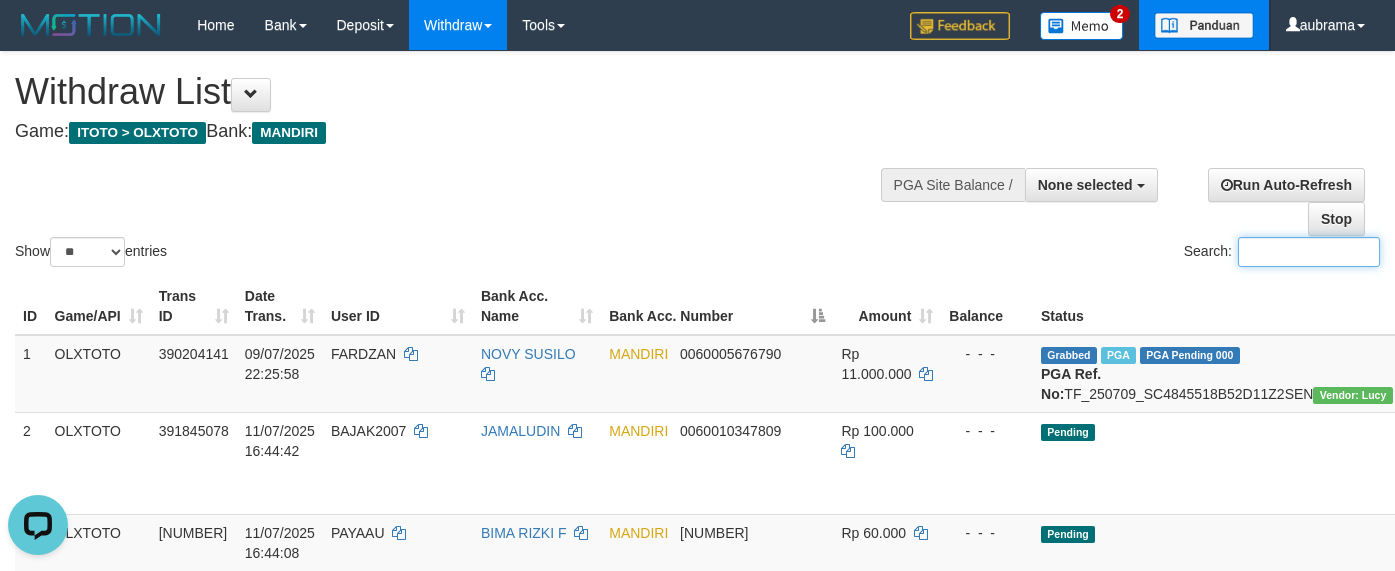 paste on "*******" 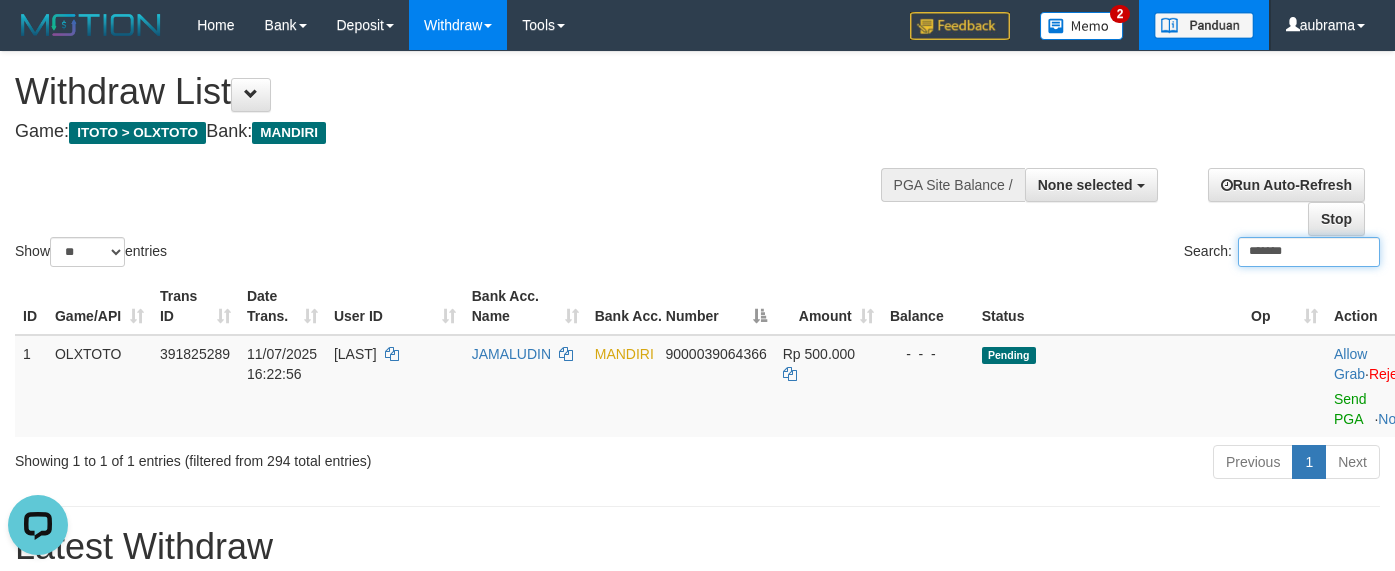 type on "*******" 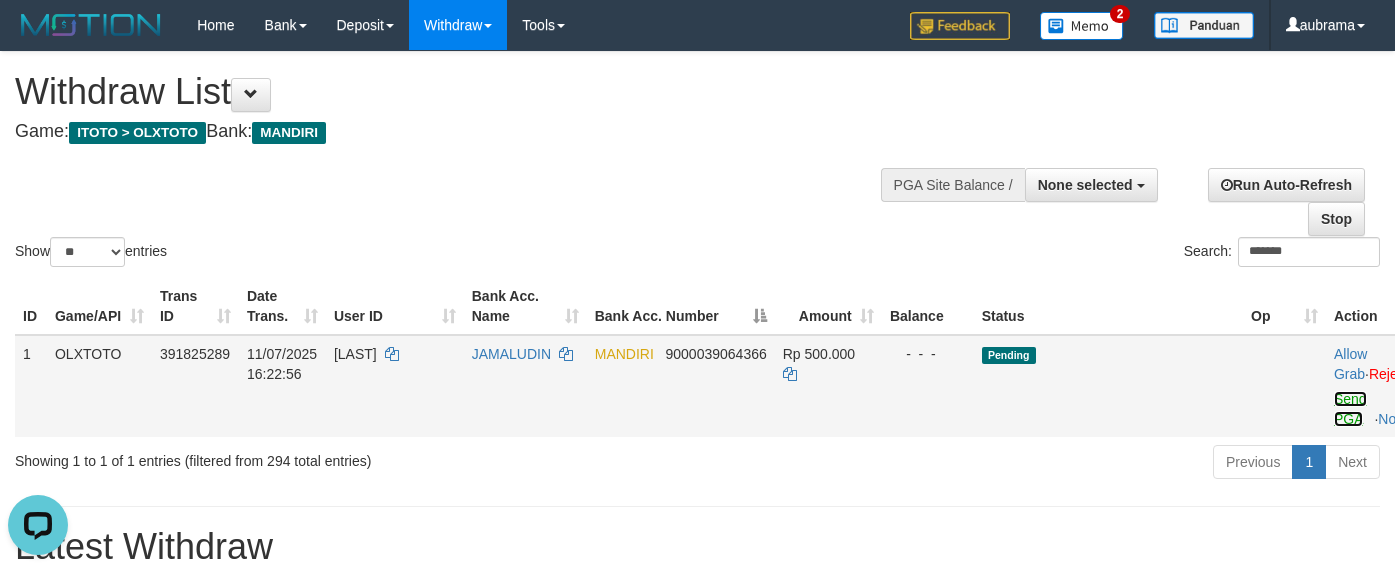 click on "Send PGA" at bounding box center [1350, 409] 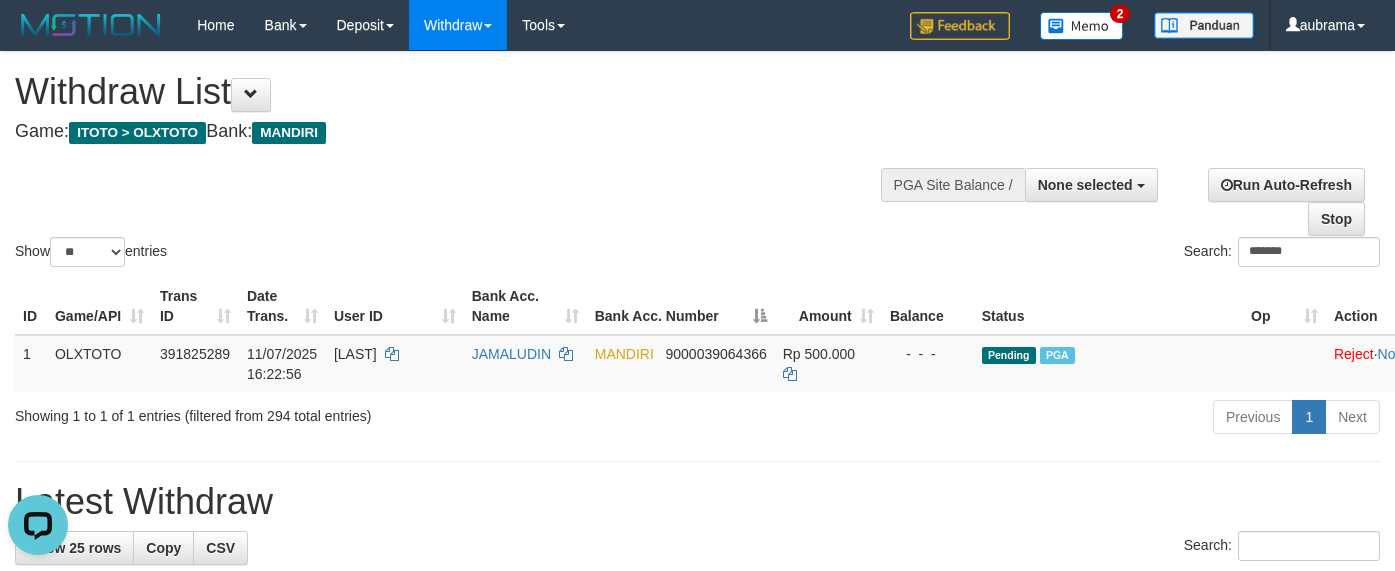 click on "Show  ** ** ** ***  entries Search: *******" at bounding box center [697, 161] 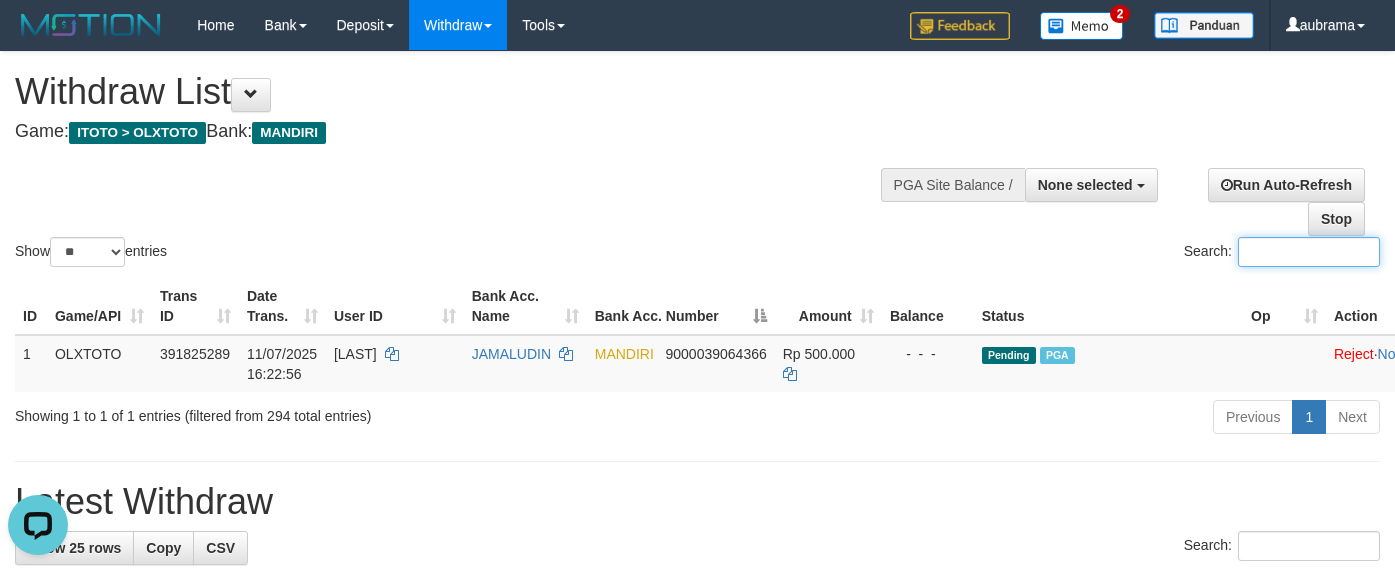 paste on "*******" 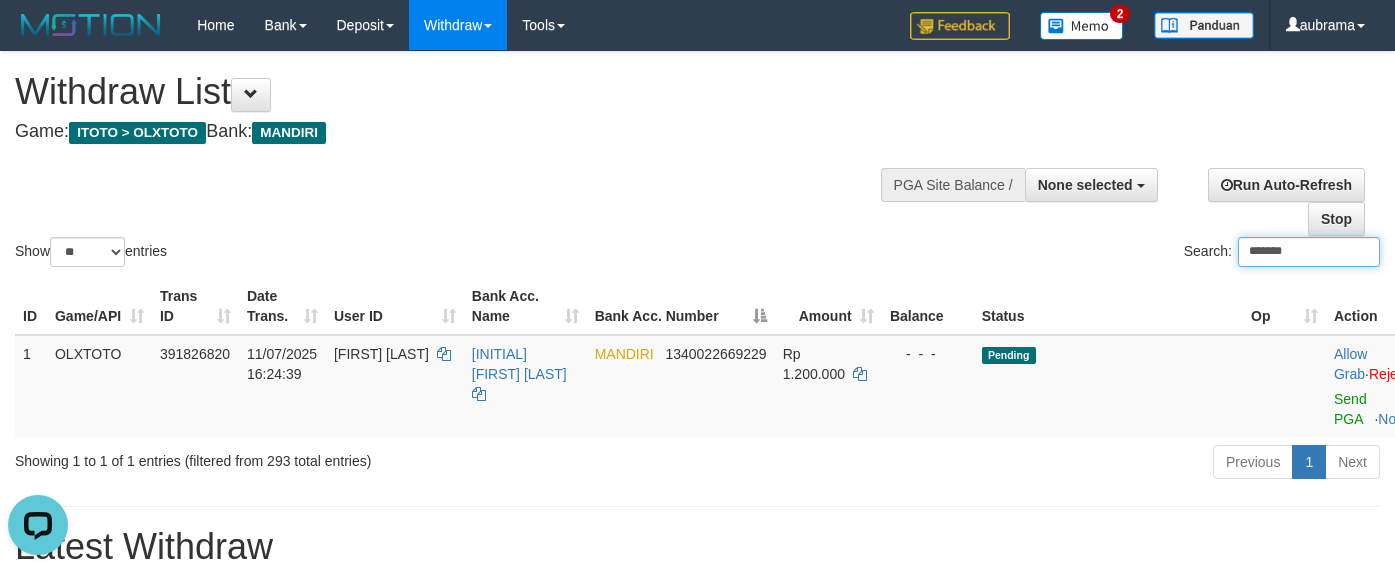 type on "*******" 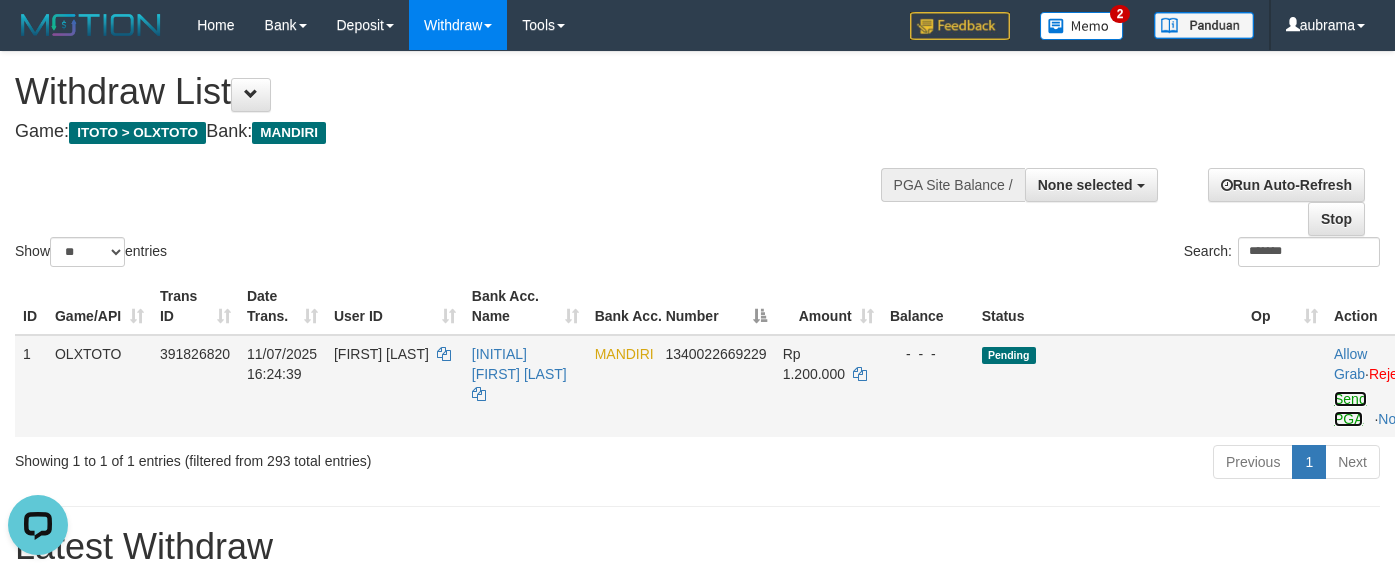 click on "Send PGA" at bounding box center (1350, 409) 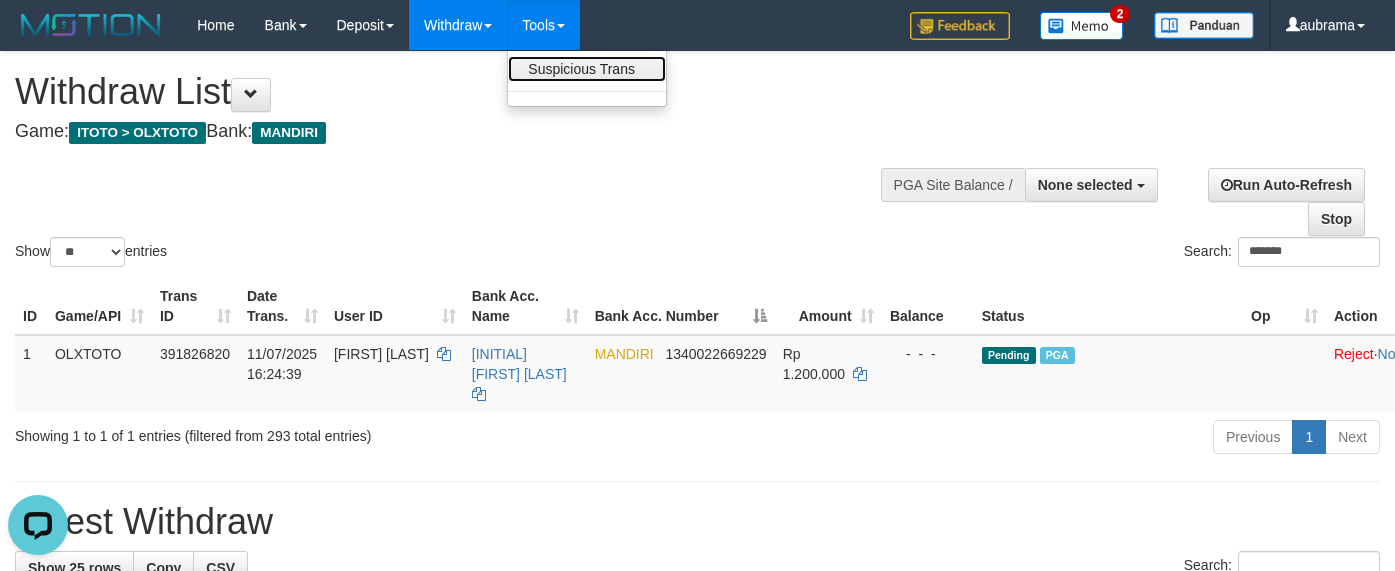 click on "Suspicious Trans" at bounding box center (587, 69) 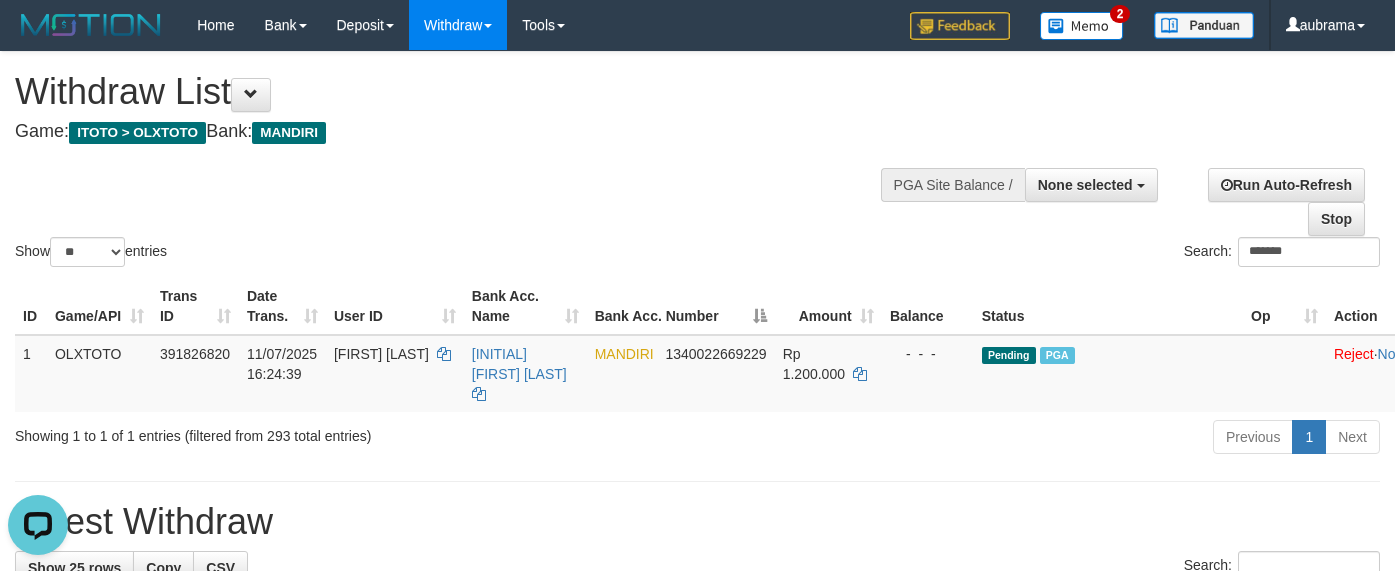 click at bounding box center [697, 236] 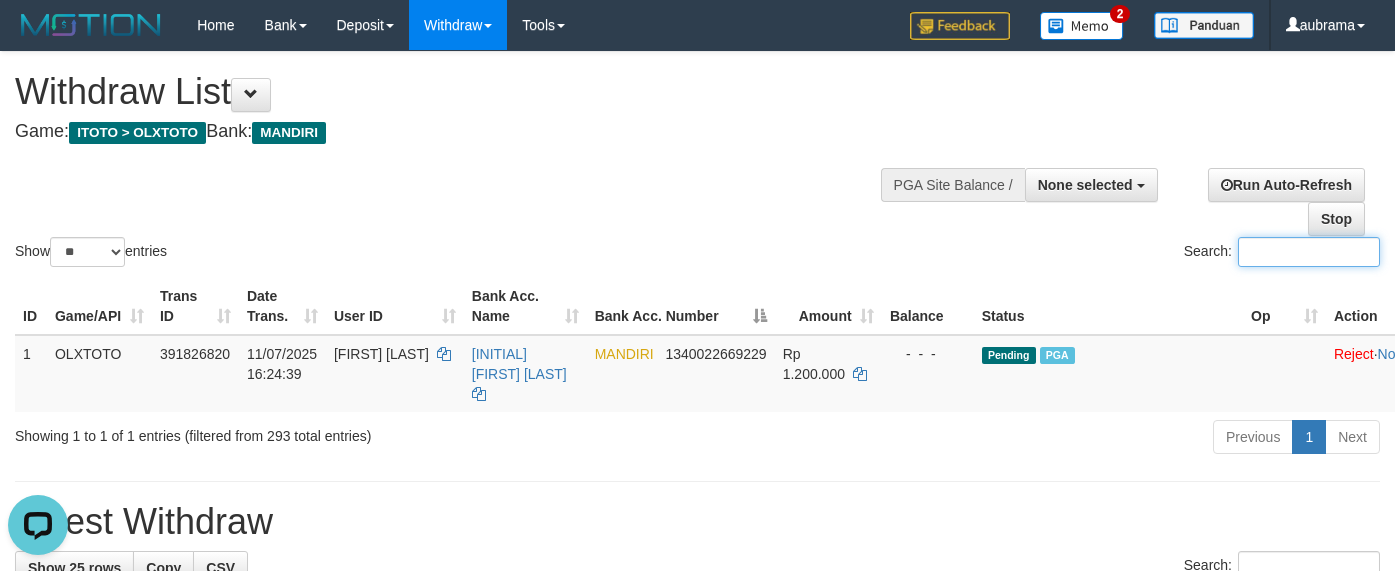 paste on "*********" 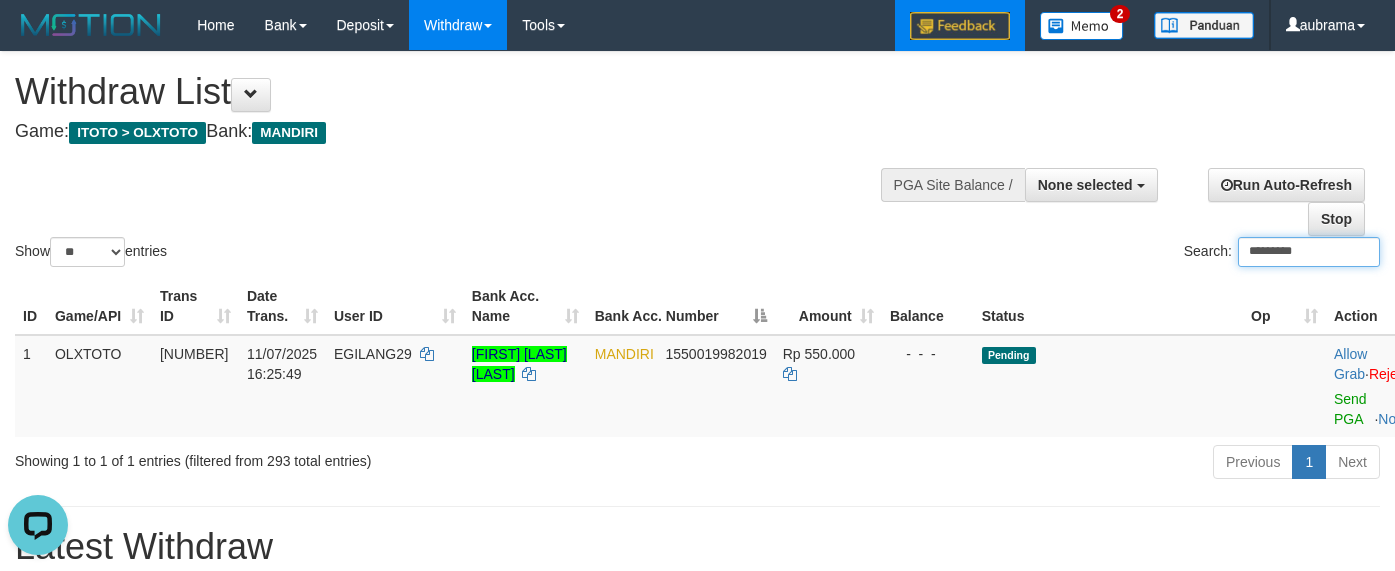 type on "*********" 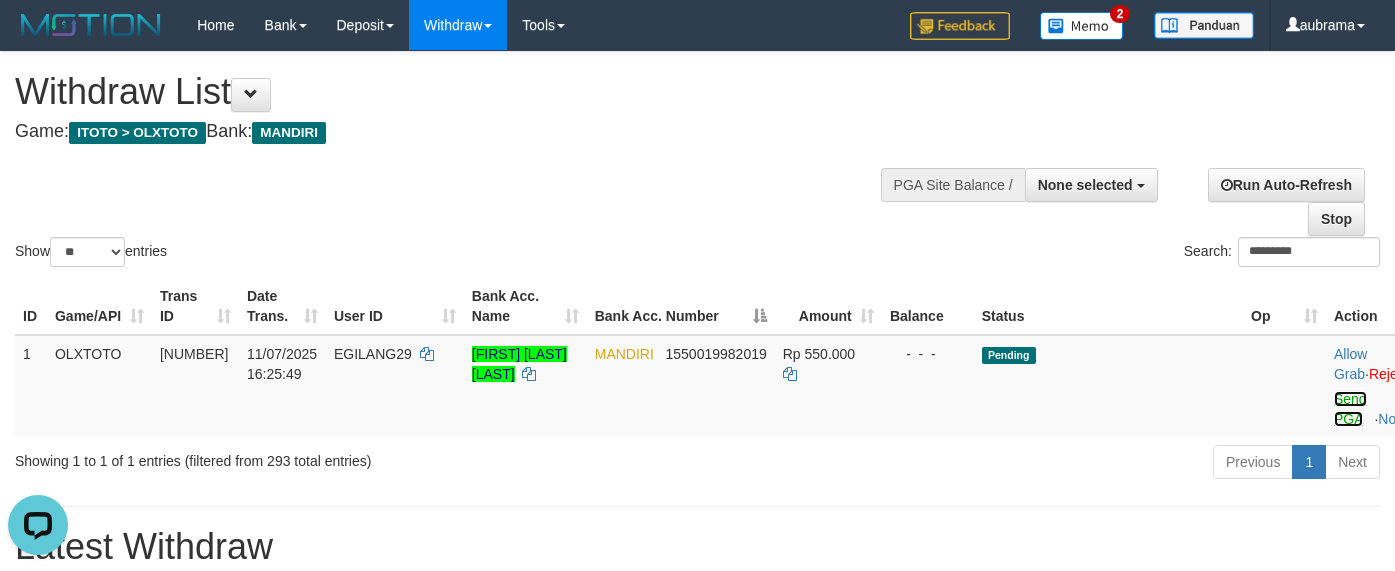drag, startPoint x: 1338, startPoint y: 397, endPoint x: 813, endPoint y: 78, distance: 614.3175 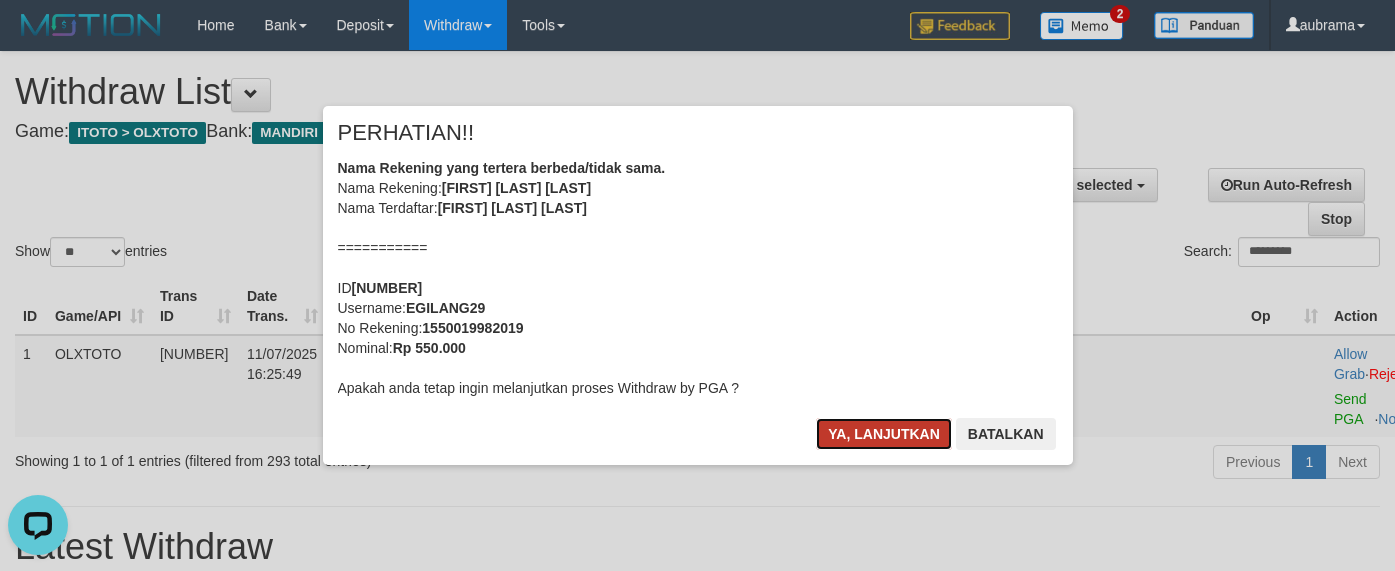 click on "Ya, lanjutkan" at bounding box center (884, 434) 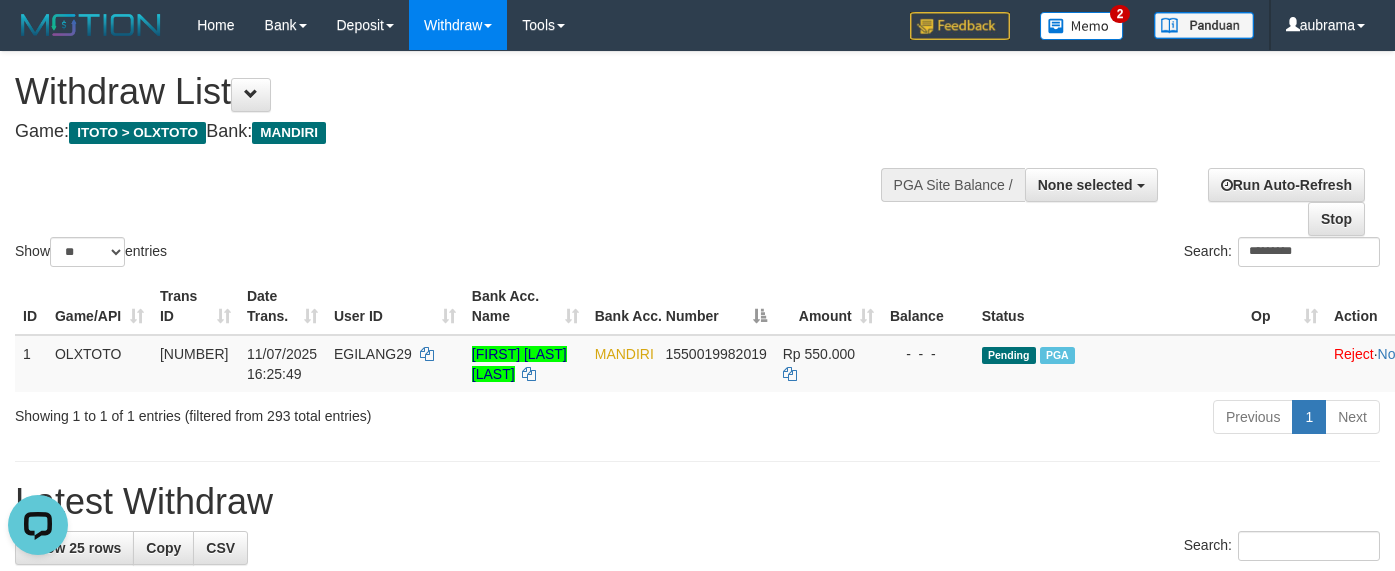 drag, startPoint x: 754, startPoint y: 199, endPoint x: 802, endPoint y: 150, distance: 68.593 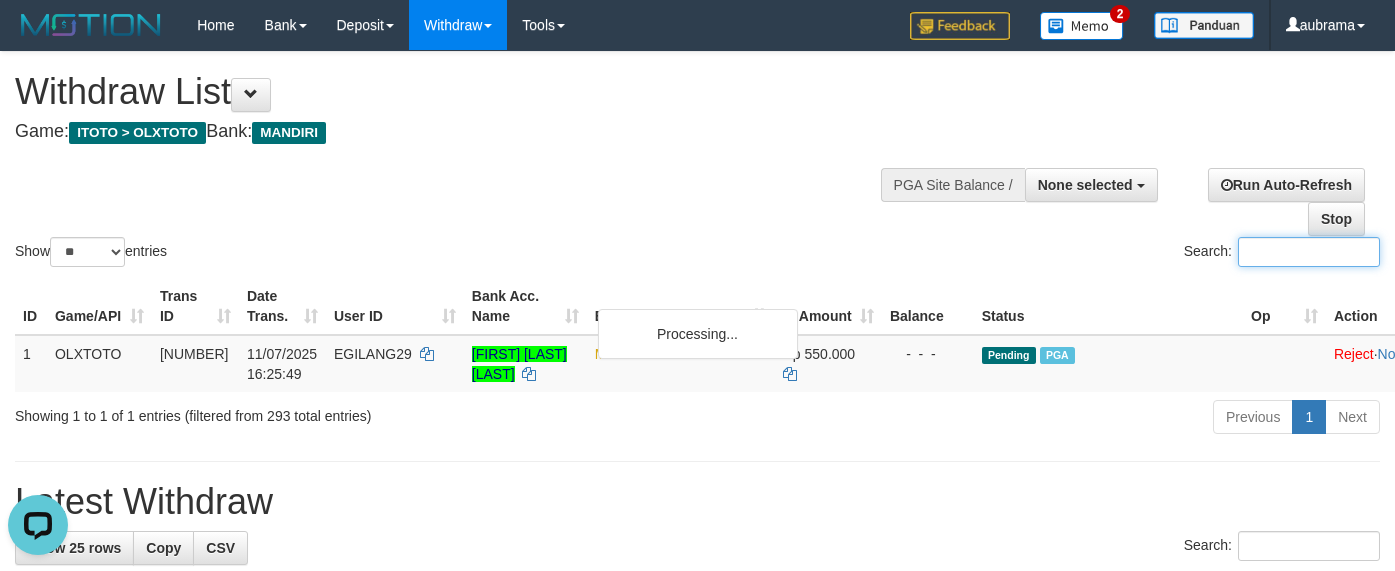 paste on "*******" 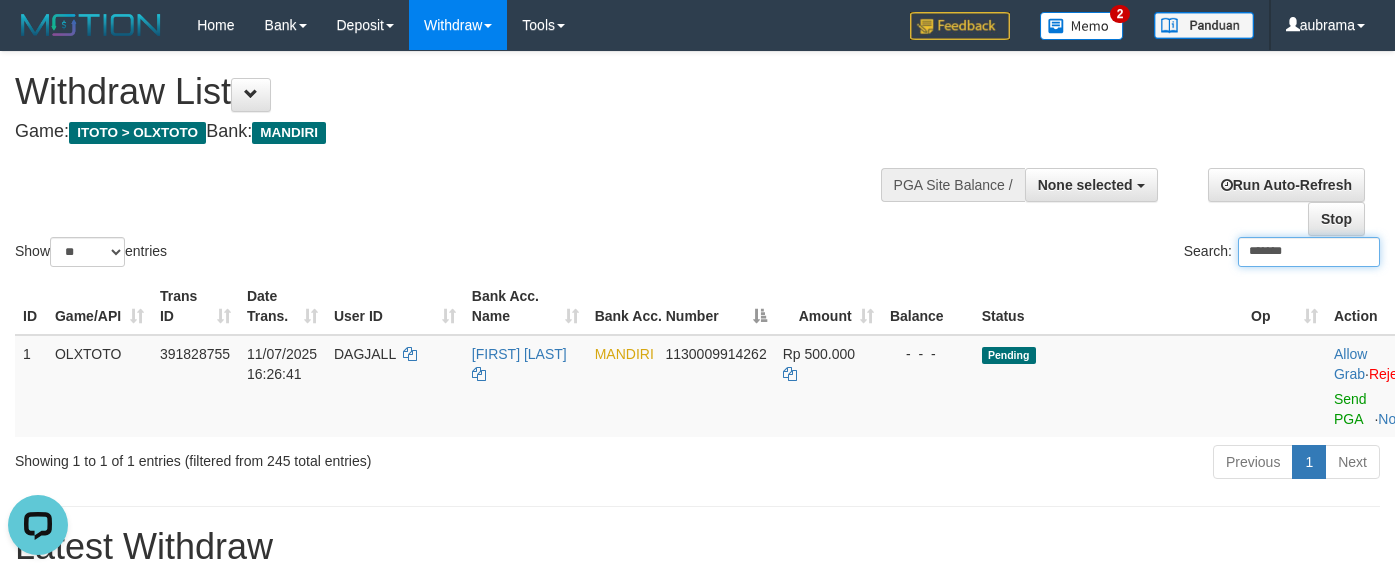 type on "*******" 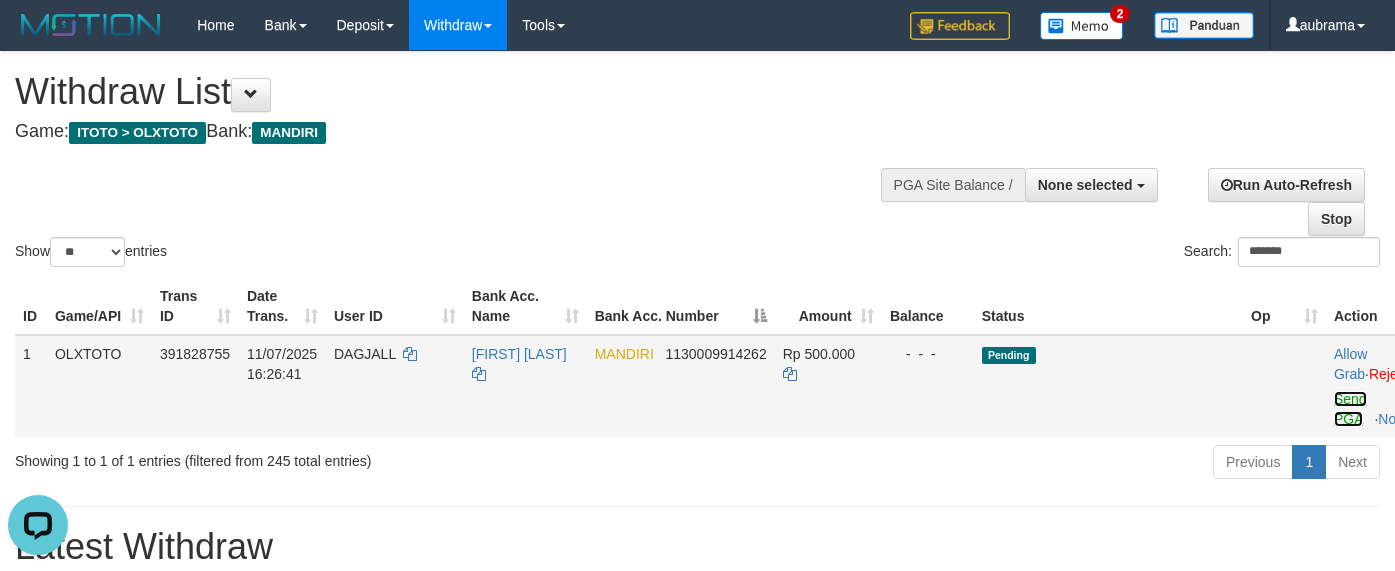click on "Send PGA" at bounding box center (1350, 409) 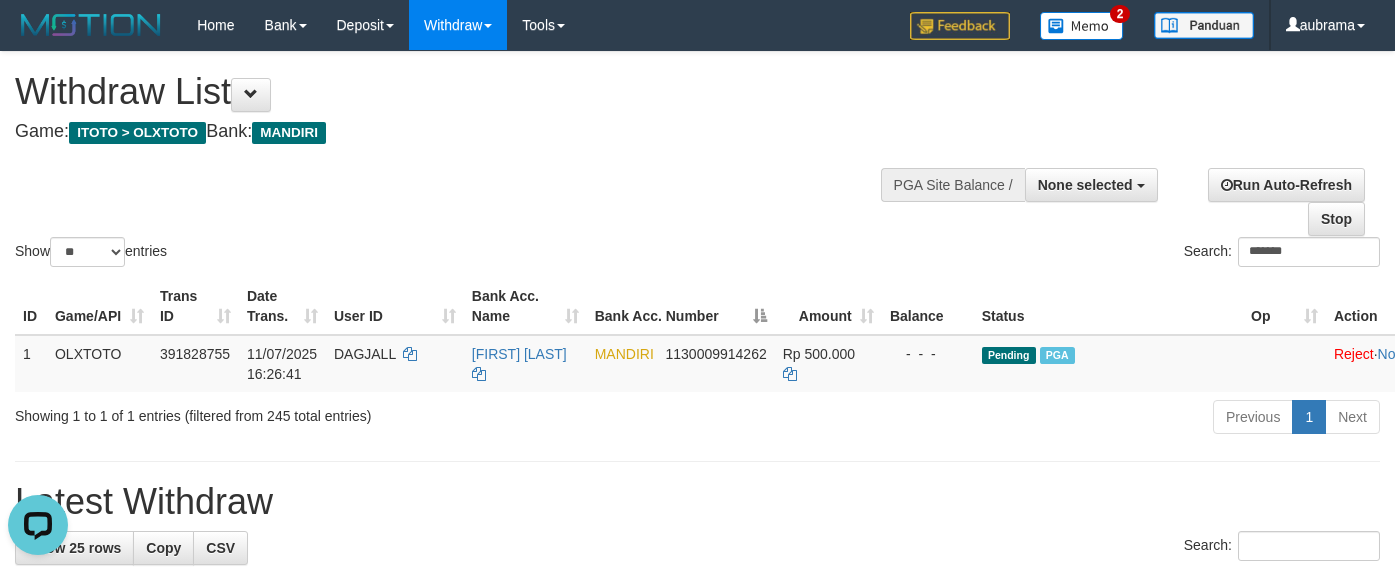 click on "Show  ** ** ** ***  entries Search: *******" at bounding box center [697, 161] 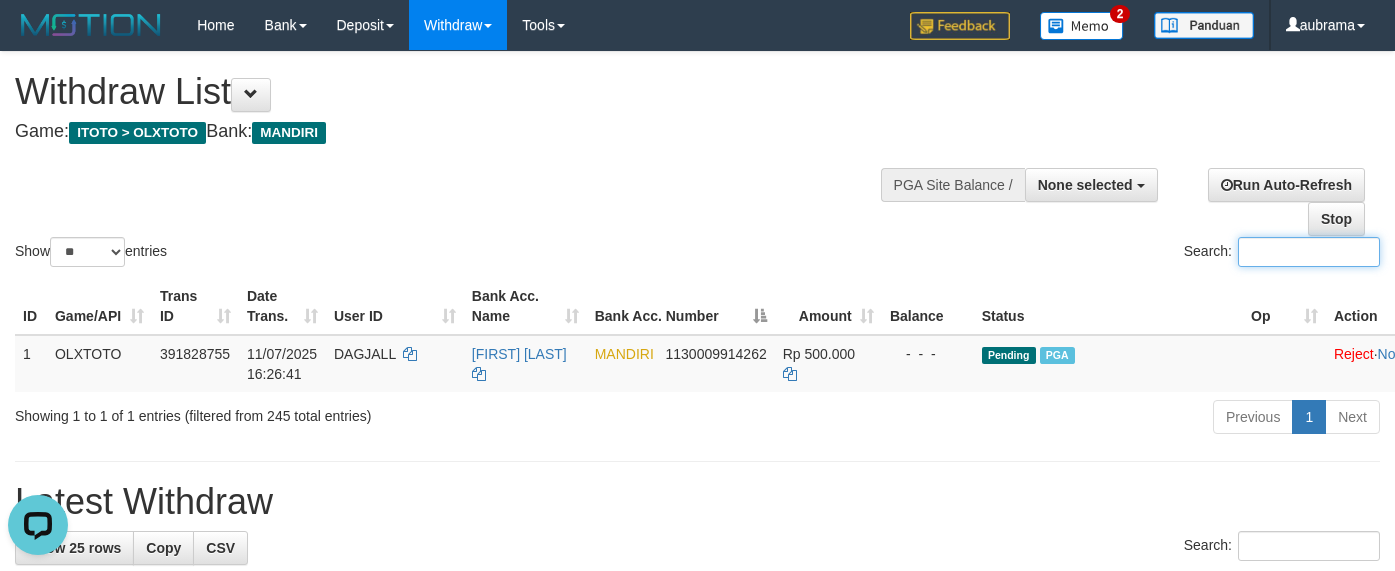 paste on "********" 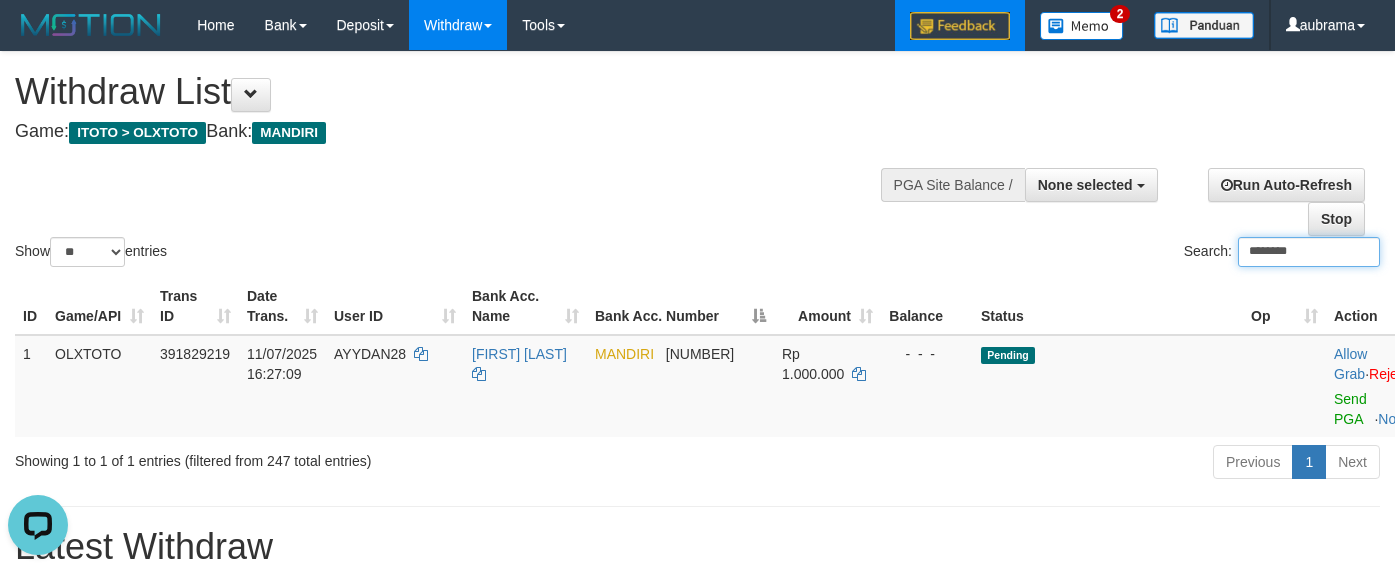 type on "********" 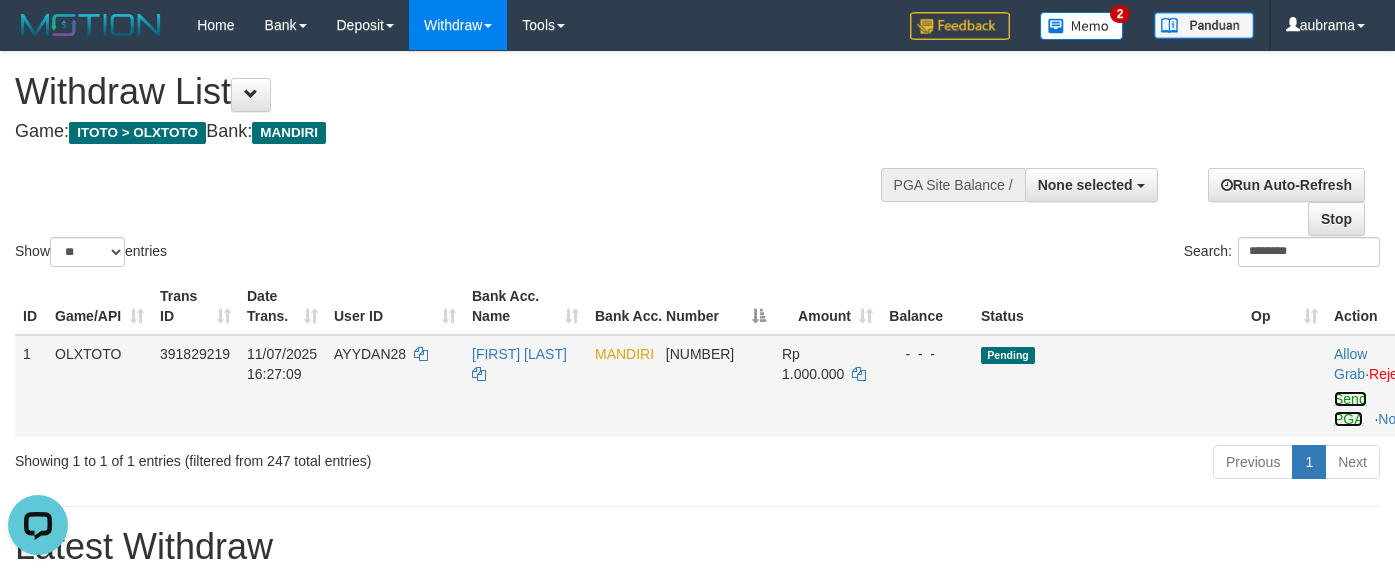 click on "Send PGA" at bounding box center (1350, 409) 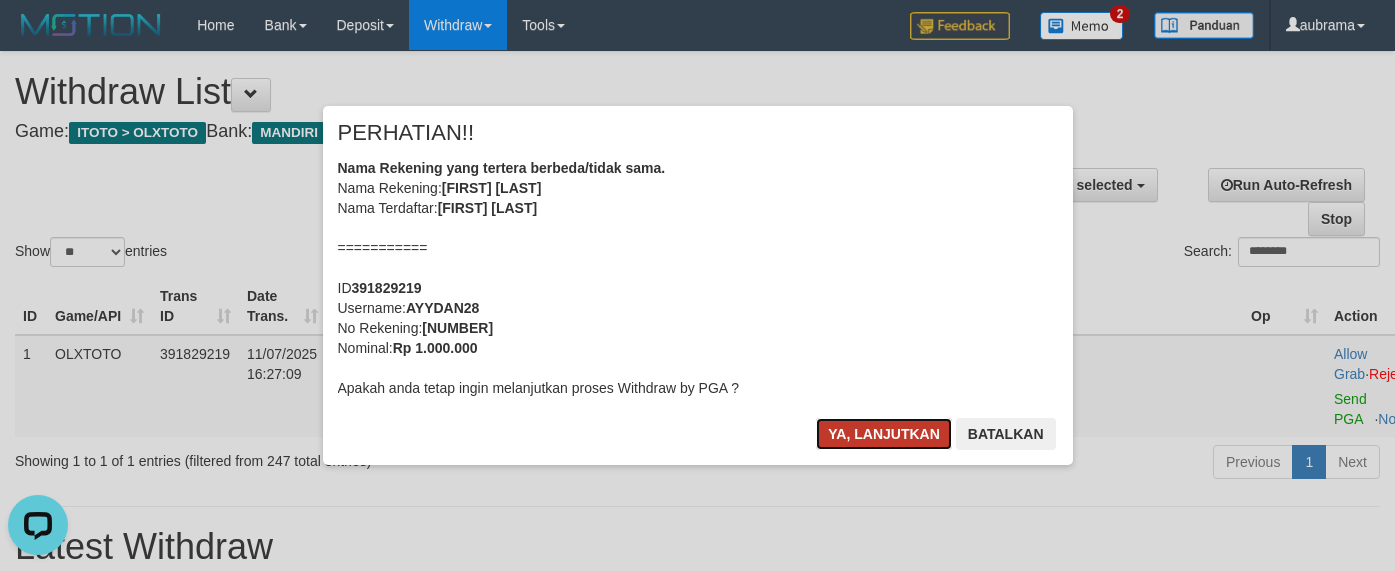 click on "Ya, lanjutkan" at bounding box center [884, 434] 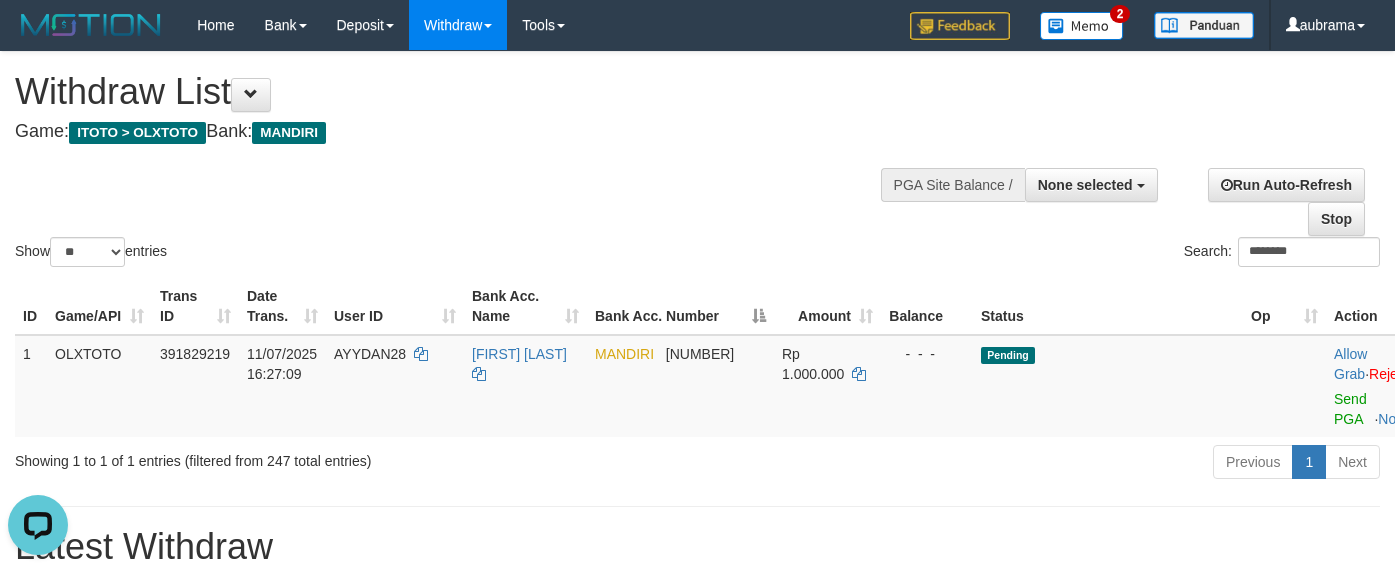 click on "Withdraw List
Game:   ITOTO > OLXTOTO    				Bank:   MANDIRI" at bounding box center [462, 106] 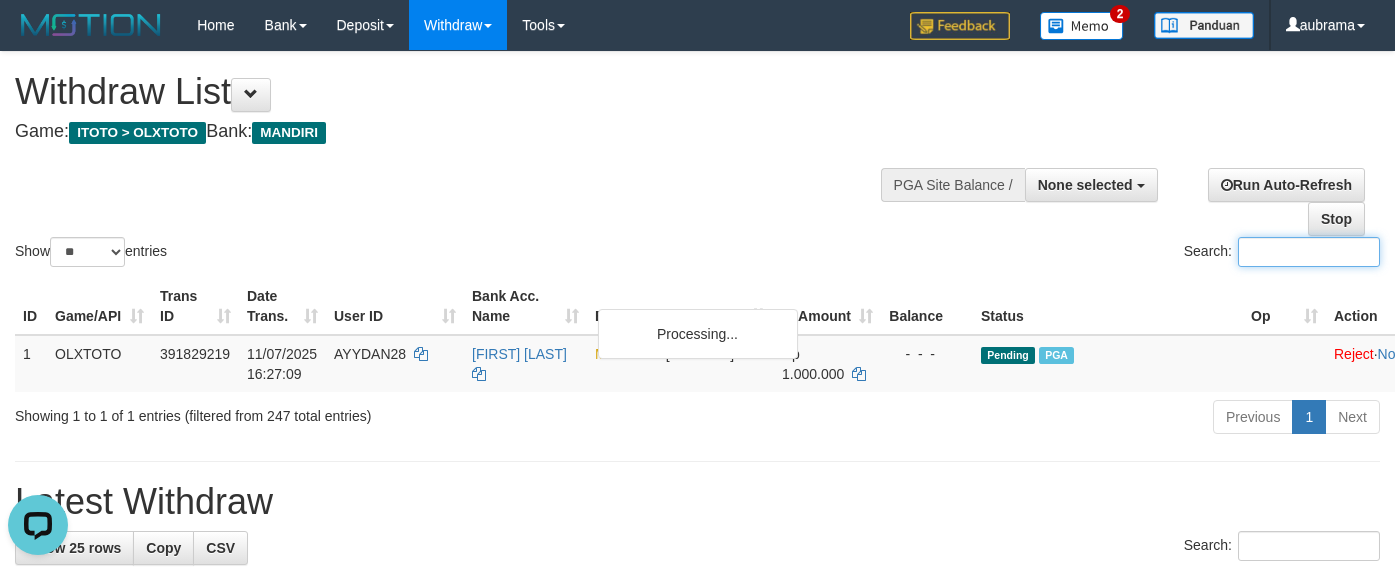 paste on "**********" 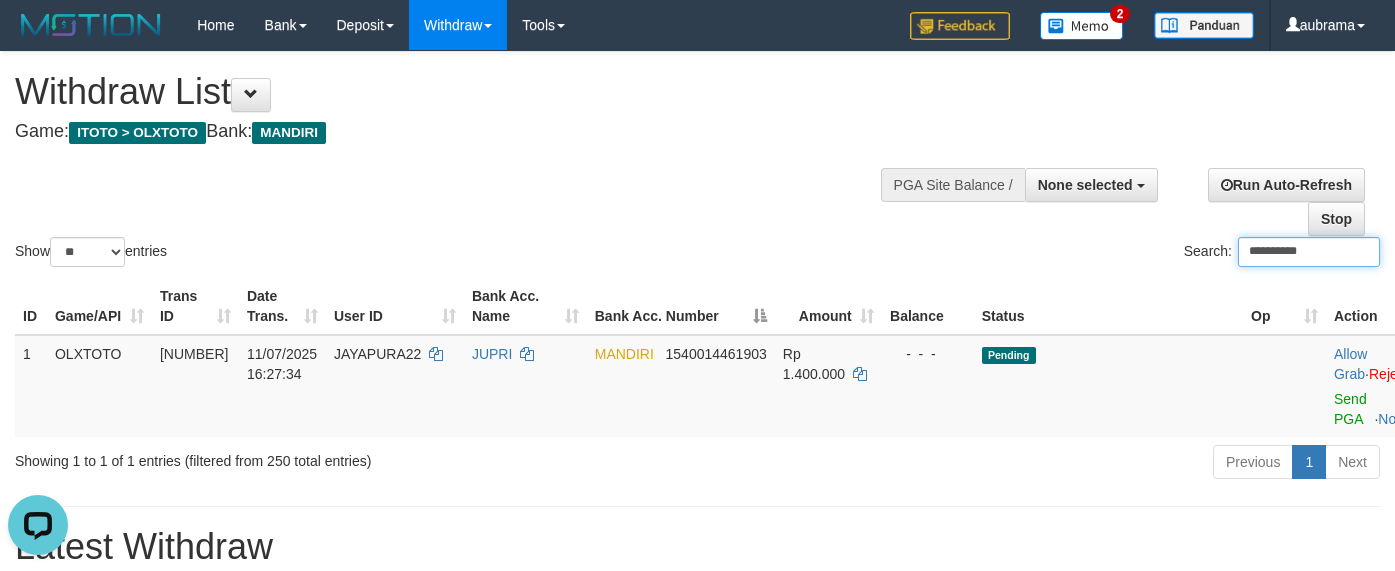 type on "**********" 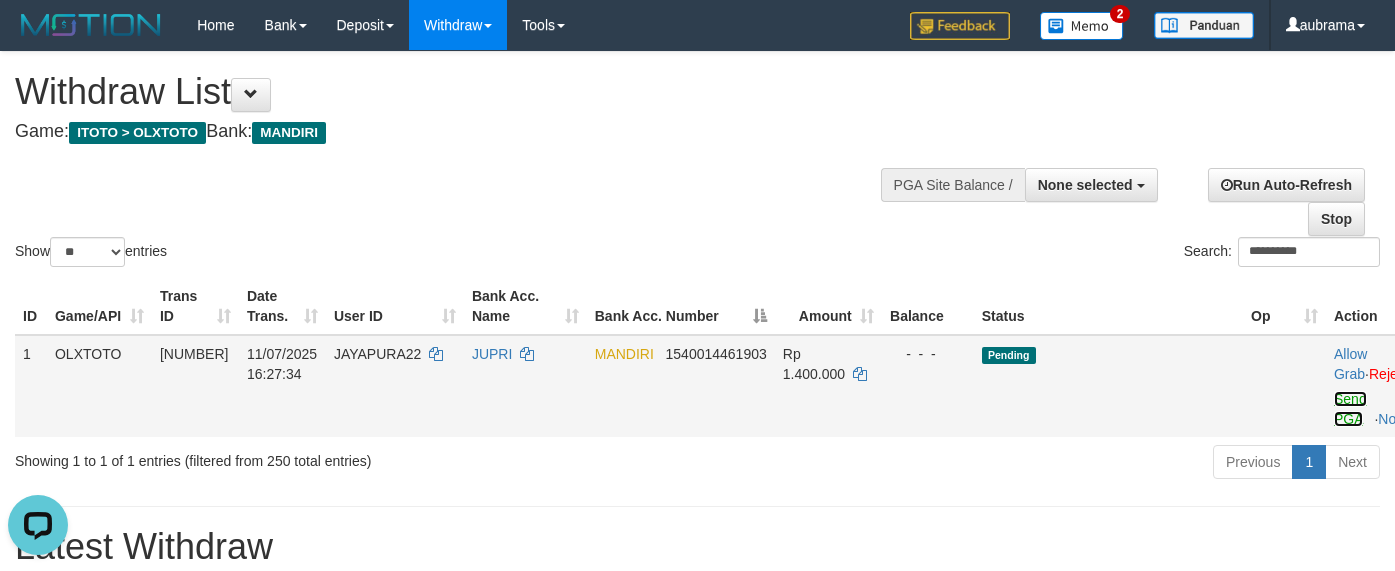 click on "Send PGA" at bounding box center [1350, 409] 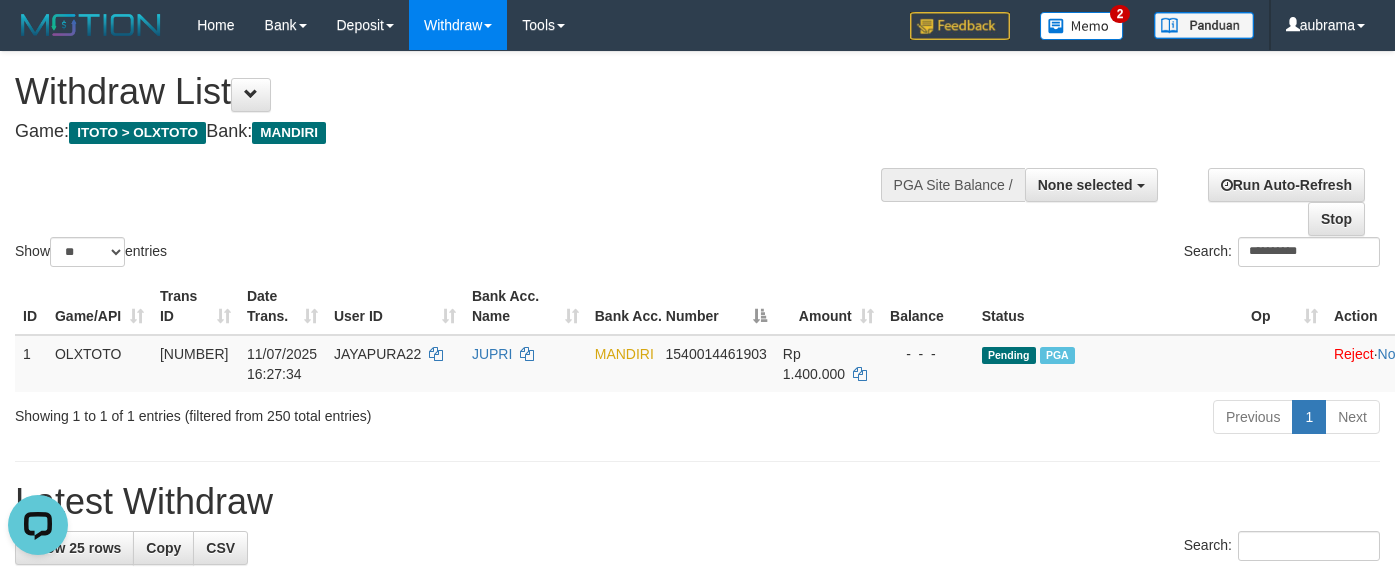 drag, startPoint x: 652, startPoint y: 135, endPoint x: 726, endPoint y: 87, distance: 88.20431 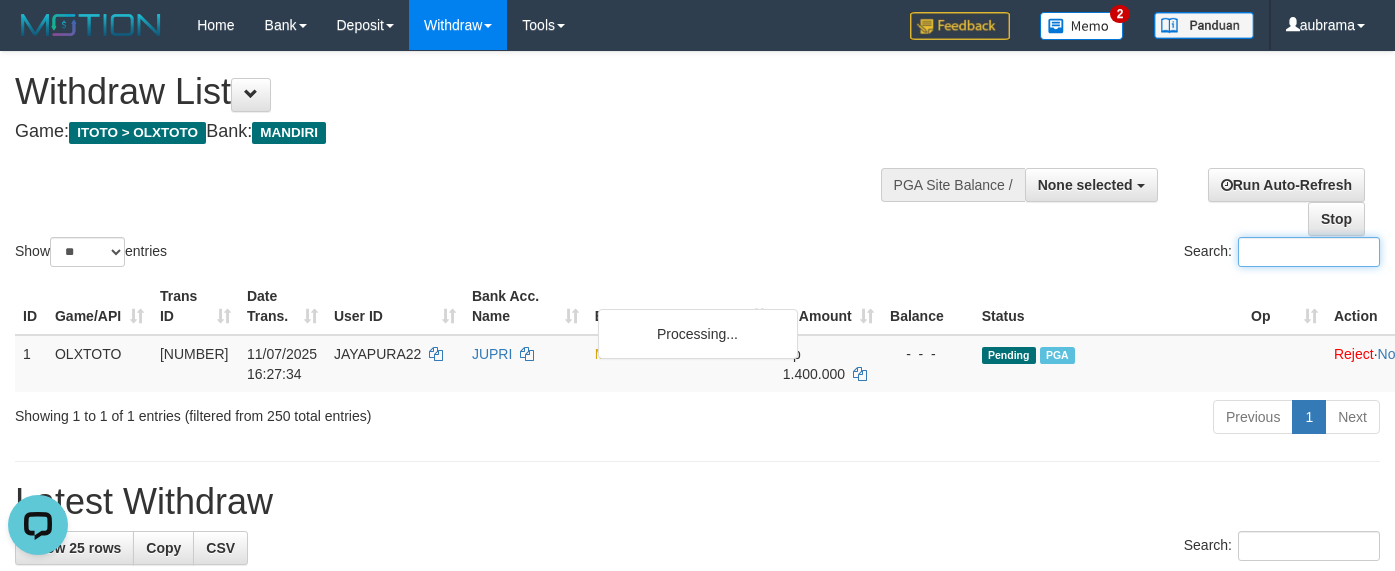 paste on "******" 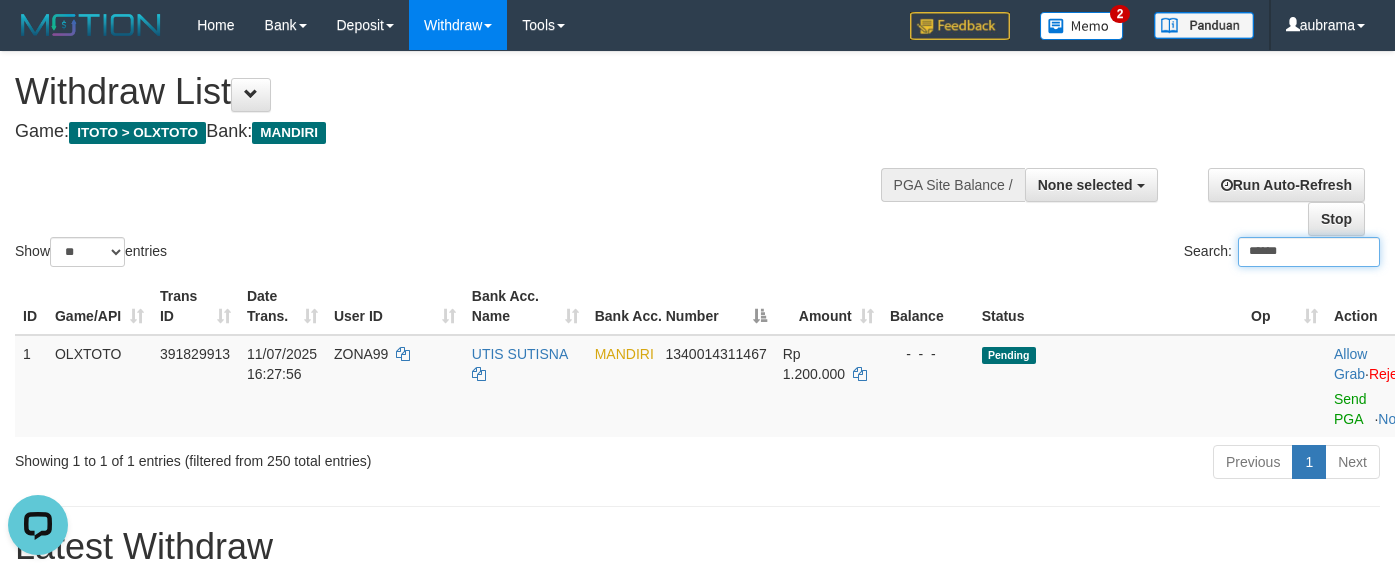 type on "******" 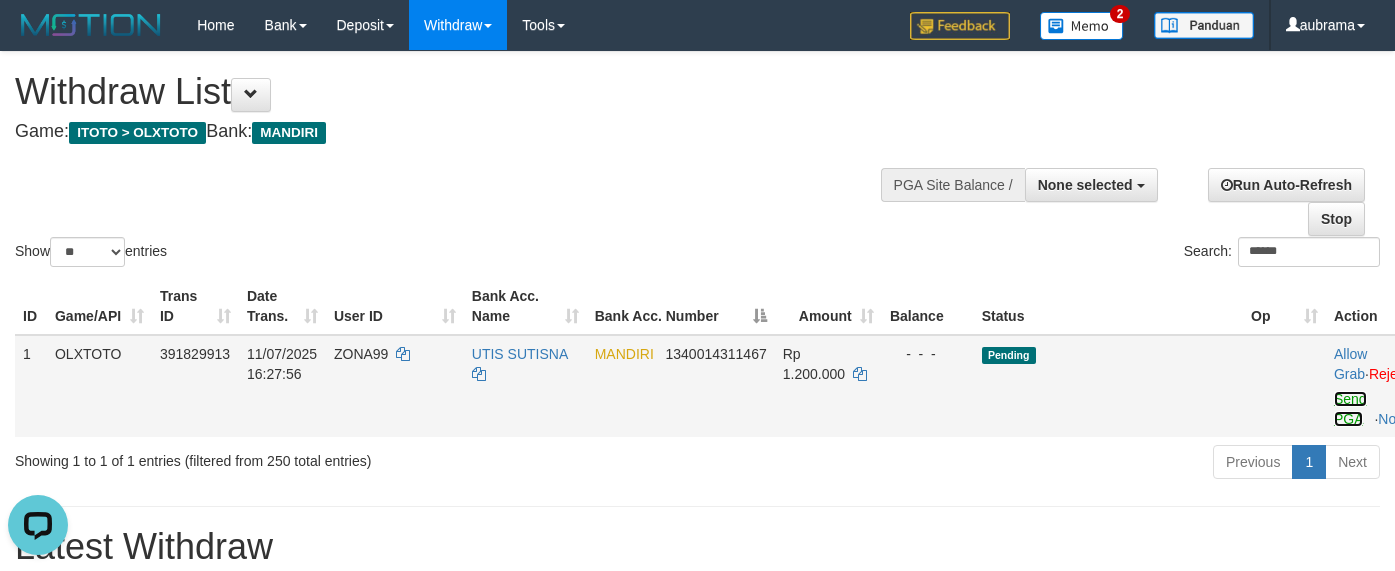 click on "Send PGA" at bounding box center [1350, 409] 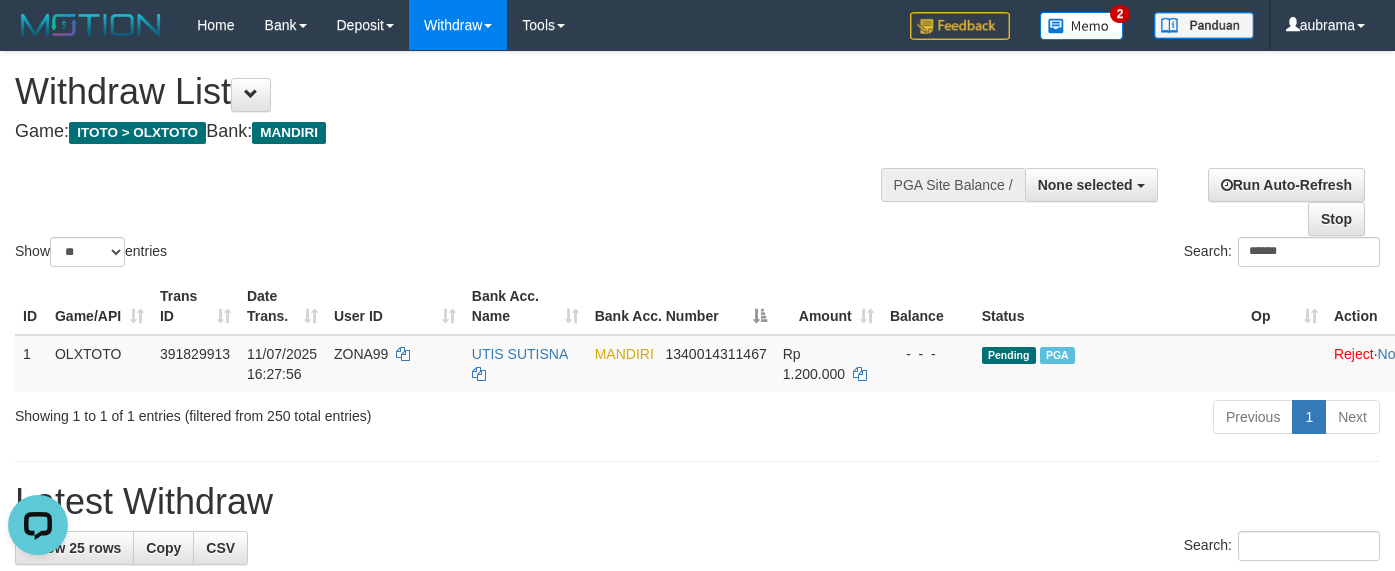 drag, startPoint x: 688, startPoint y: 130, endPoint x: 687, endPoint y: 54, distance: 76.00658 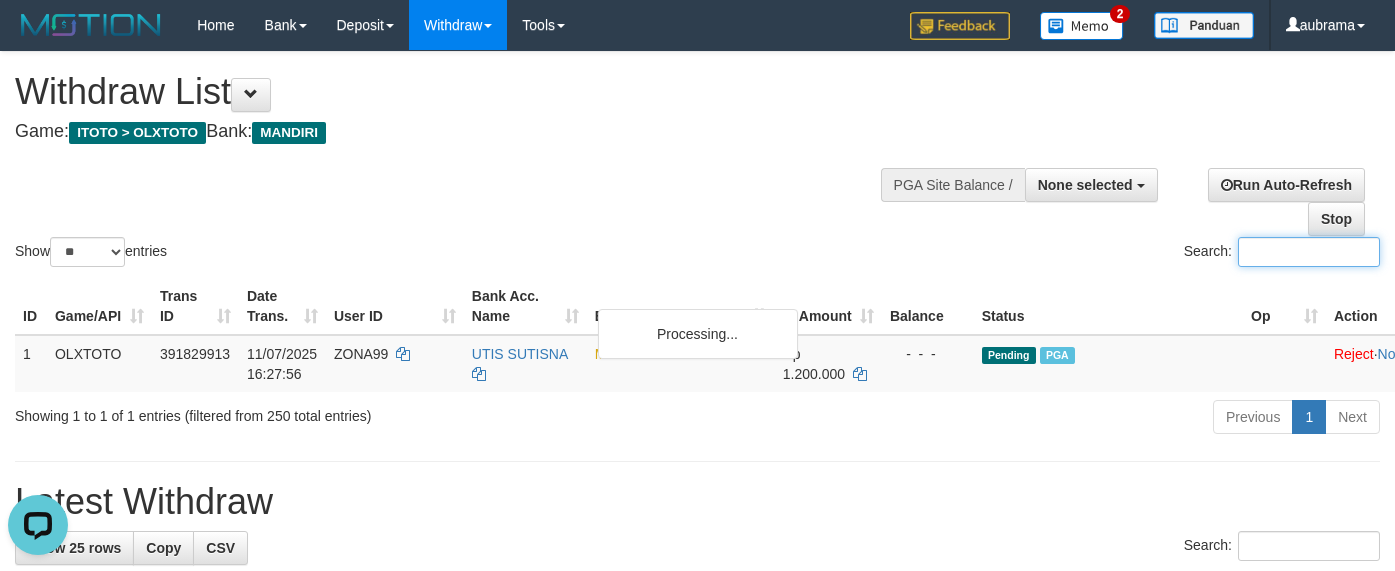 paste on "*********" 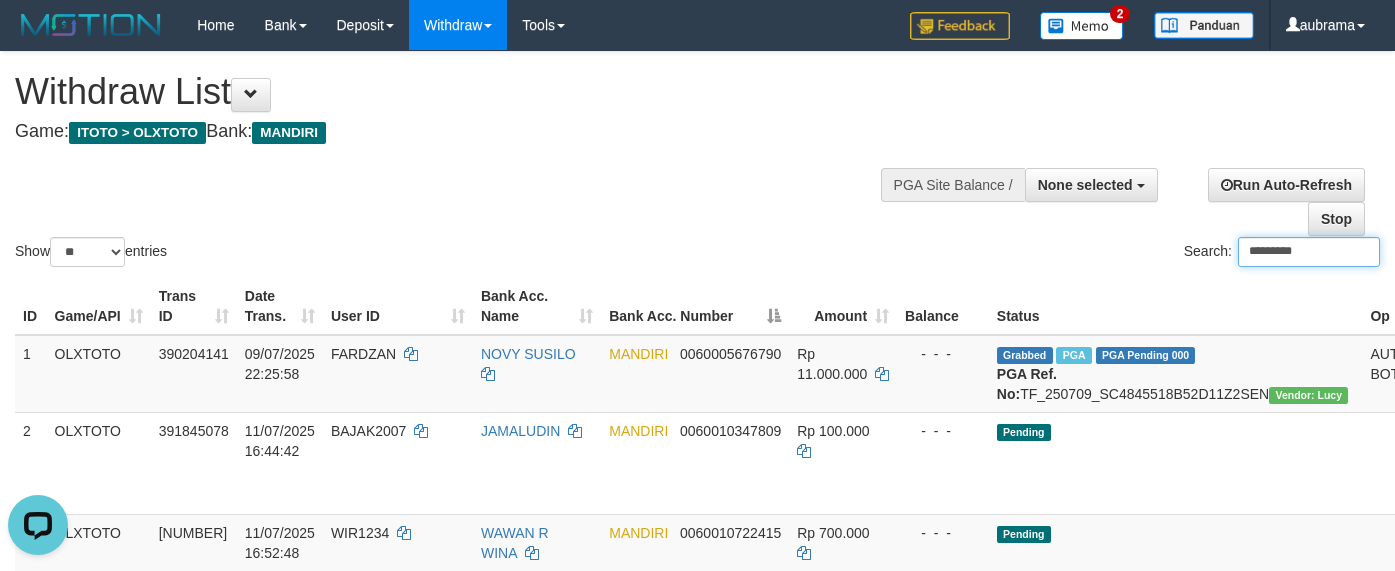 type on "*********" 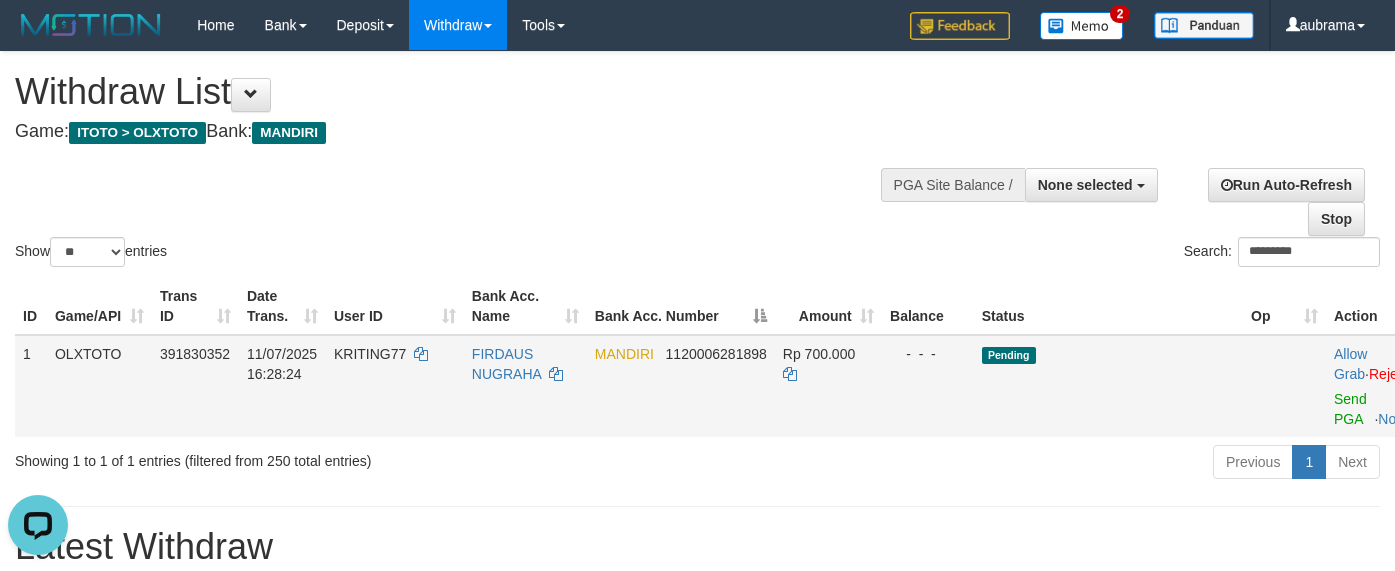 click on "Allow Grab   ·    Reject Send PGA     ·    Note" at bounding box center [1382, 386] 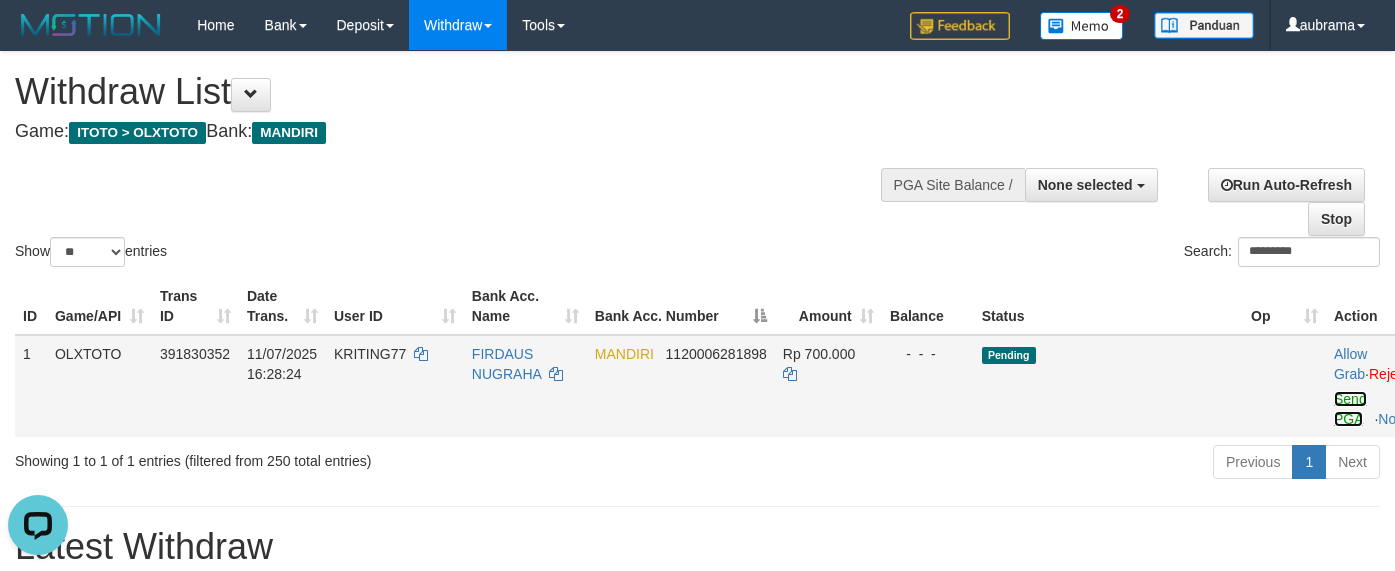 click on "Send PGA" at bounding box center [1350, 409] 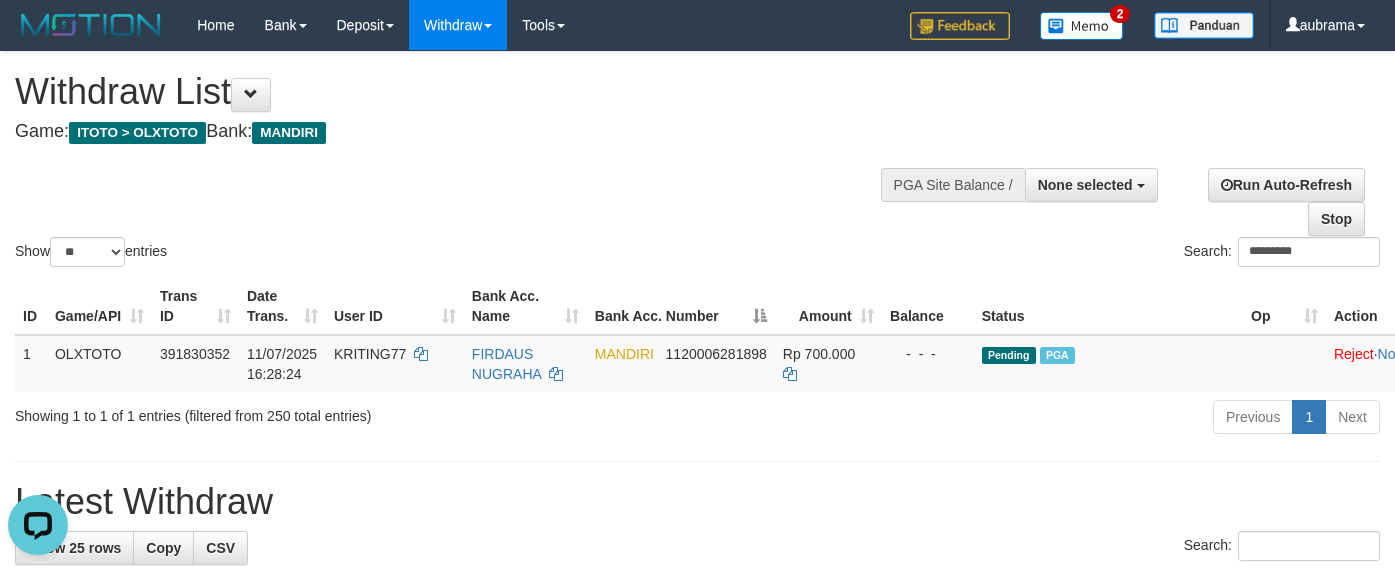 click on "Show  ** ** ** ***  entries Search: *********" at bounding box center [697, 161] 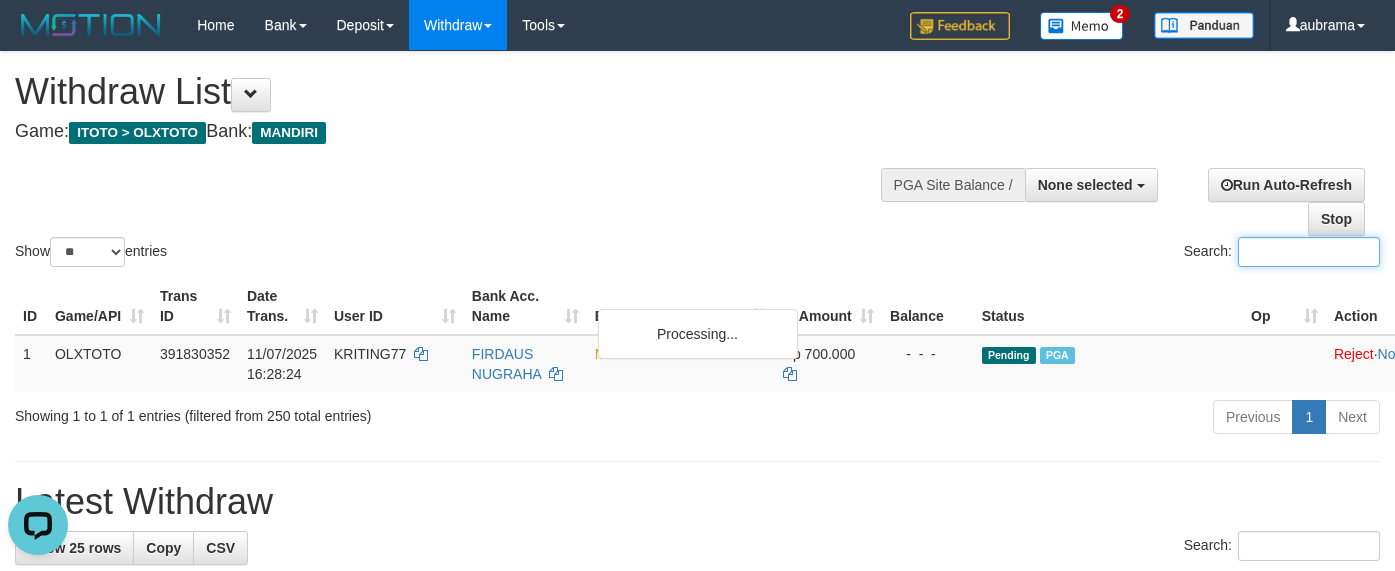 paste on "********" 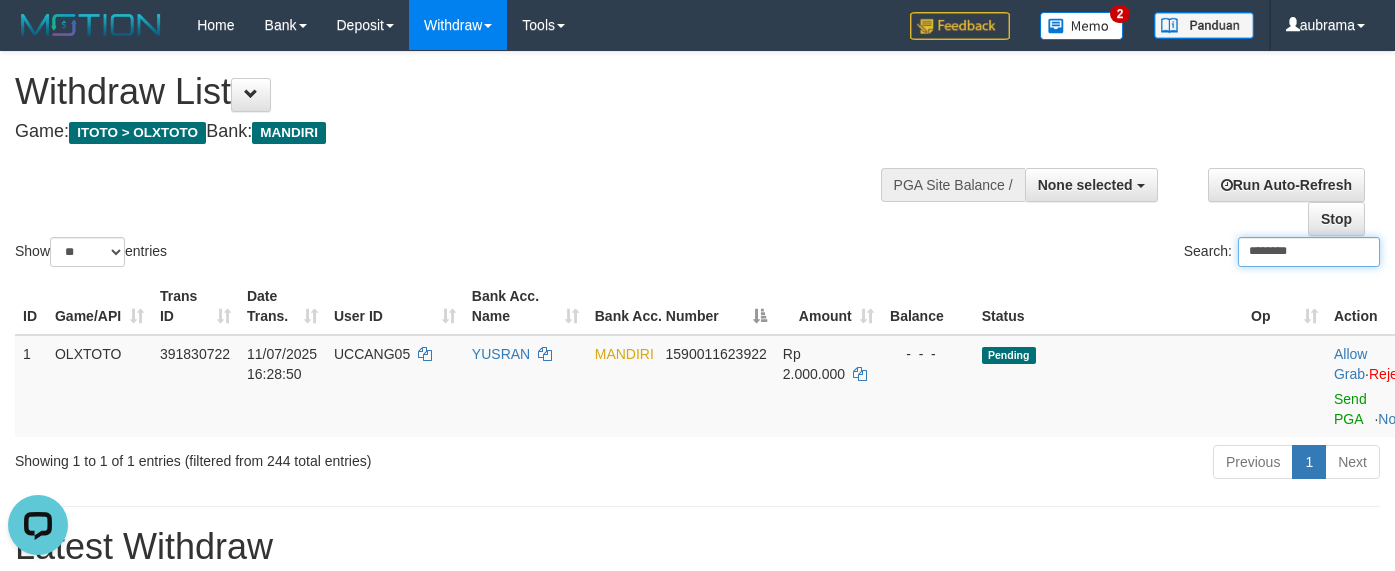 type on "********" 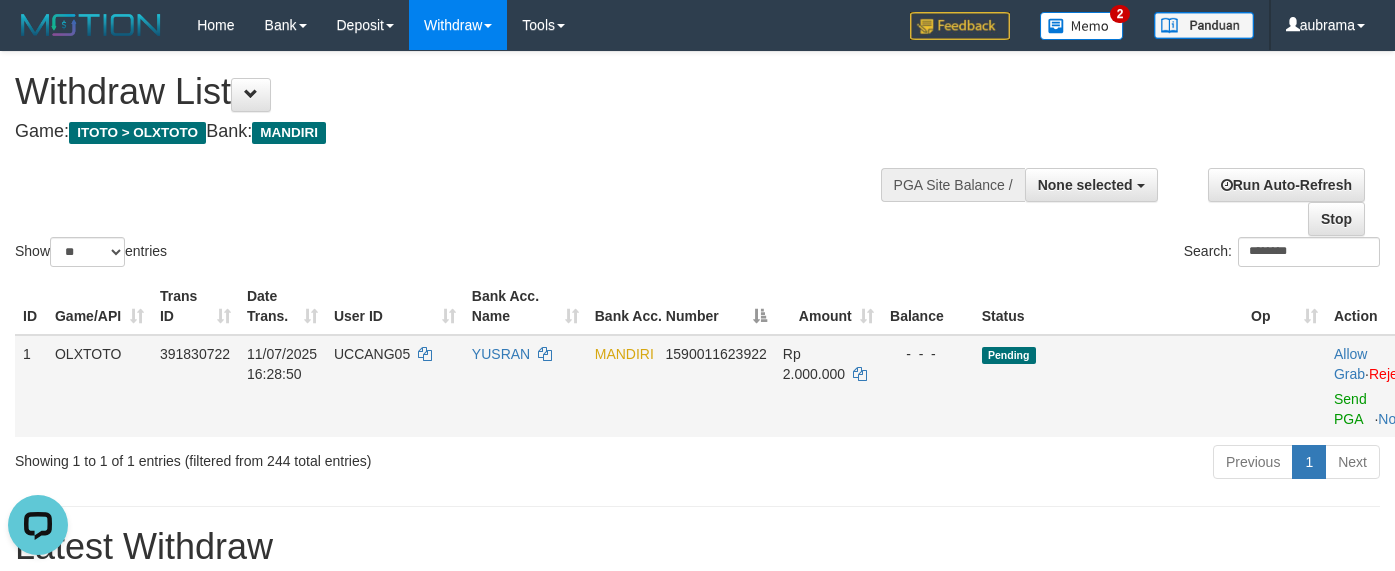 click on "Allow Grab   ·    Reject Send PGA     ·    Note" at bounding box center [1382, 386] 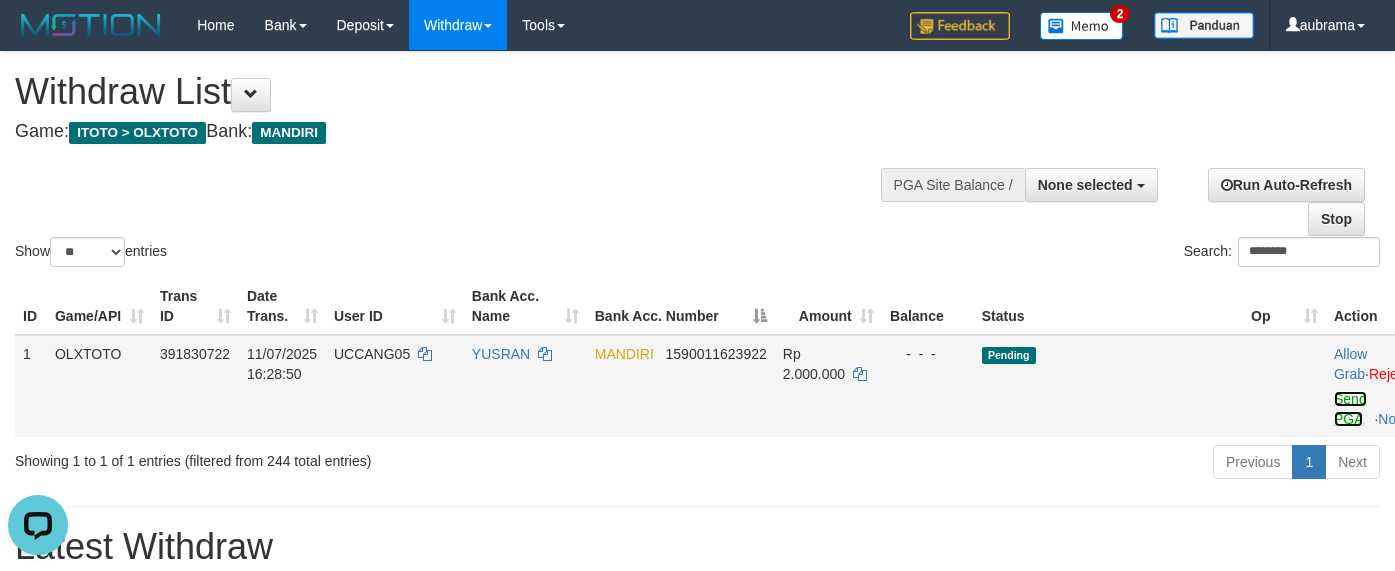 click on "Send PGA" at bounding box center (1350, 409) 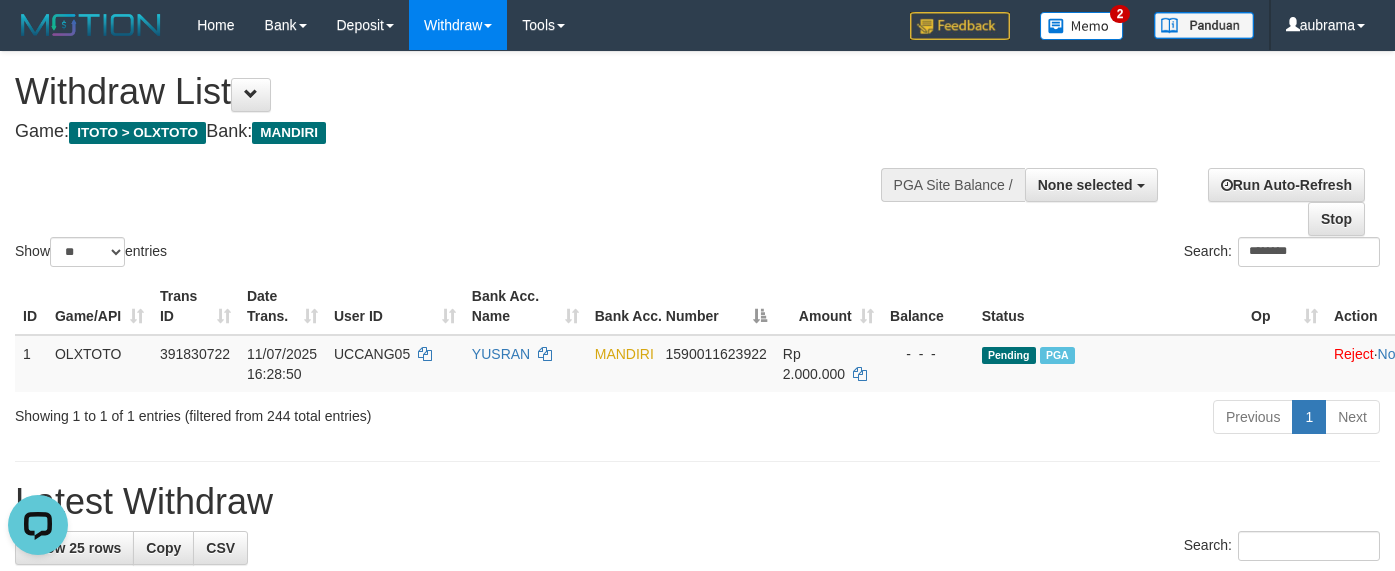 drag, startPoint x: 709, startPoint y: 135, endPoint x: 724, endPoint y: 60, distance: 76.48529 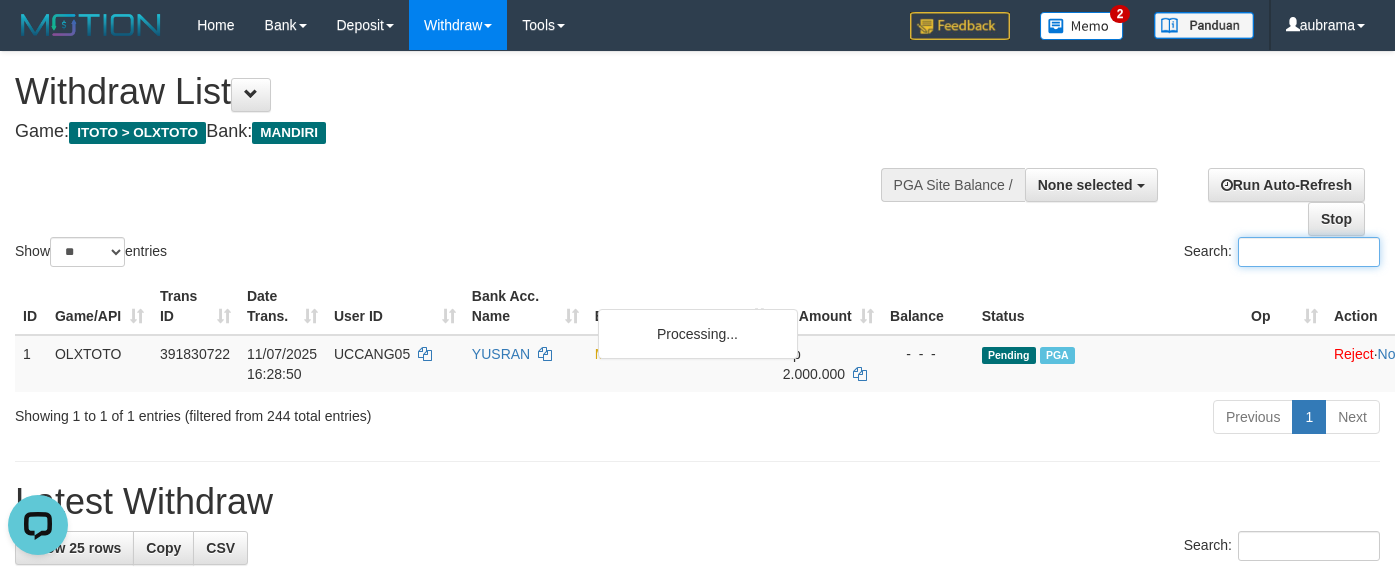 paste on "*******" 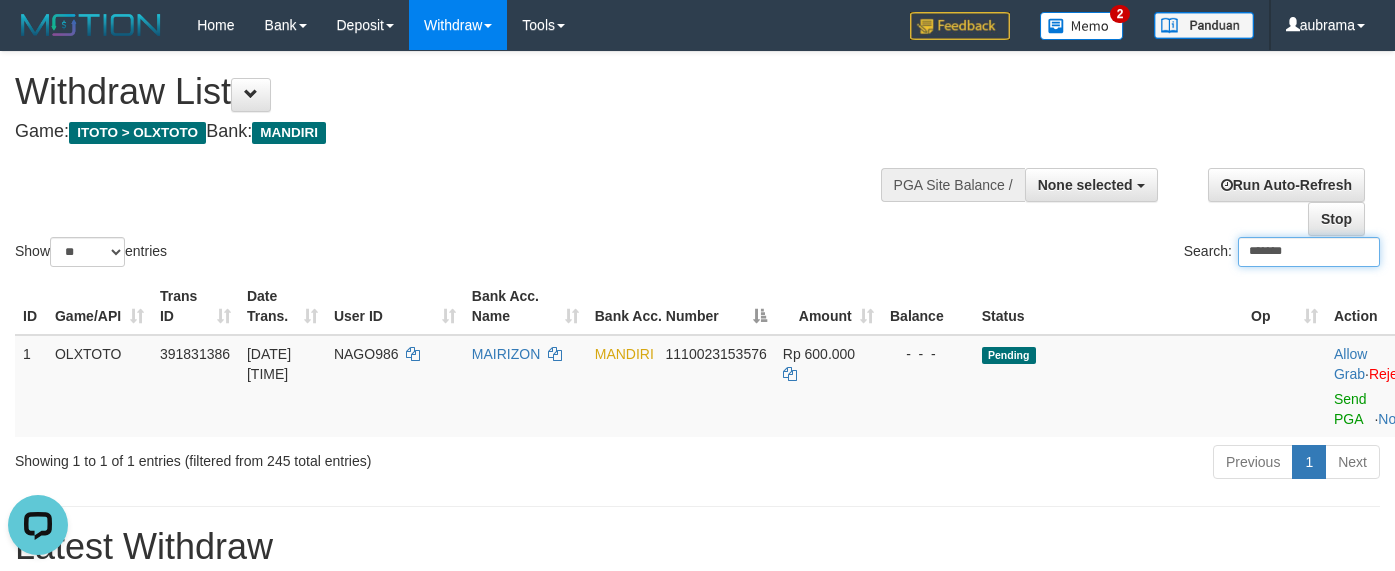 type on "*******" 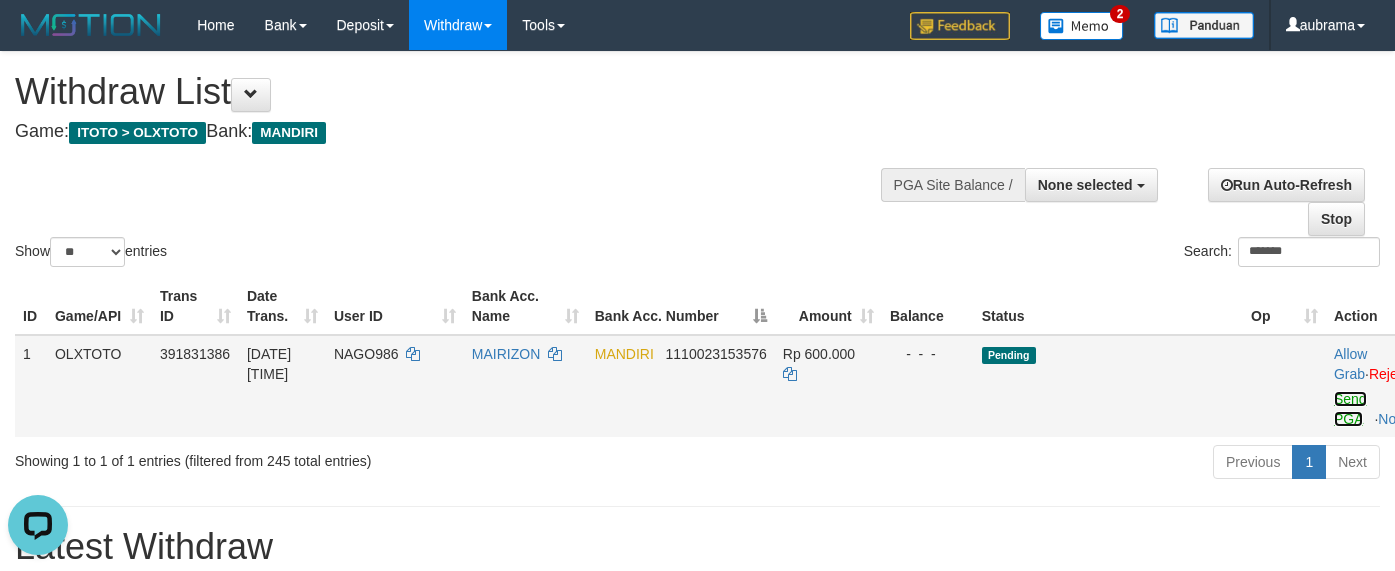 click on "Send PGA" at bounding box center [1350, 409] 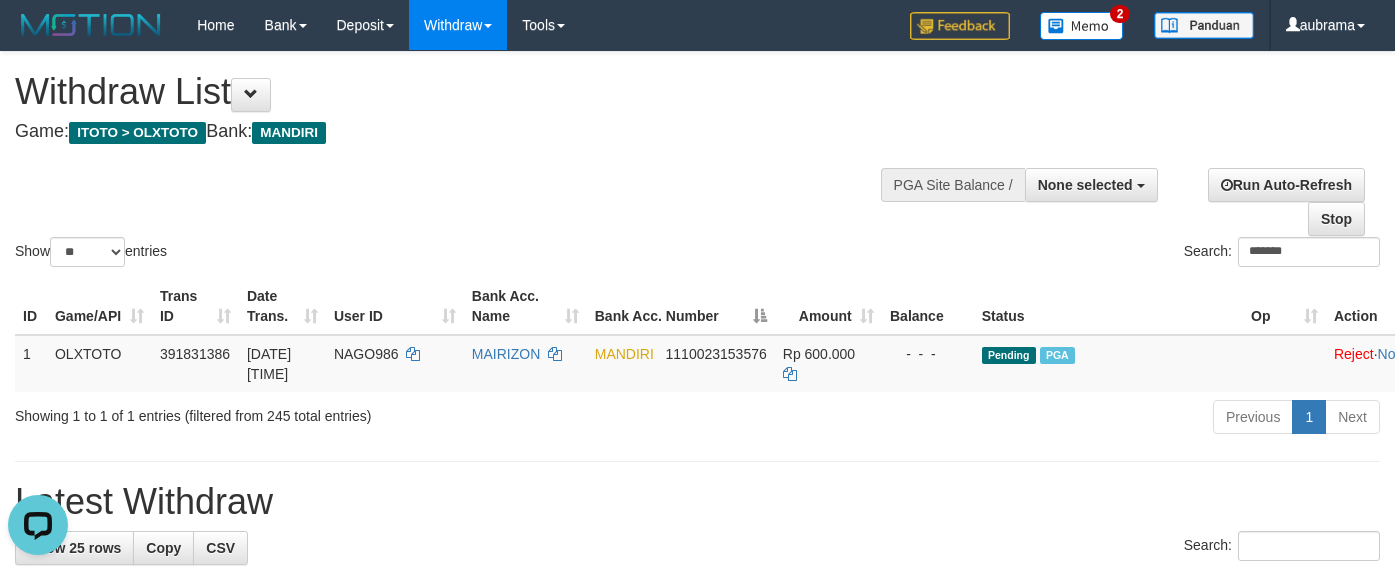 click on "Bank Acc. Number" at bounding box center [681, 306] 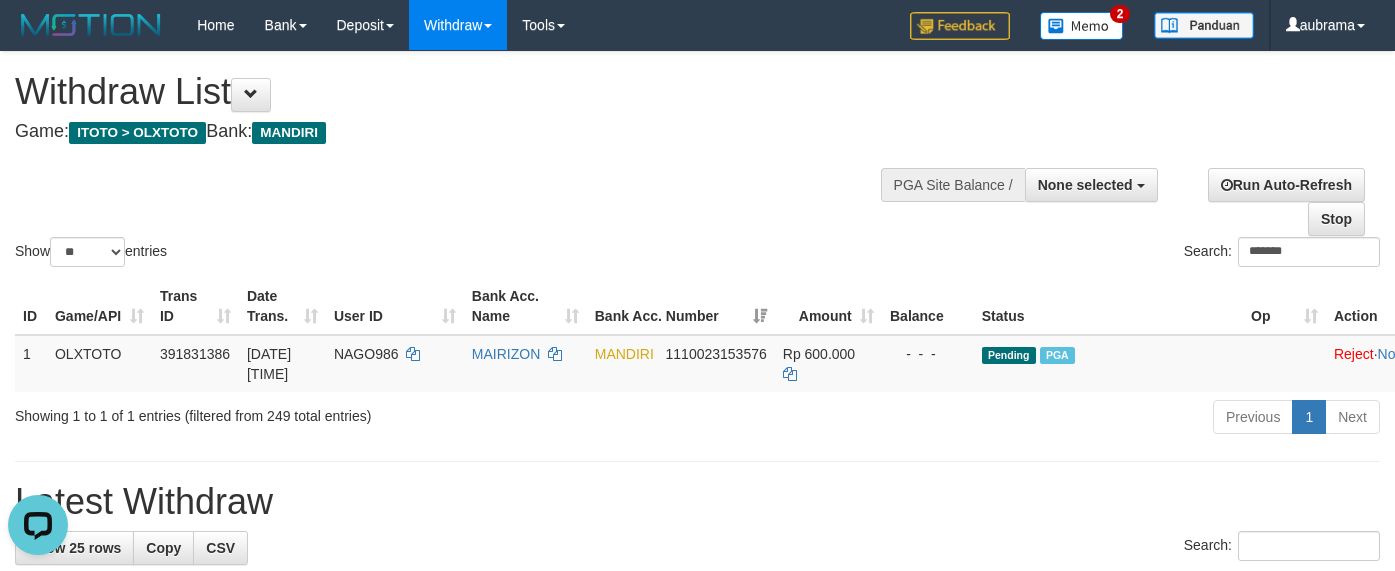 click on "Show  ** ** ** ***  entries Search: *******" at bounding box center [697, 161] 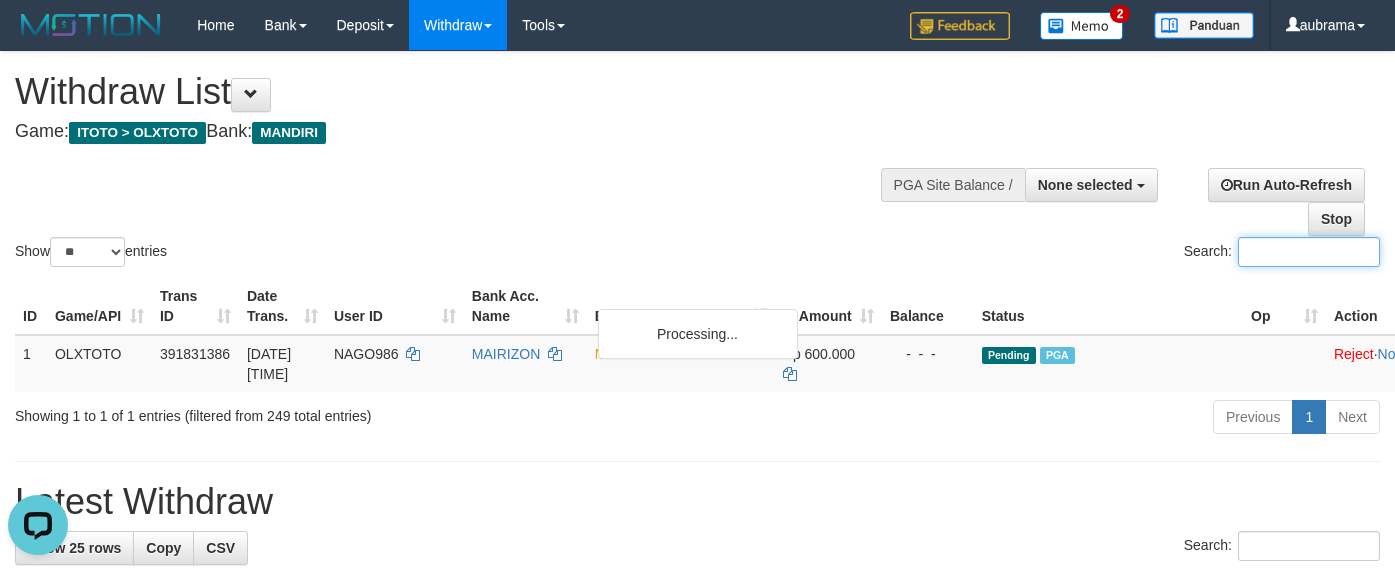 paste on "*******" 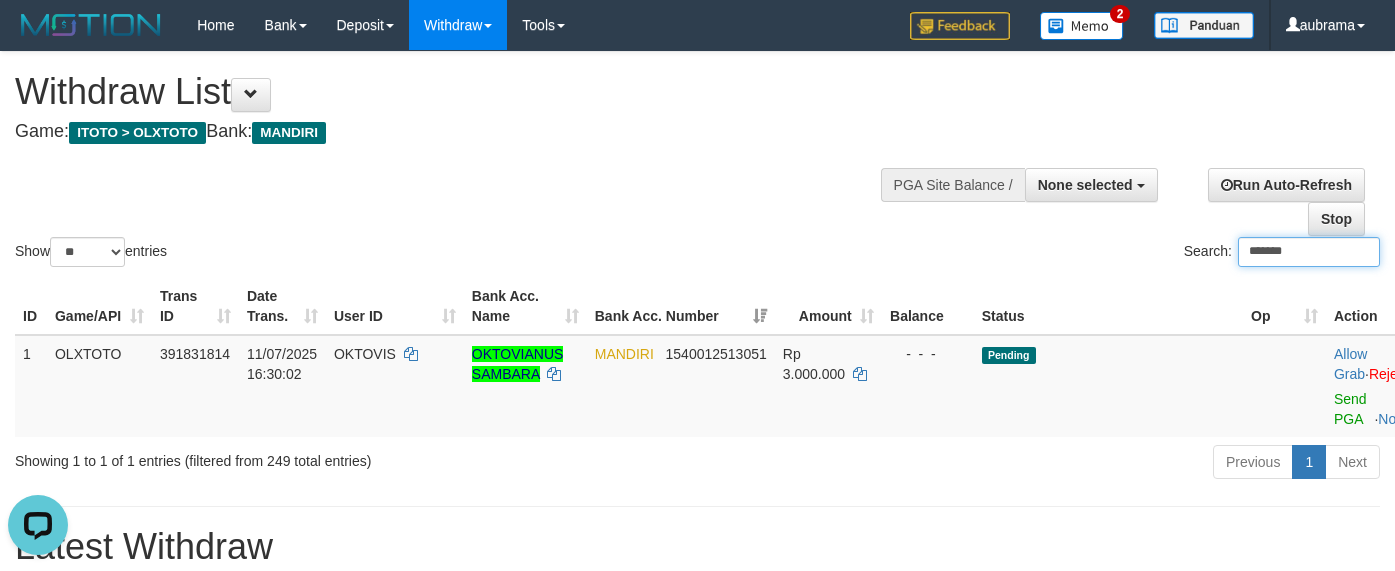 type on "*******" 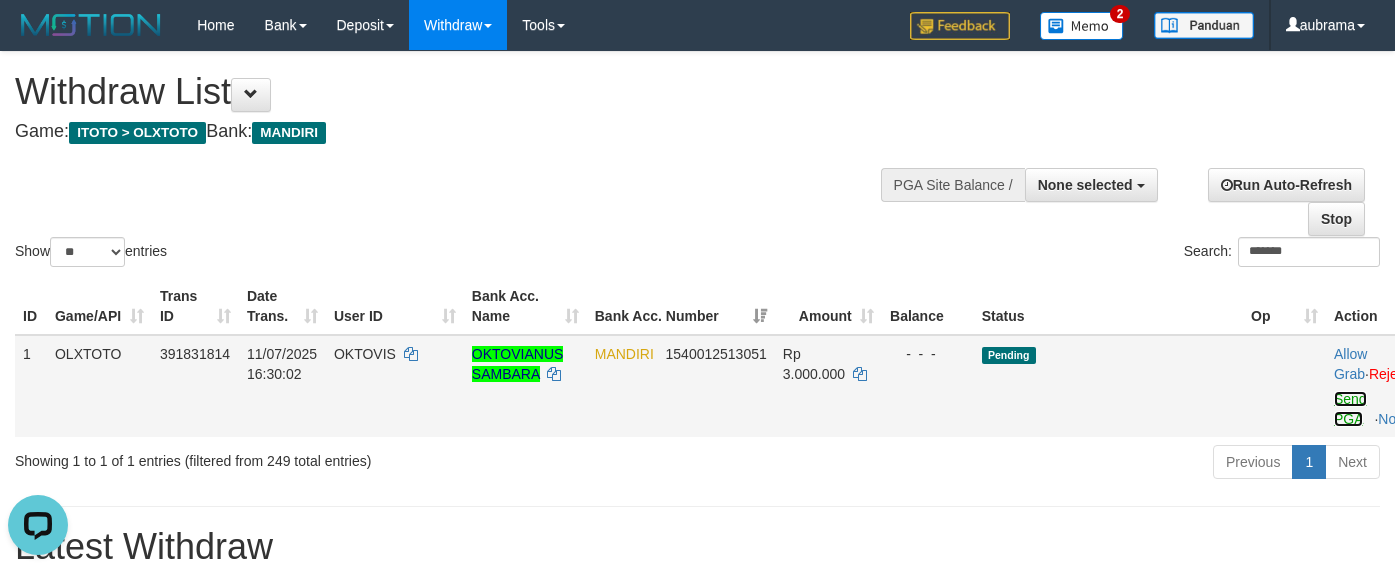 click on "Send PGA" at bounding box center (1350, 409) 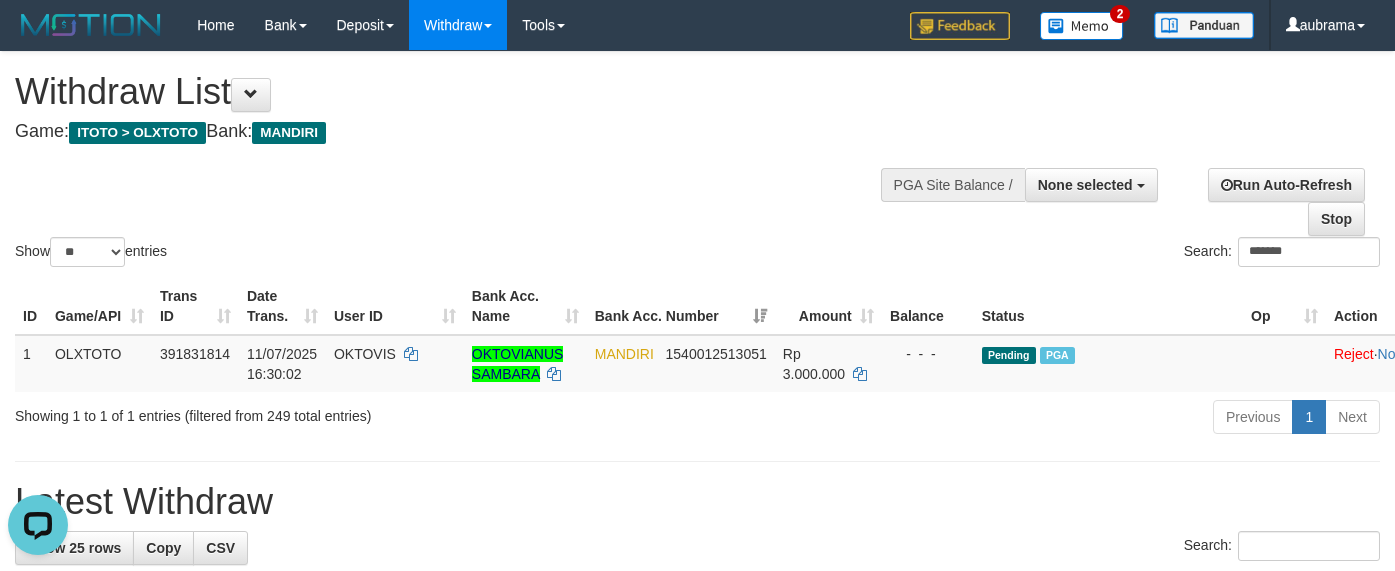click on "Show  ** ** ** ***  entries Search: *******" at bounding box center (697, 161) 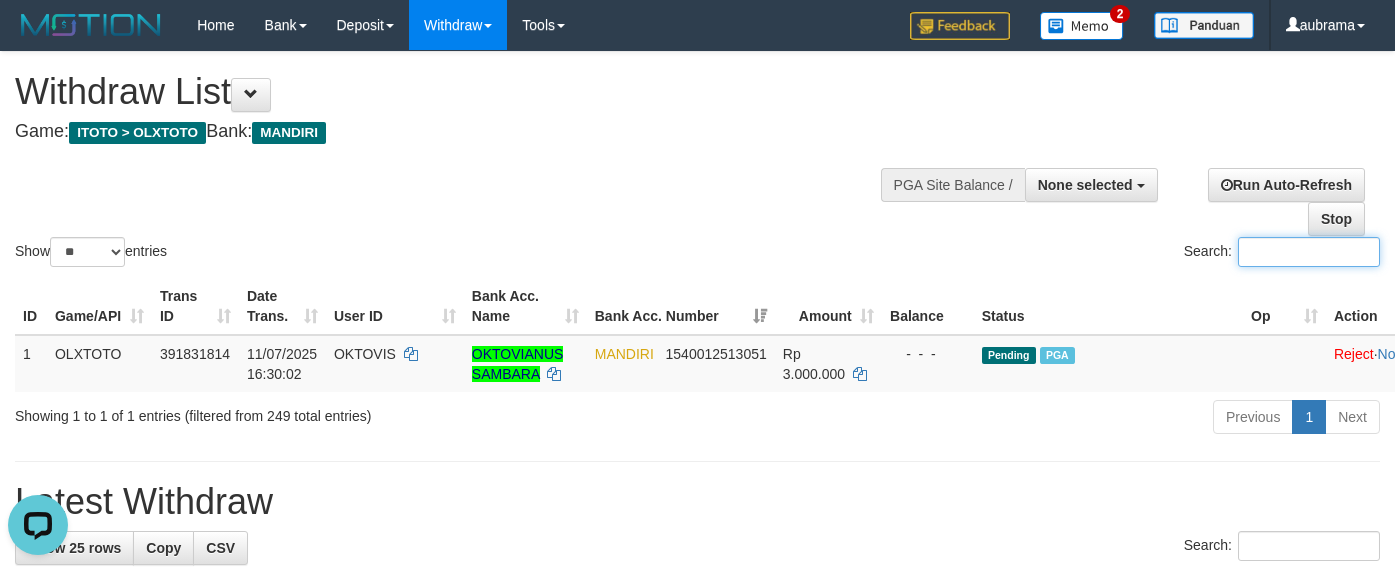 paste on "********" 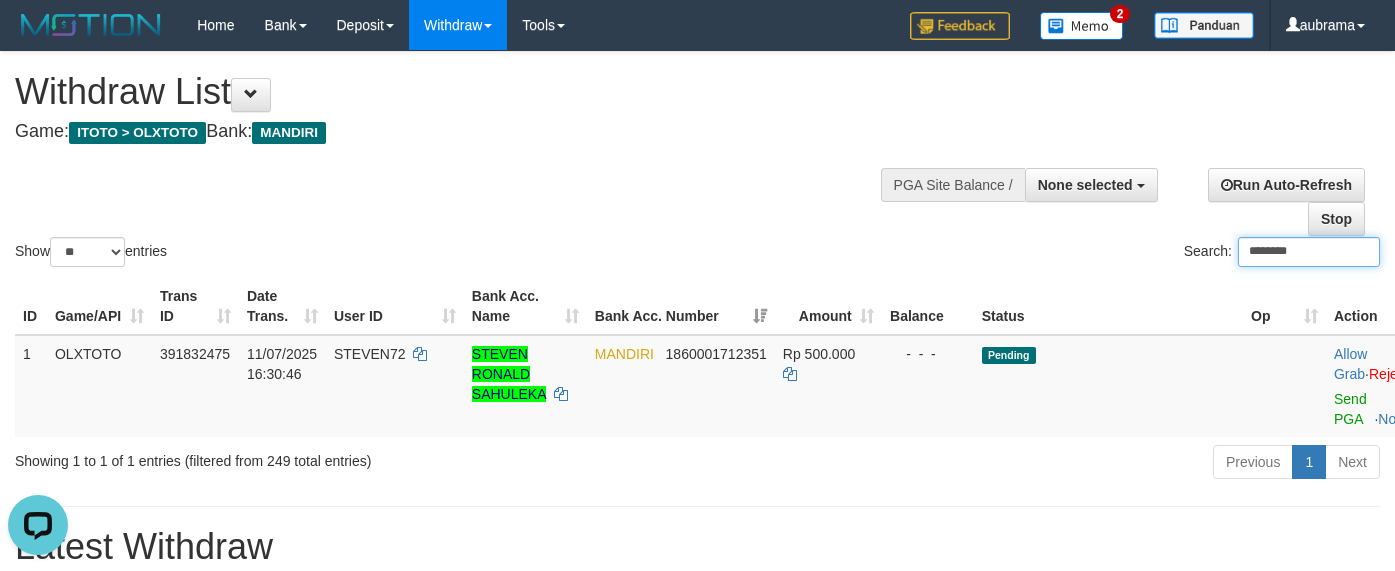 type on "********" 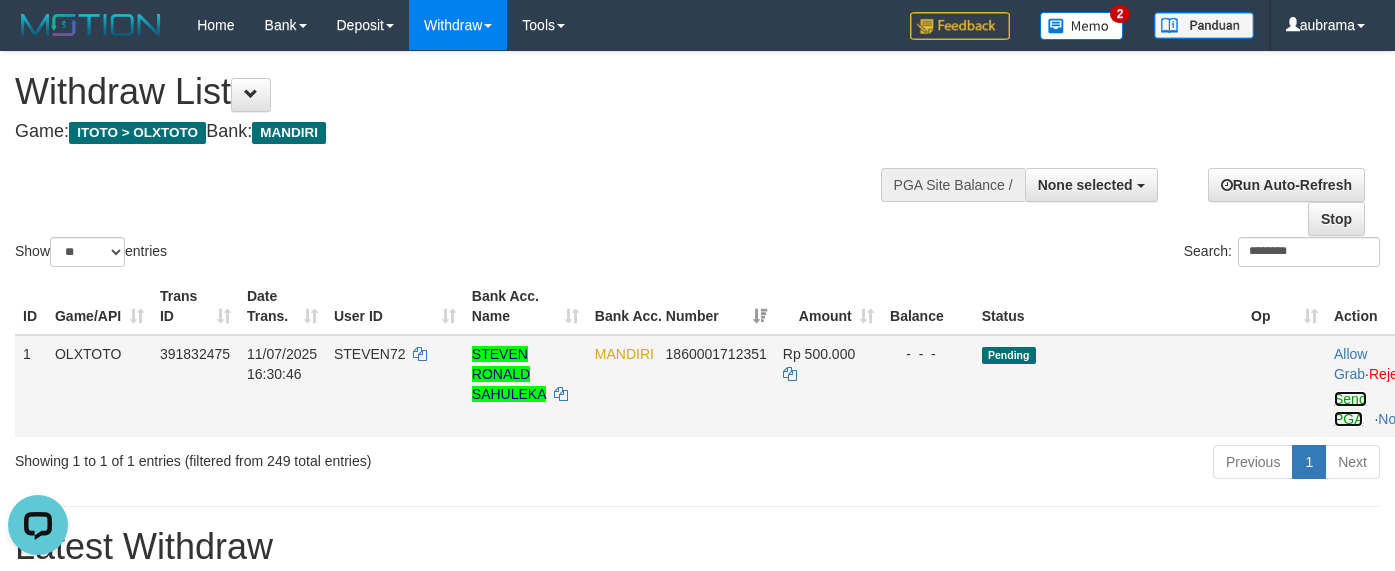 click on "Send PGA" at bounding box center [1350, 409] 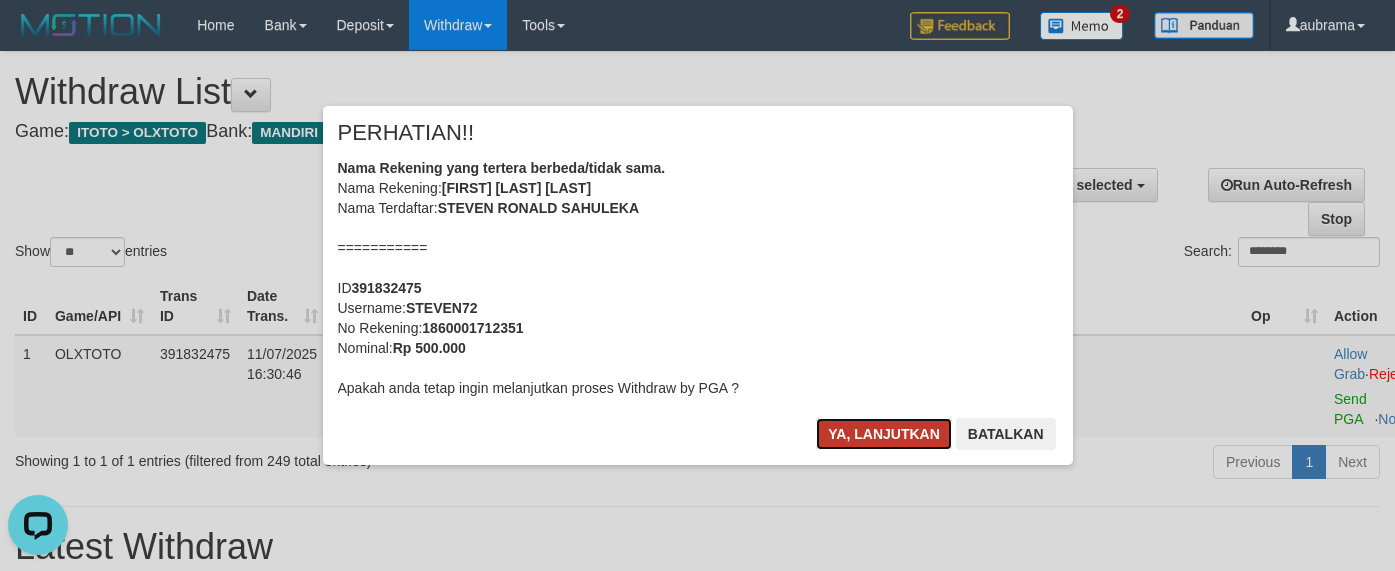click on "Ya, lanjutkan" at bounding box center (884, 434) 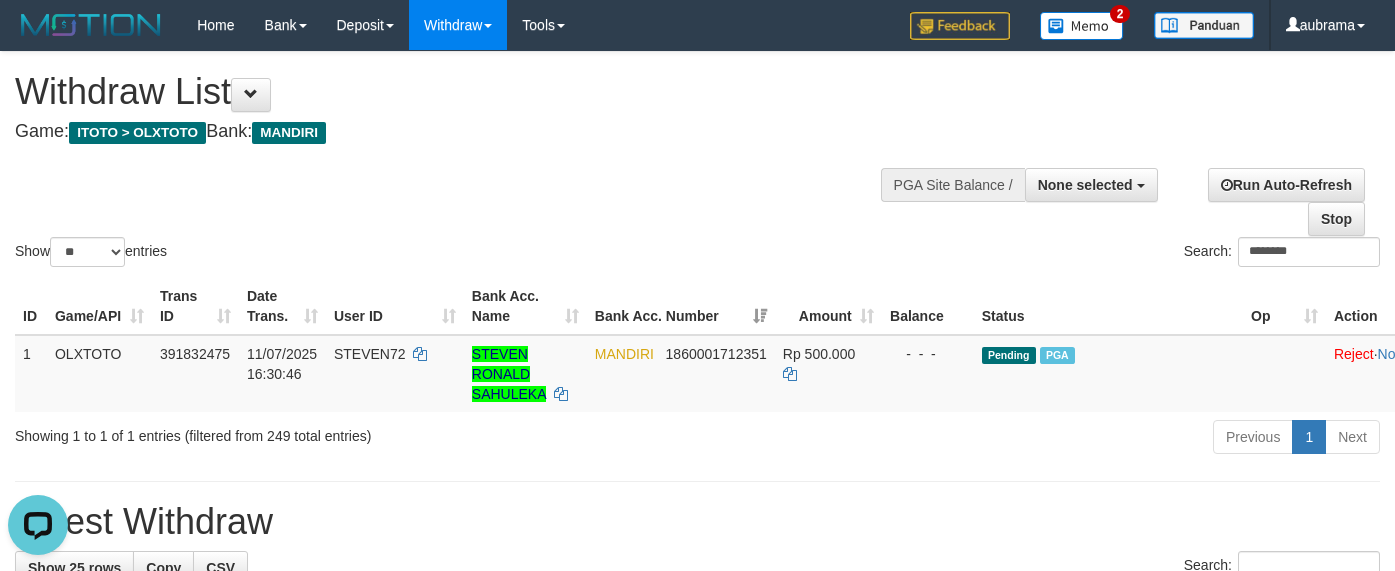click on "**********" at bounding box center (470, 101) 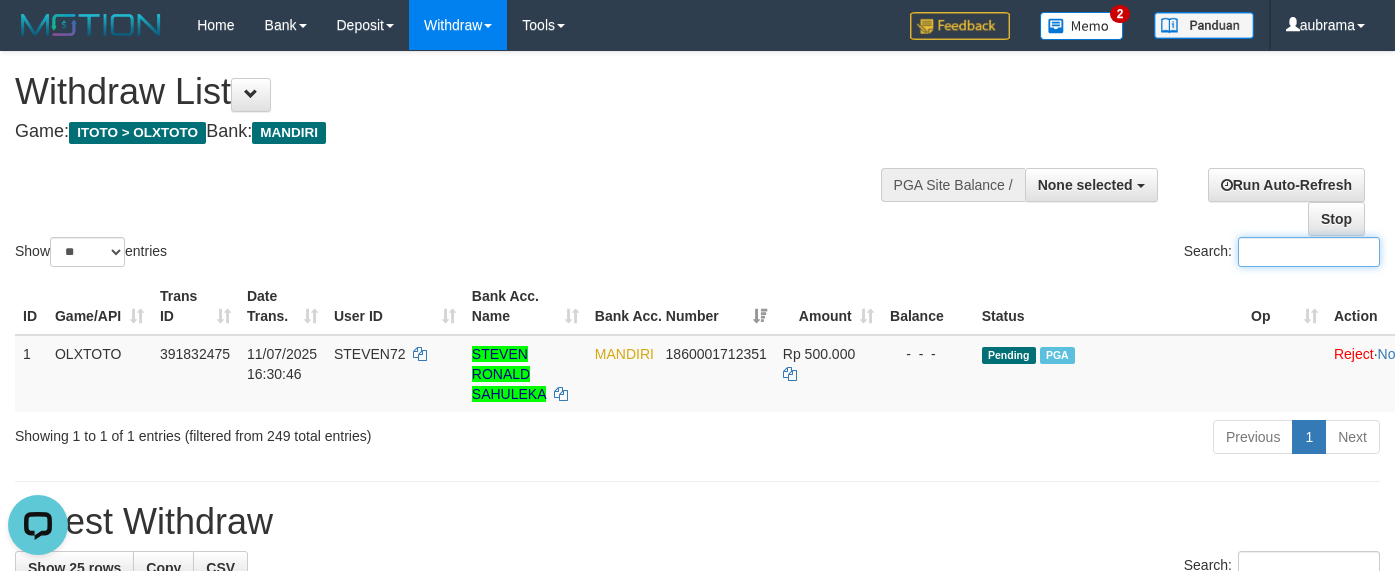 paste on "**********" 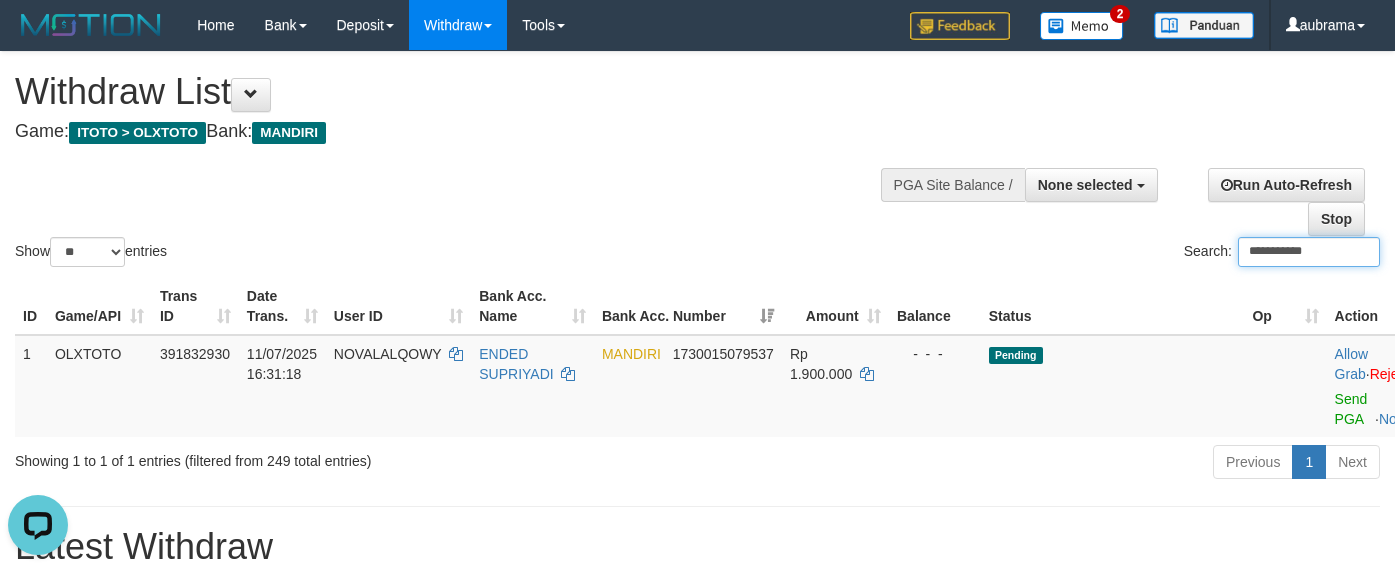 type on "**********" 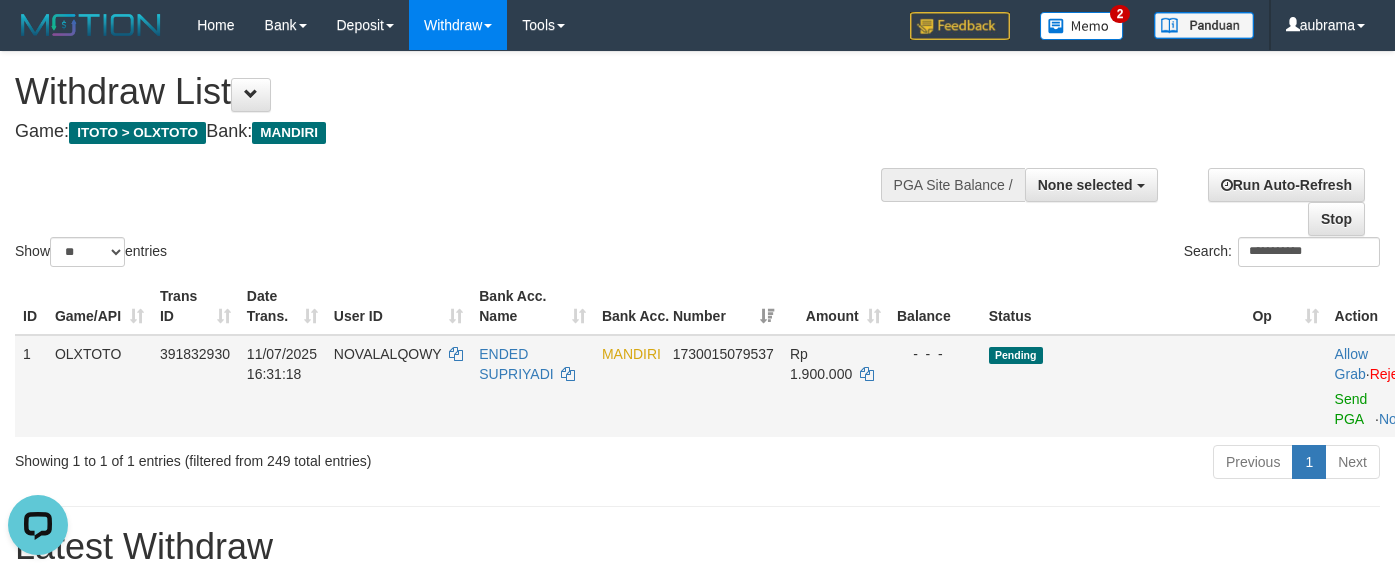 drag, startPoint x: 1347, startPoint y: 390, endPoint x: 1332, endPoint y: 367, distance: 27.45906 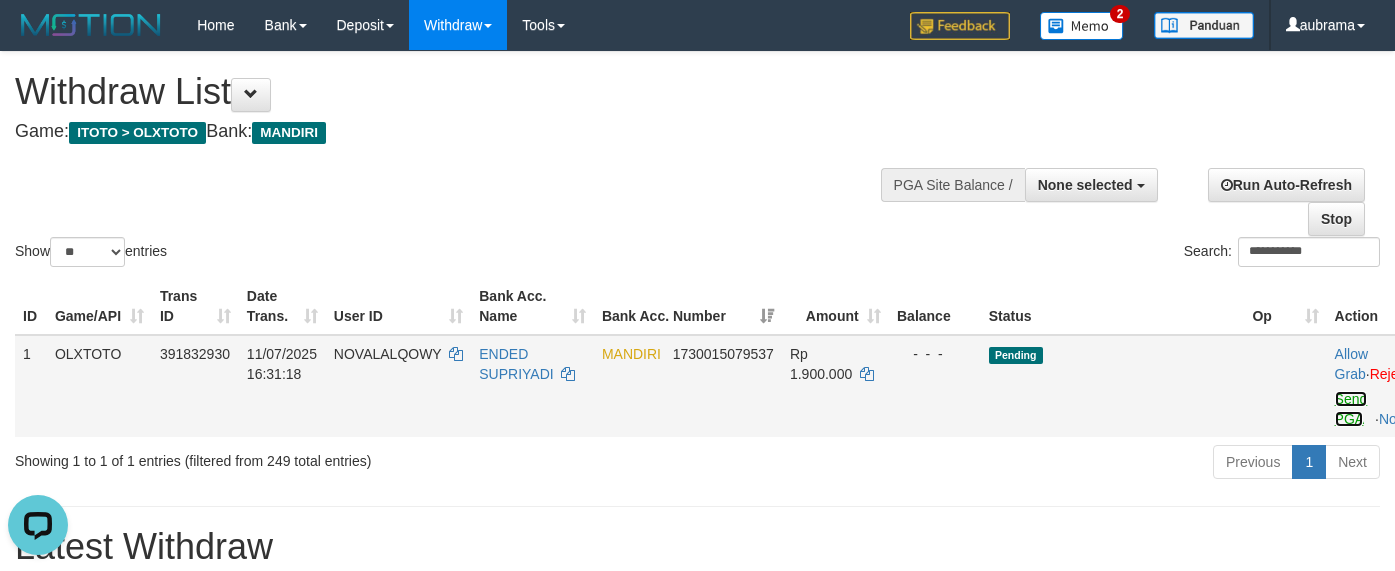 click on "Send PGA" at bounding box center (1351, 409) 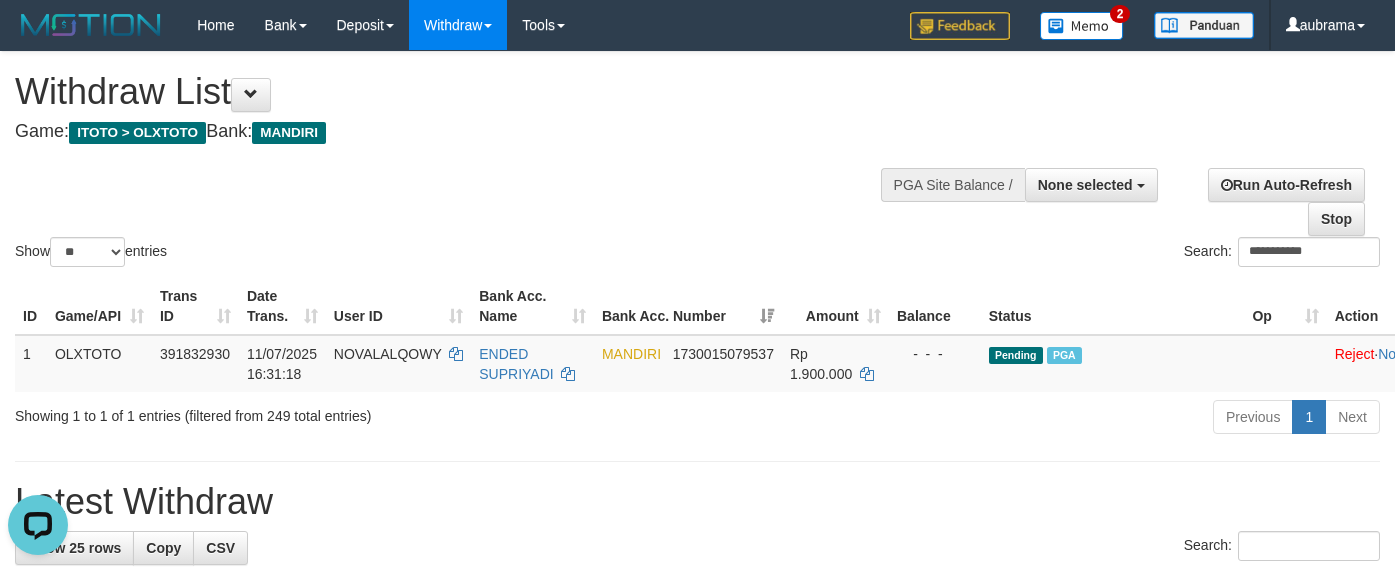 click on "**********" at bounding box center (697, 161) 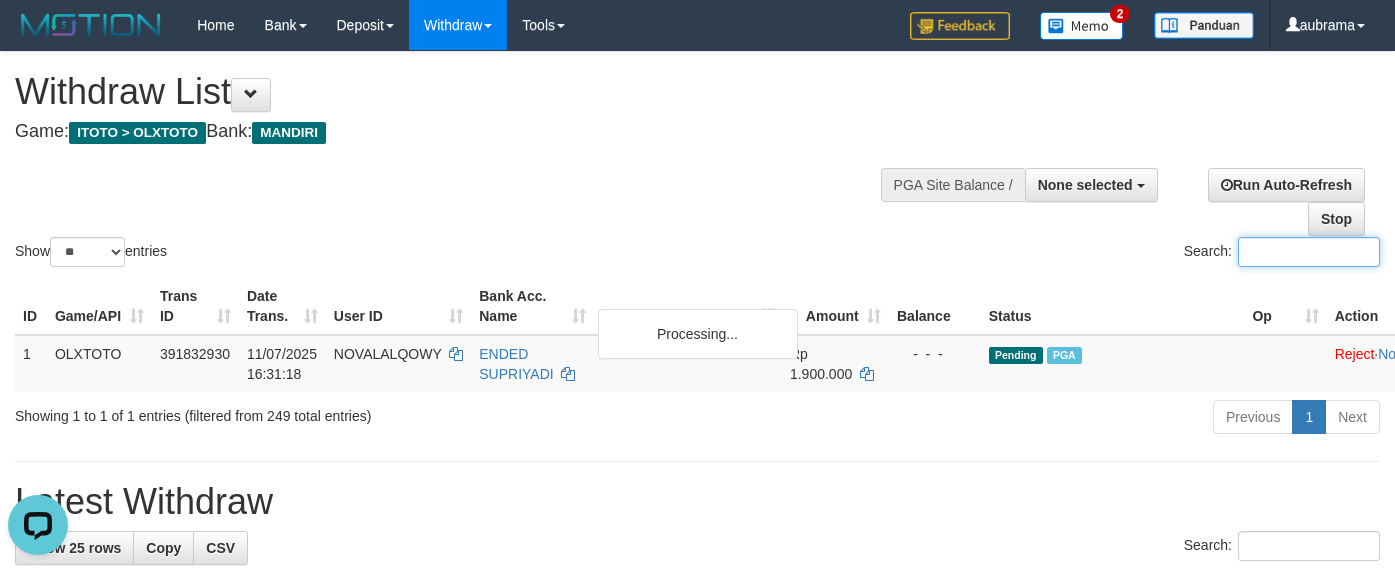 paste on "*******" 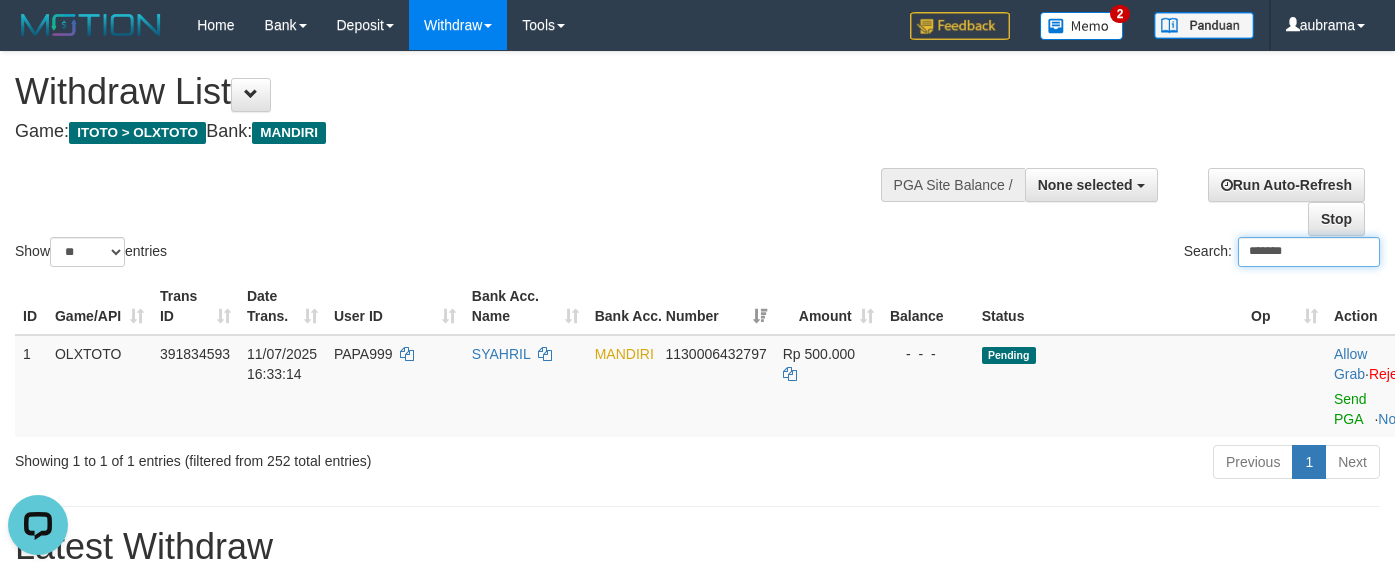 type on "*******" 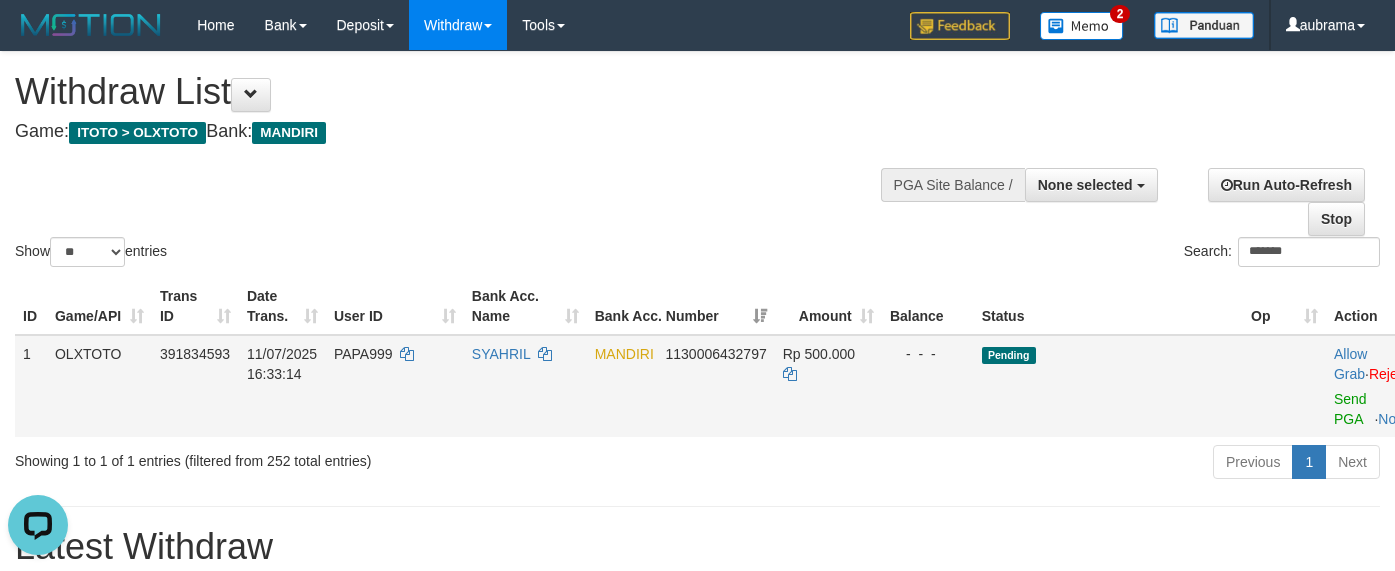 click on "Allow Grab   ·    Reject Send PGA     ·    Note" at bounding box center [1382, 386] 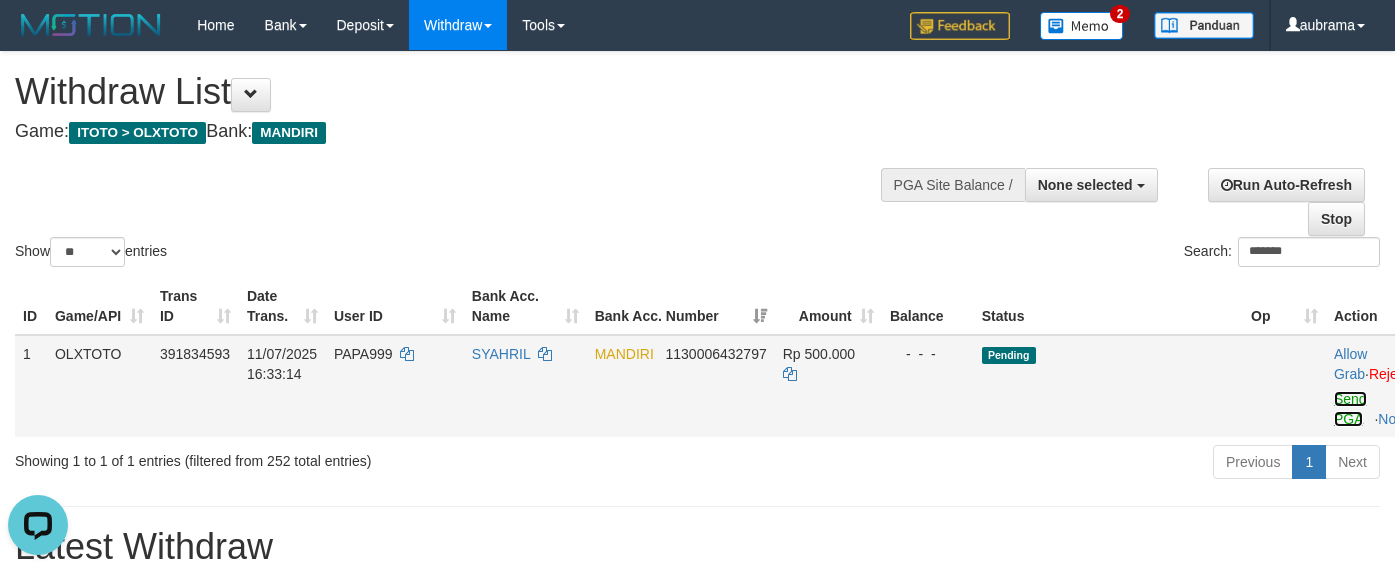 click on "Send PGA" at bounding box center (1350, 409) 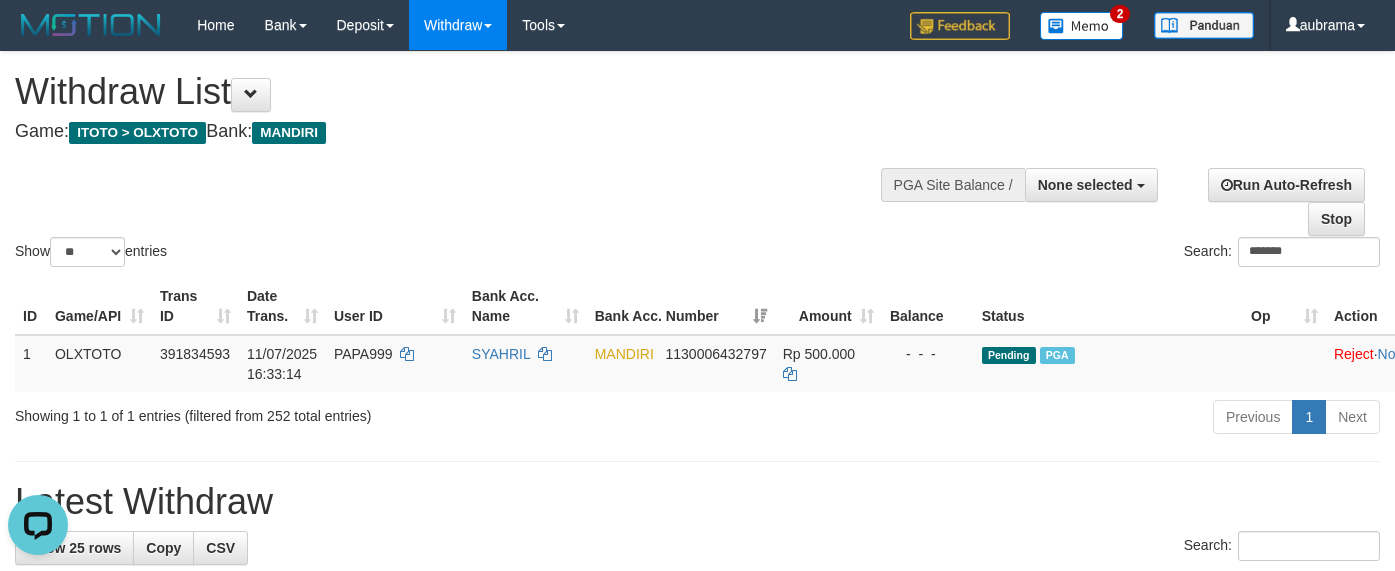 click at bounding box center (697, 152) 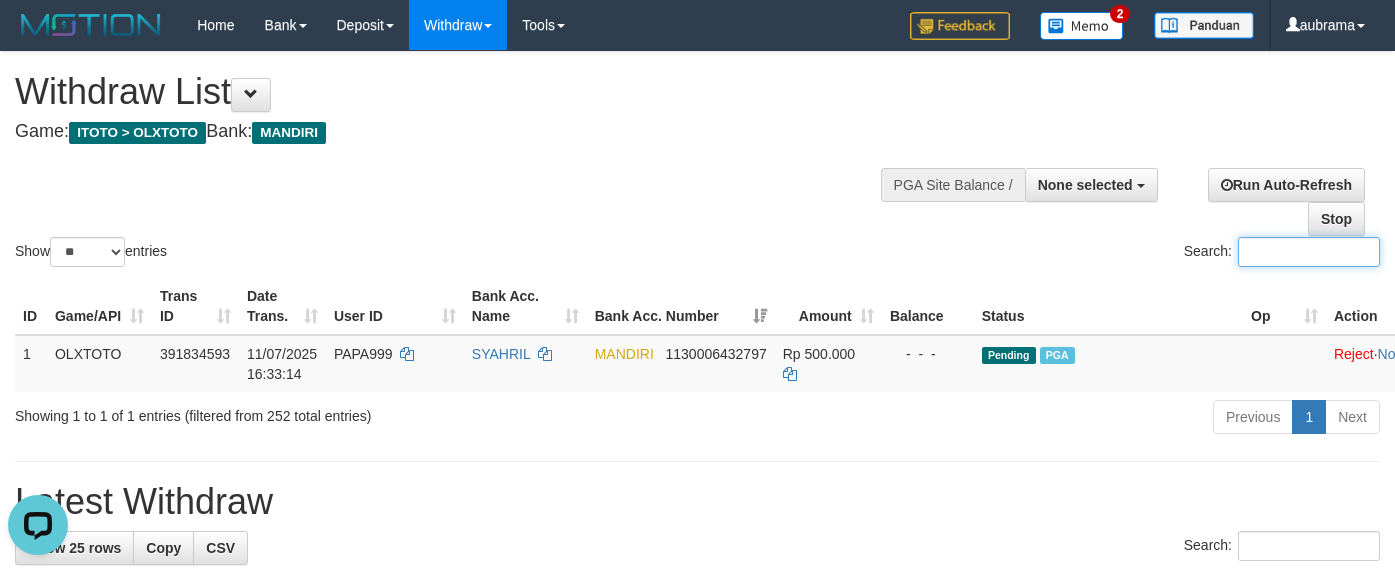 paste on "********" 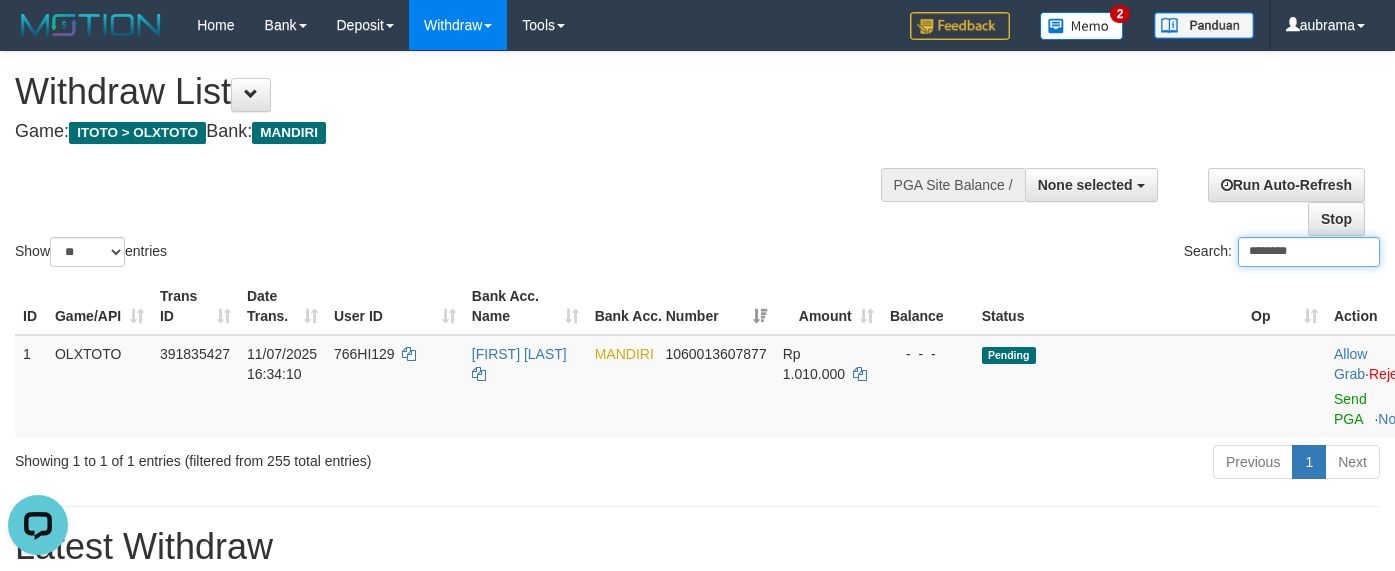 type on "********" 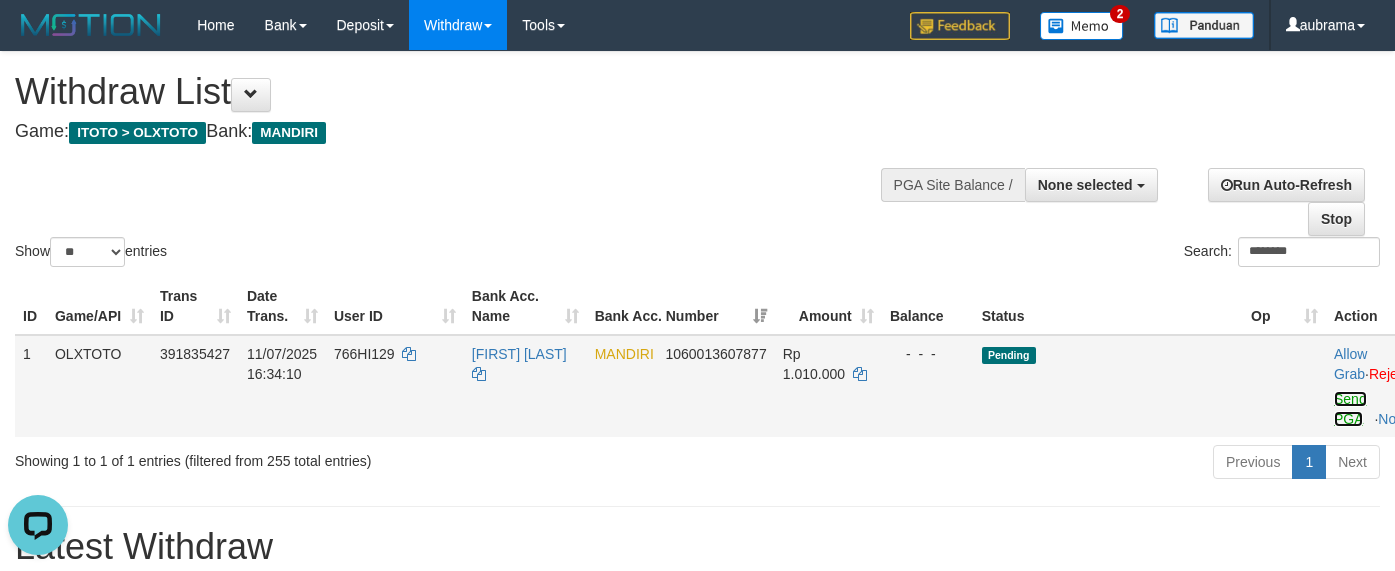 click on "Send PGA" at bounding box center [1350, 409] 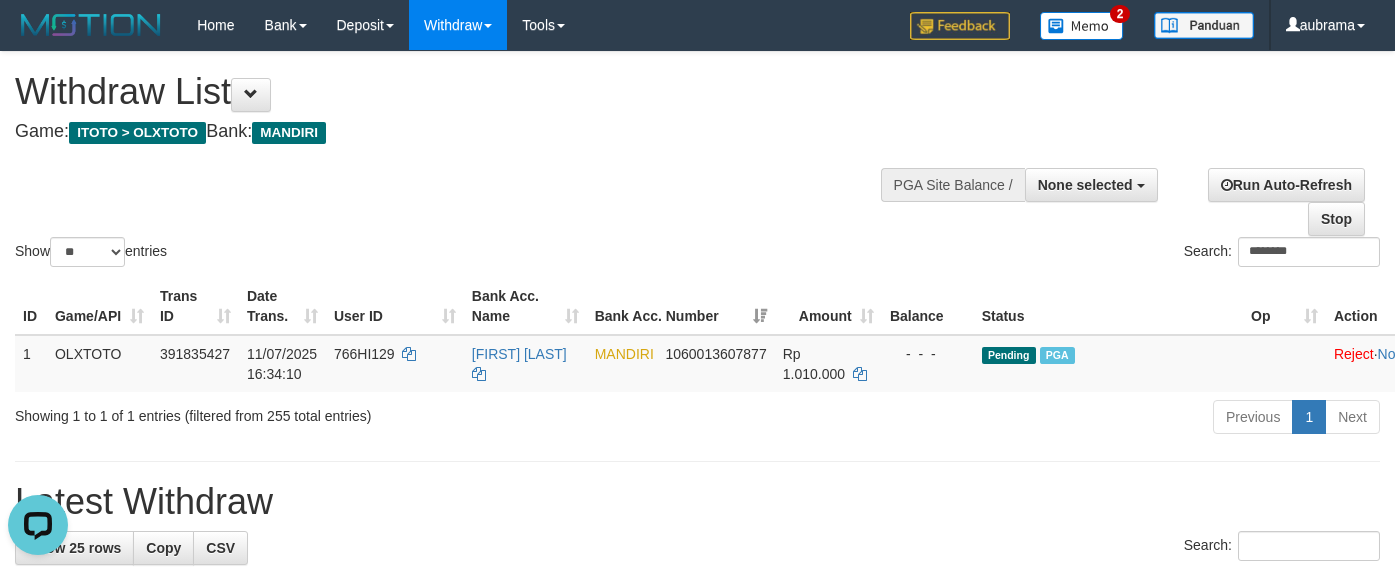click on "Show  ** ** ** ***  entries Search: ********" at bounding box center [697, 161] 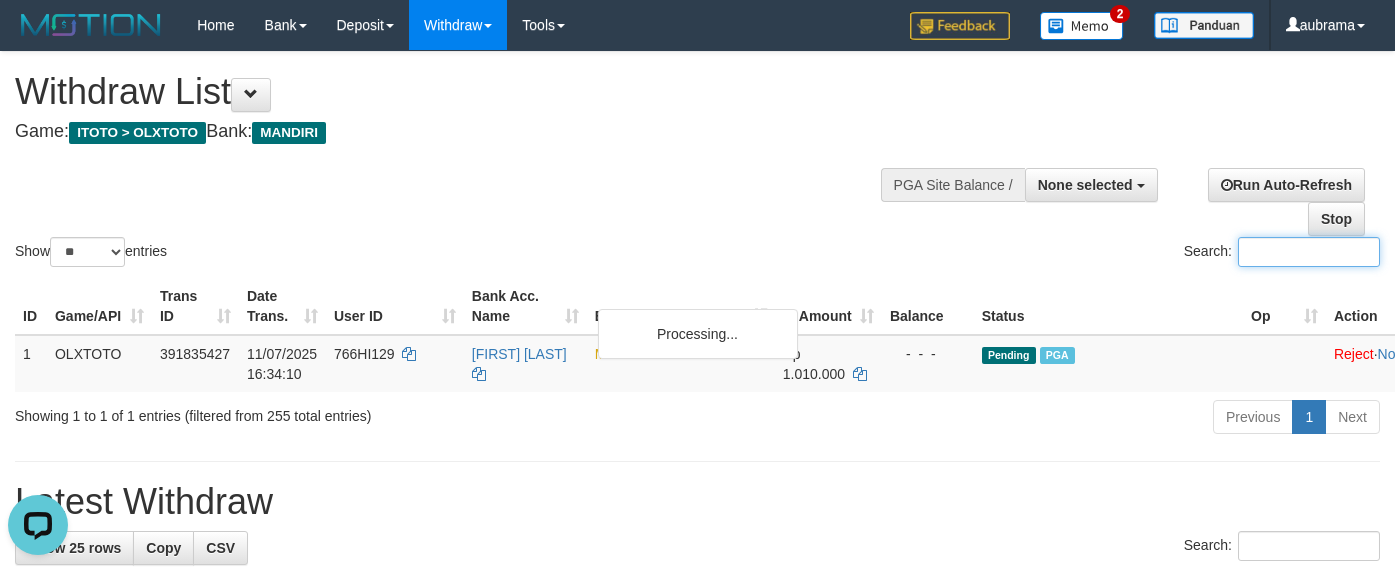 paste on "******" 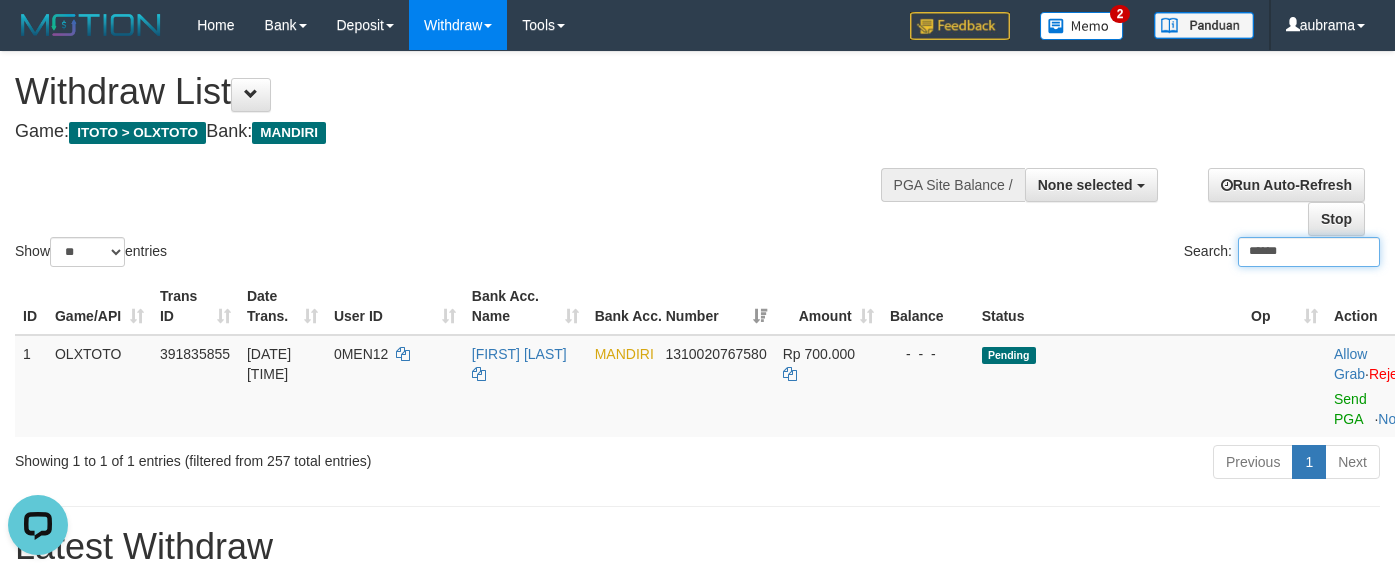 type on "******" 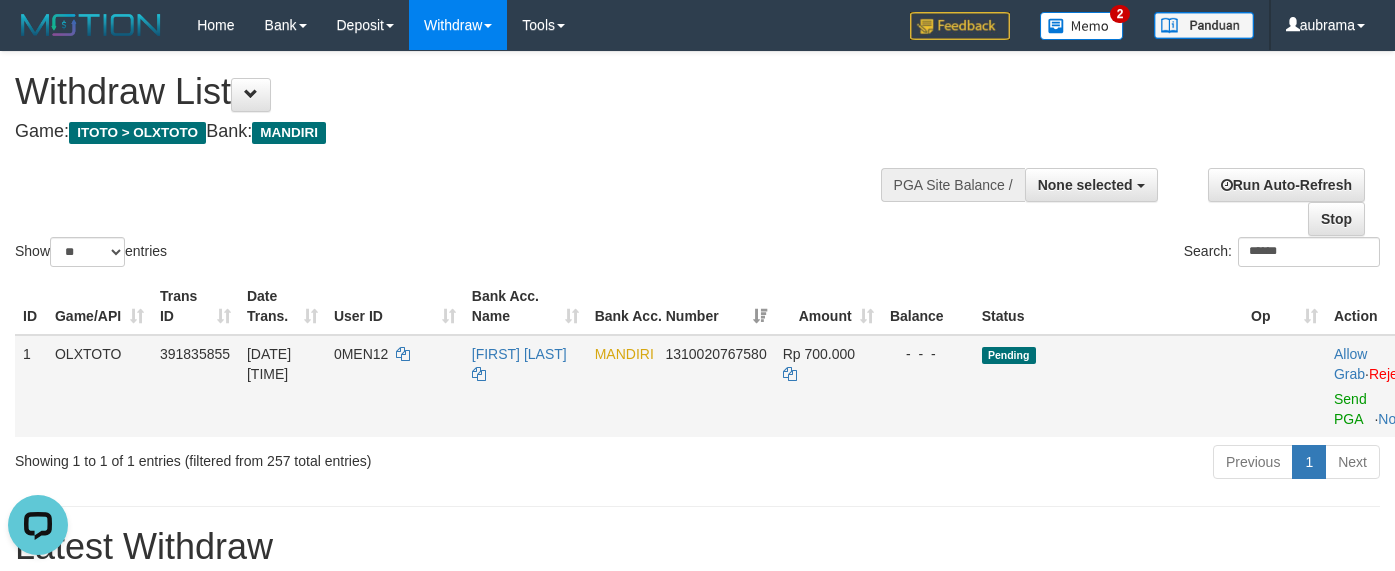 click on "Allow Grab   ·    Reject Send PGA     ·    Note" at bounding box center (1382, 386) 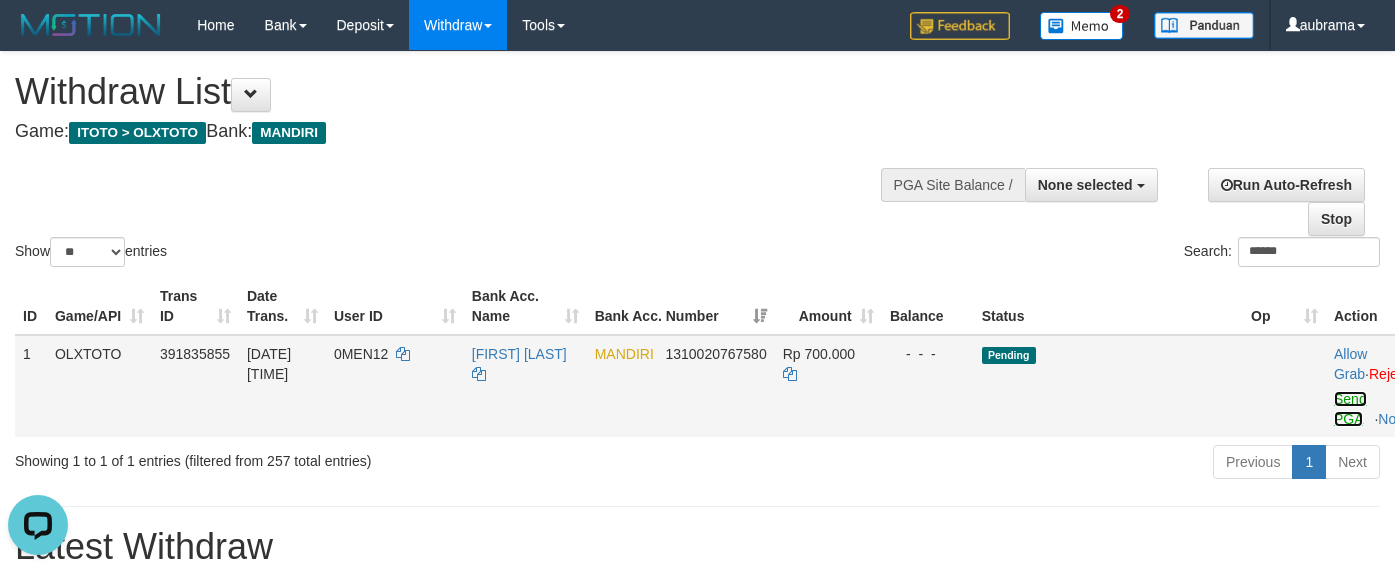 click on "Send PGA" at bounding box center (1350, 409) 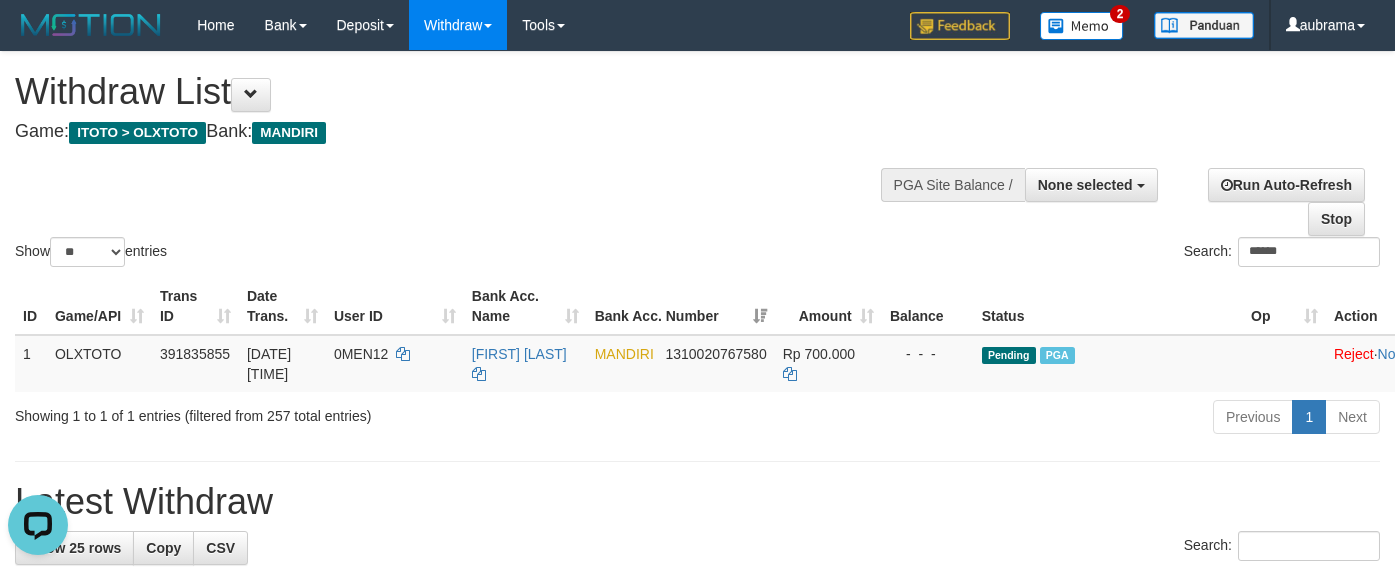 drag, startPoint x: 703, startPoint y: 187, endPoint x: 742, endPoint y: 126, distance: 72.40166 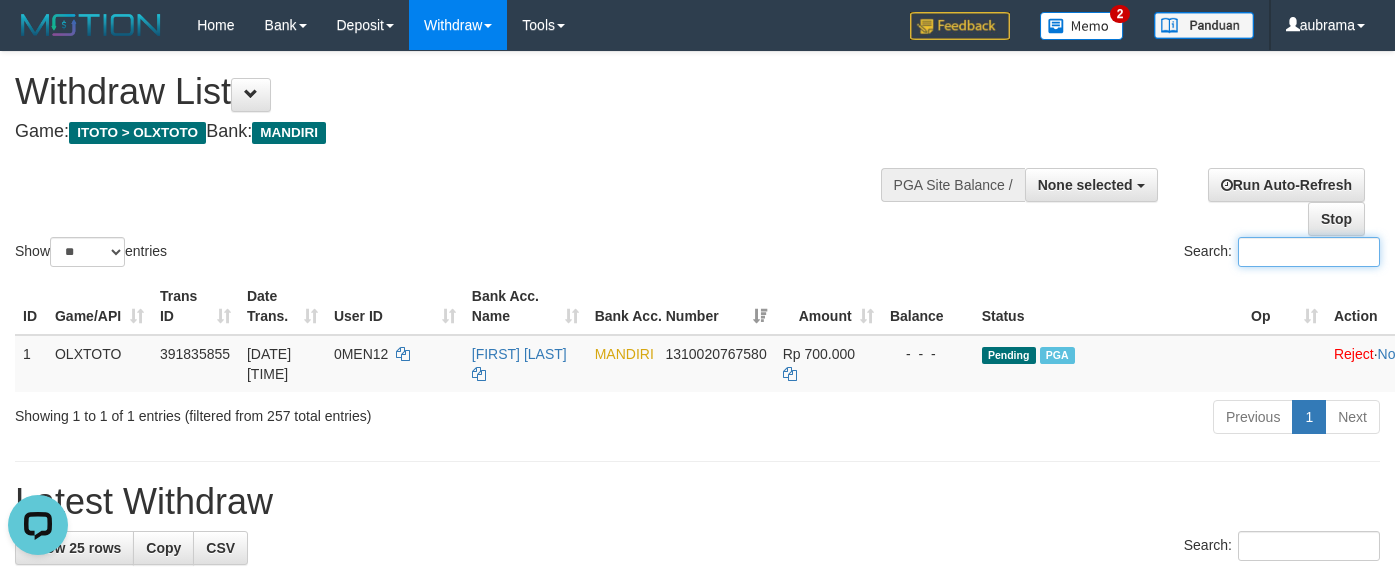 paste on "**********" 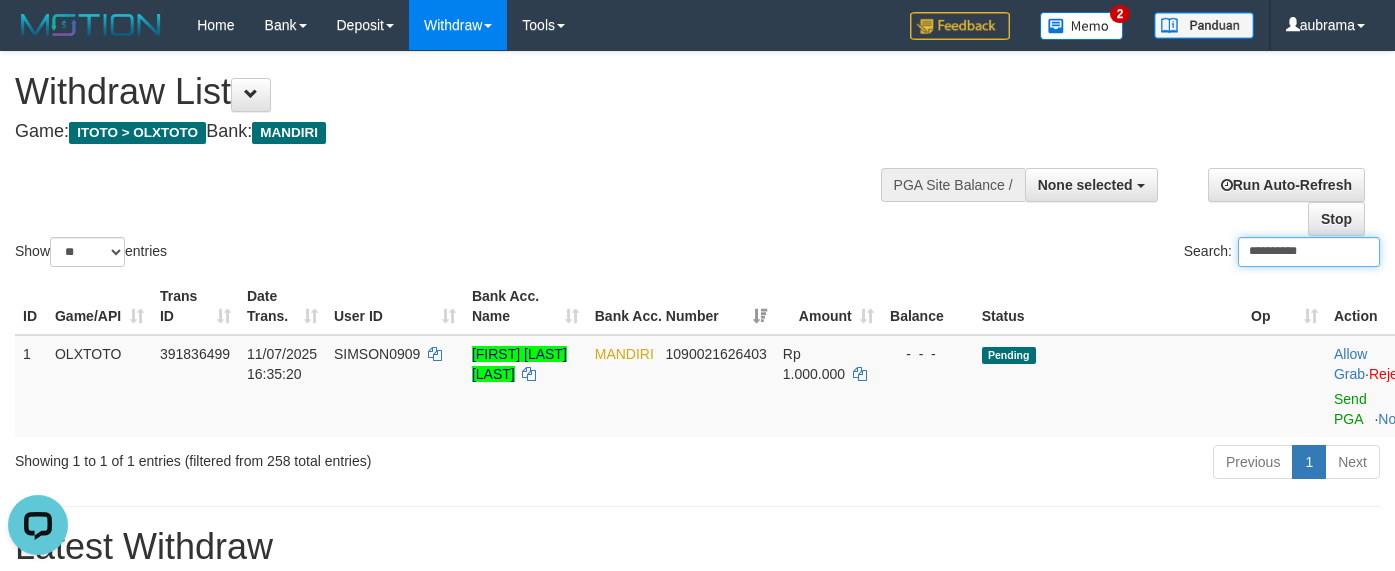 type on "**********" 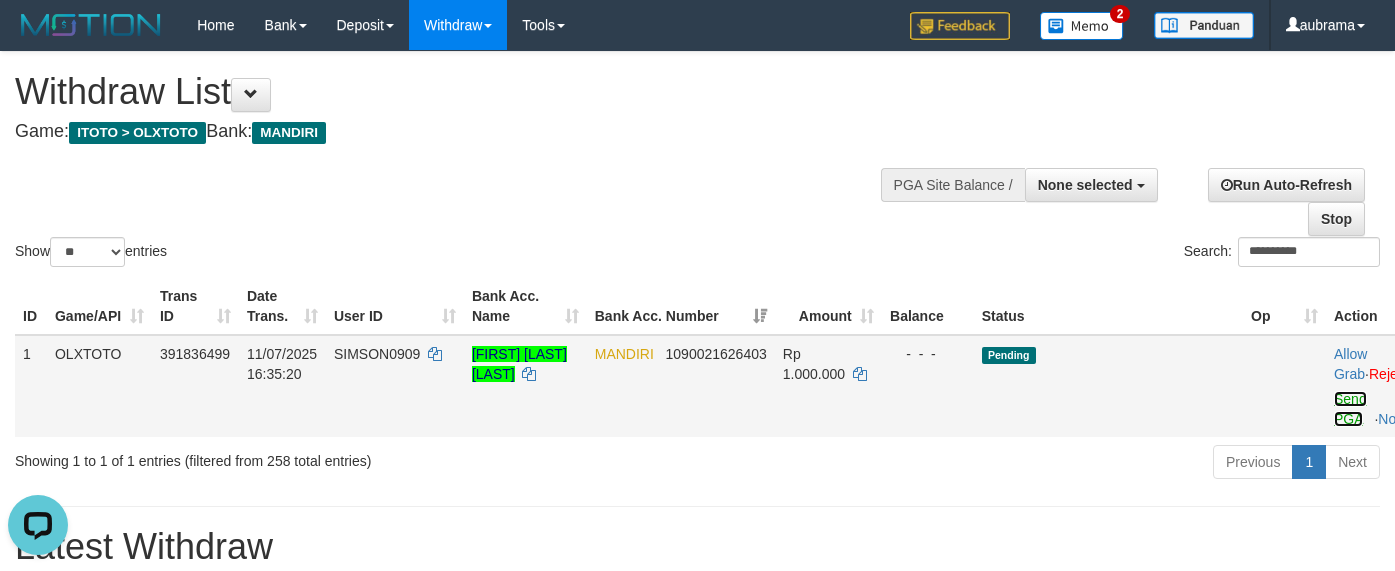 click on "Send PGA" at bounding box center (1350, 409) 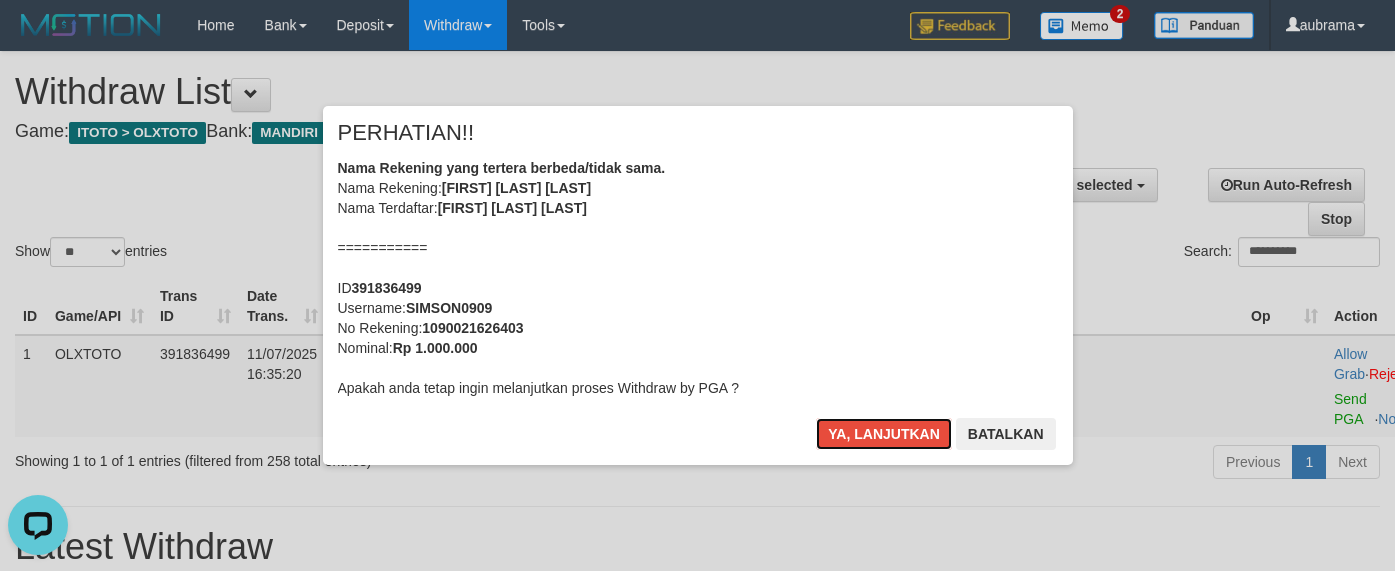 drag, startPoint x: 867, startPoint y: 424, endPoint x: 871, endPoint y: 414, distance: 10.770329 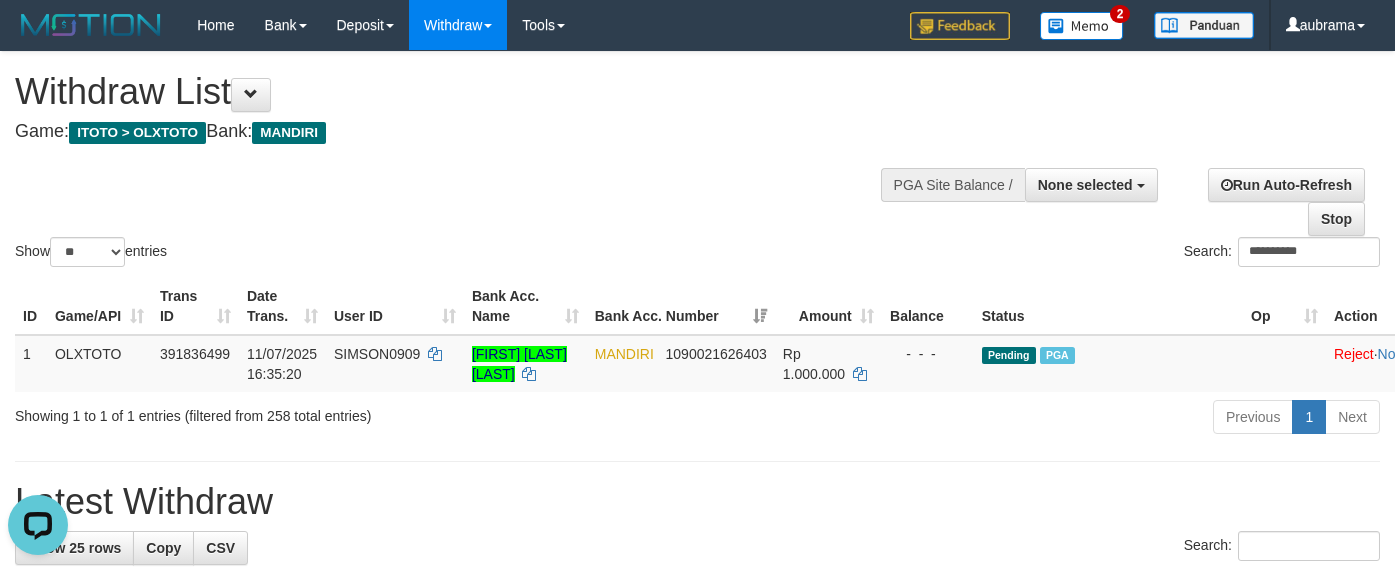 click on "**********" at bounding box center [697, 161] 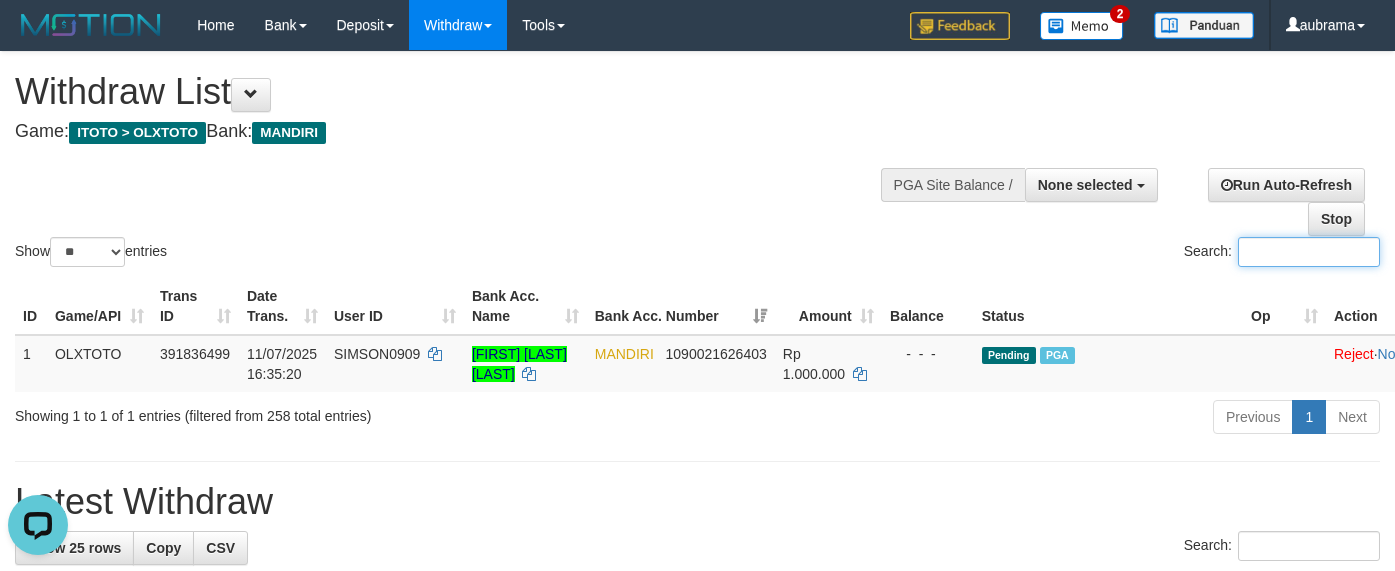 paste on "******" 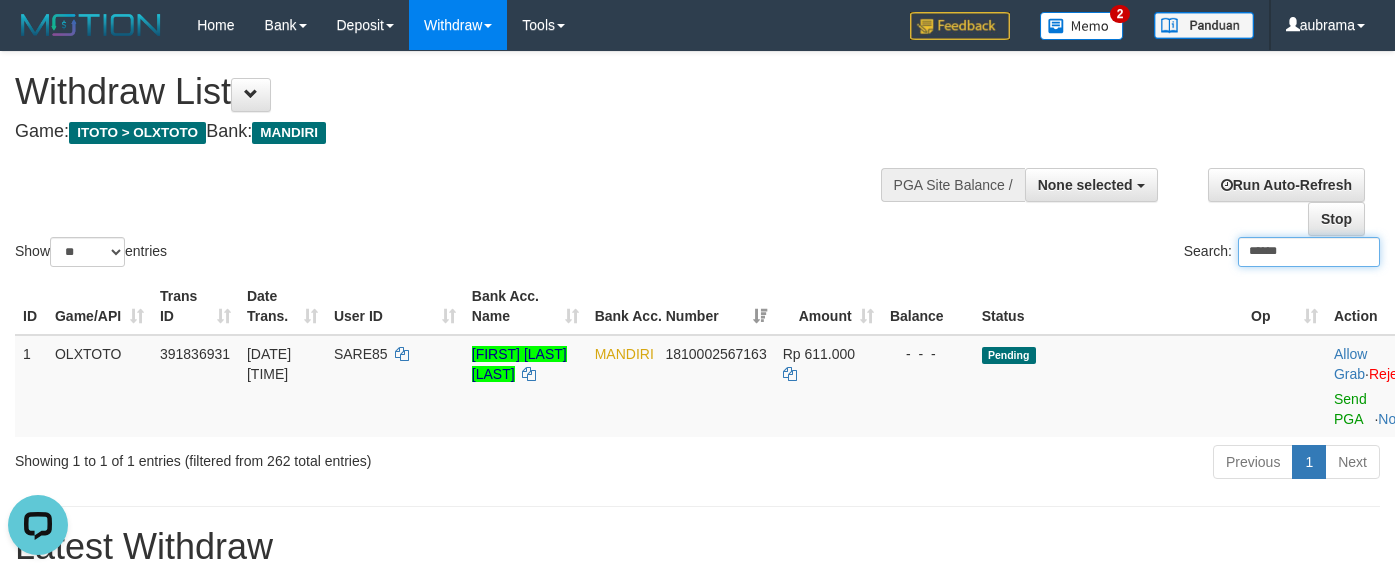 type on "******" 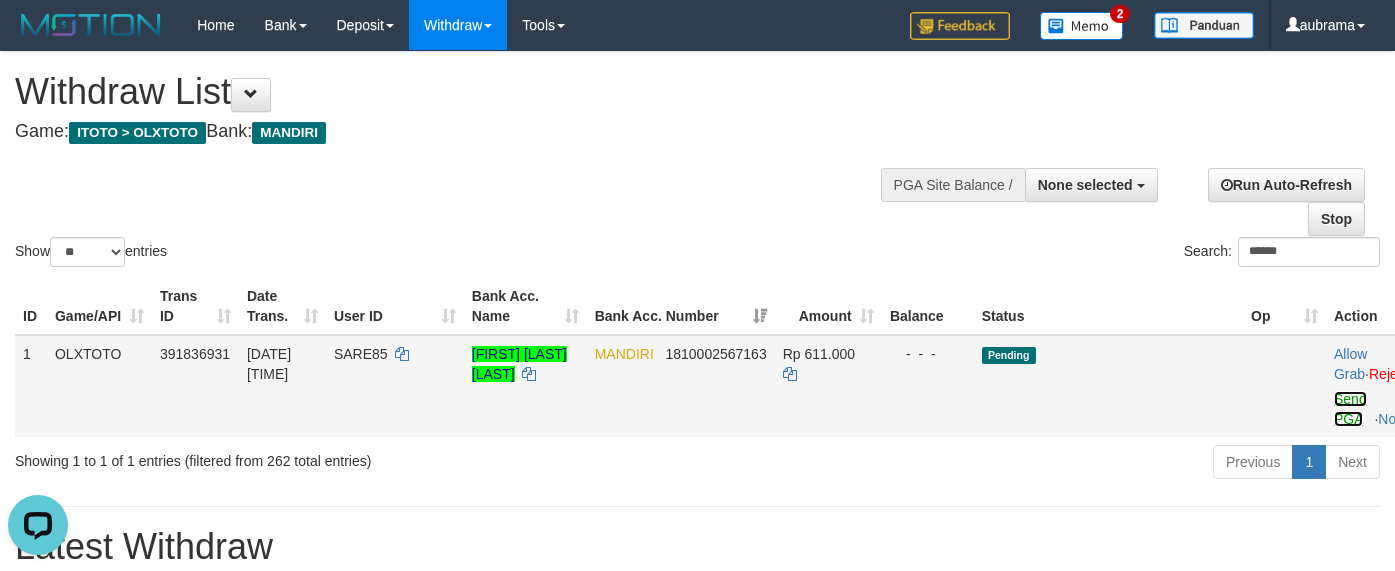 click on "Send PGA" at bounding box center [1350, 409] 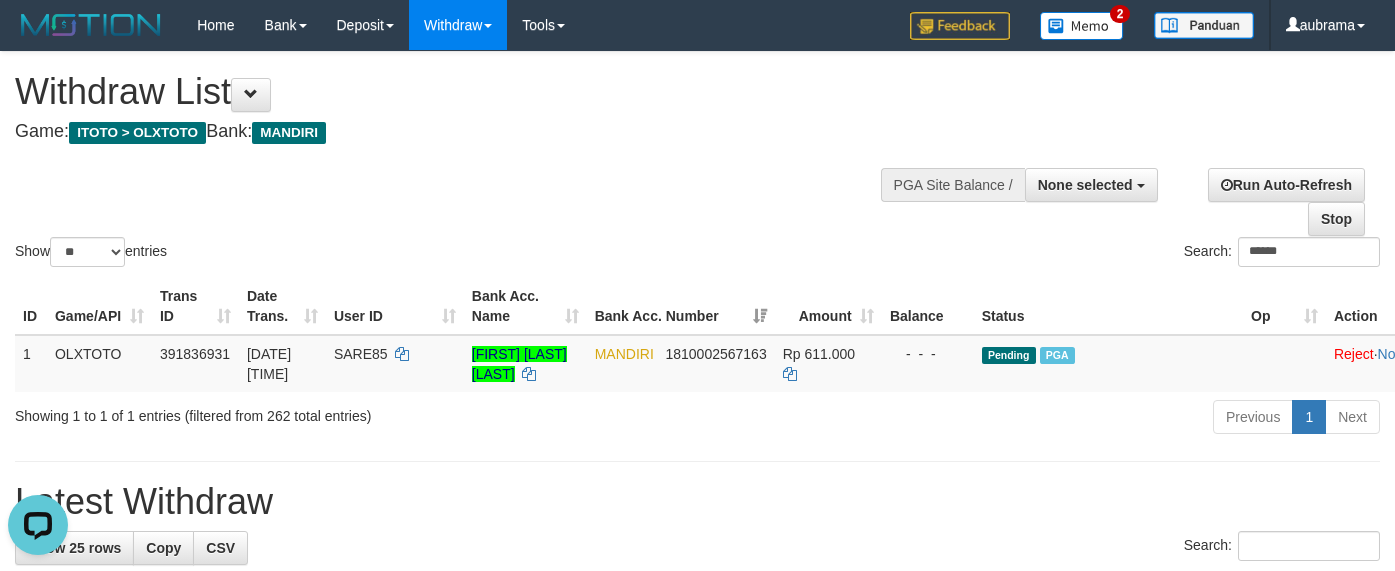 drag, startPoint x: 595, startPoint y: 228, endPoint x: 633, endPoint y: 210, distance: 42.047592 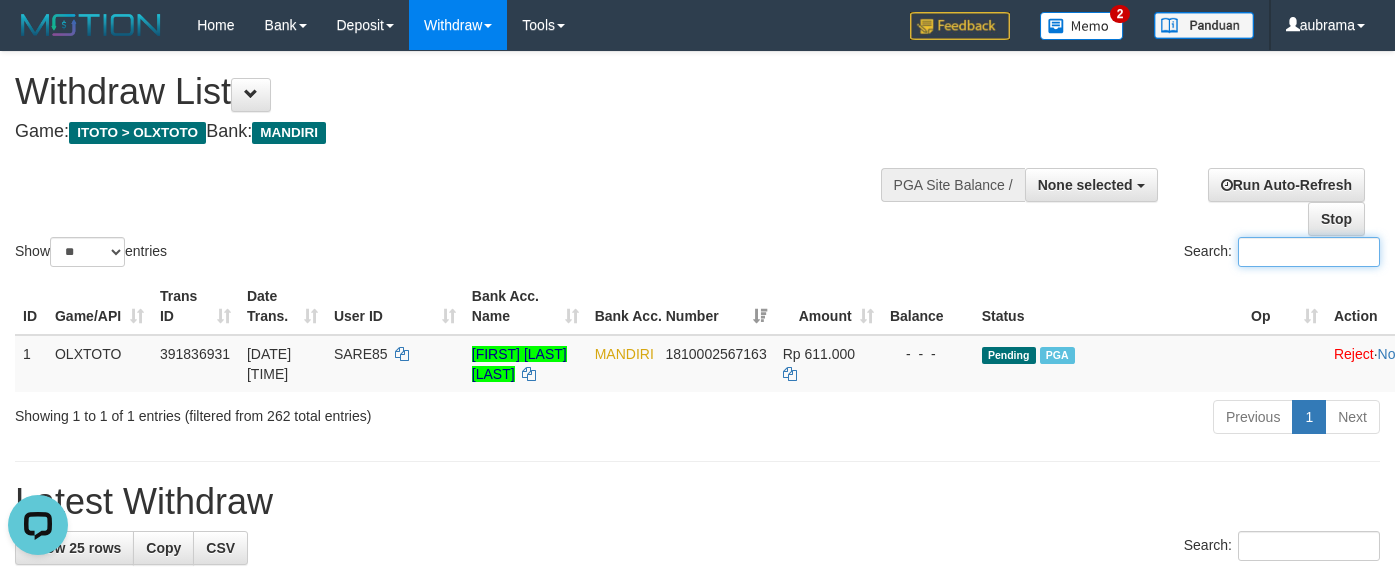 paste on "********" 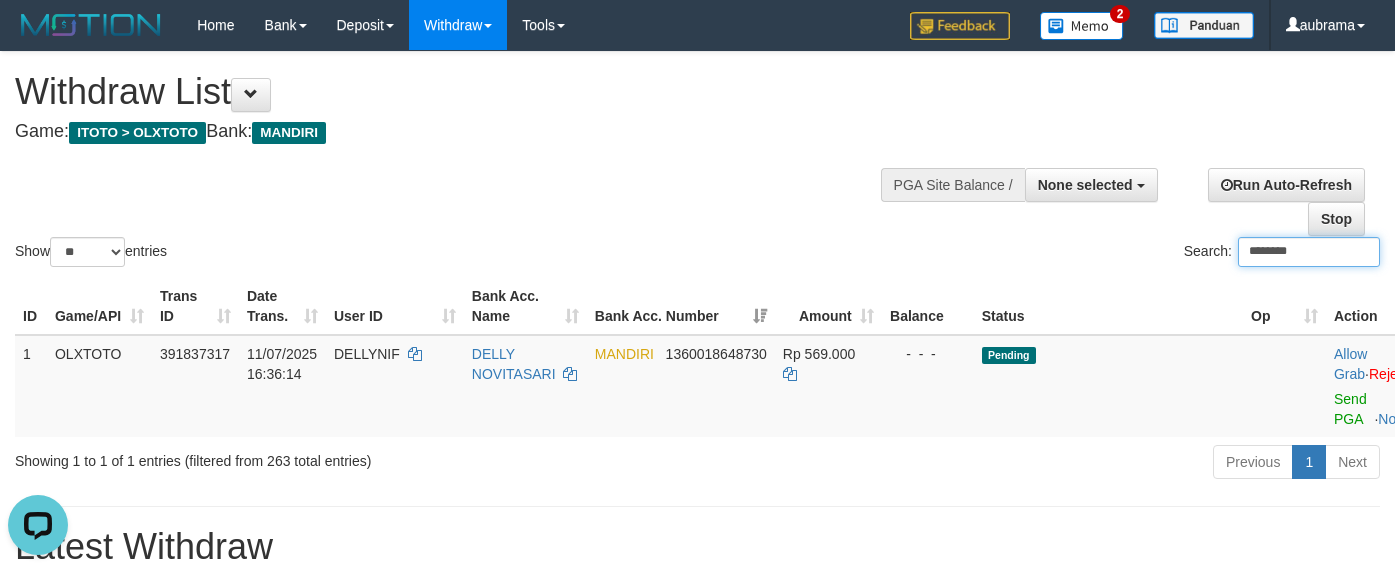 type on "********" 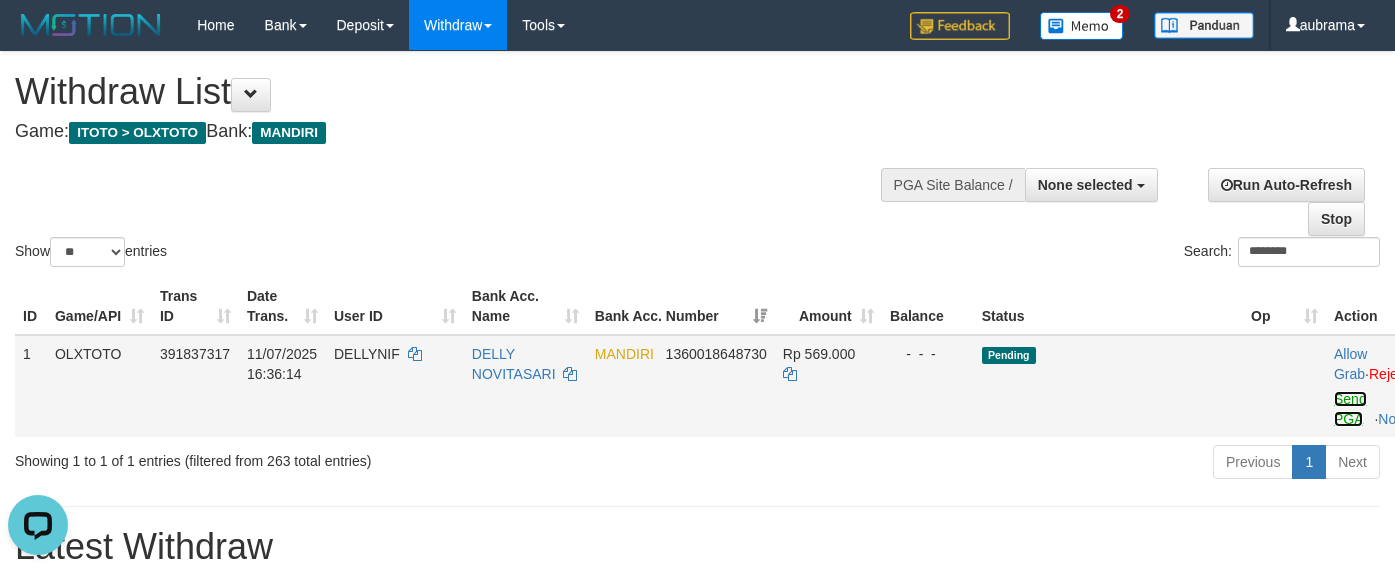click on "Send PGA" at bounding box center [1350, 409] 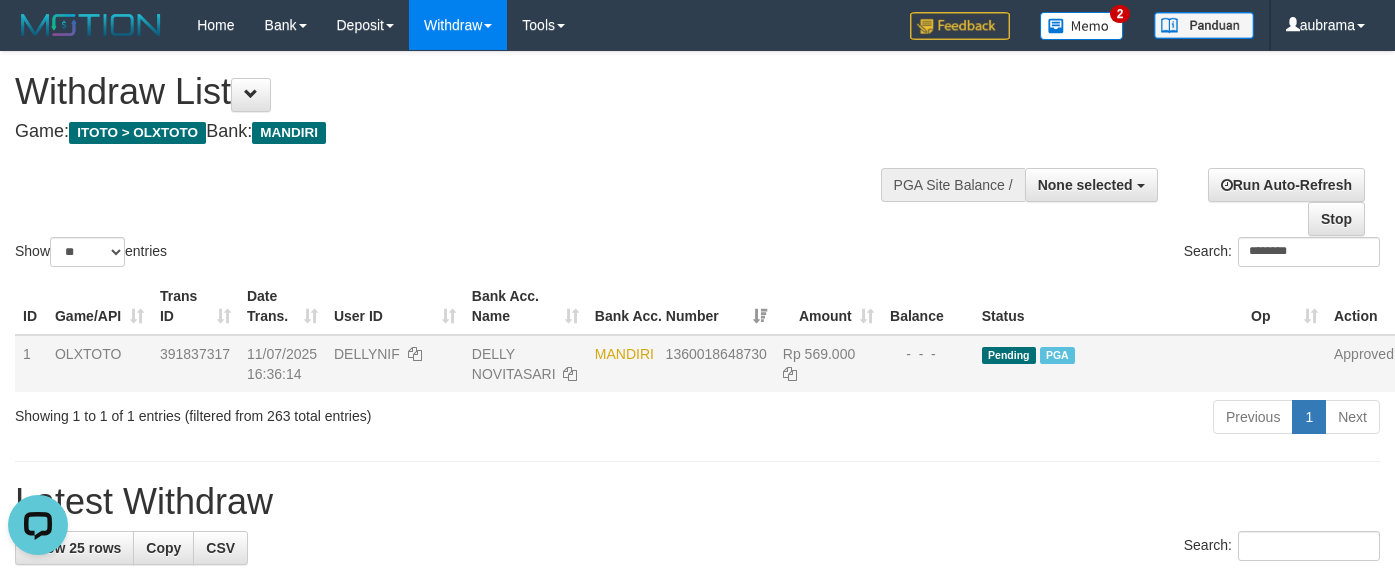 drag, startPoint x: 600, startPoint y: 102, endPoint x: 627, endPoint y: 81, distance: 34.20526 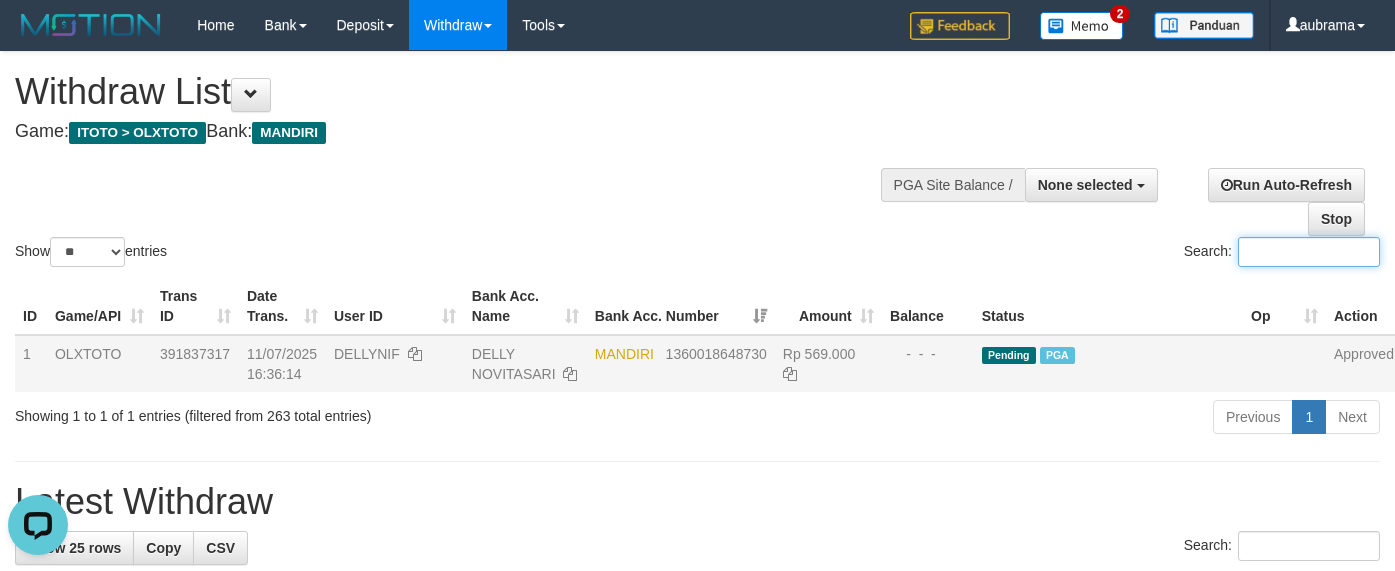 paste on "**********" 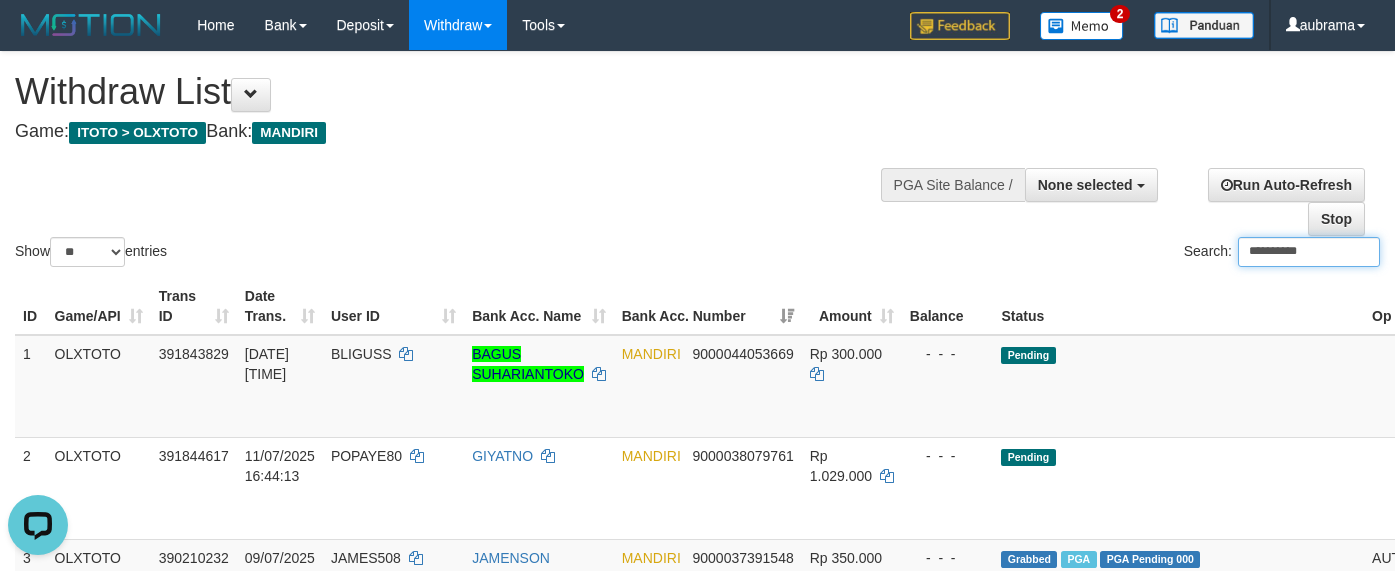 type on "**********" 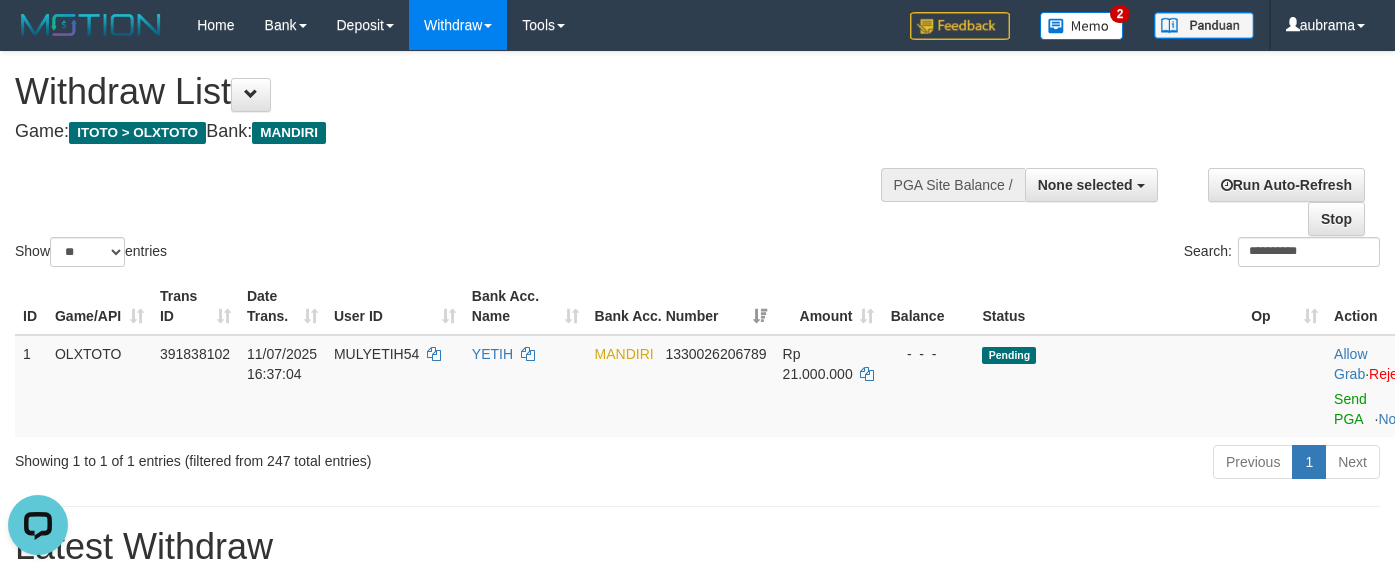click on "Withdraw List" at bounding box center (462, 92) 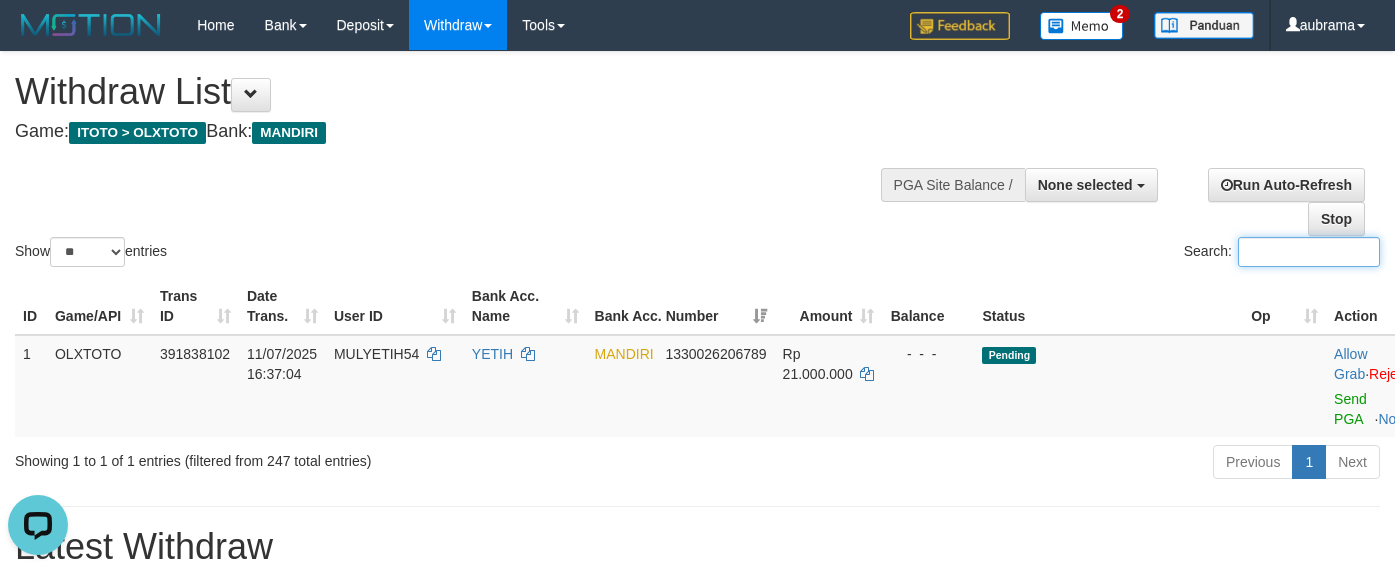 paste on "**********" 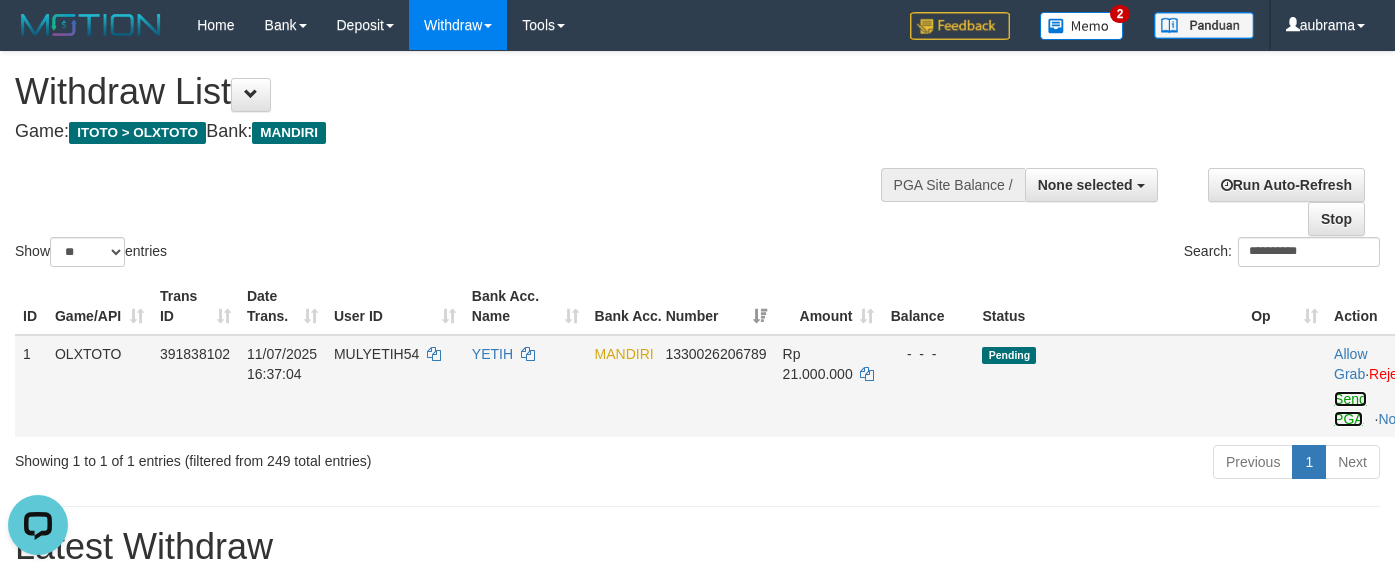 click on "Send PGA" at bounding box center (1350, 409) 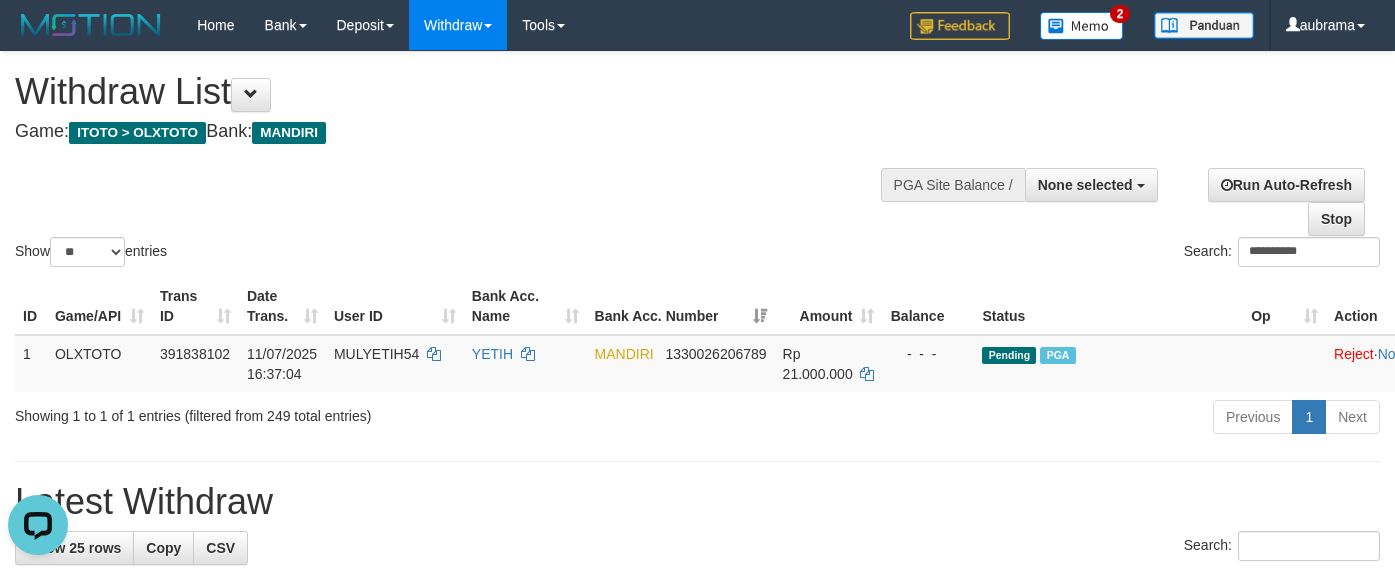 click on "**********" at bounding box center (697, 161) 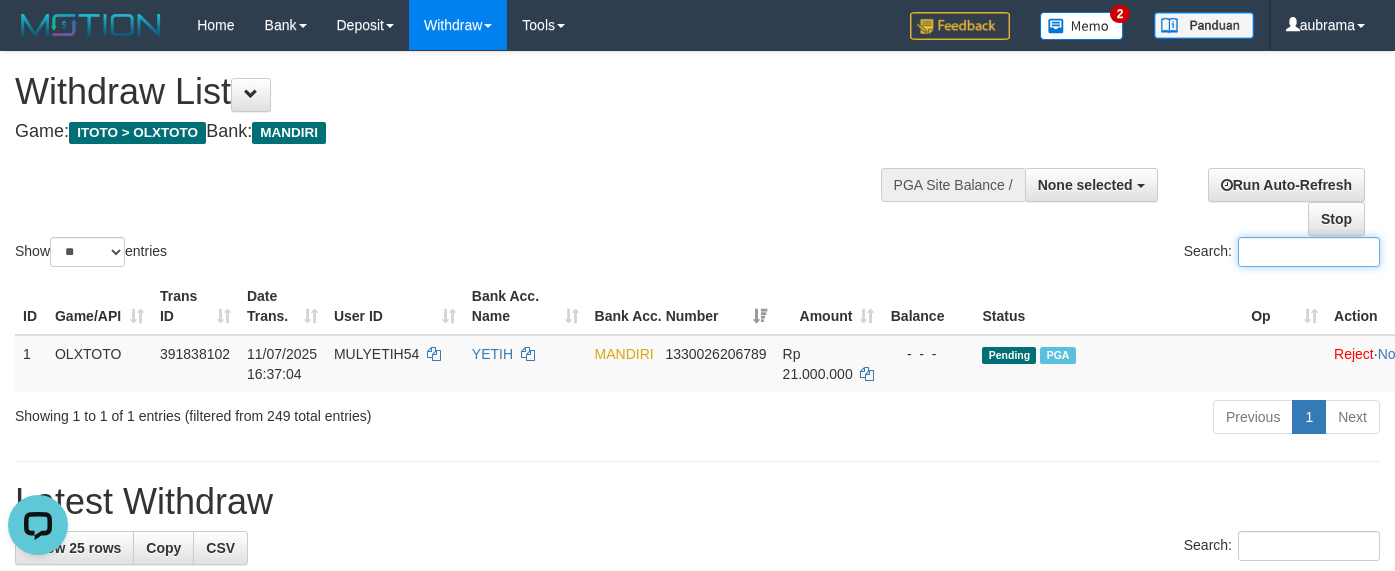 paste on "*******" 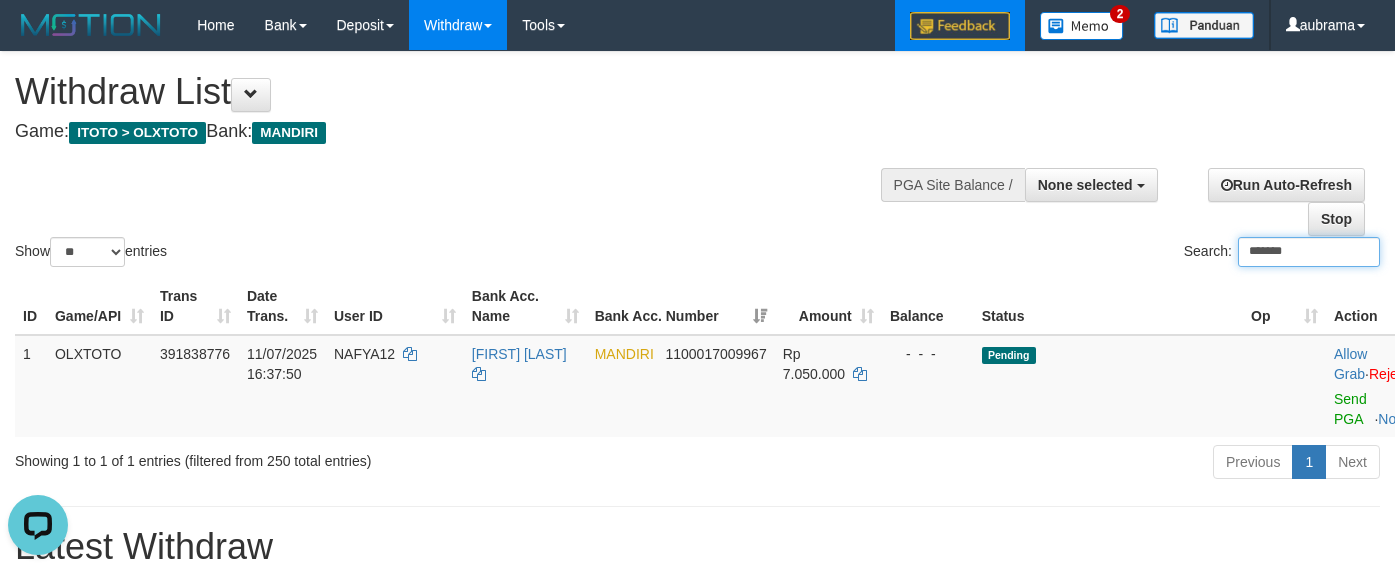 type on "*******" 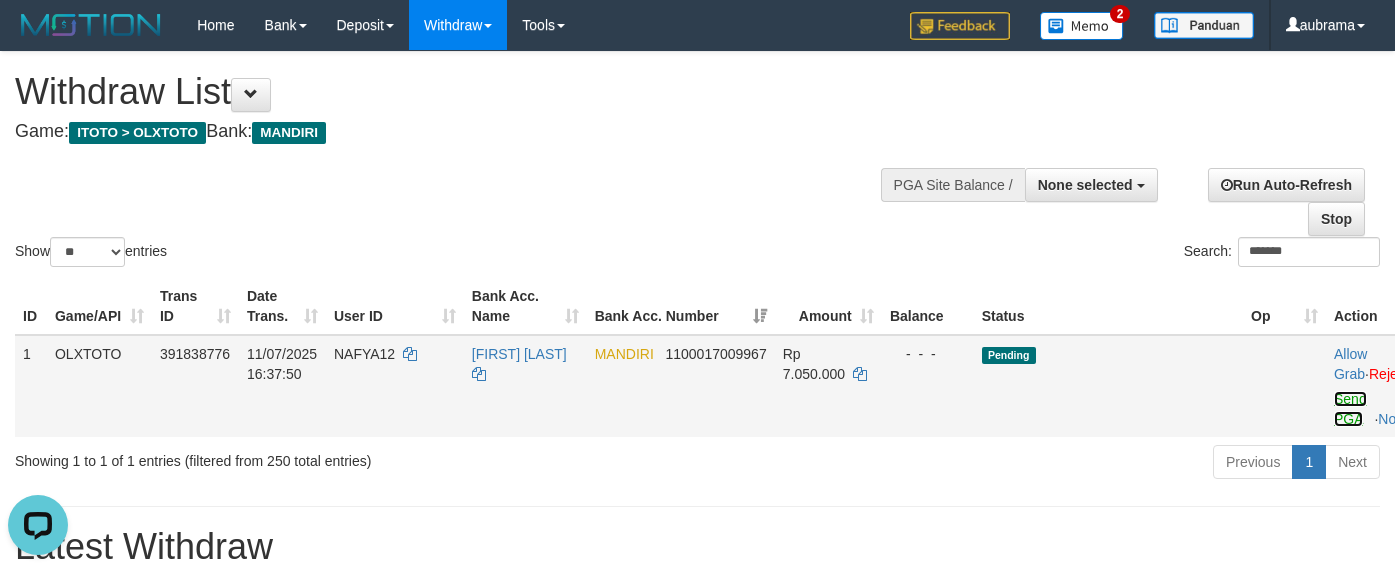 click on "Send PGA" at bounding box center [1350, 409] 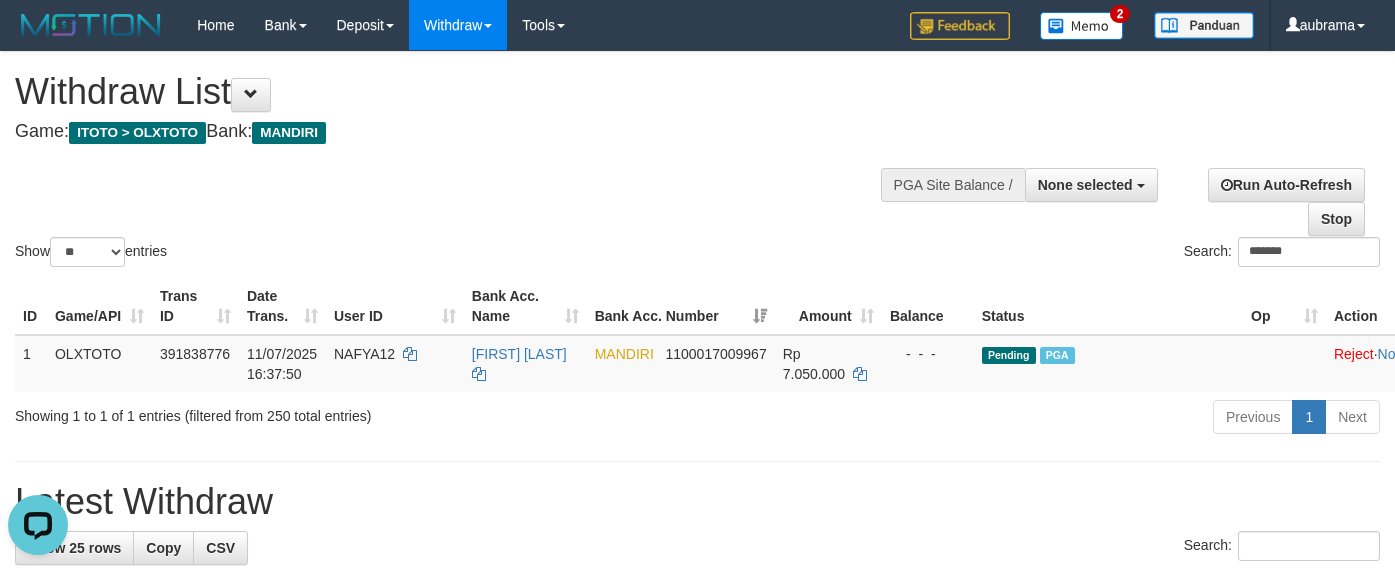 drag, startPoint x: 688, startPoint y: 138, endPoint x: 723, endPoint y: 97, distance: 53.90733 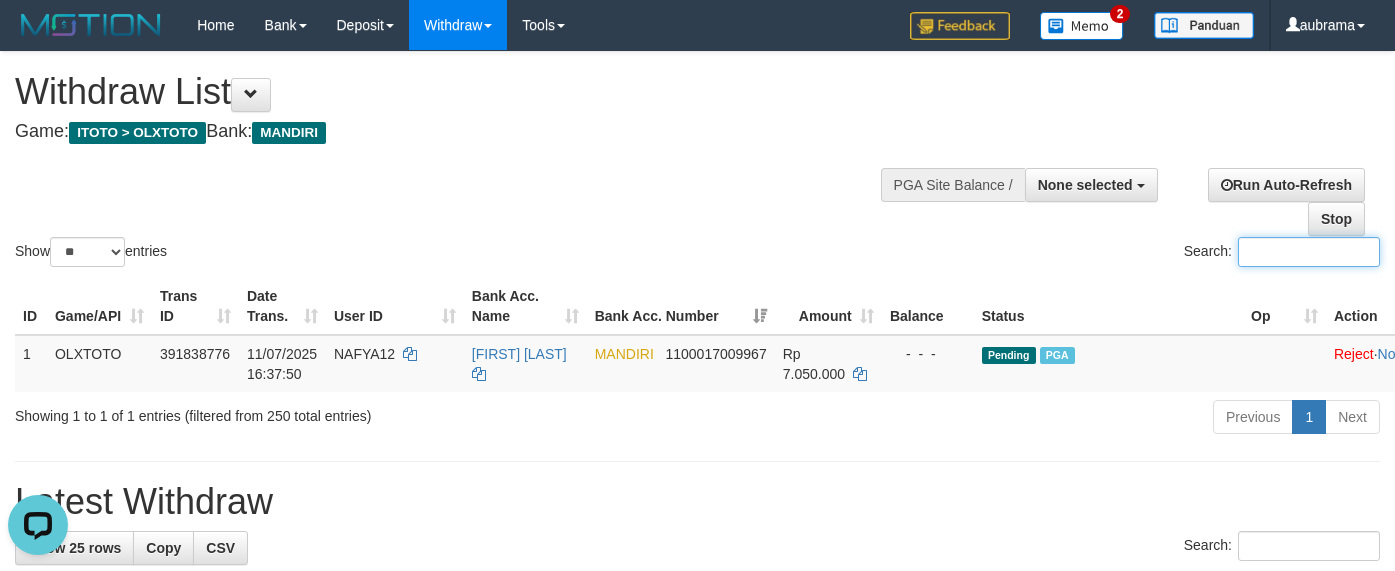 paste on "*******" 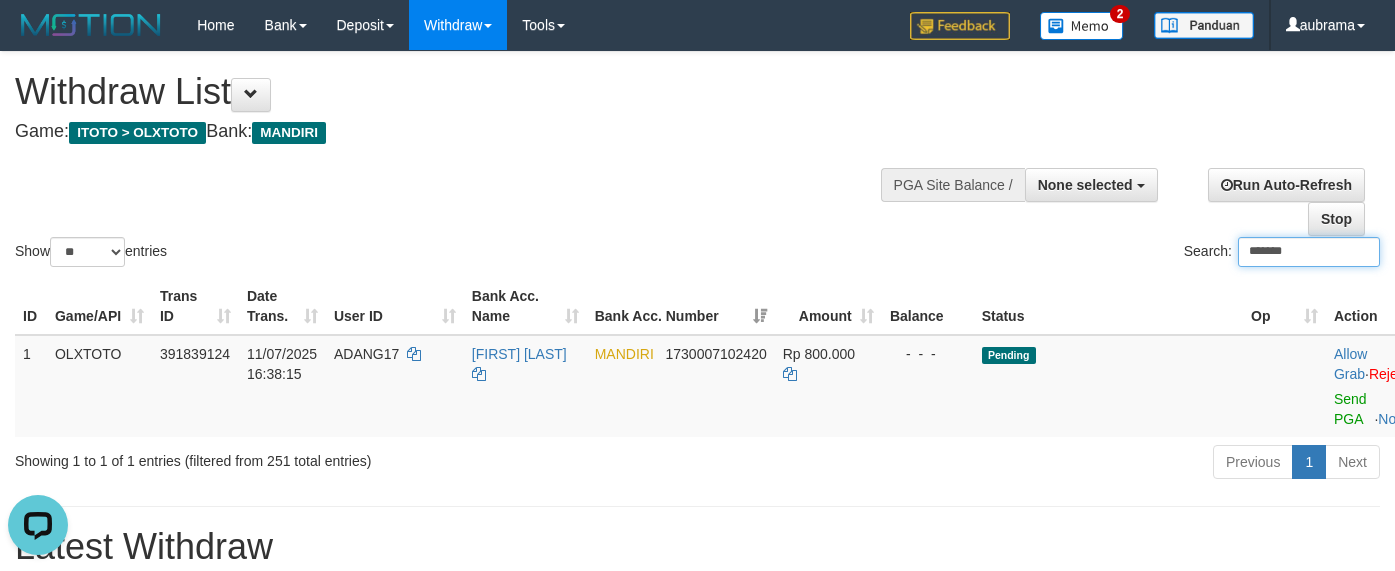 type on "*******" 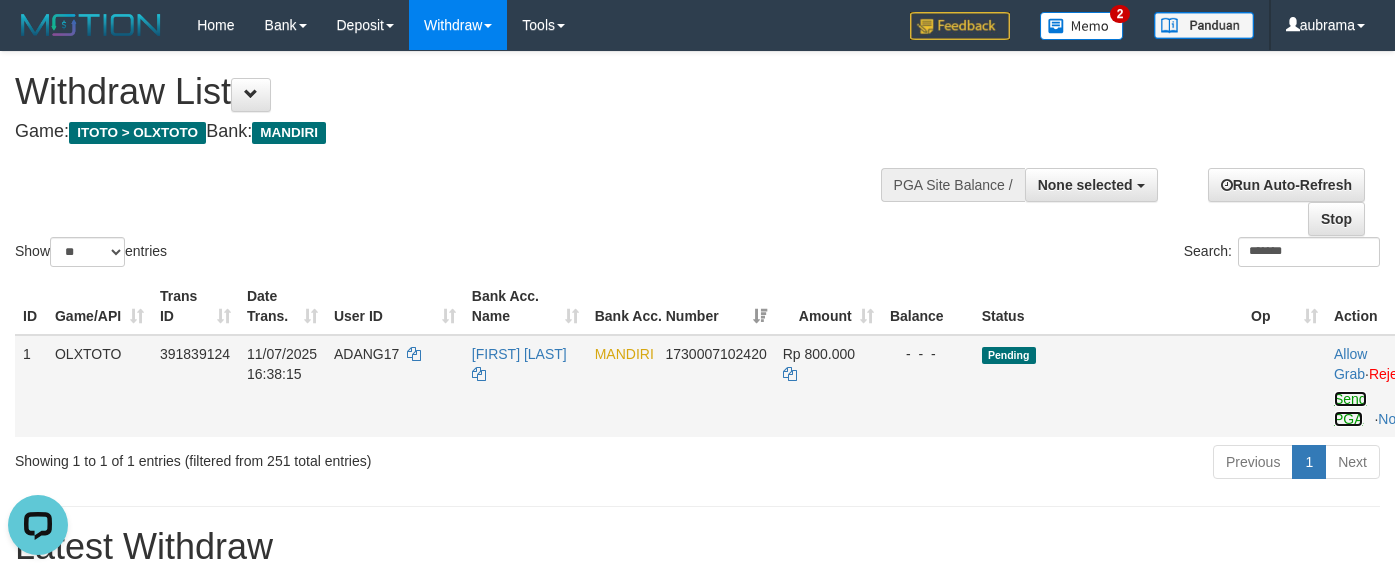 click on "Send PGA" at bounding box center [1350, 409] 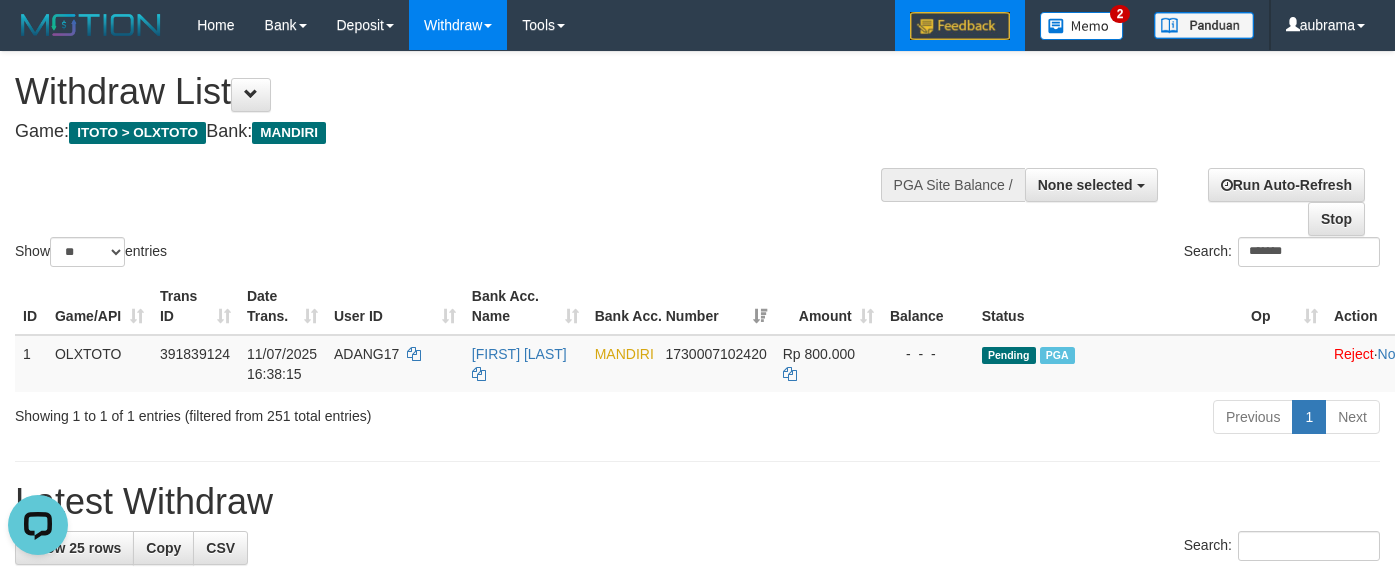drag, startPoint x: 858, startPoint y: 117, endPoint x: 910, endPoint y: 9, distance: 119.86659 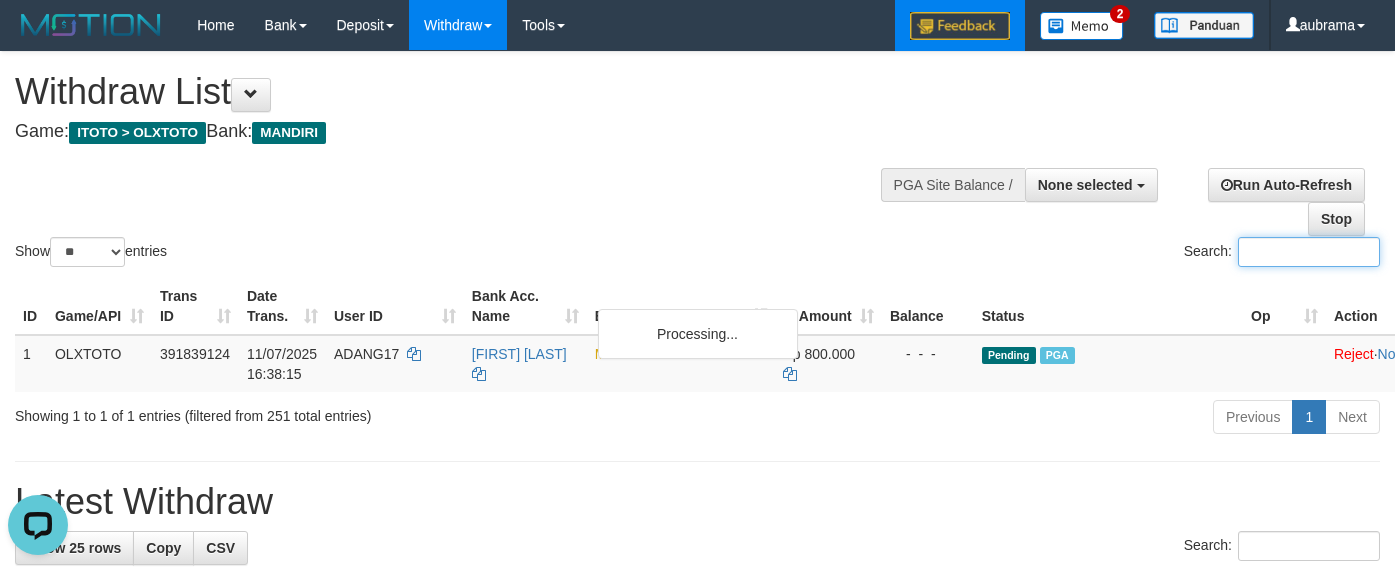 paste on "**********" 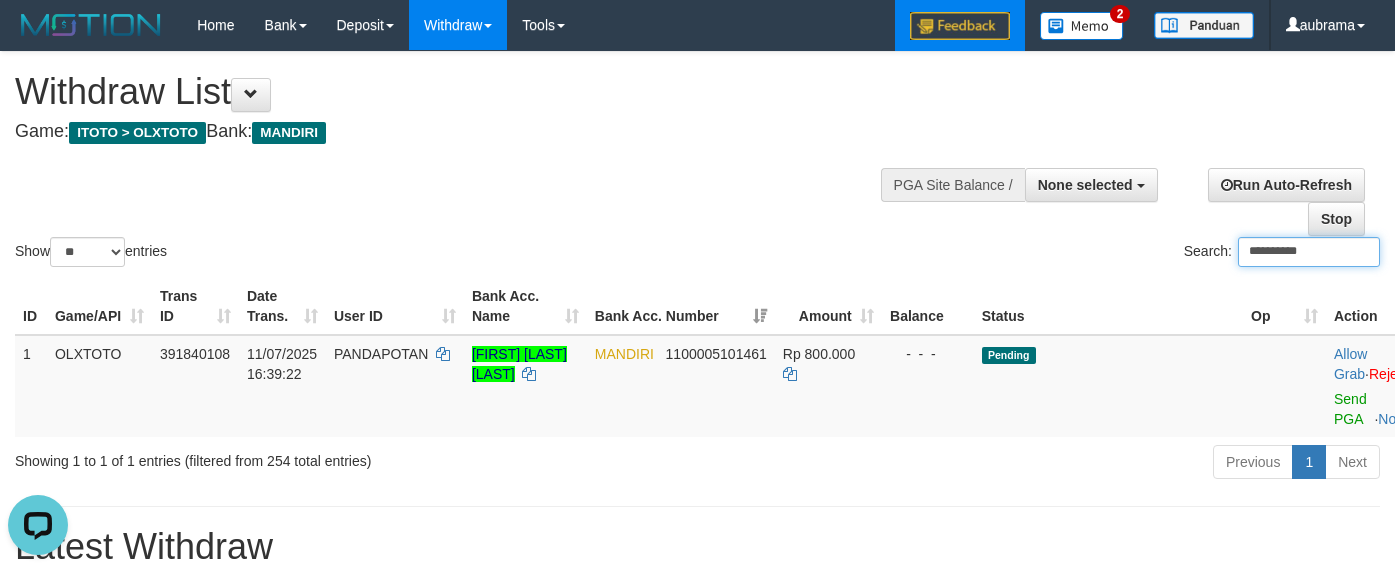 type on "**********" 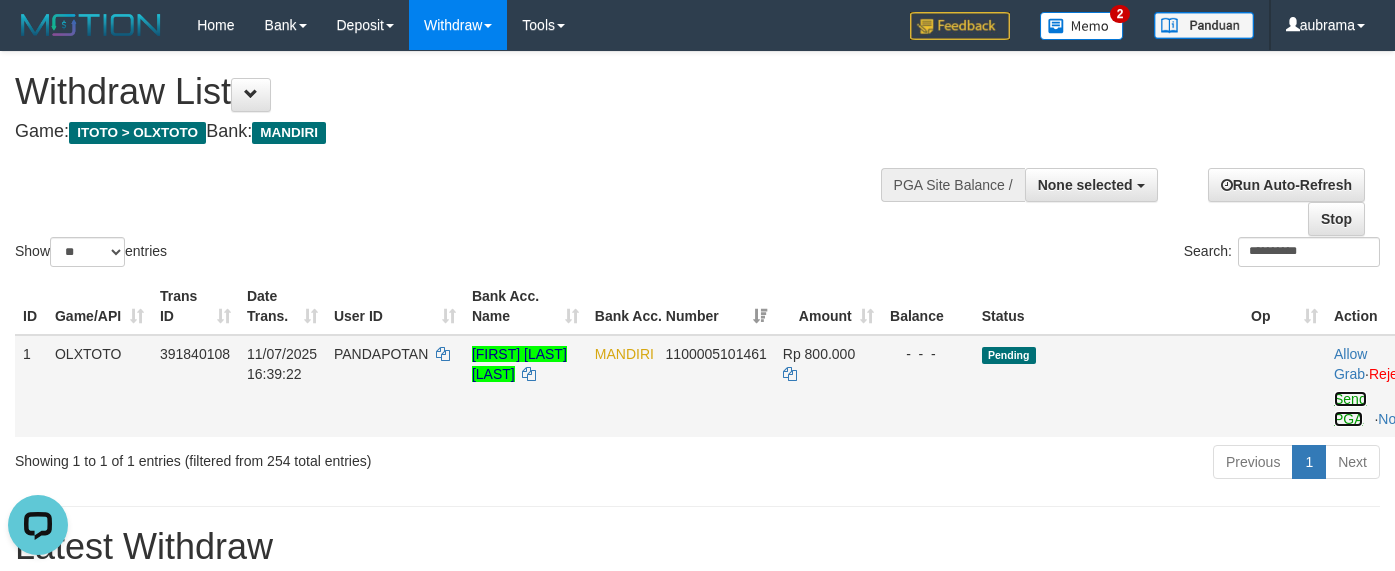 click on "Send PGA" at bounding box center (1350, 409) 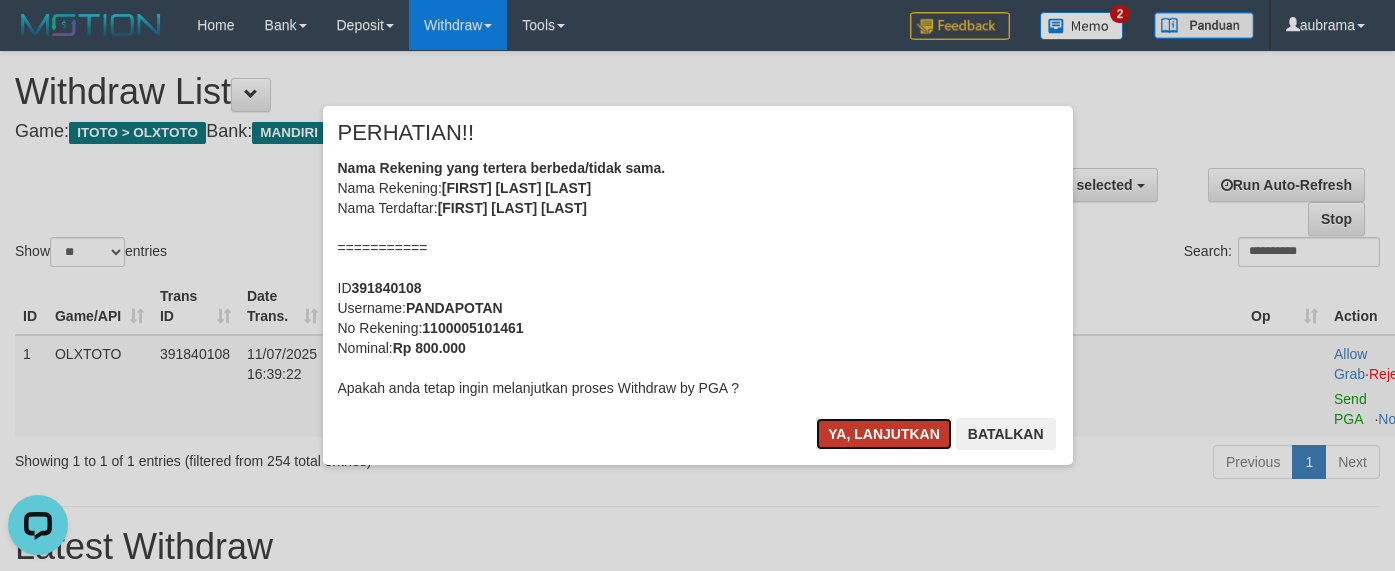 click on "Ya, lanjutkan" at bounding box center [884, 434] 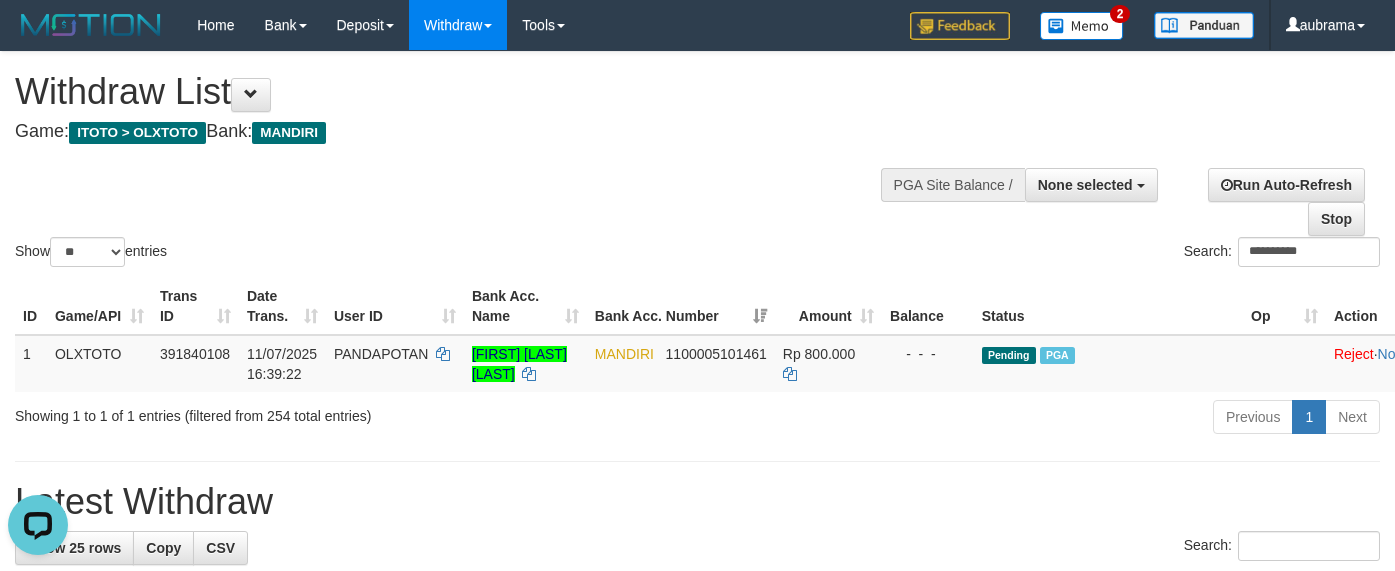 click on "Withdraw List
Game:   ITOTO > OLXTOTO    				Bank:   MANDIRI" at bounding box center [462, 106] 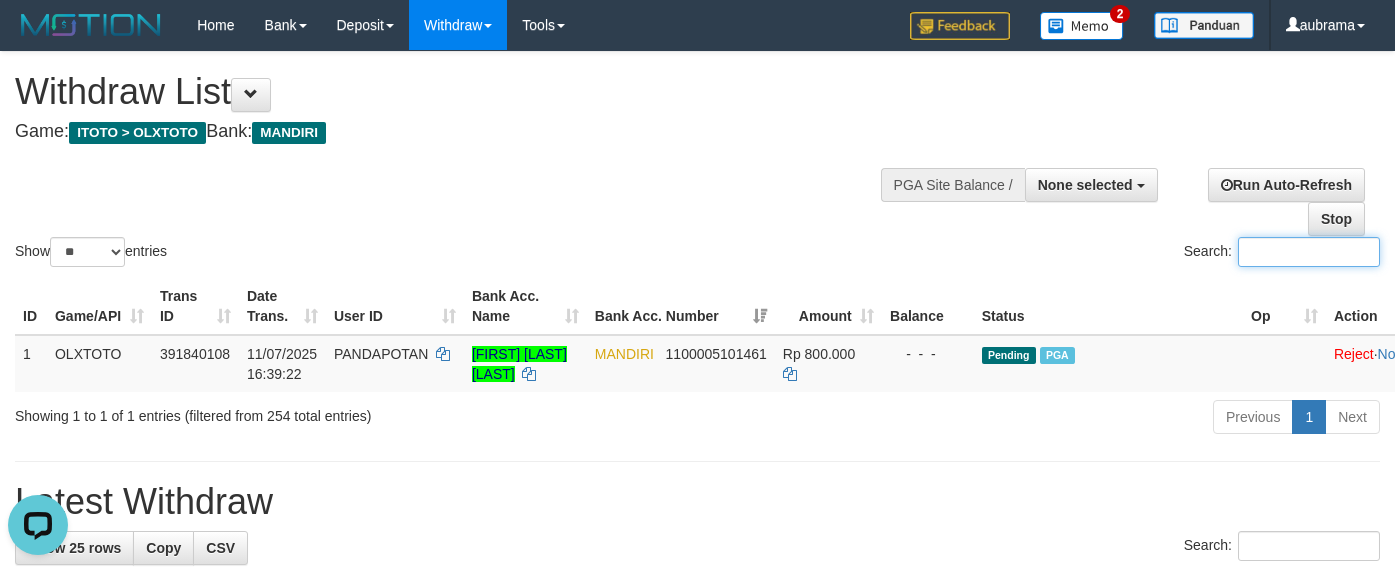 paste on "**********" 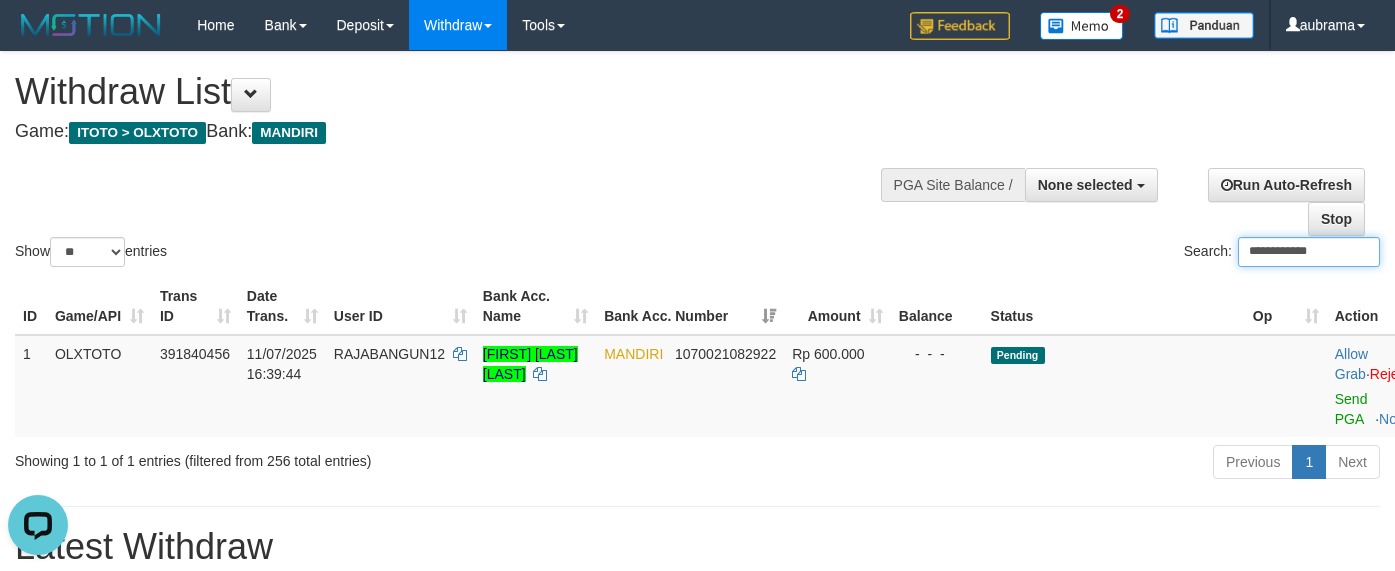 type on "**********" 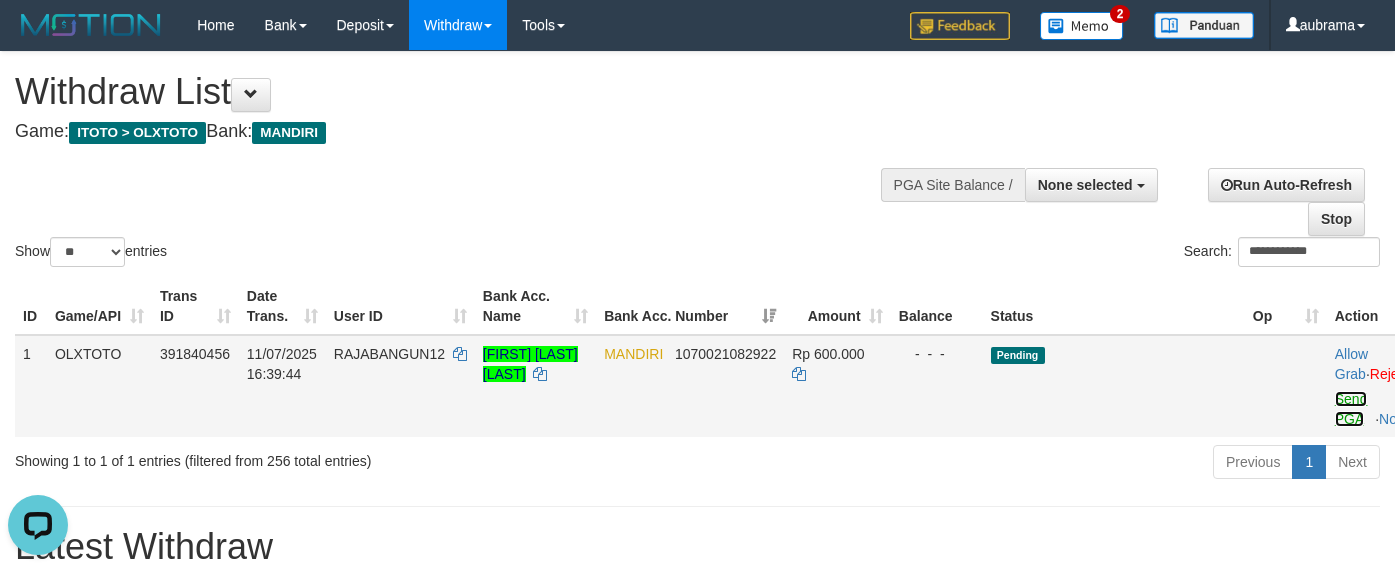 click on "Send PGA" at bounding box center [1351, 409] 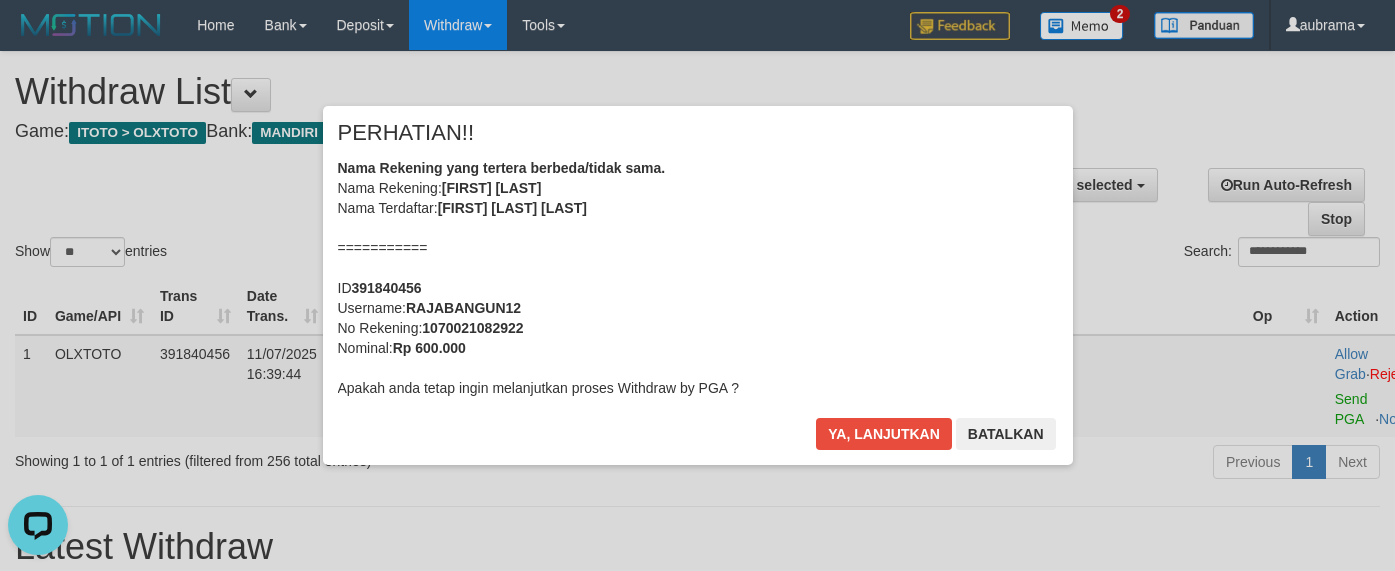 click on "× PERHATIAN!! Nama Rekening yang tertera berbeda/tidak sama. Nama Rekening:  RAJA BANGUN SIGALING Nama Terdaftar:  RAJA BANGUN SIGALINGGING =========== ID  391840456 Username:  RAJABANGUN12 No Rekening:  1070021082922 Nominal:  Rp 600.000 Apakah anda tetap ingin melanjutkan proses Withdraw by PGA ? Ya, lanjutkan Batalkan" at bounding box center [698, 285] 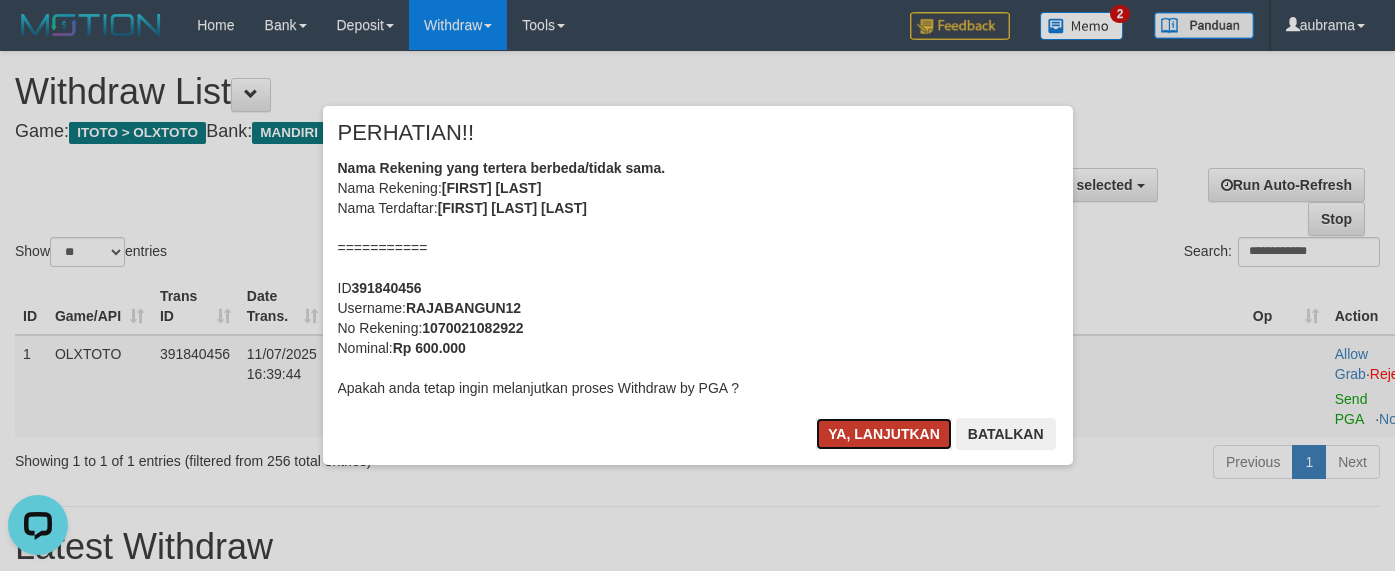 click on "Ya, lanjutkan" at bounding box center (884, 434) 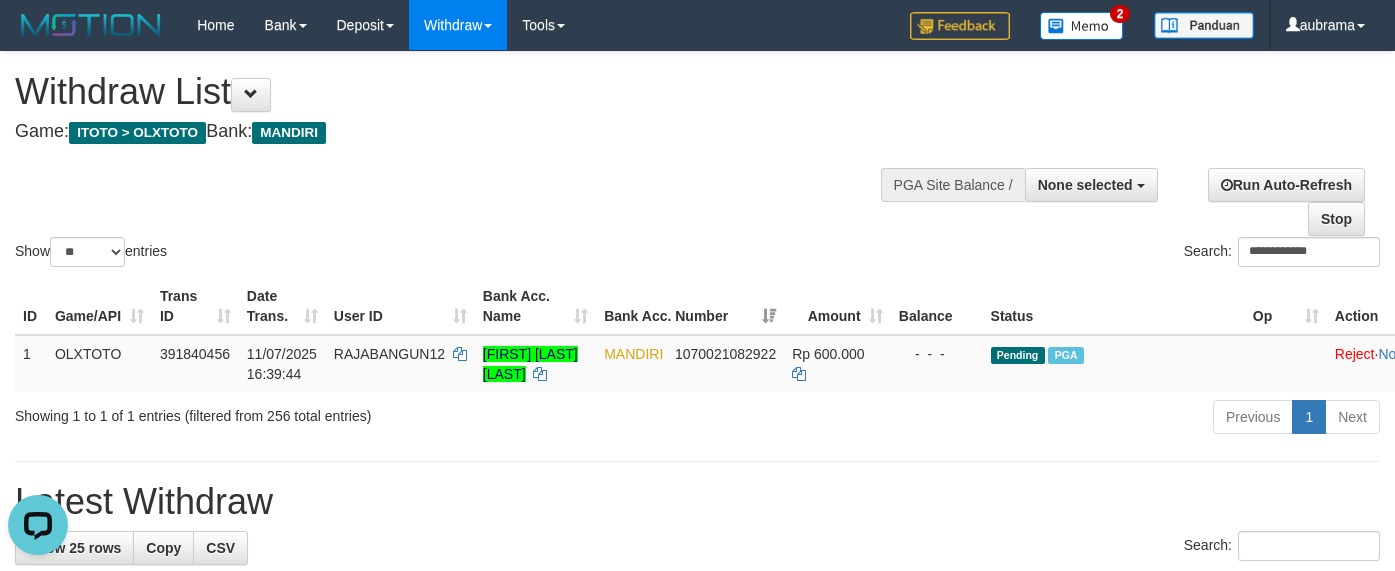 drag, startPoint x: 789, startPoint y: 210, endPoint x: 796, endPoint y: 195, distance: 16.552946 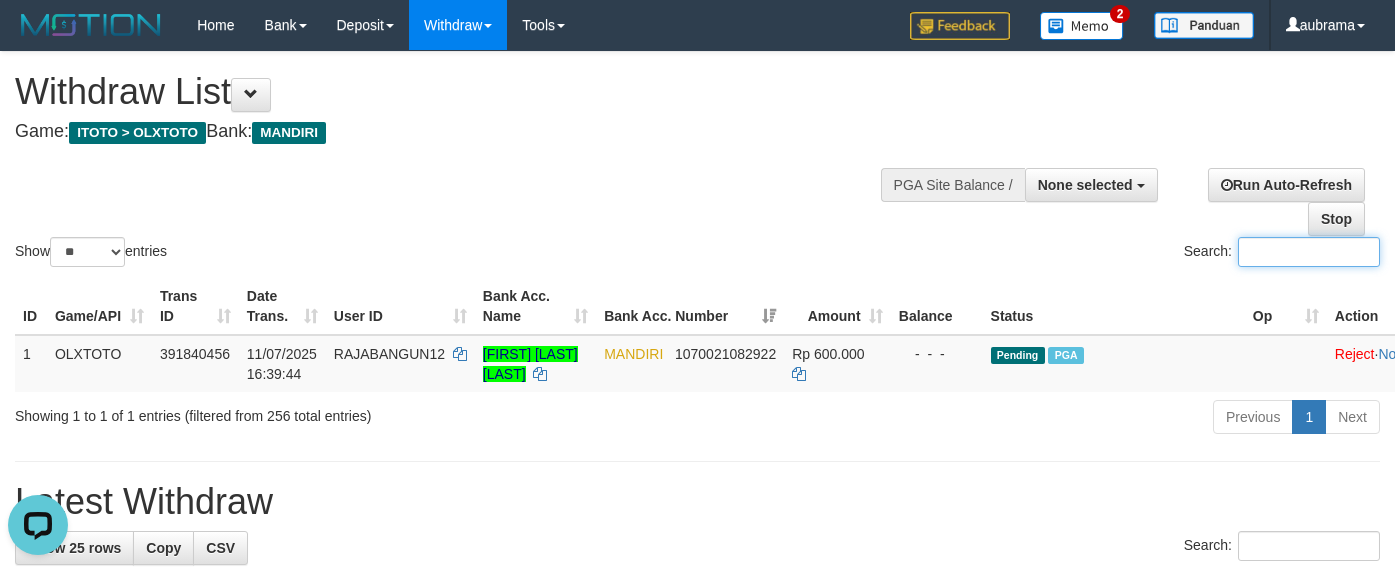 paste on "********" 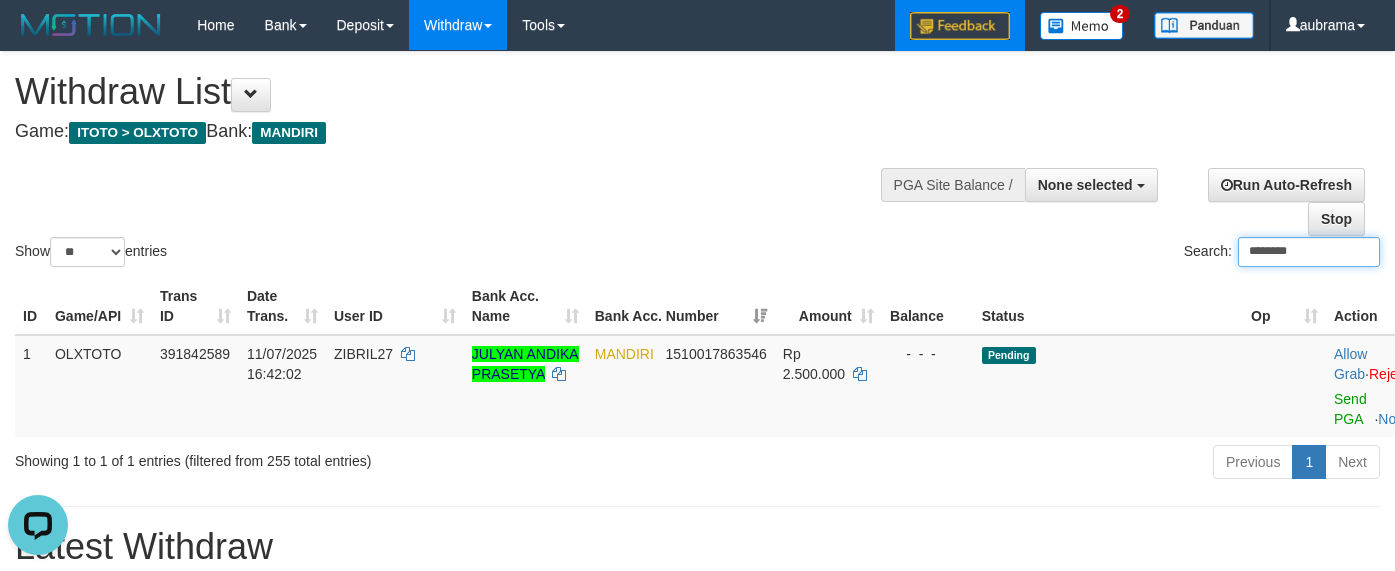 type on "********" 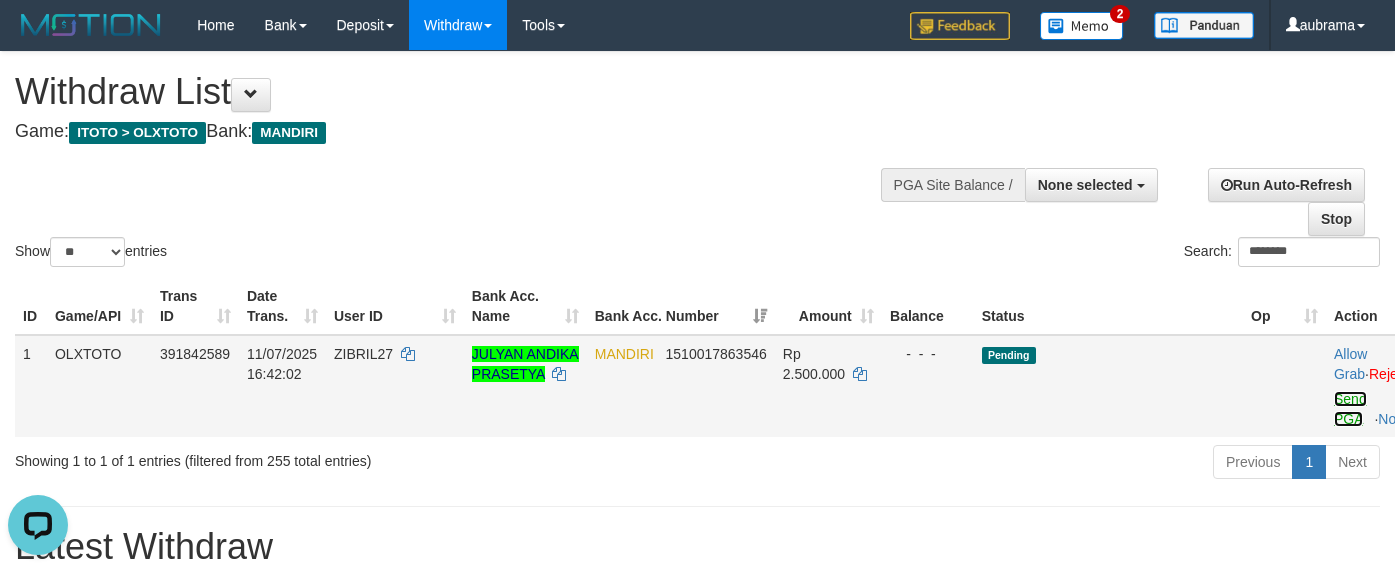 click on "Send PGA" at bounding box center (1350, 409) 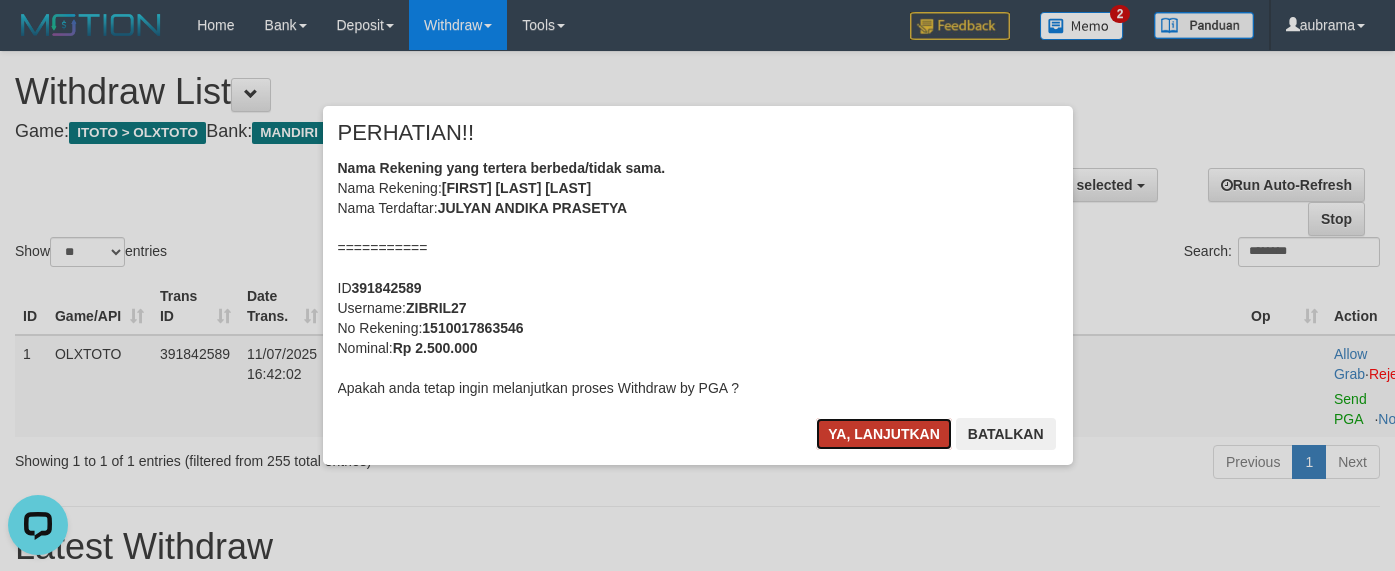 click on "Ya, lanjutkan" at bounding box center [884, 434] 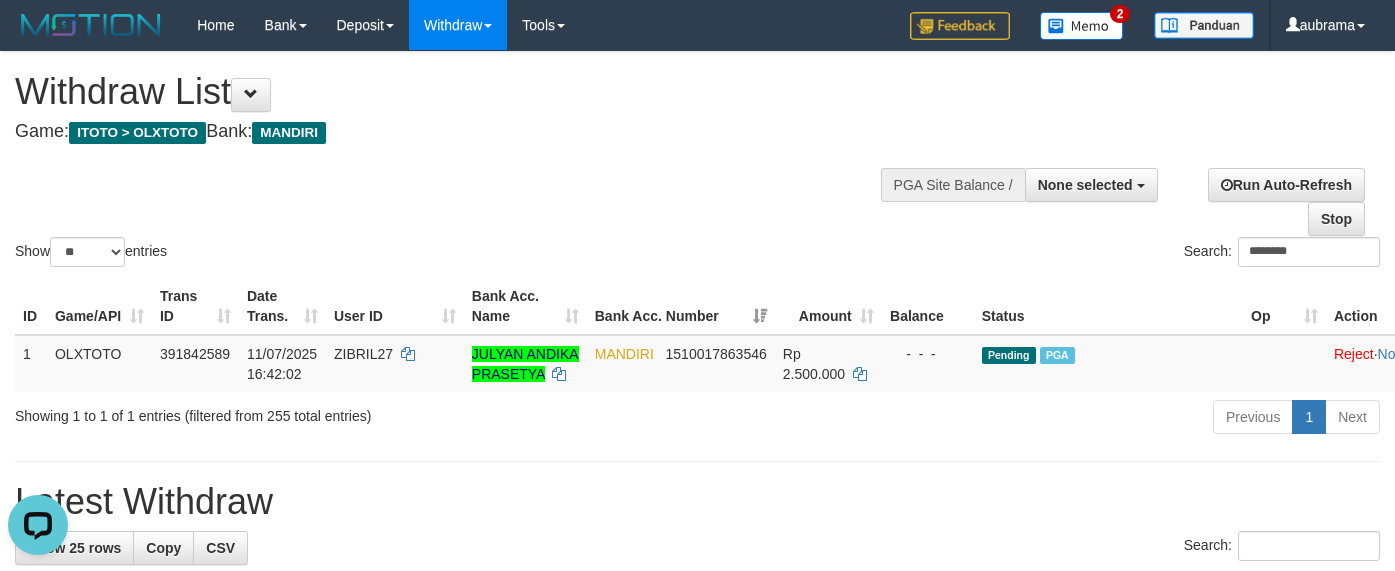 drag, startPoint x: 681, startPoint y: 72, endPoint x: 751, endPoint y: 67, distance: 70.178345 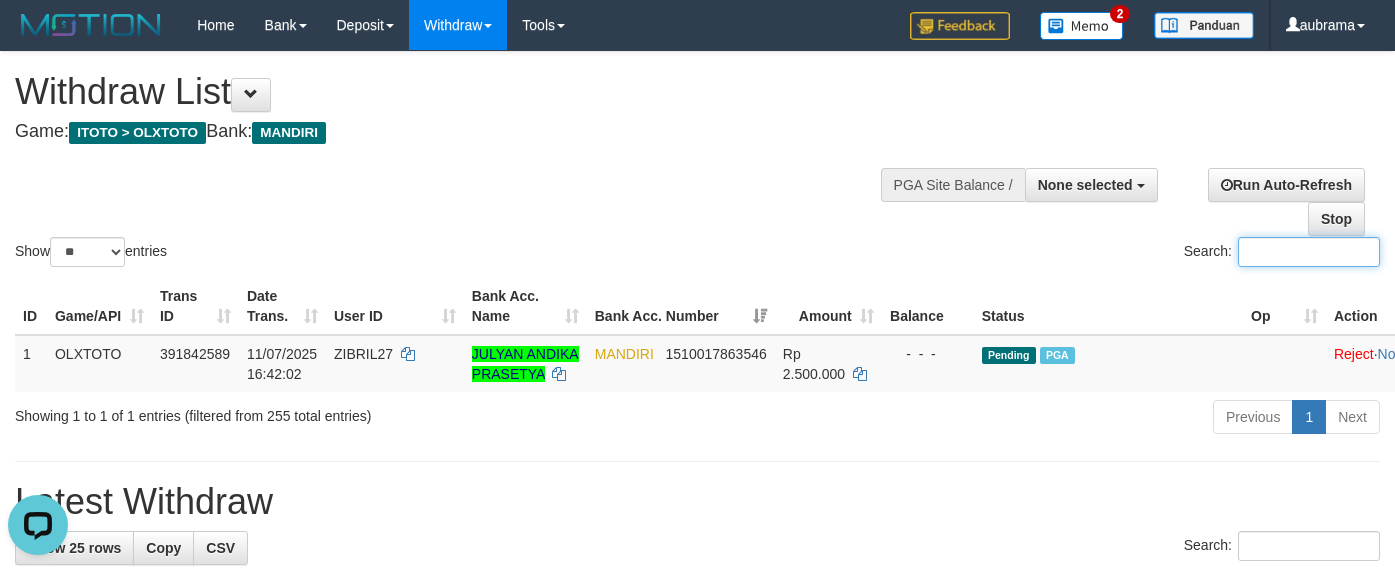 paste on "*******" 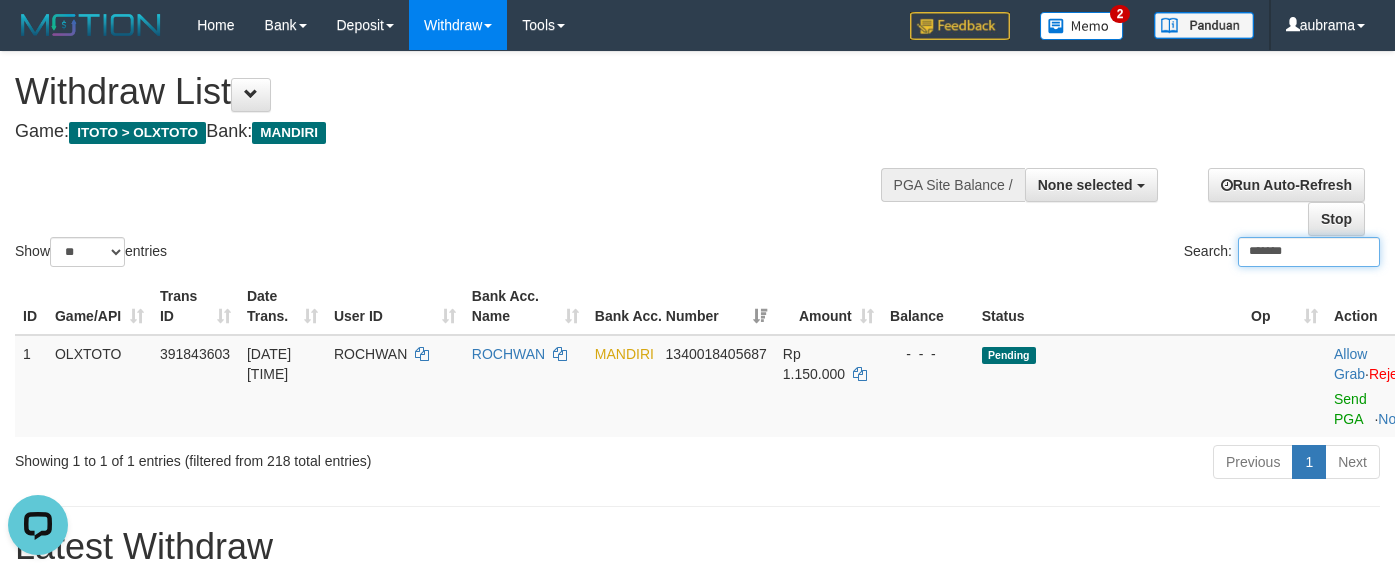 type on "*******" 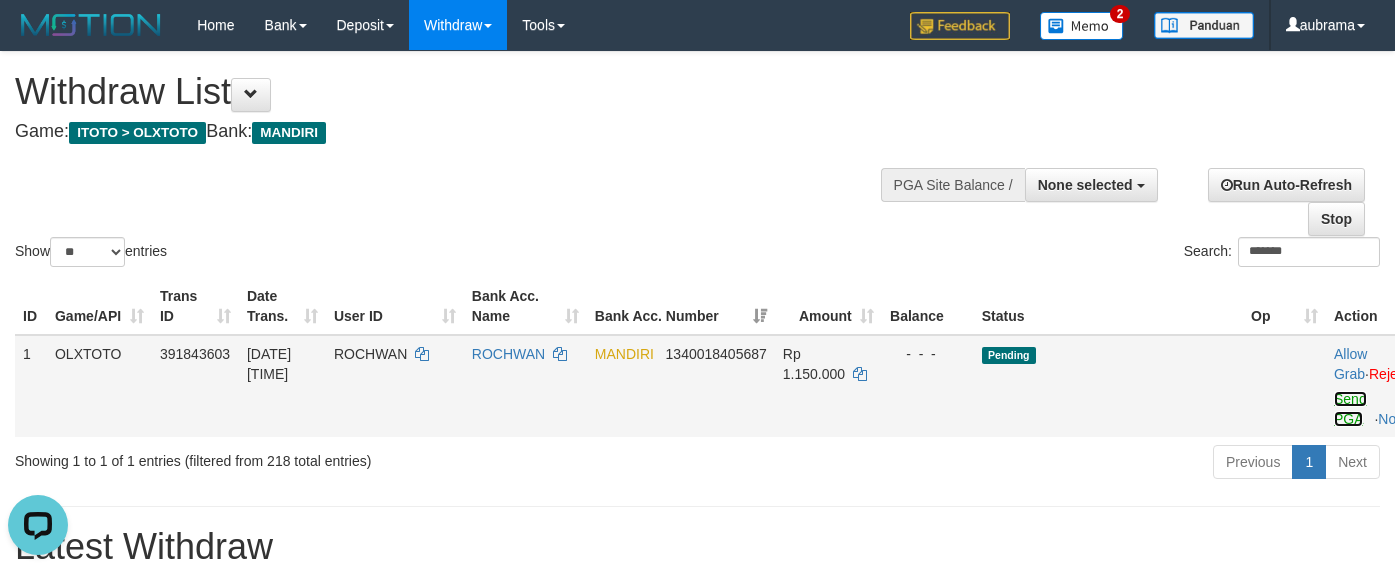 click on "Send PGA" at bounding box center (1350, 409) 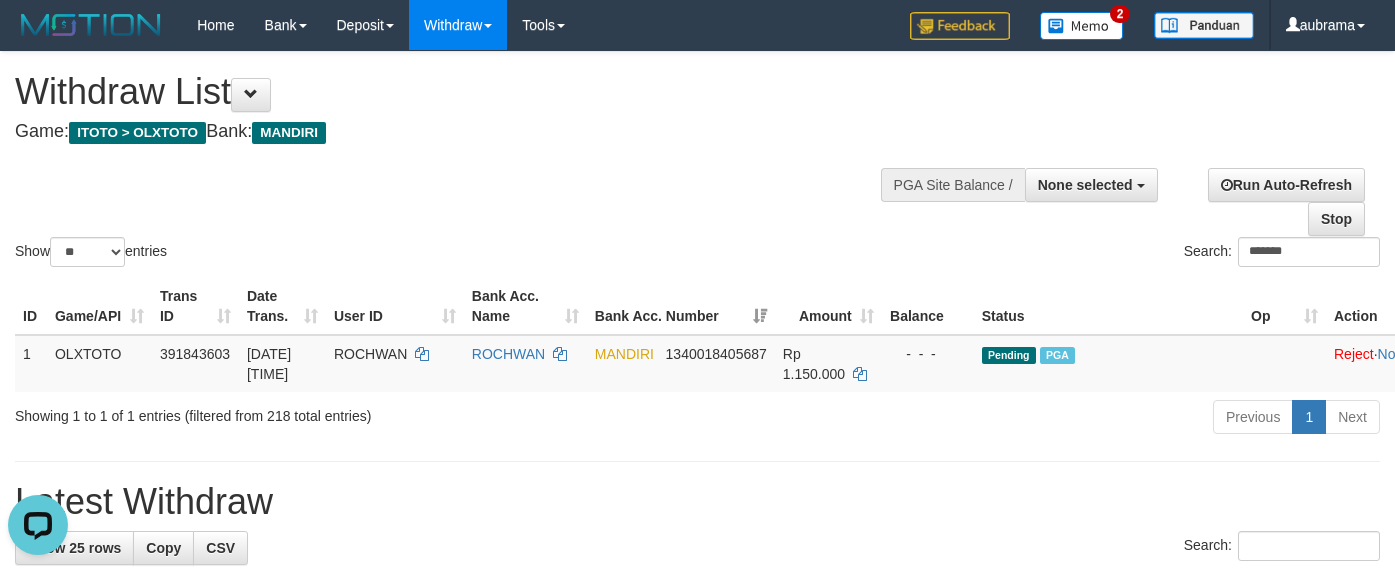 click on "**********" at bounding box center [470, 101] 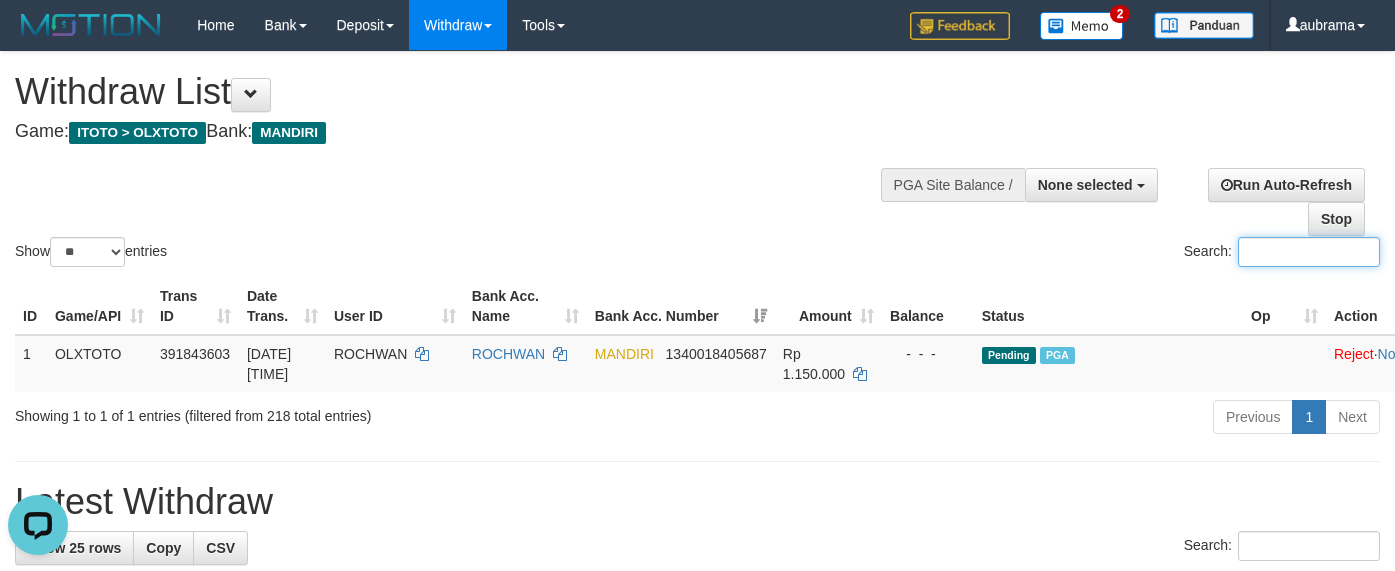 paste on "*******" 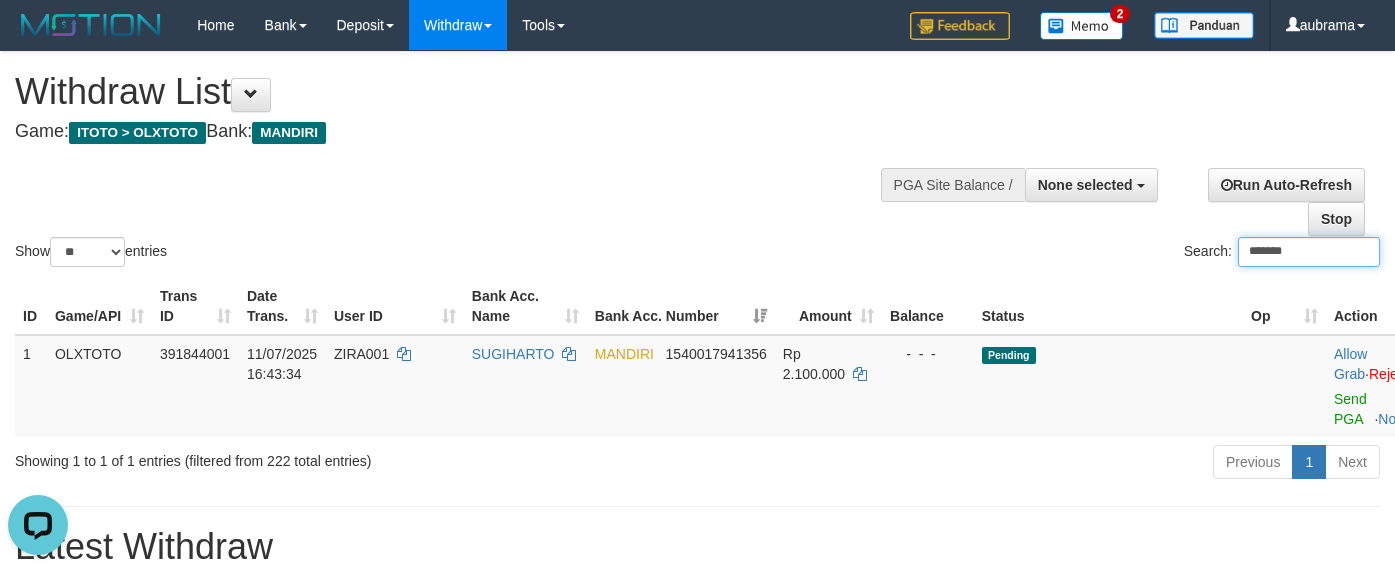 type on "*******" 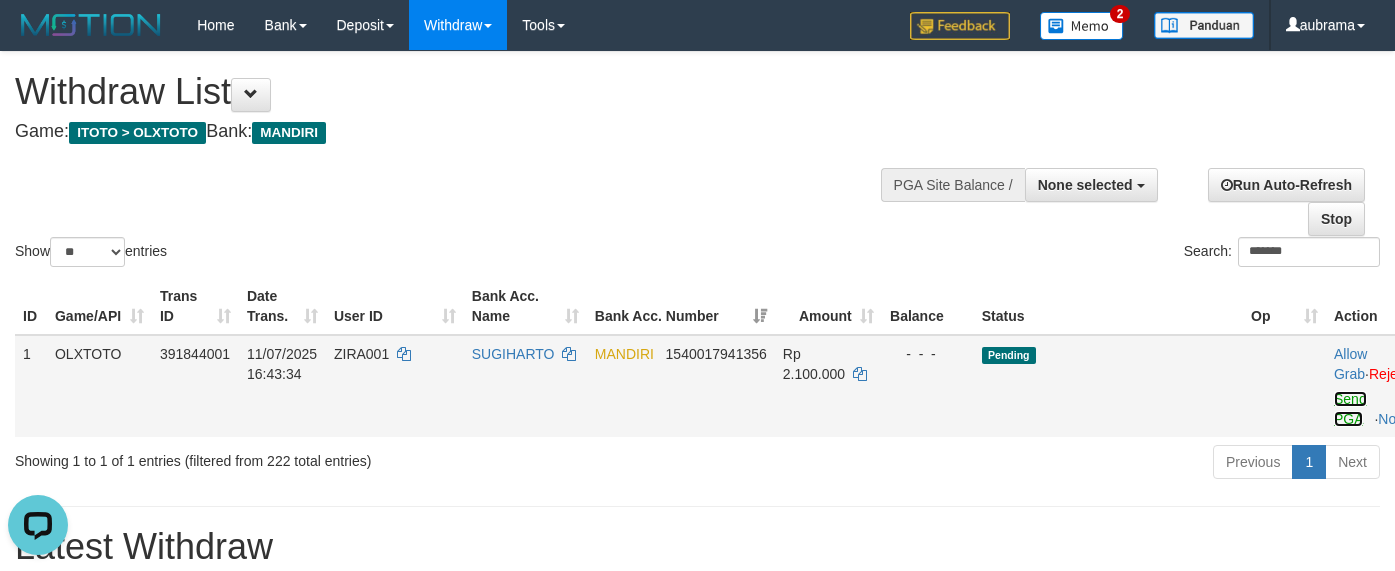 click on "Send PGA" at bounding box center [1350, 409] 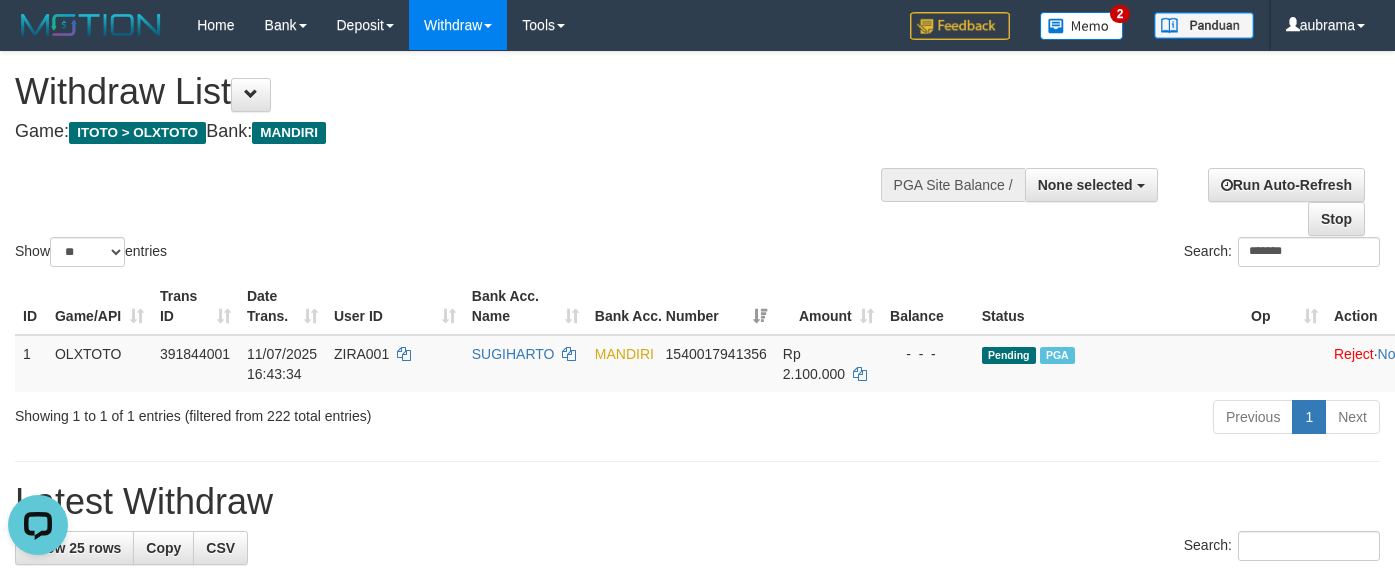 click on "Show  ** ** ** ***  entries Search: *******" at bounding box center (697, 161) 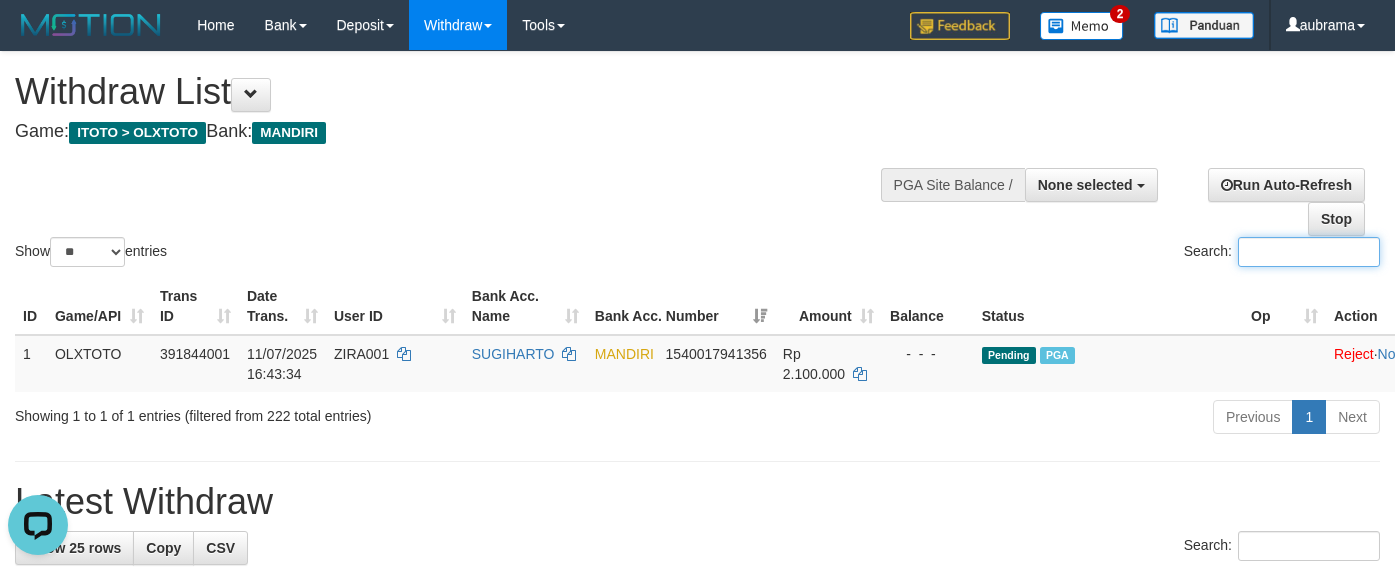 paste on "*****" 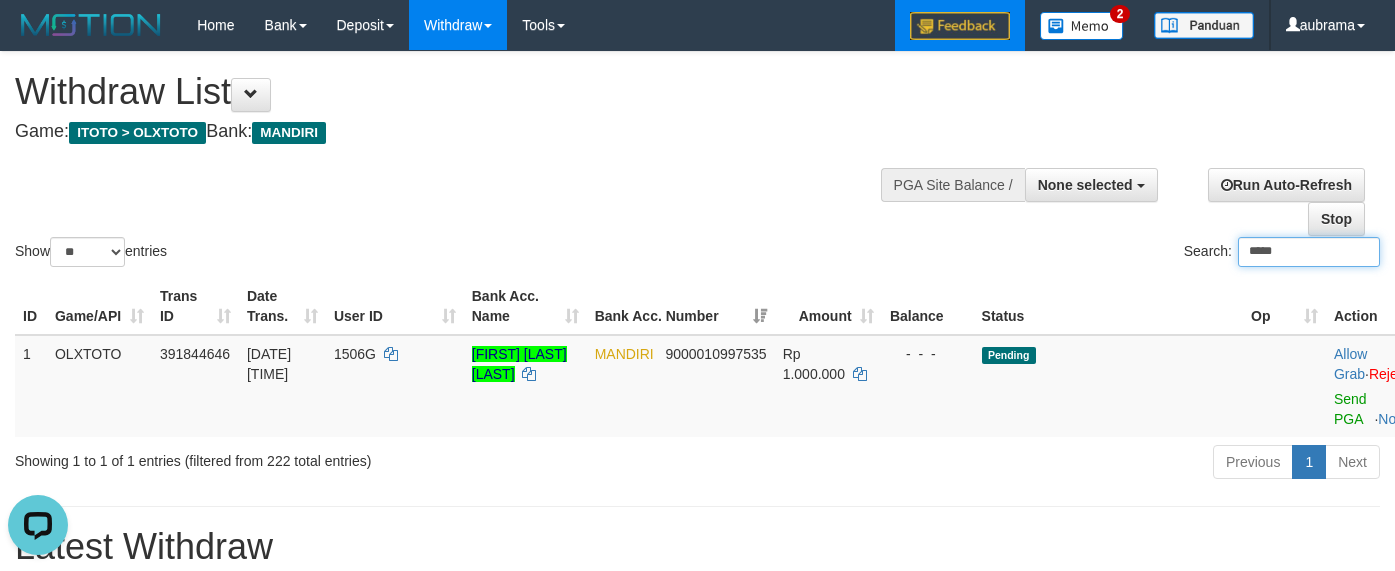 type on "*****" 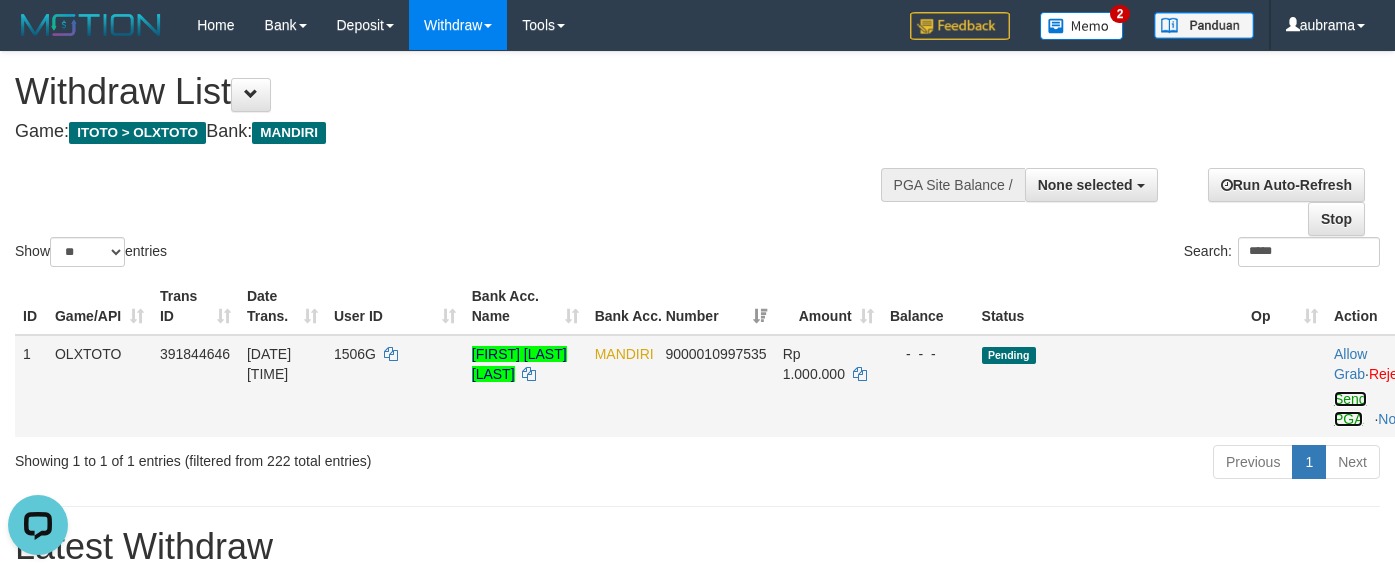 click on "Send PGA" at bounding box center (1350, 409) 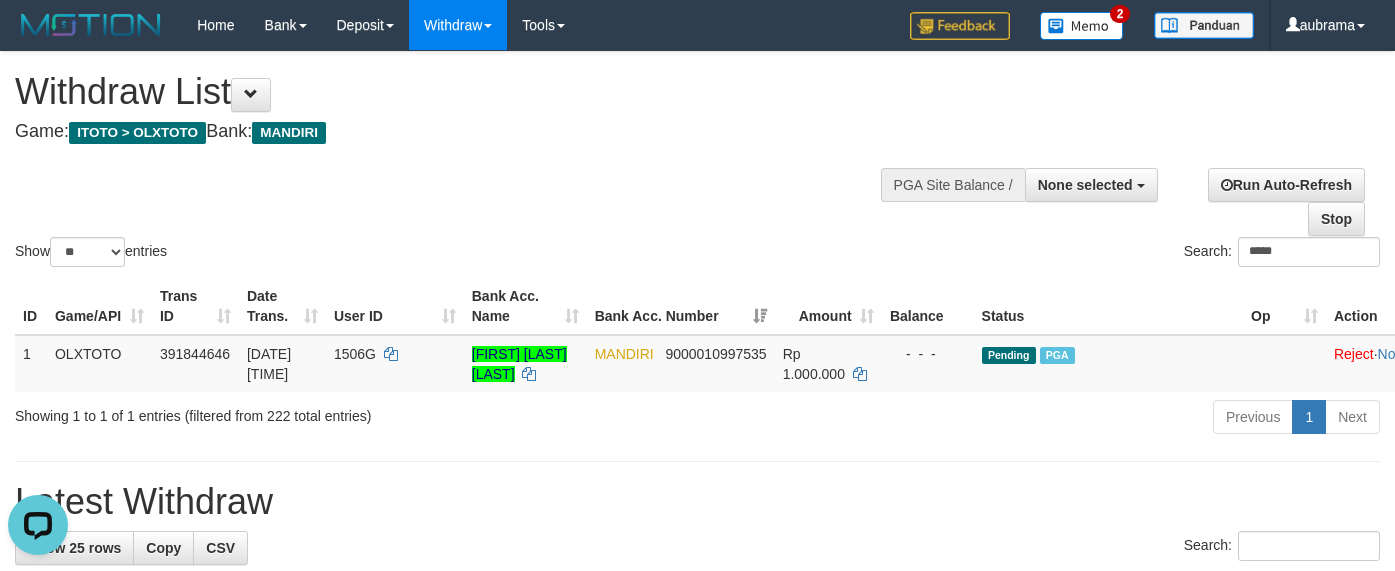 drag, startPoint x: 829, startPoint y: 214, endPoint x: 811, endPoint y: 172, distance: 45.694637 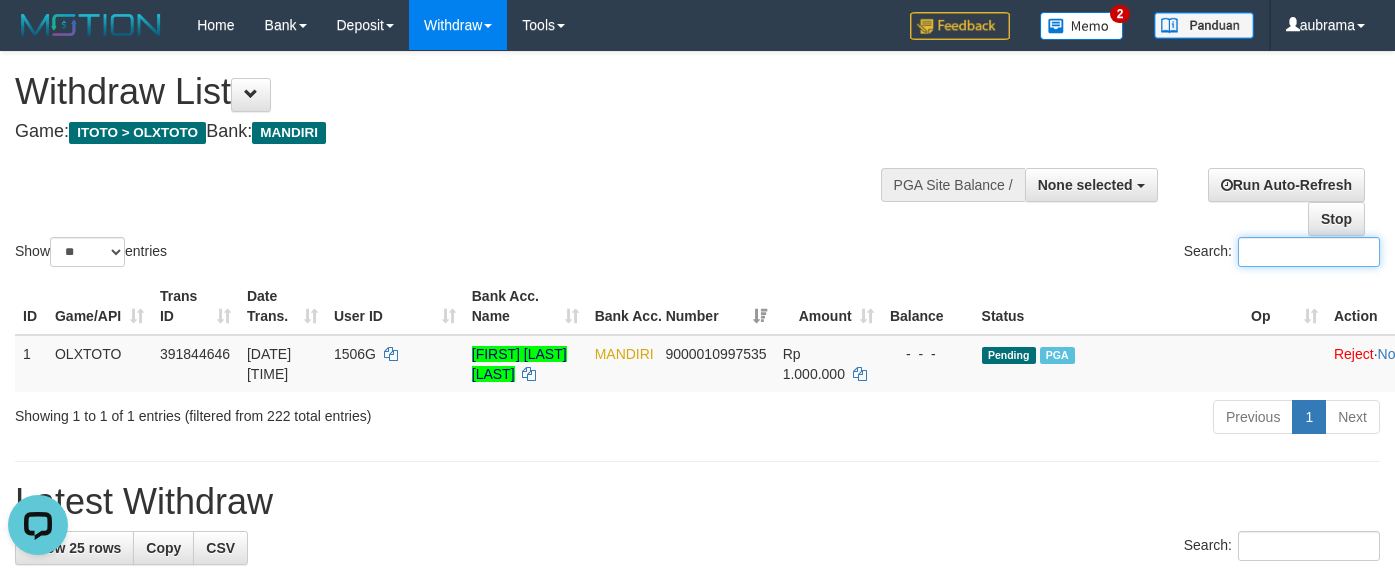 paste on "**********" 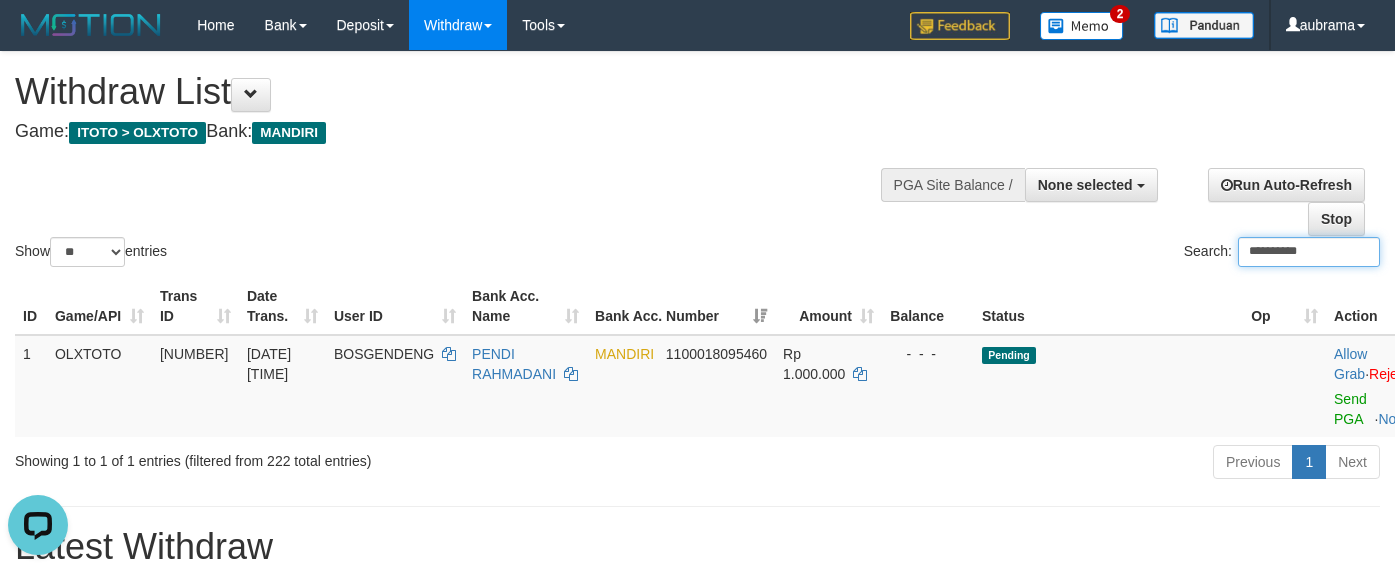 type on "**********" 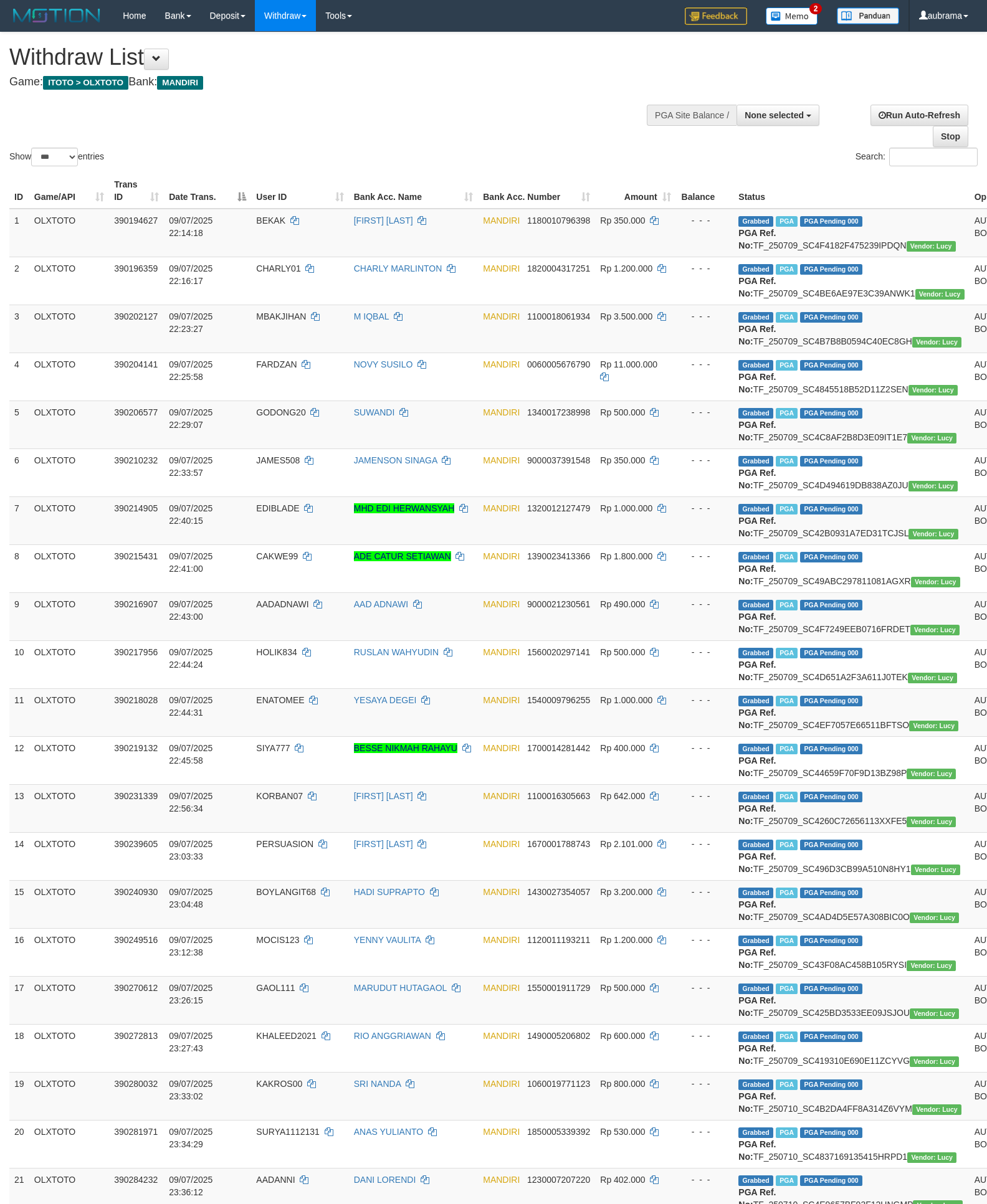 select 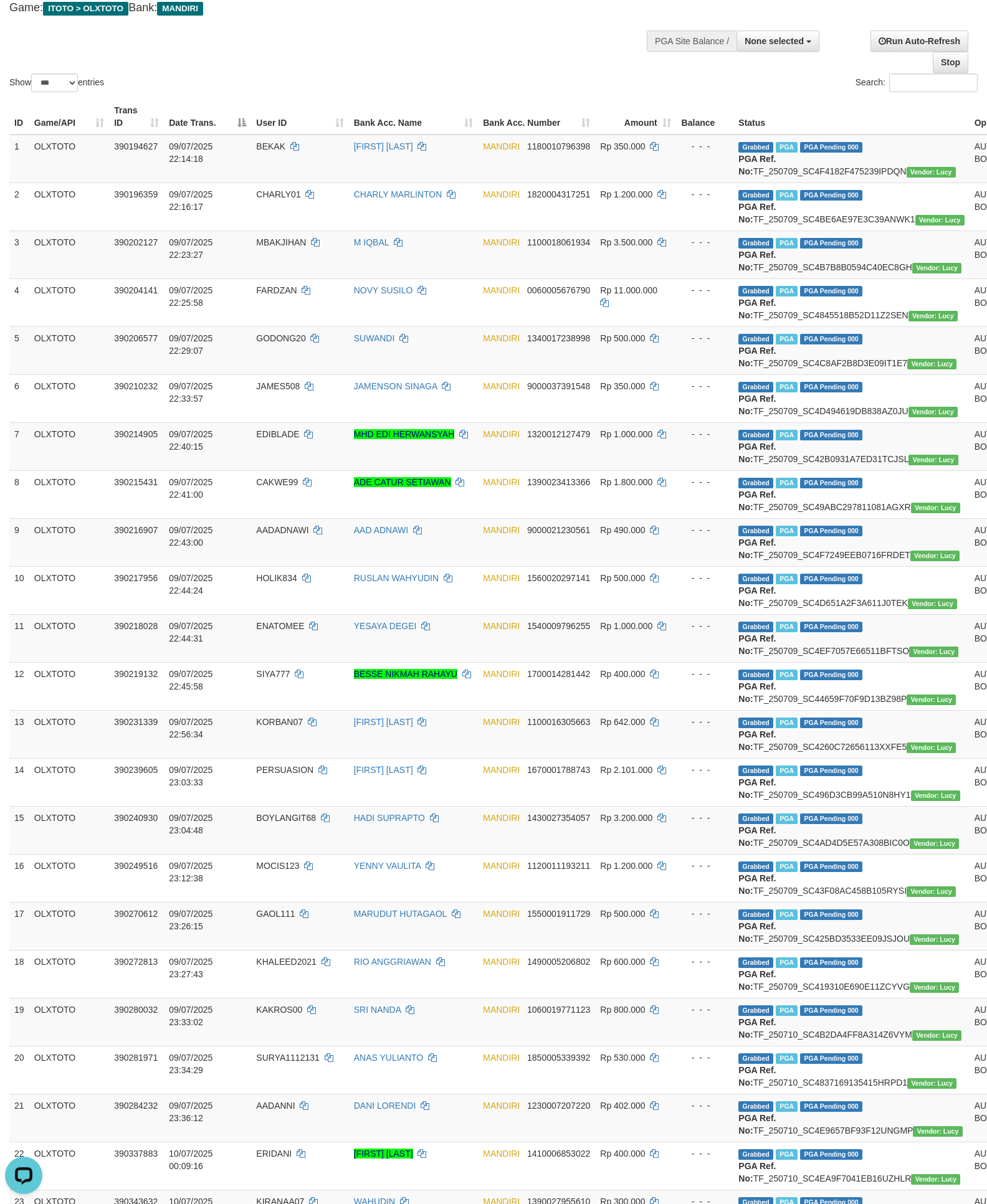 scroll, scrollTop: 0, scrollLeft: 0, axis: both 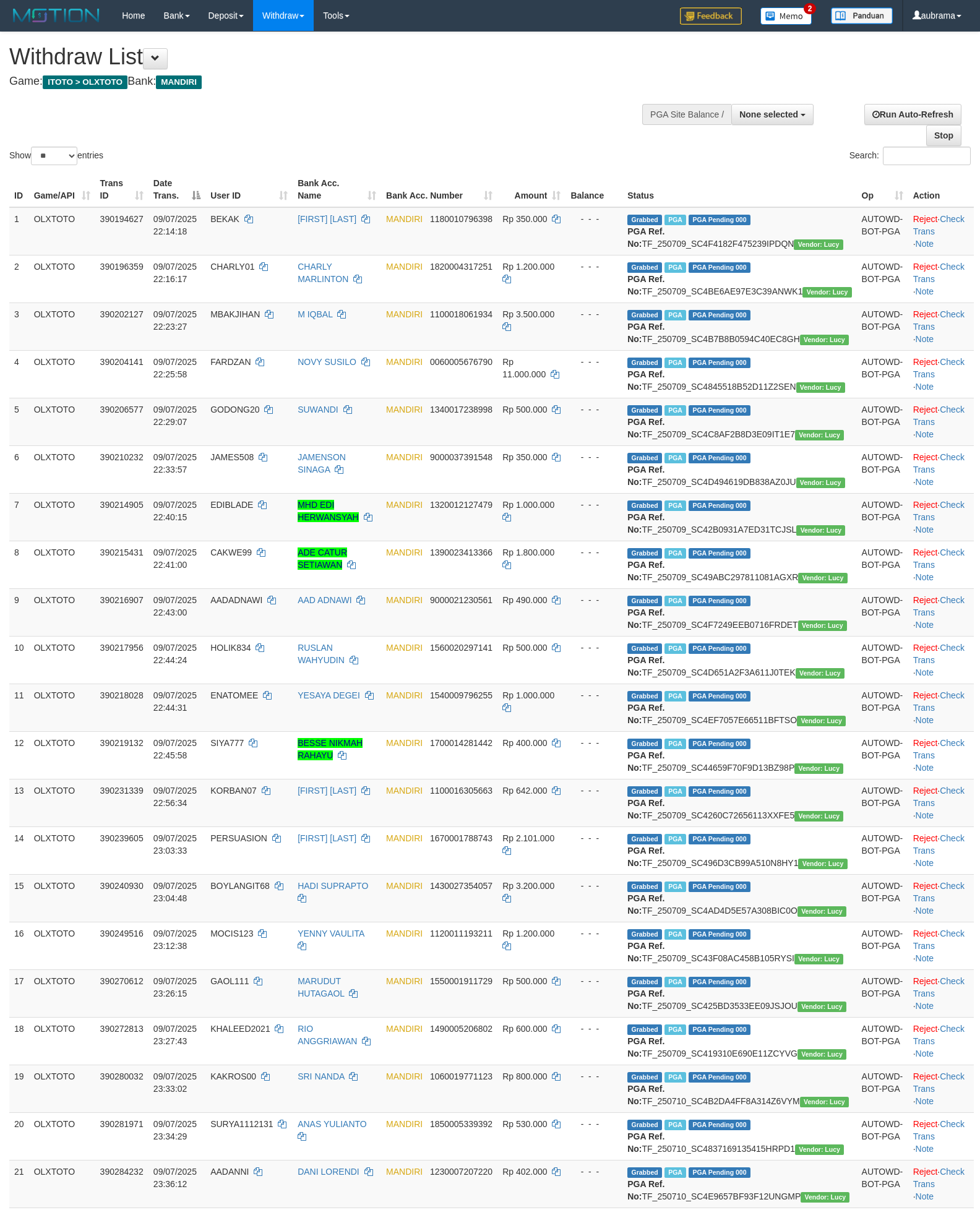 select 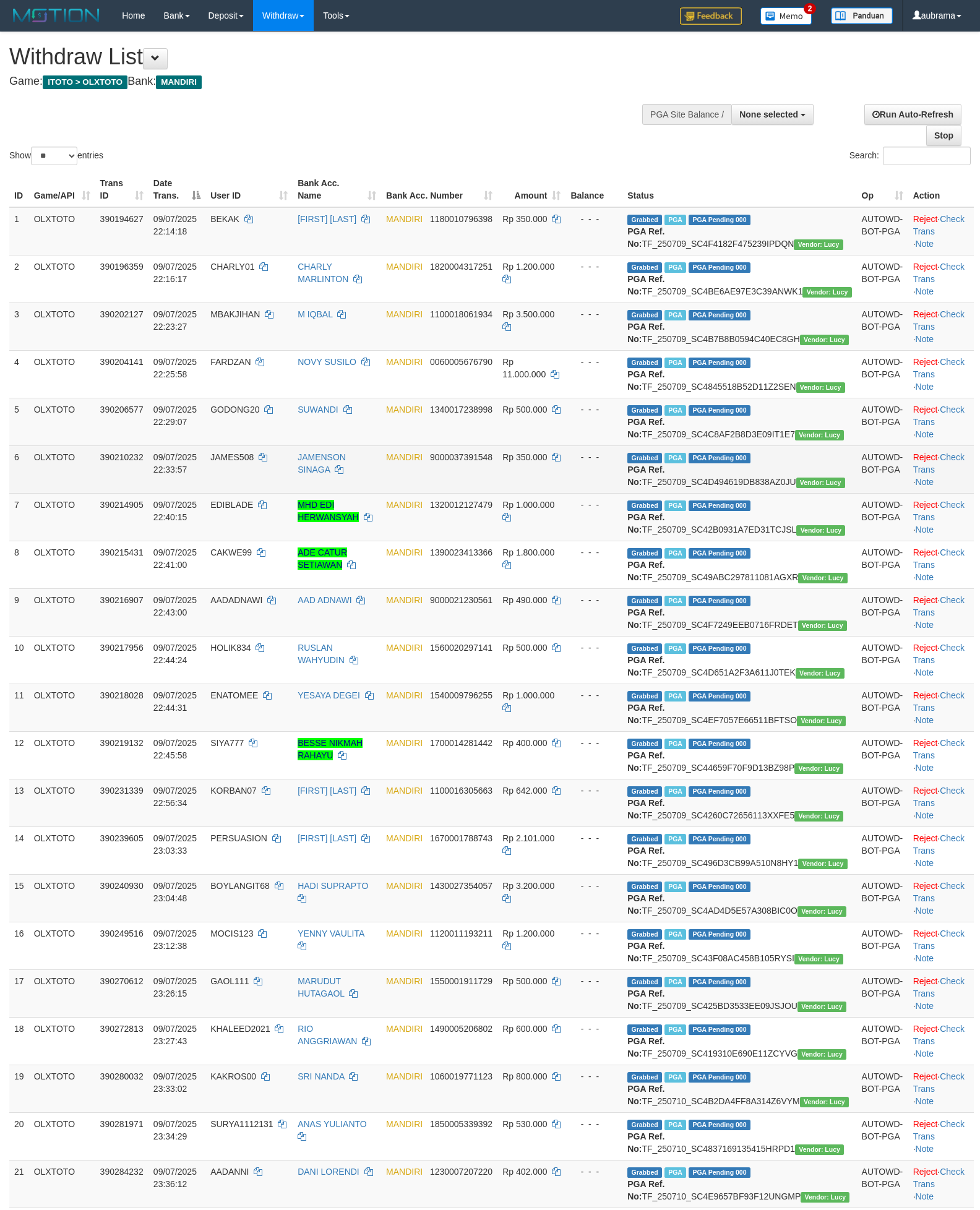 scroll, scrollTop: 0, scrollLeft: 0, axis: both 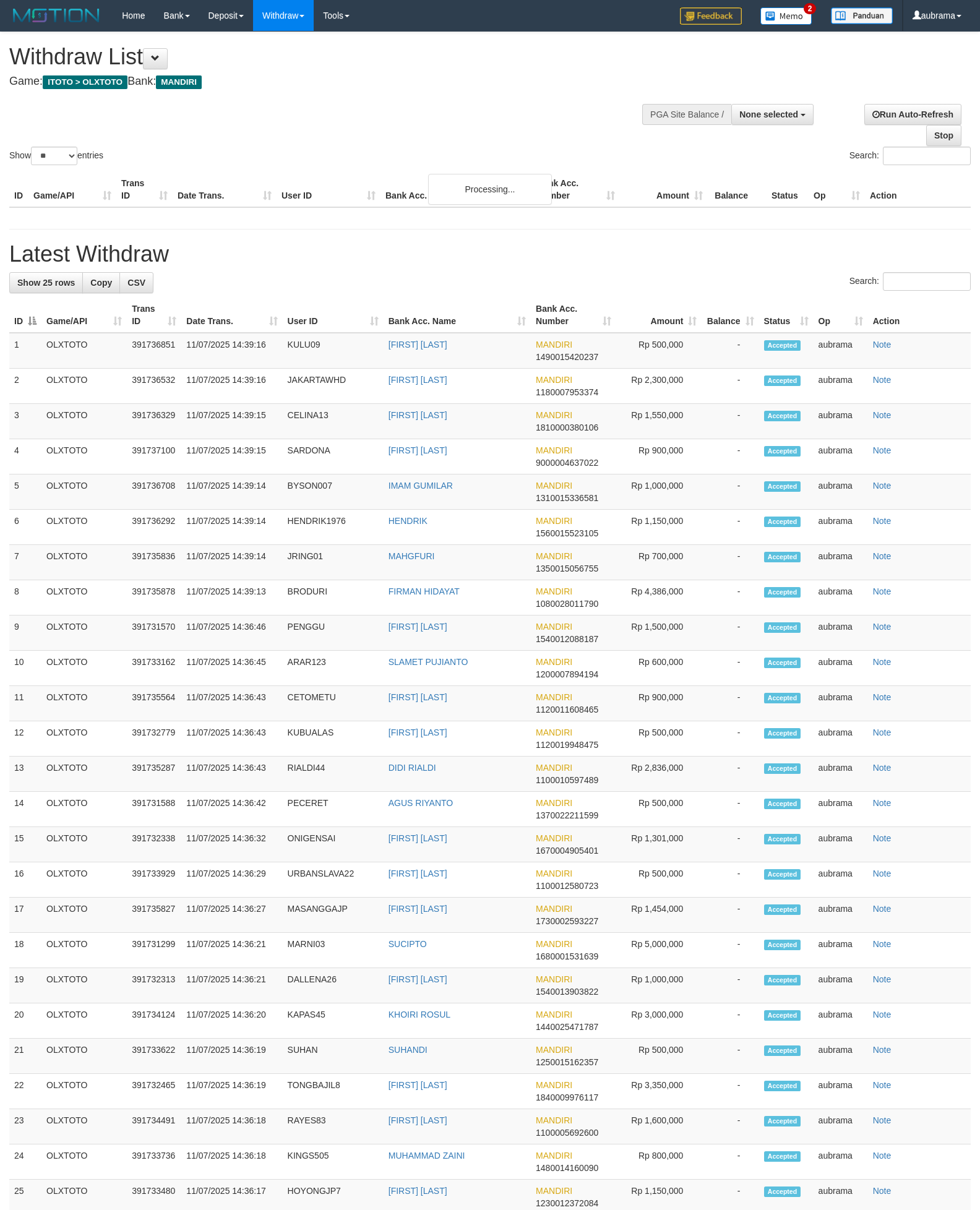 select 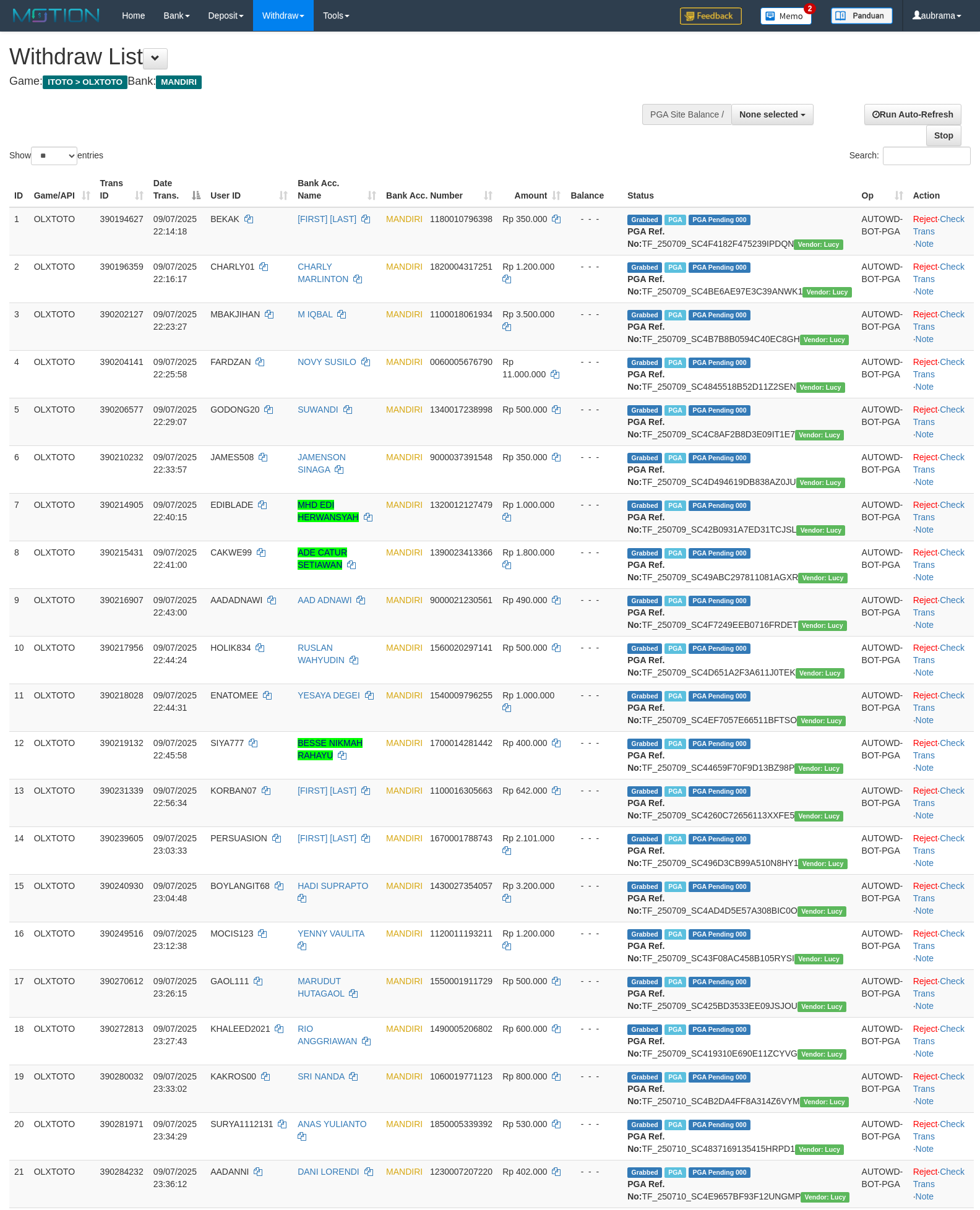 select 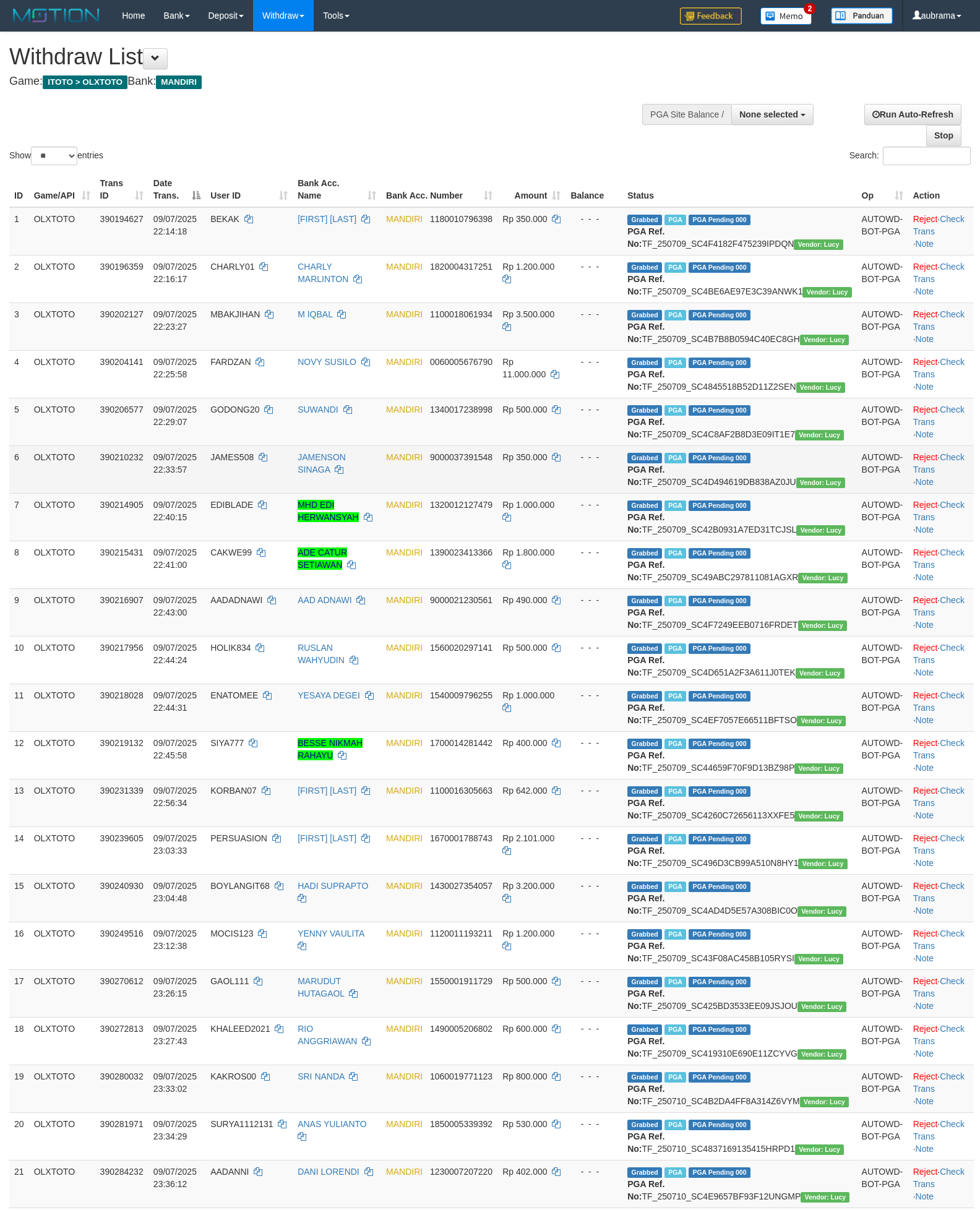 scroll, scrollTop: 1693, scrollLeft: 0, axis: vertical 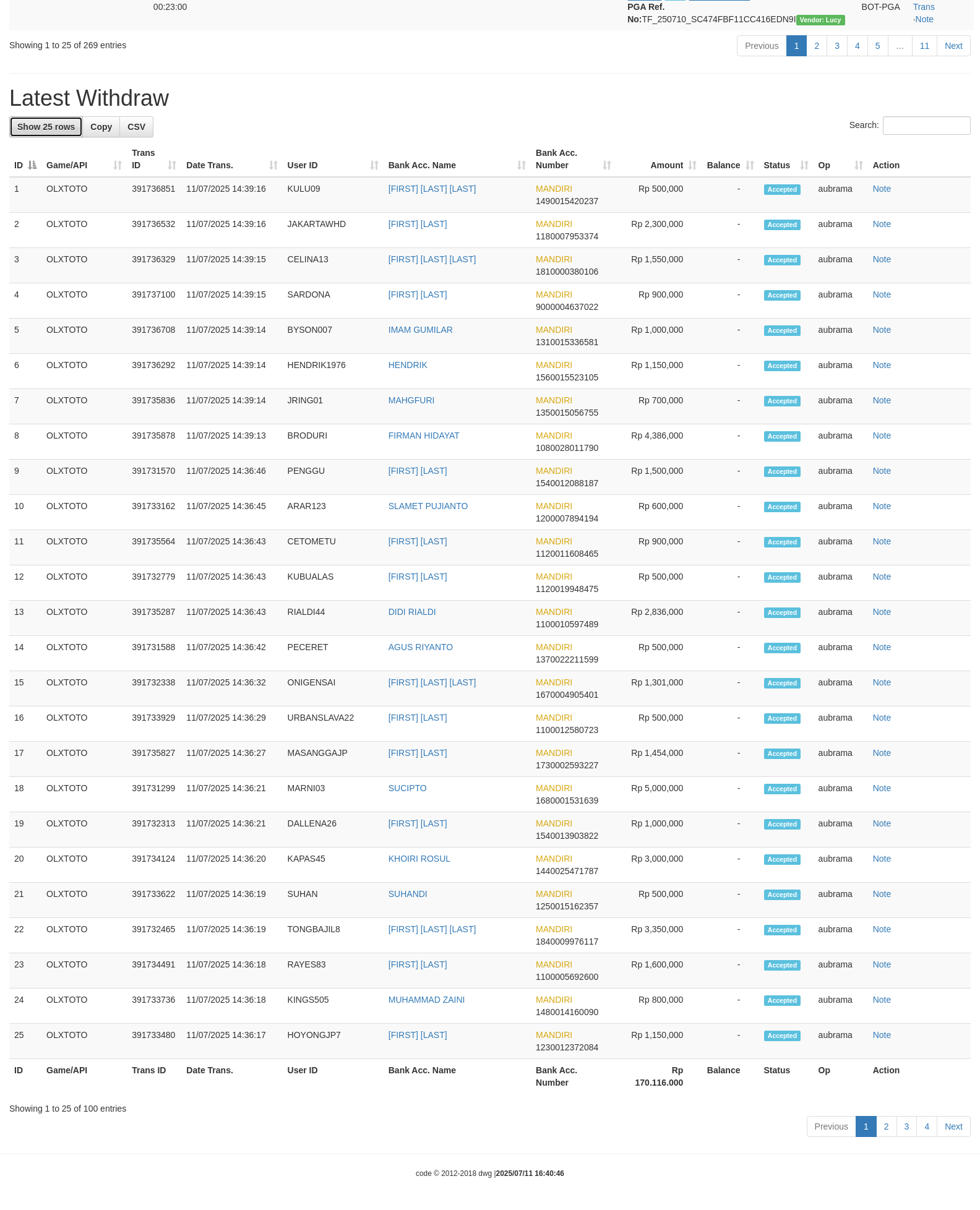 click on "Show 25 rows" at bounding box center [46, 127] 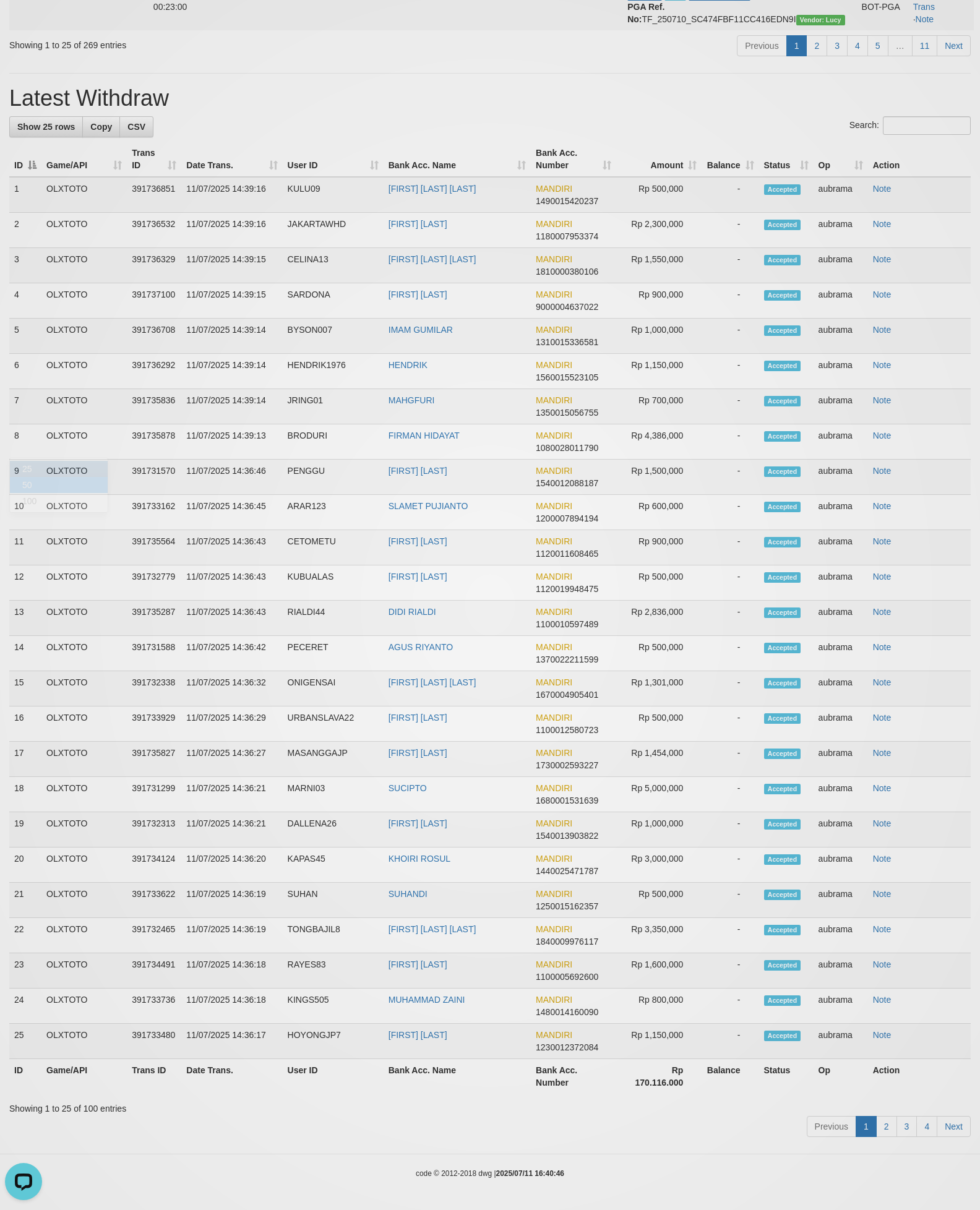 scroll, scrollTop: 0, scrollLeft: 0, axis: both 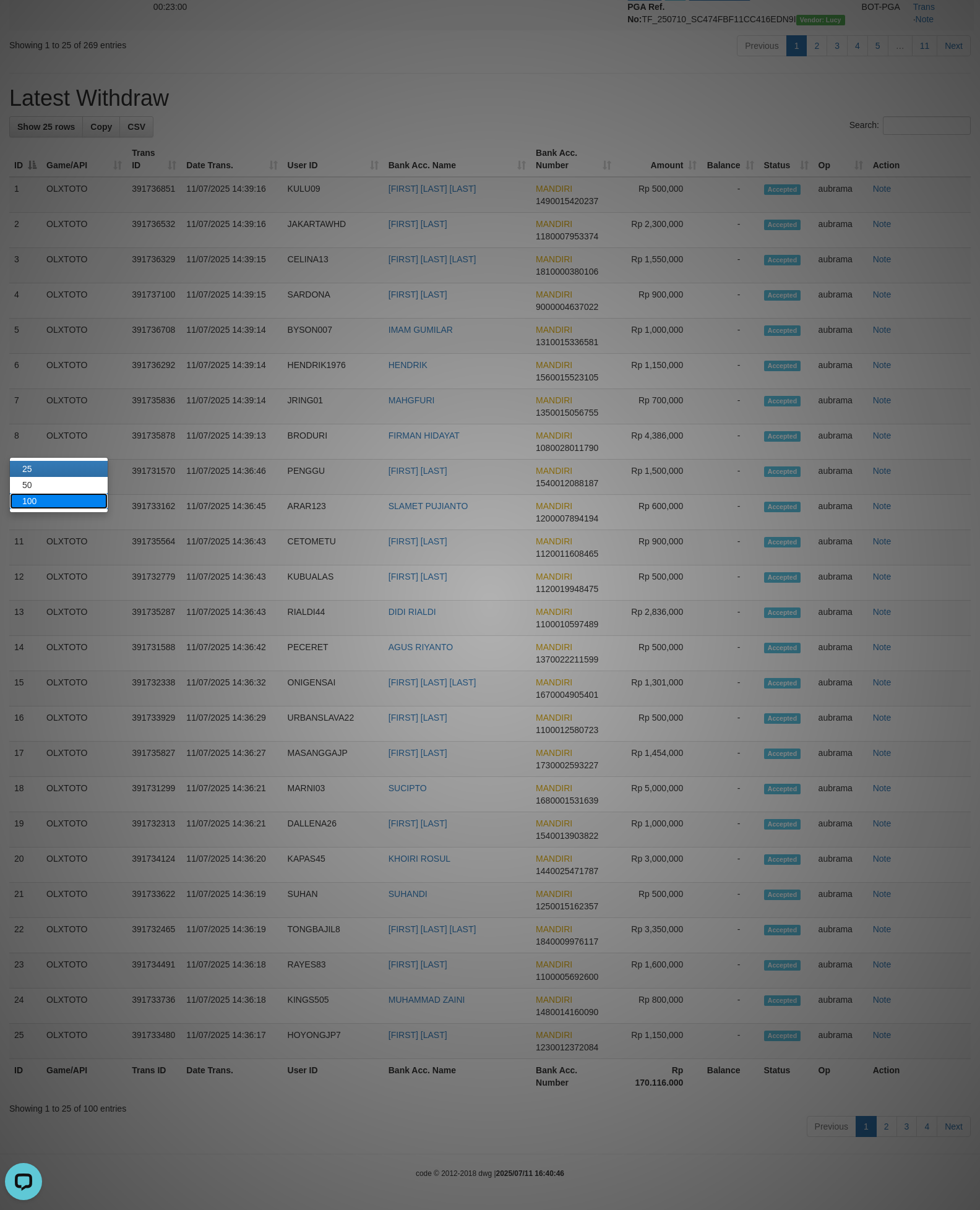 click on "100" at bounding box center (59, 501) 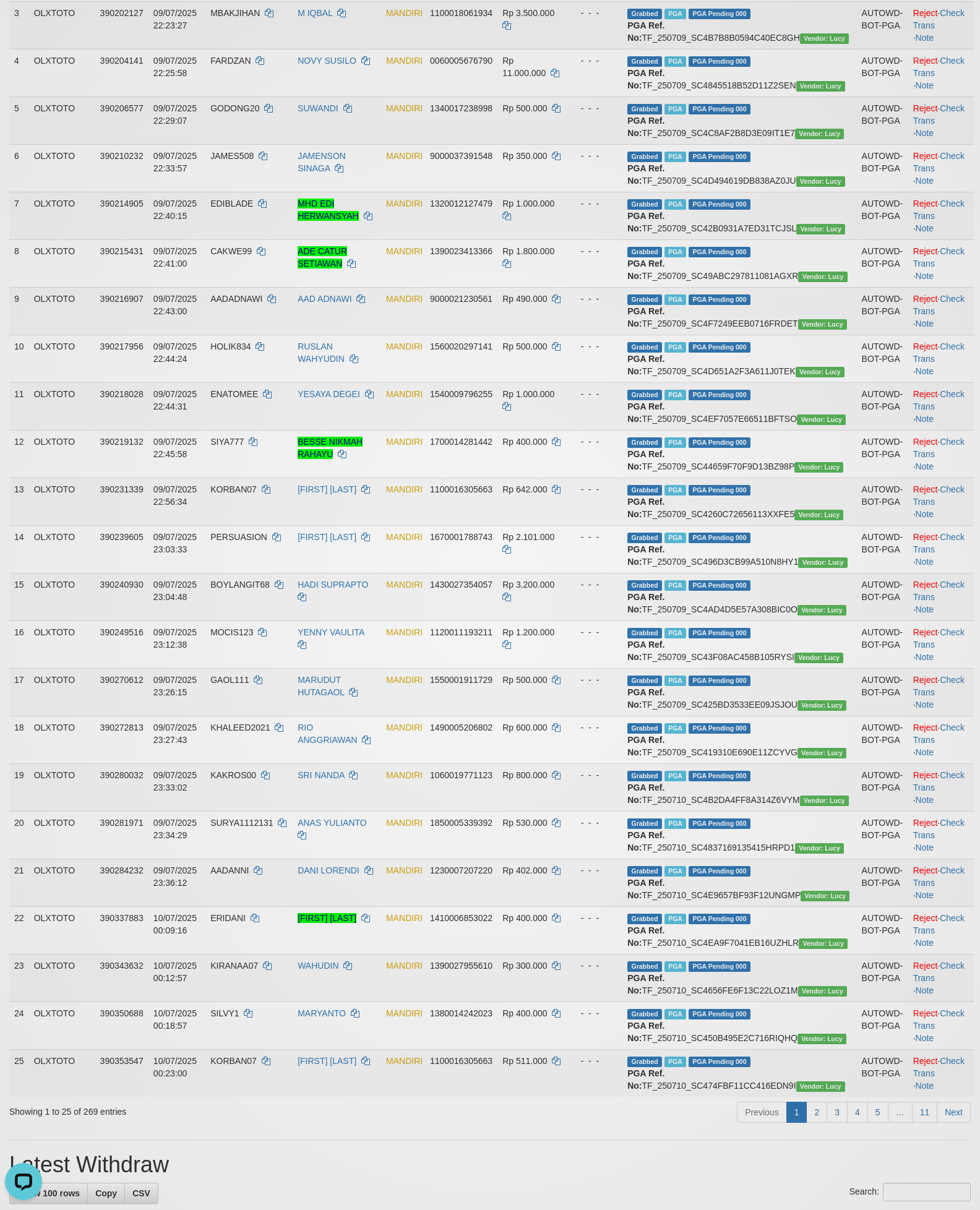 scroll, scrollTop: 0, scrollLeft: 0, axis: both 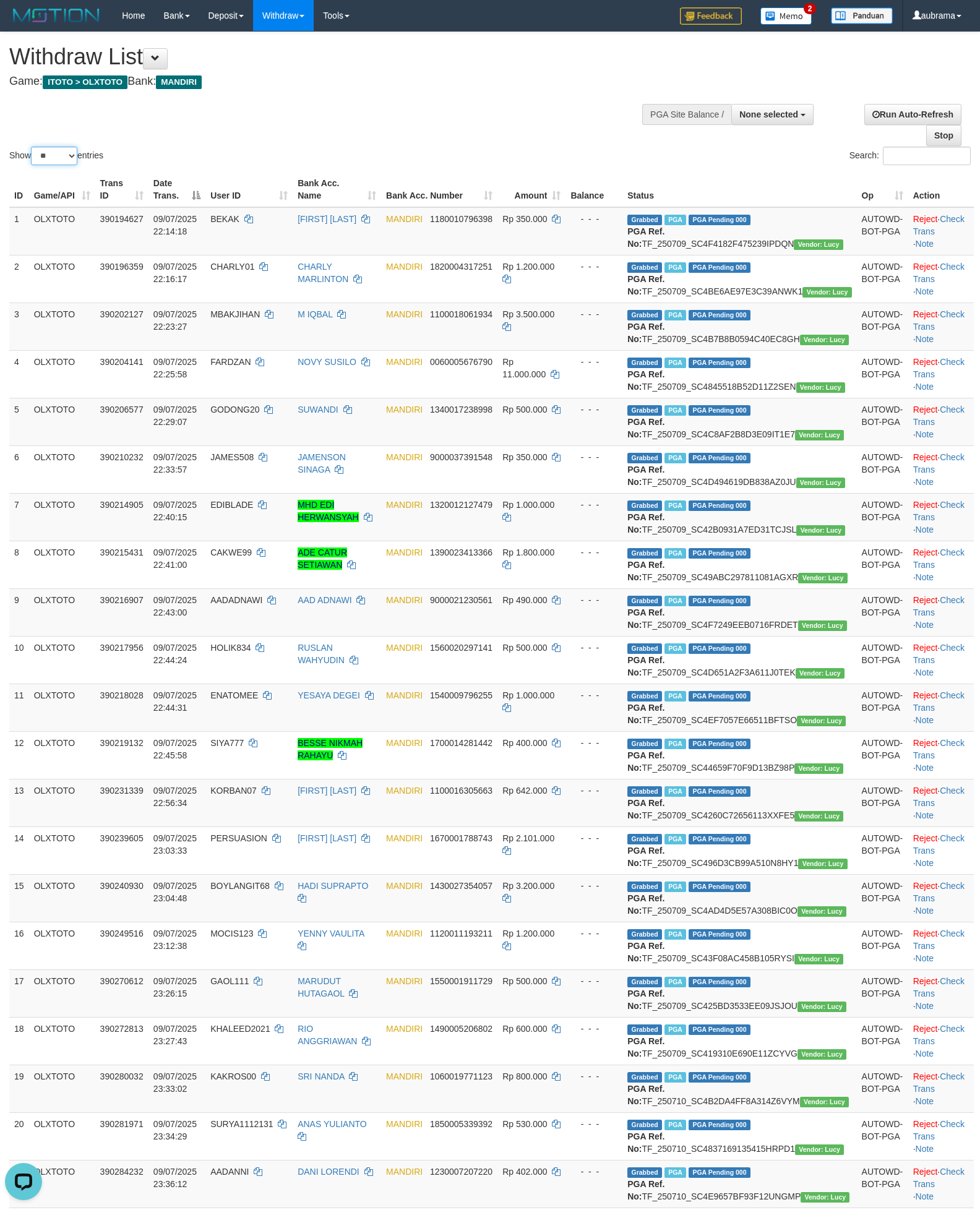 click on "** ** ** ***" at bounding box center (54, 156) 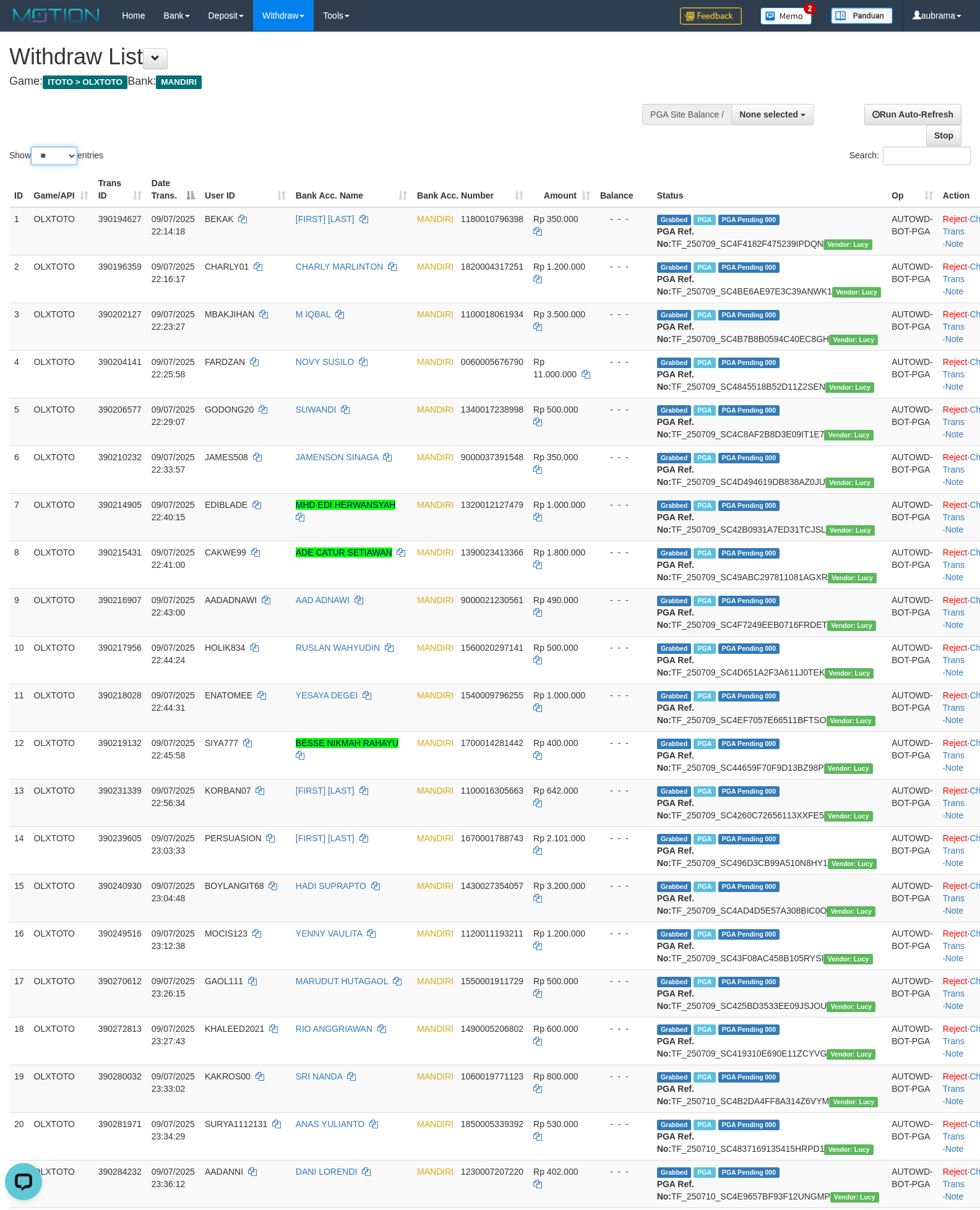 click on "** ** ** ***" at bounding box center (54, 156) 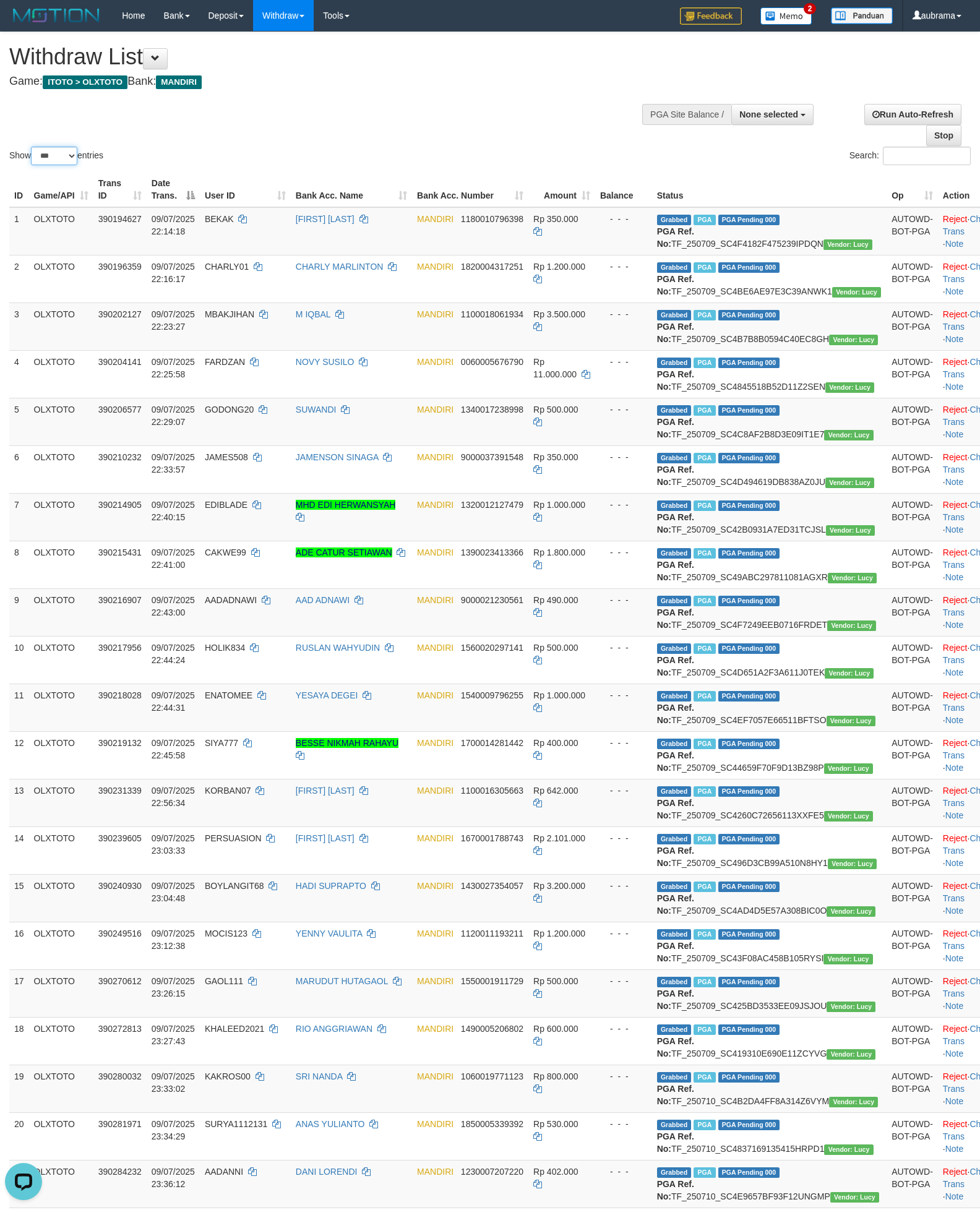 click on "** ** ** ***" at bounding box center [54, 156] 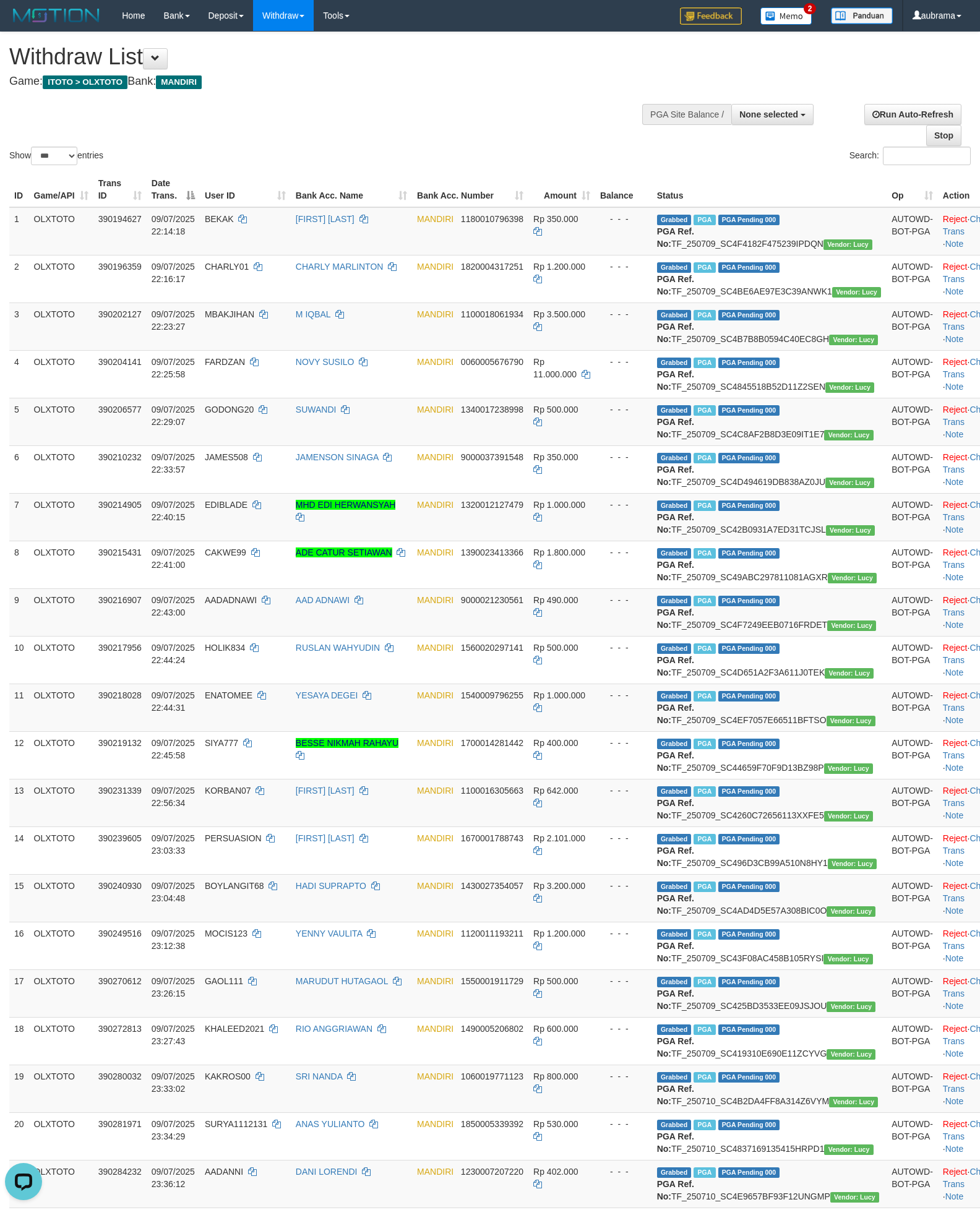 click on "Show  ** ** ** ***  entries Search:" at bounding box center (490, 100) 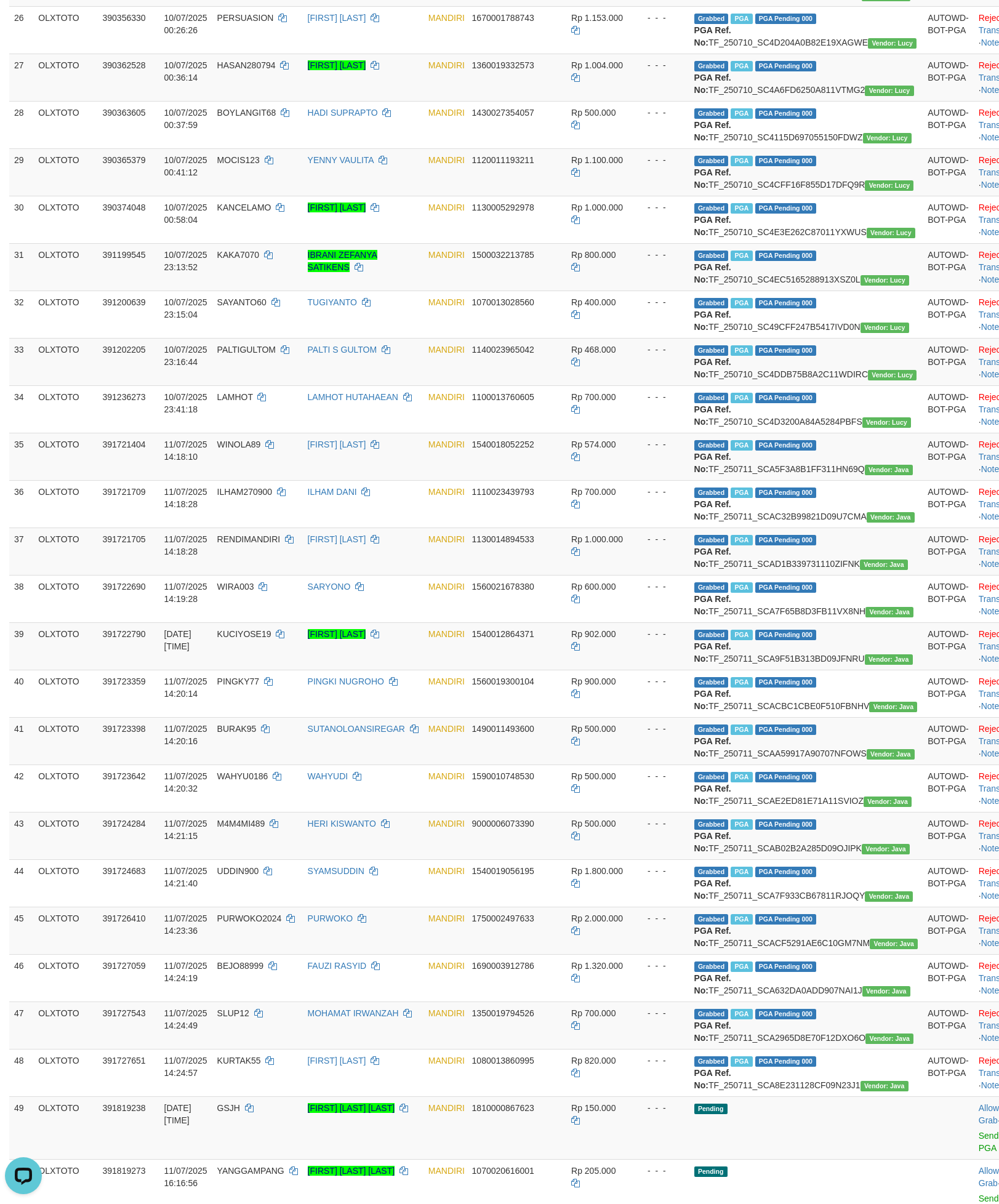 scroll, scrollTop: 0, scrollLeft: 0, axis: both 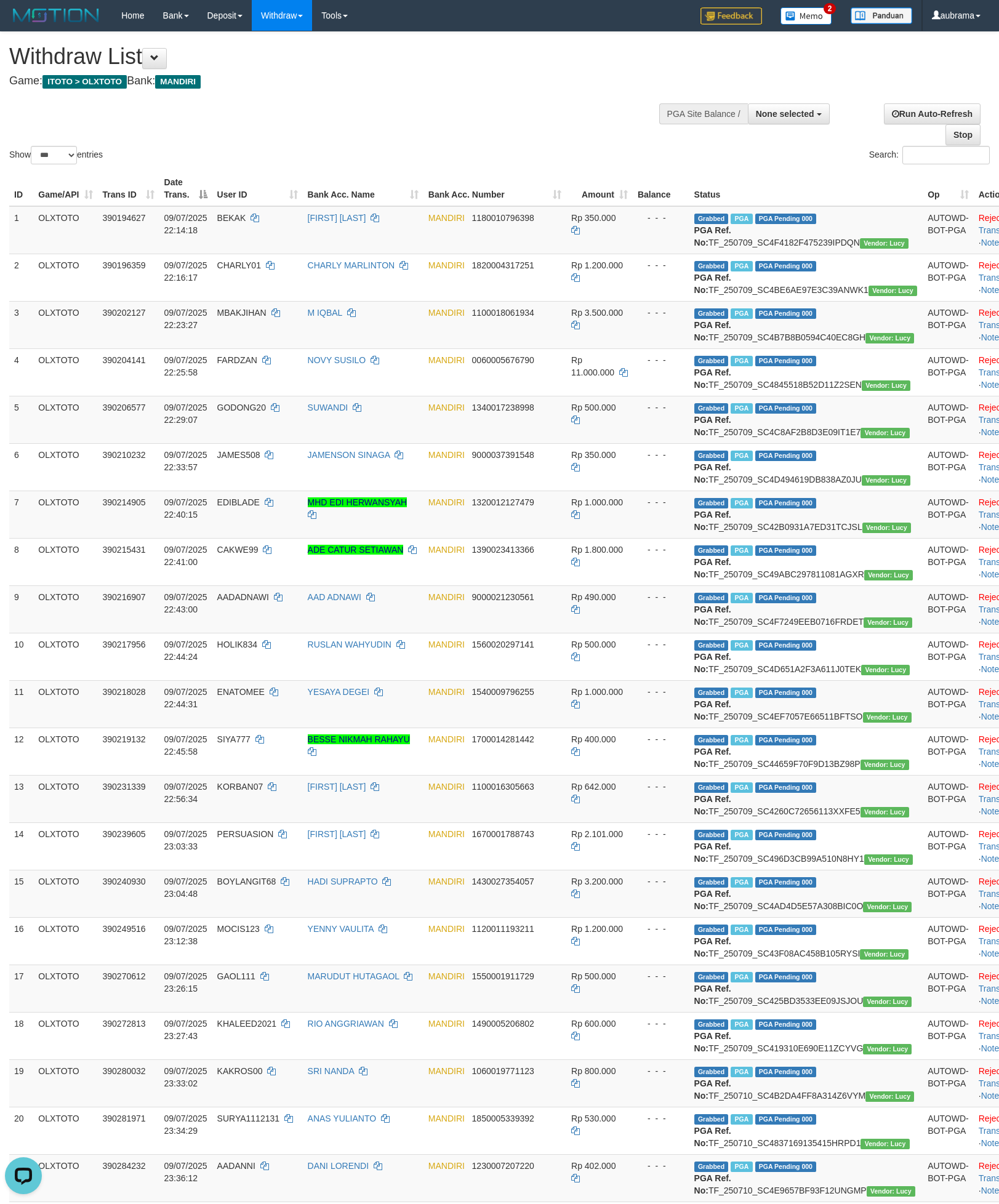 drag, startPoint x: 487, startPoint y: 94, endPoint x: 499, endPoint y: 85, distance: 15 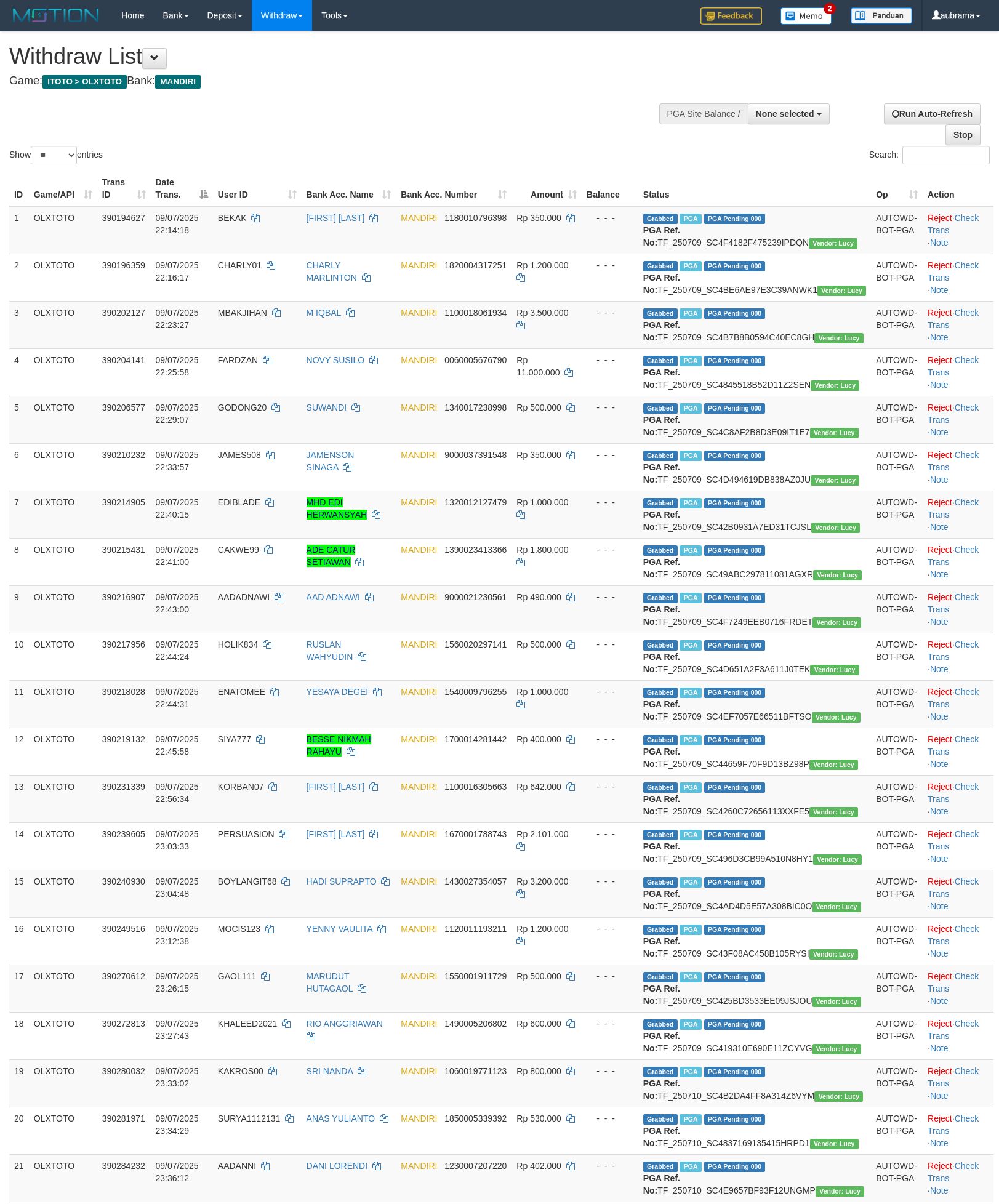 select 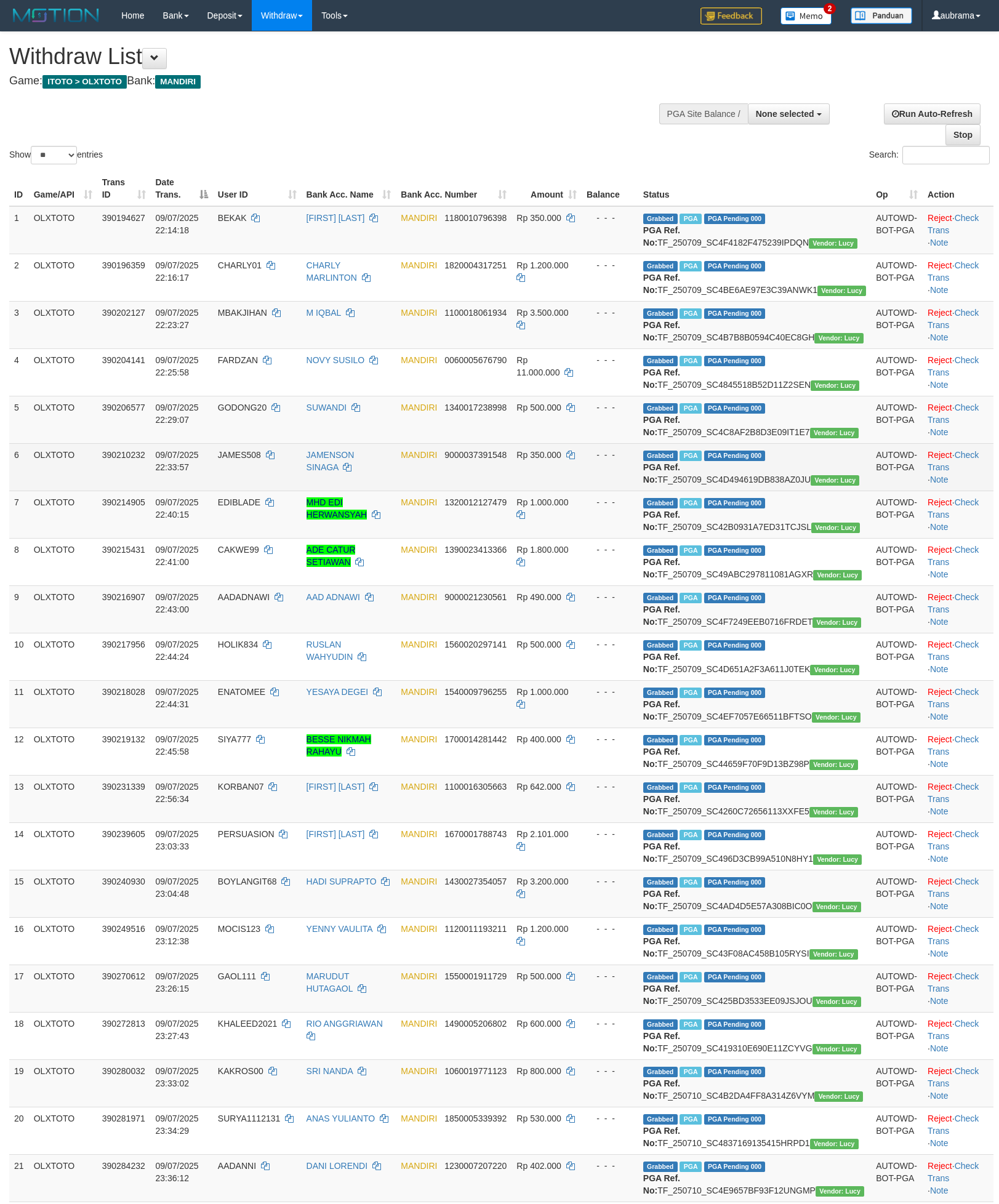 scroll, scrollTop: 0, scrollLeft: 0, axis: both 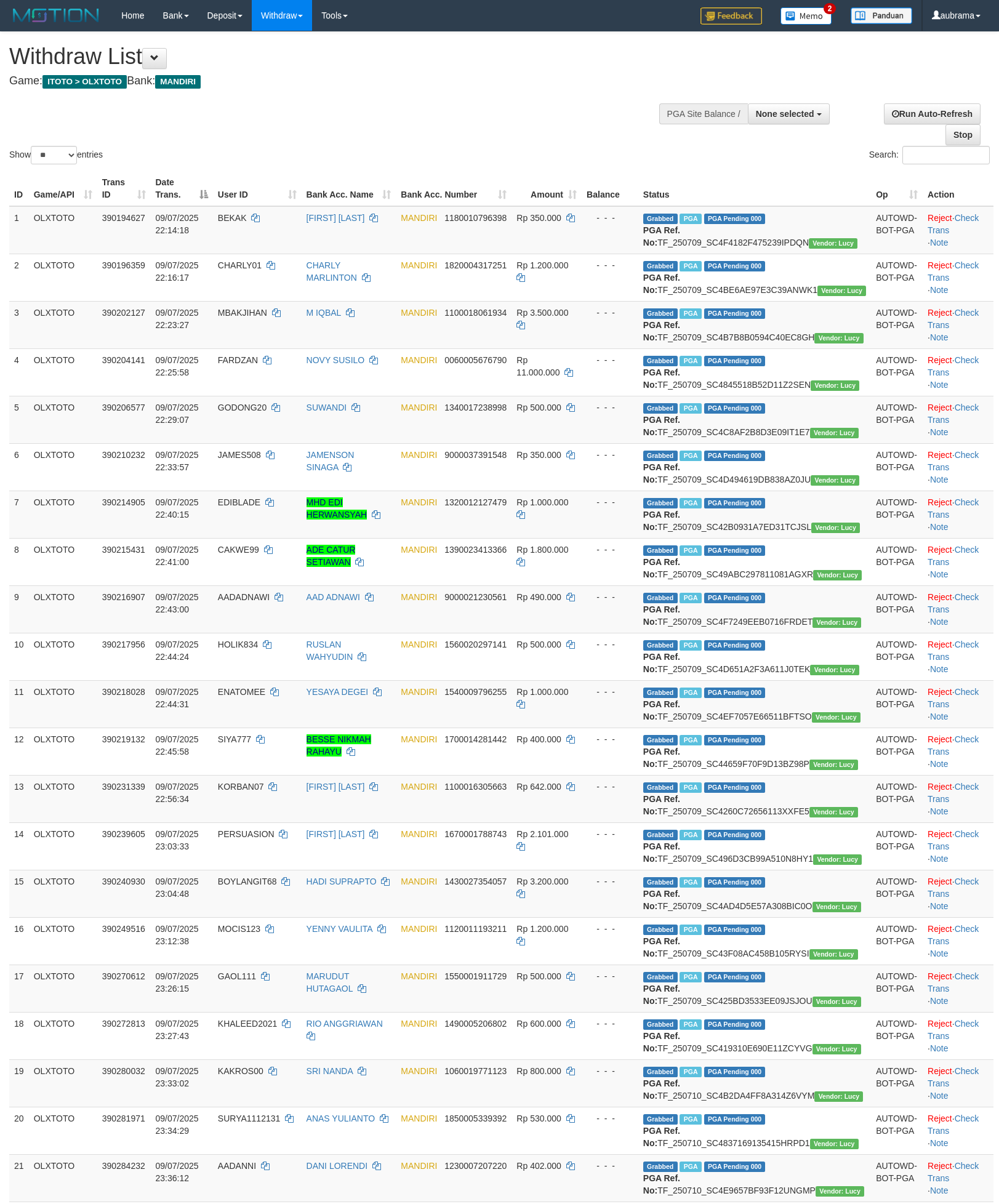 select 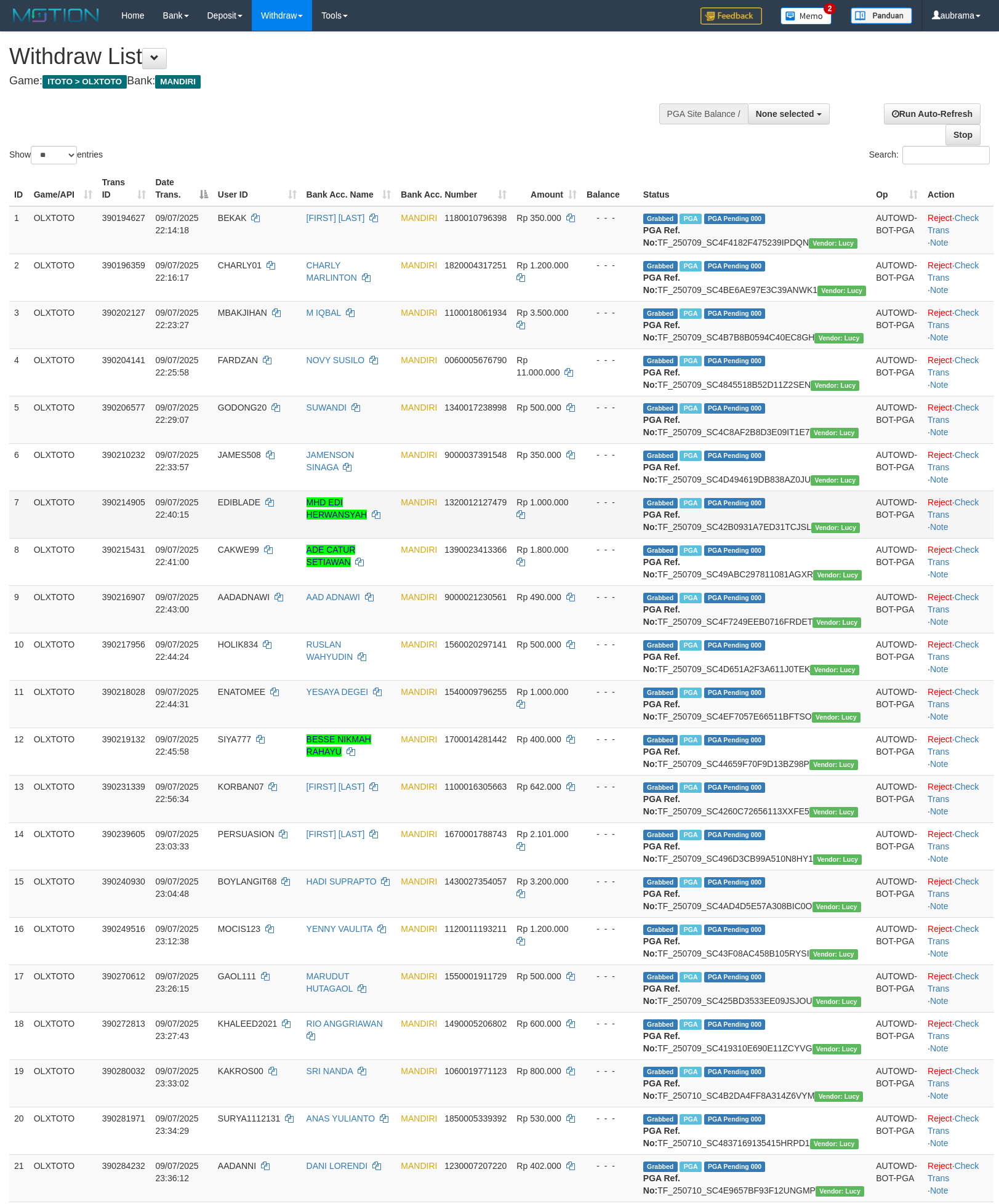 scroll, scrollTop: 0, scrollLeft: 0, axis: both 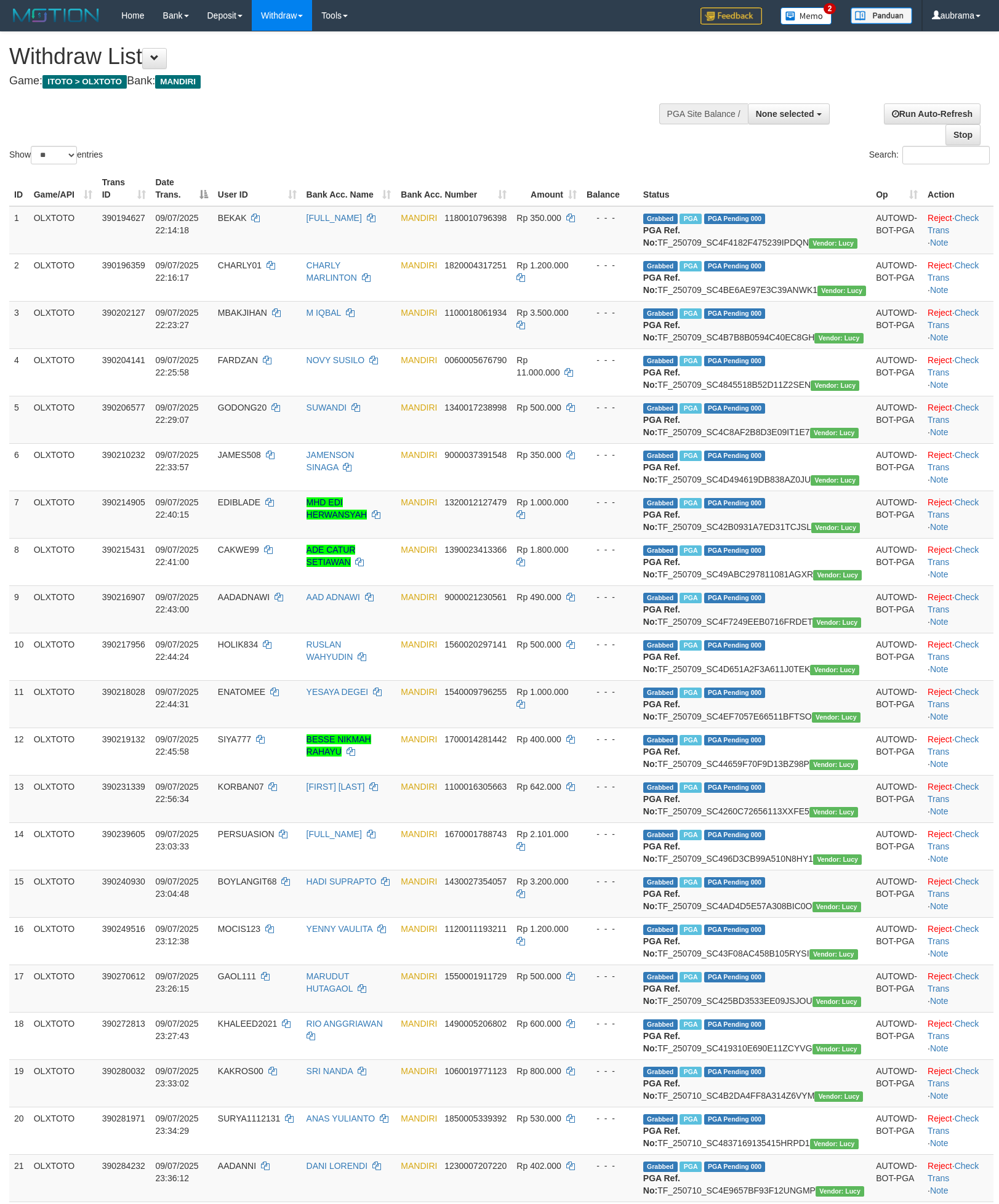select 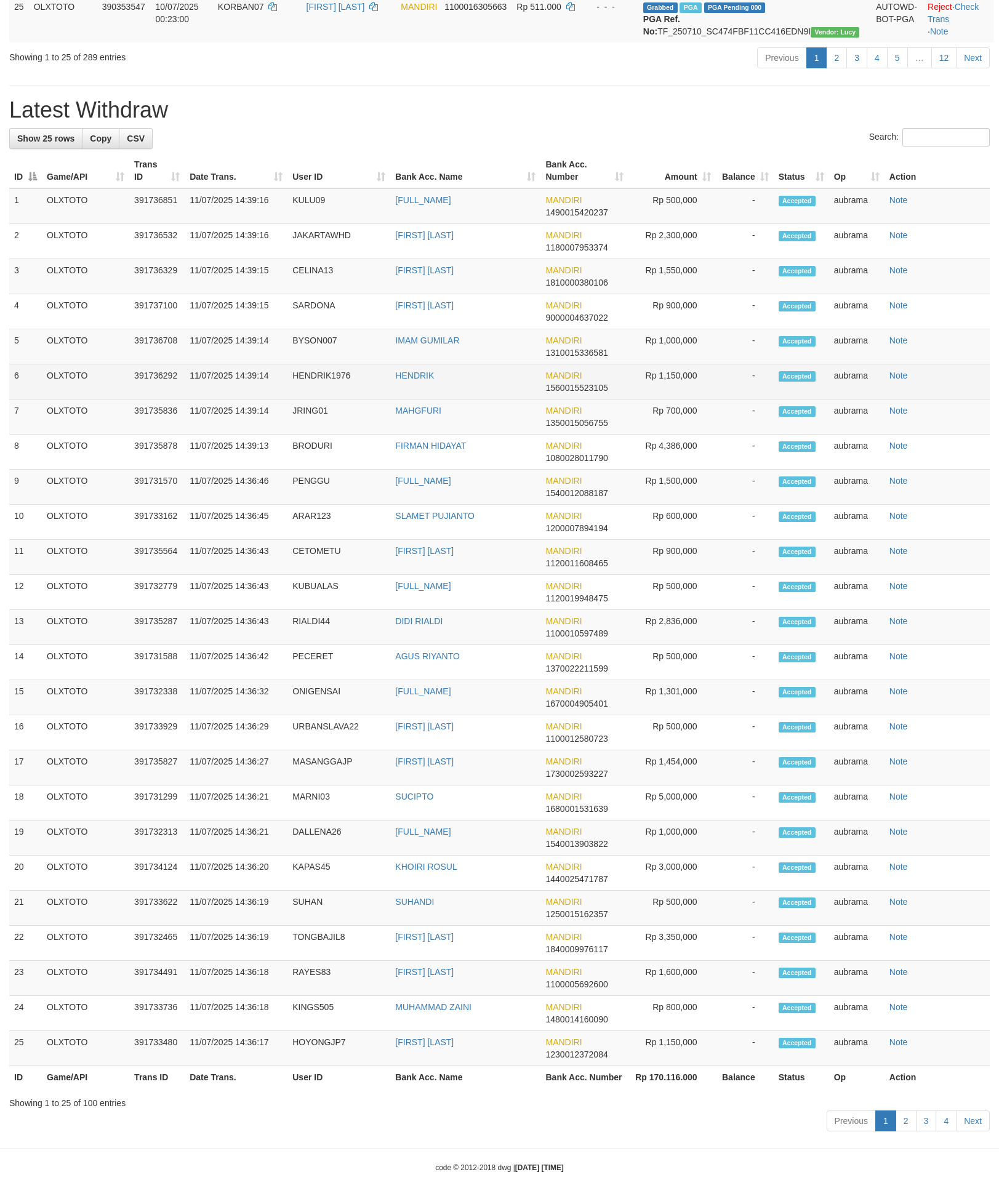scroll, scrollTop: 1673, scrollLeft: 0, axis: vertical 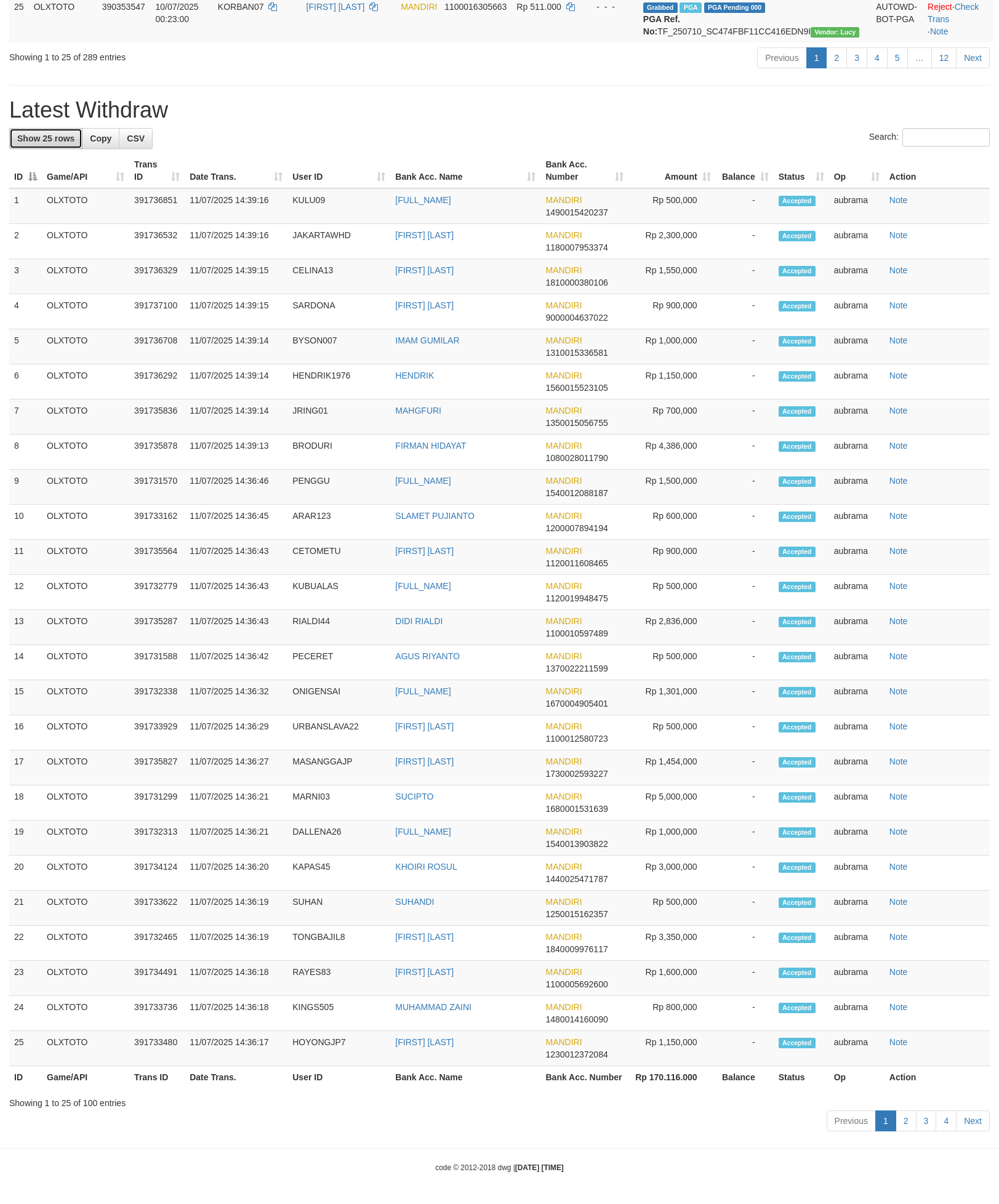 click on "Show 25 rows" at bounding box center [46, 138] 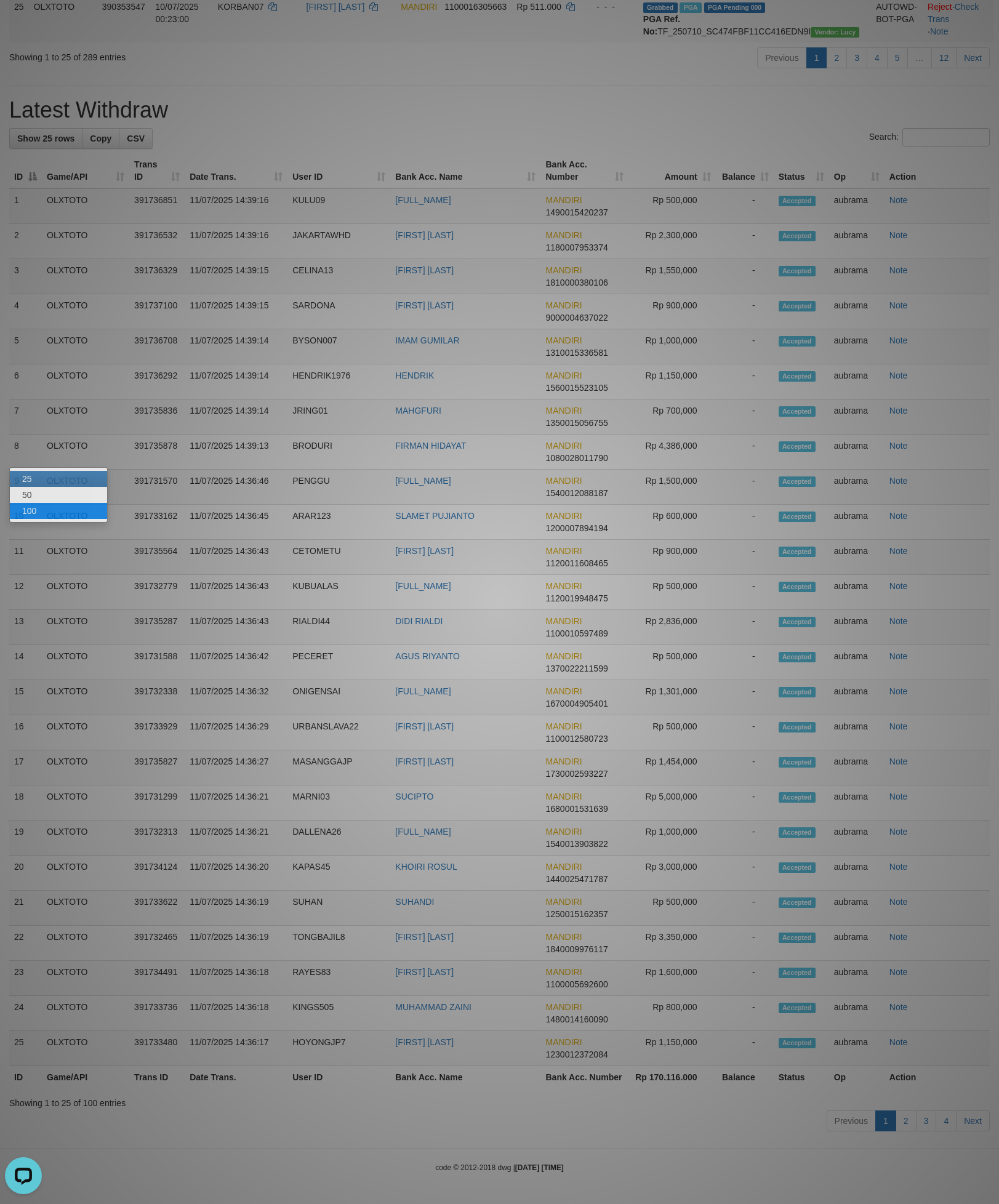 scroll, scrollTop: 0, scrollLeft: 0, axis: both 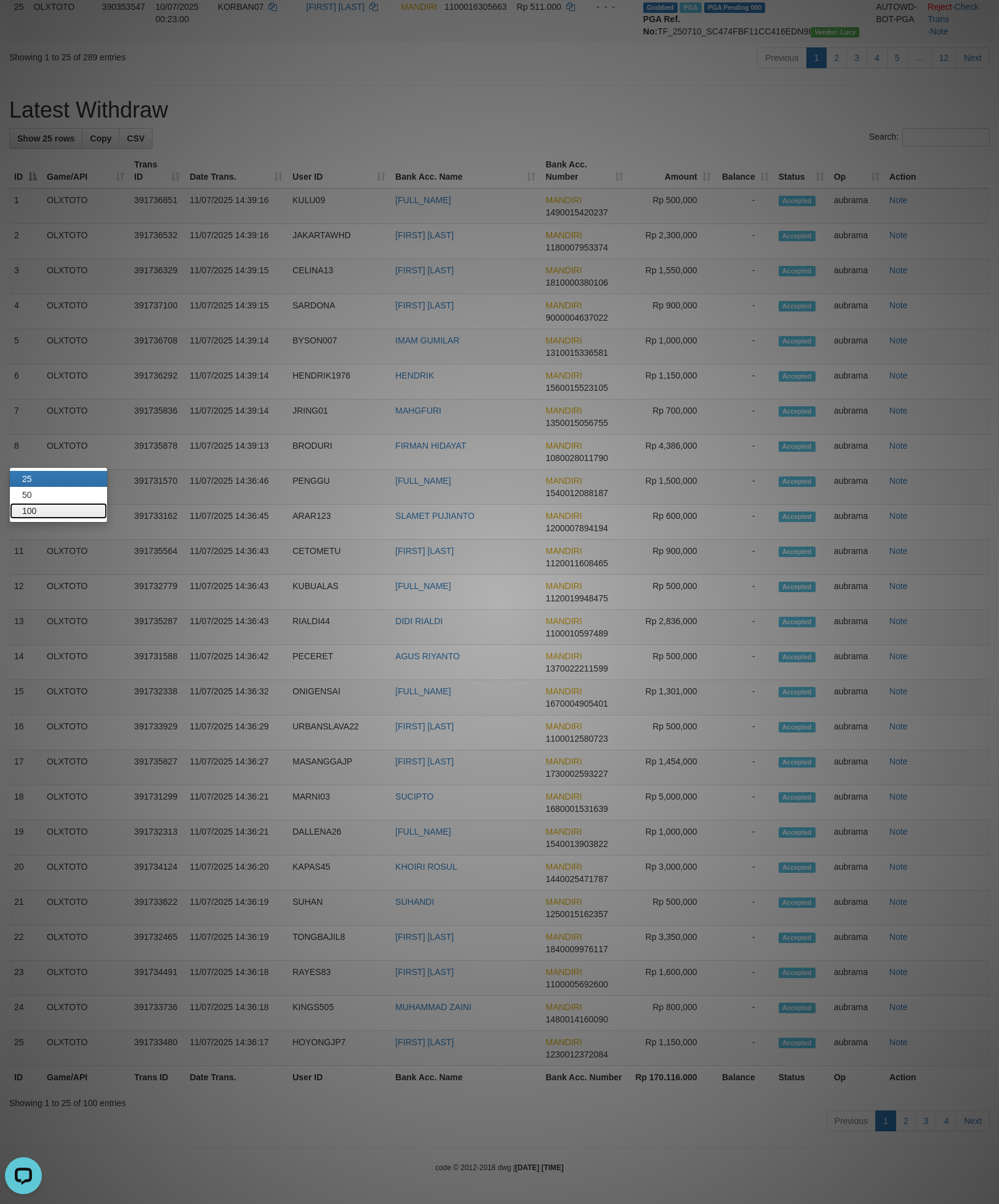 drag, startPoint x: 42, startPoint y: 183, endPoint x: 108, endPoint y: 243, distance: 89.19641 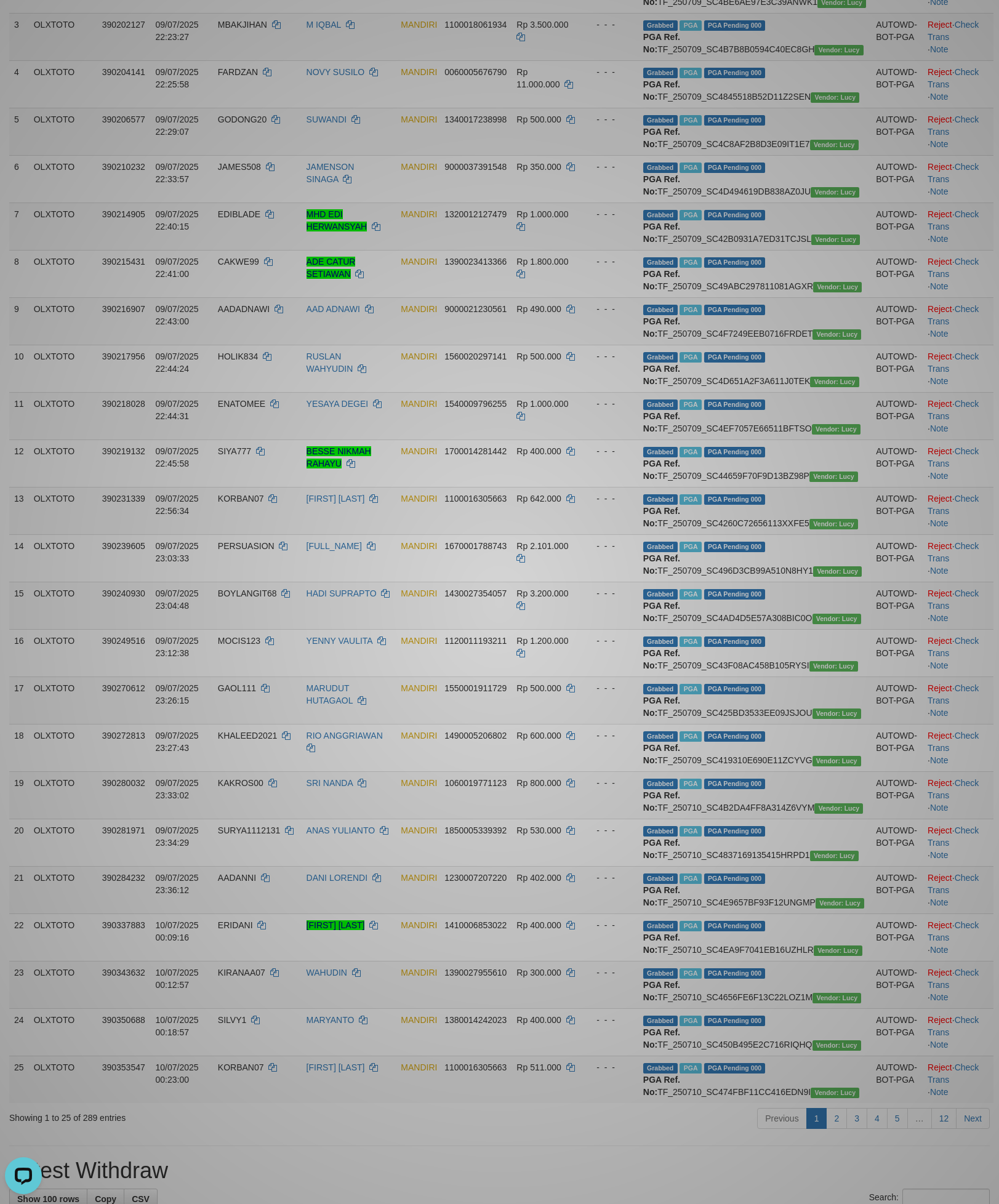 scroll, scrollTop: 0, scrollLeft: 0, axis: both 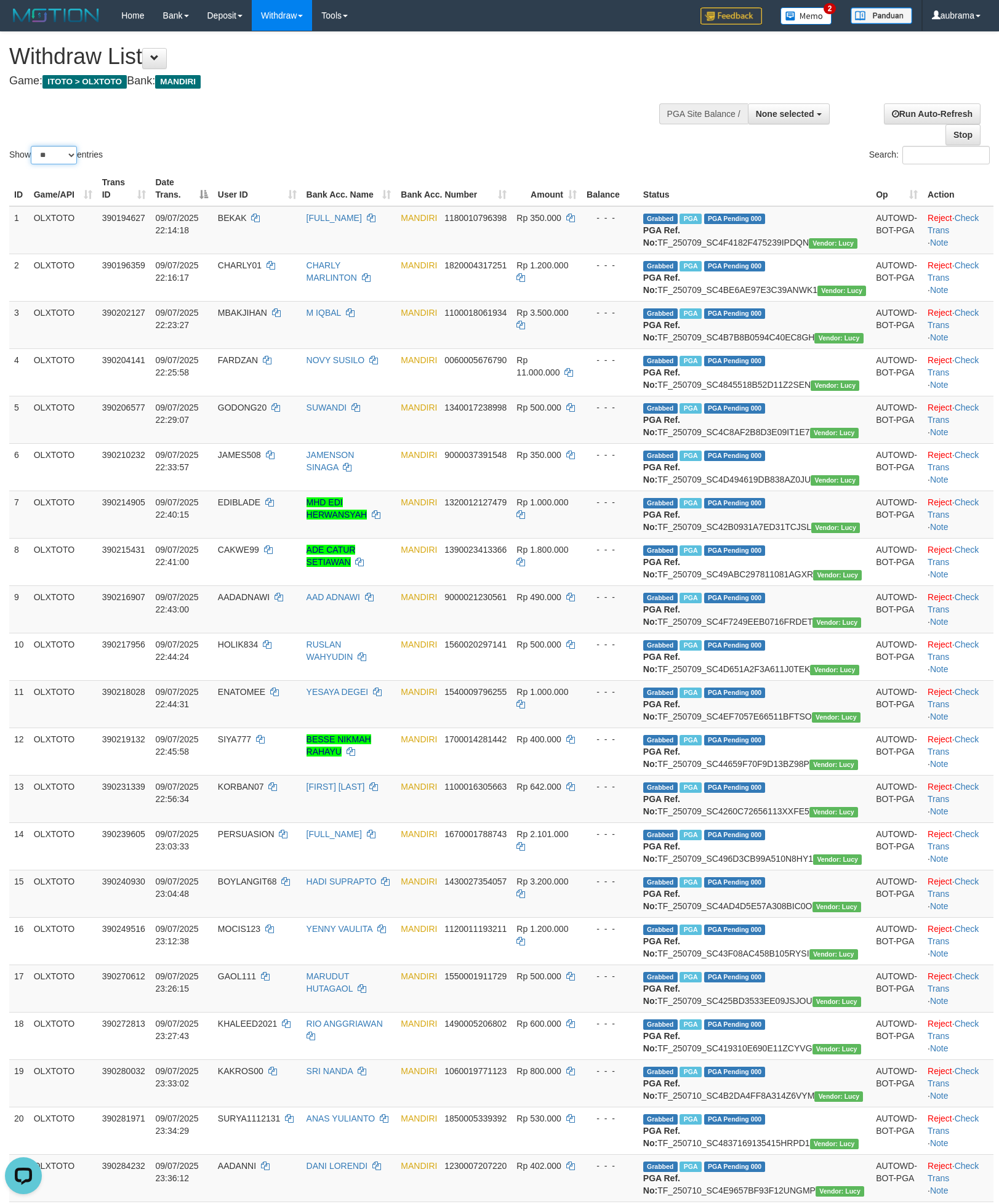click on "** ** ** ***" at bounding box center (54, 155) 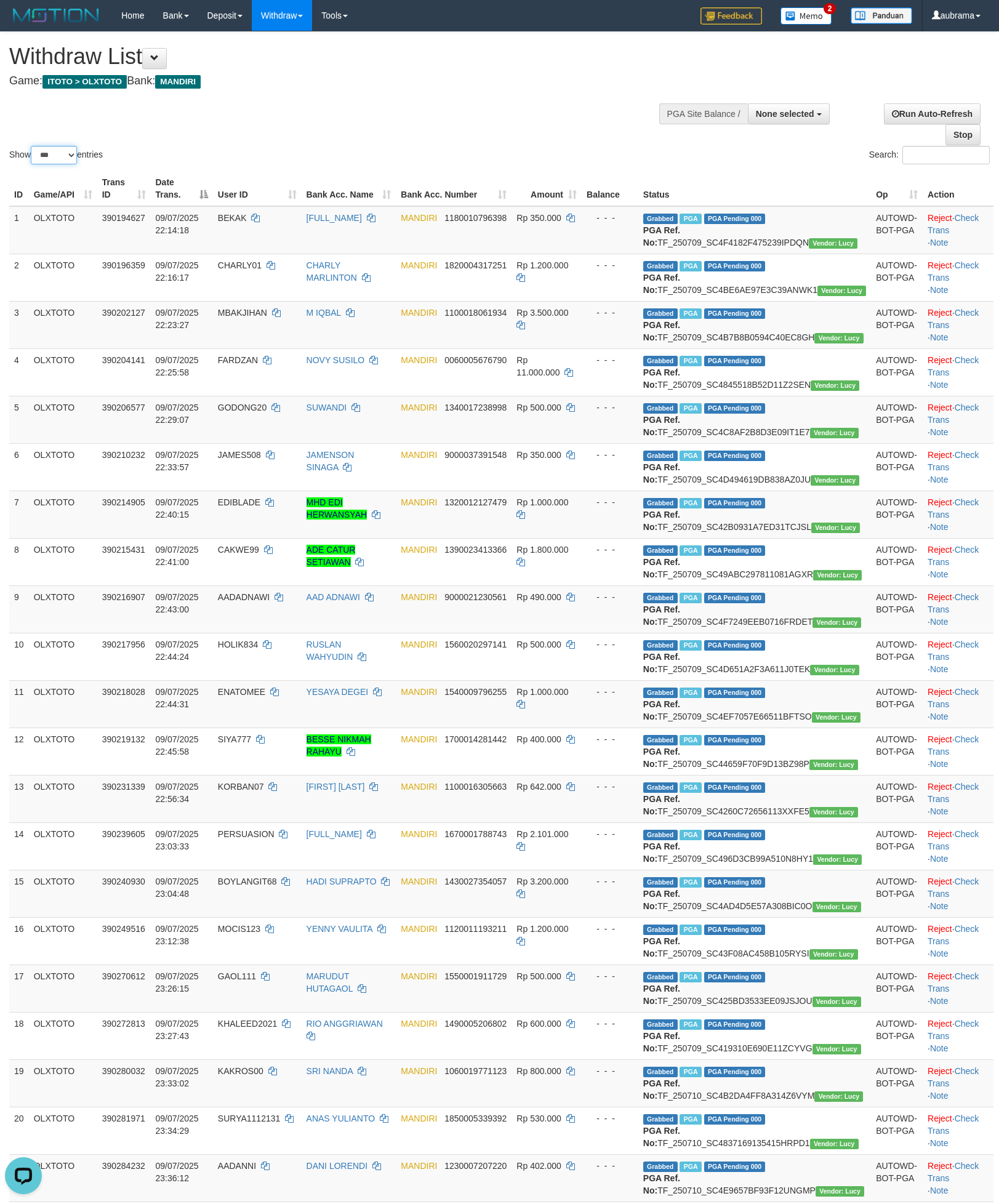 click on "** ** ** ***" at bounding box center (54, 155) 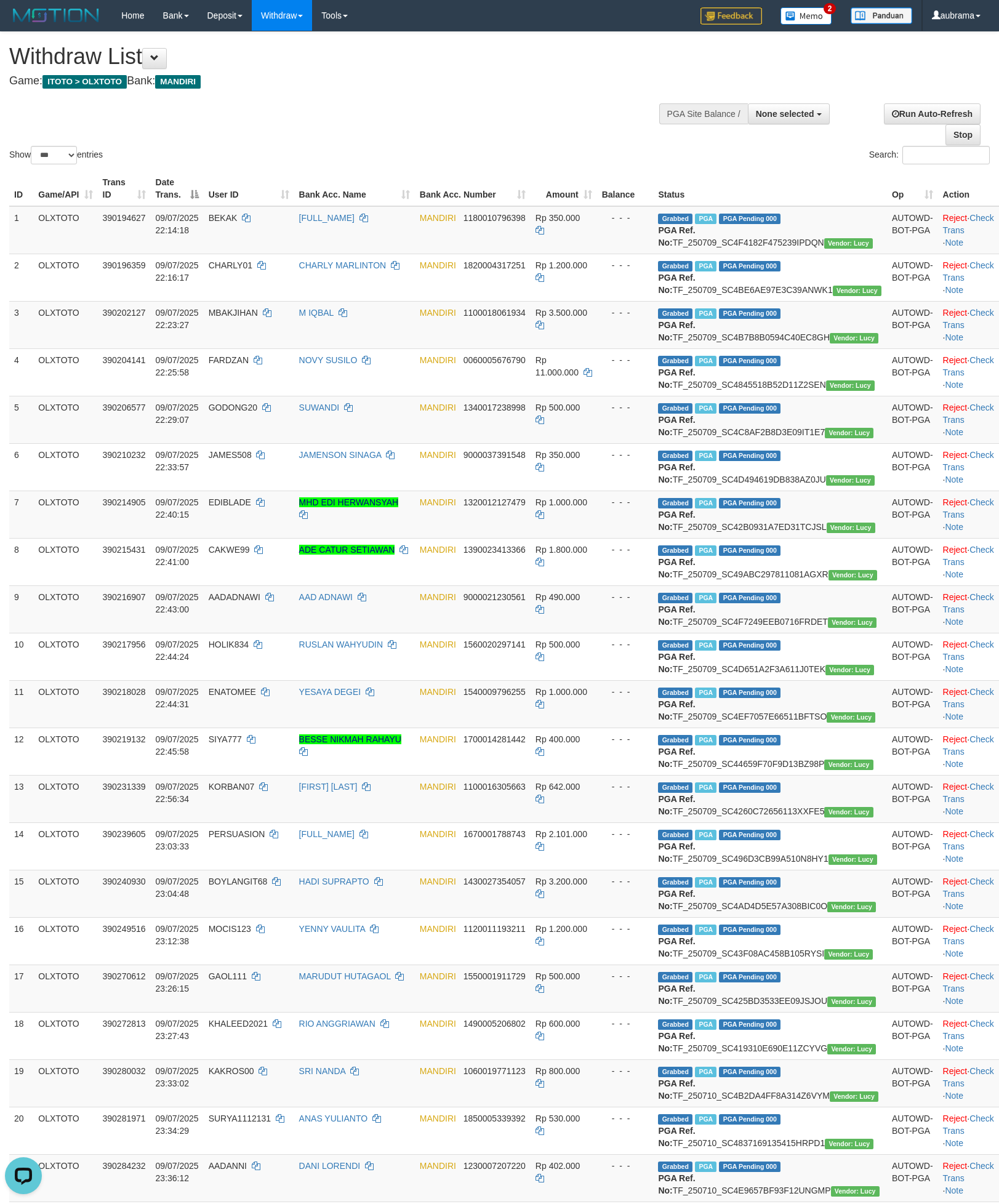 click on "Show  ** ** ** ***  entries Search:" at bounding box center [499, 99] 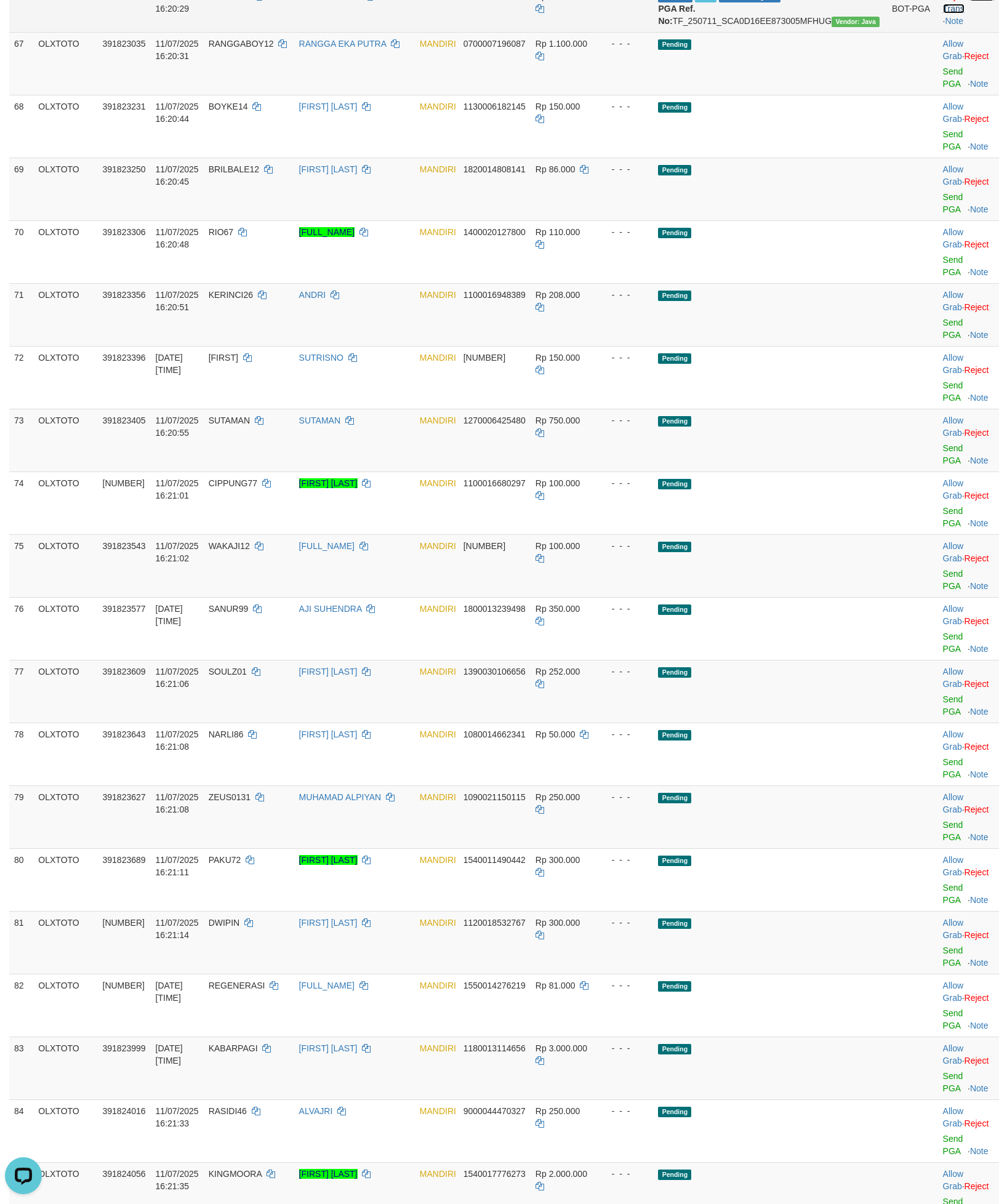 click on "Check Trans" at bounding box center [968, 2] 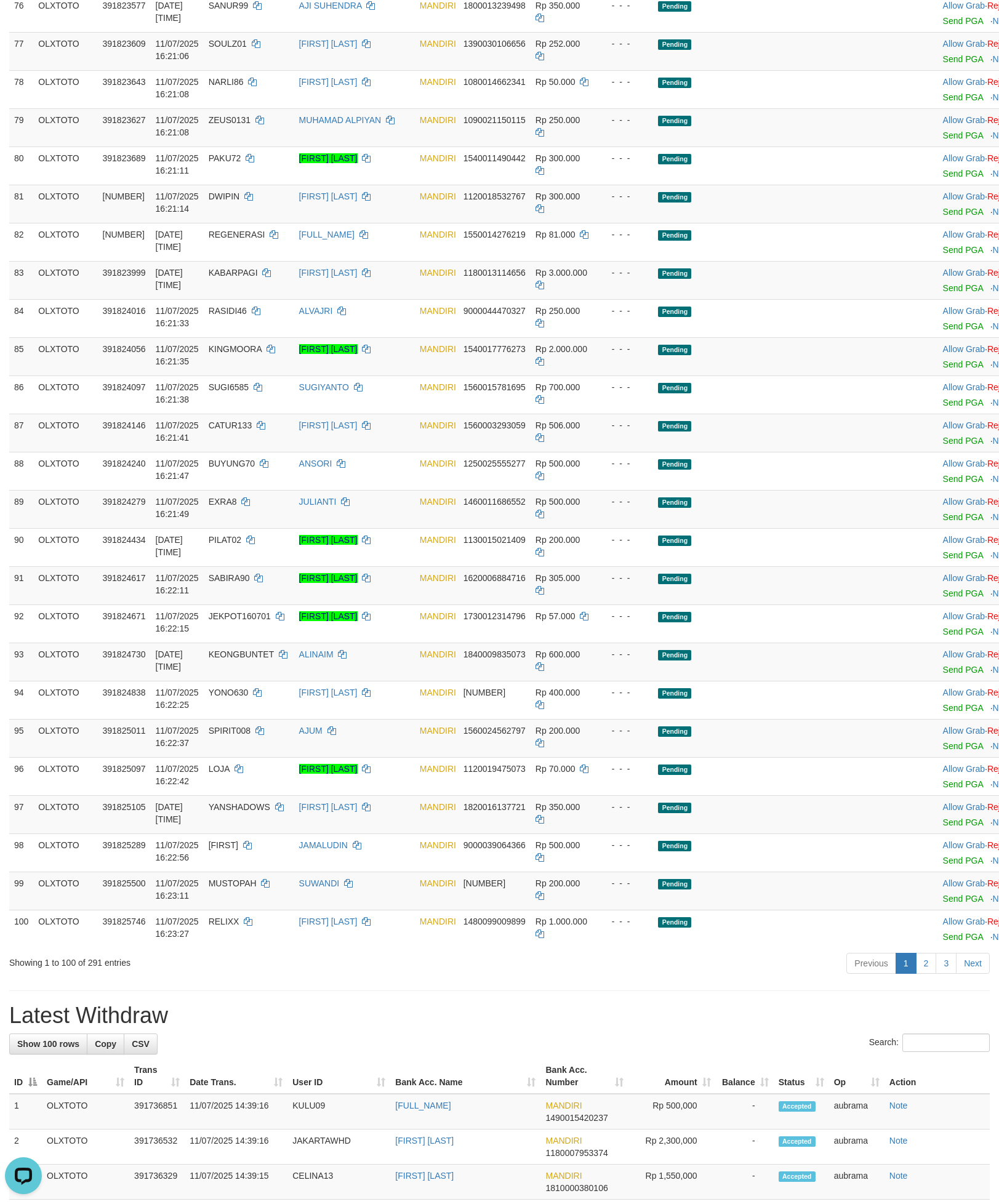 click on "Pending" at bounding box center [770, -529] 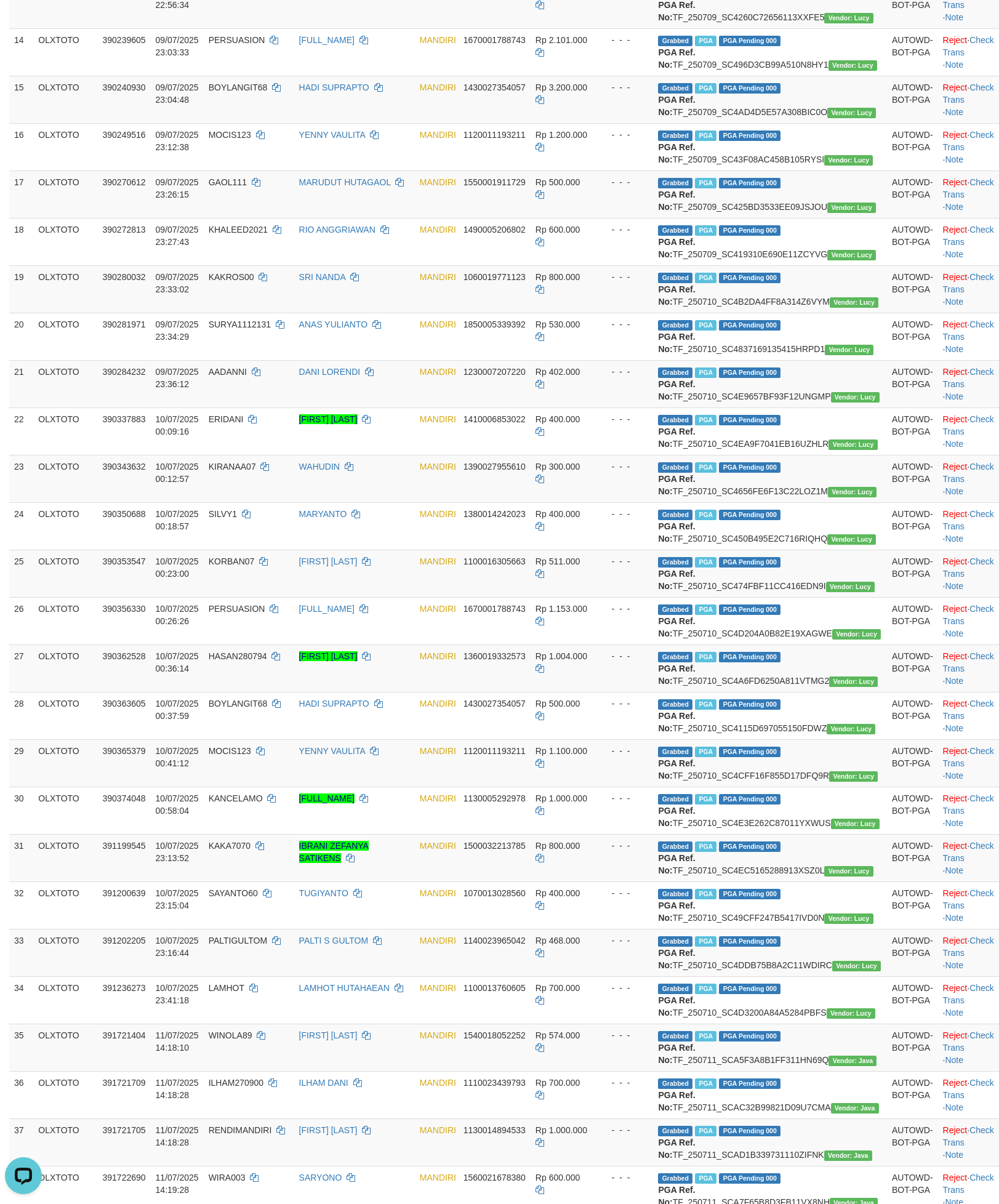 scroll, scrollTop: 0, scrollLeft: 0, axis: both 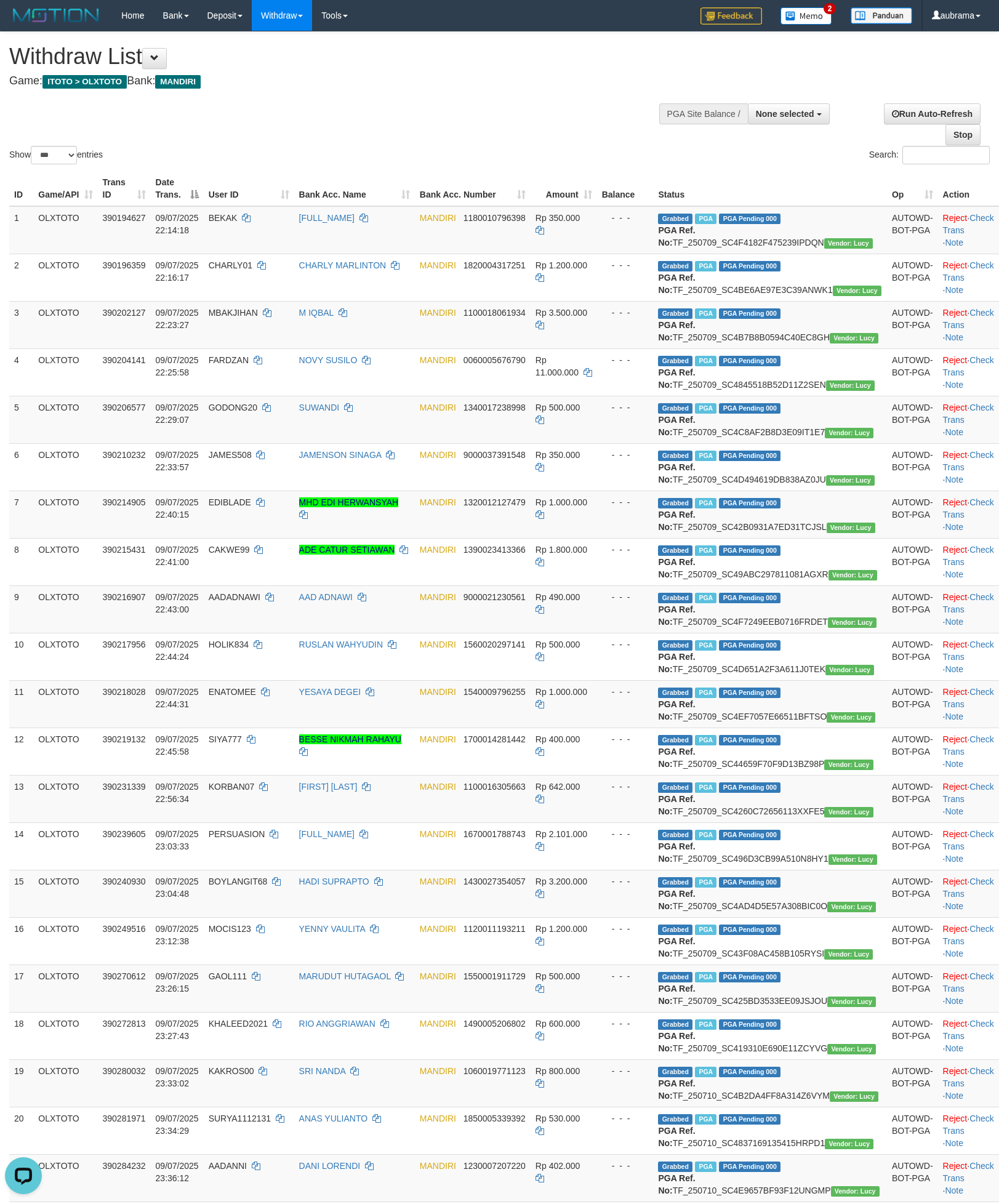 click on "Show  ** ** ** ***  entries Search:" at bounding box center (499, 99) 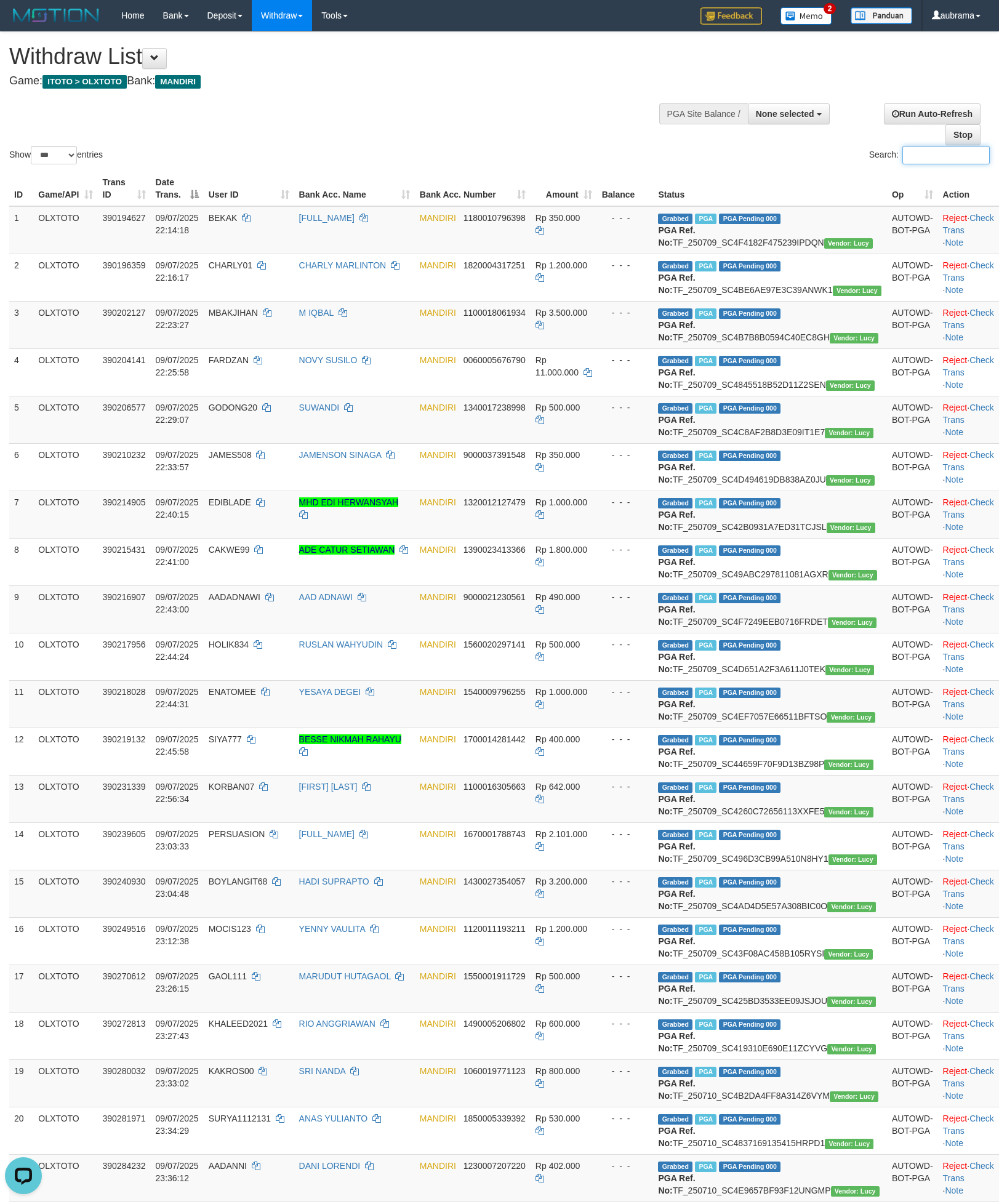 click on "Search:" at bounding box center [946, 155] 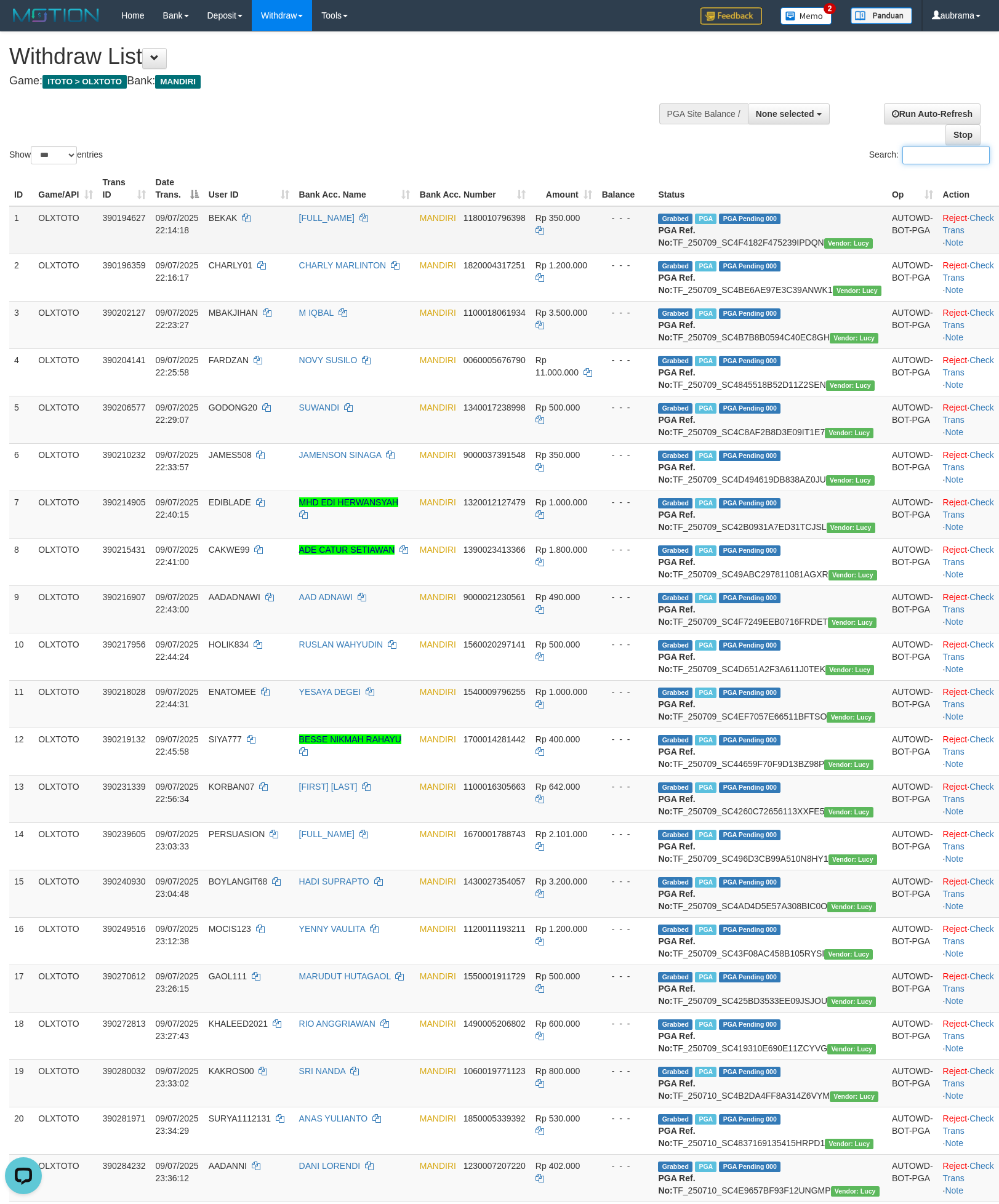 paste on "**********" 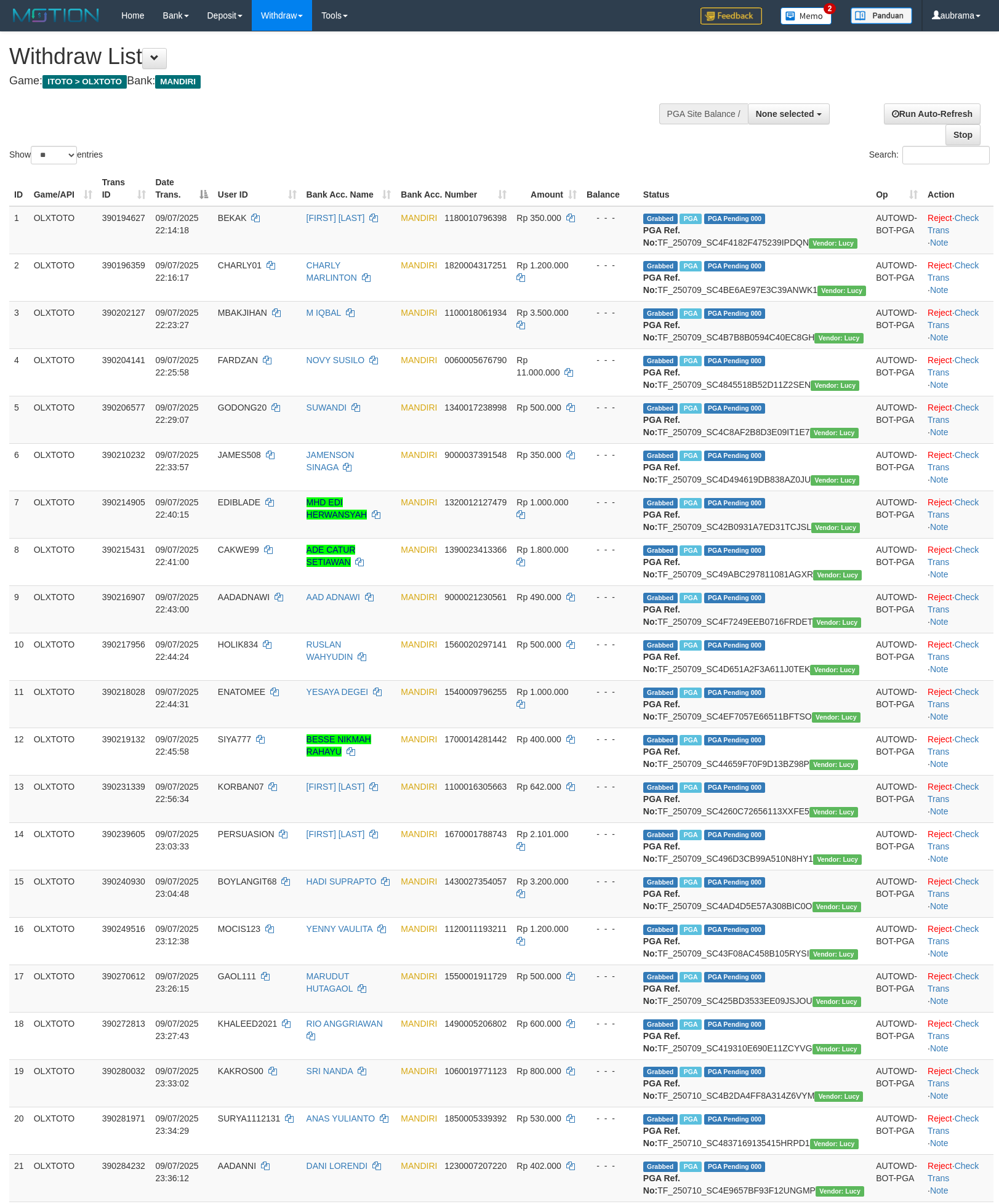 select 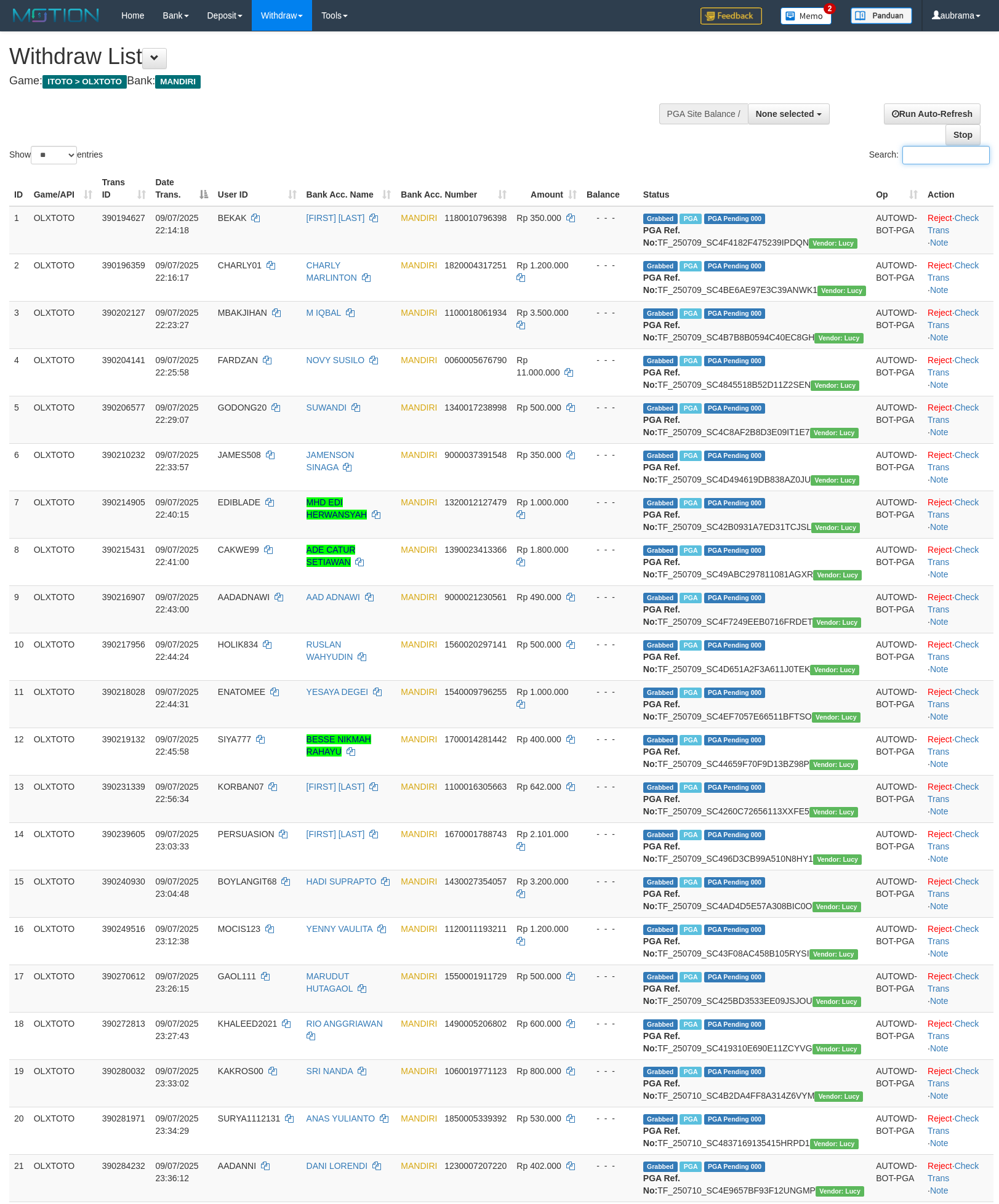 click on "Search:" at bounding box center [946, 155] 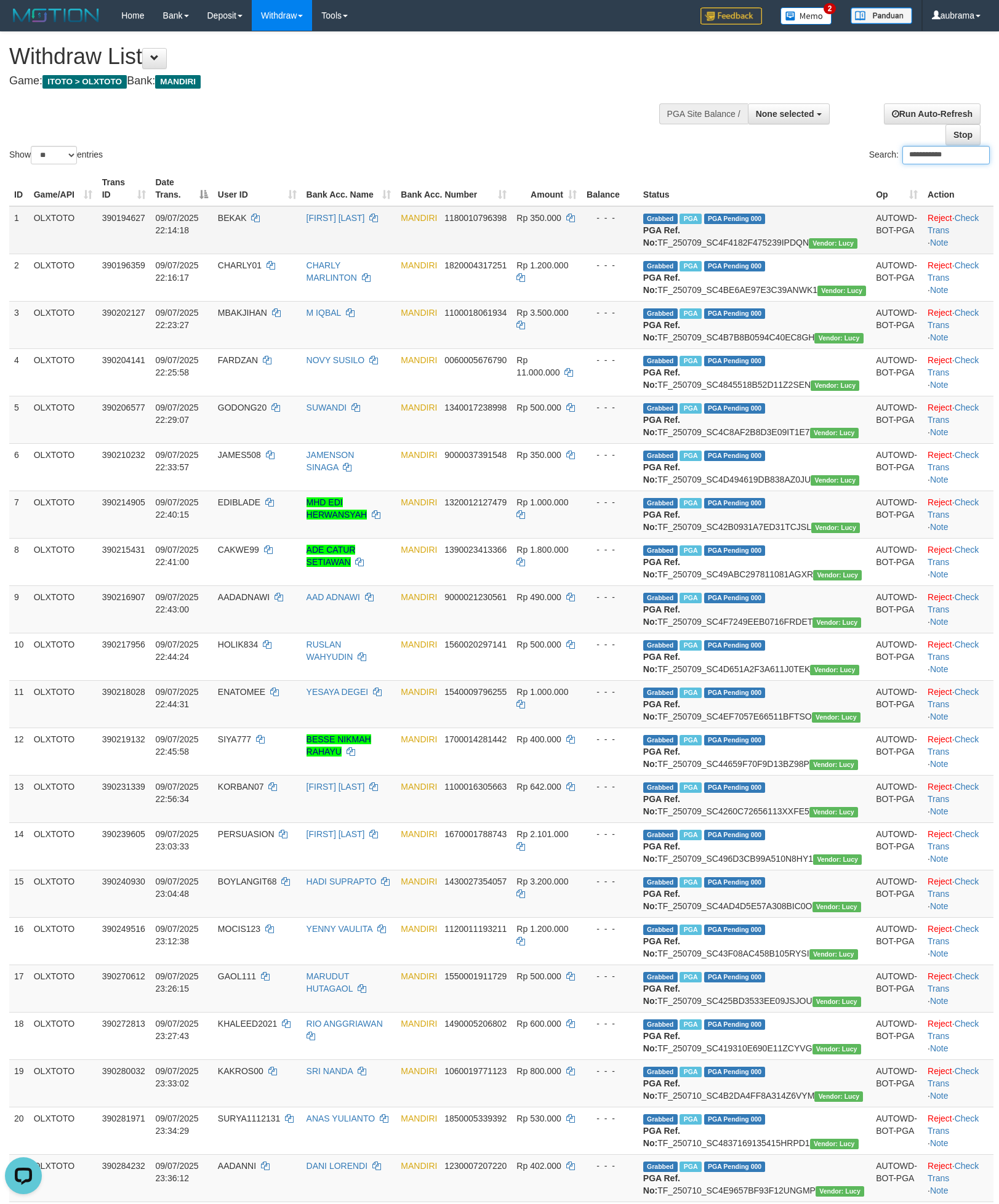 scroll, scrollTop: 0, scrollLeft: 0, axis: both 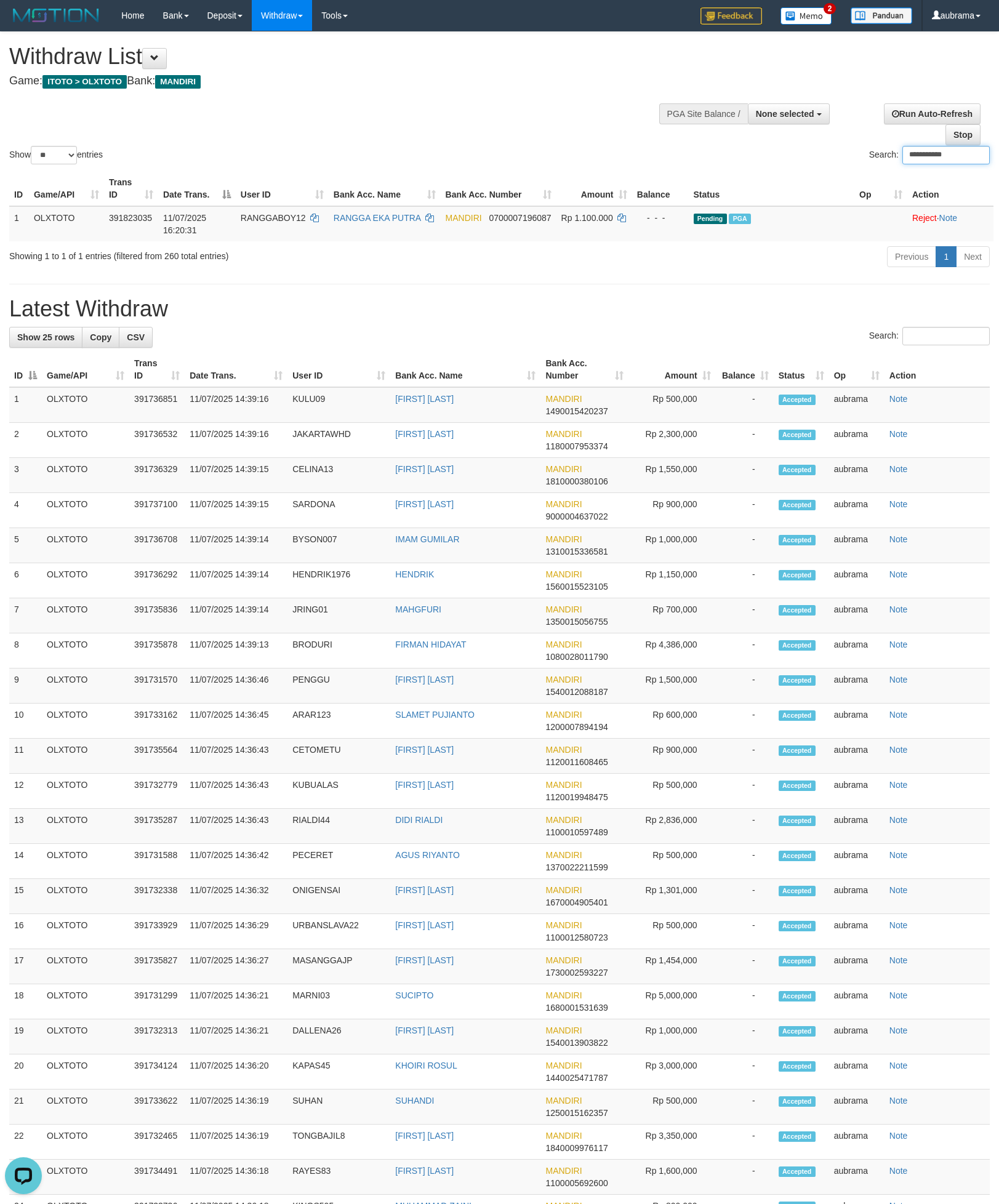 type on "**********" 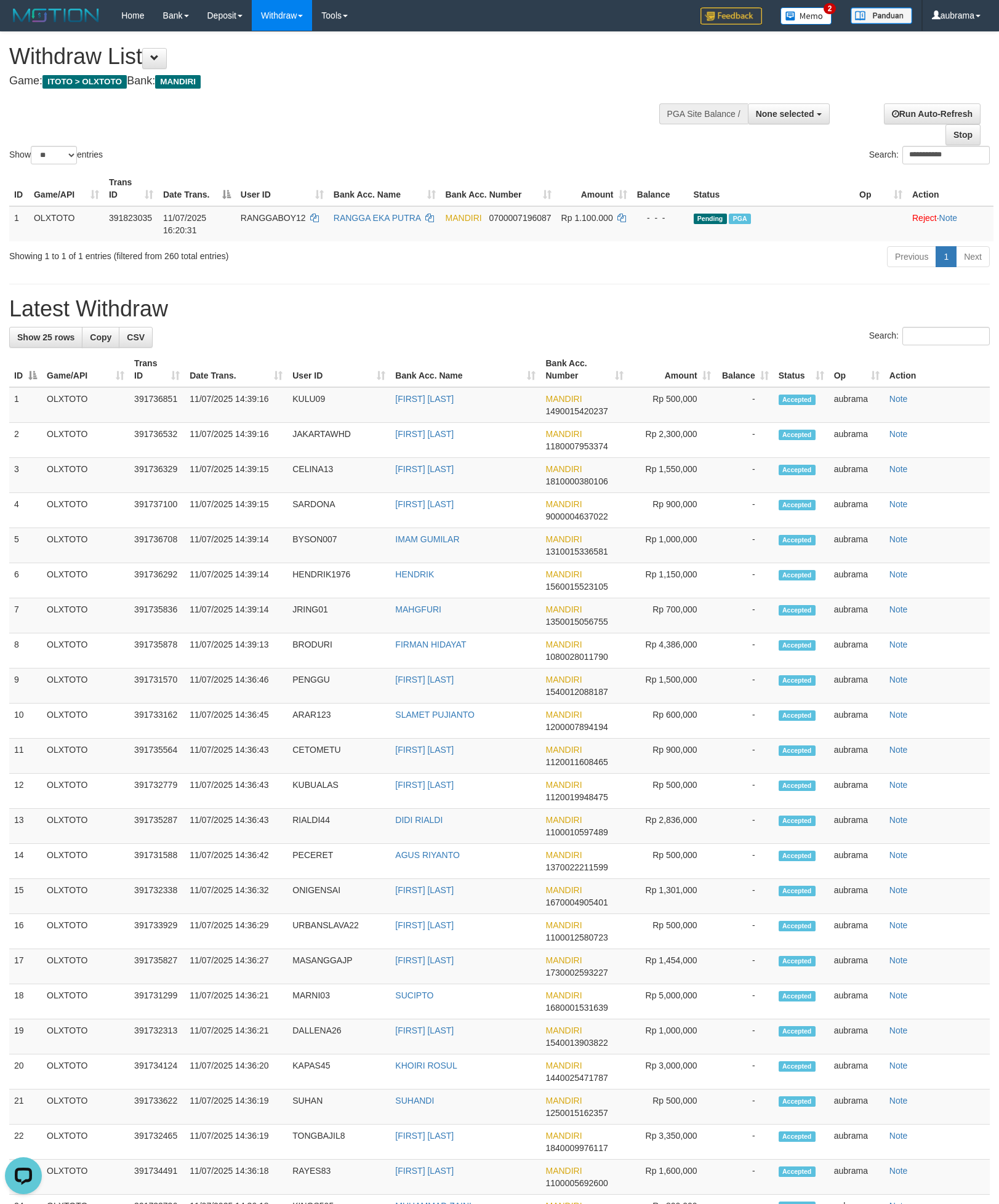 click on "**********" at bounding box center [499, 99] 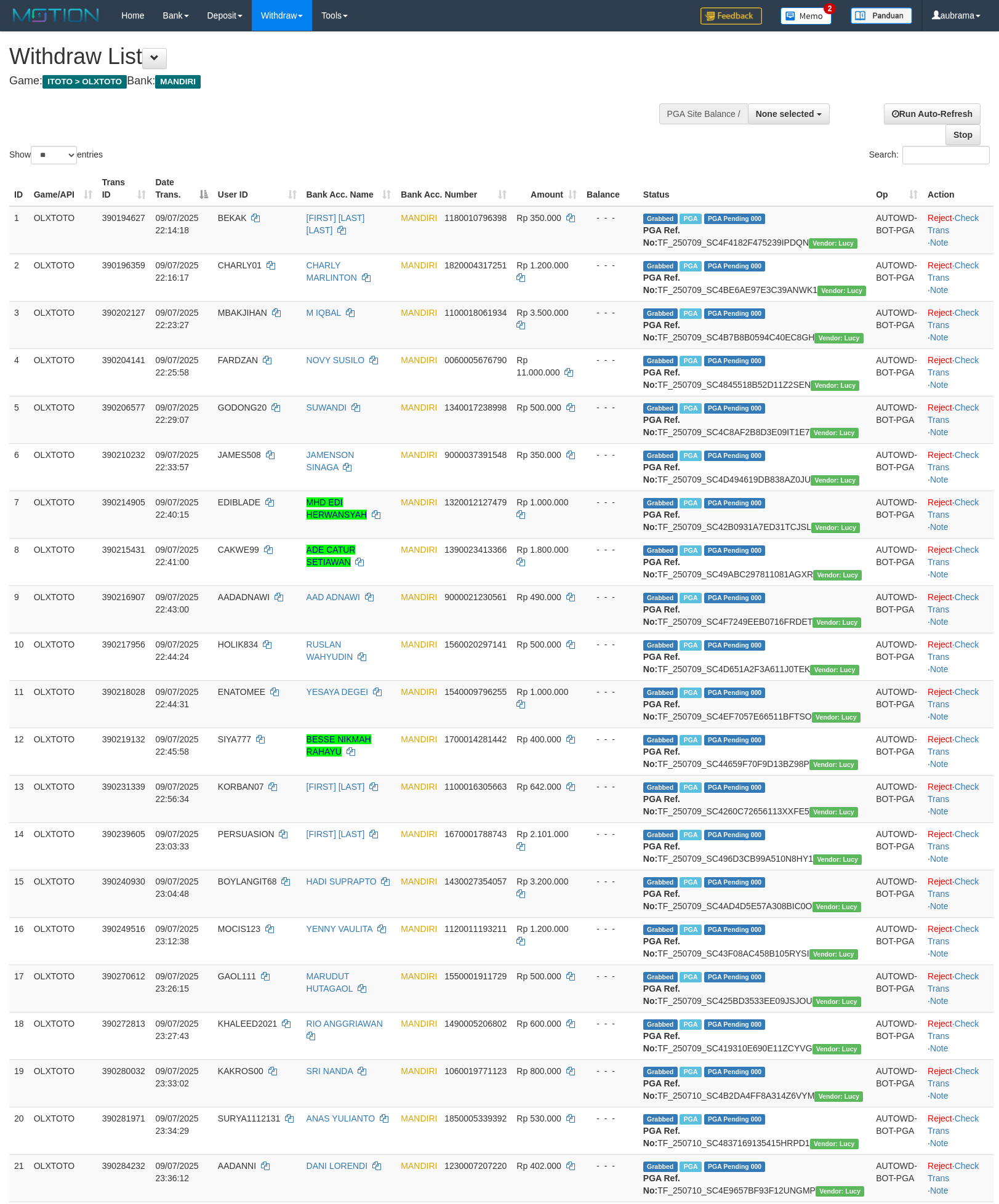 select 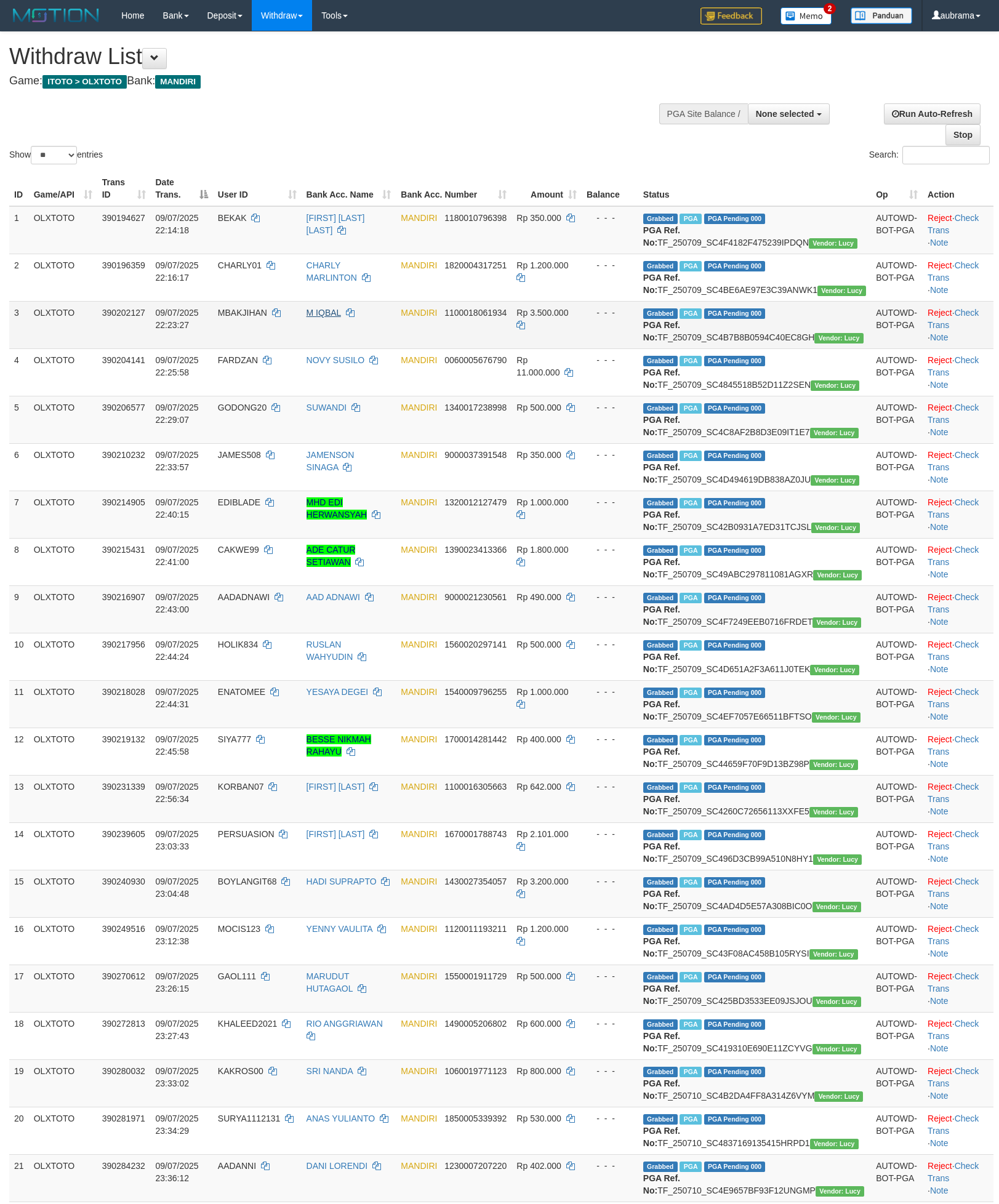 scroll, scrollTop: 0, scrollLeft: 0, axis: both 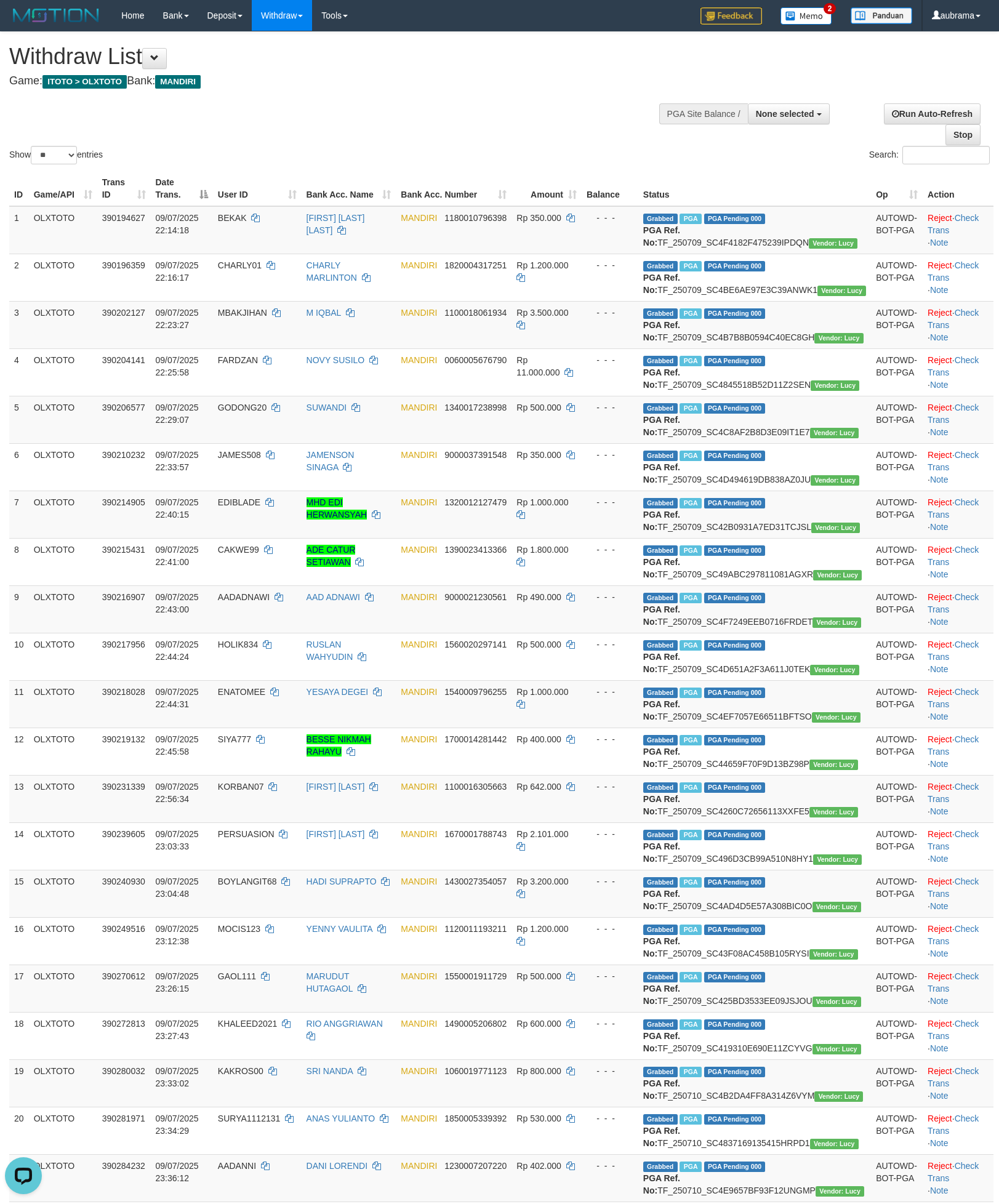 click on "Show  ** ** ** ***  entries Search:" at bounding box center [499, 99] 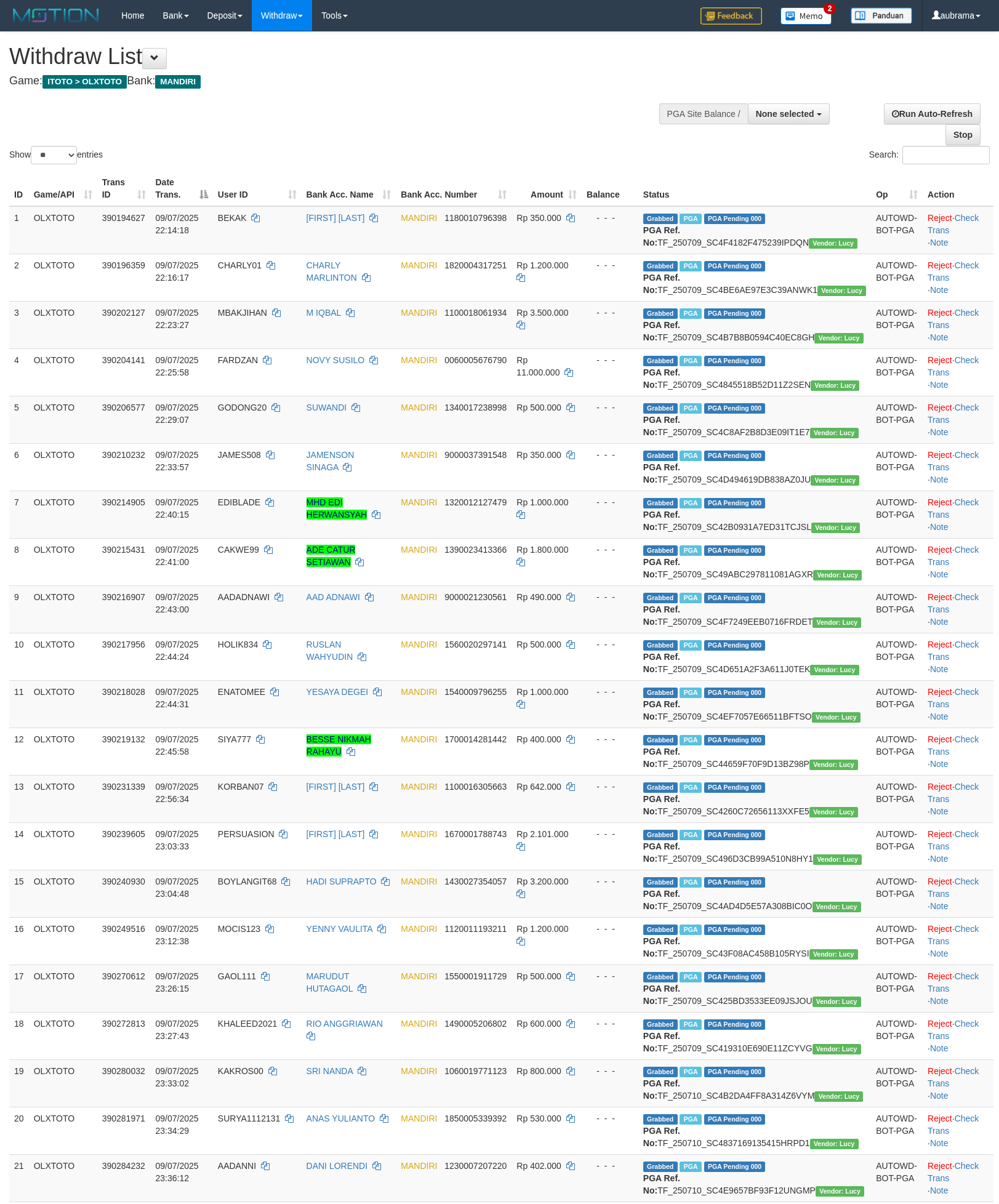 select 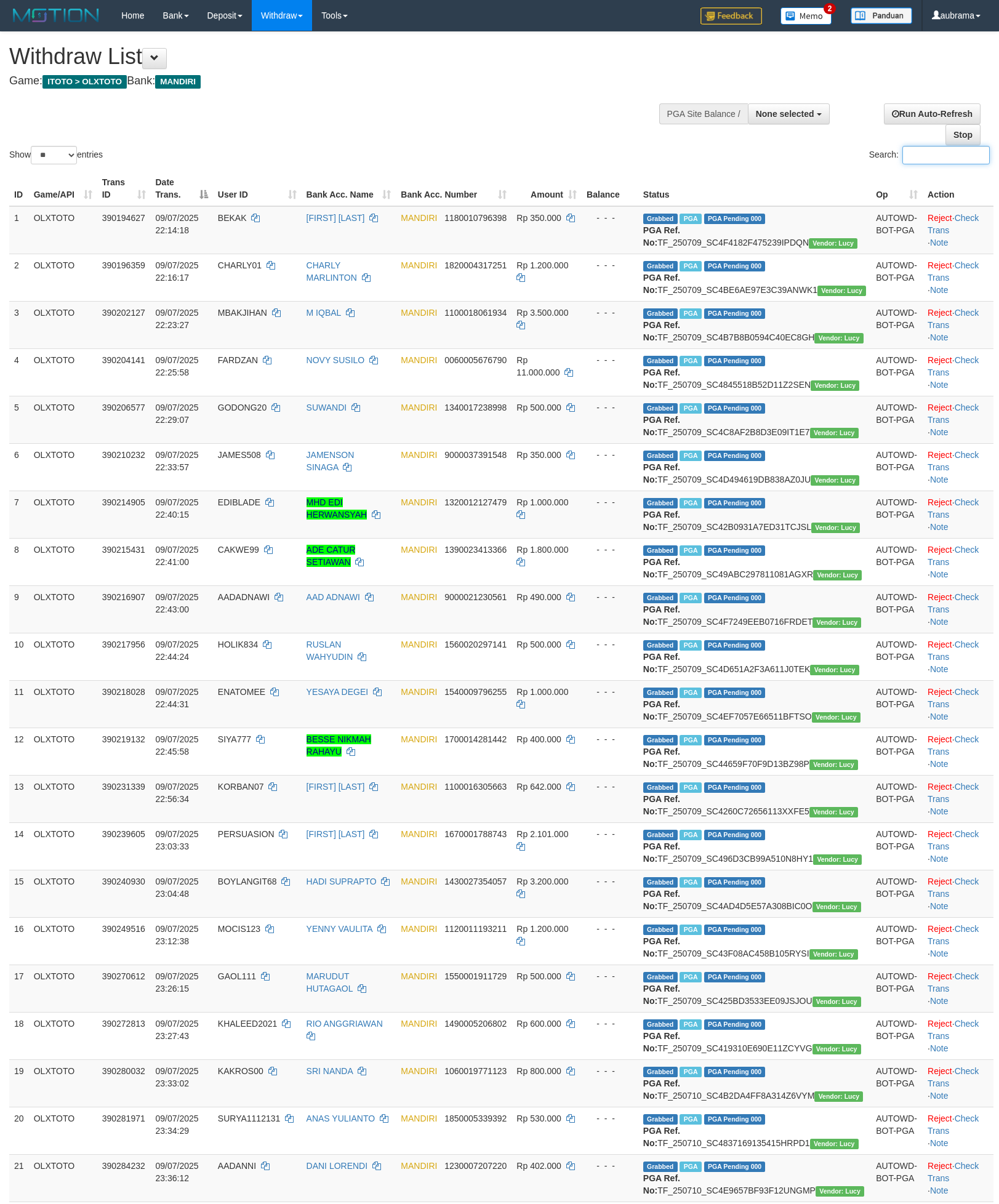 click on "Search:" at bounding box center [946, 155] 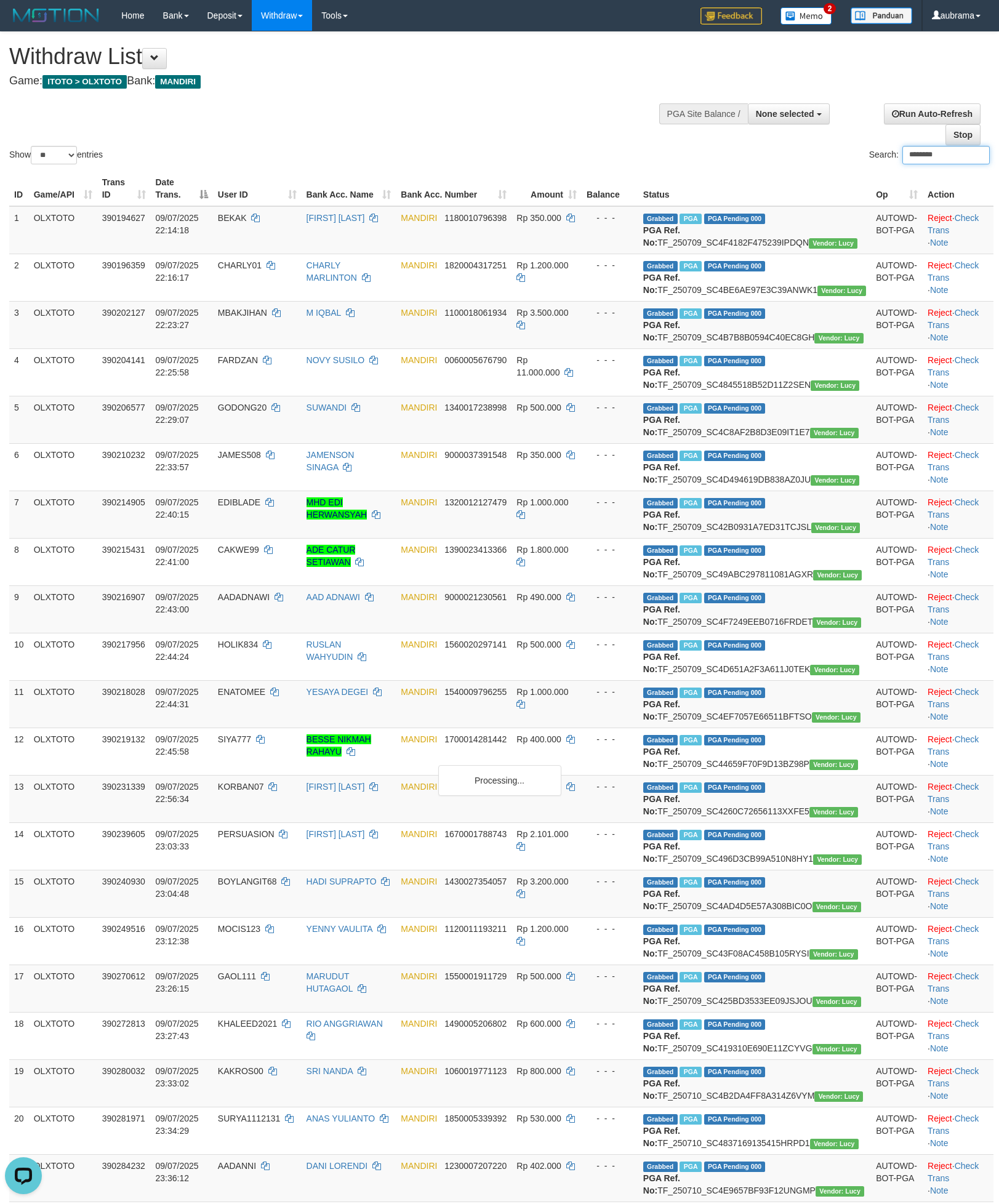 scroll, scrollTop: 0, scrollLeft: 0, axis: both 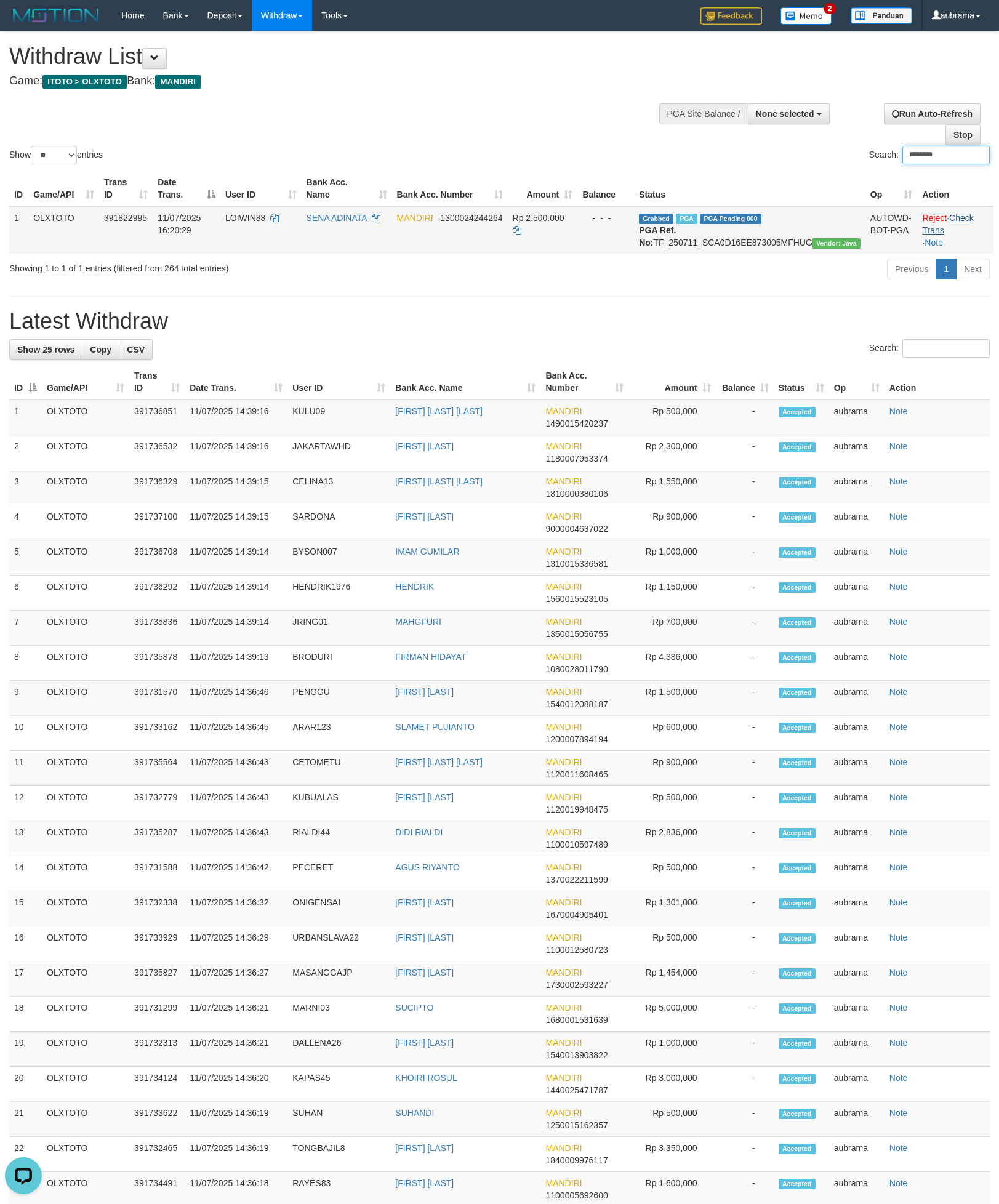 type on "********" 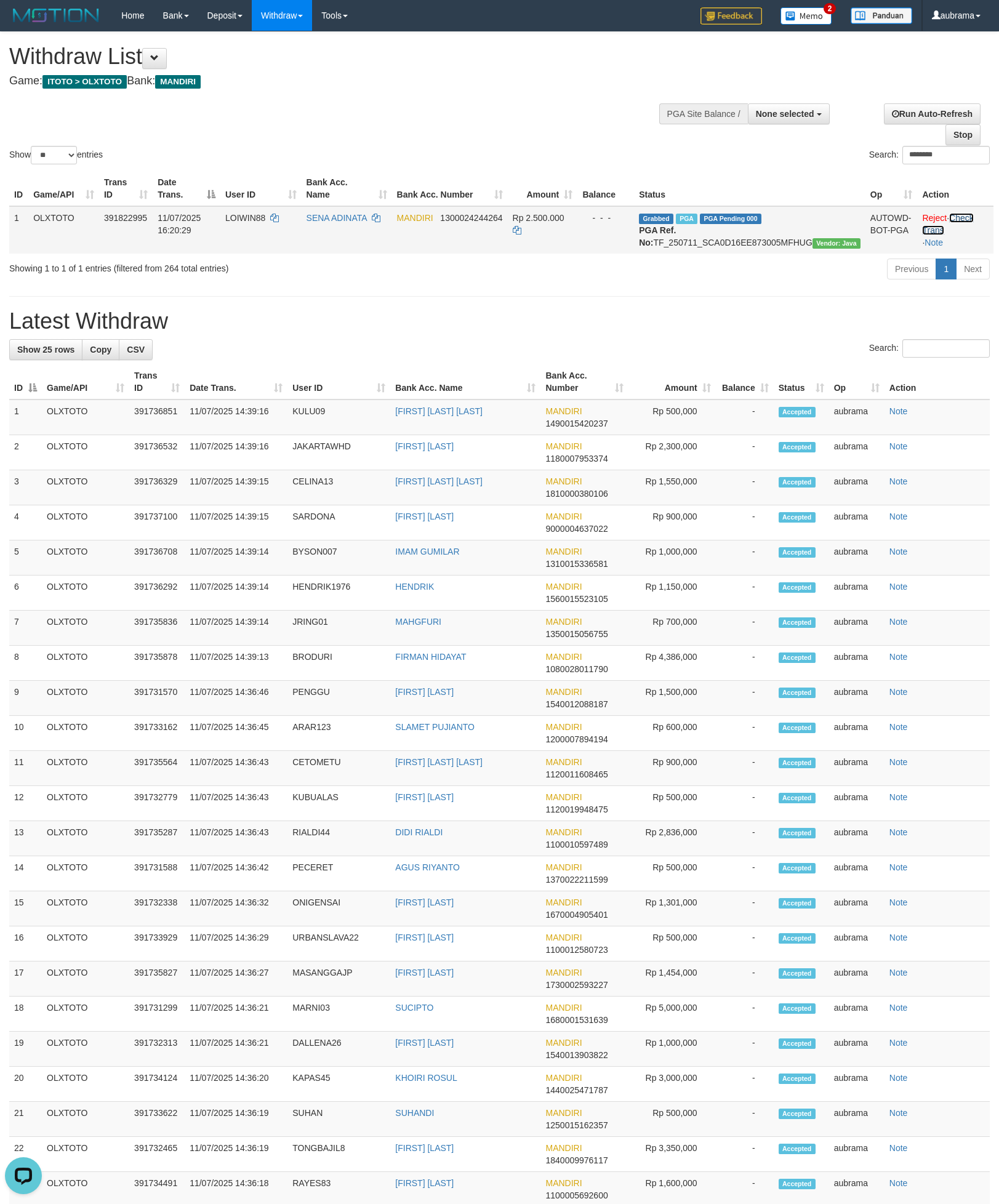 click on "Check Trans" at bounding box center (947, 224) 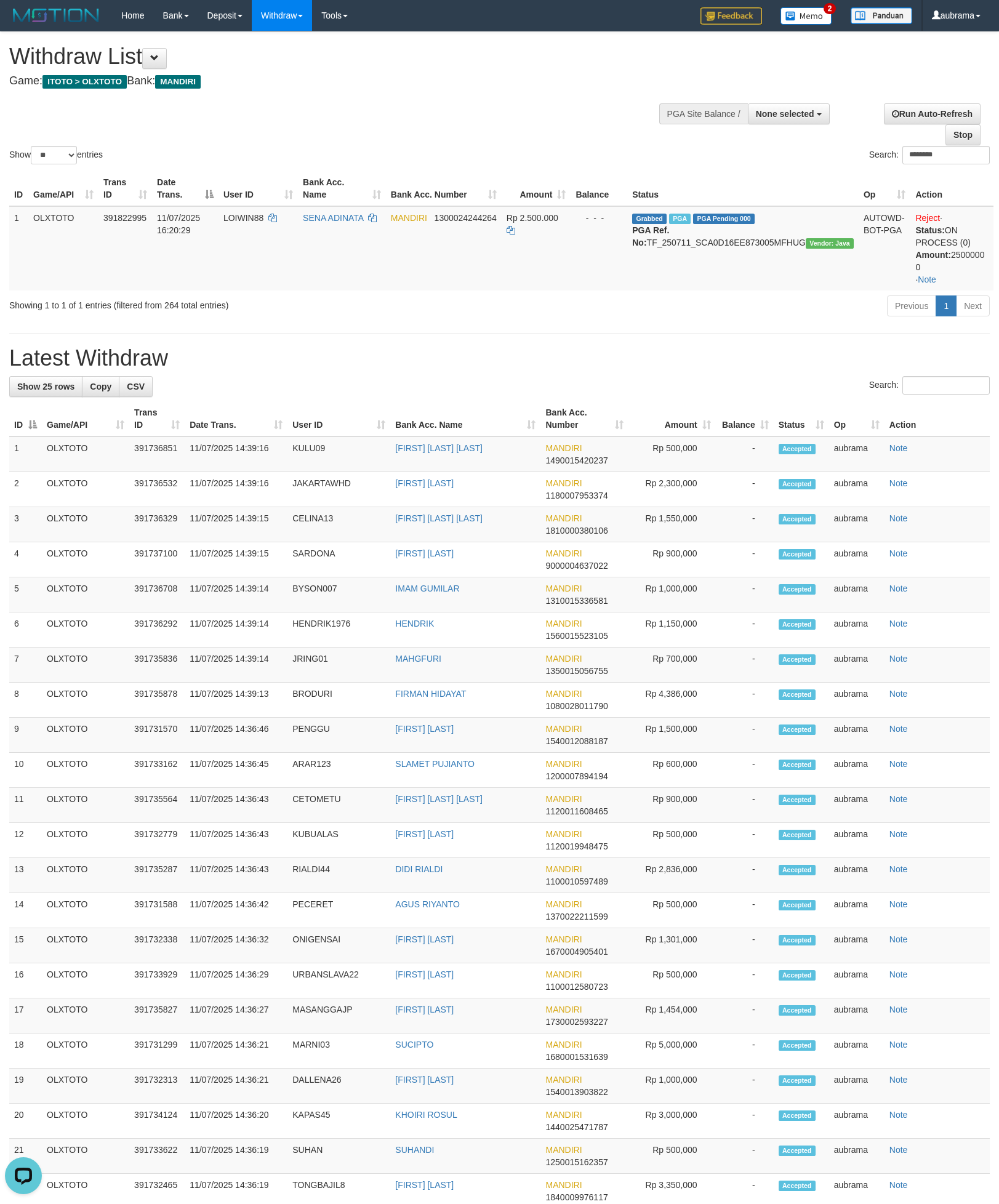 click on "Show  ** ** ** ***  entries Search: ********" at bounding box center (499, 99) 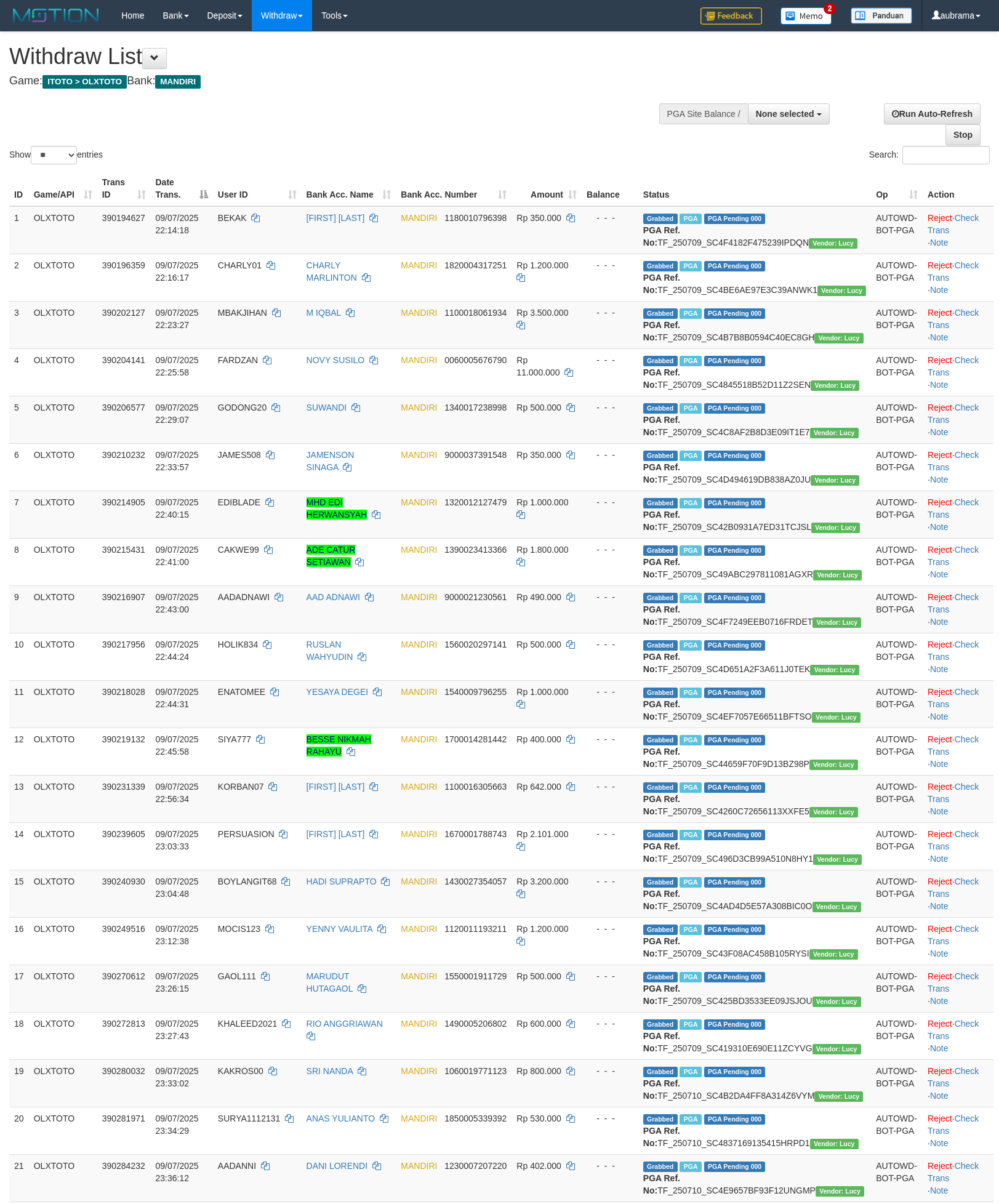 select 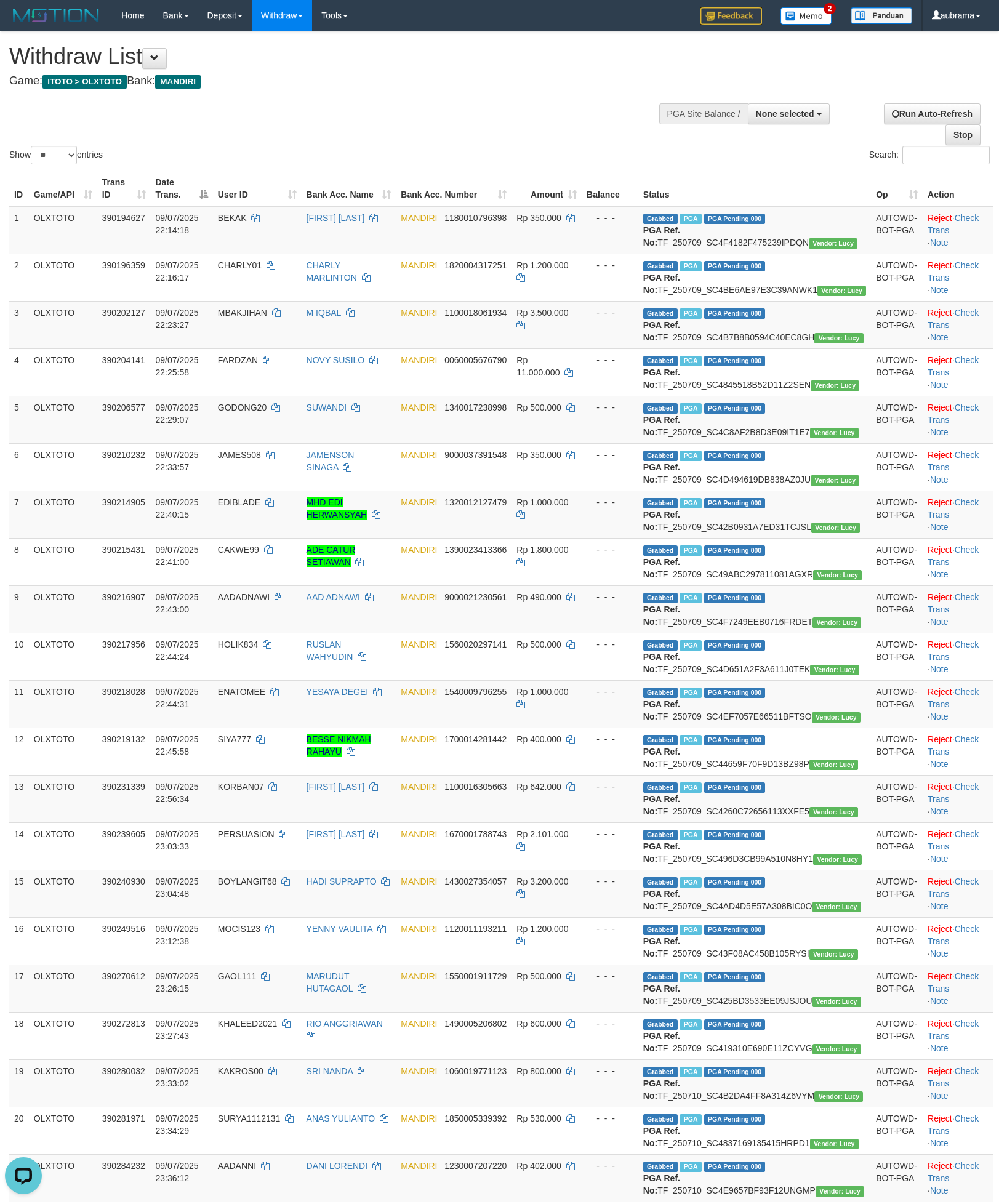 scroll, scrollTop: 0, scrollLeft: 0, axis: both 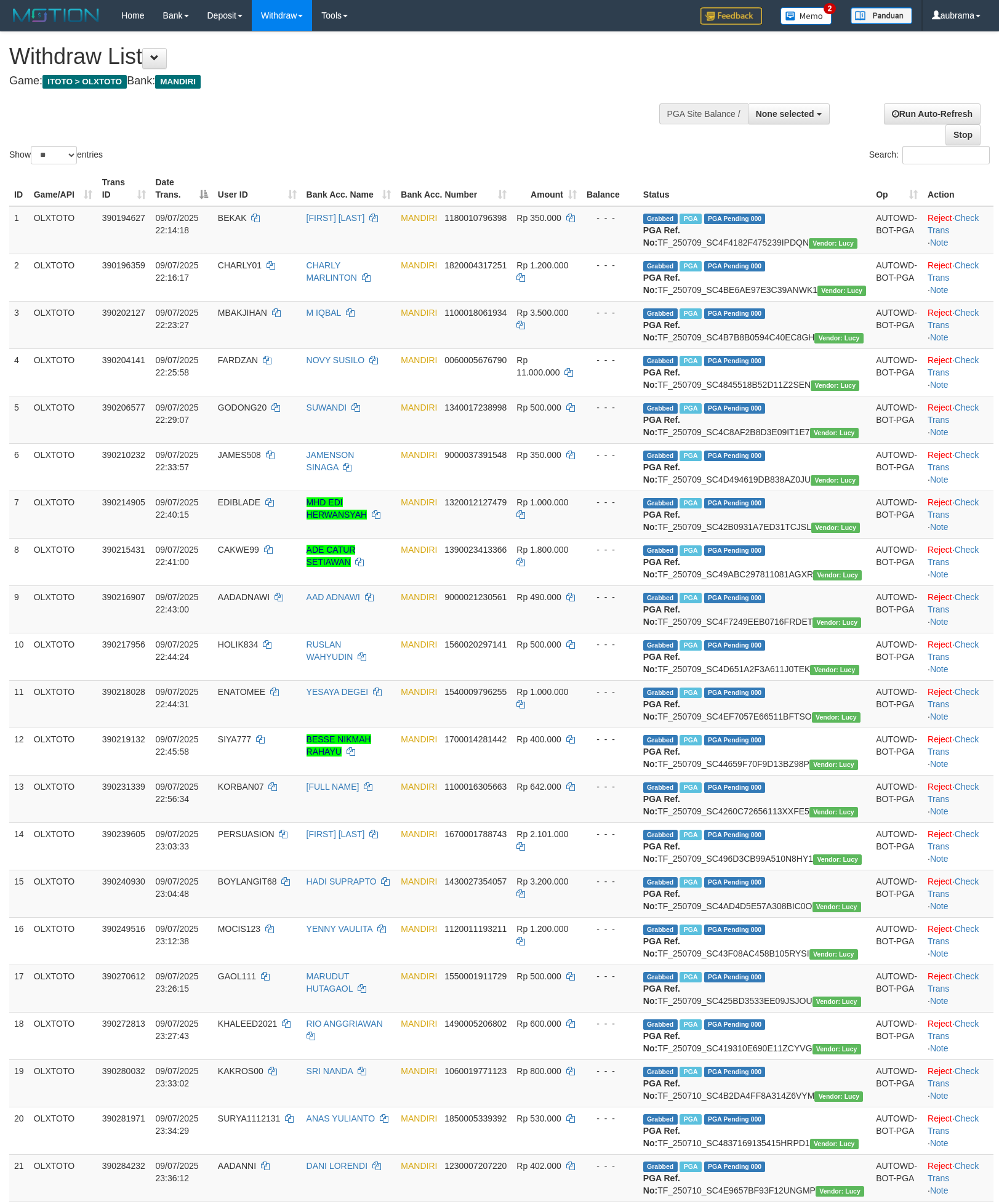select 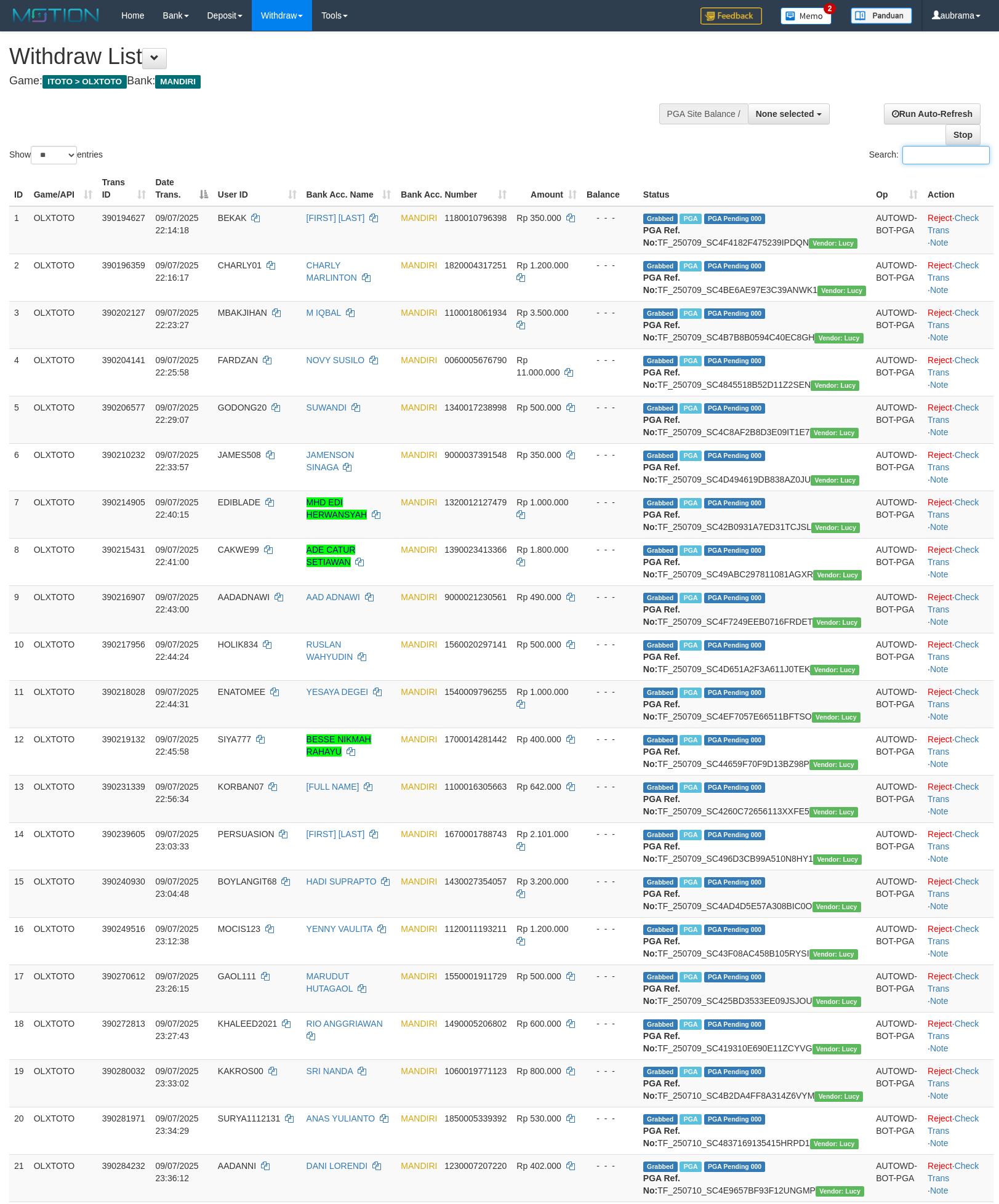 click on "Search:" at bounding box center (946, 155) 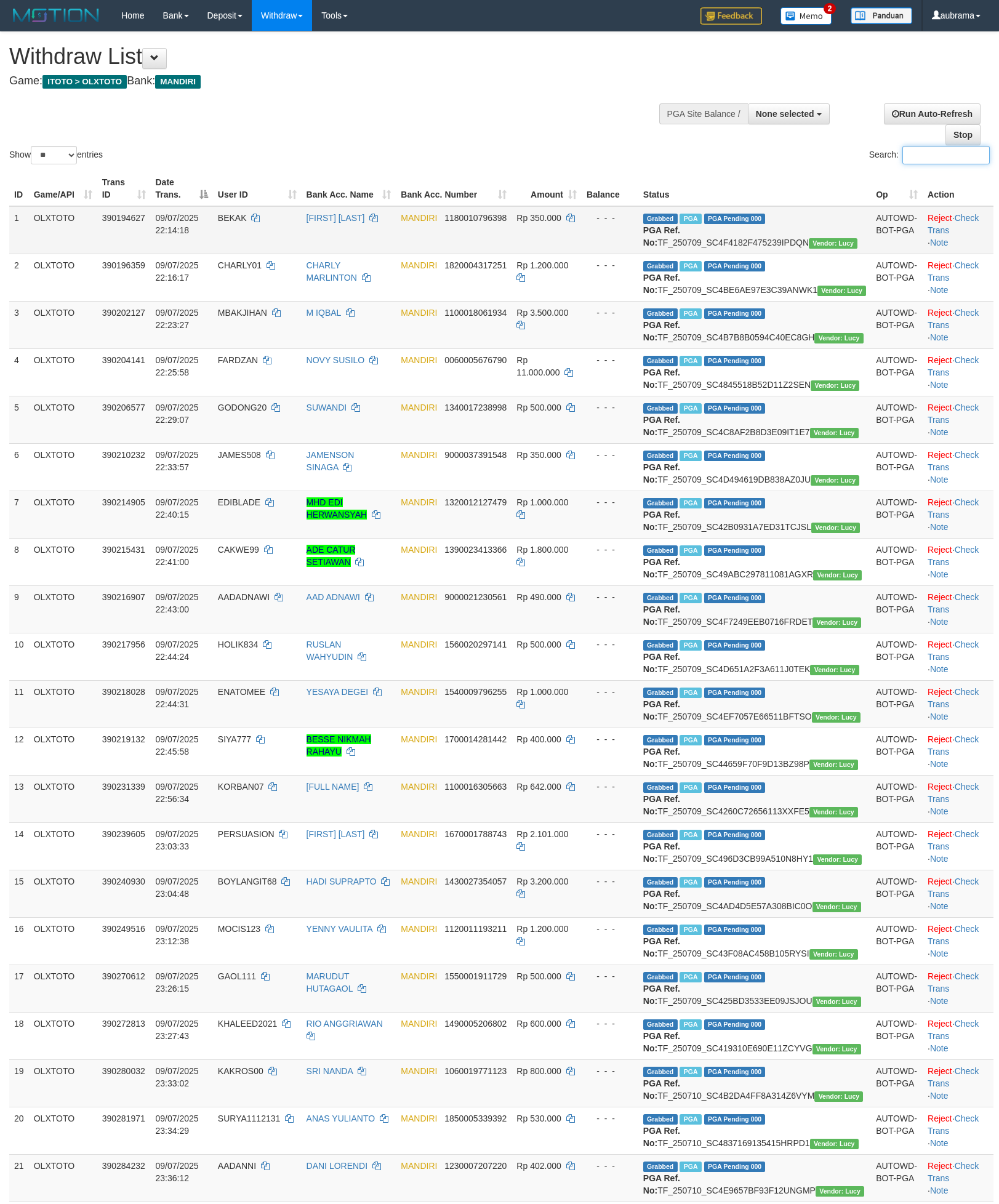 paste on "**********" 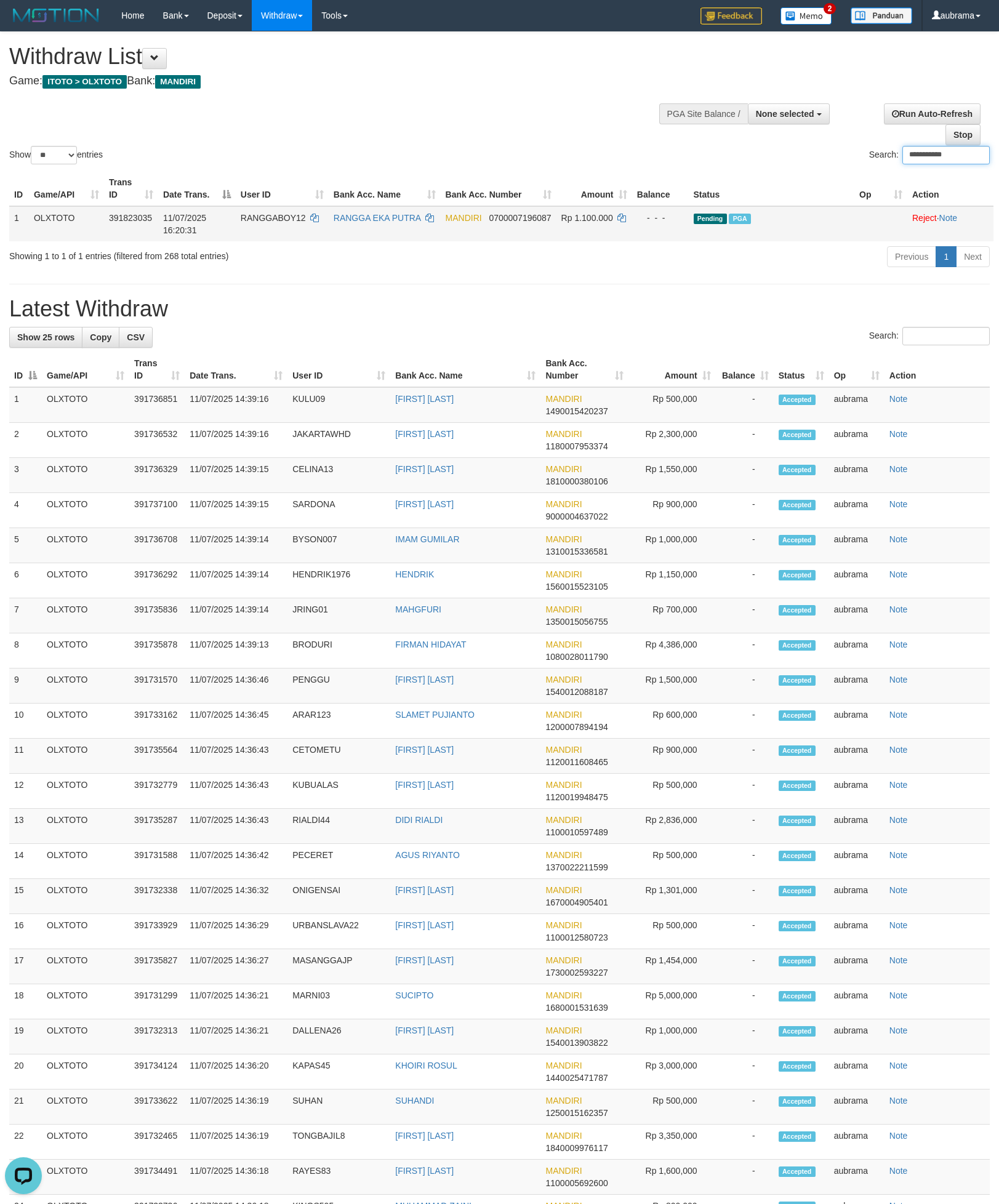 scroll, scrollTop: 0, scrollLeft: 0, axis: both 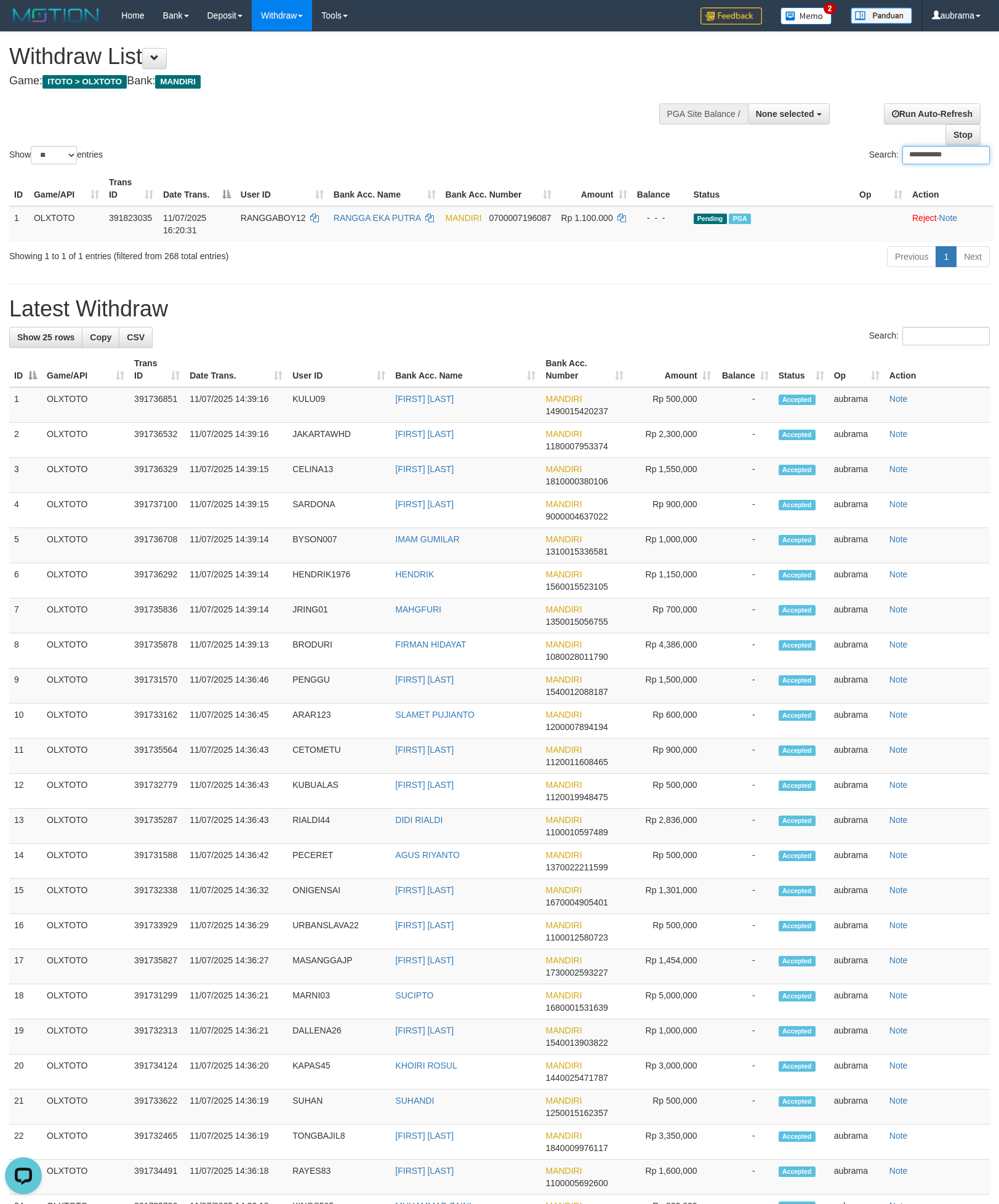 type on "**********" 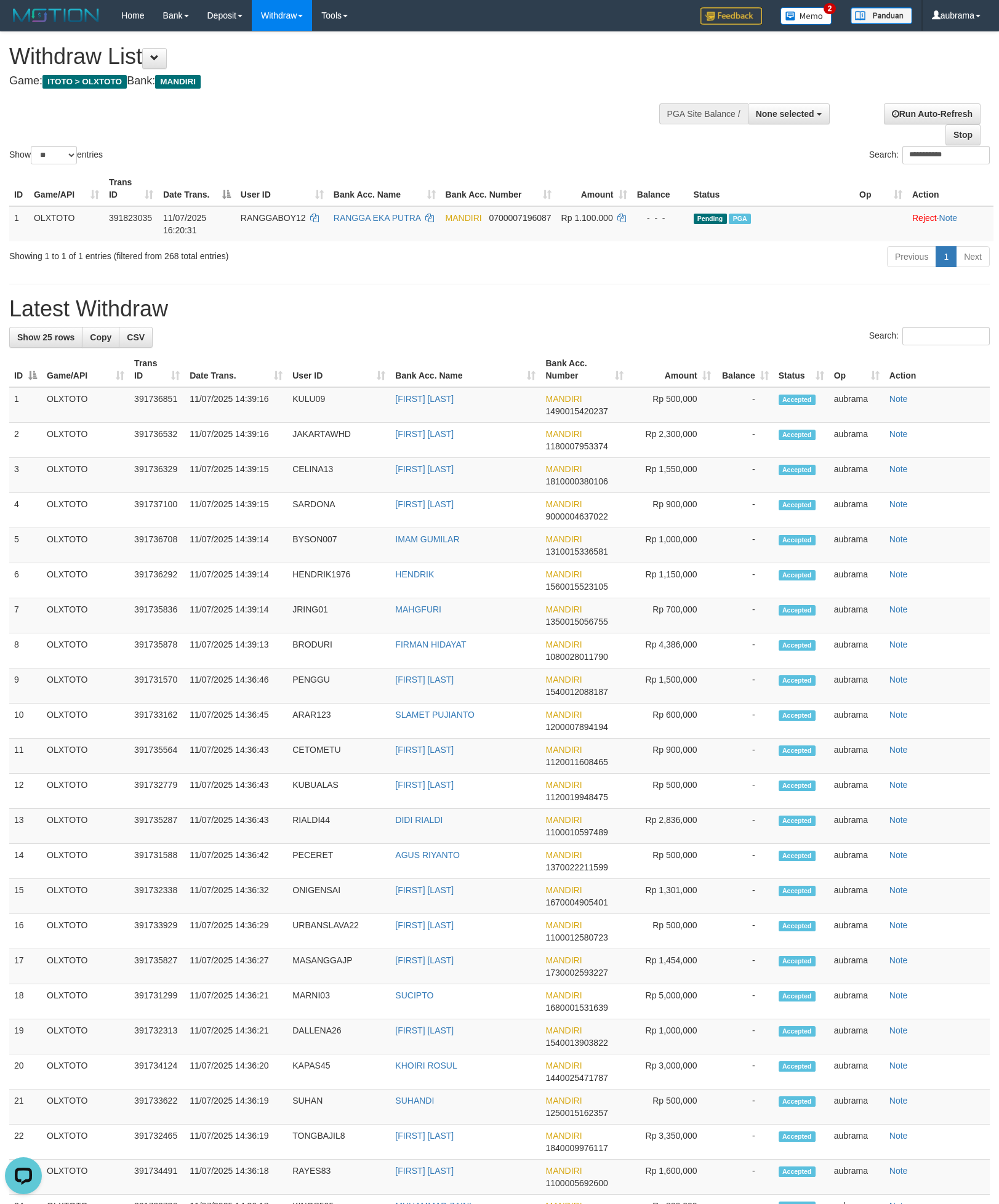 click on "**********" at bounding box center [499, 99] 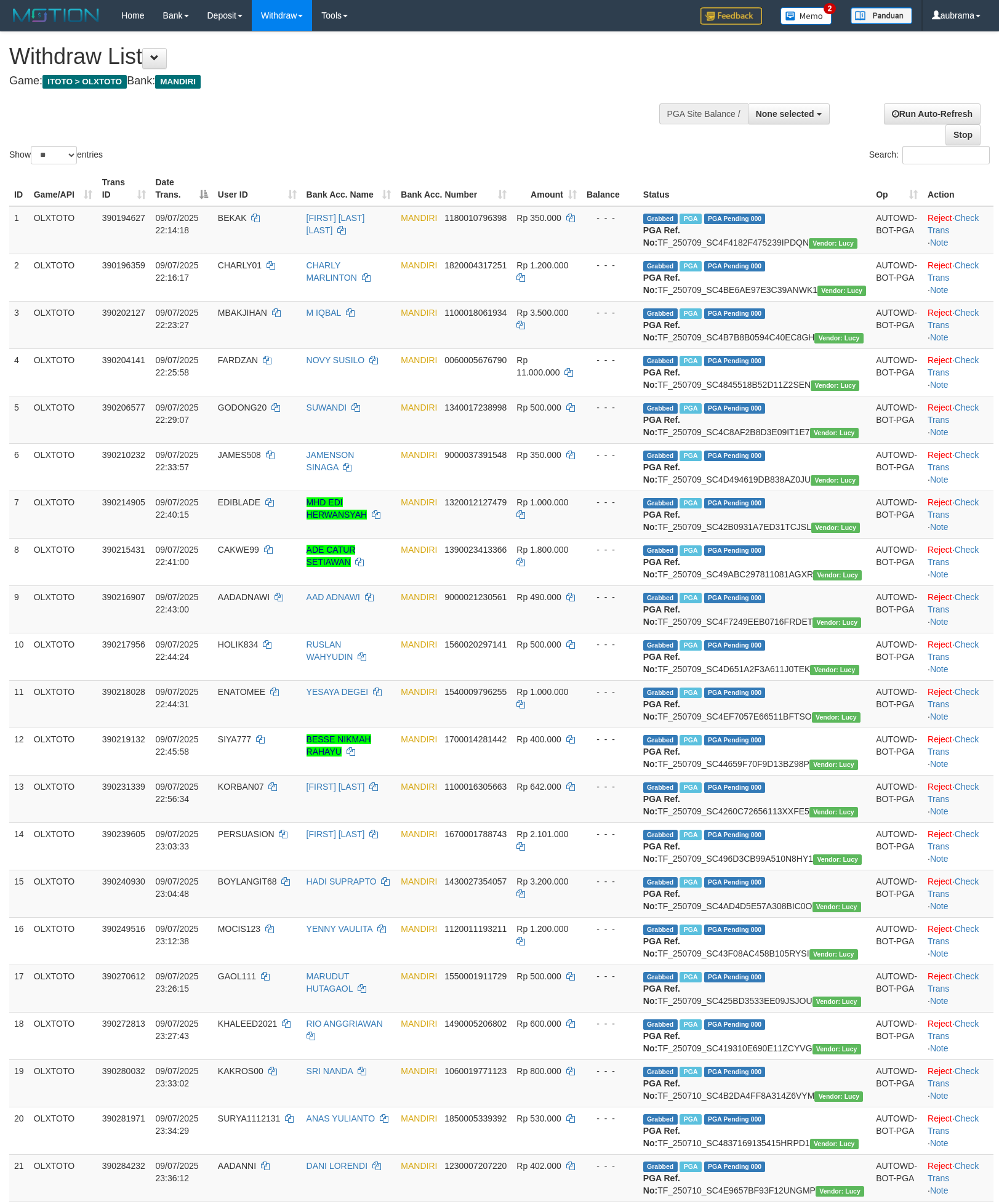 select 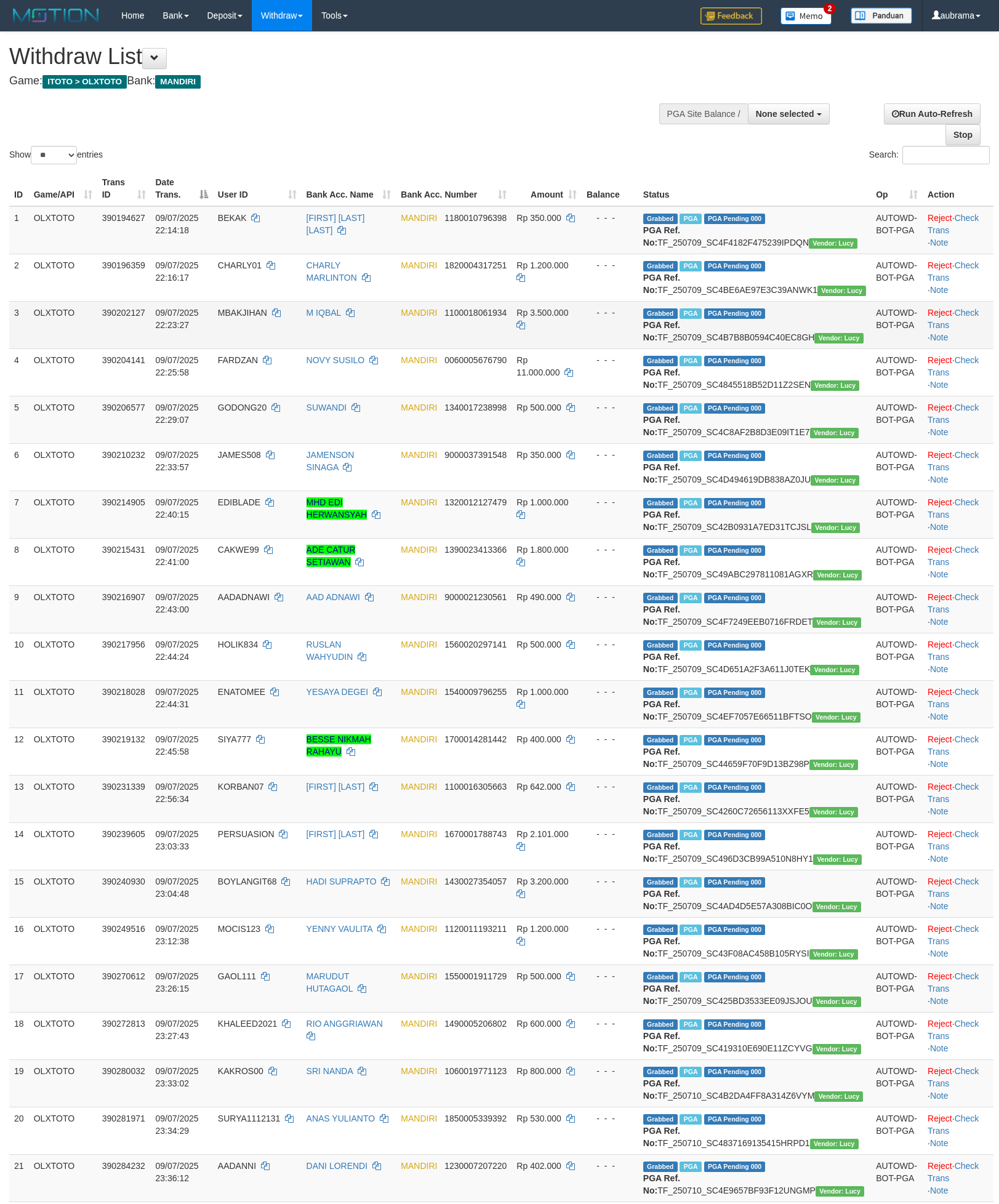 scroll, scrollTop: 0, scrollLeft: 0, axis: both 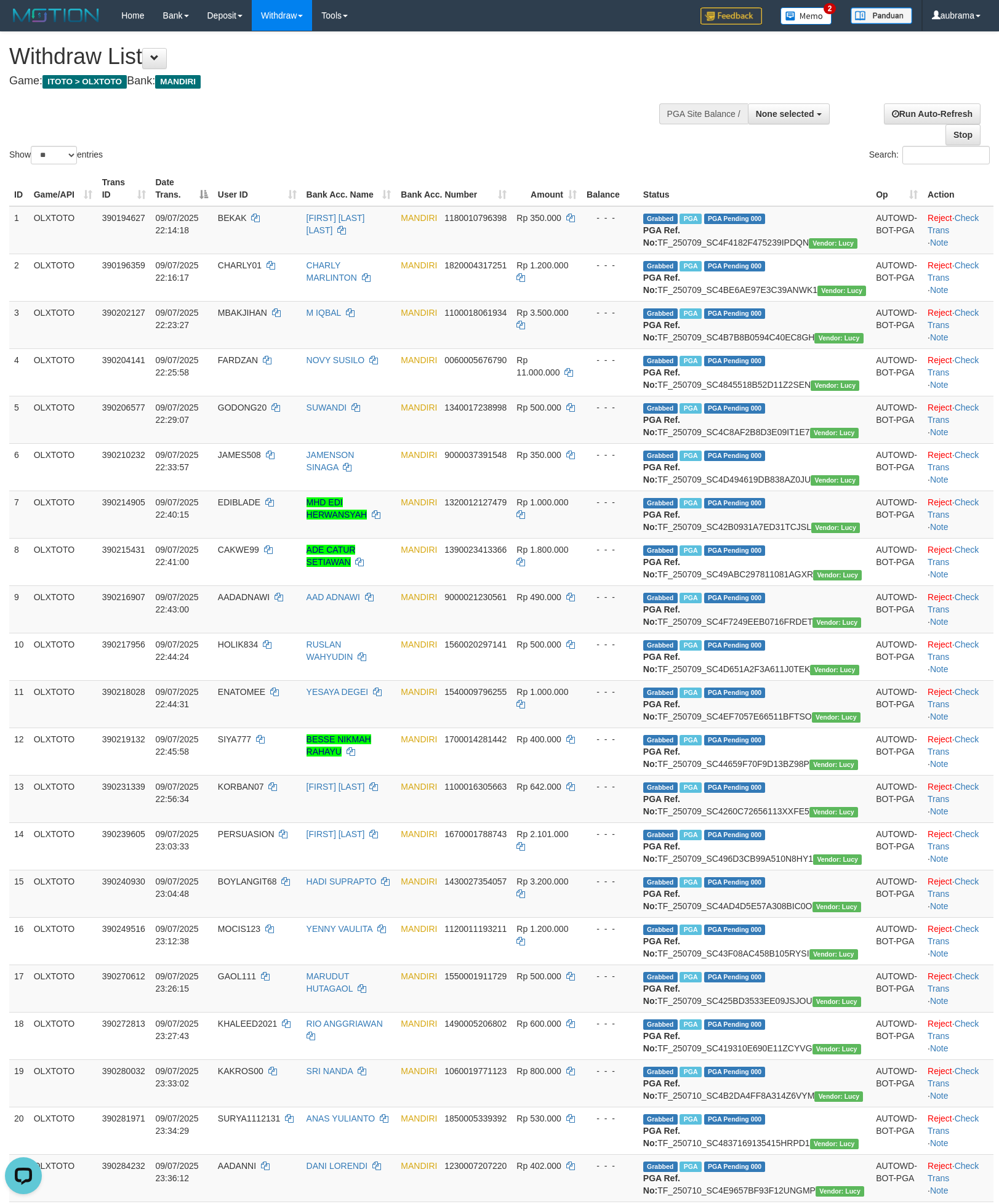 click on "Show  ** ** ** ***  entries Search:" at bounding box center (499, 99) 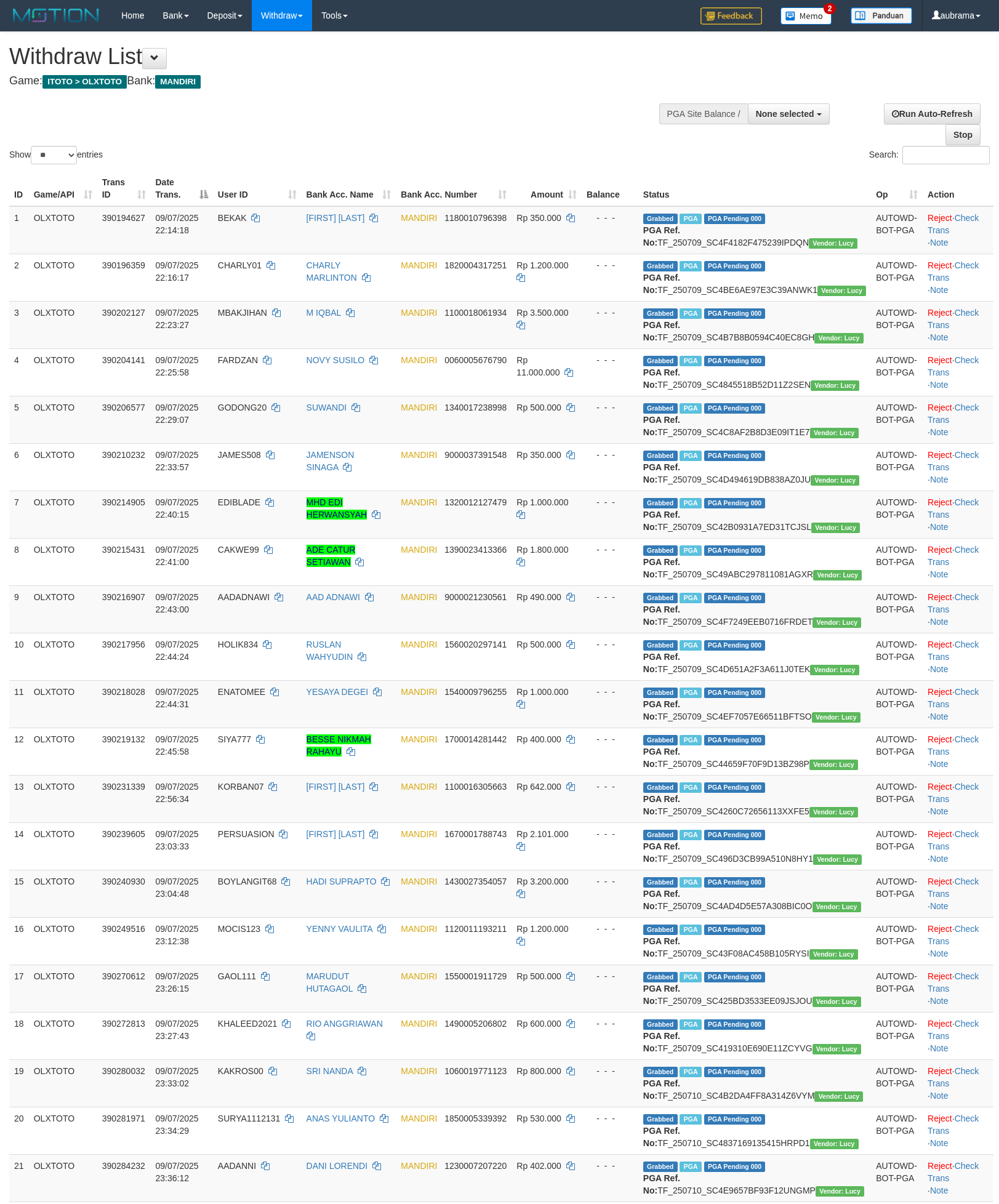 select 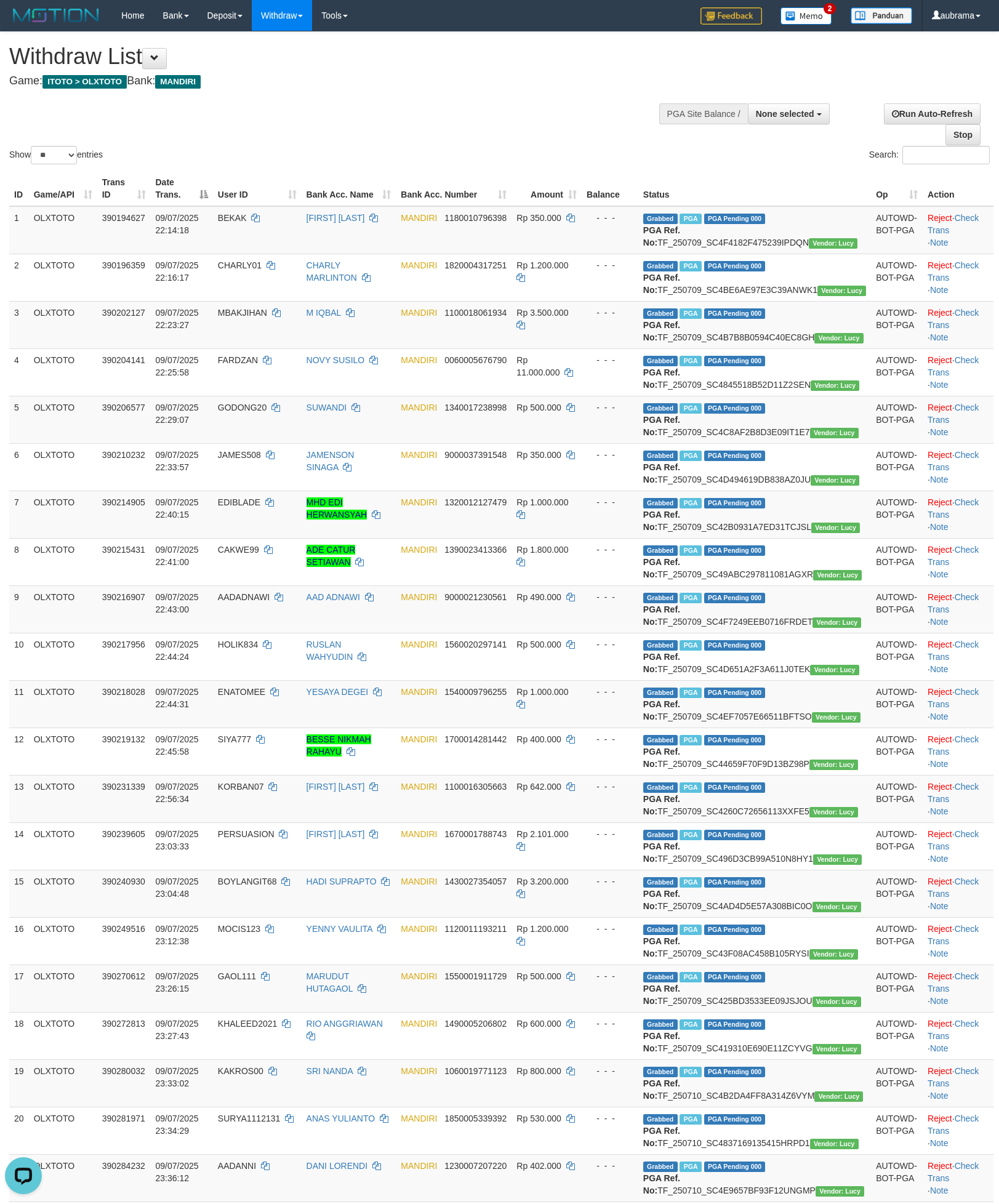 scroll, scrollTop: 0, scrollLeft: 0, axis: both 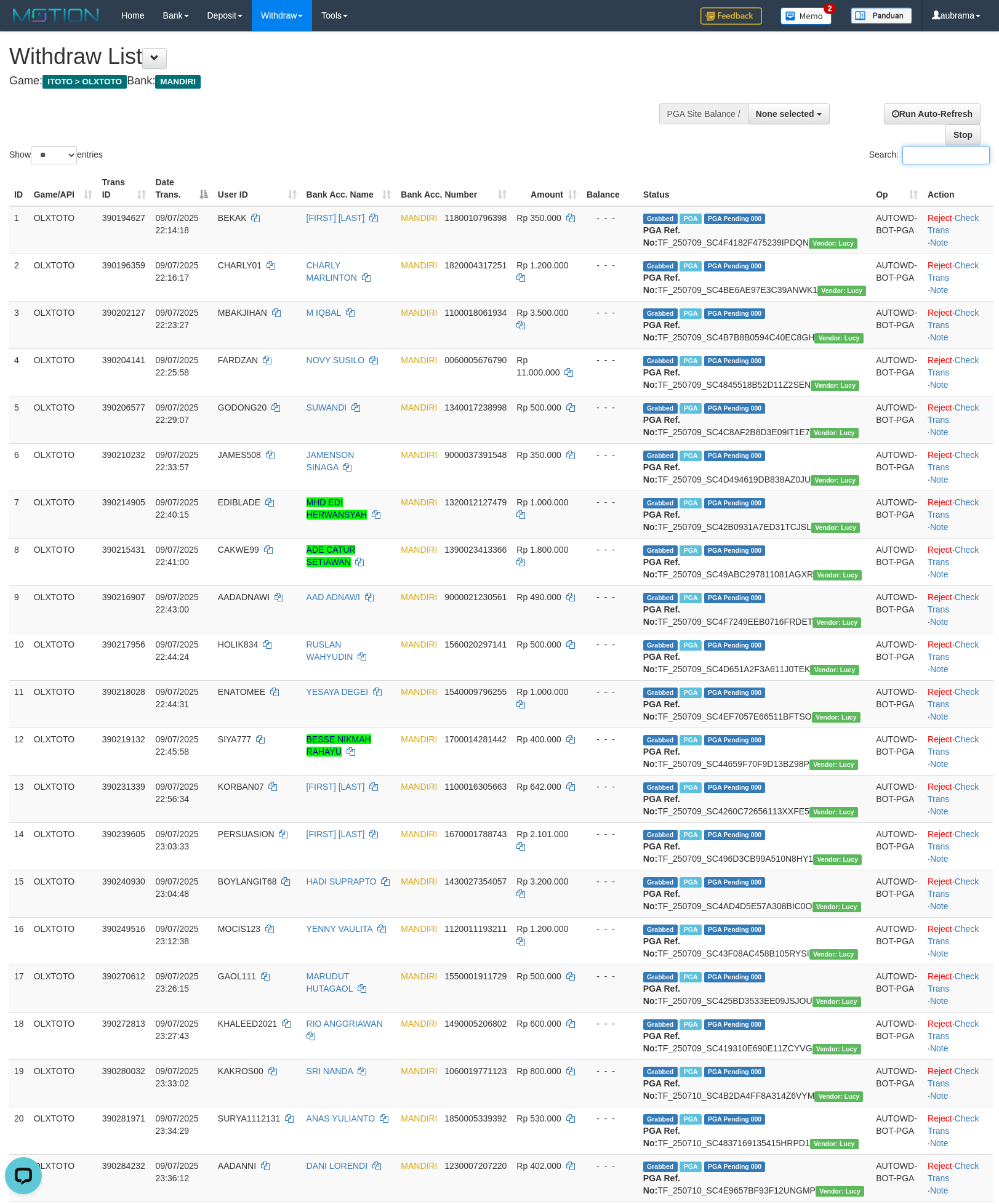click on "Search:" at bounding box center (946, 155) 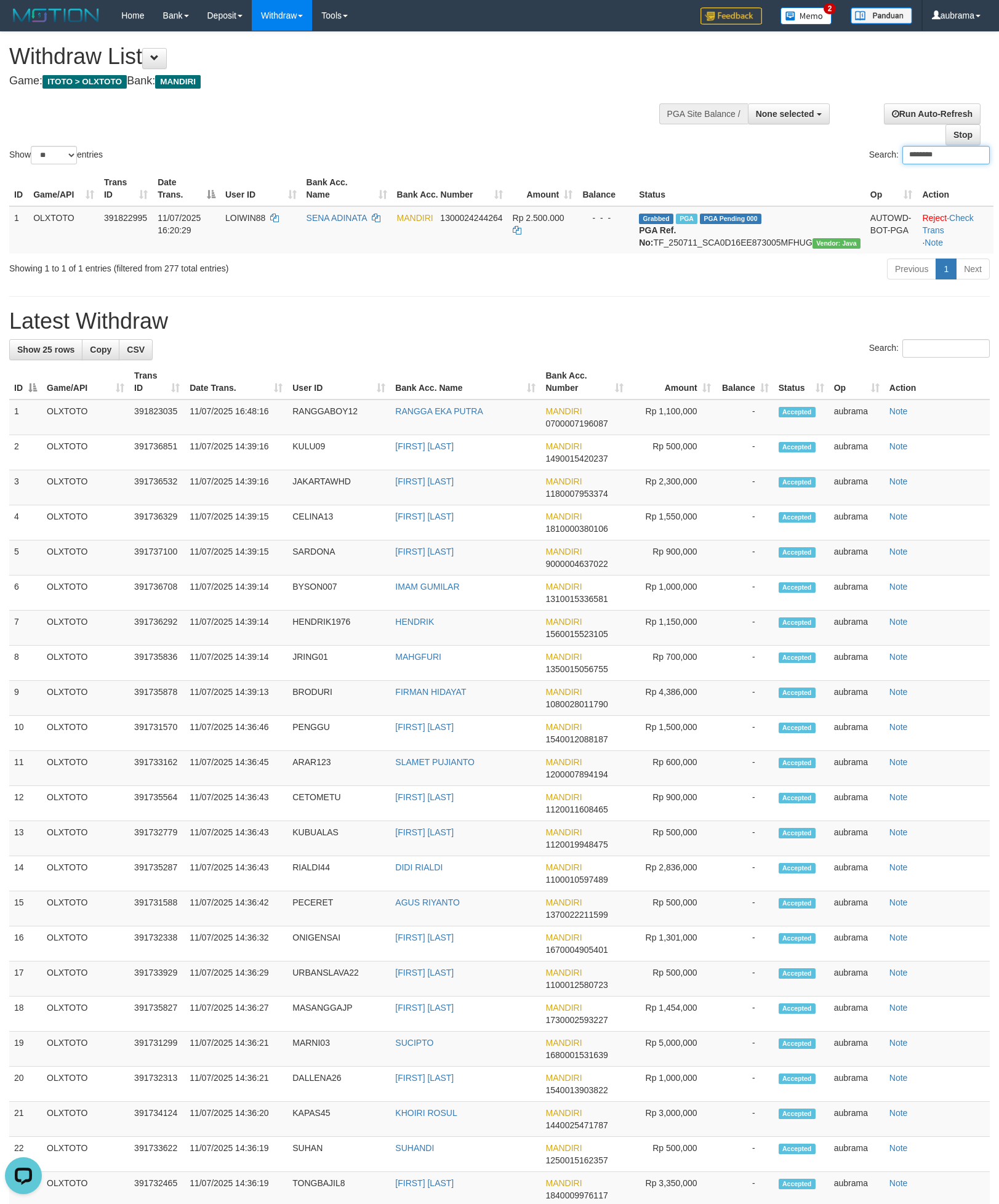 type on "********" 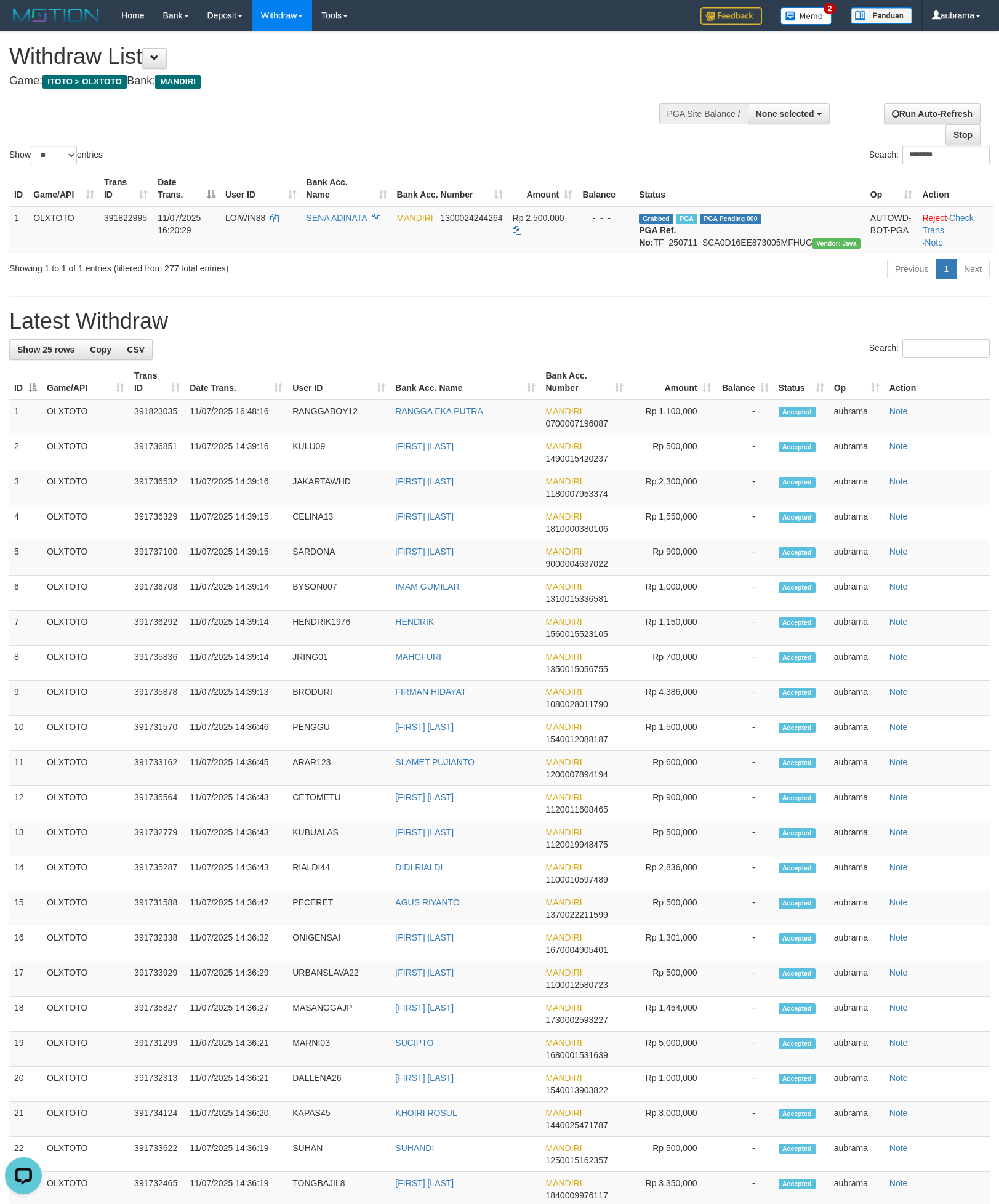 click on "Show  ** ** ** ***  entries Search: ********" at bounding box center [499, 99] 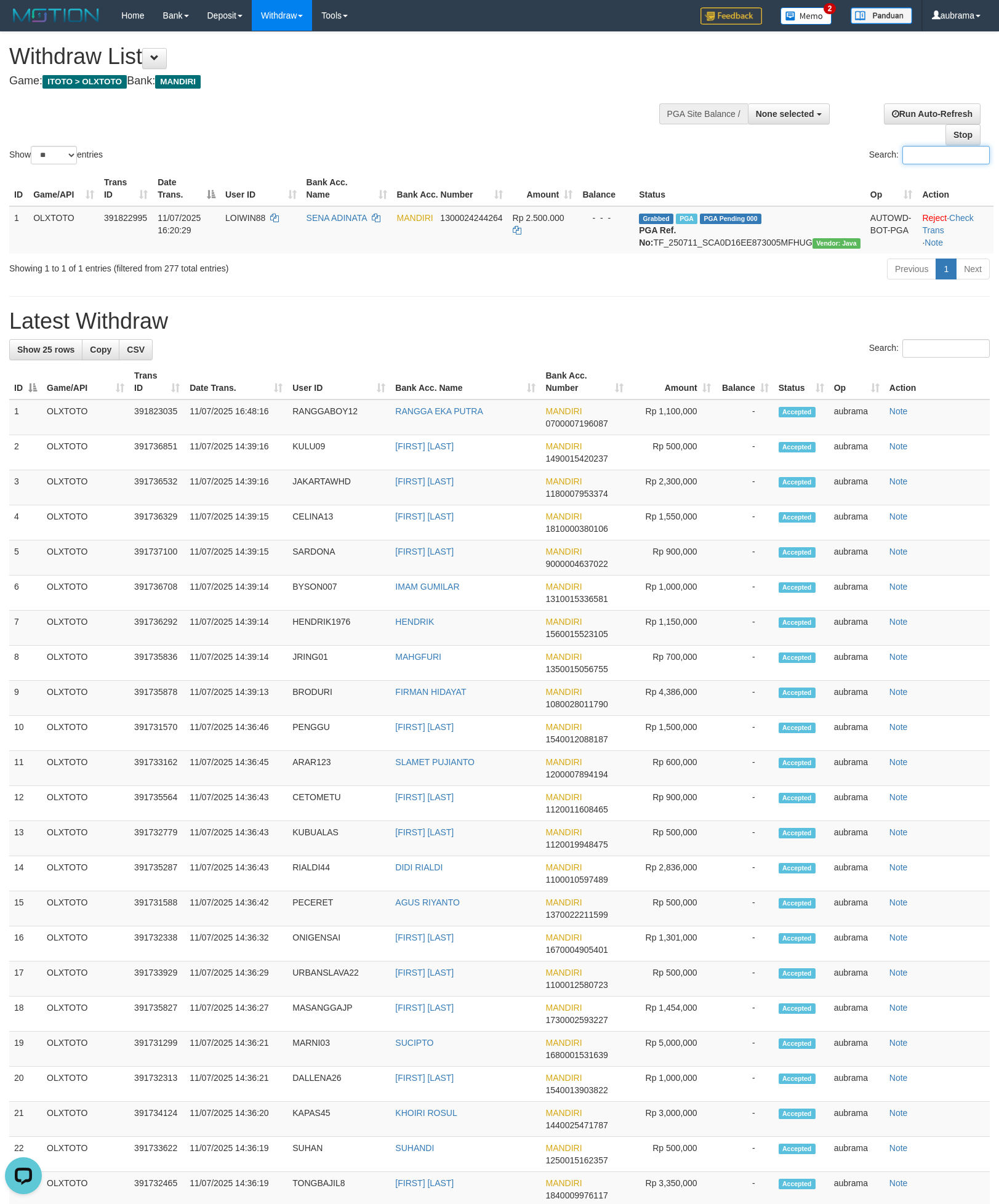 paste on "**********" 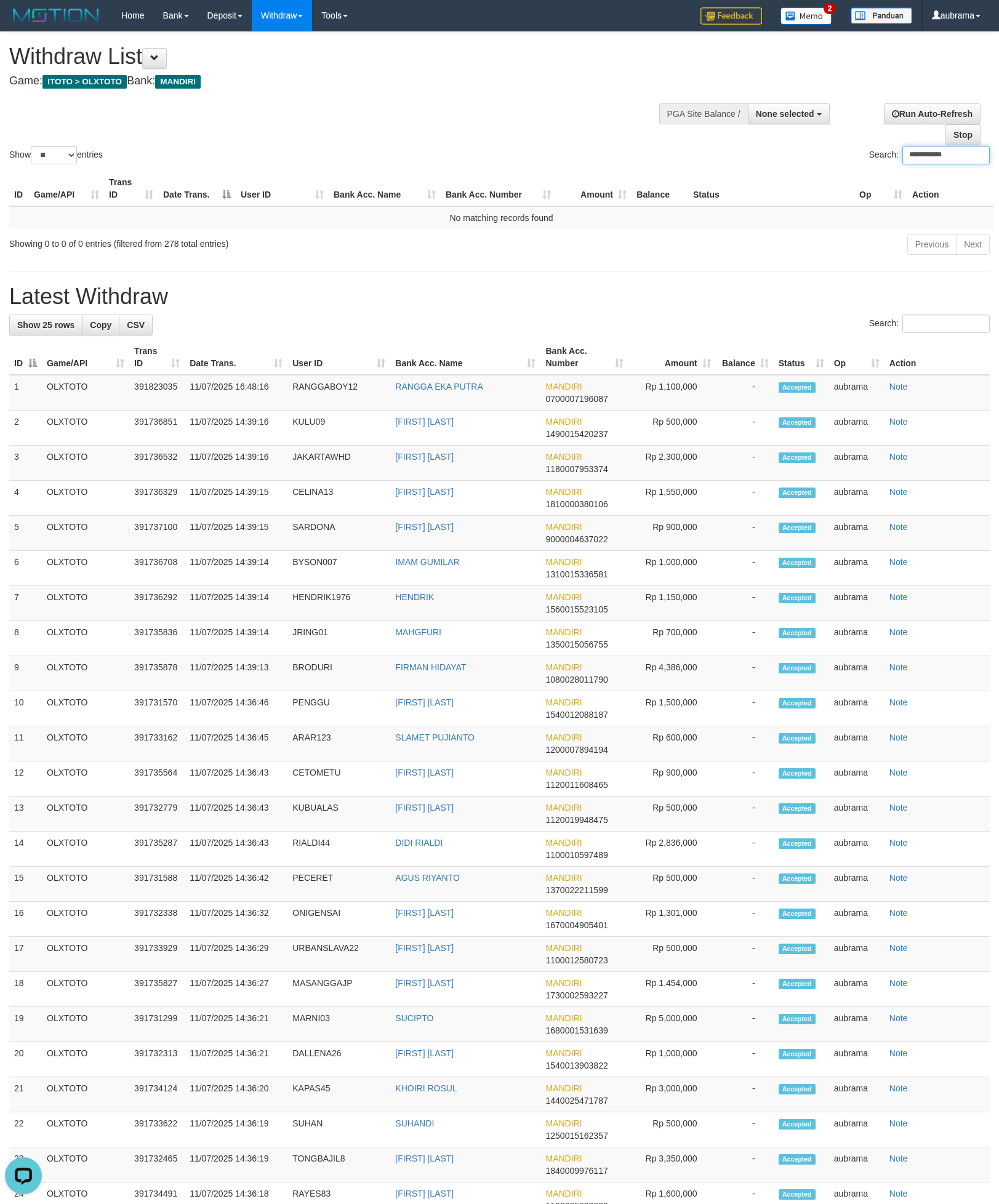 type on "**********" 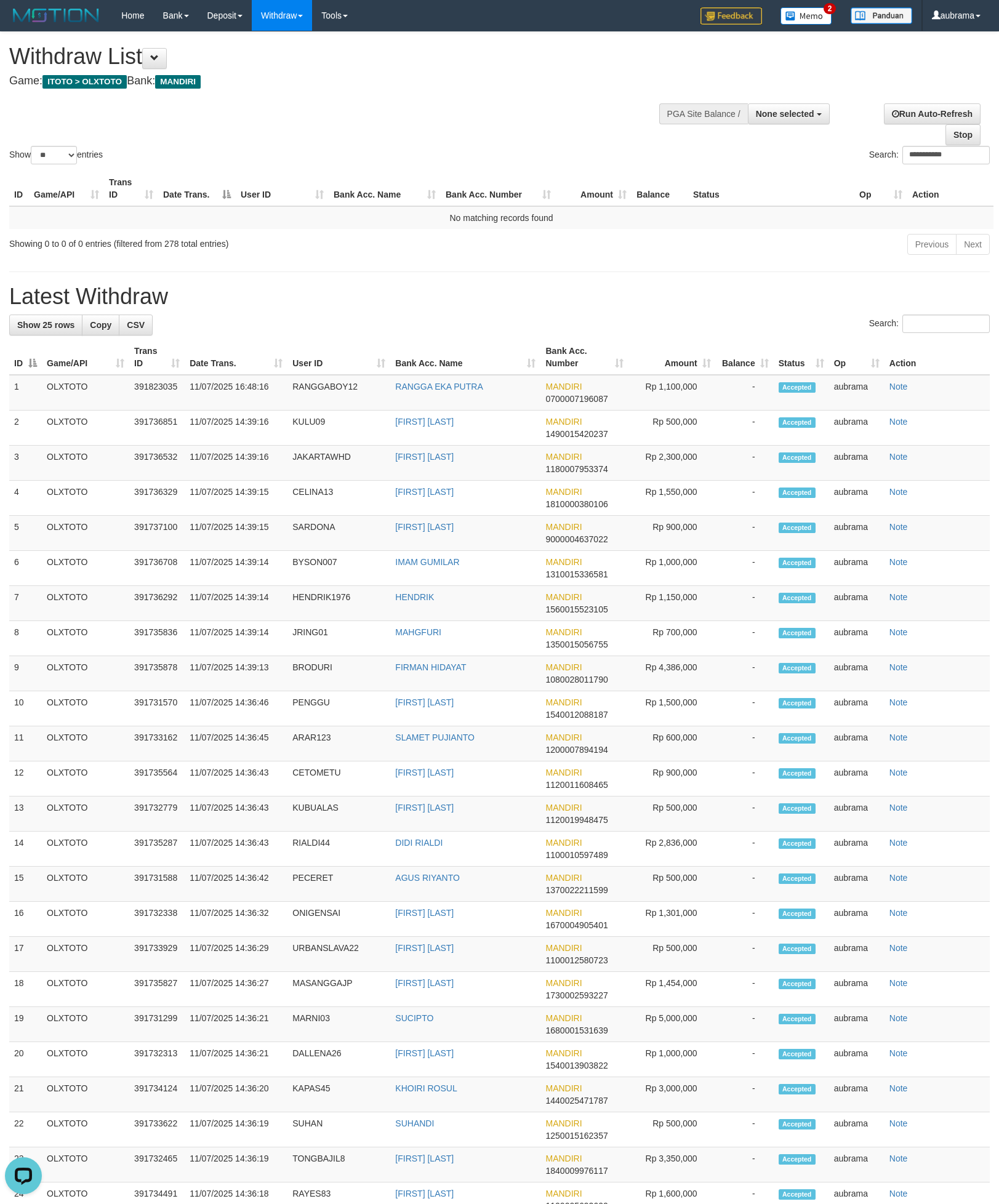 click on "**********" at bounding box center (499, 99) 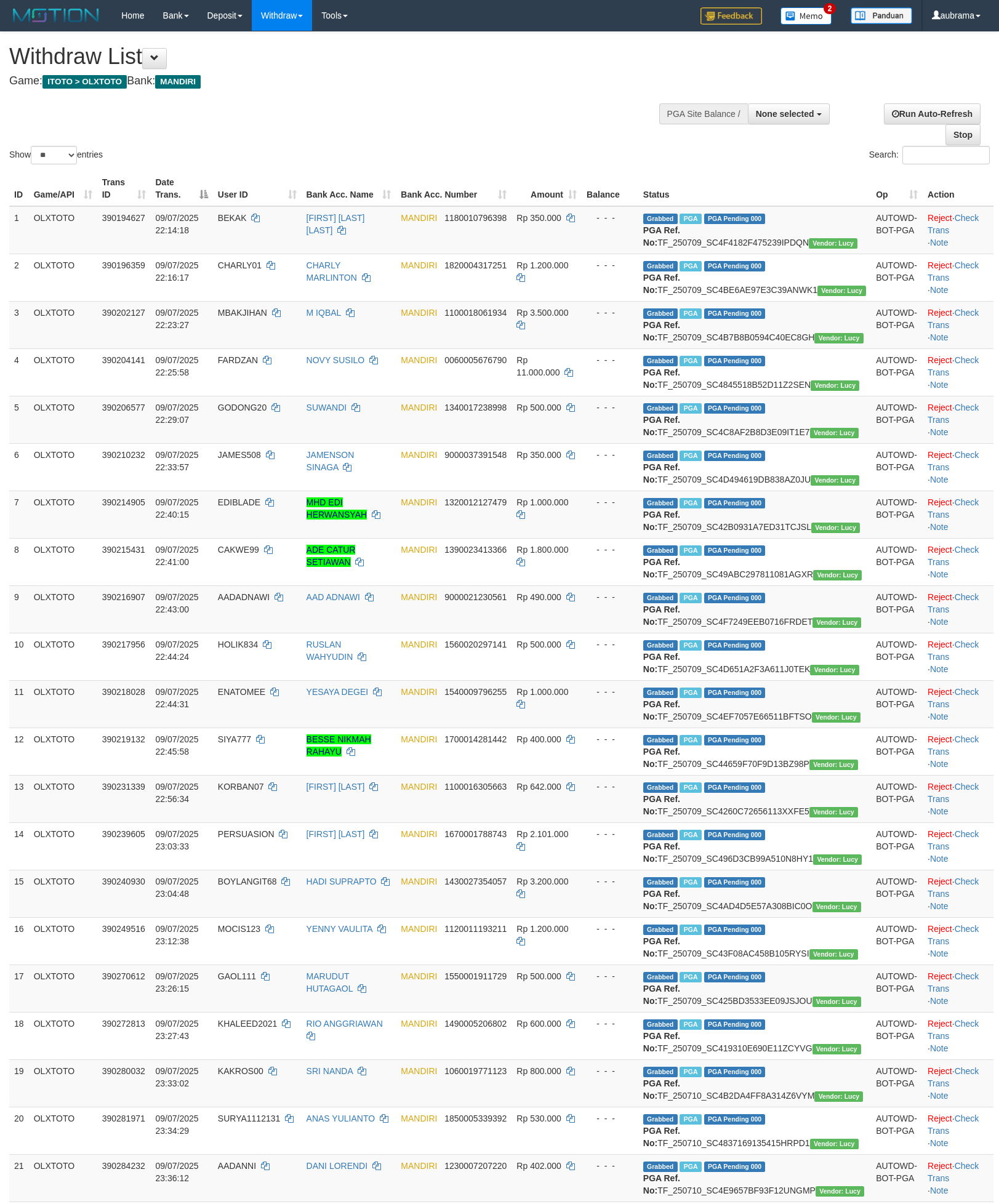 select 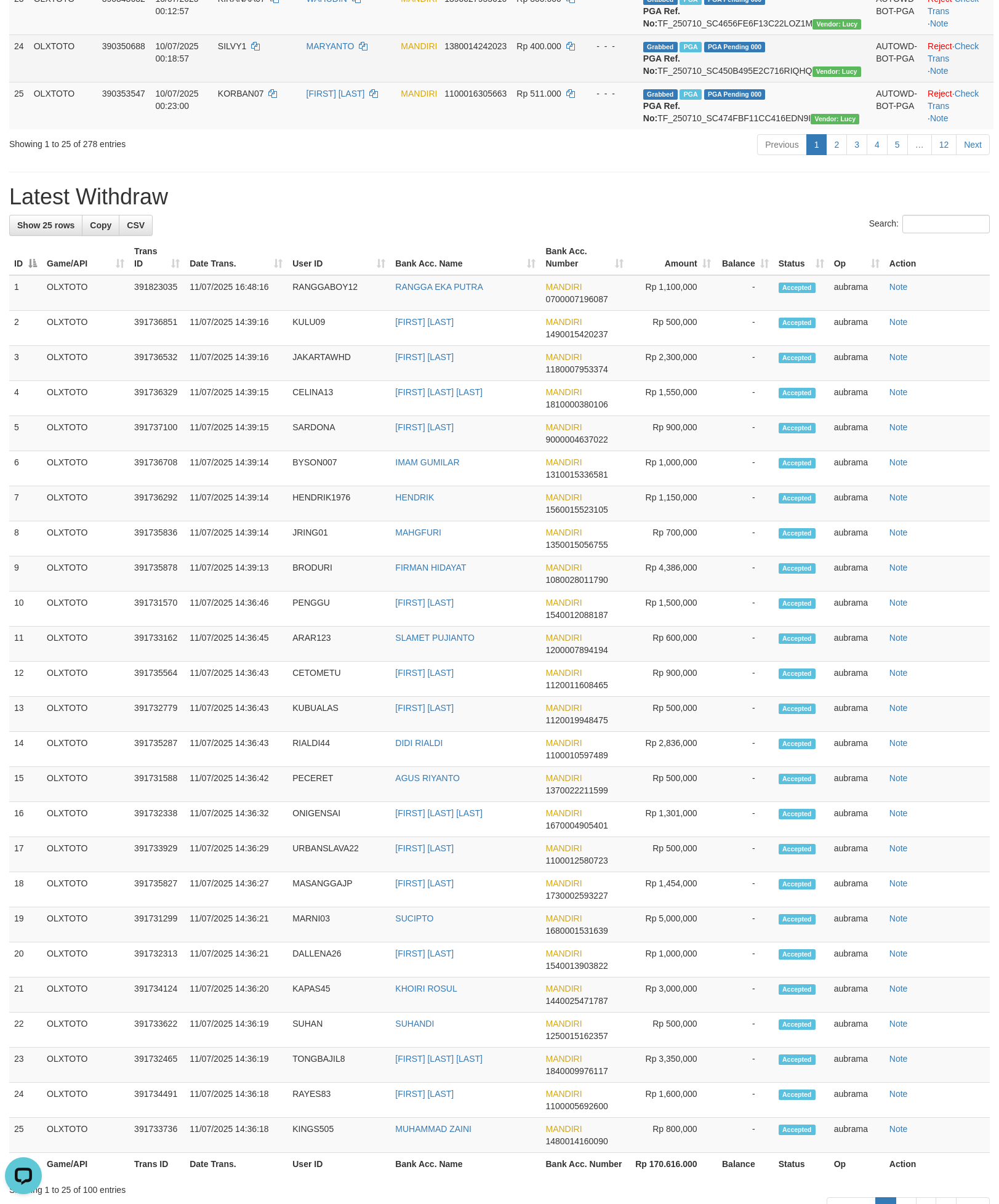 scroll, scrollTop: 0, scrollLeft: 0, axis: both 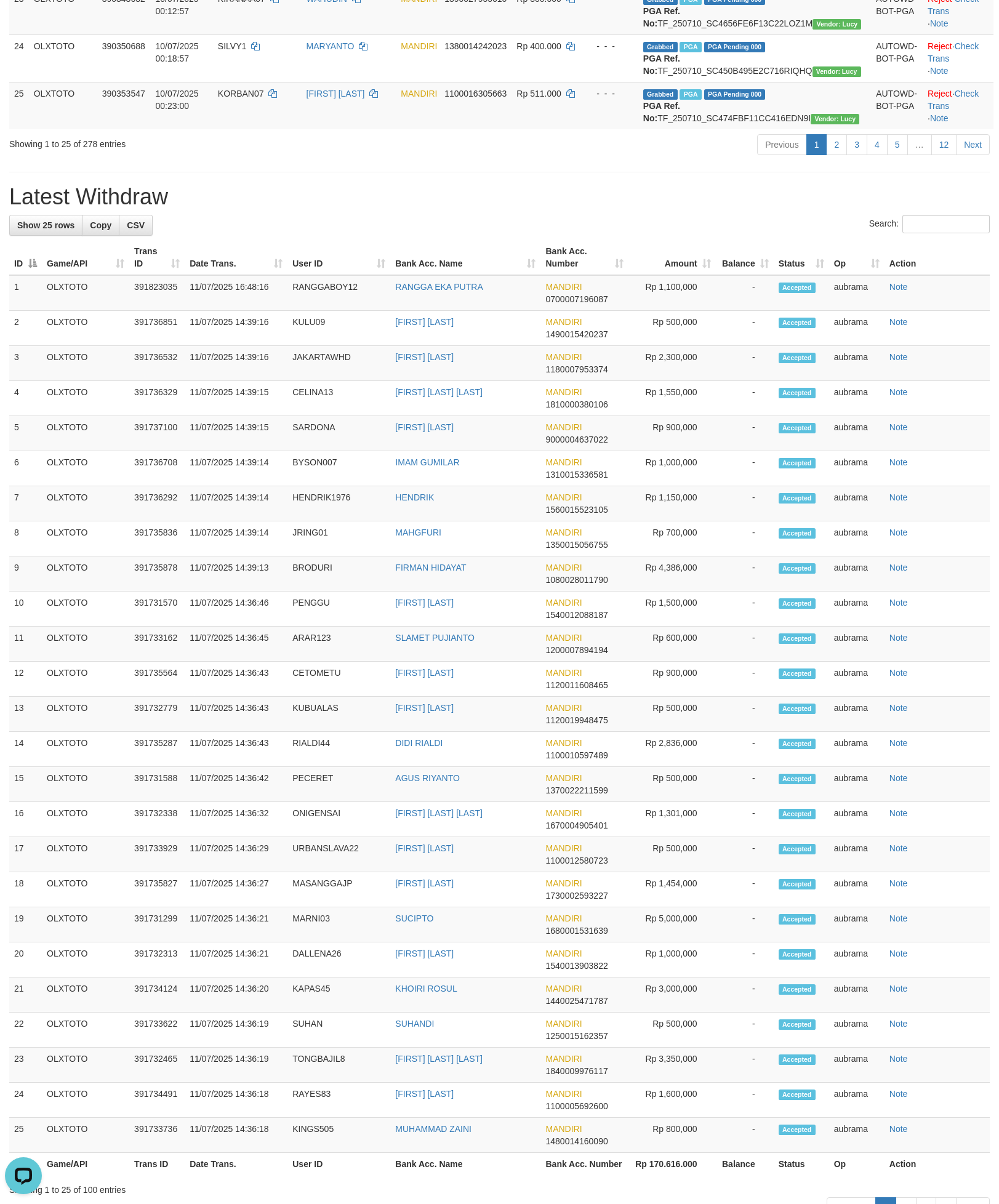 click on "Latest Withdraw" at bounding box center (499, 197) 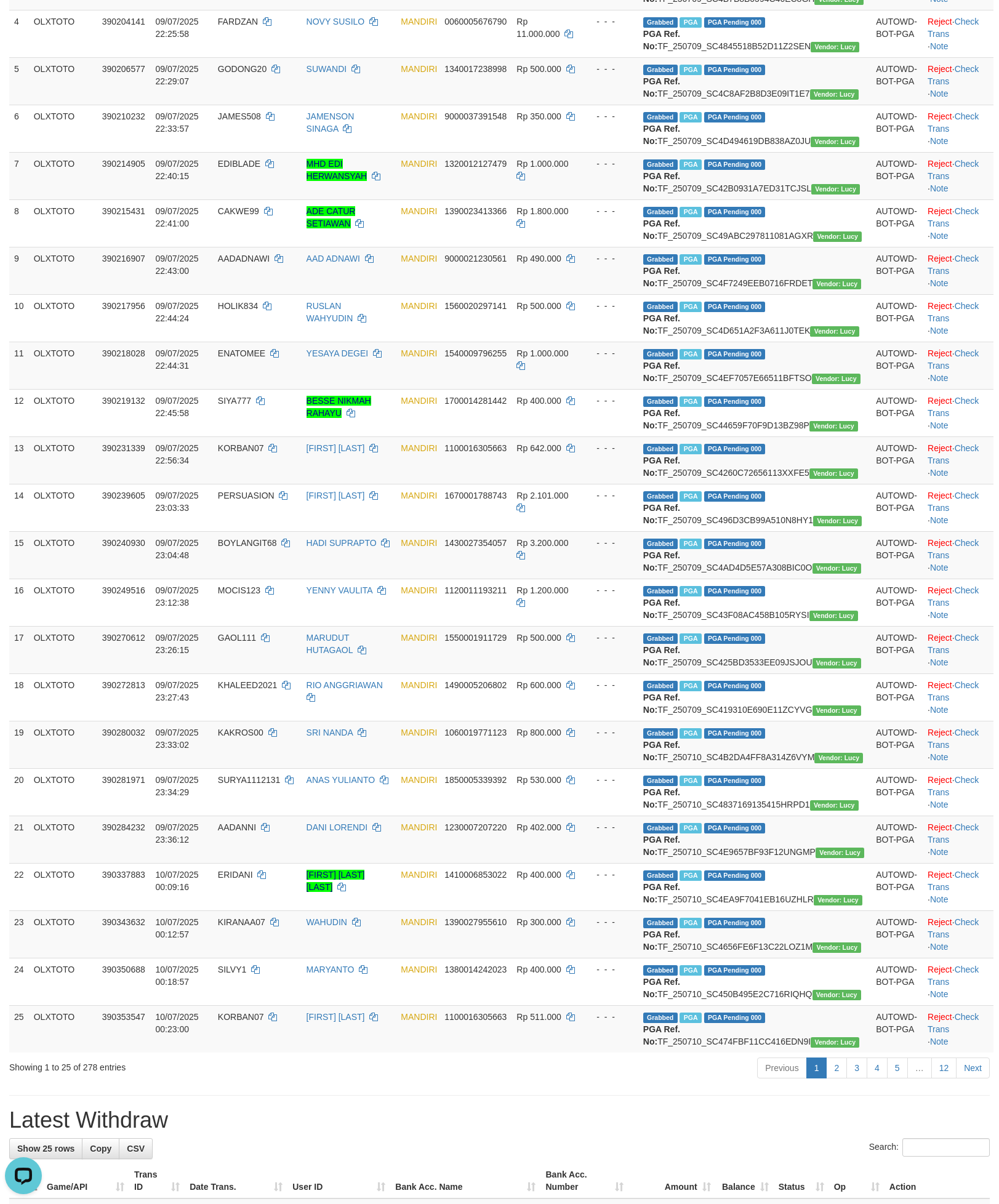 scroll, scrollTop: 0, scrollLeft: 0, axis: both 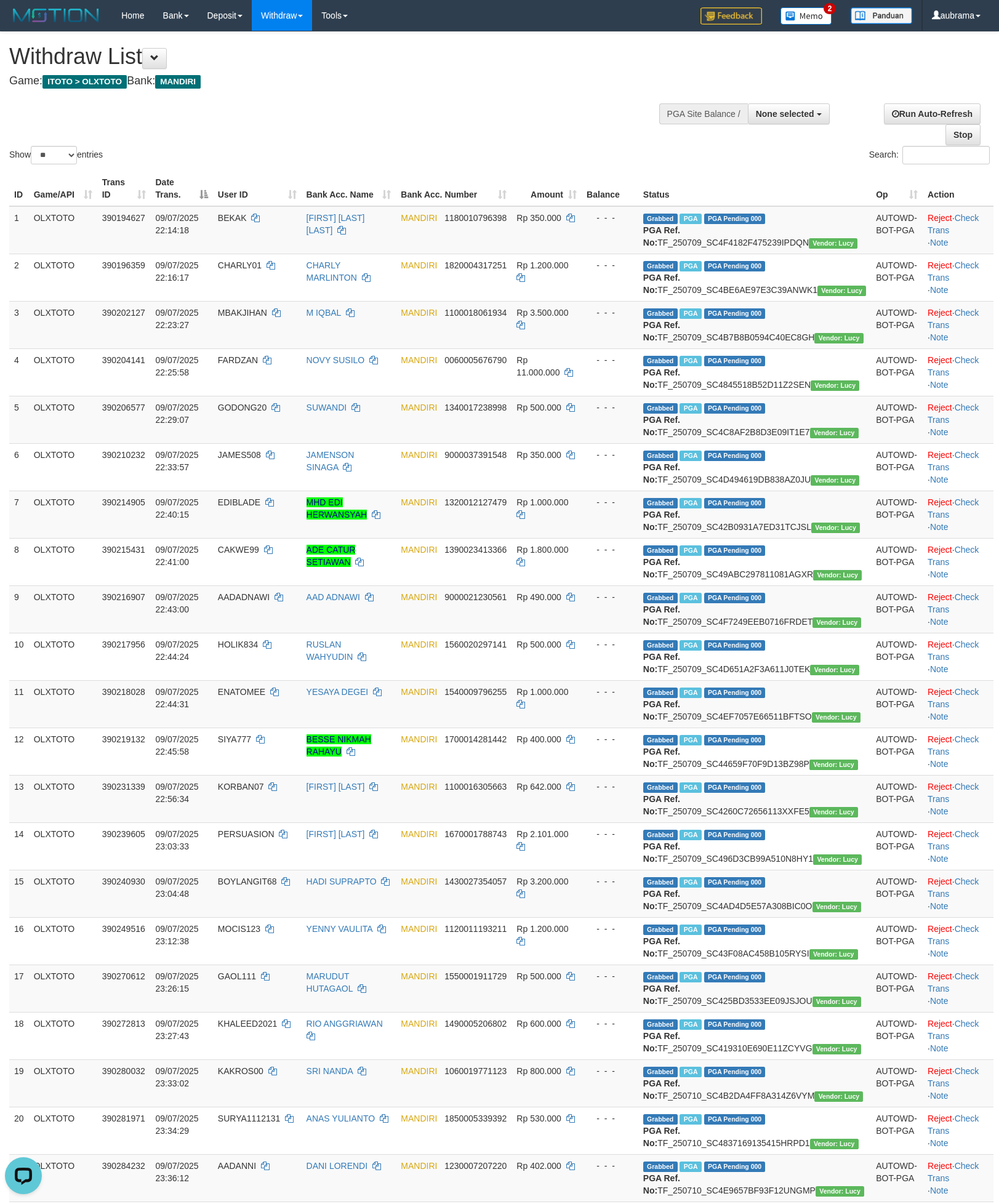 click on "Show  ** ** ** ***  entries Search:" at bounding box center [499, 99] 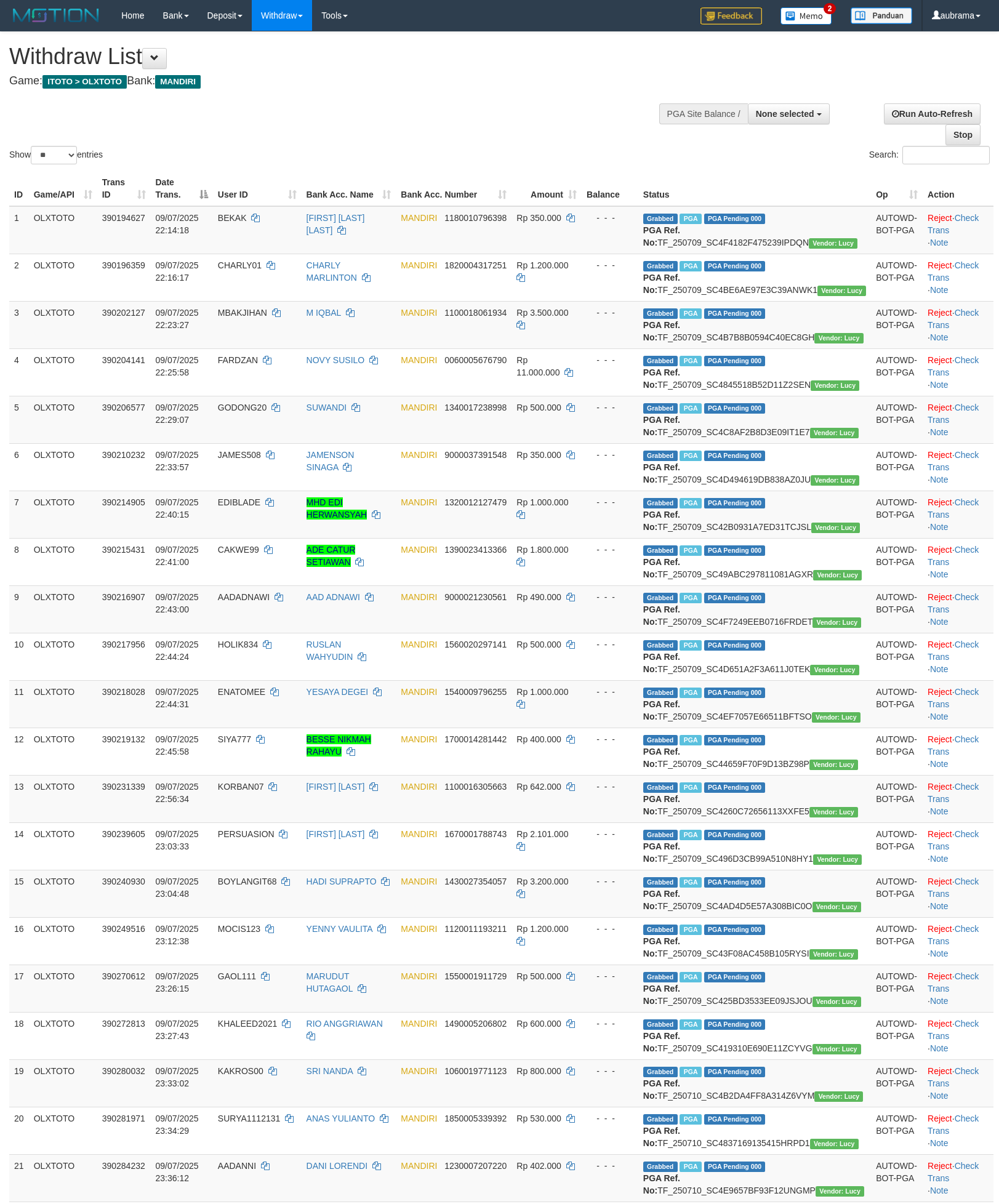 select 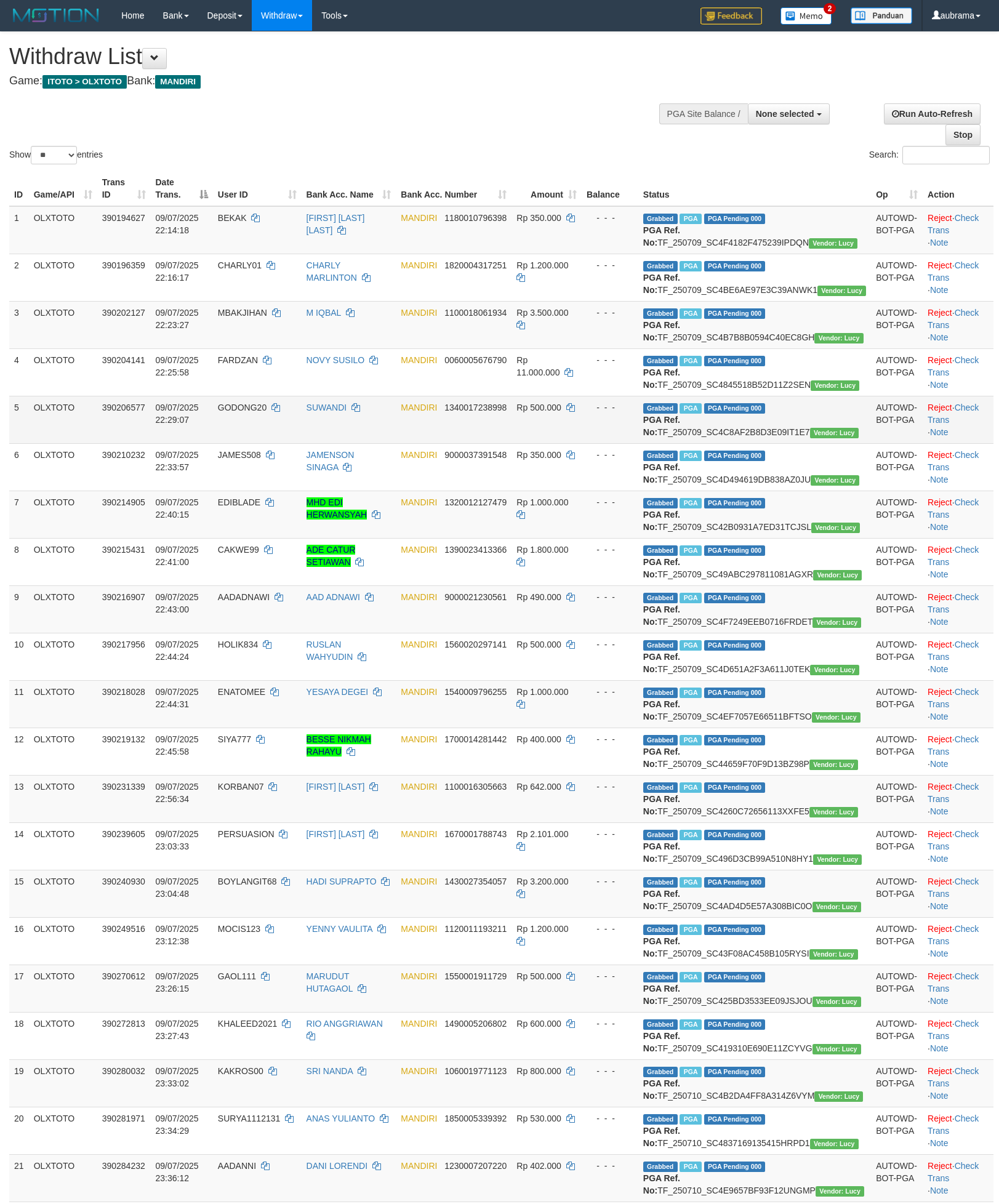 scroll, scrollTop: 0, scrollLeft: 0, axis: both 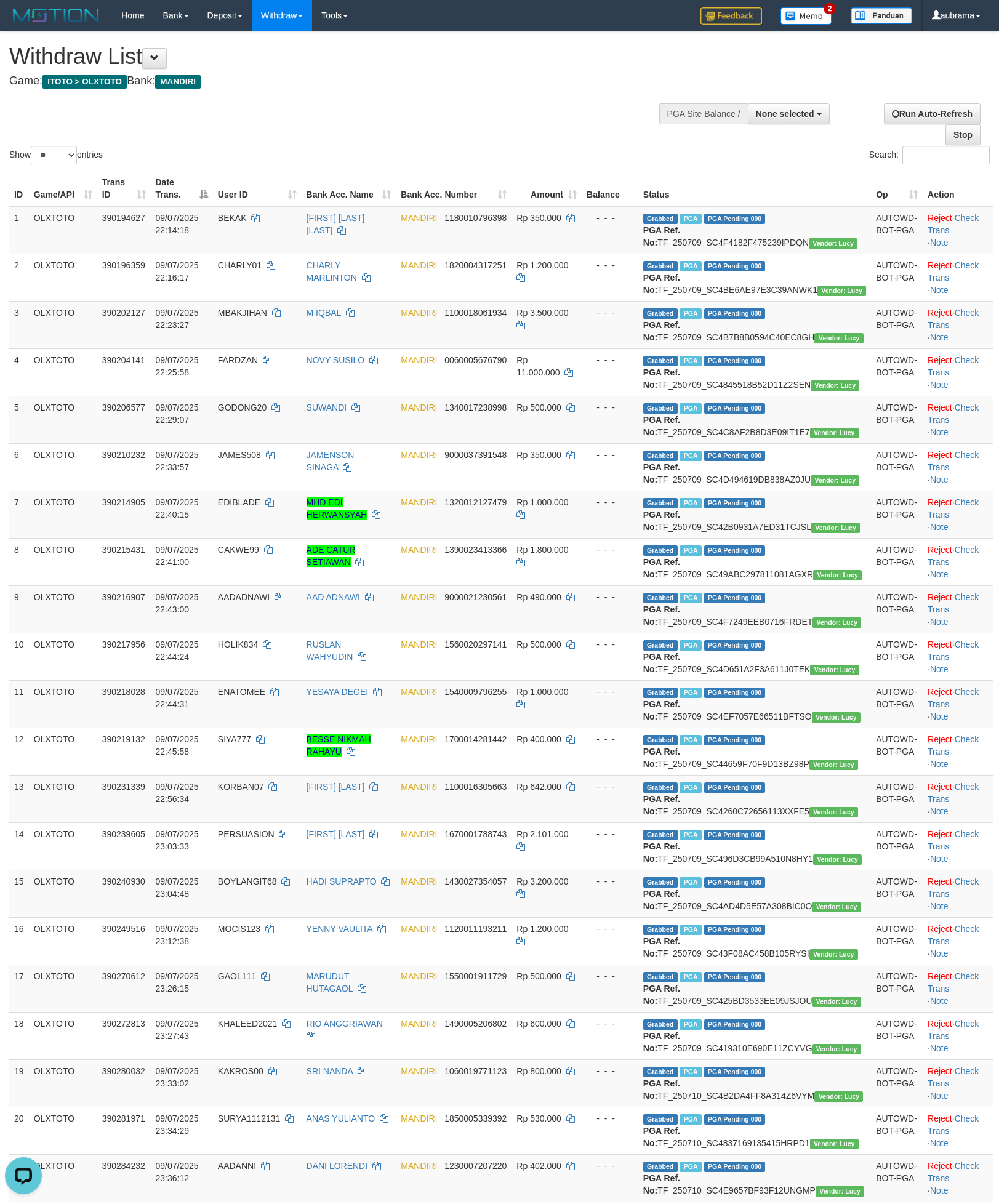 click on "Show  ** ** ** ***  entries Search:" at bounding box center (499, 99) 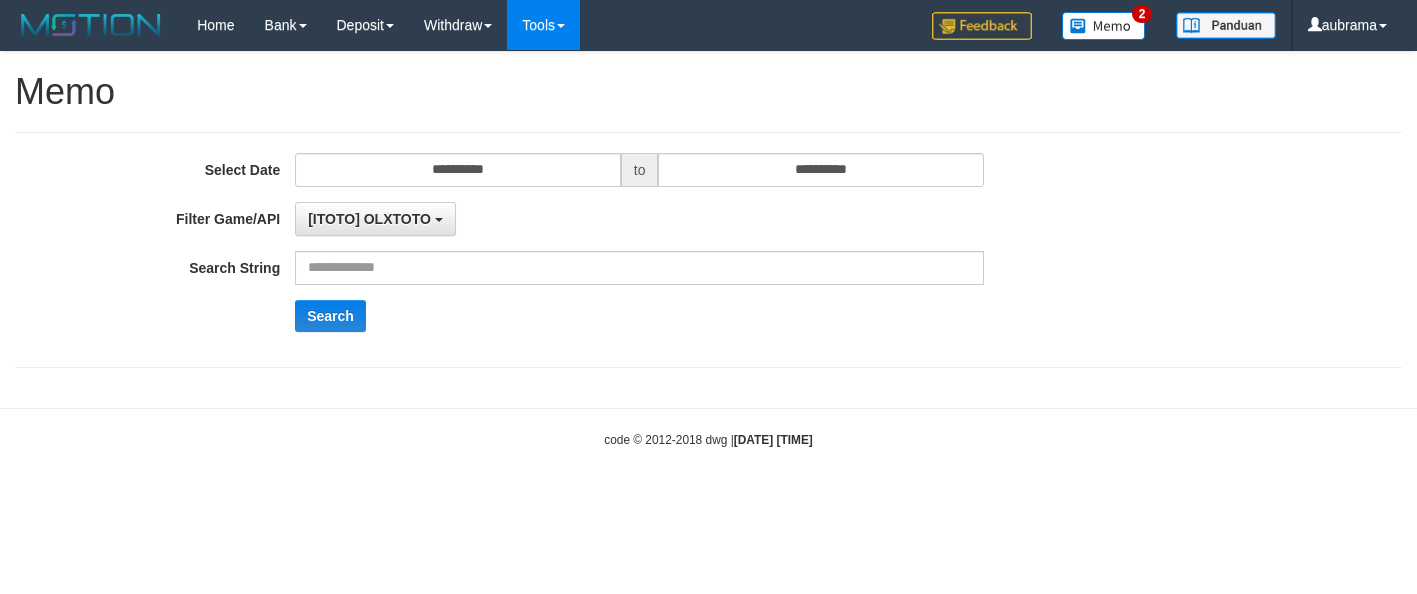 scroll, scrollTop: 0, scrollLeft: 0, axis: both 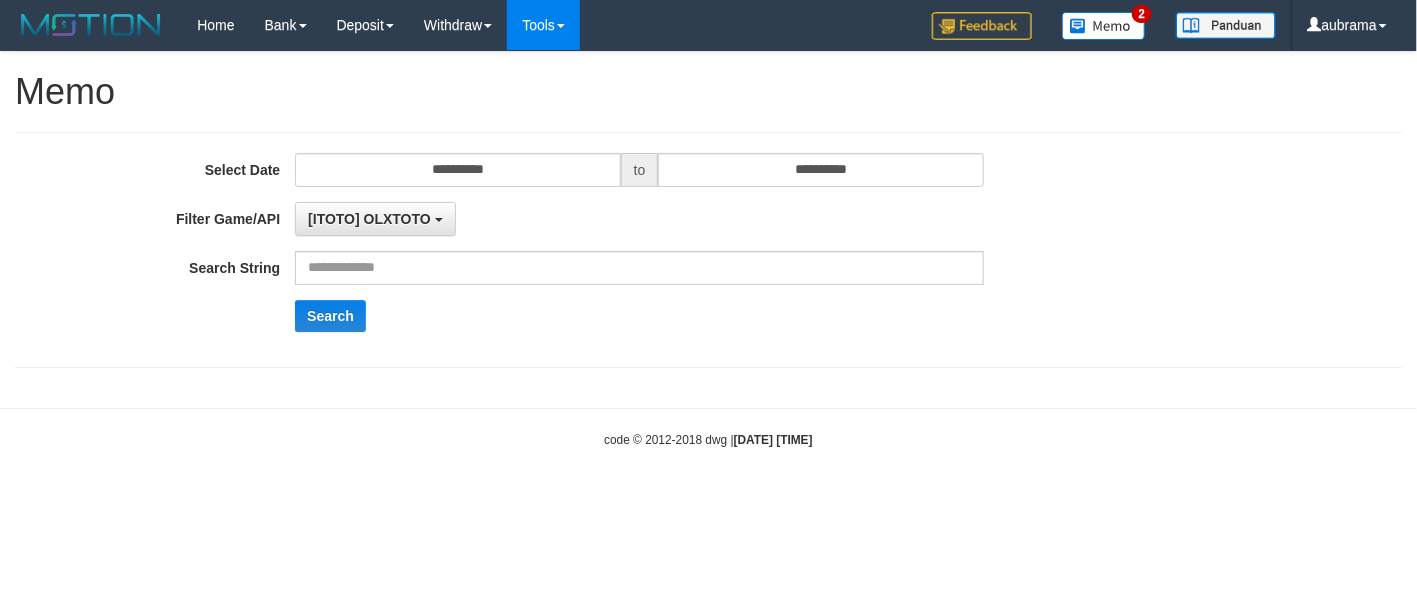 click on "**********" at bounding box center [708, 250] 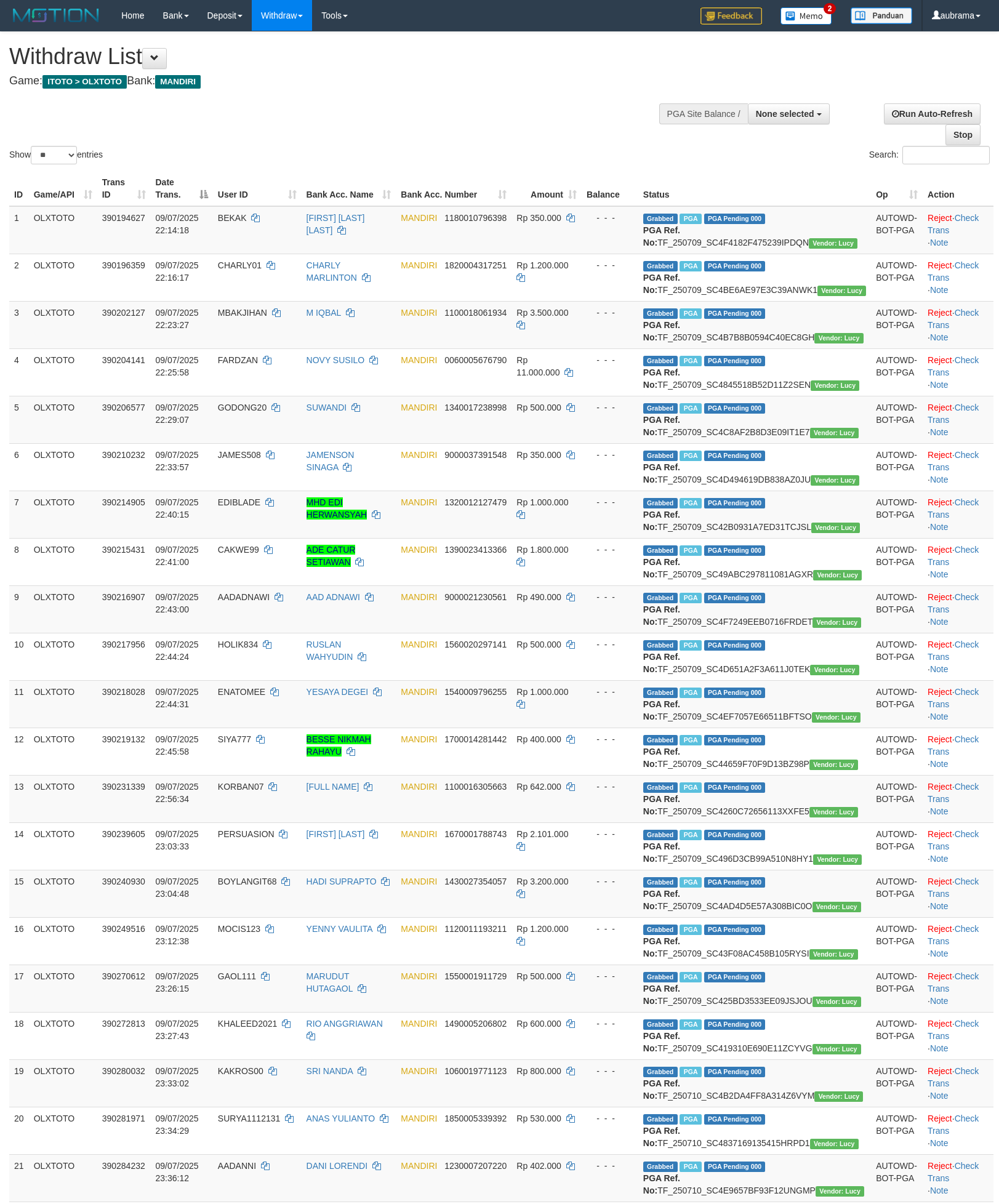 select 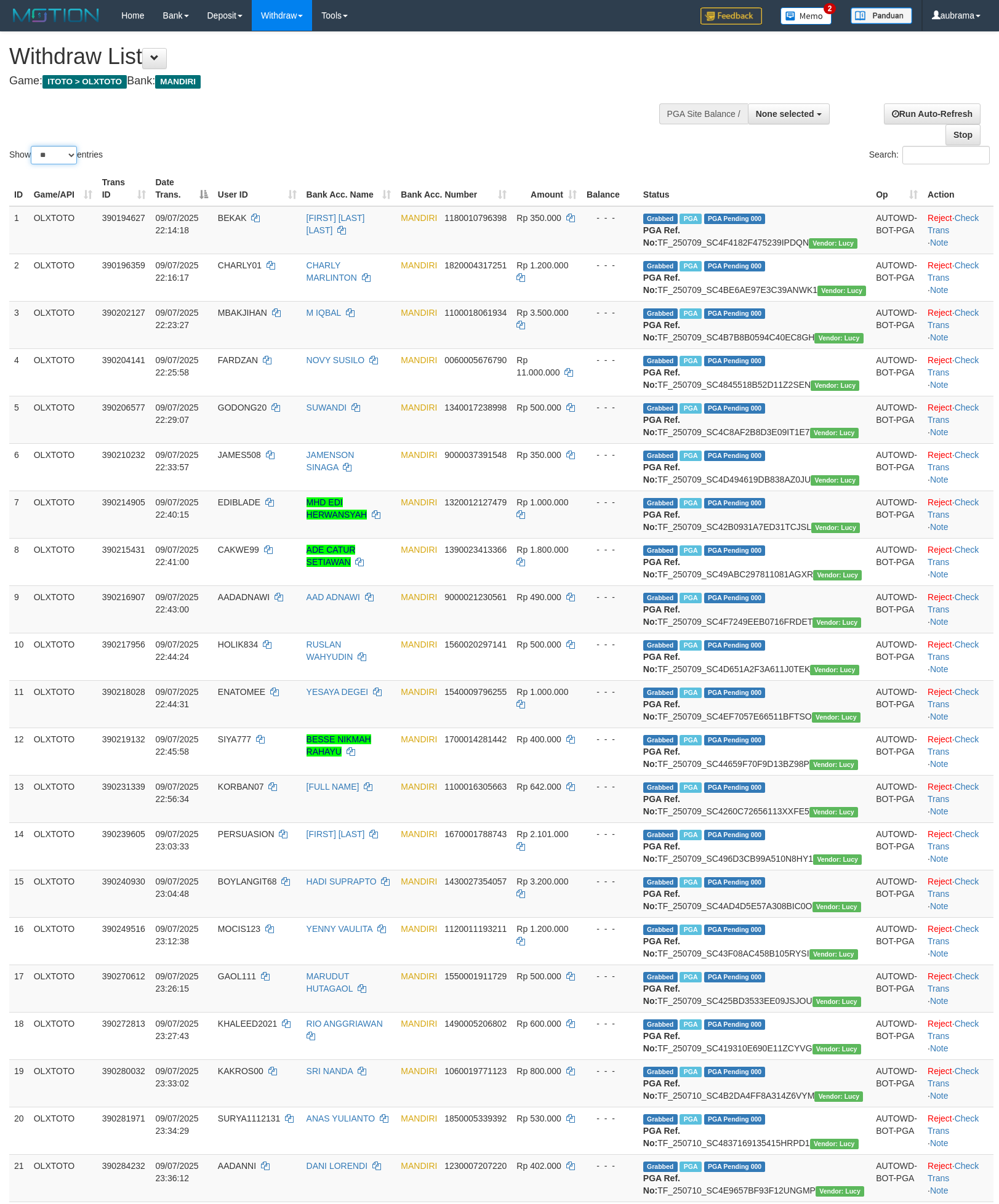 click on "** ** ** ***" at bounding box center [54, 155] 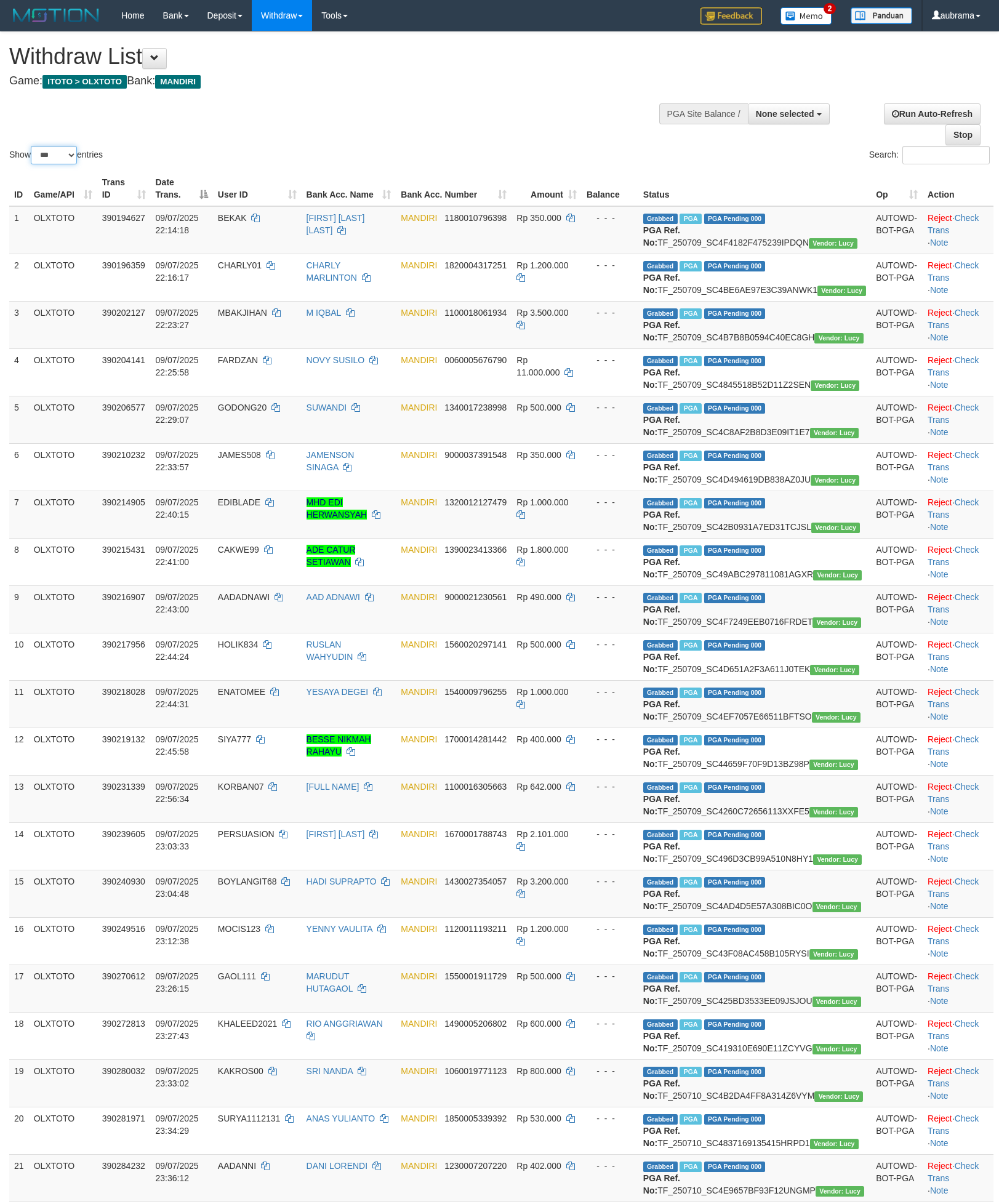 click on "** ** ** ***" at bounding box center (54, 155) 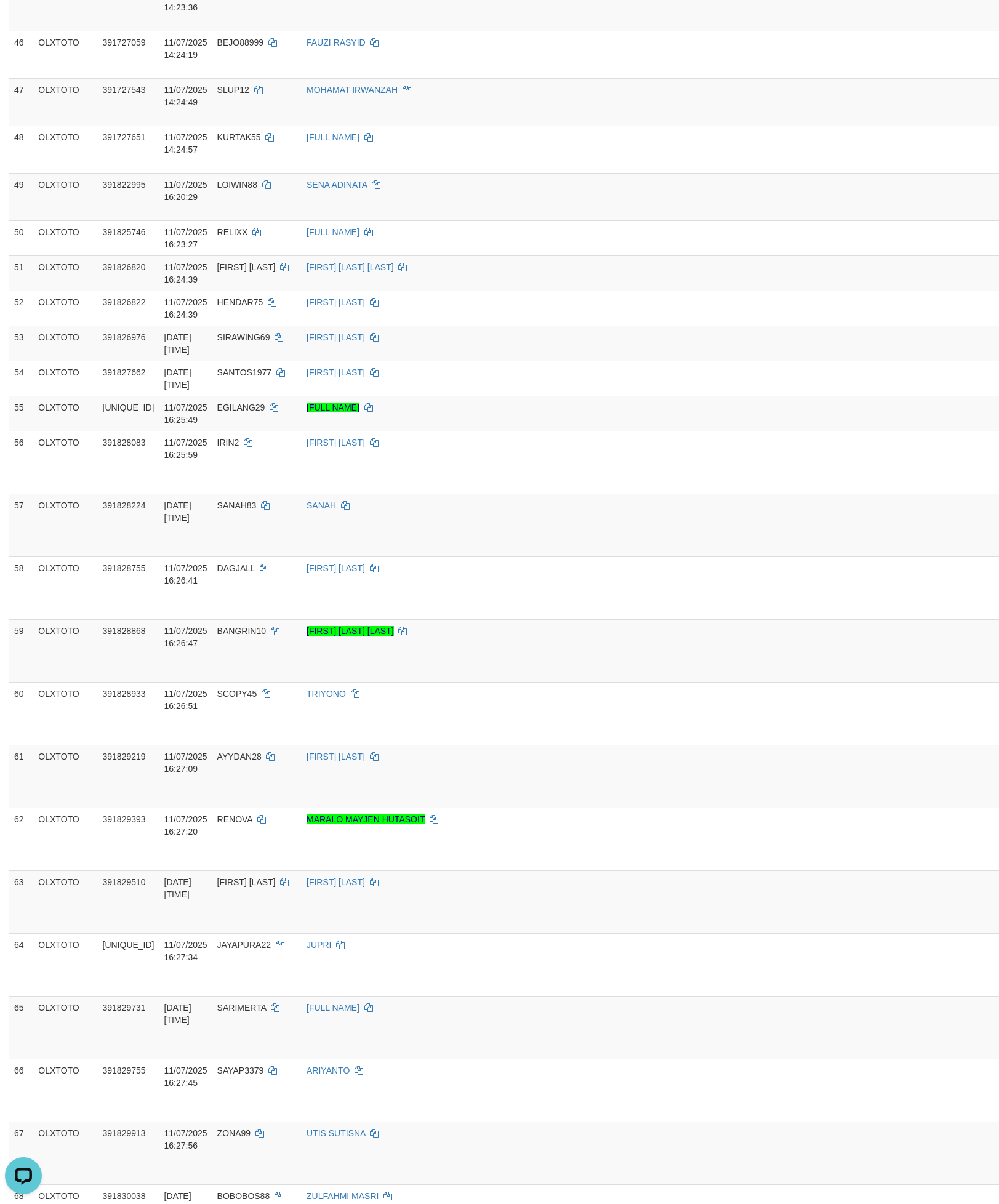 scroll, scrollTop: 0, scrollLeft: 0, axis: both 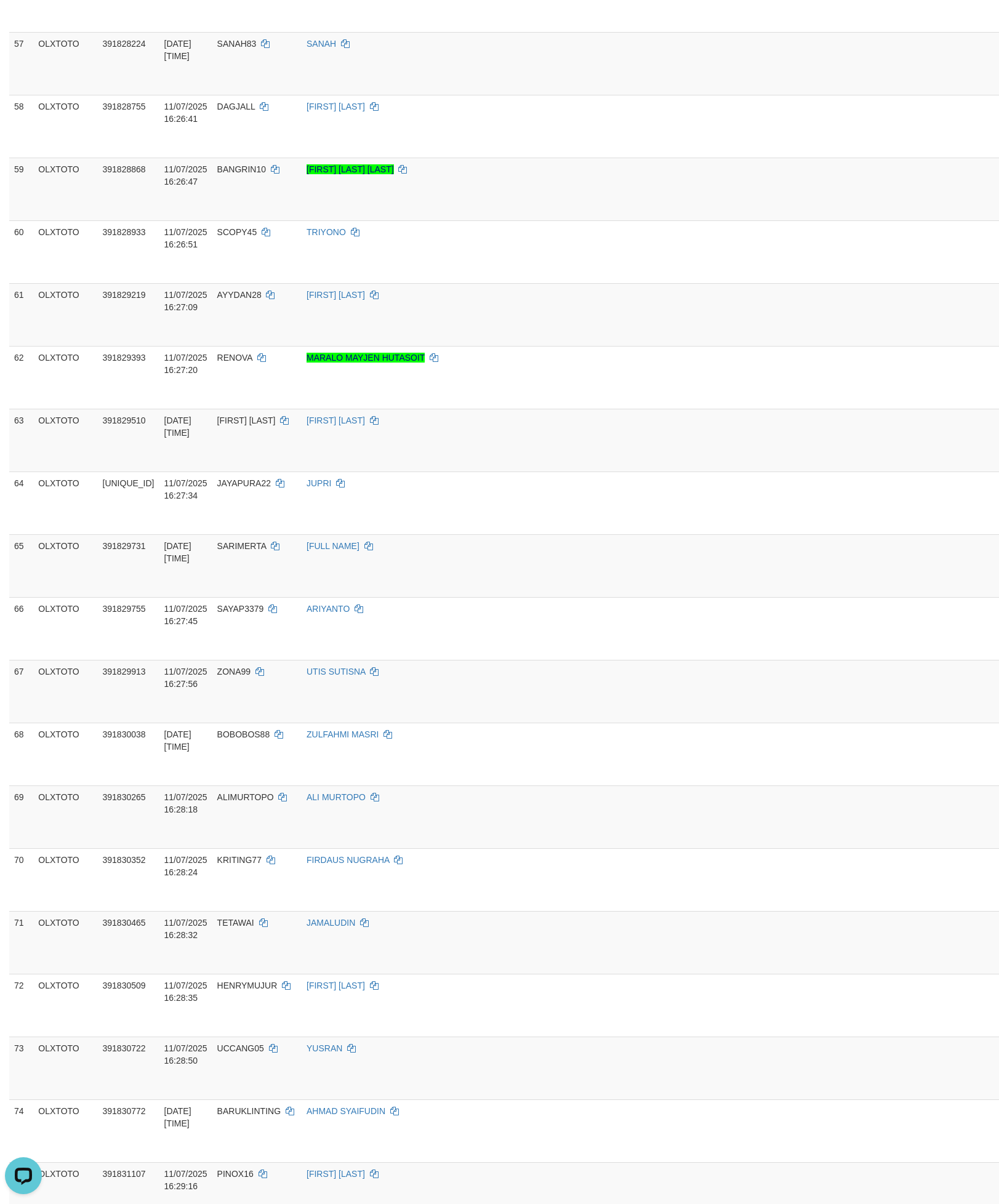 click on "Check Trans" at bounding box center (1845, -271) 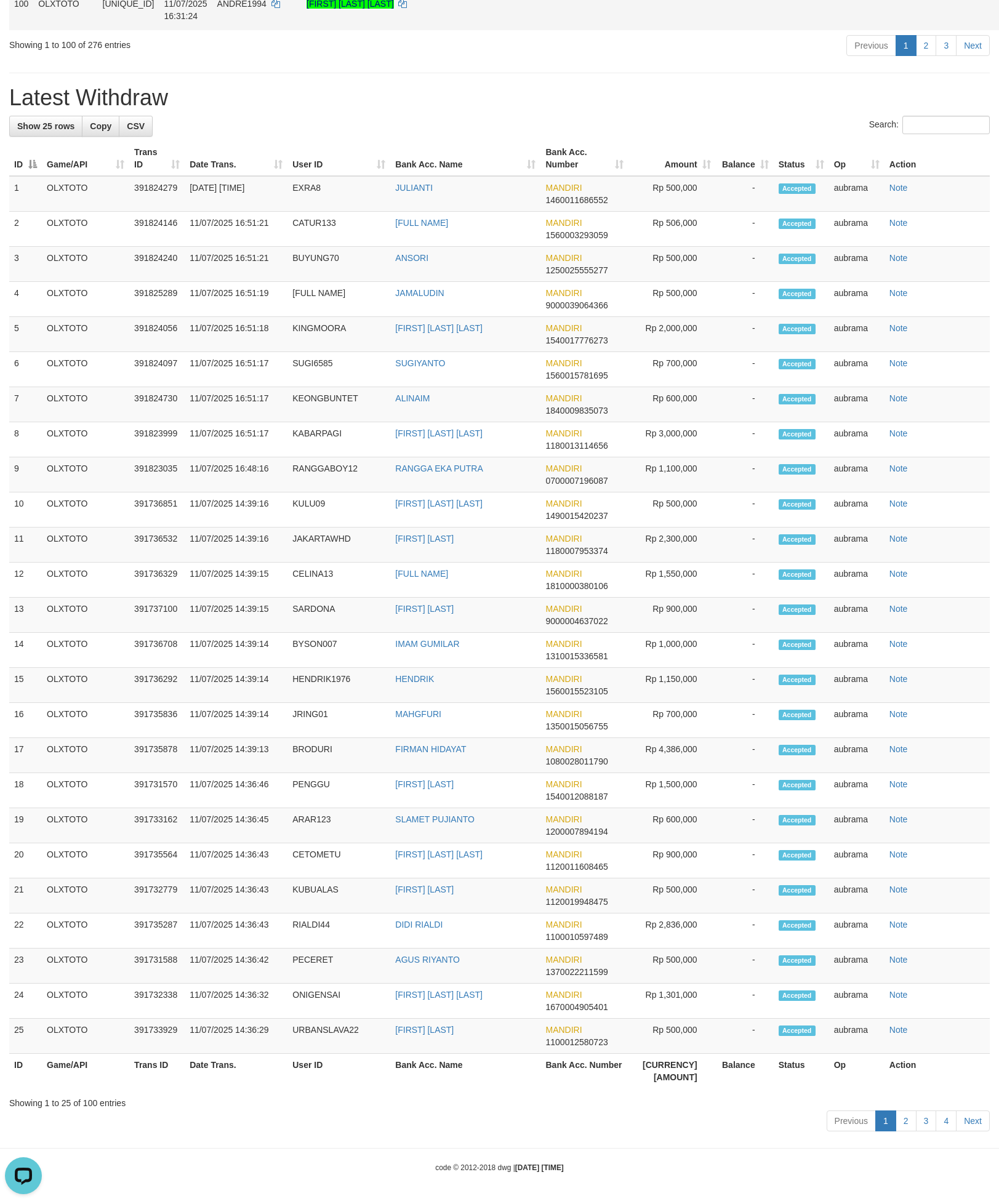 scroll, scrollTop: 5593, scrollLeft: 0, axis: vertical 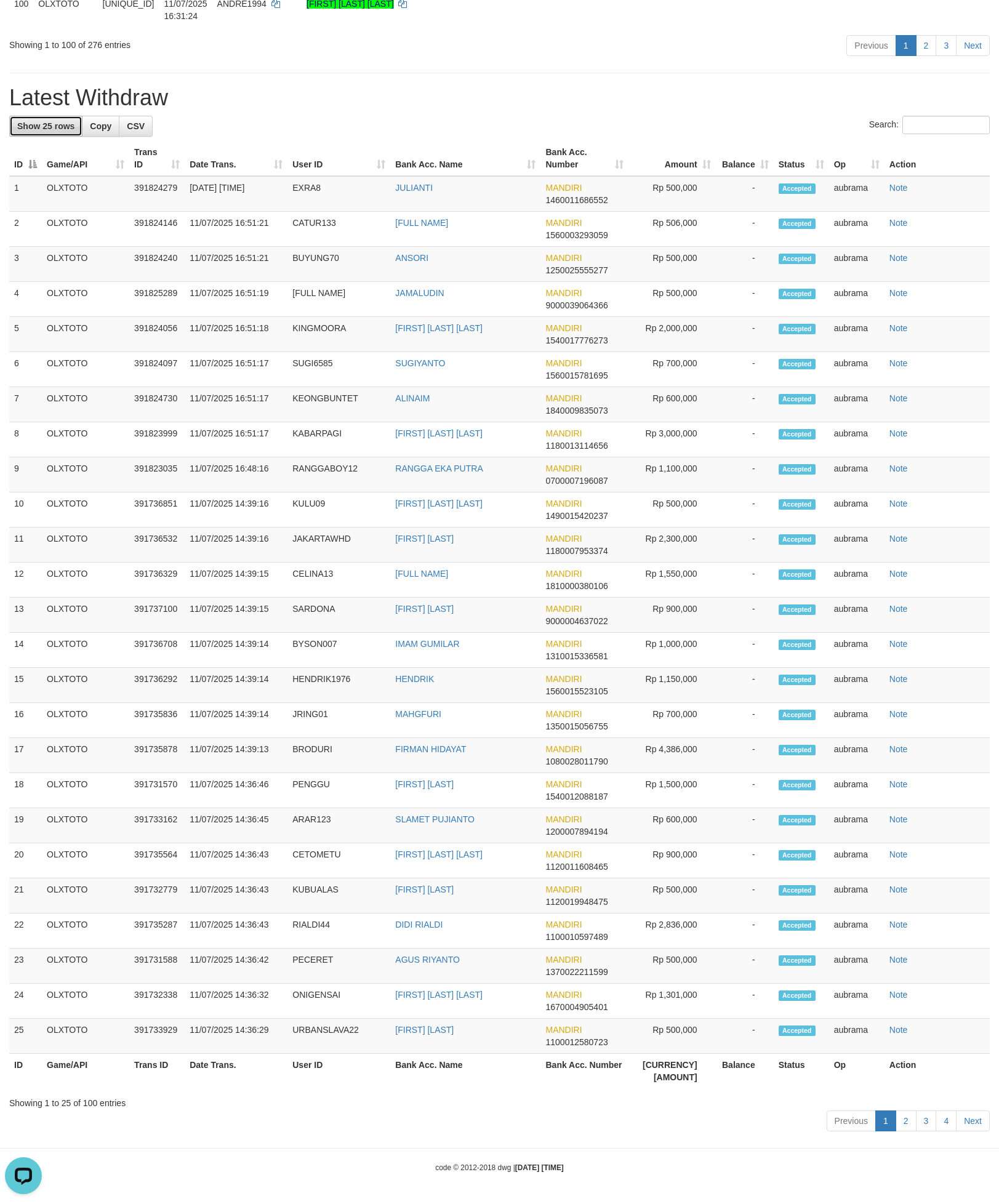 click on "Show 25 rows" at bounding box center (46, 126) 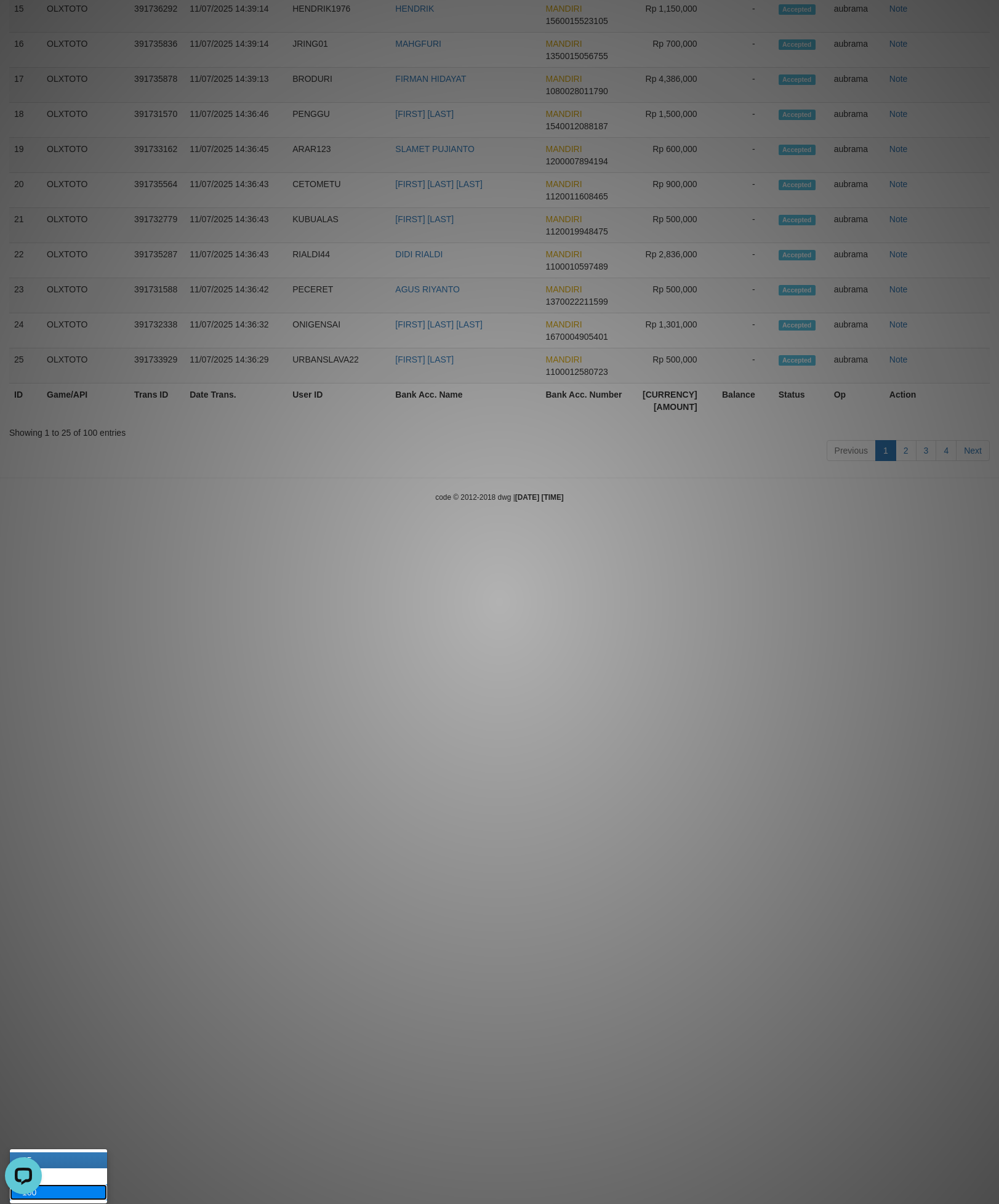 click on "100" at bounding box center [58, 1192] 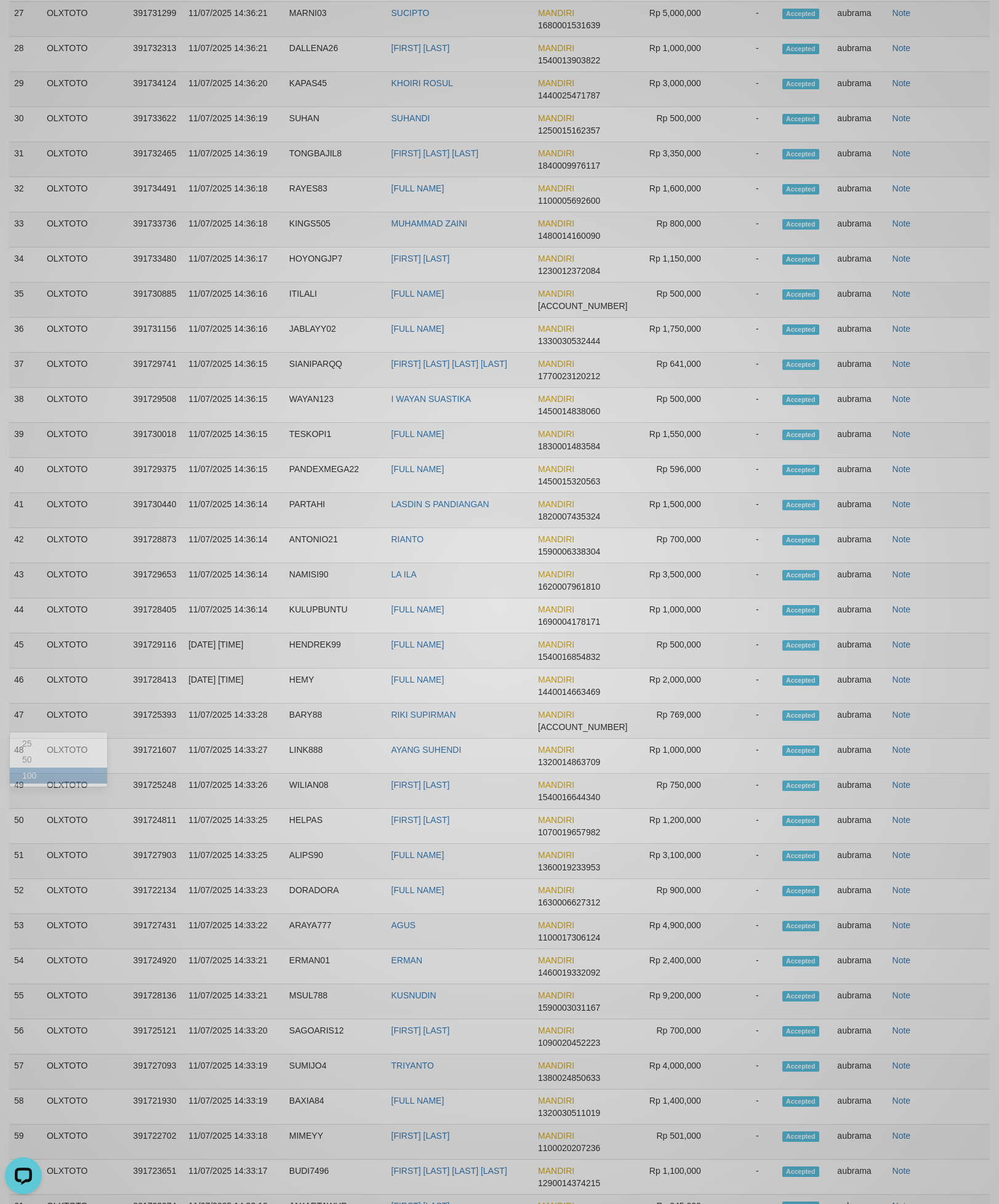 click at bounding box center (499, 602) 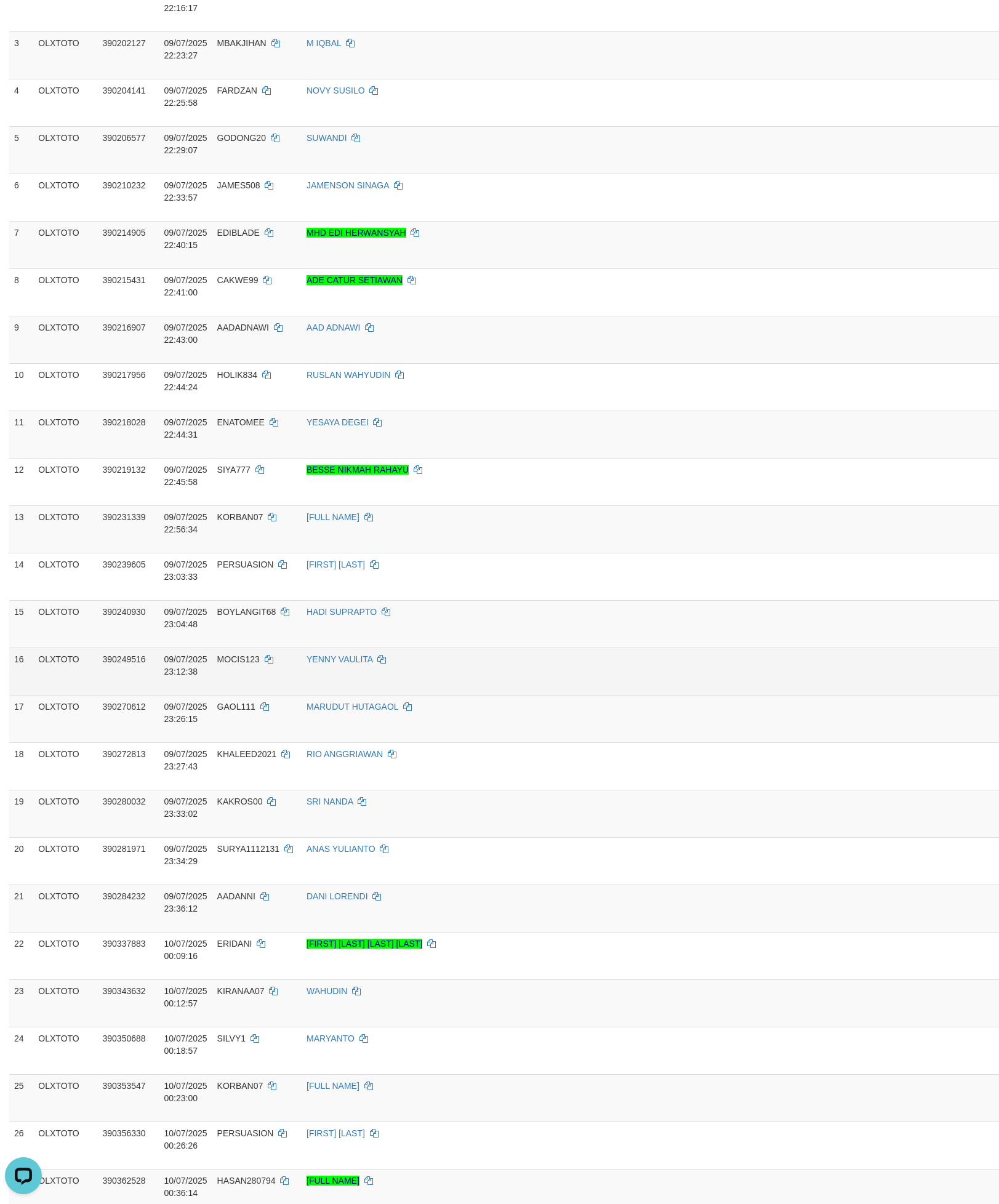 scroll, scrollTop: 0, scrollLeft: 0, axis: both 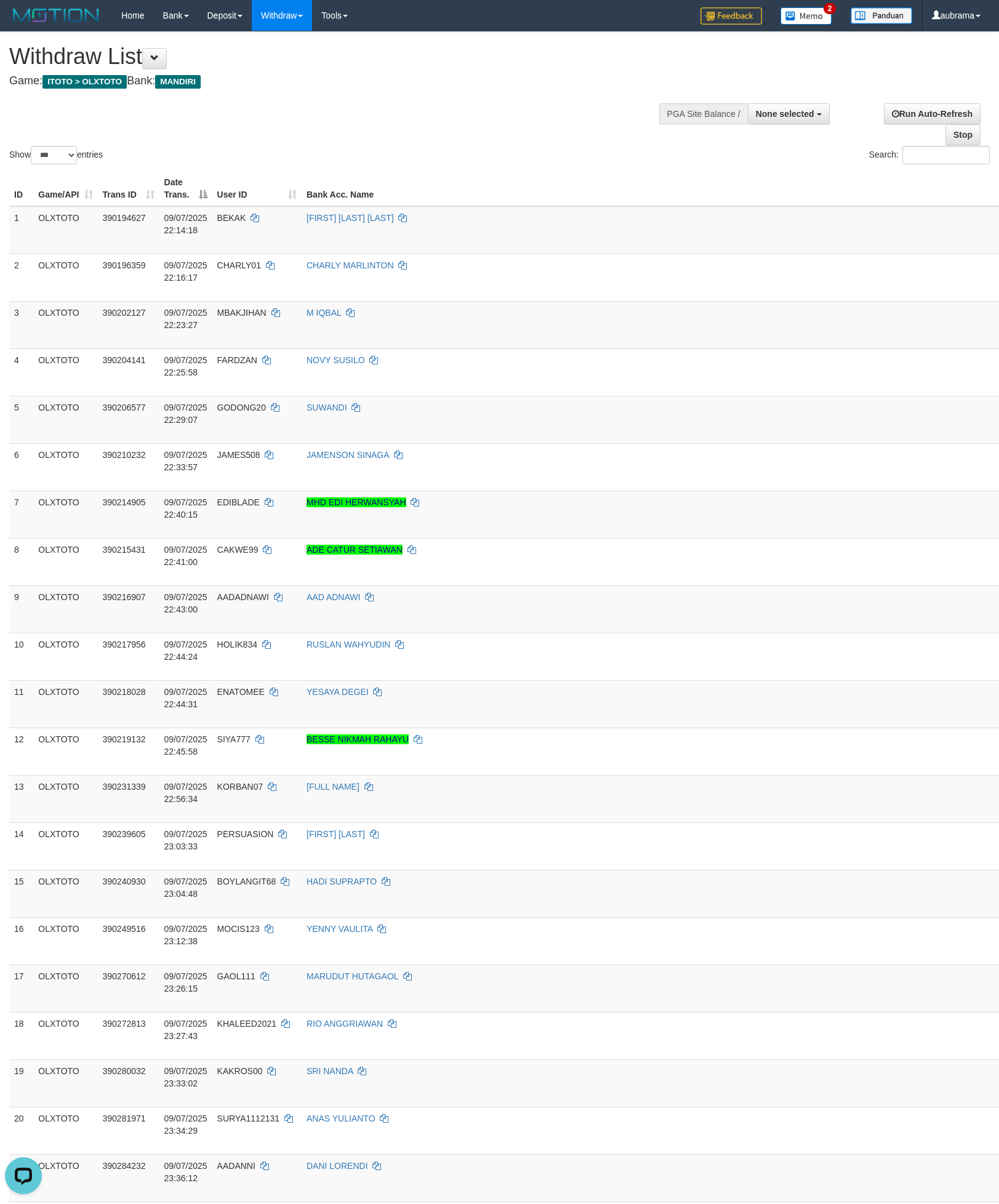 click on "Show  ** ** ** ***  entries Search:" at bounding box center (499, 99) 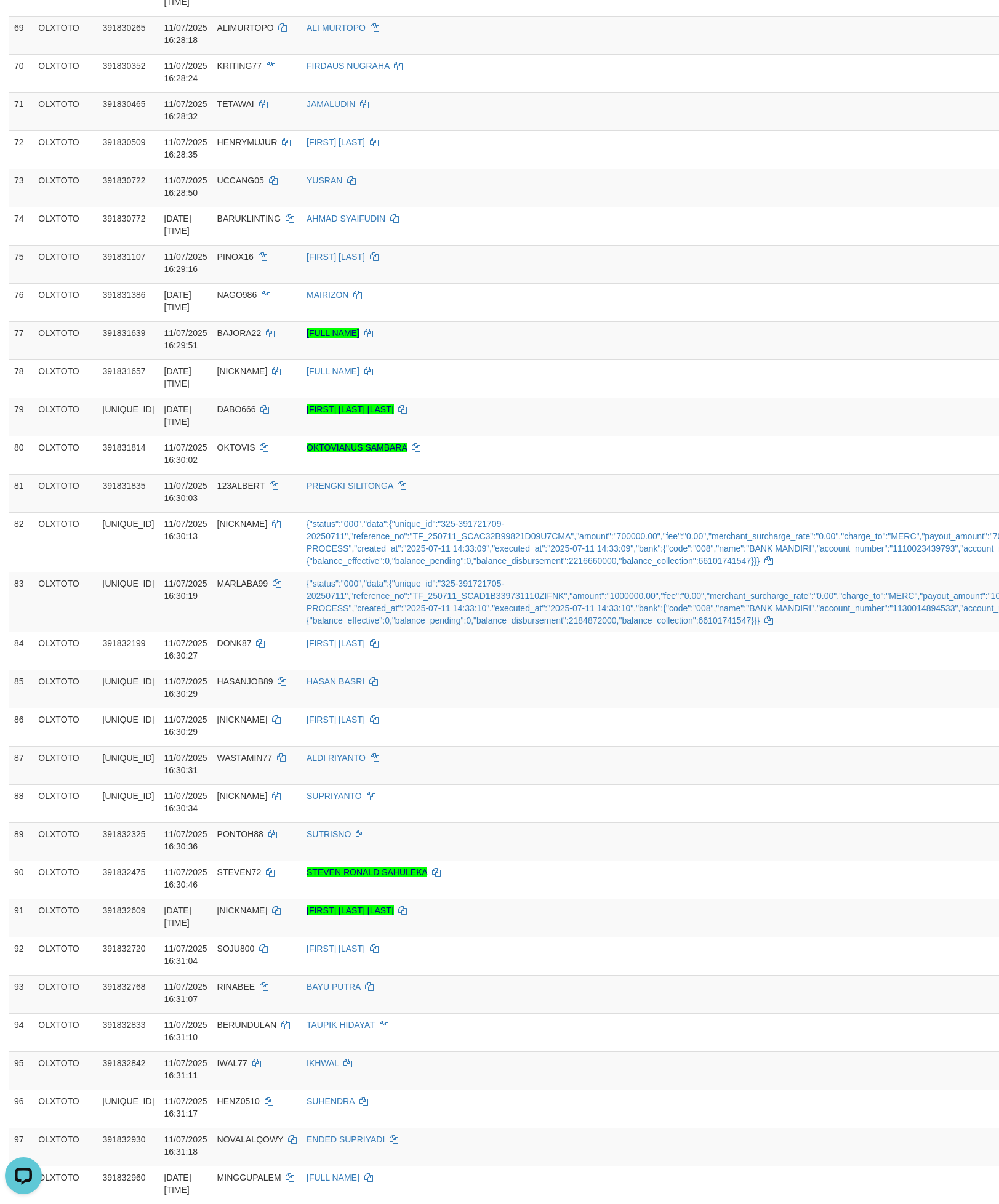 scroll, scrollTop: 2770, scrollLeft: 0, axis: vertical 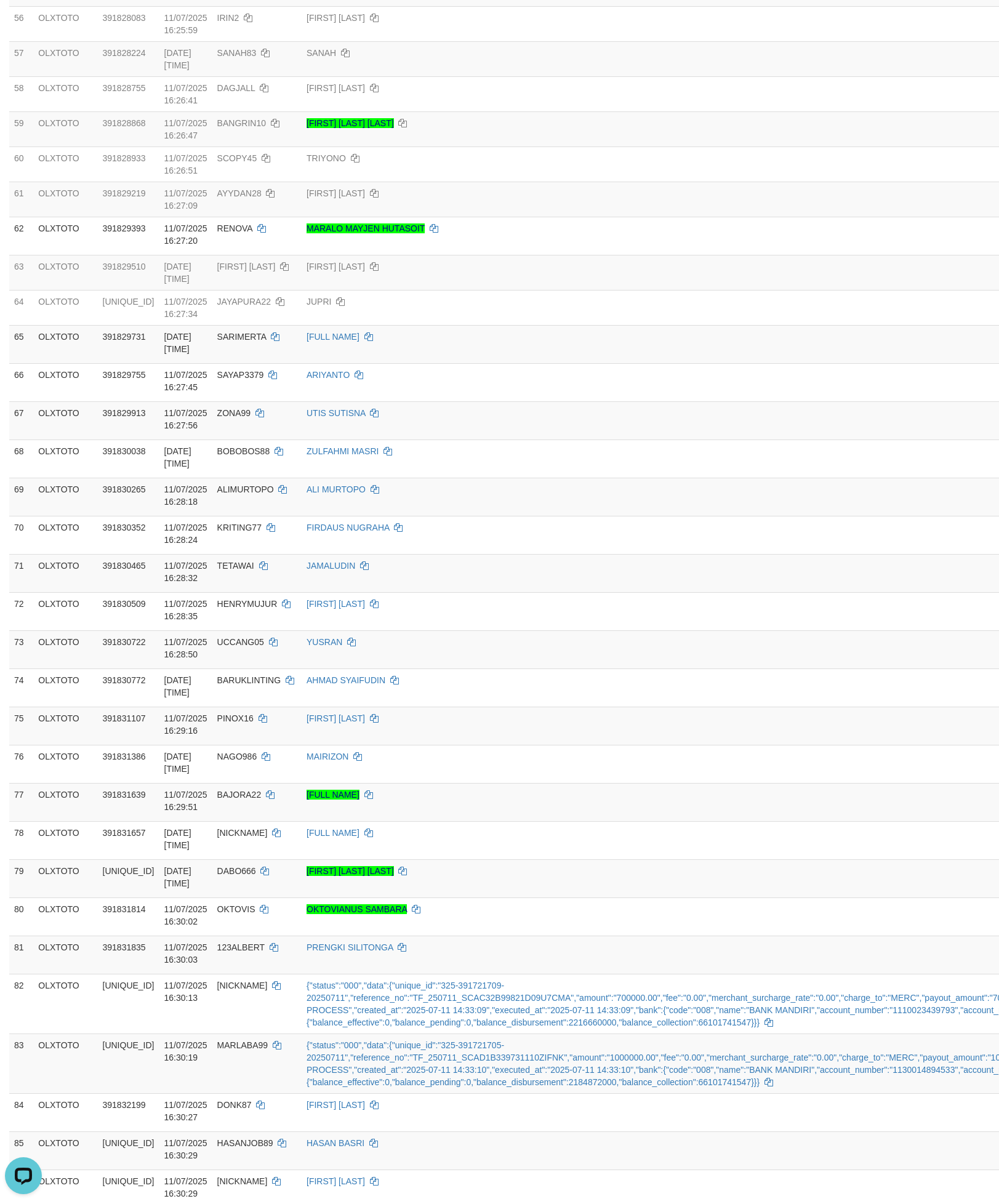 click on "SYAMSUDDIN" at bounding box center (783, -502) 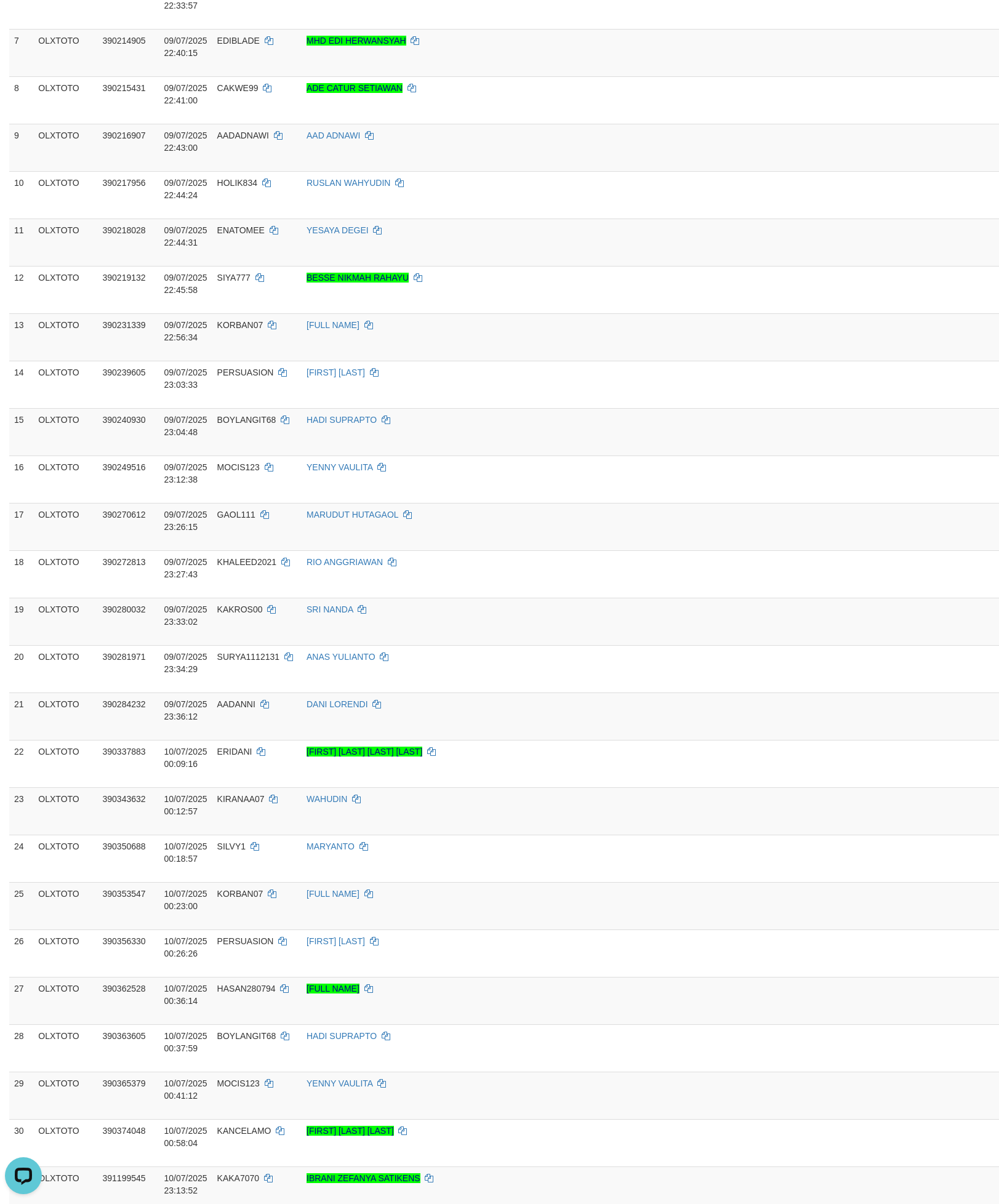 scroll, scrollTop: 0, scrollLeft: 0, axis: both 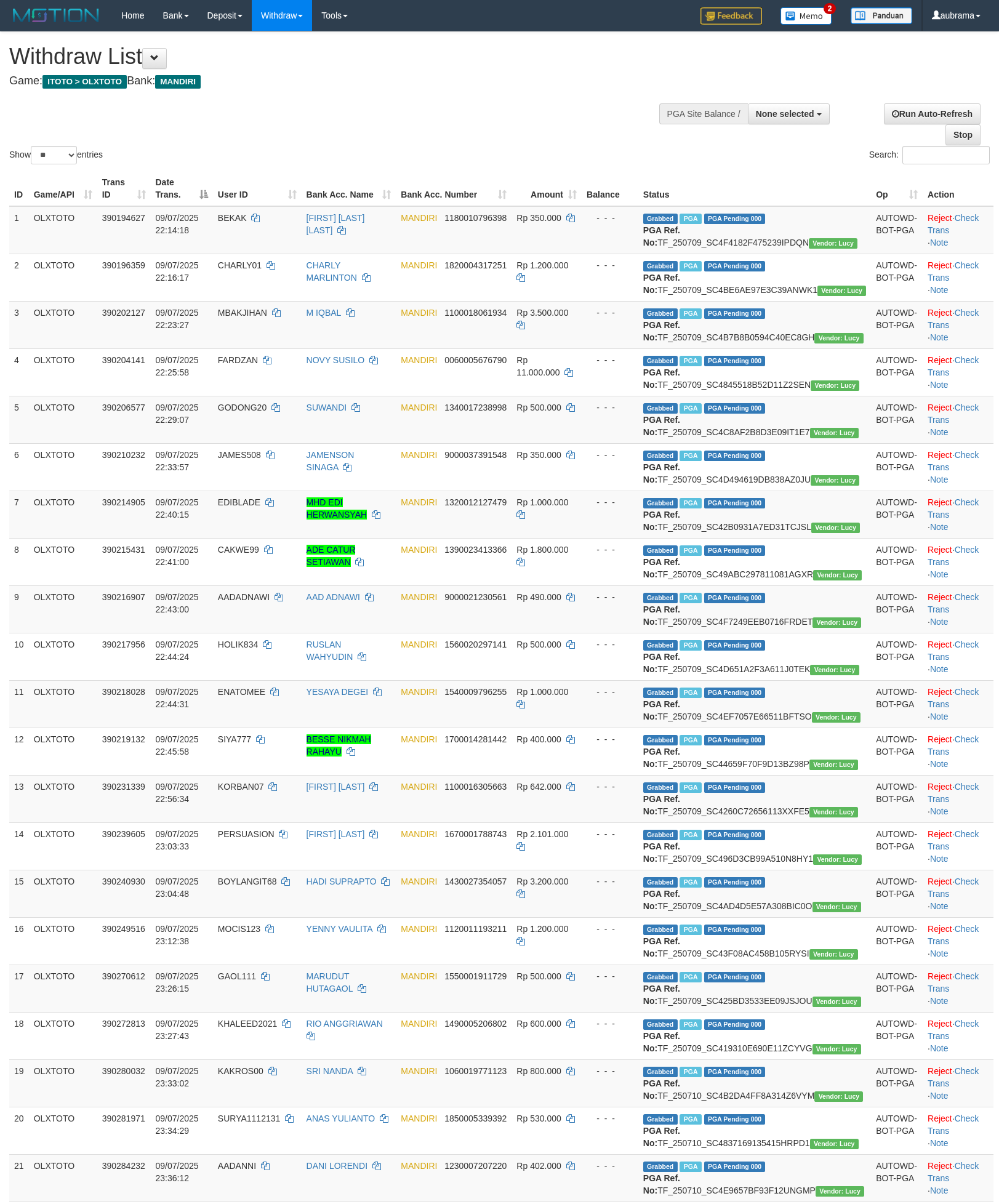 select 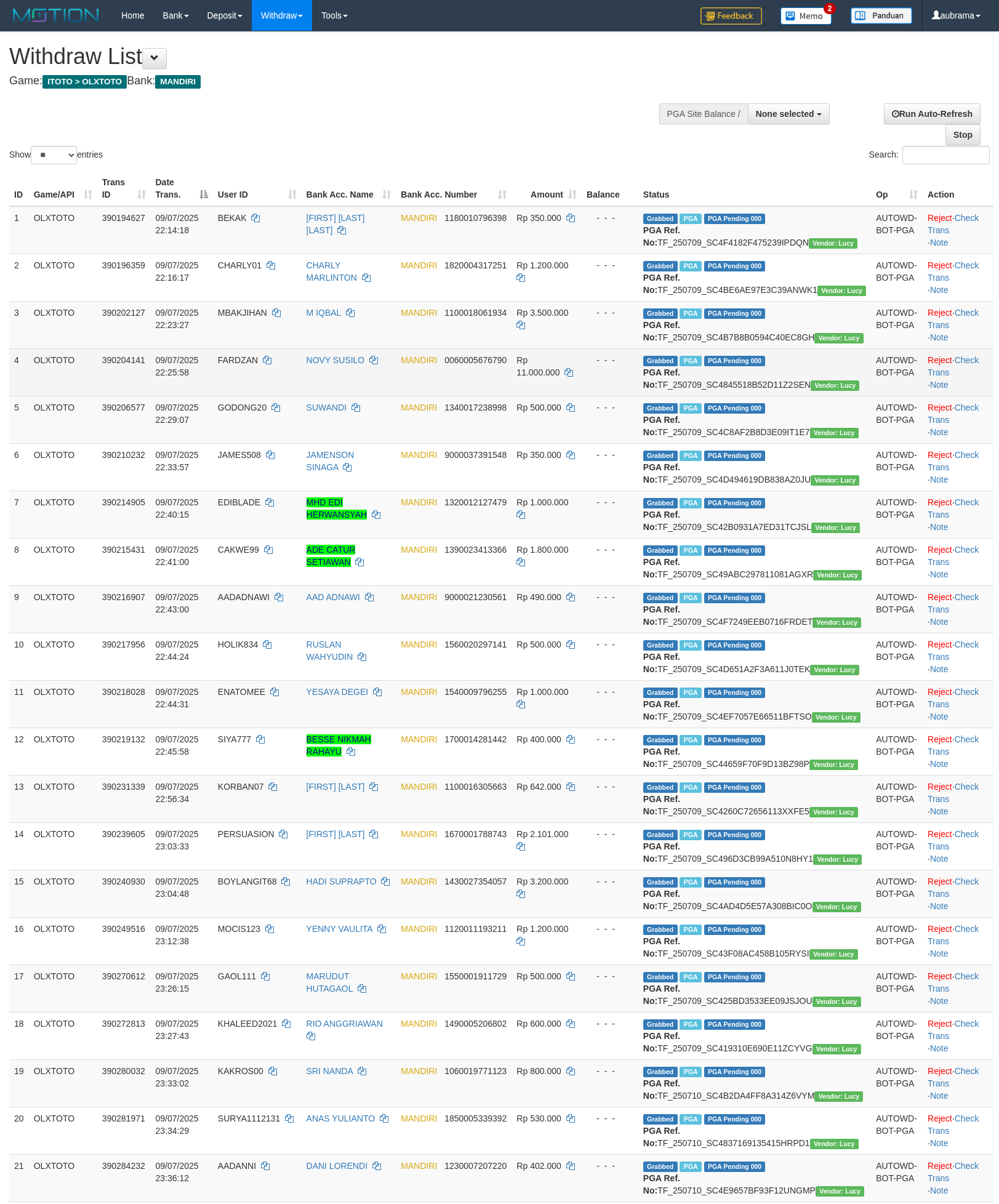 scroll, scrollTop: 0, scrollLeft: 0, axis: both 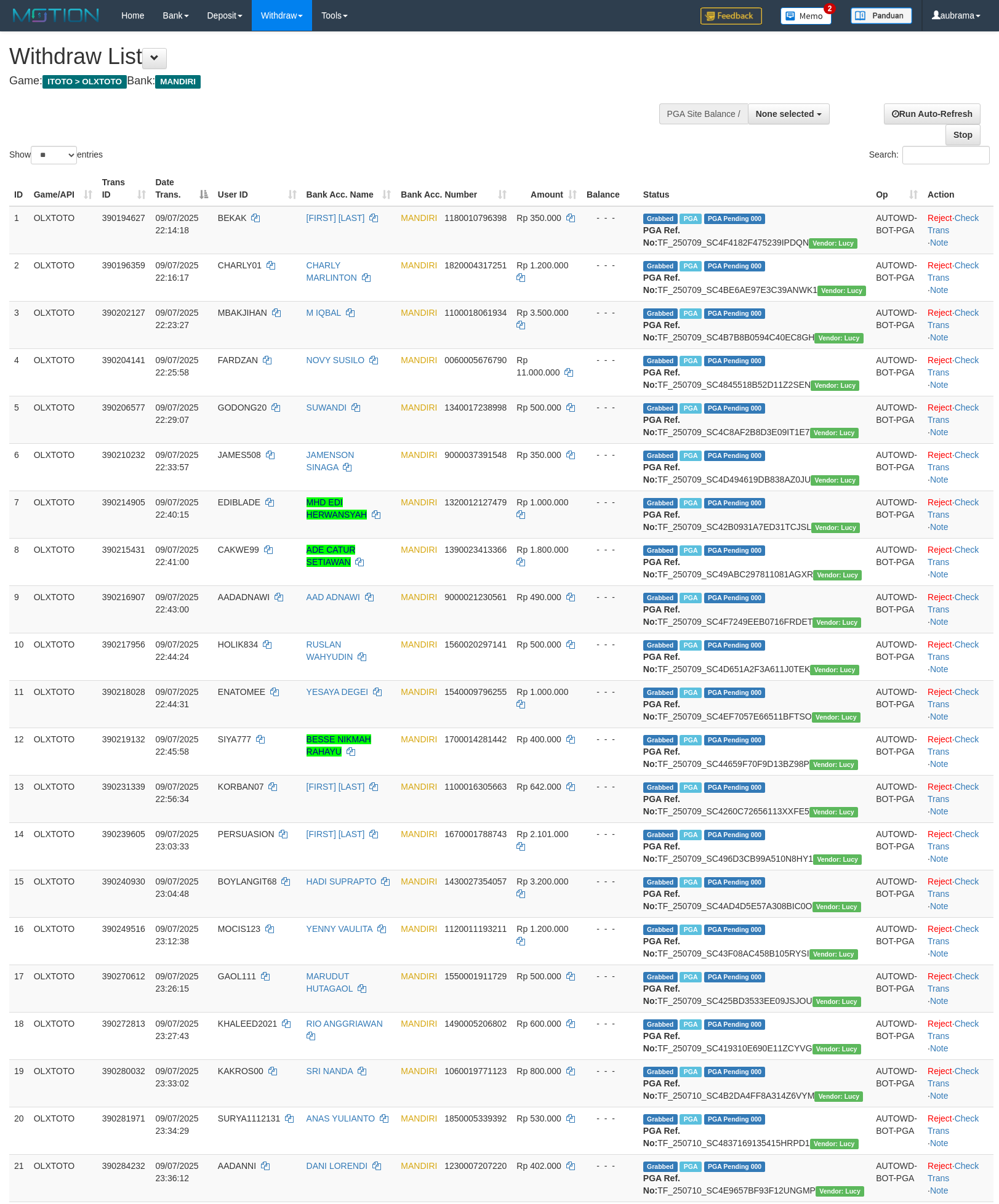 select 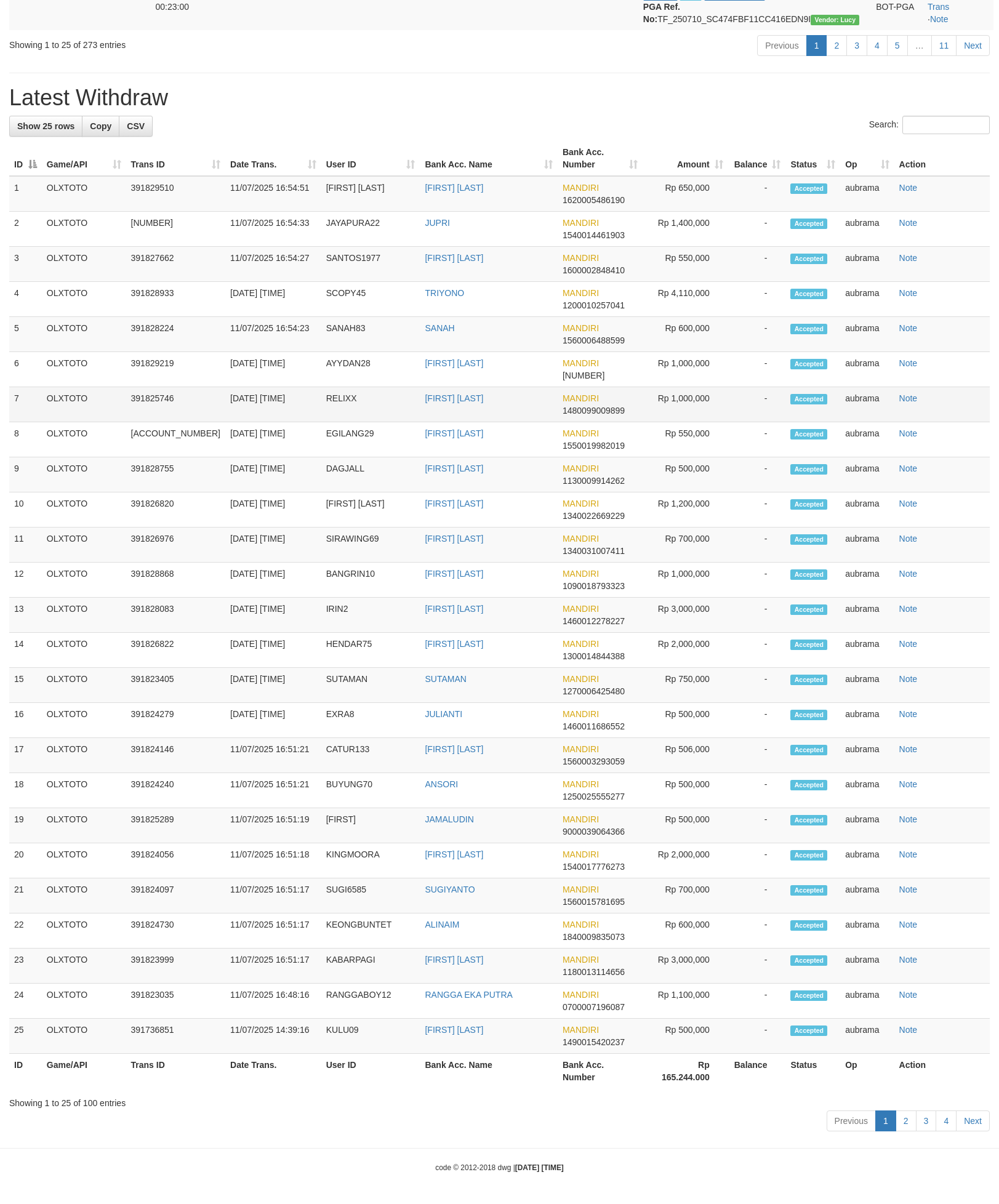 scroll, scrollTop: 1673, scrollLeft: 0, axis: vertical 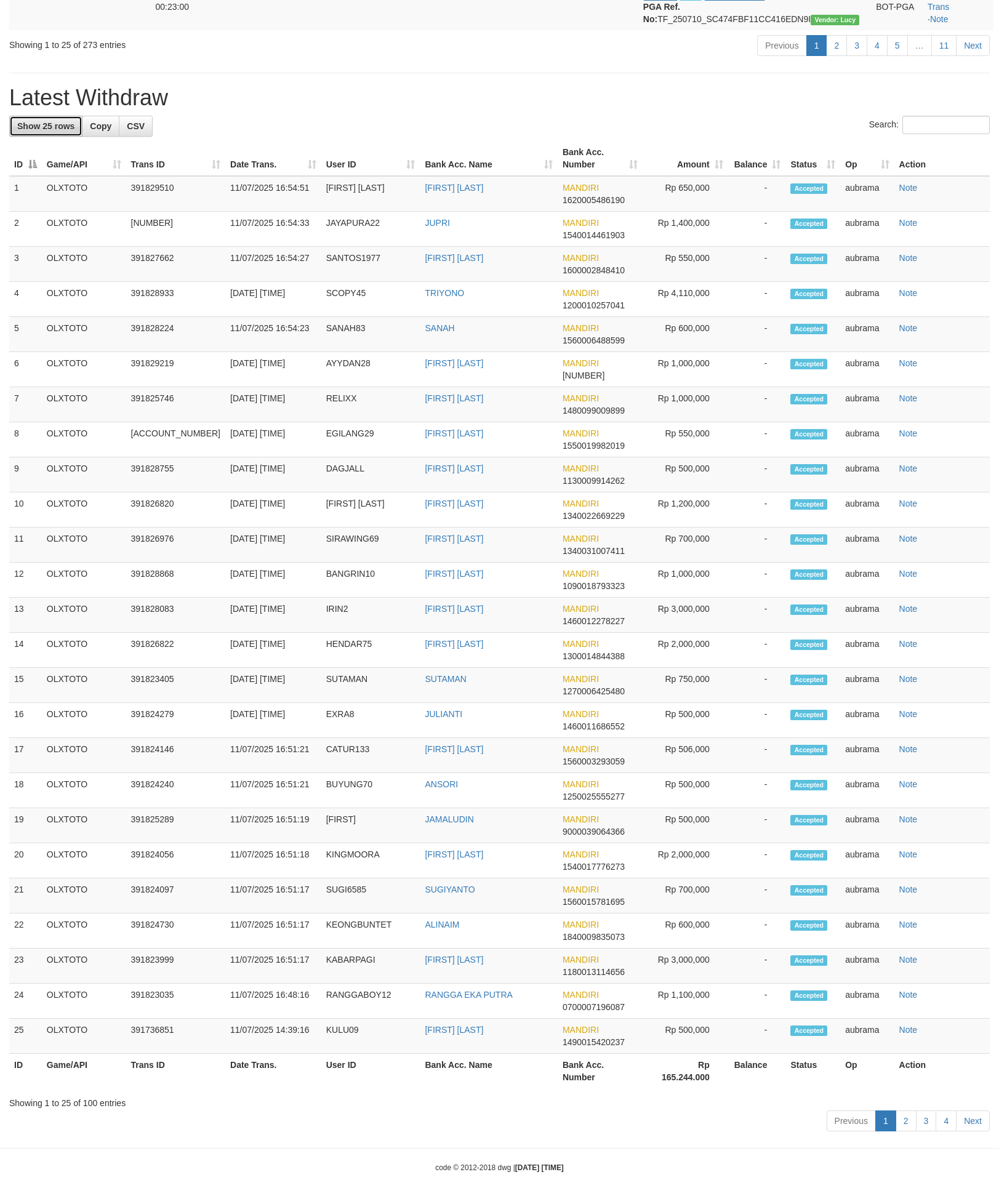 click on "Show 25 rows" at bounding box center (46, 126) 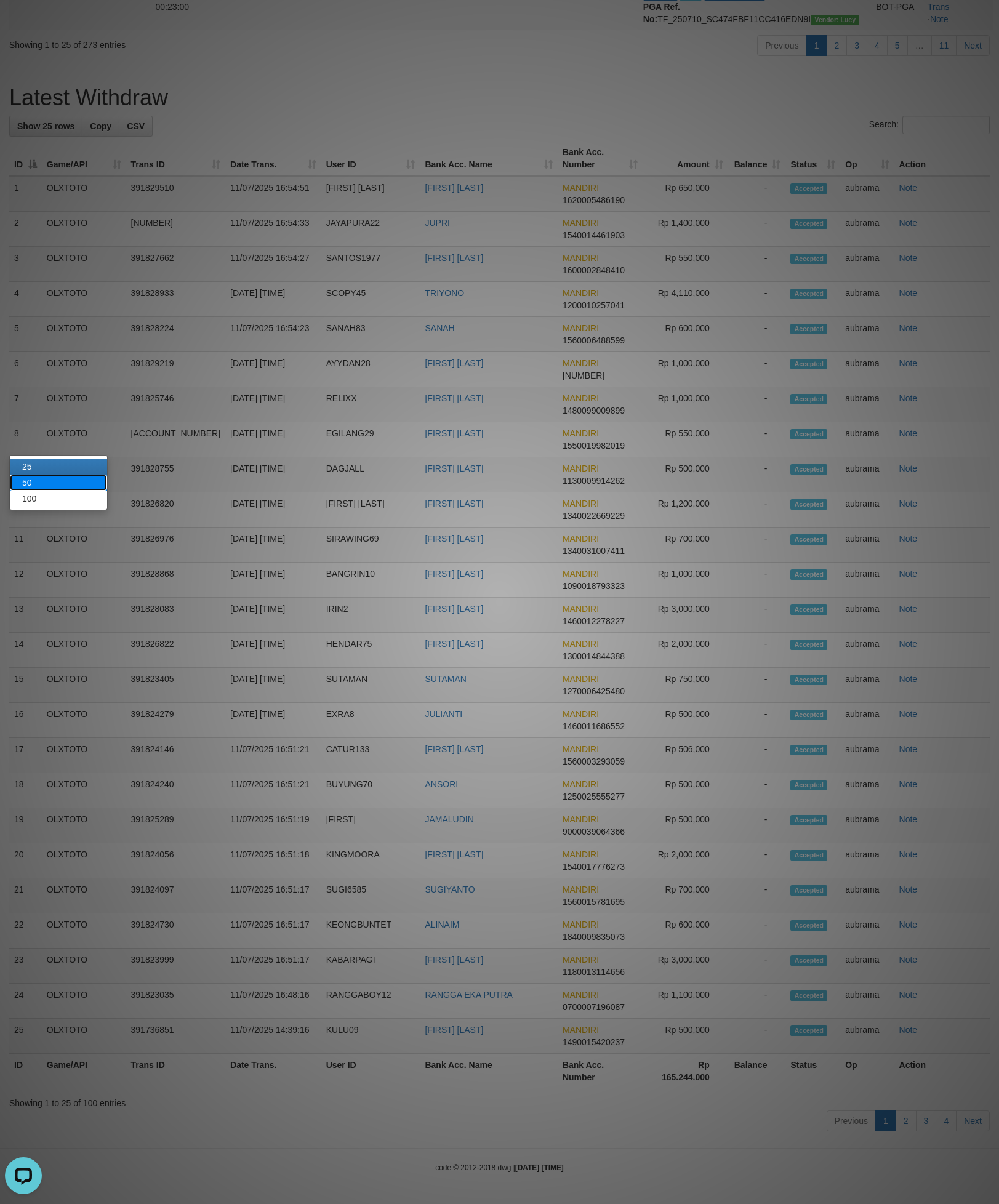 scroll, scrollTop: 0, scrollLeft: 0, axis: both 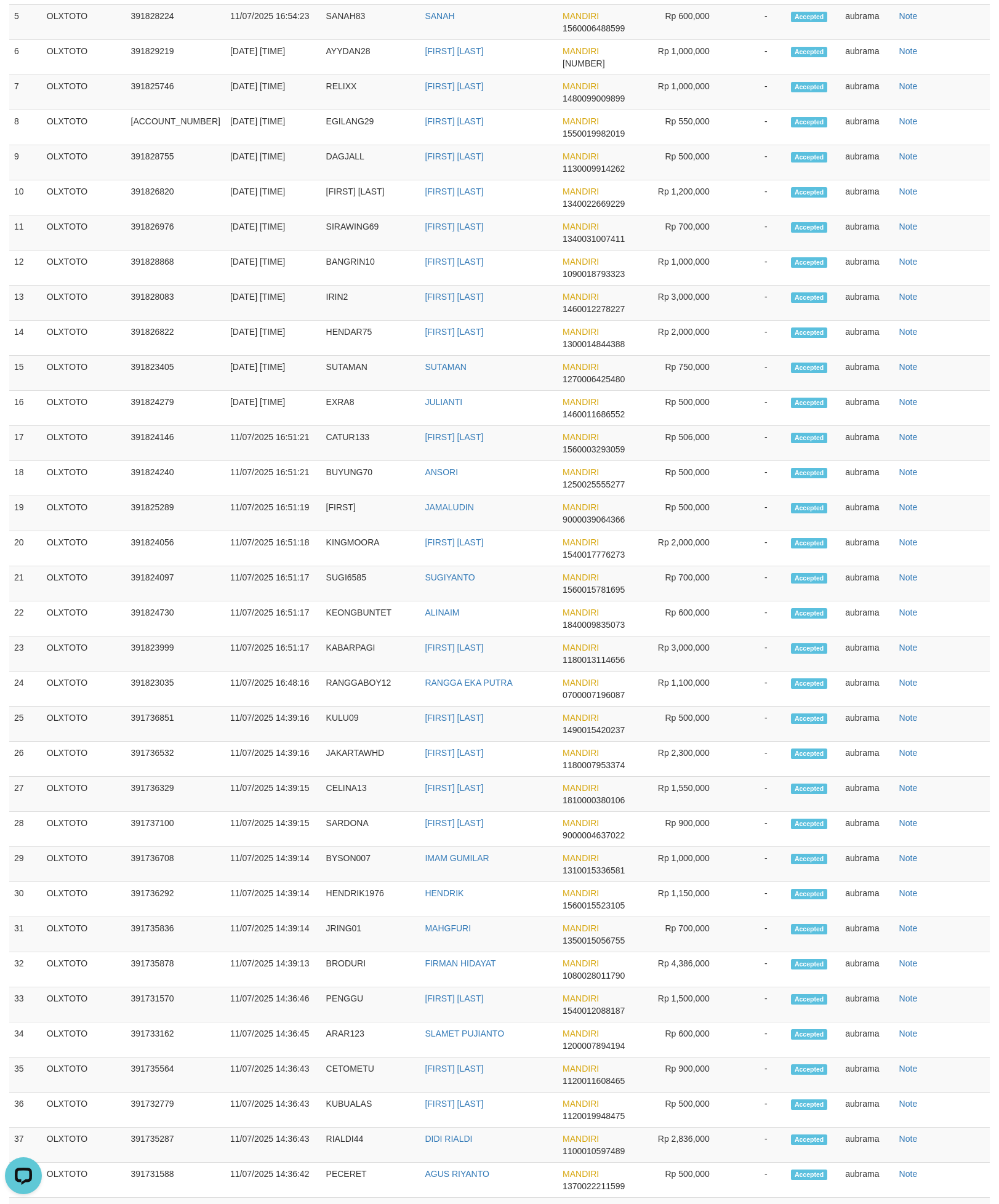 click on "Show 50 rows" at bounding box center (46, -186) 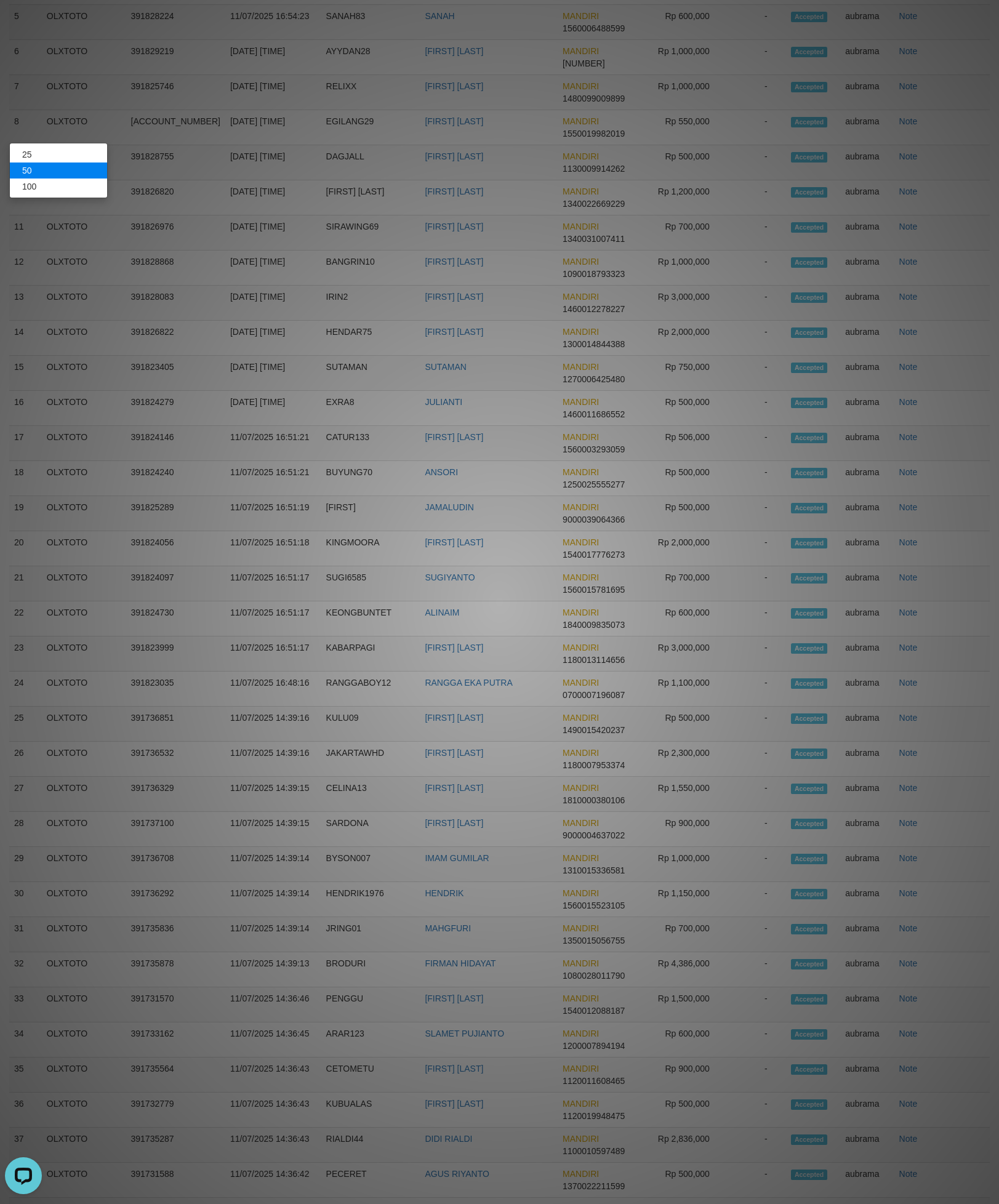 click on "50" at bounding box center (58, 171) 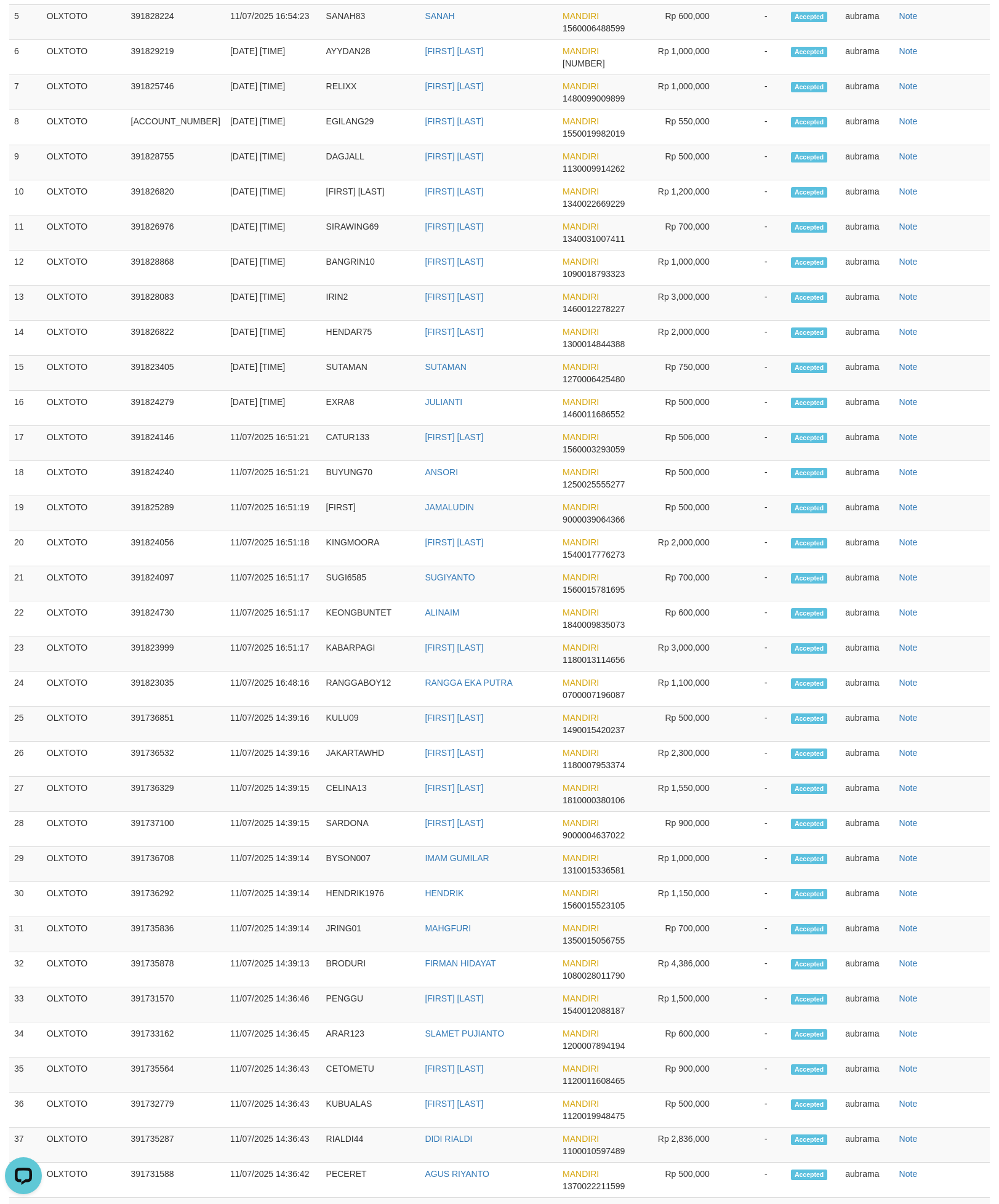 click on "Show 50 rows" at bounding box center [46, -186] 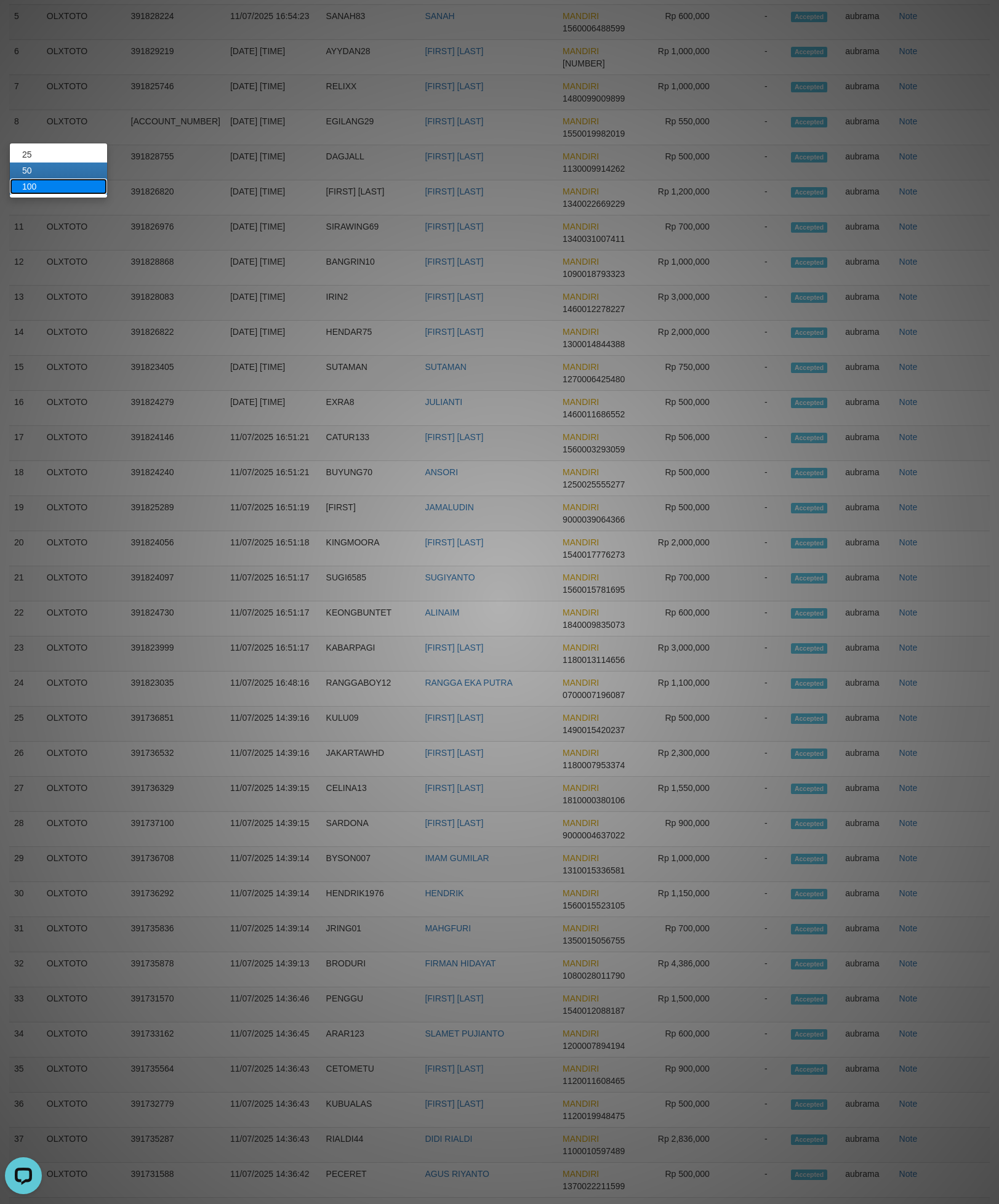click on "100" at bounding box center [58, 187] 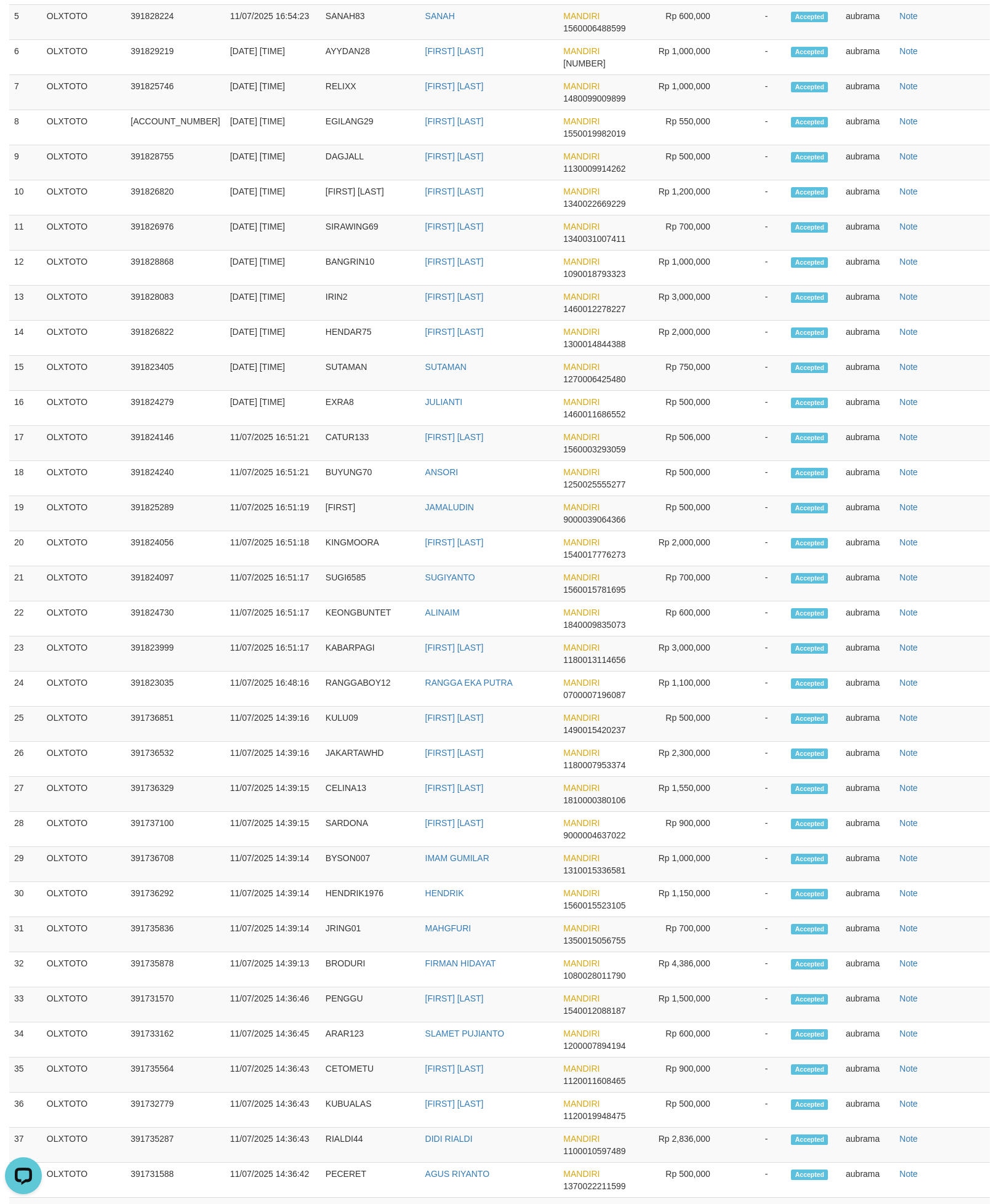 scroll, scrollTop: 0, scrollLeft: 0, axis: both 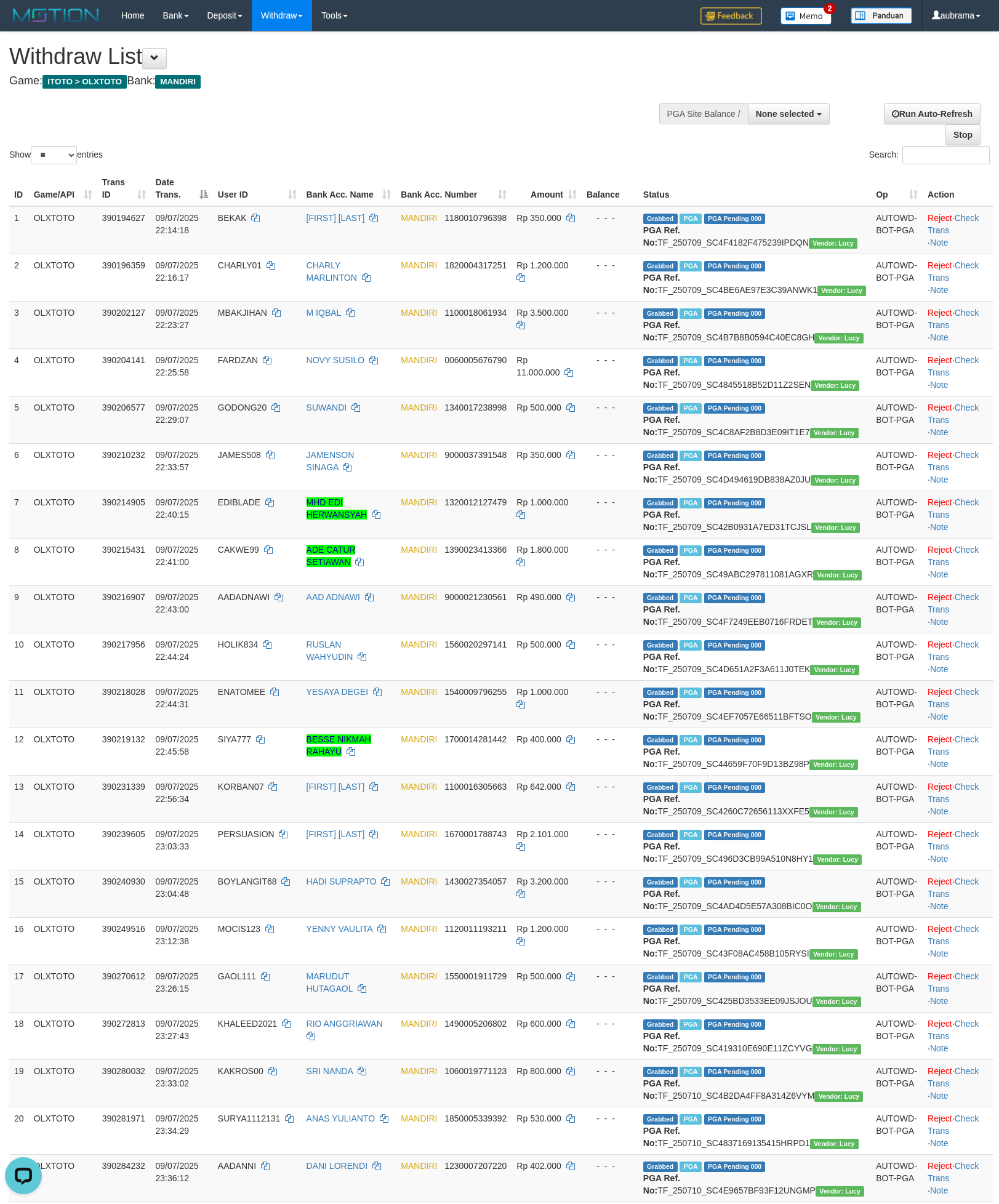 click on "Show  ** ** ** ***  entries Search:" at bounding box center (499, 99) 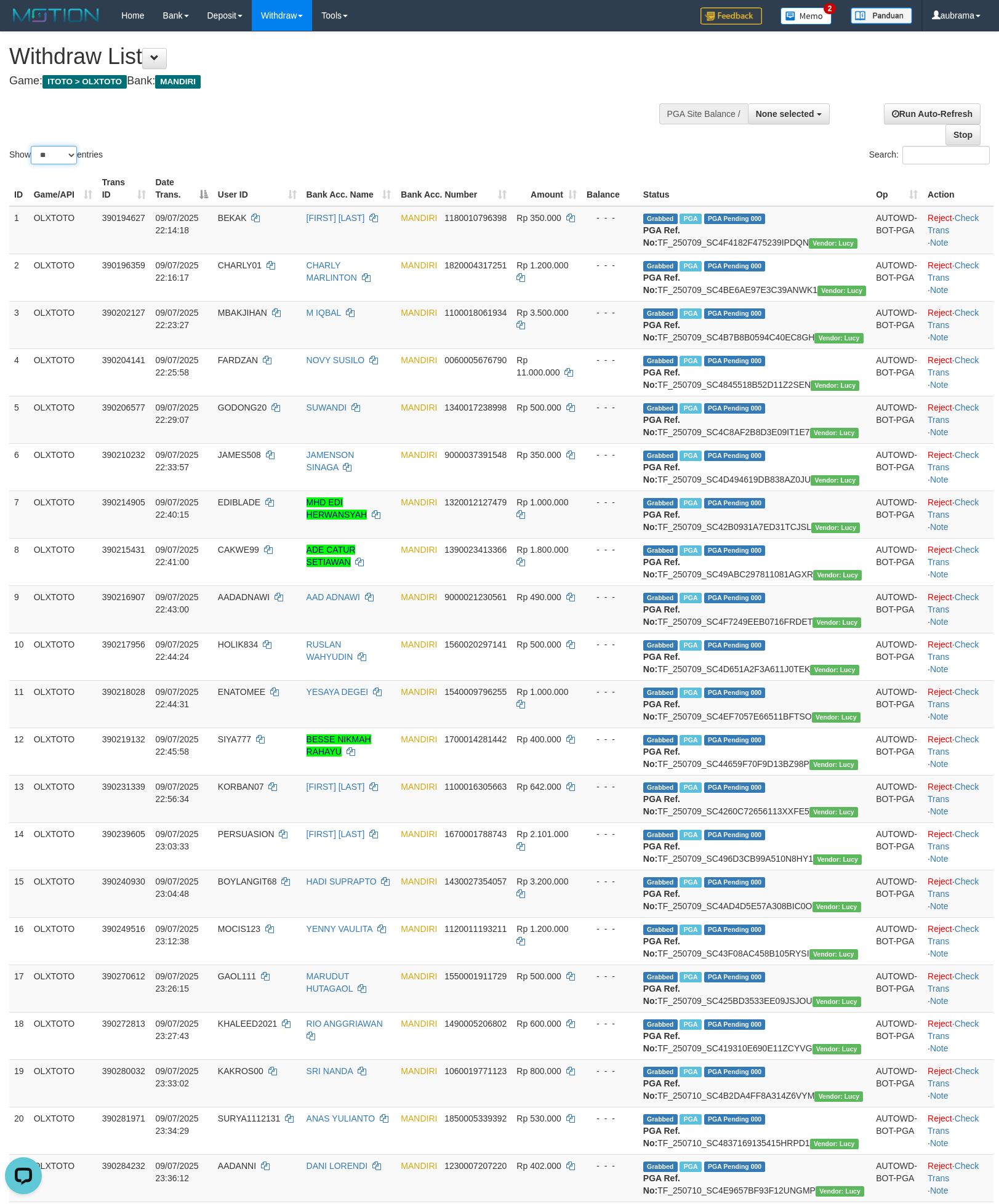 drag, startPoint x: 63, startPoint y: 150, endPoint x: 63, endPoint y: 164, distance: 14 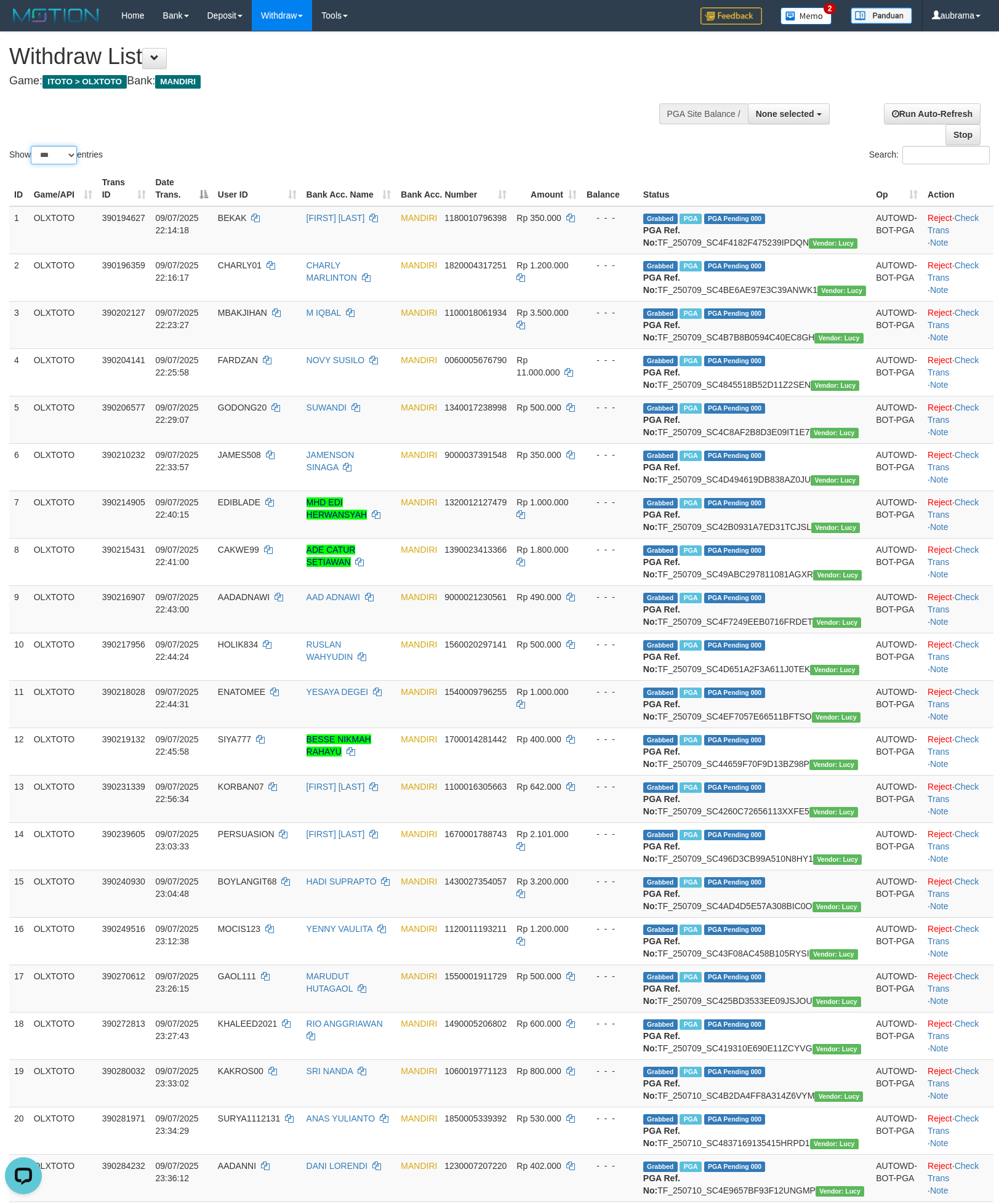 click on "** ** ** ***" at bounding box center [54, 155] 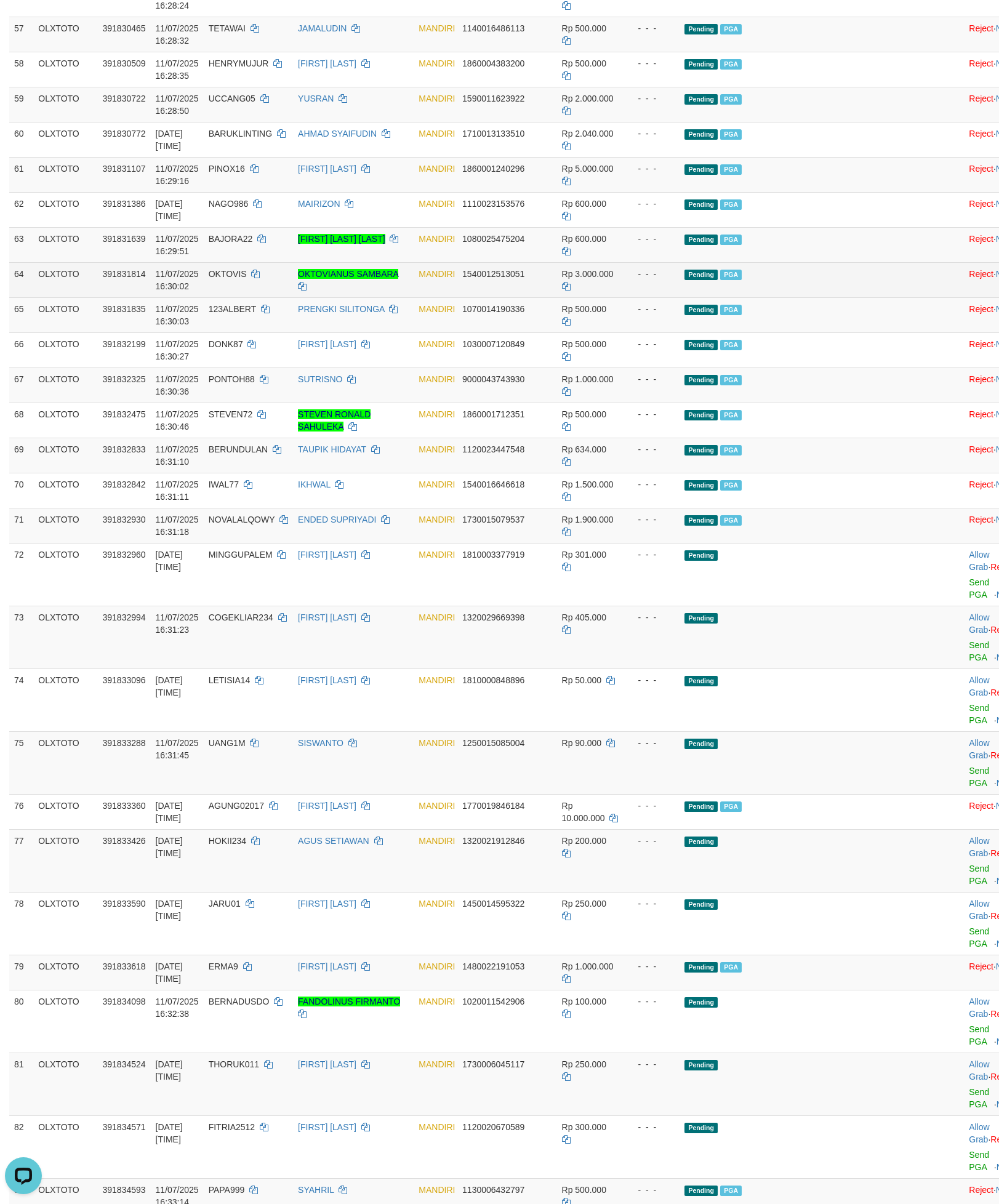 scroll, scrollTop: 3232, scrollLeft: 0, axis: vertical 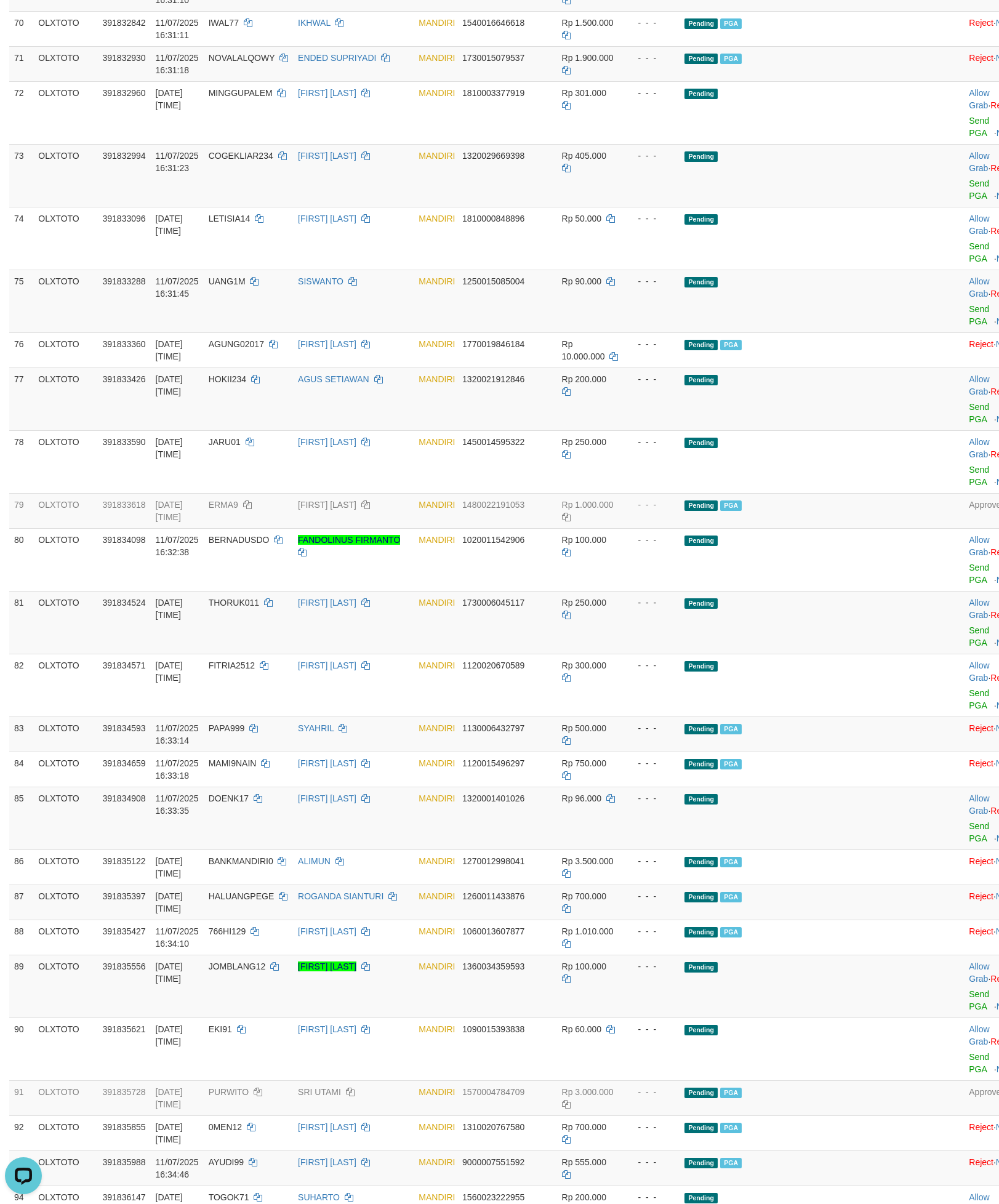 drag, startPoint x: 765, startPoint y: 151, endPoint x: 780, endPoint y: 159, distance: 17 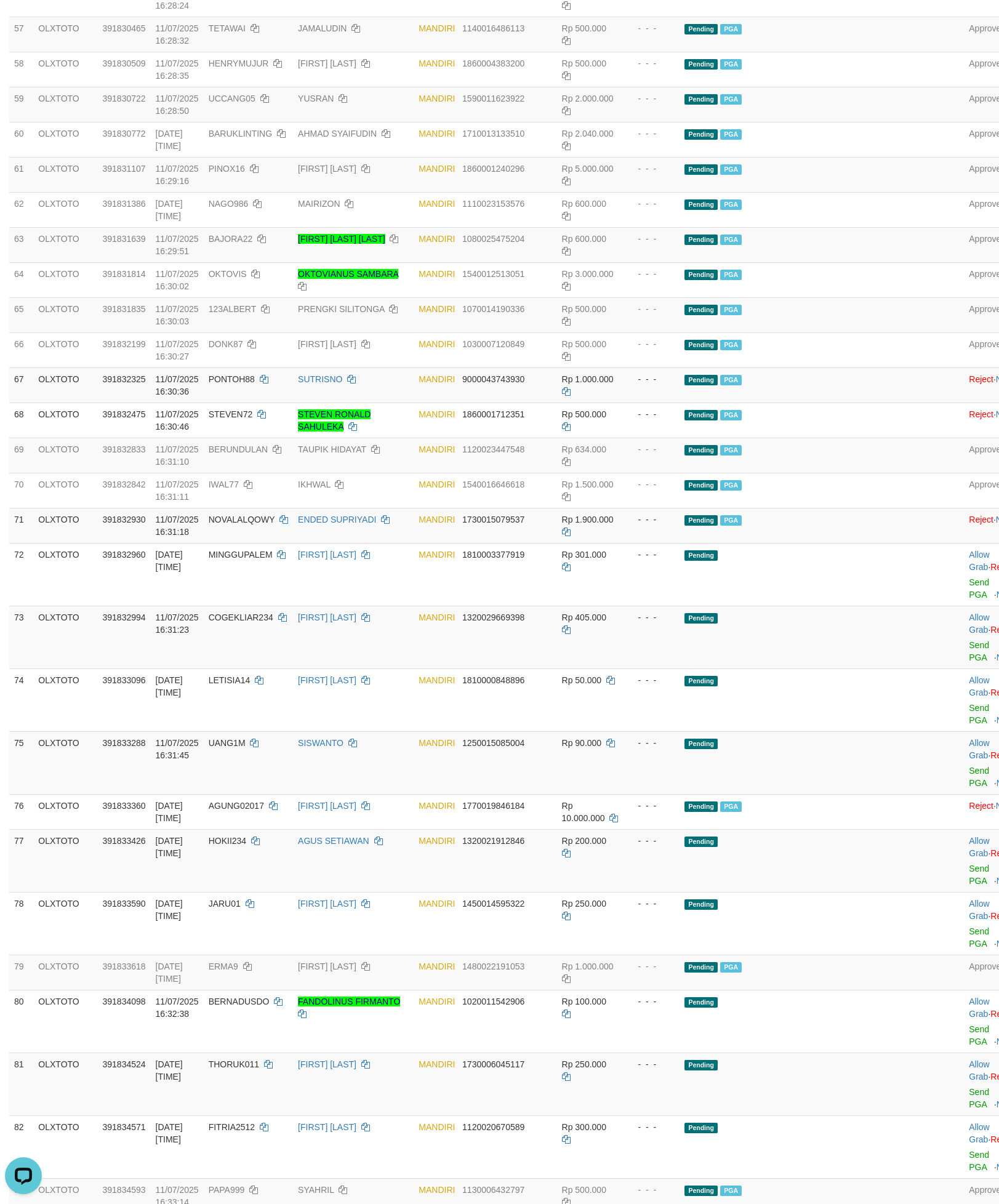 scroll, scrollTop: 3232, scrollLeft: 0, axis: vertical 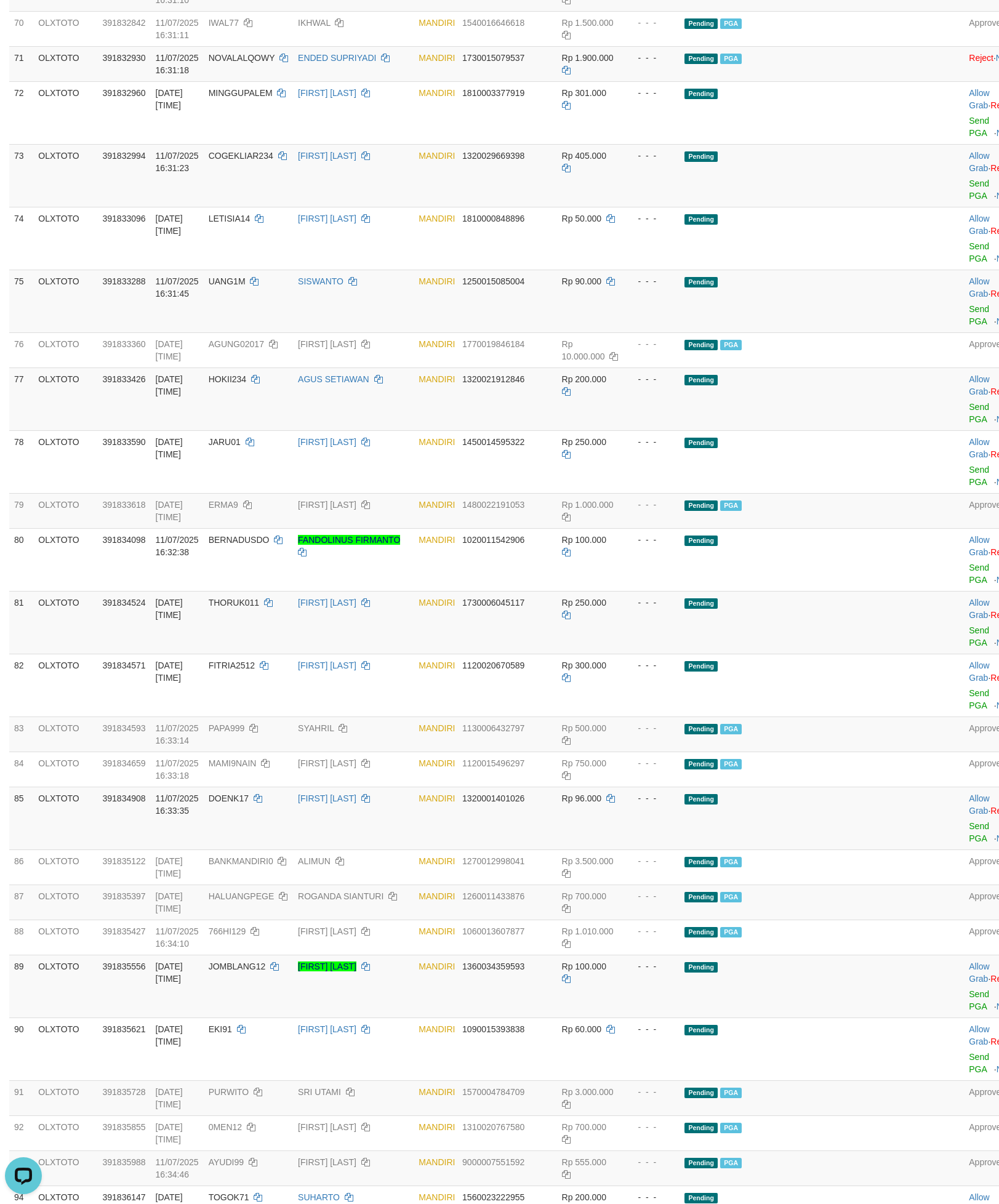 click on "Pending   PGA" at bounding box center (796, -498) 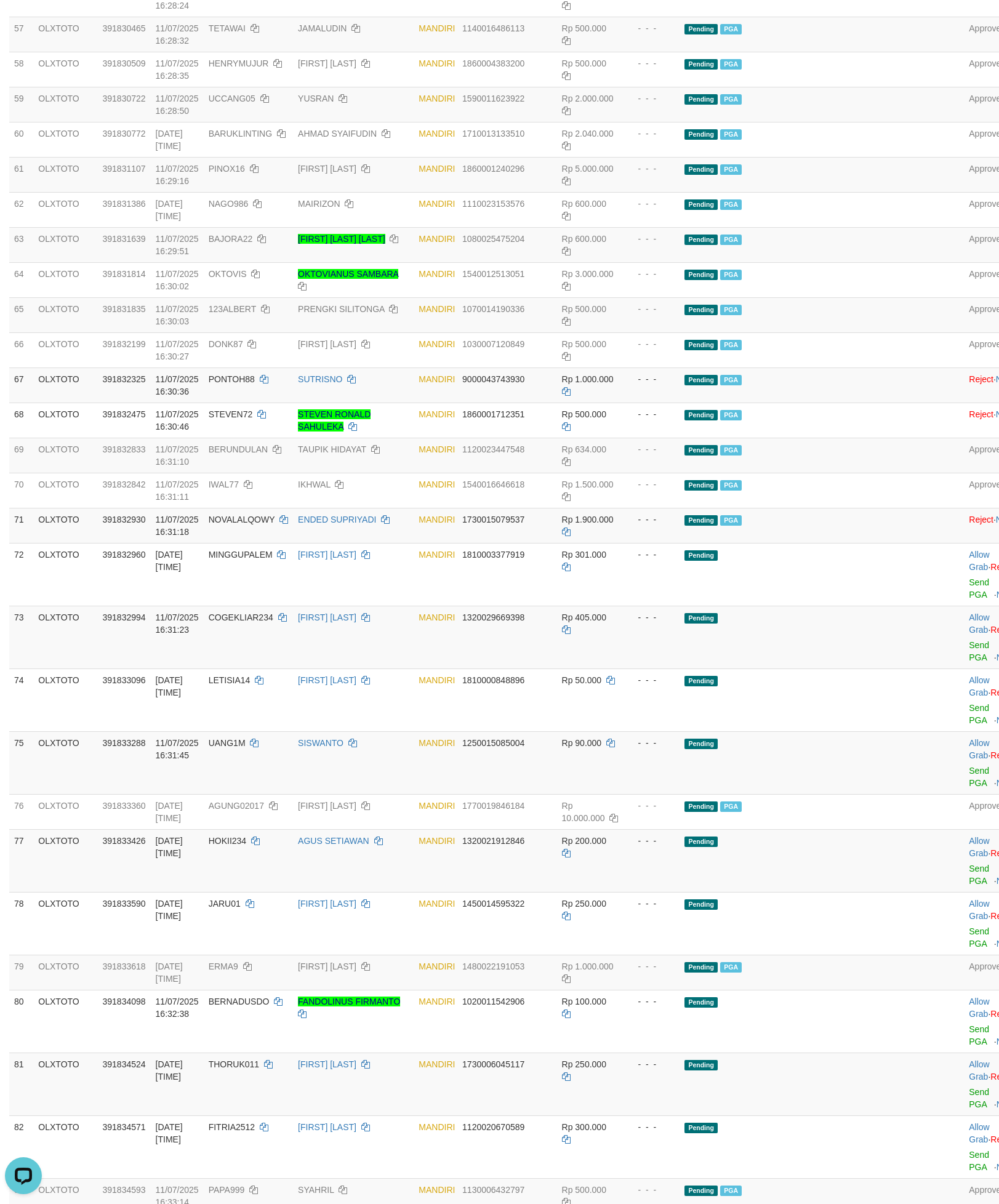 scroll, scrollTop: 3232, scrollLeft: 0, axis: vertical 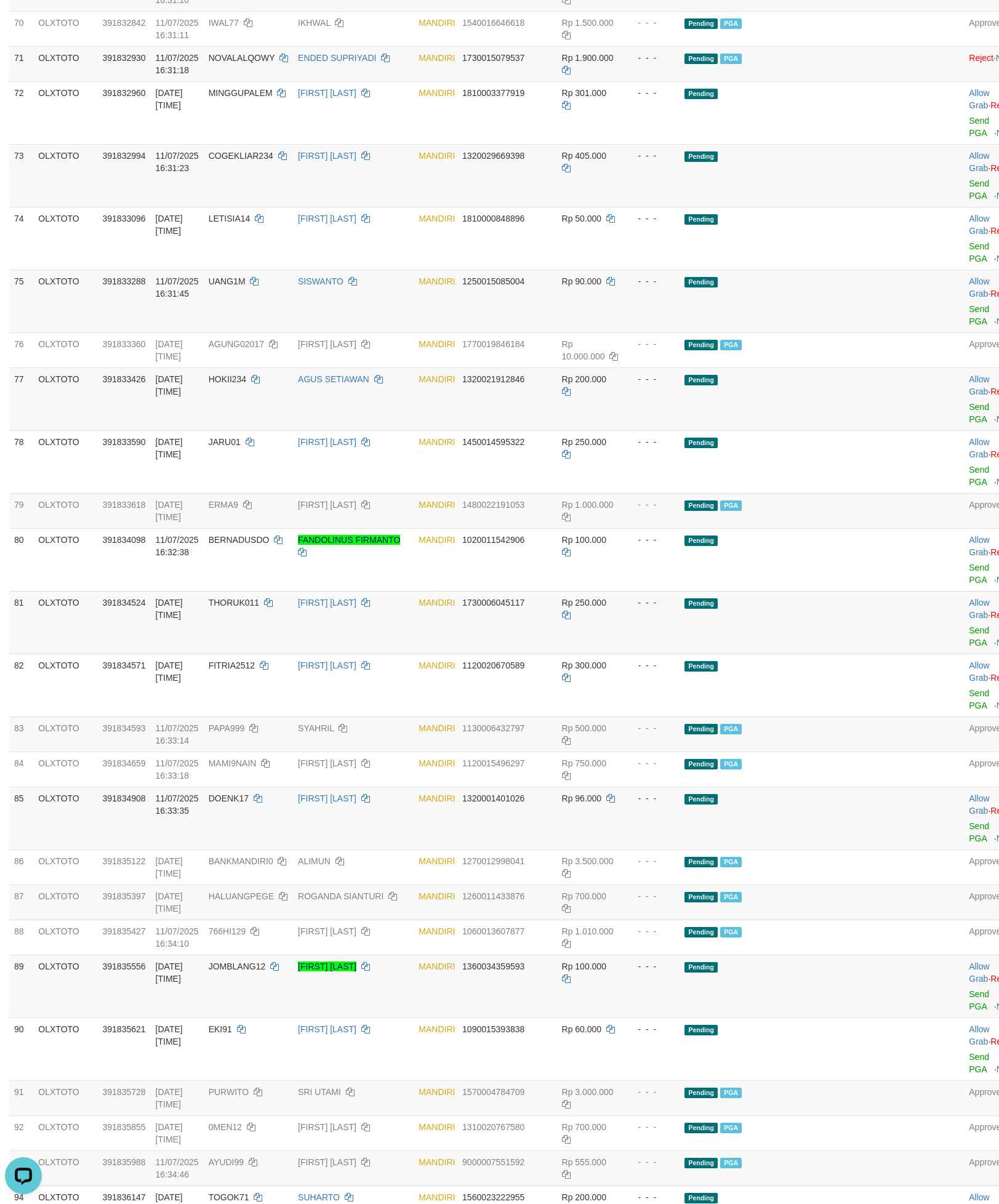 click on "Pending   PGA" at bounding box center [796, -358] 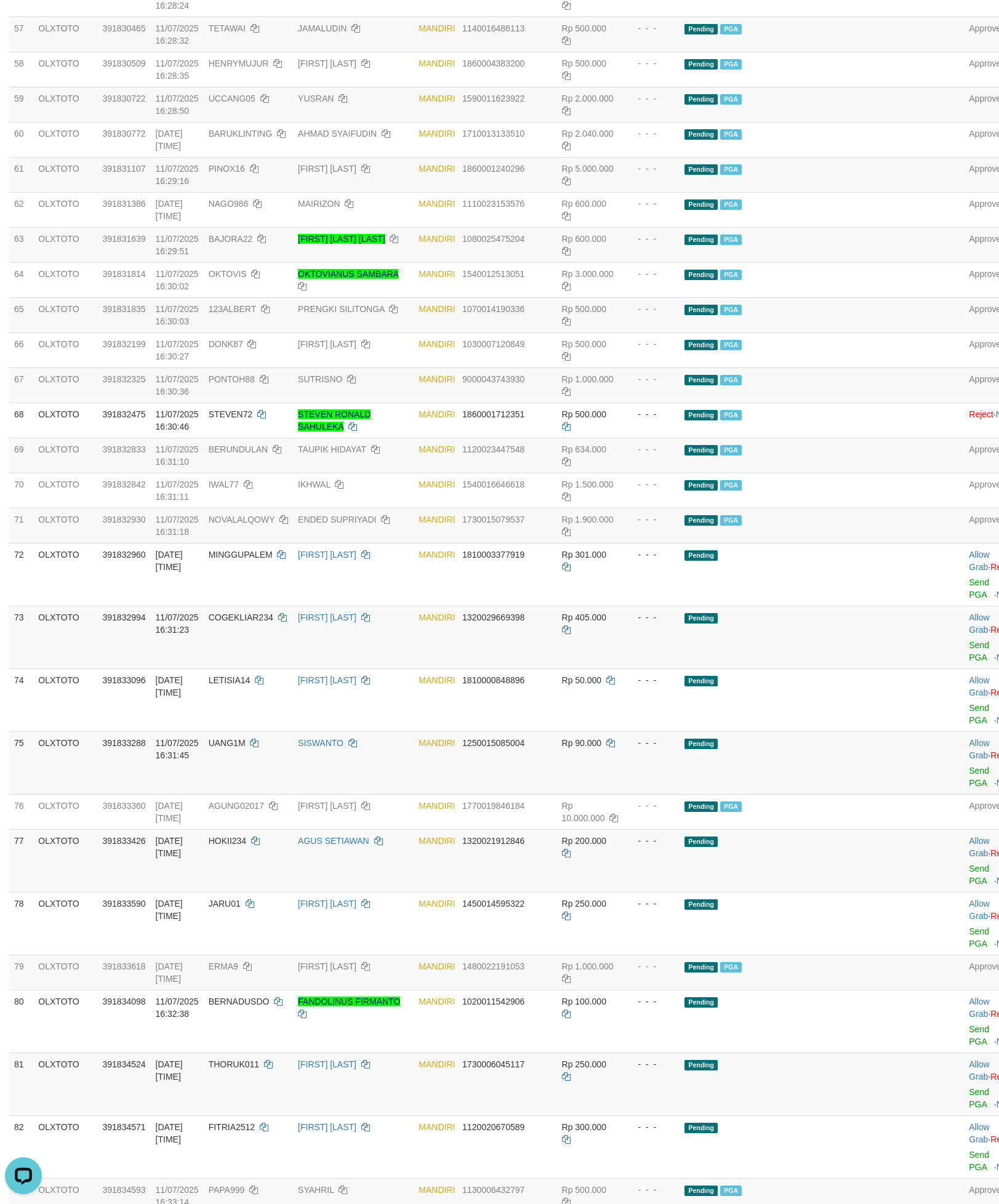 click on "Rp 700.000" at bounding box center [590, -360] 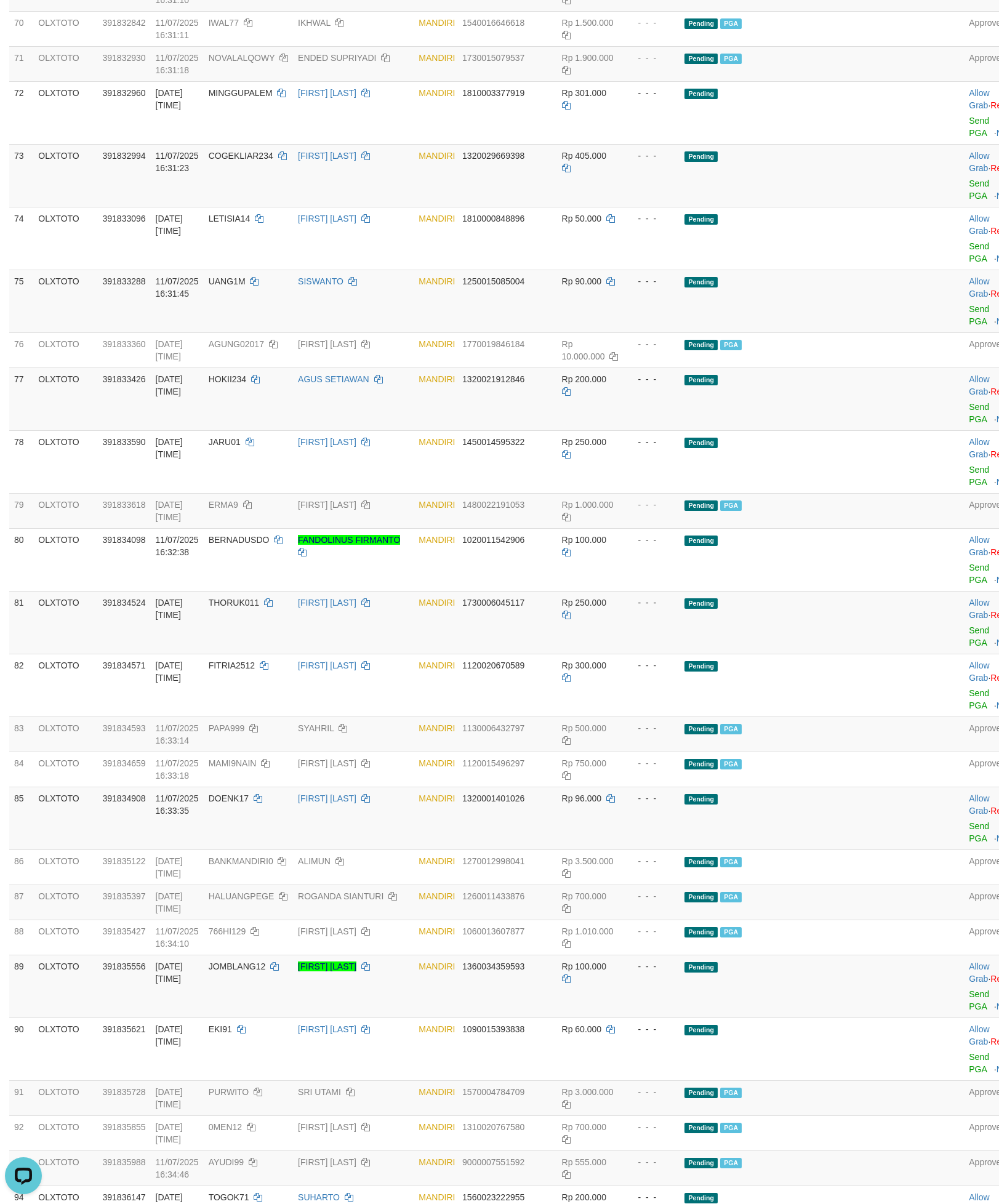 scroll, scrollTop: 2770, scrollLeft: 0, axis: vertical 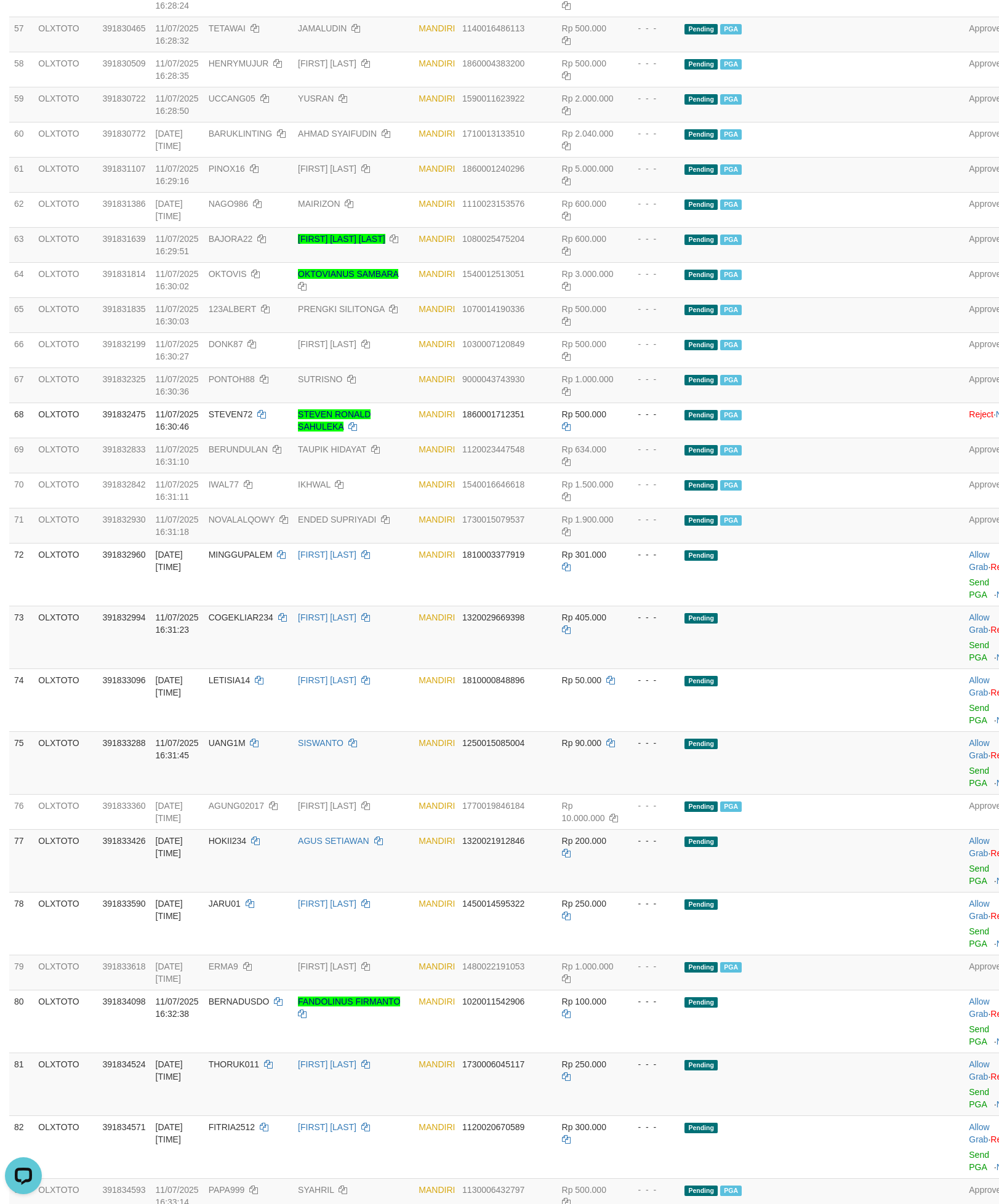 drag, startPoint x: 645, startPoint y: 291, endPoint x: 702, endPoint y: 291, distance: 57 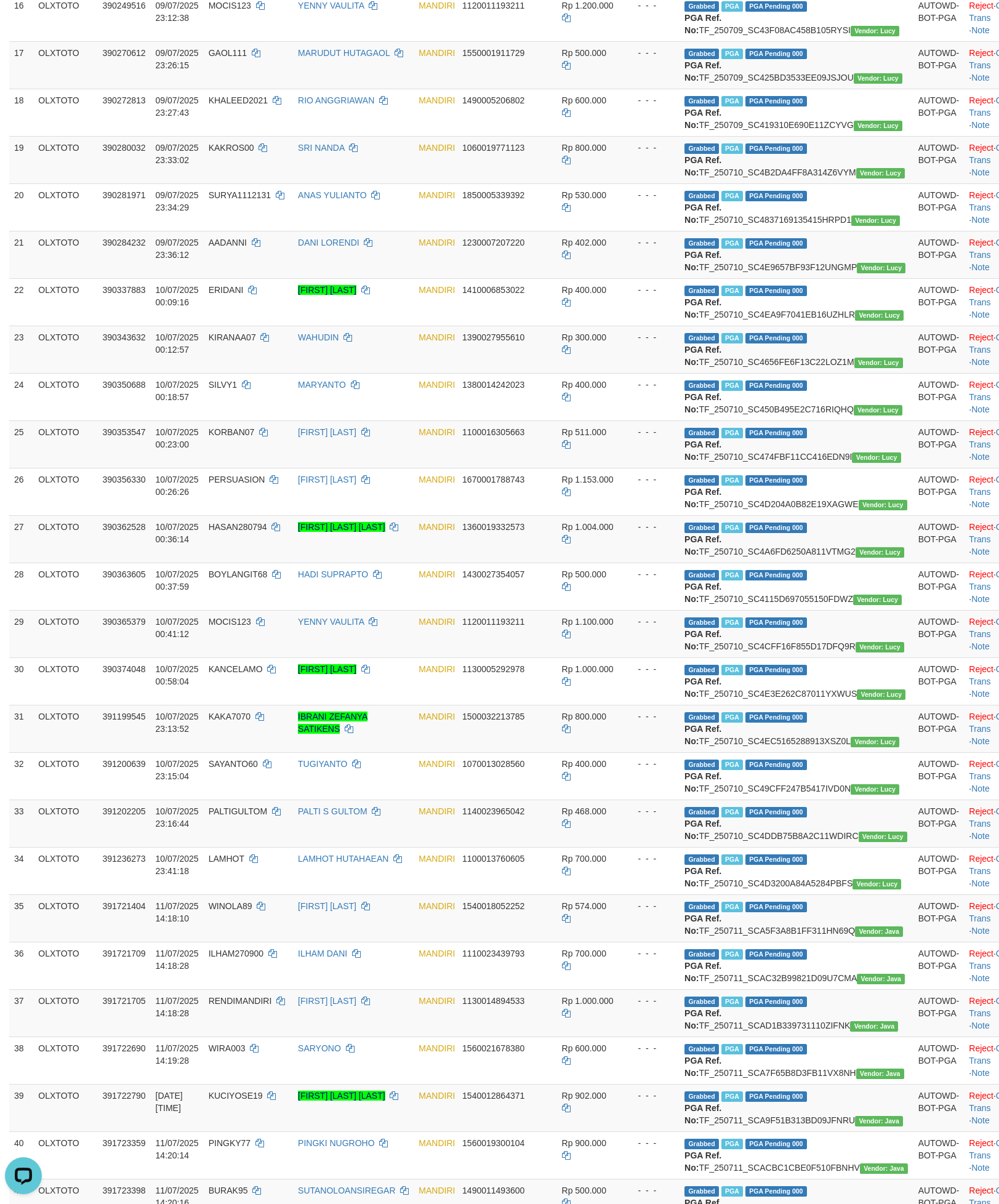 scroll, scrollTop: 0, scrollLeft: 0, axis: both 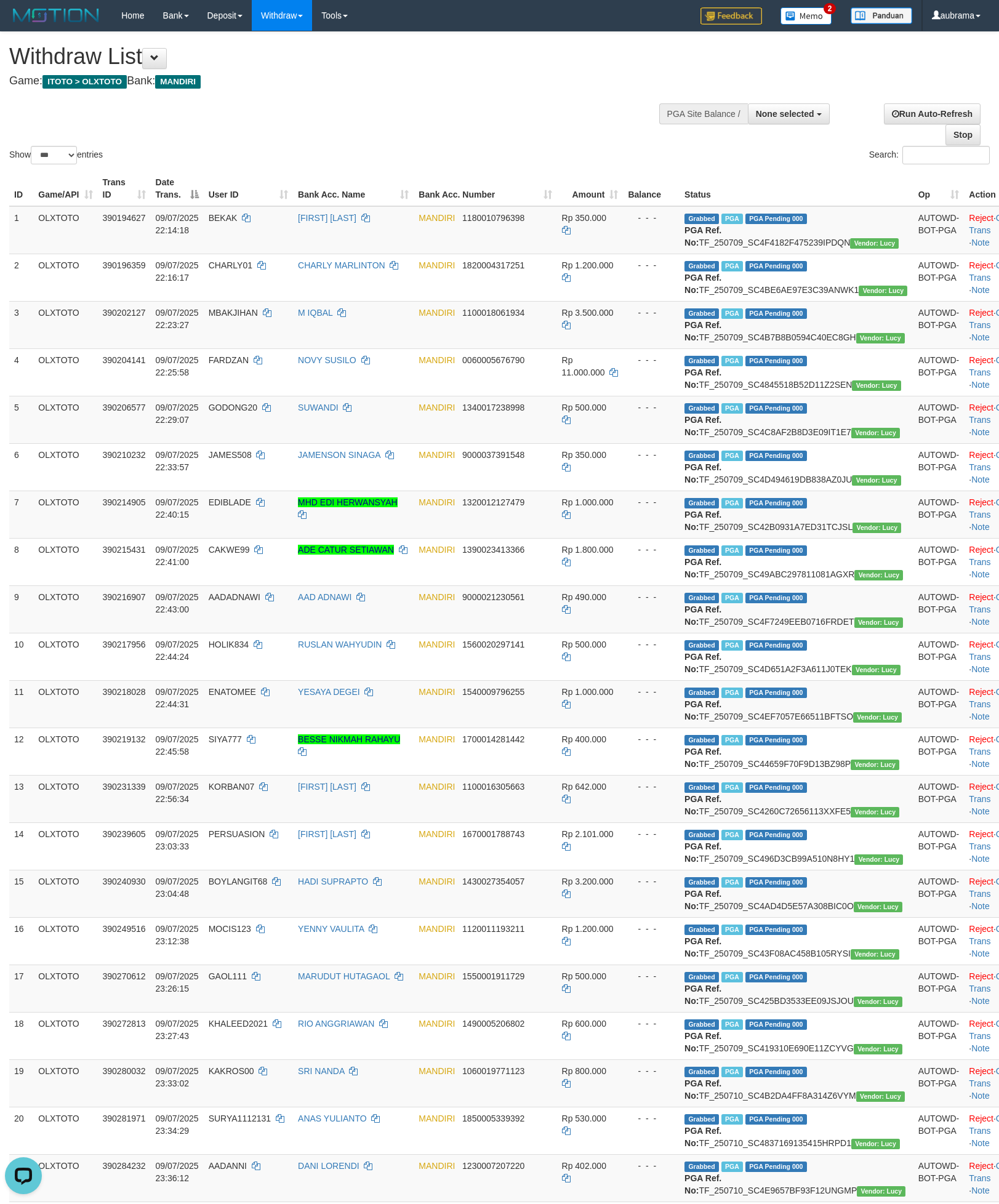 click on "Show  ** ** ** ***  entries Search:" at bounding box center [499, 99] 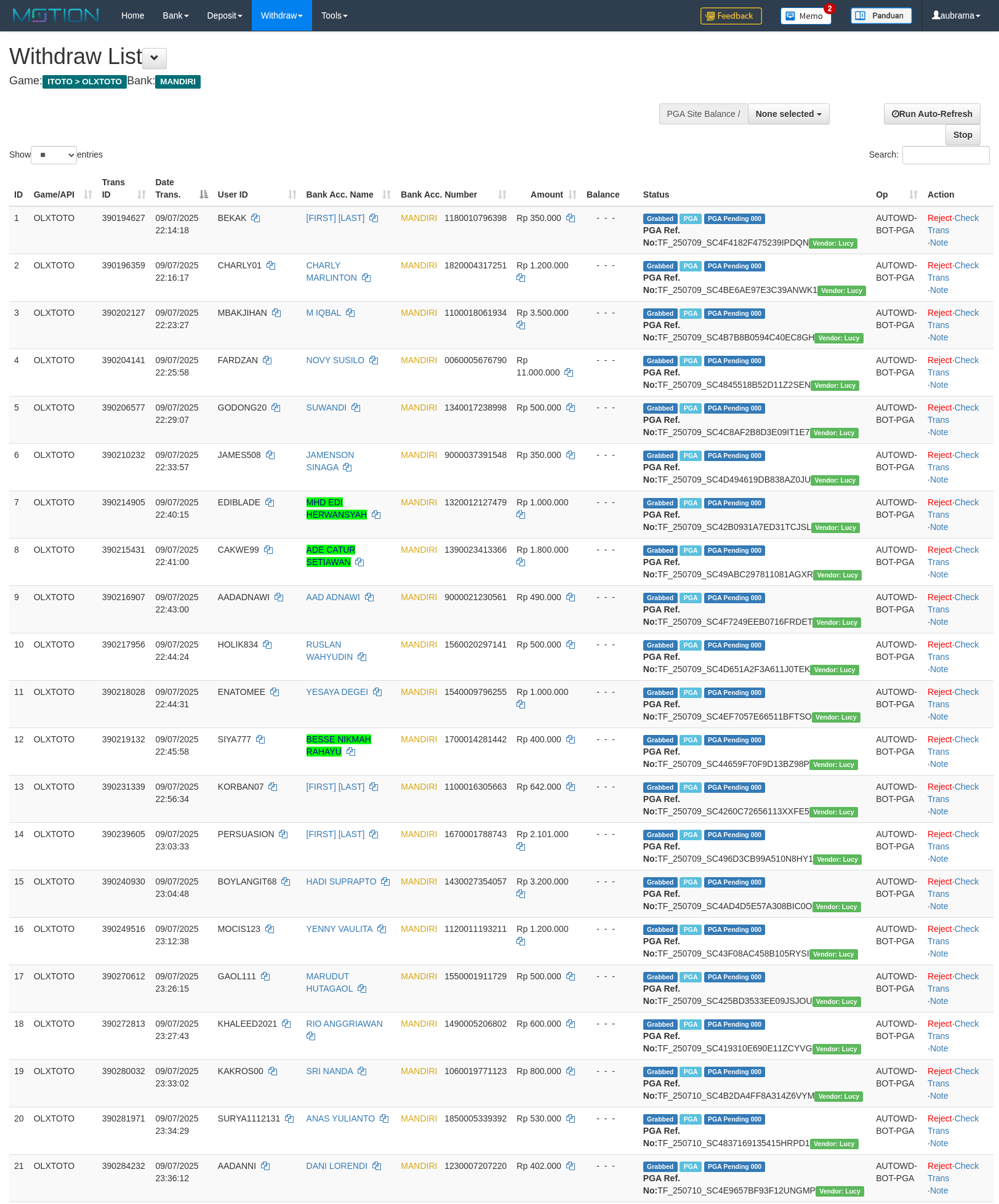 select 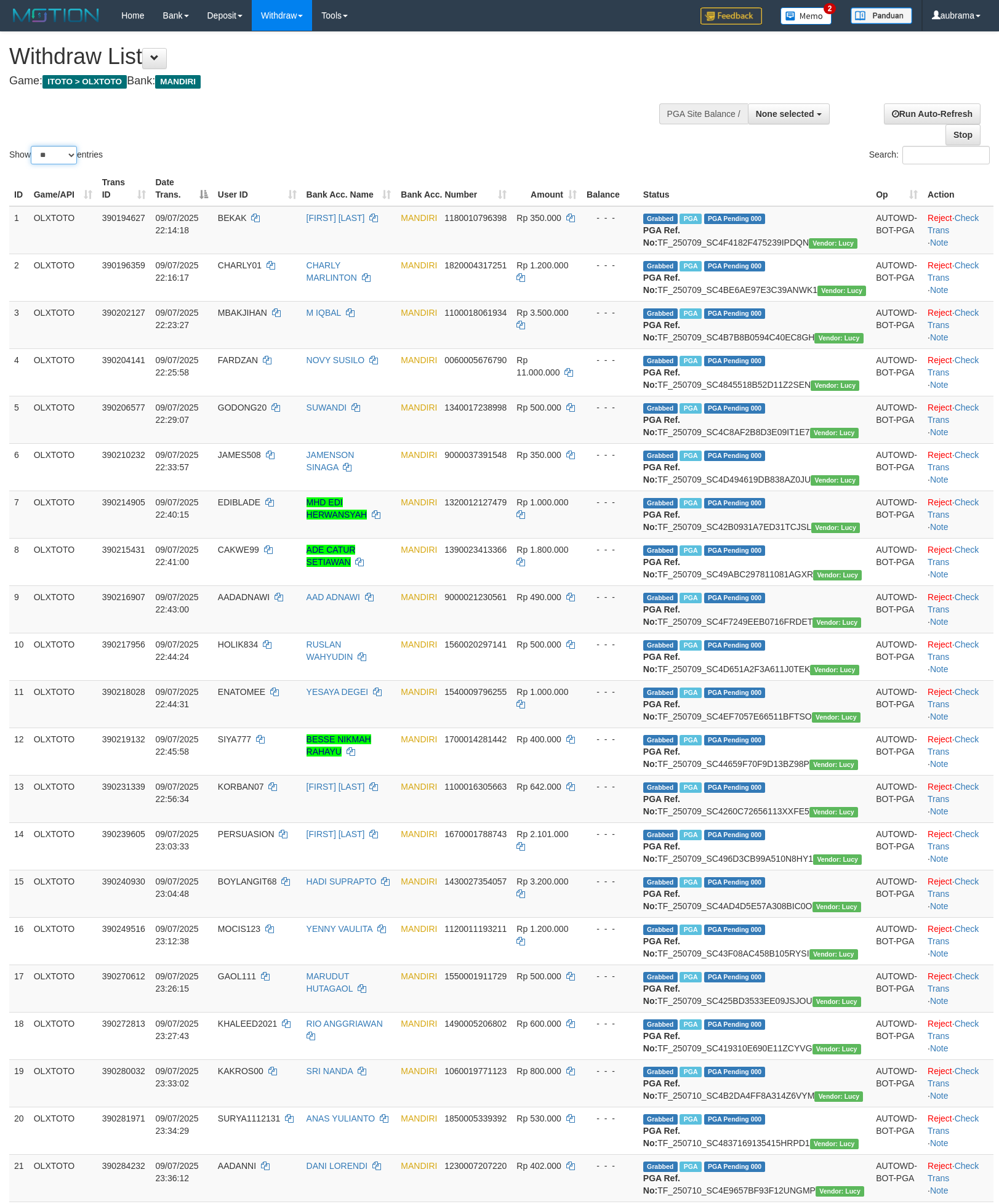 click on "** ** ** ***" at bounding box center [54, 155] 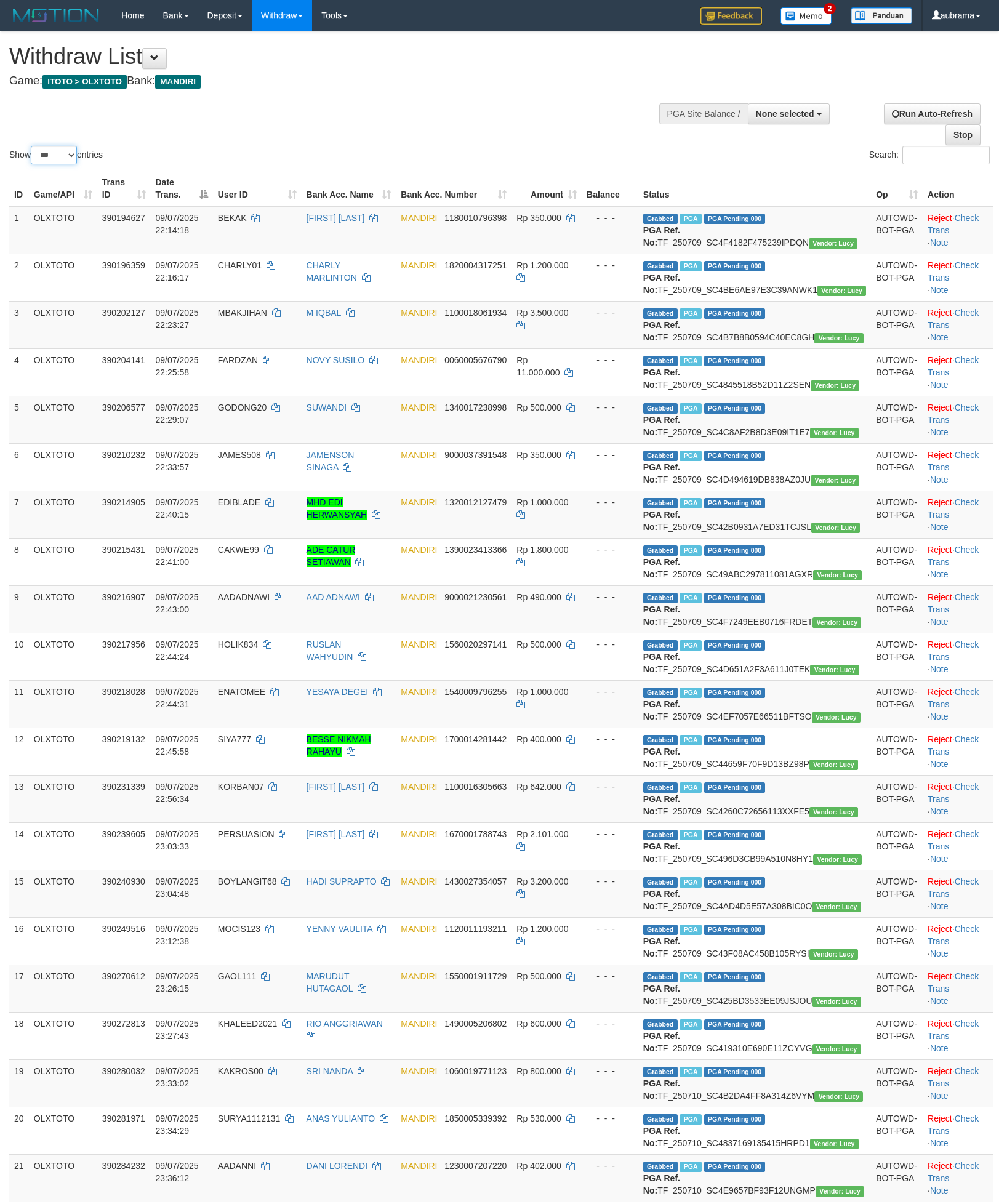 click on "** ** ** ***" at bounding box center (54, 155) 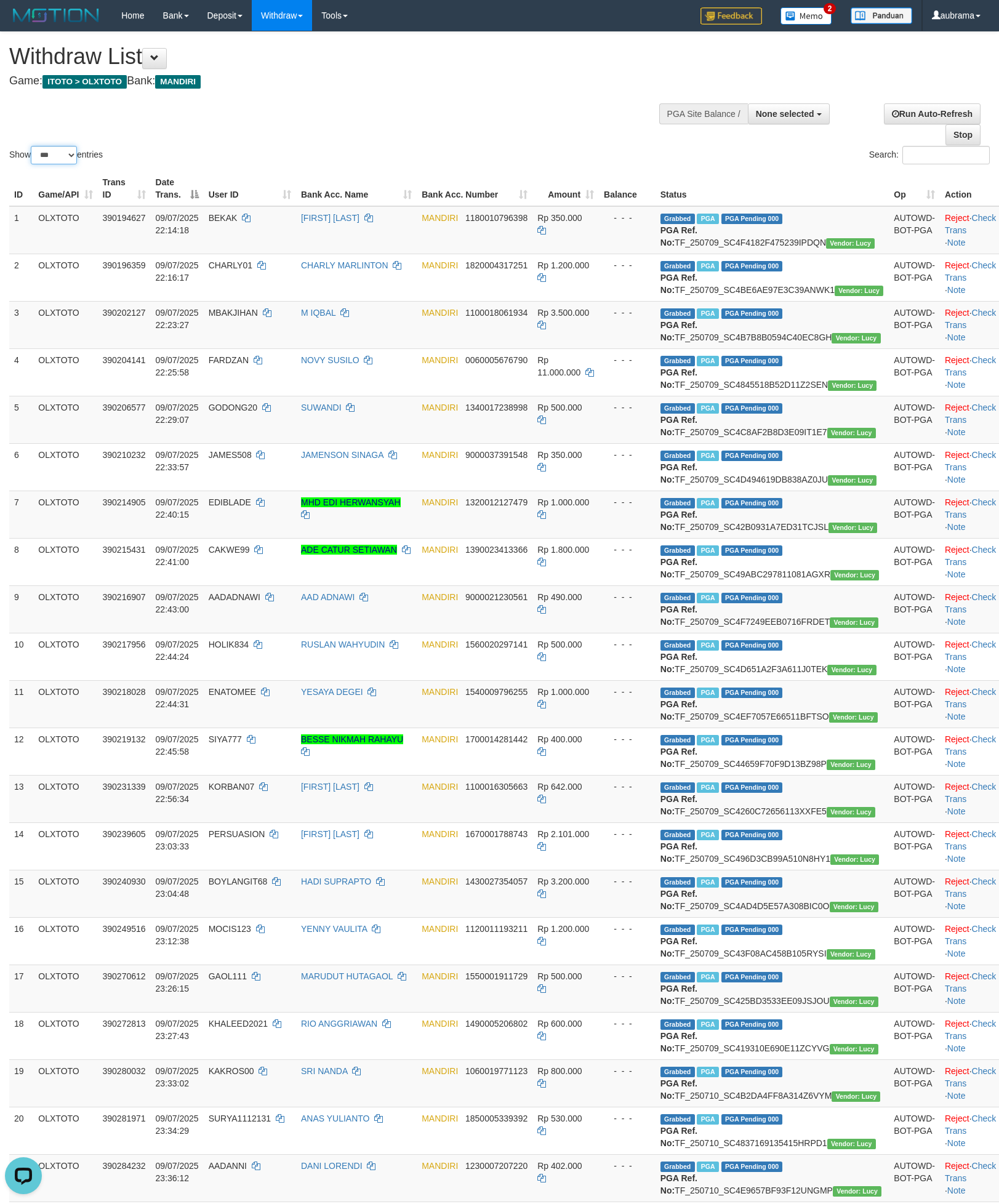 scroll, scrollTop: 0, scrollLeft: 0, axis: both 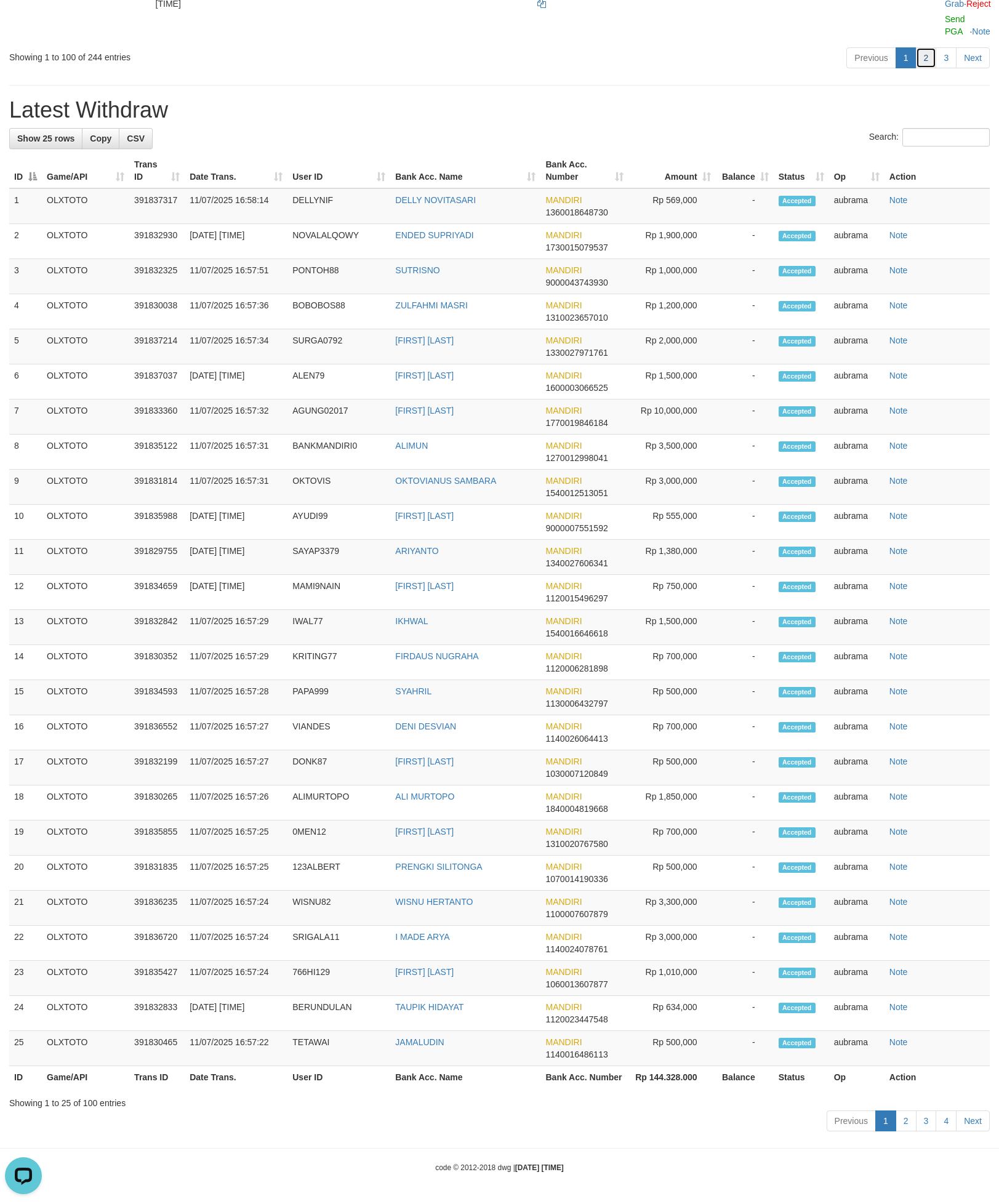 click on "2" at bounding box center [926, 58] 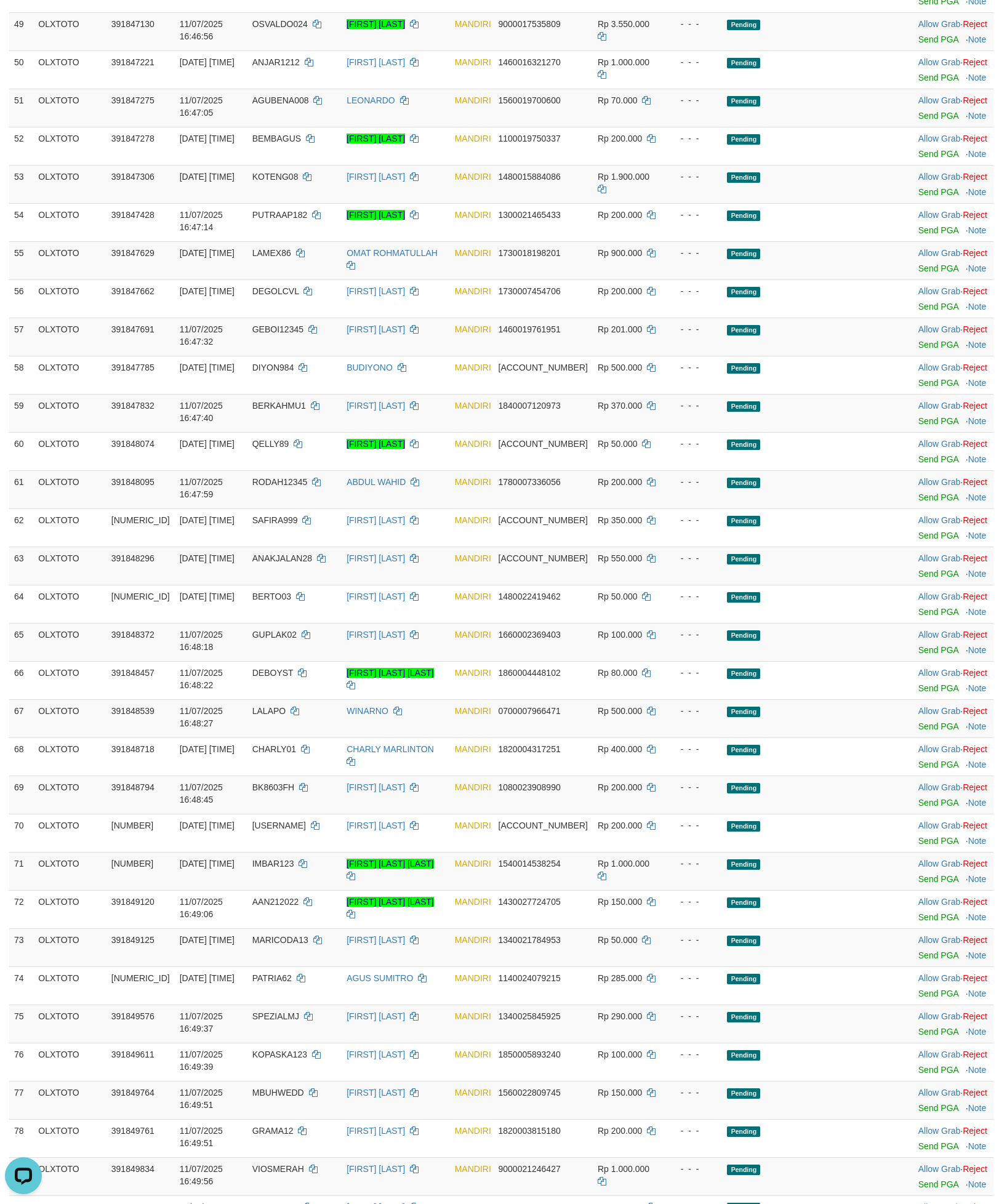 scroll, scrollTop: 0, scrollLeft: 0, axis: both 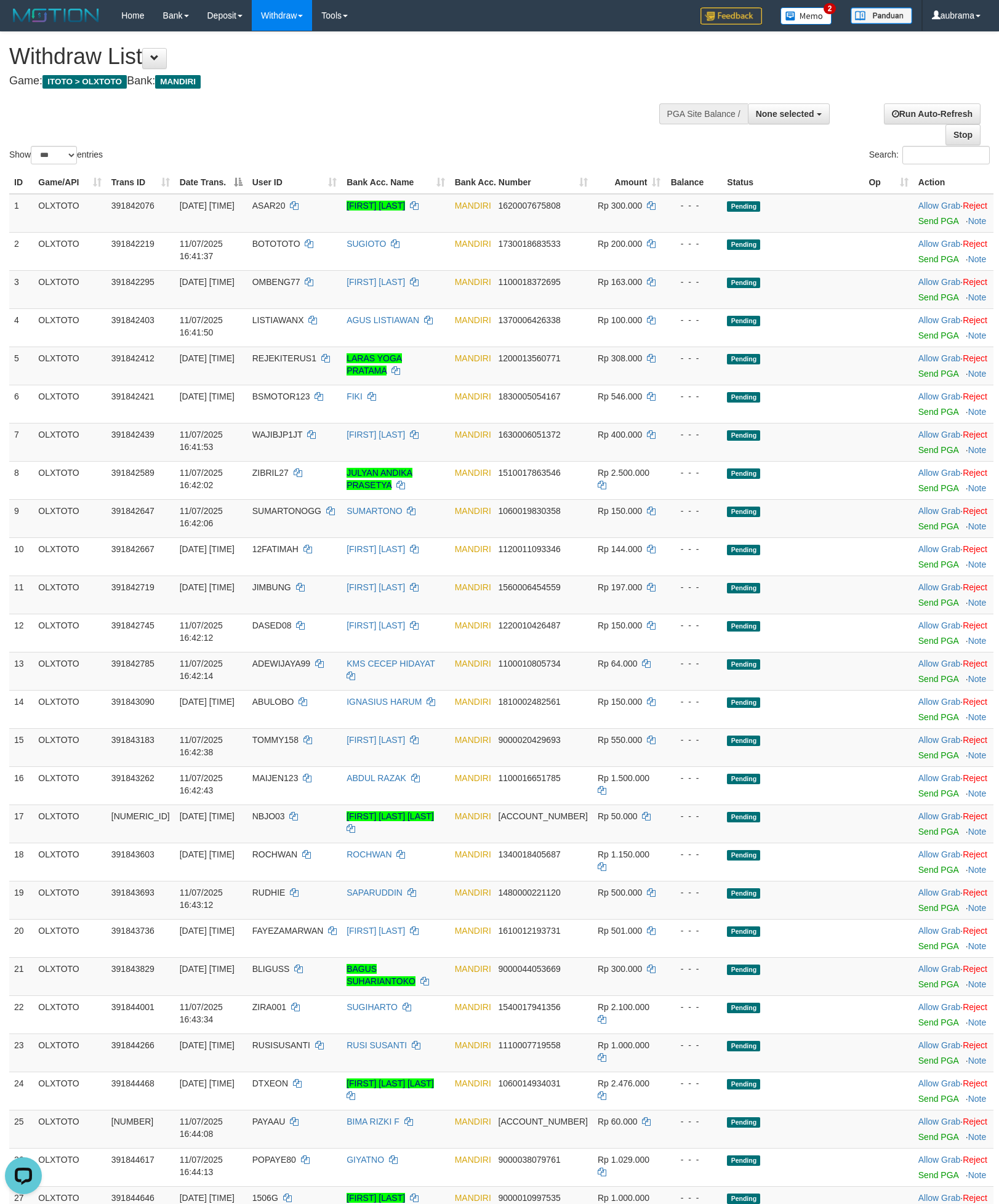 click on "Withdraw List" at bounding box center [331, 57] 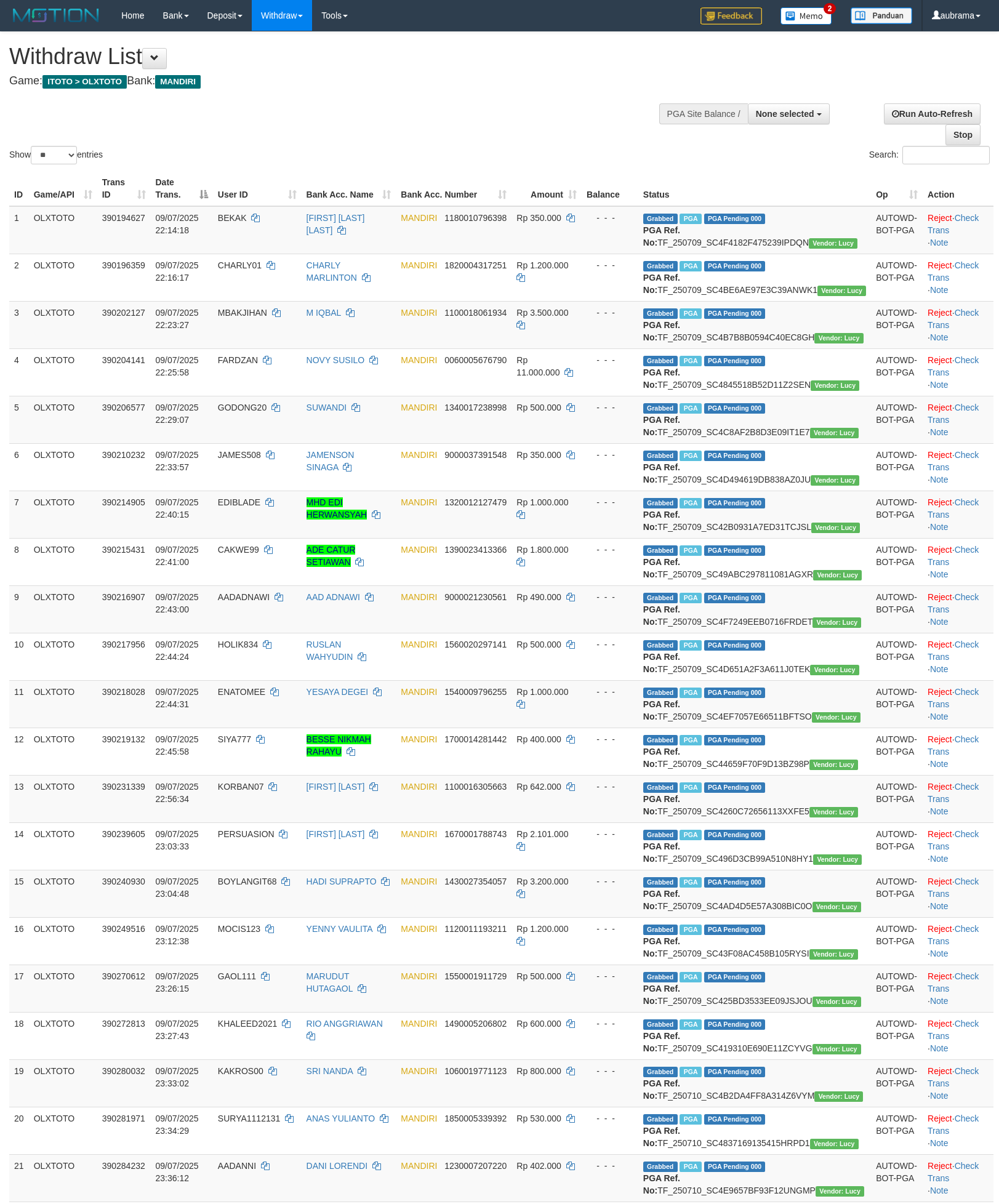 select 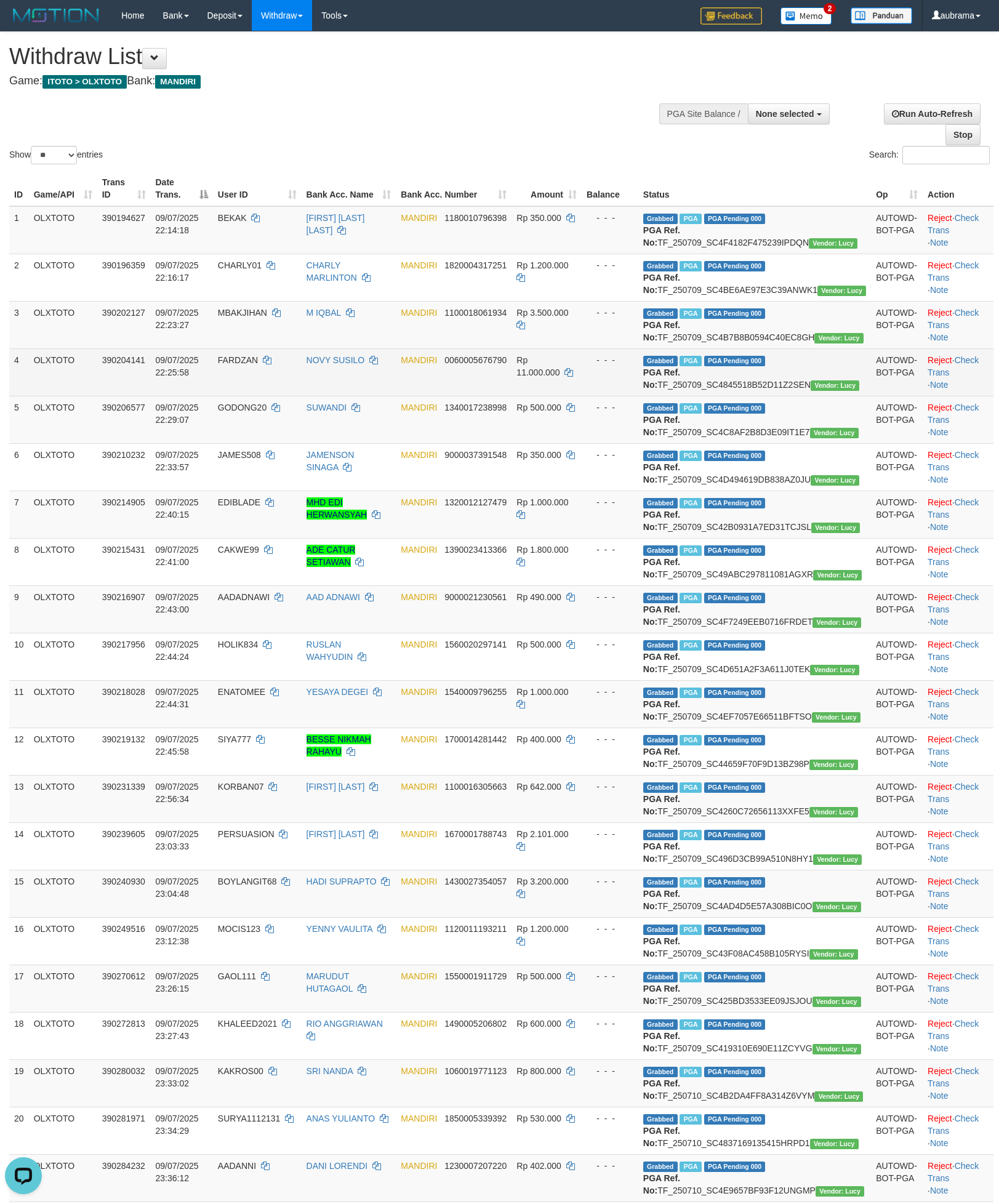 scroll, scrollTop: 0, scrollLeft: 0, axis: both 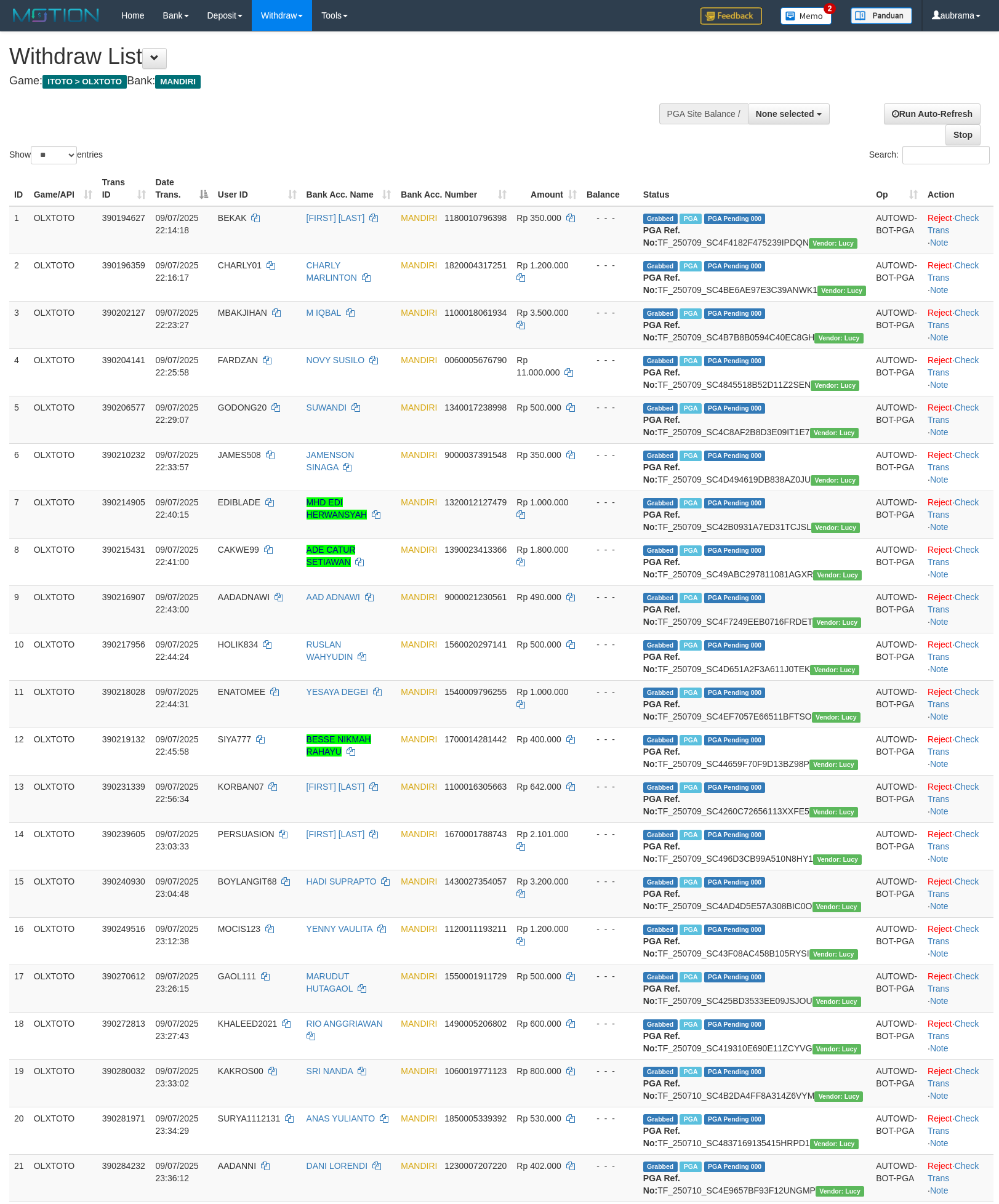 select 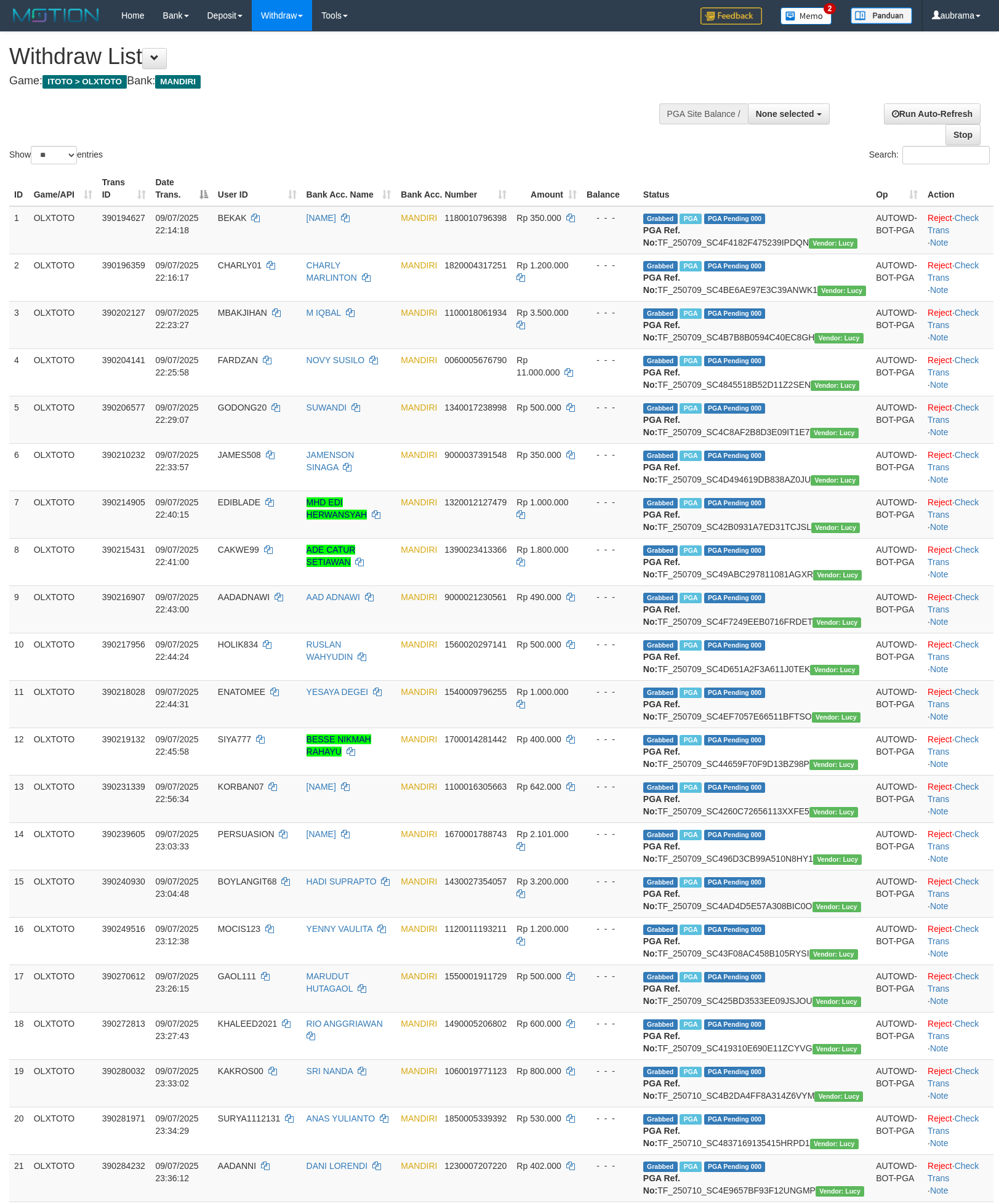 select 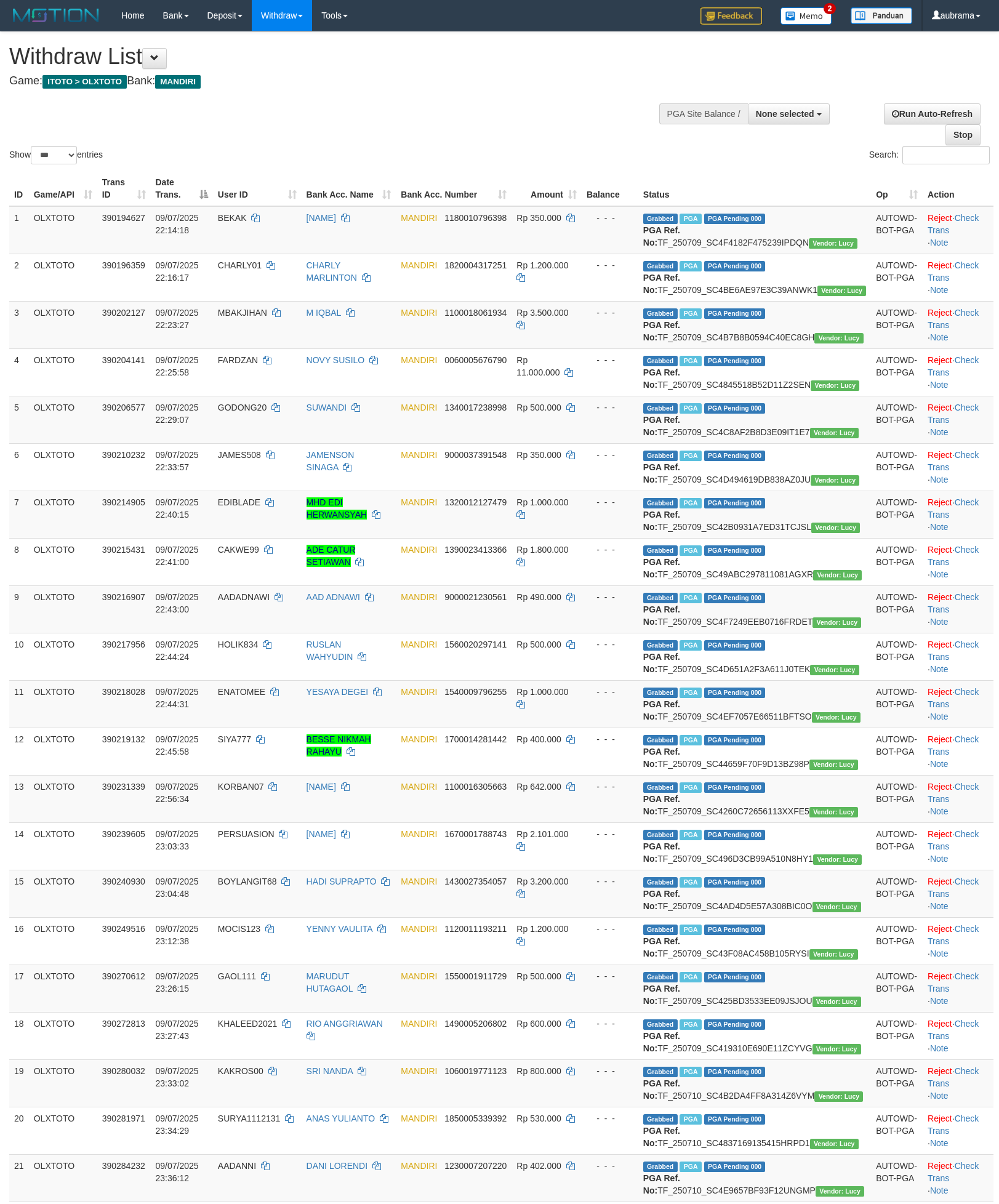 click on "** ** ** ***" at bounding box center [54, 155] 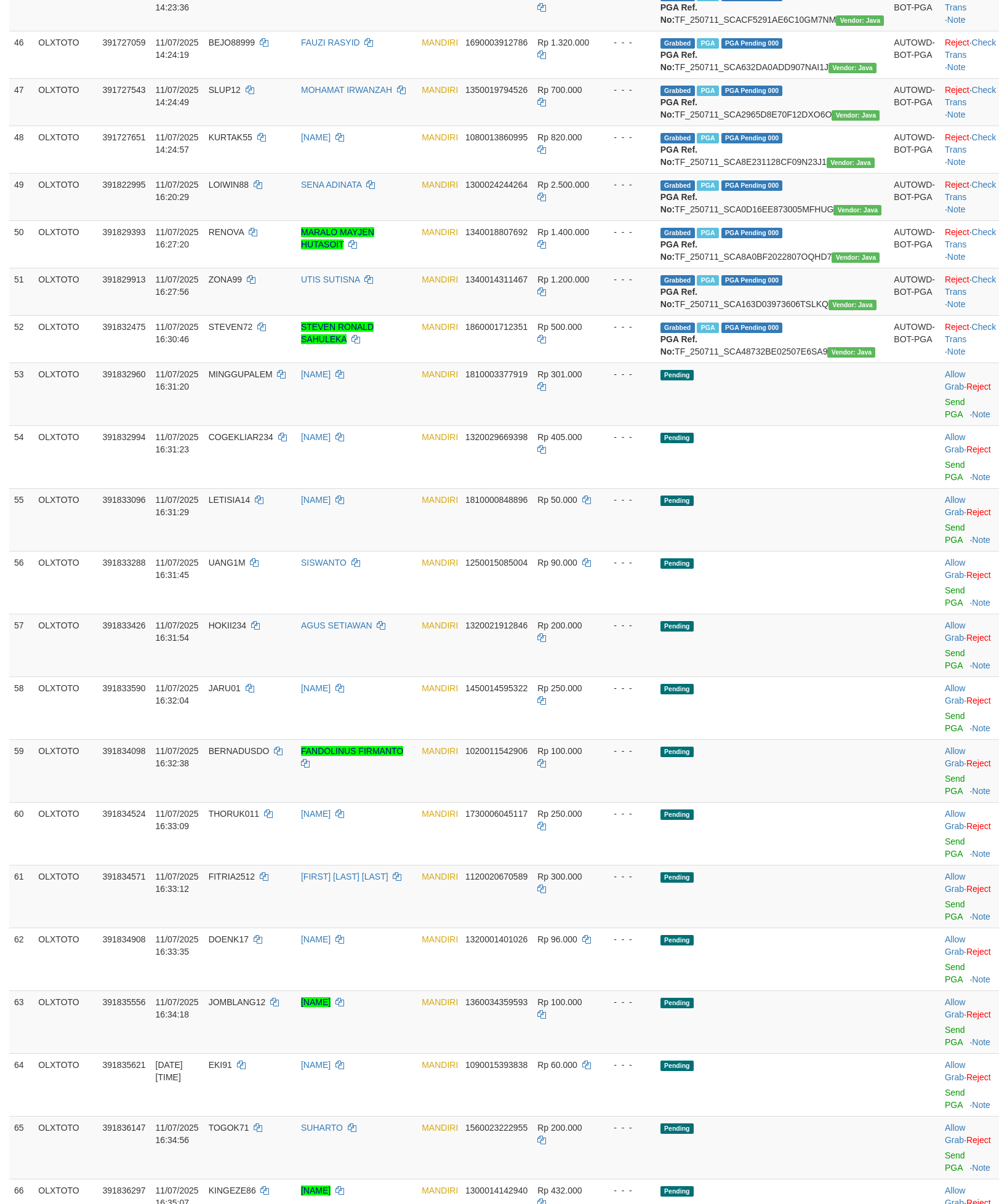 scroll, scrollTop: 3693, scrollLeft: 0, axis: vertical 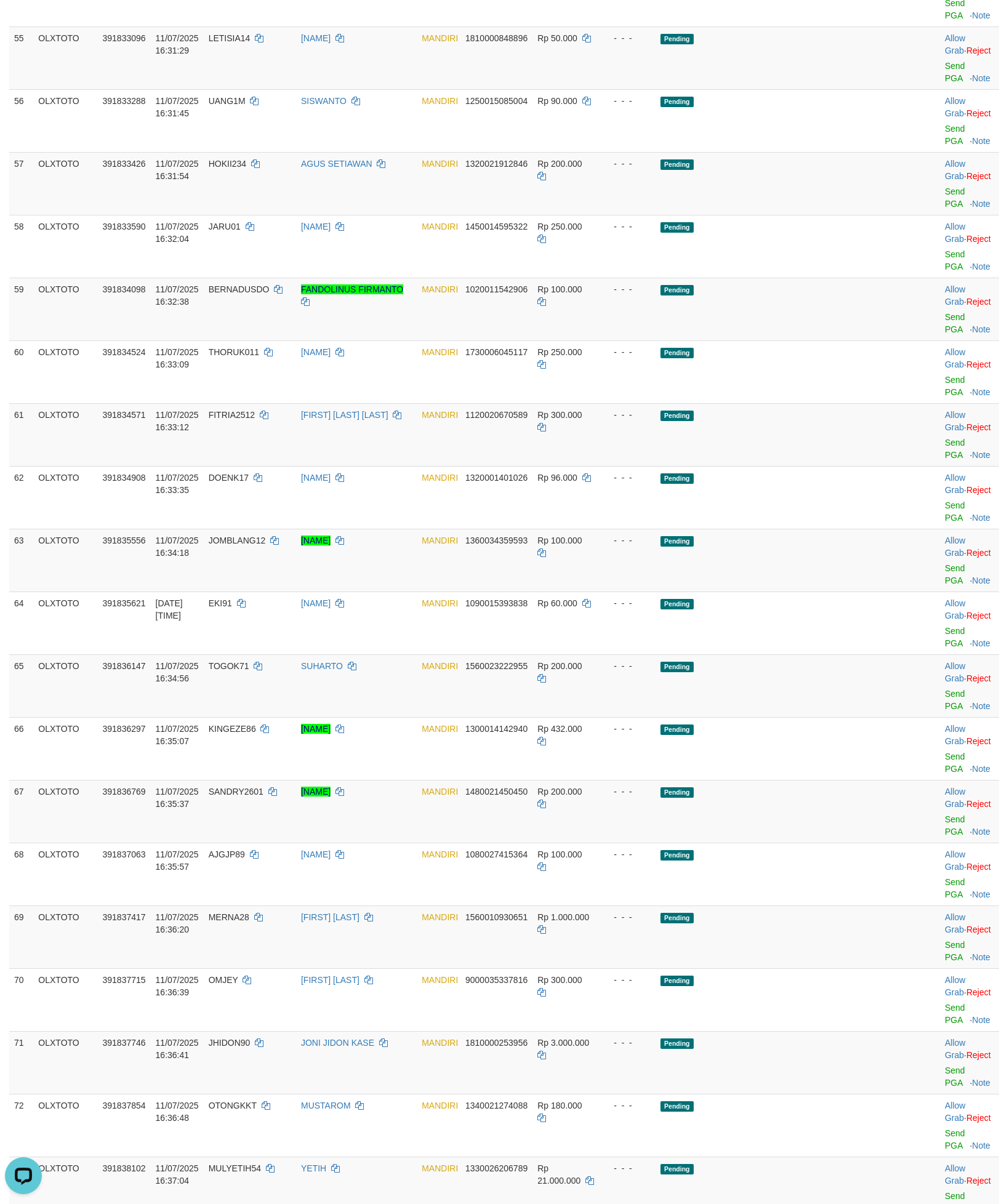 click on "MANDIRI     1690003912786" at bounding box center (475, -407) 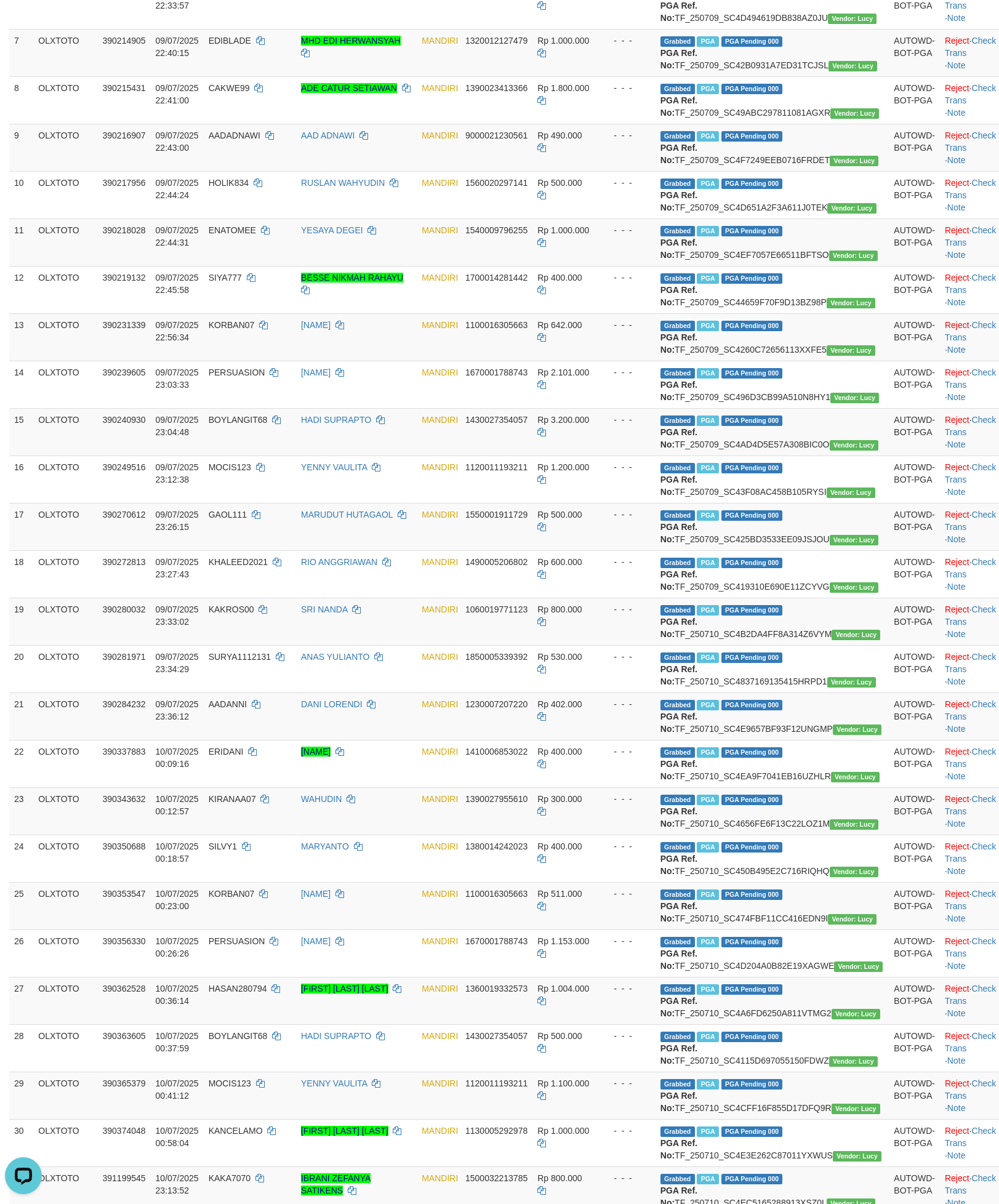 scroll, scrollTop: 0, scrollLeft: 0, axis: both 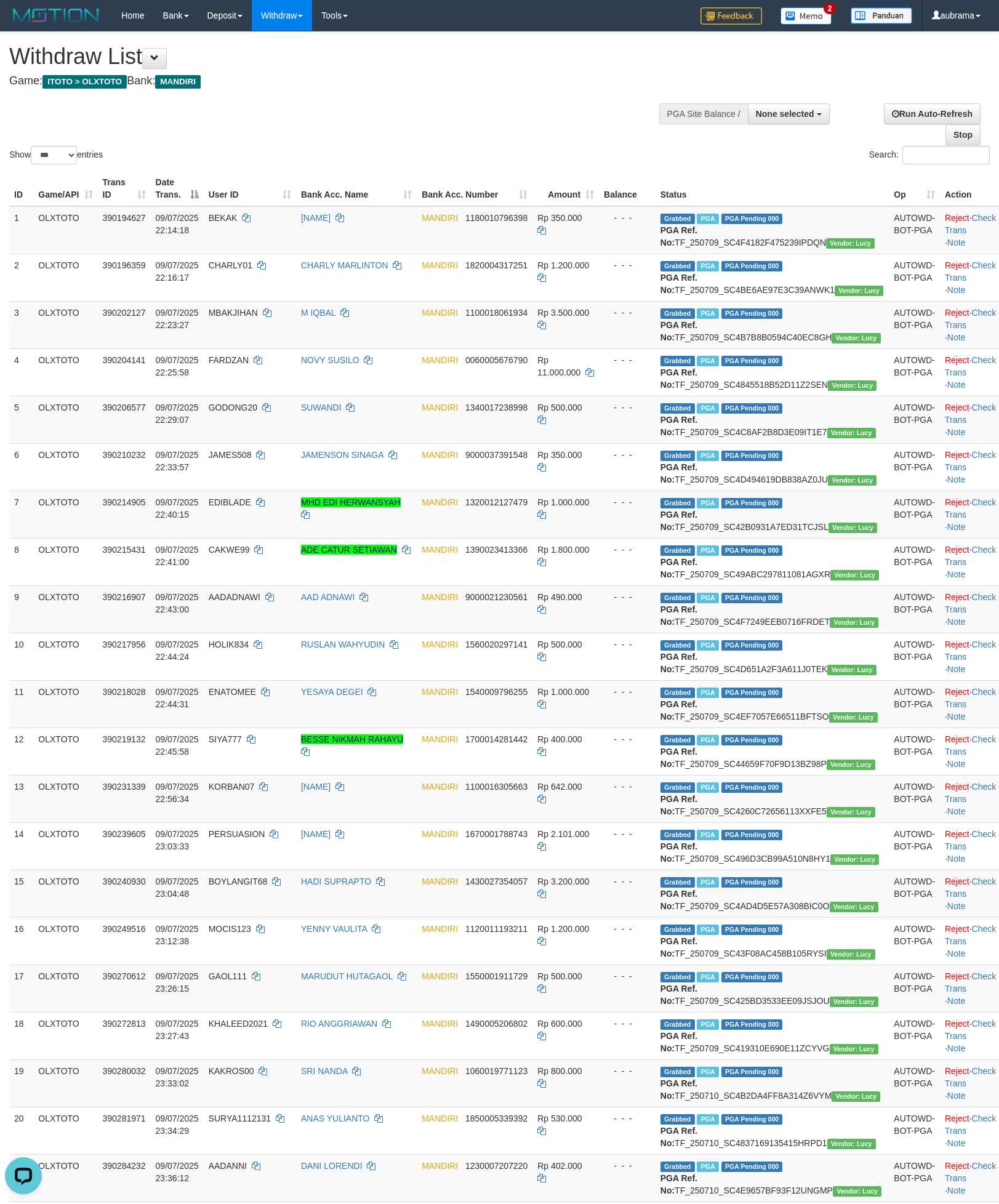 click on "Game:   ITOTO > OLXTOTO    				Bank:   MANDIRI" at bounding box center [331, 81] 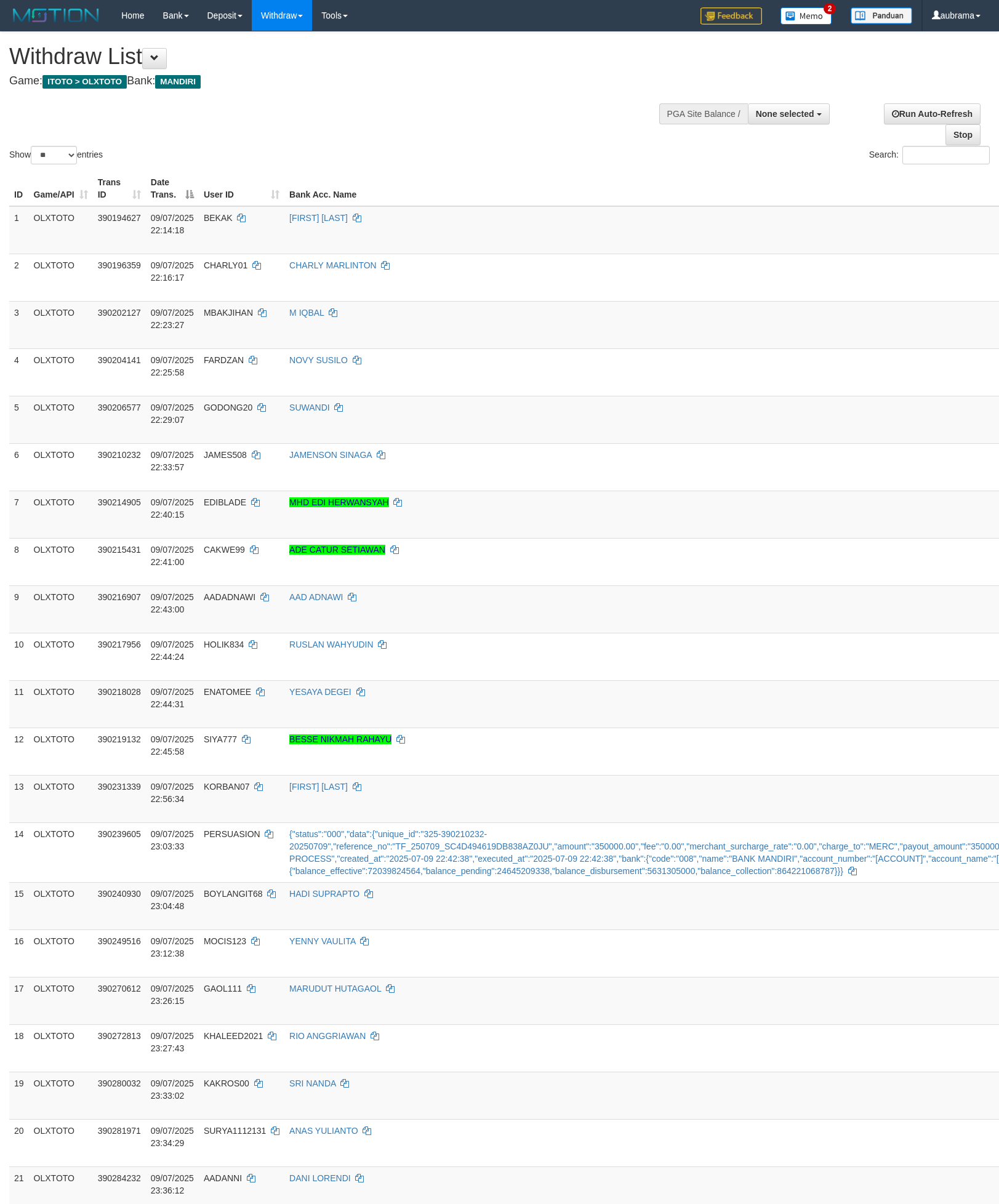 select 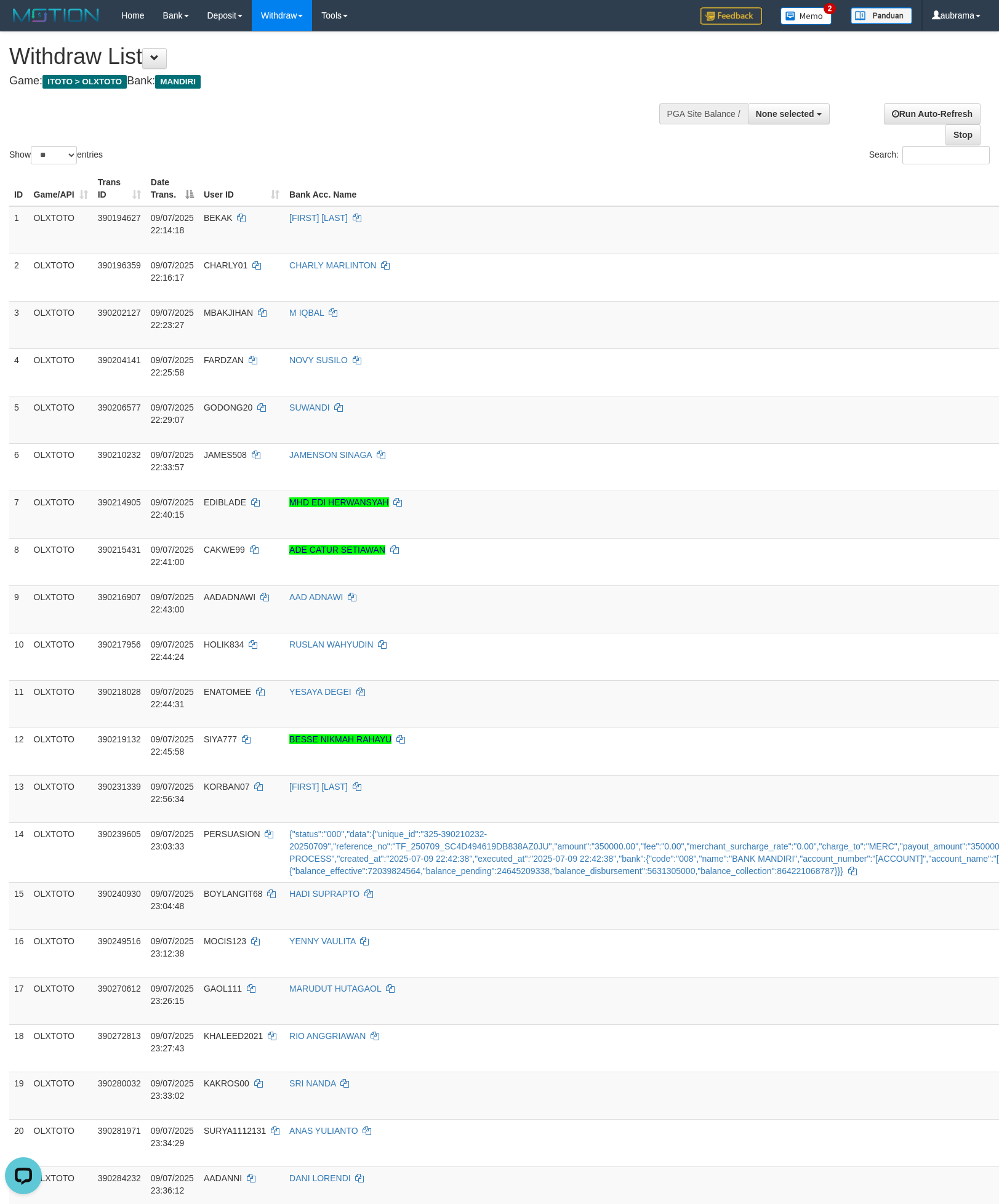 scroll, scrollTop: 0, scrollLeft: 0, axis: both 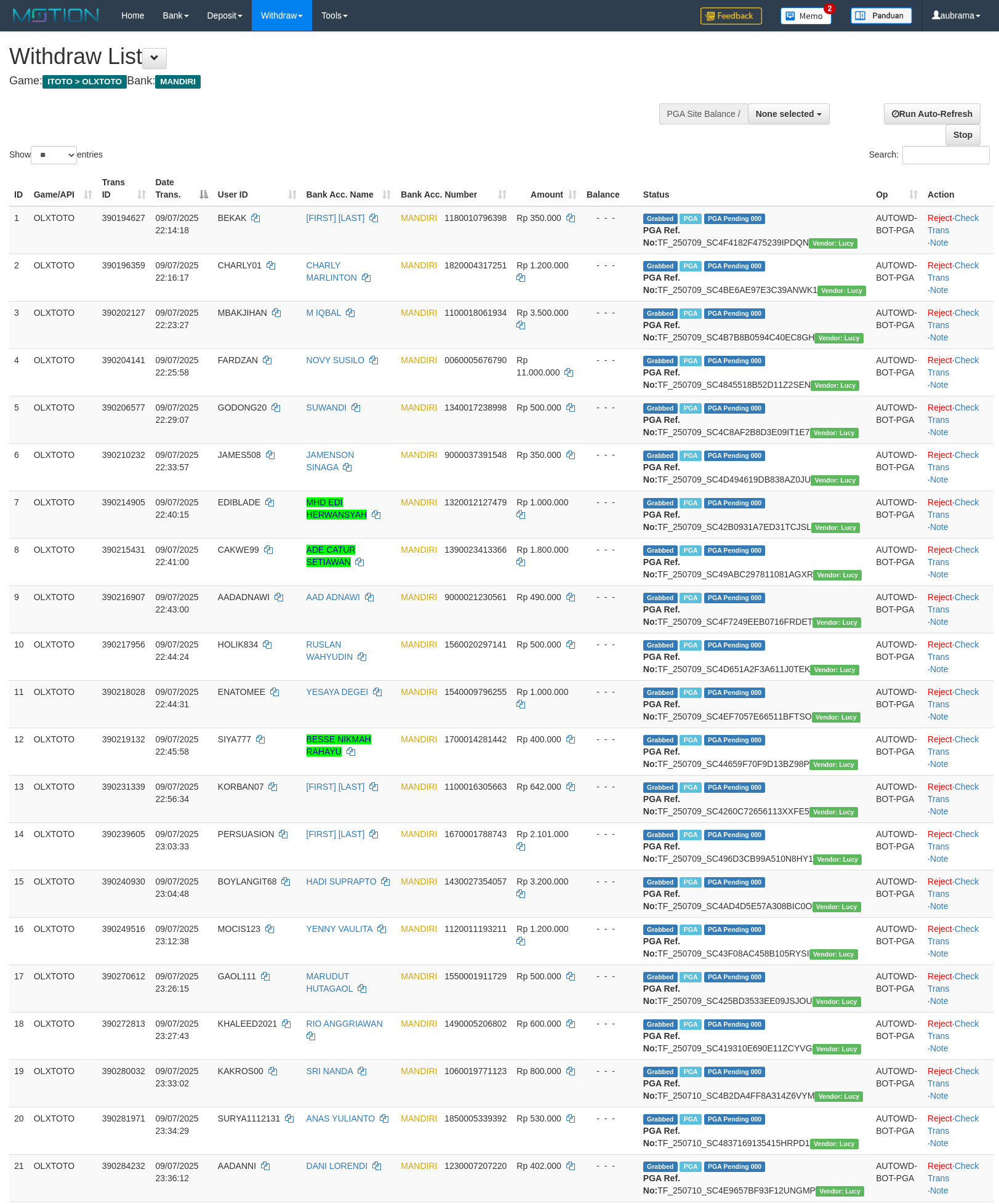 select 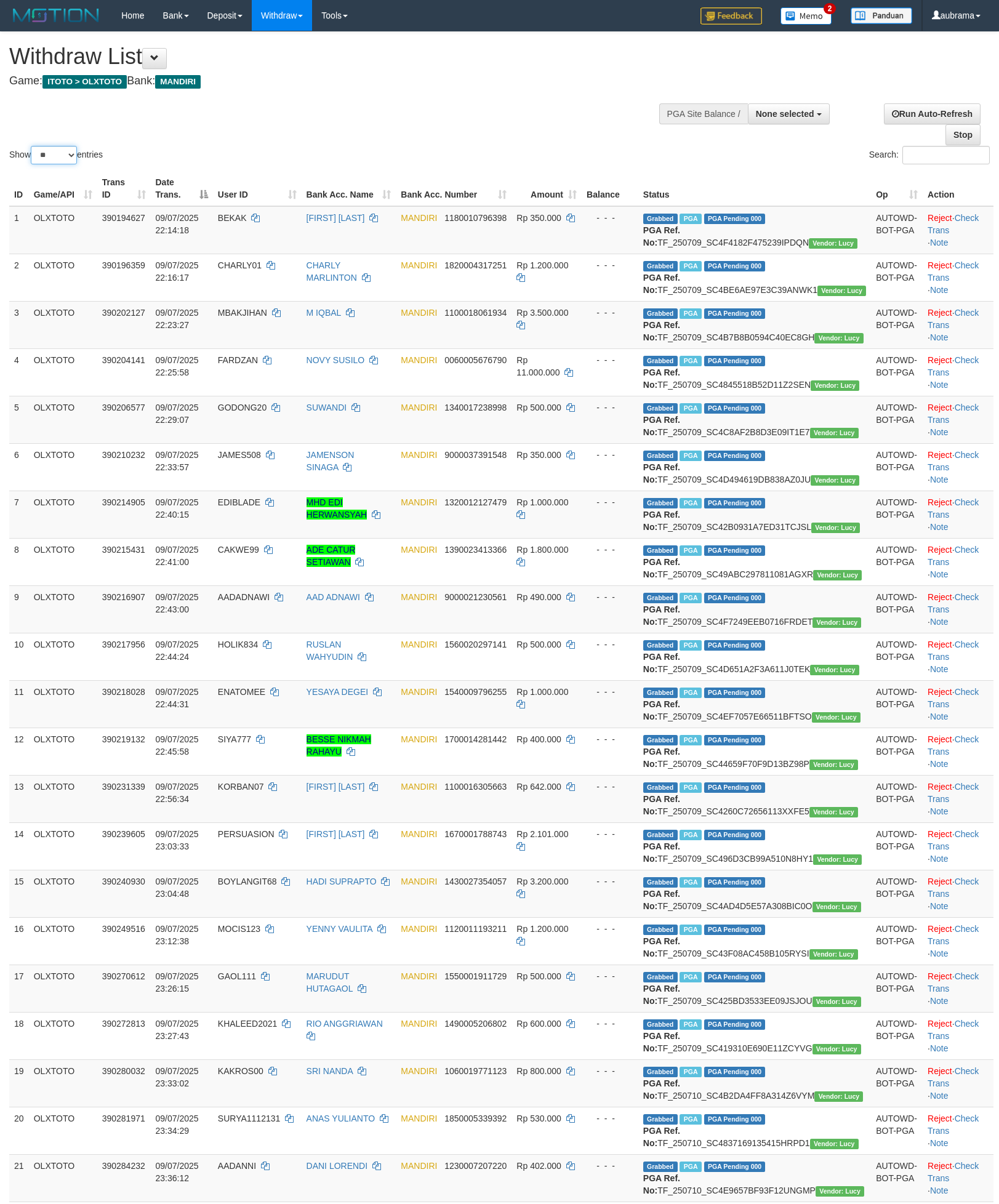 click on "** ** ** ***" at bounding box center (54, 155) 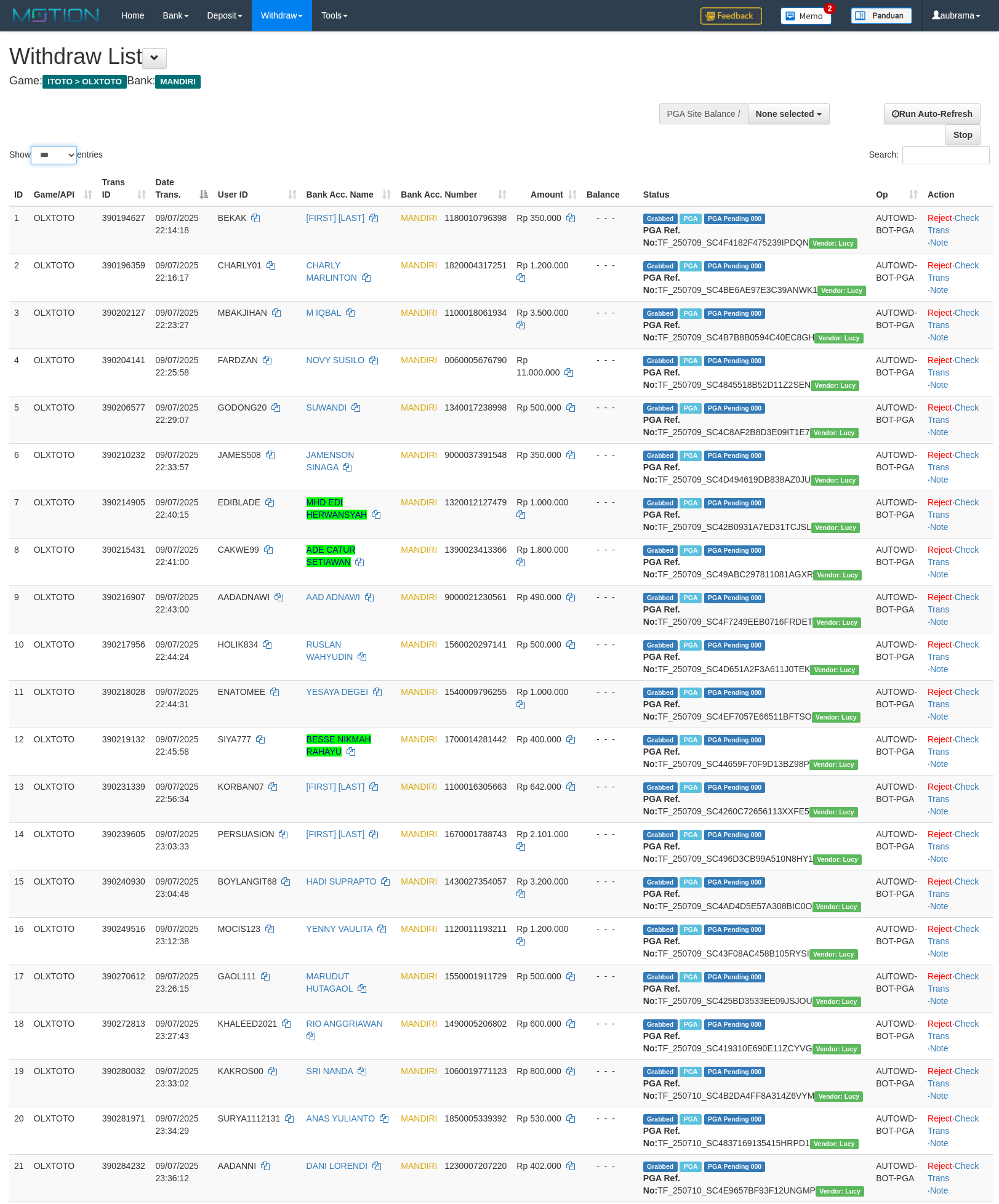 click on "** ** ** ***" at bounding box center [54, 155] 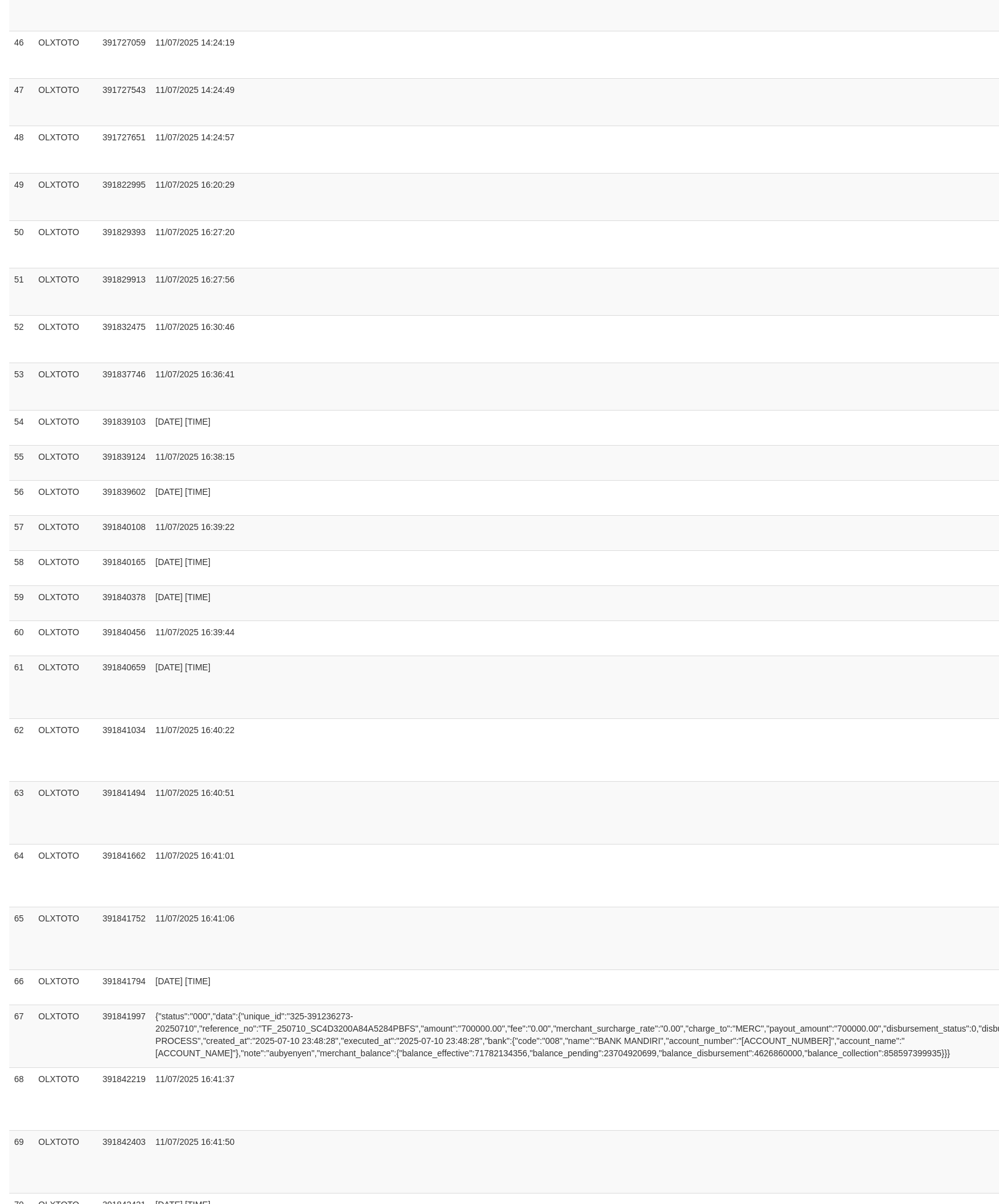 scroll, scrollTop: 3693, scrollLeft: 0, axis: vertical 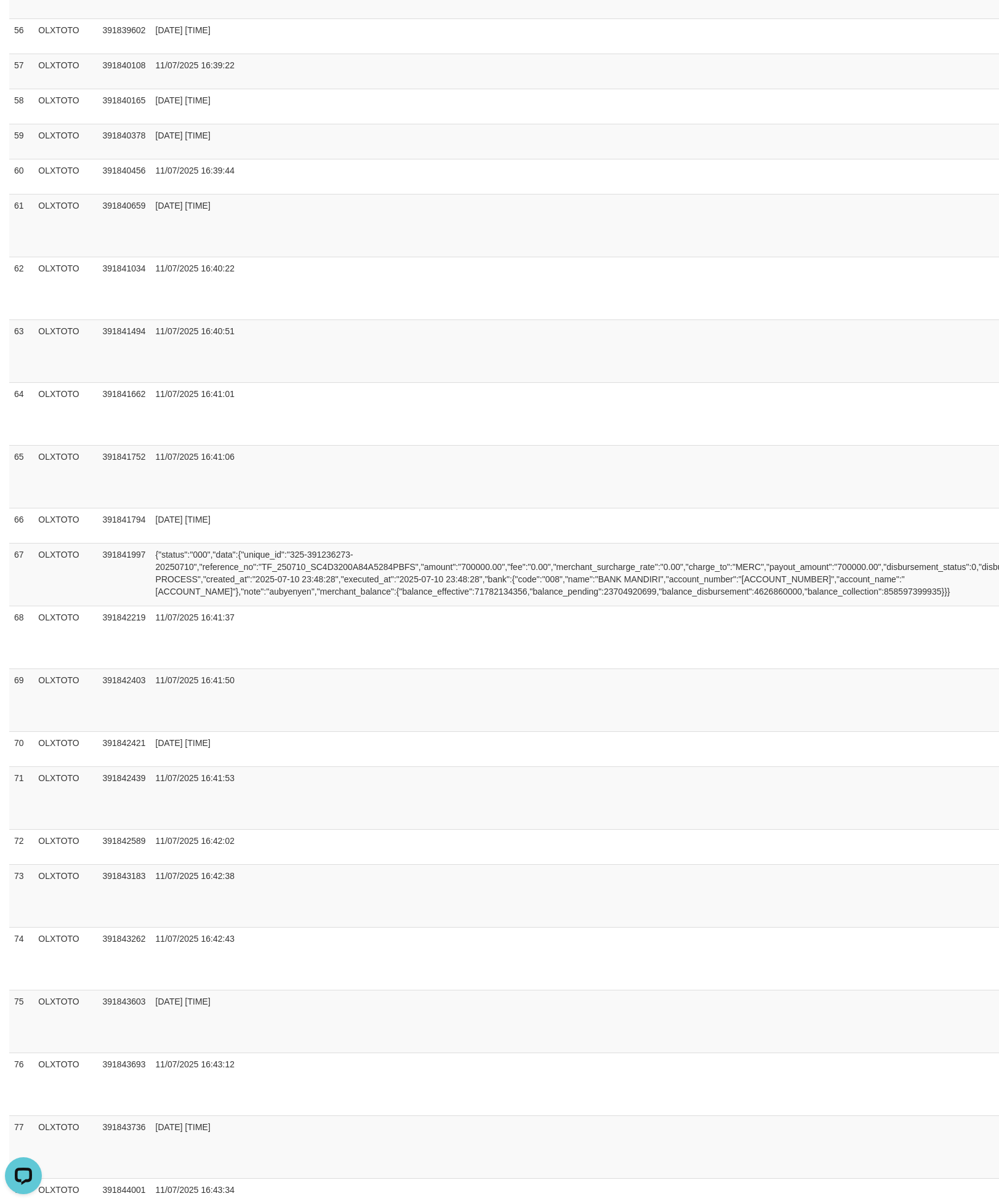 click on "Rp 820.000" at bounding box center (1470, -313) 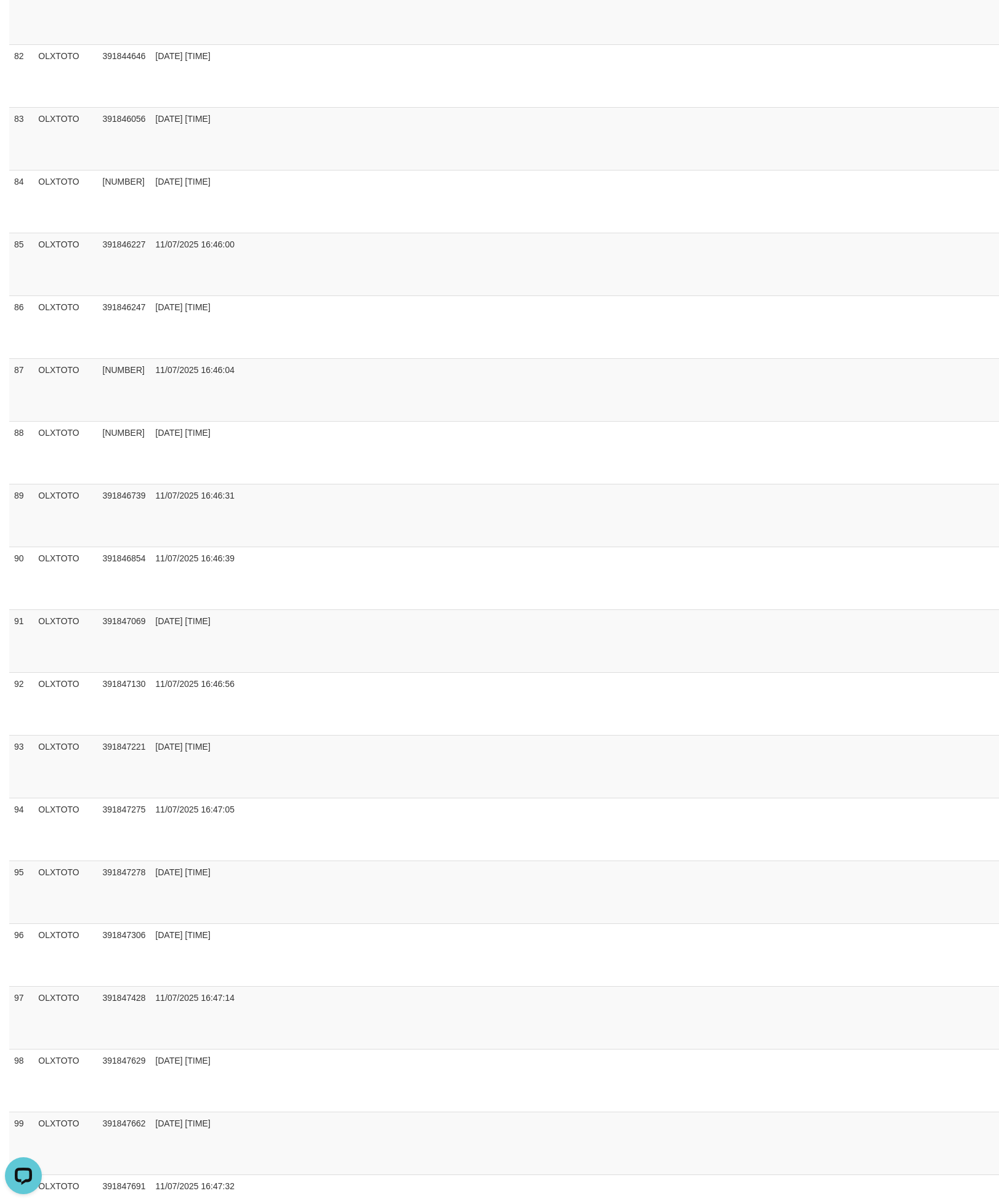 scroll, scrollTop: 3232, scrollLeft: 0, axis: vertical 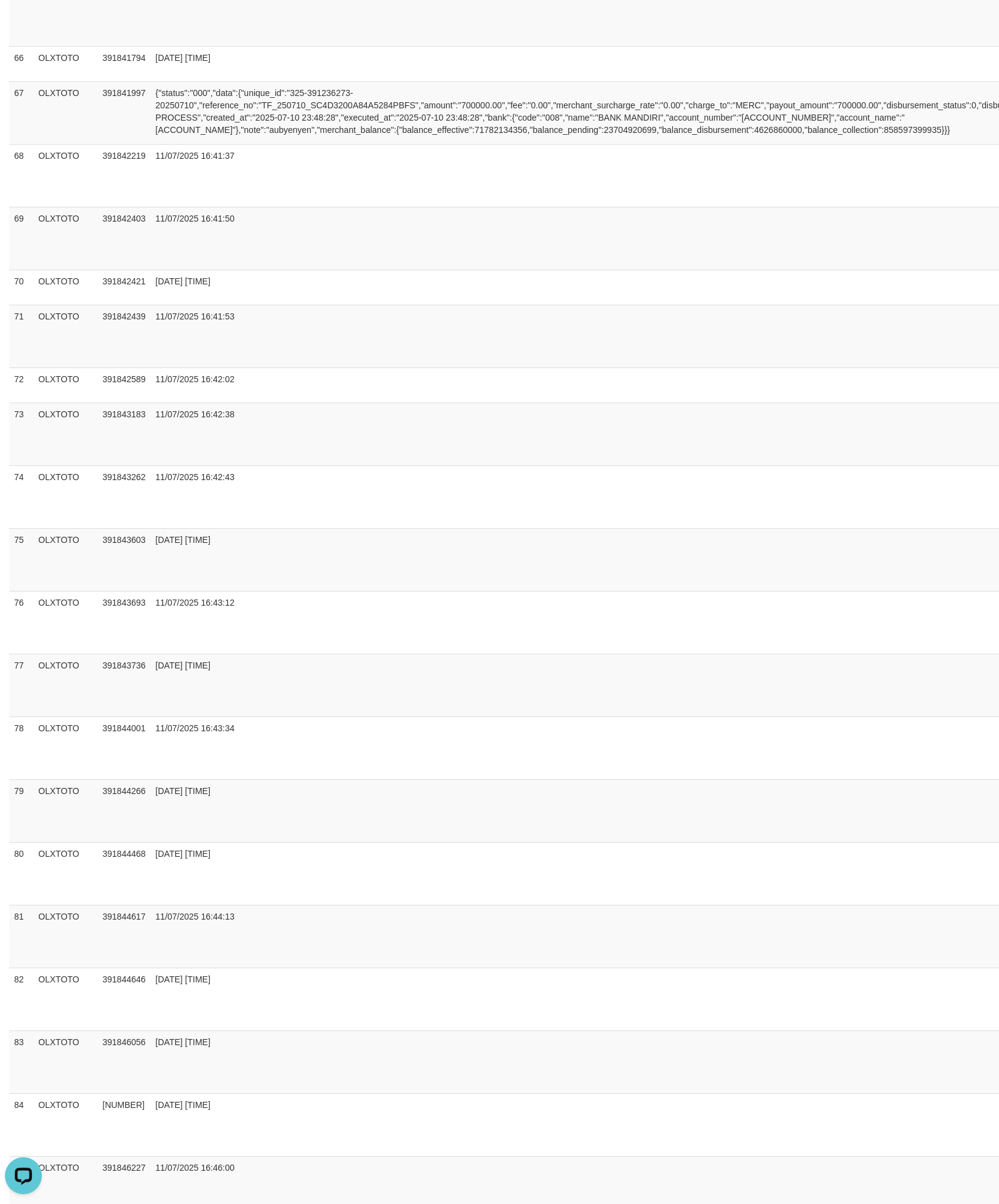 click on "Pending" at bounding box center [1677, -236] 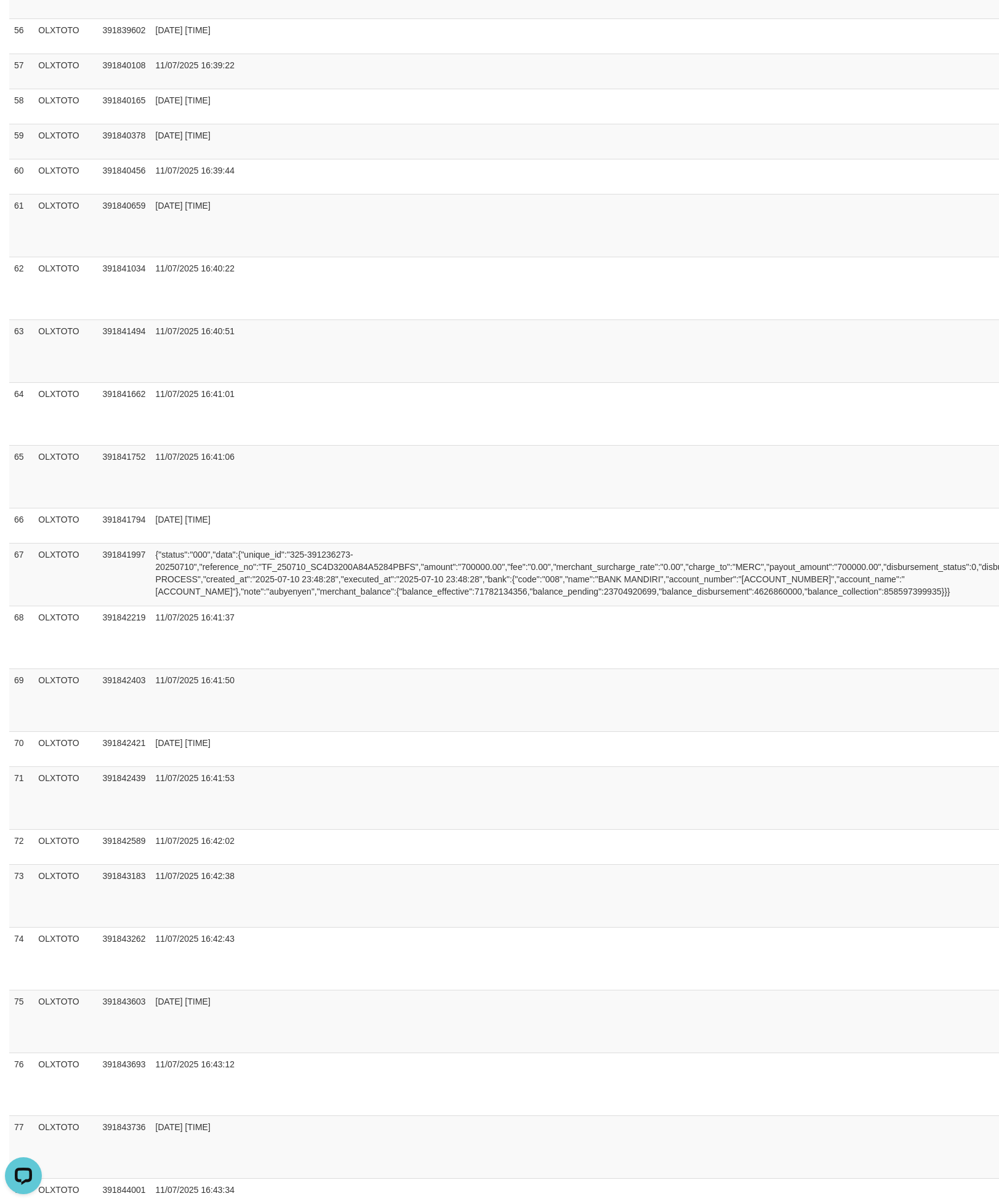 click on "MANDIRI     1340014311467" at bounding box center (1379, -171) 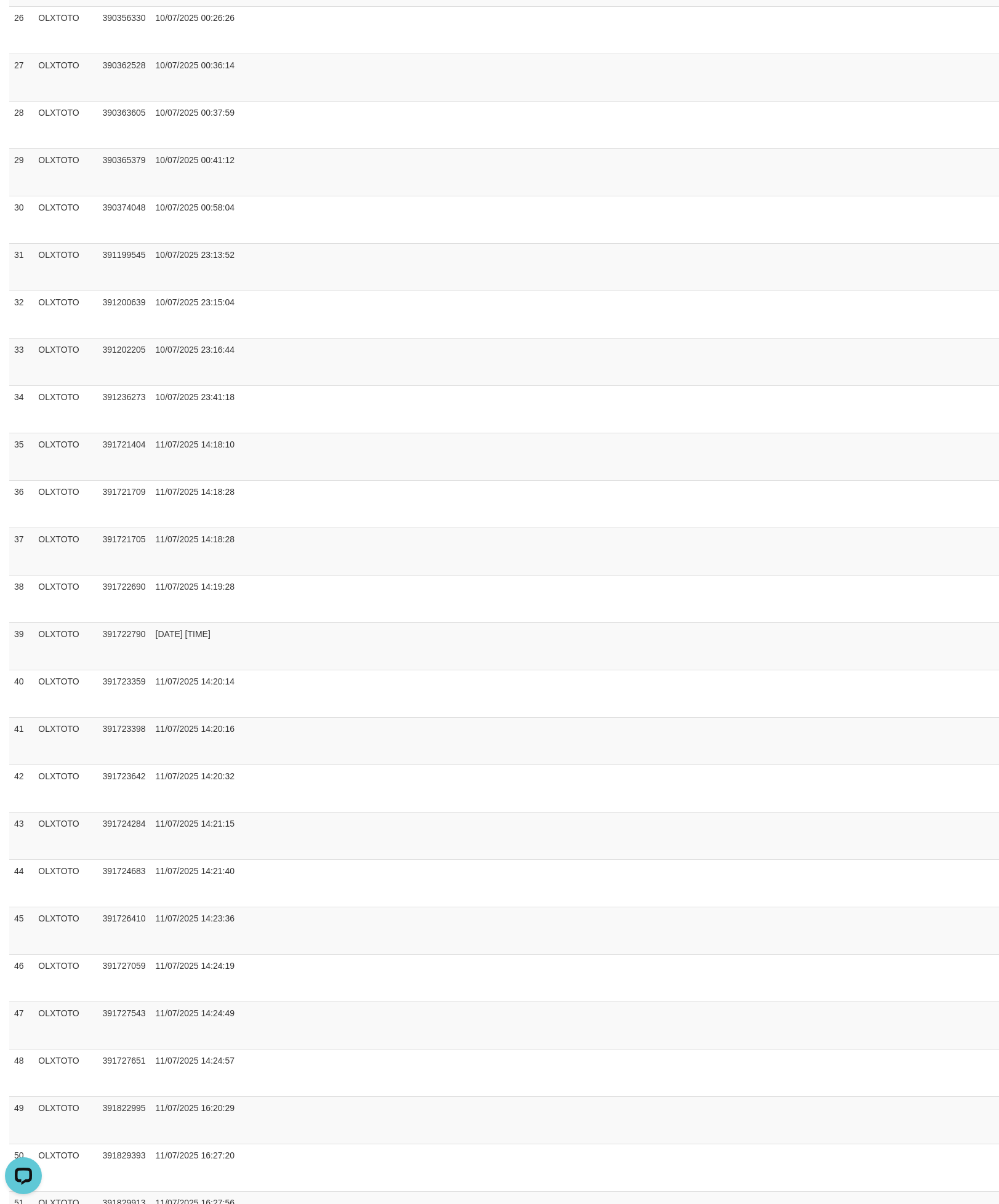 scroll, scrollTop: 0, scrollLeft: 0, axis: both 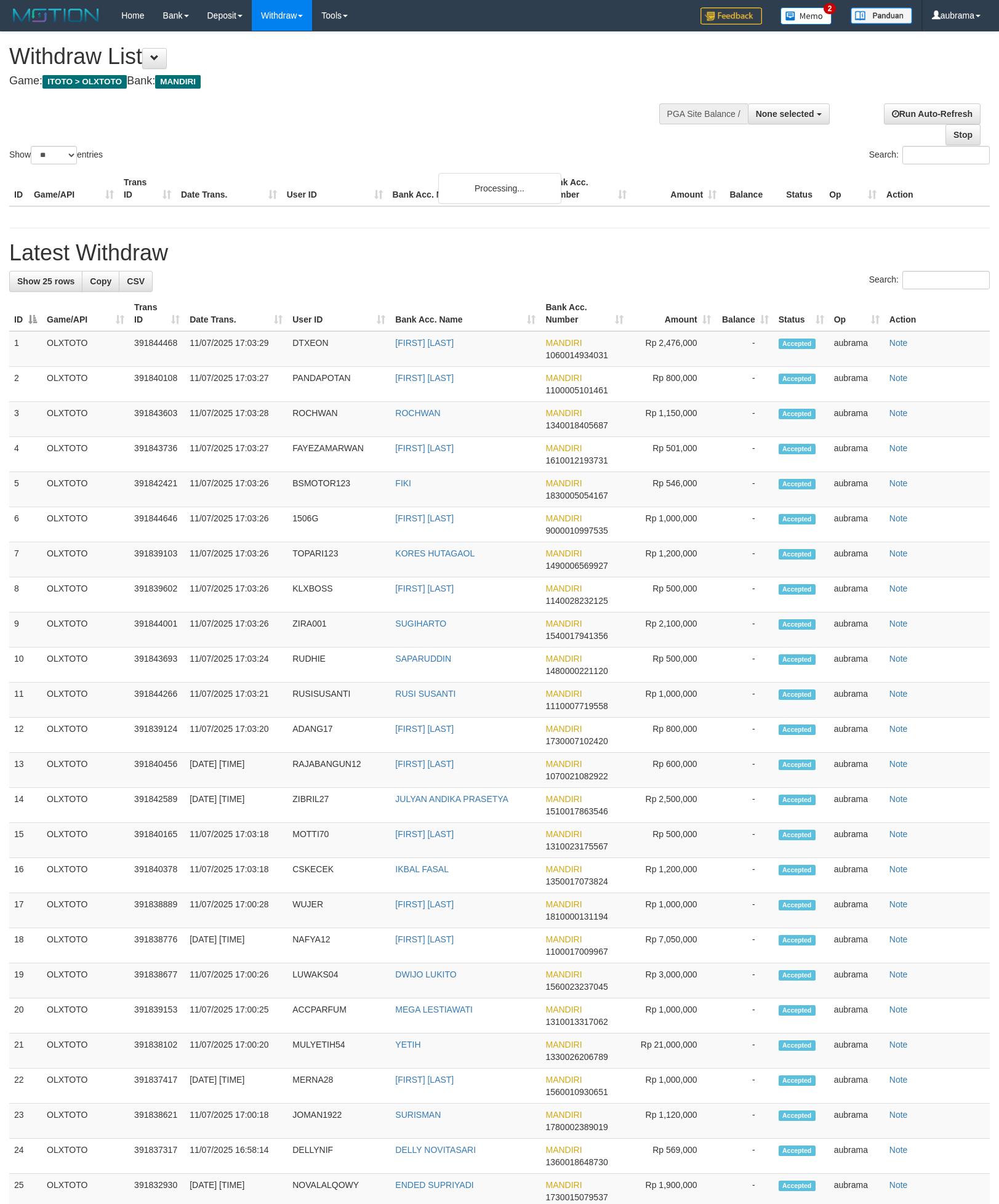 select 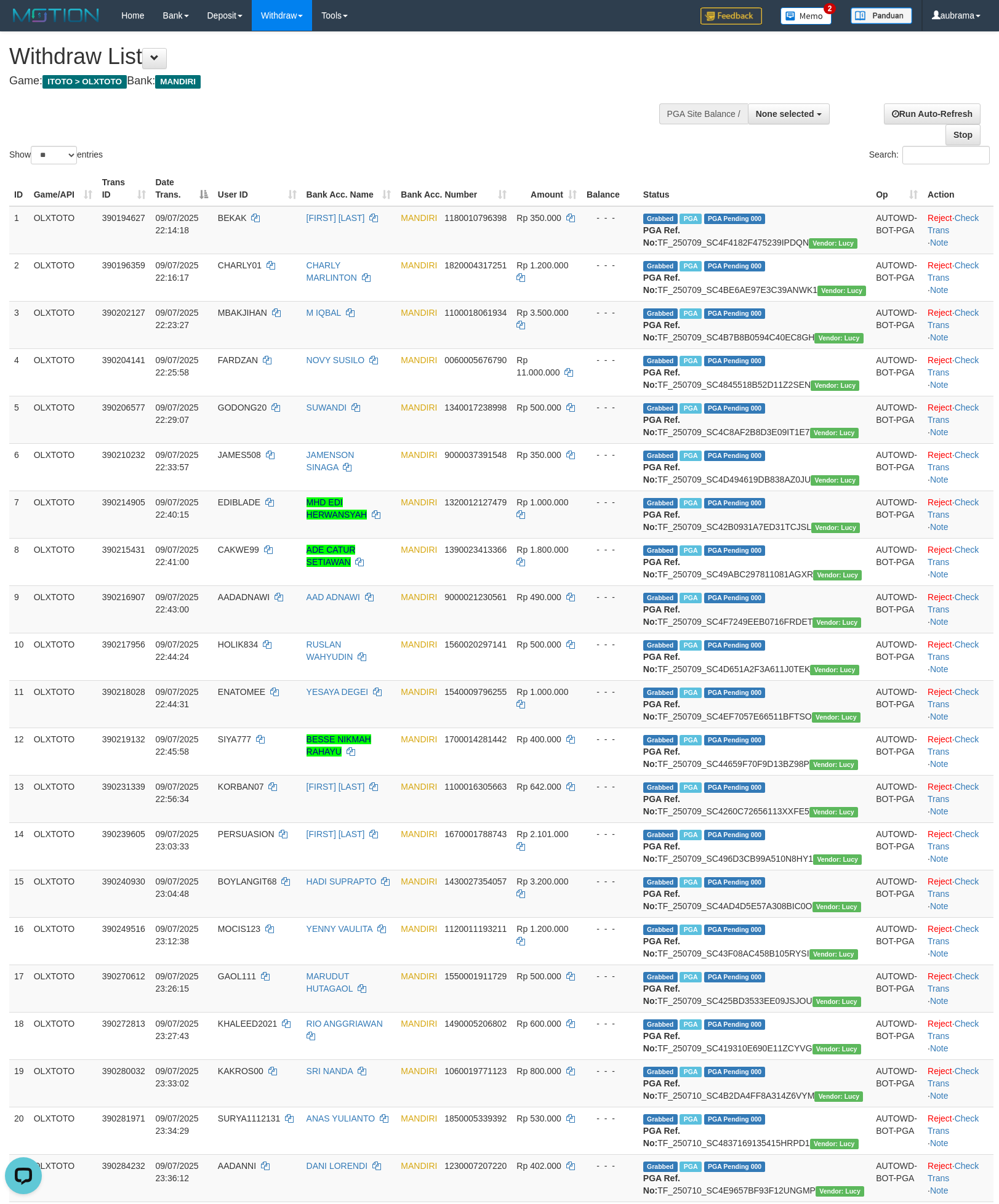 scroll, scrollTop: 0, scrollLeft: 0, axis: both 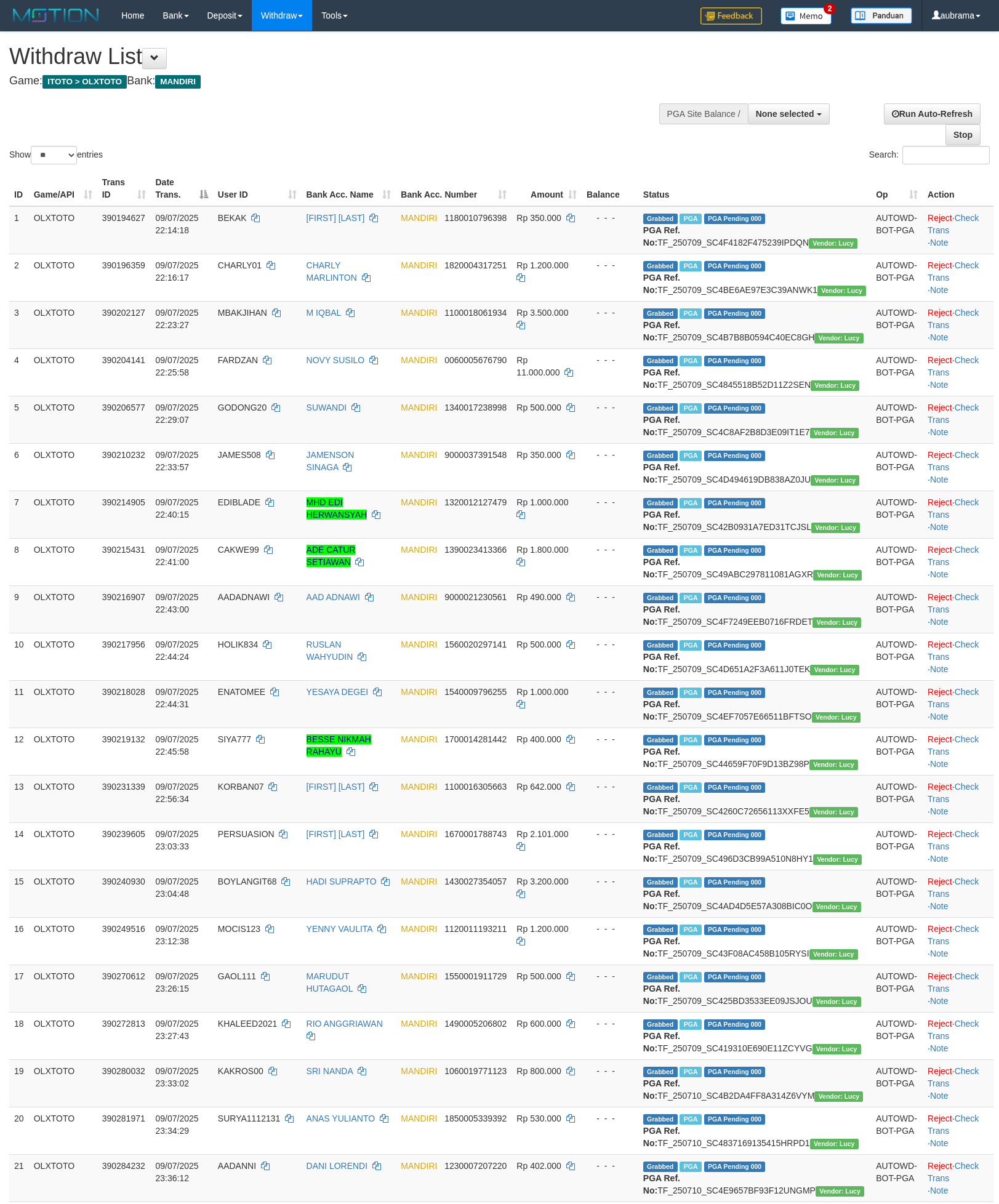select 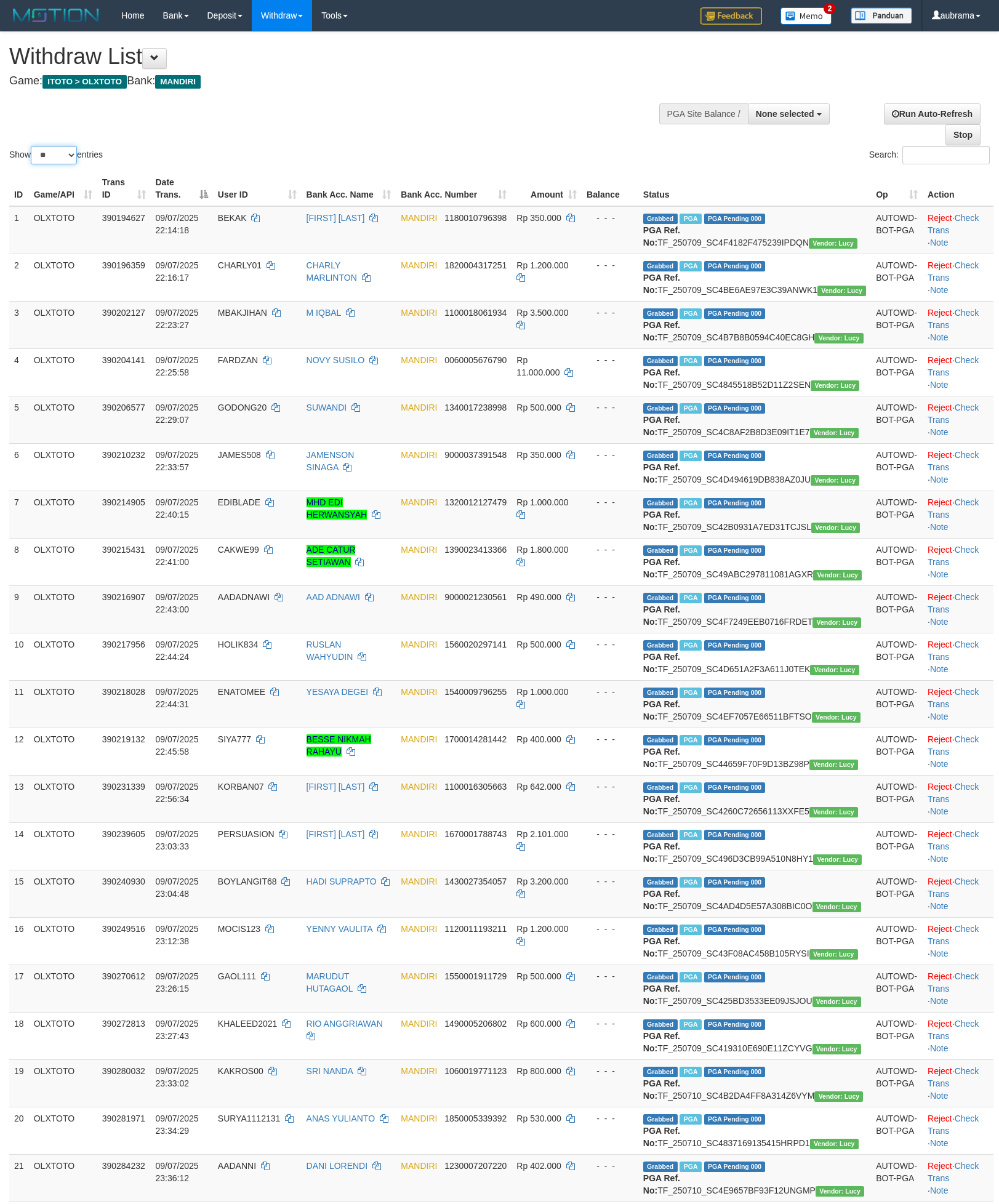 drag, startPoint x: 54, startPoint y: 155, endPoint x: 58, endPoint y: 163, distance: 8.9442719 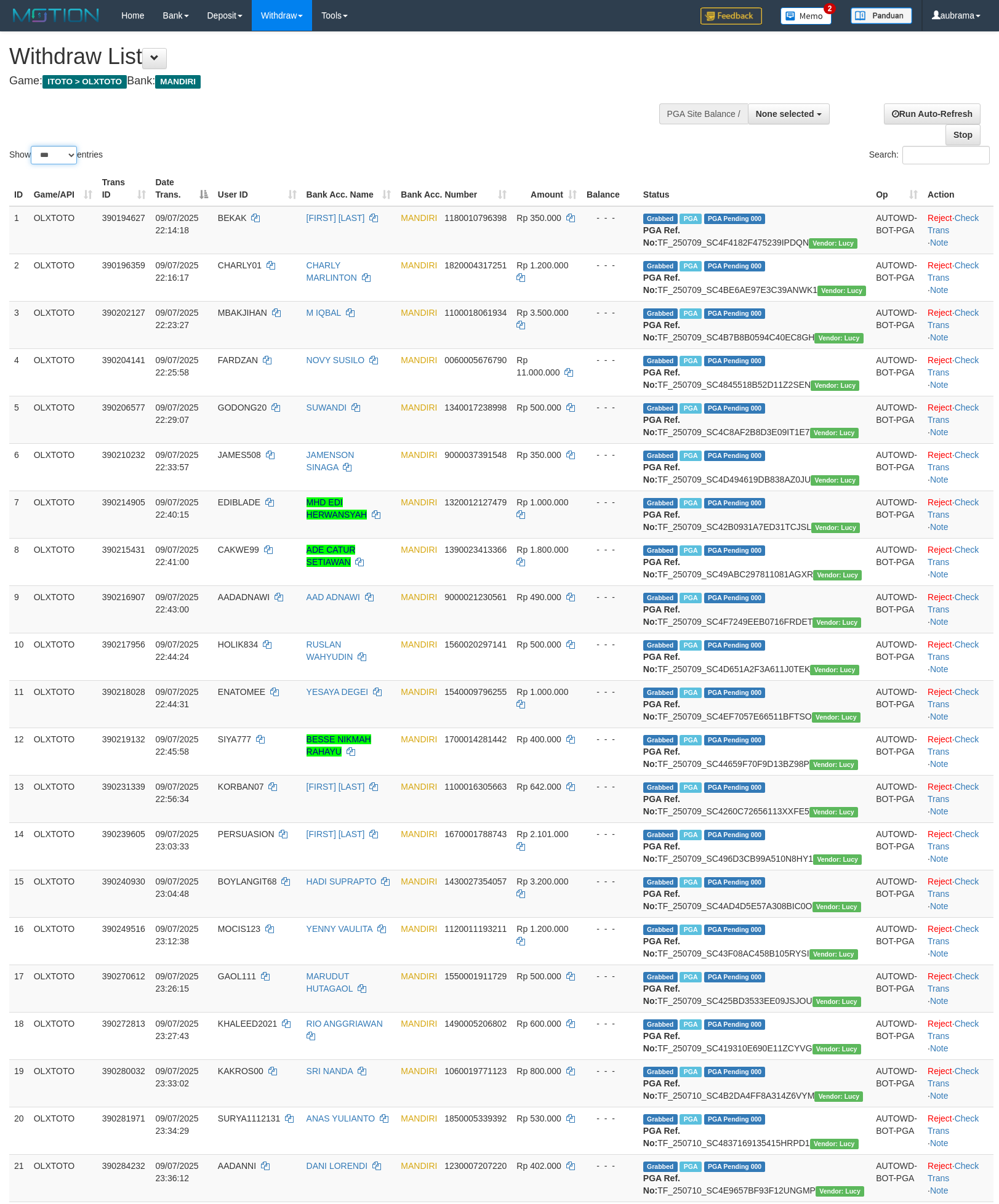 click on "** ** ** ***" at bounding box center (54, 155) 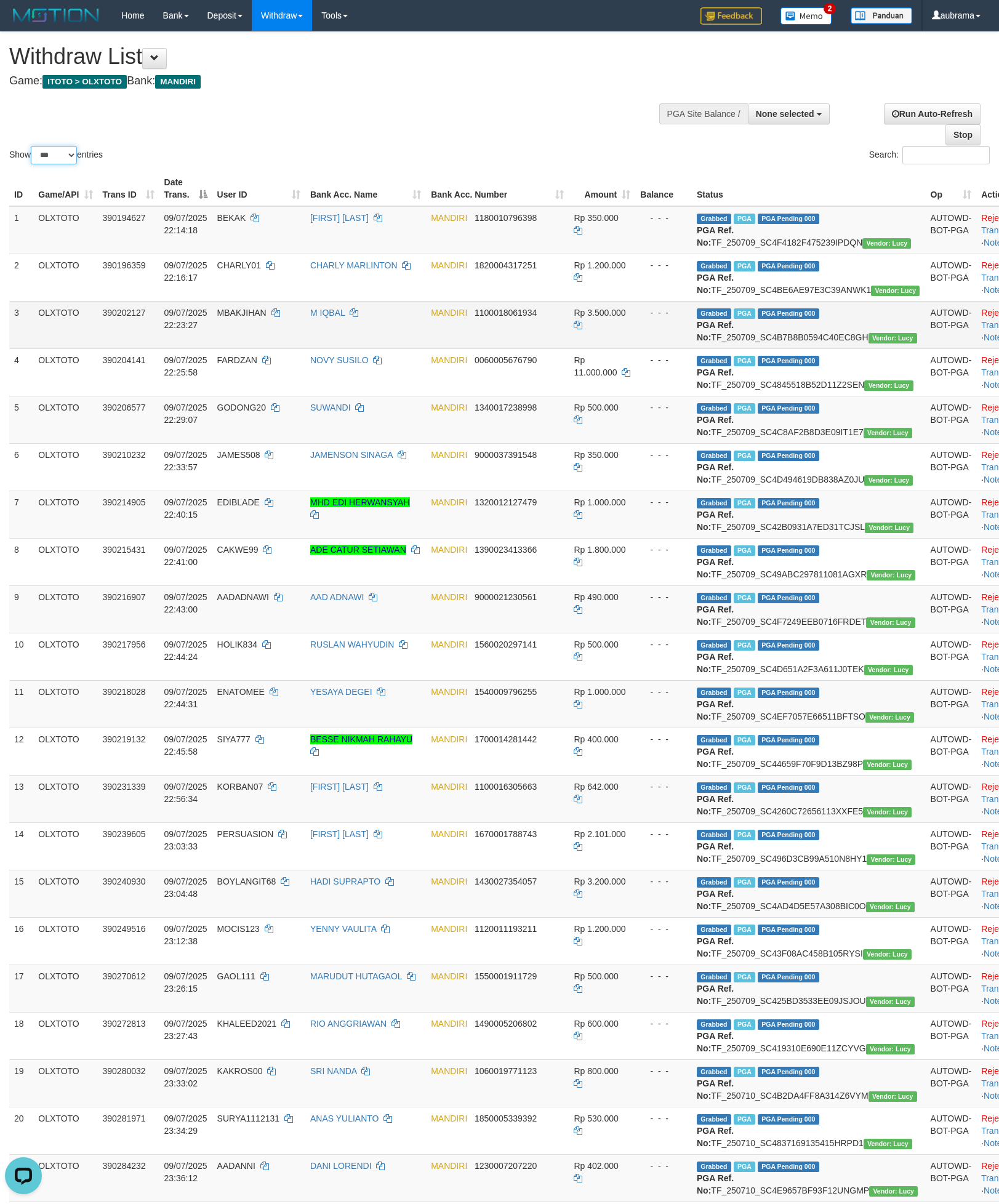scroll, scrollTop: 0, scrollLeft: 0, axis: both 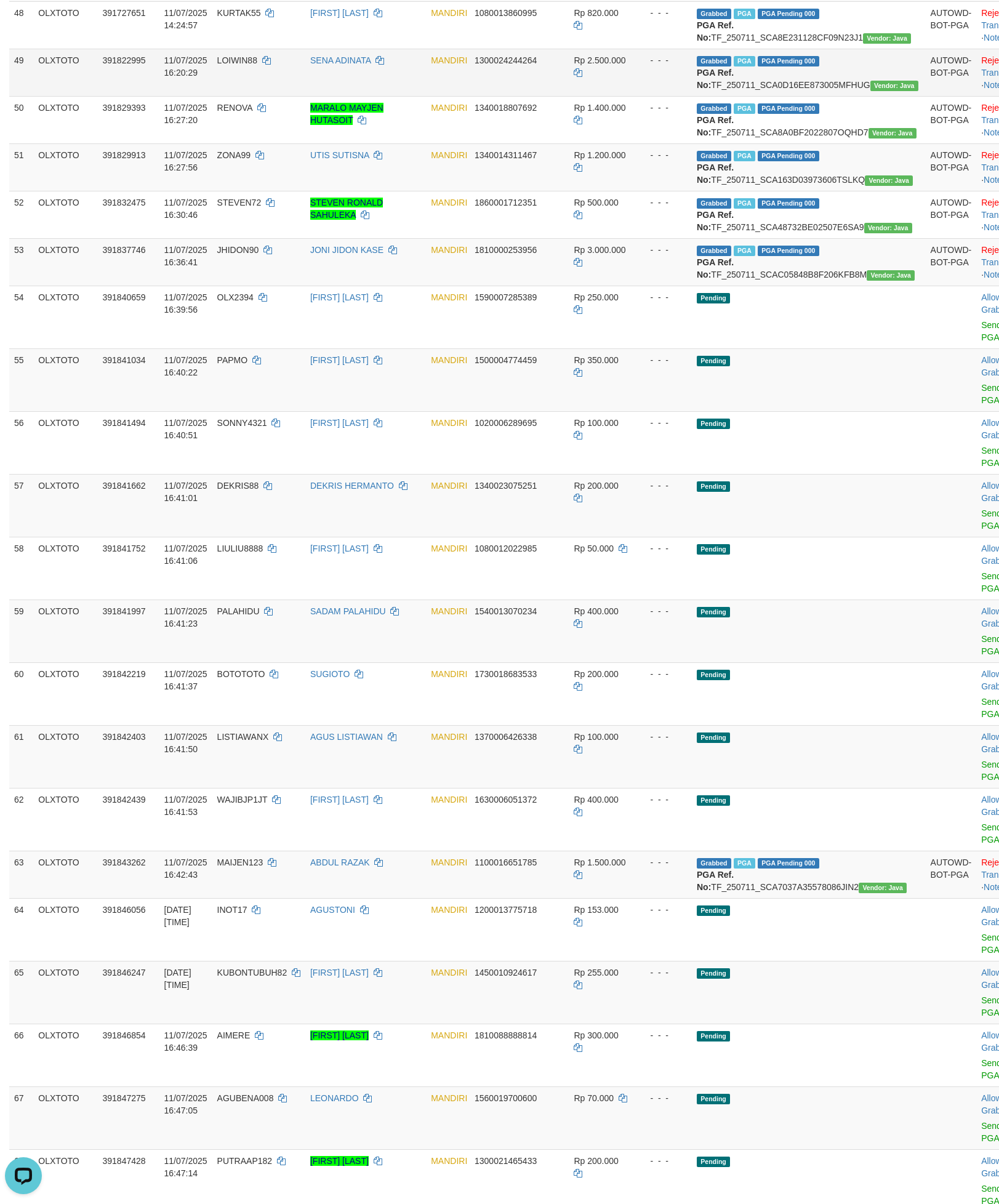 click on "LOIWIN88" at bounding box center [237, 60] 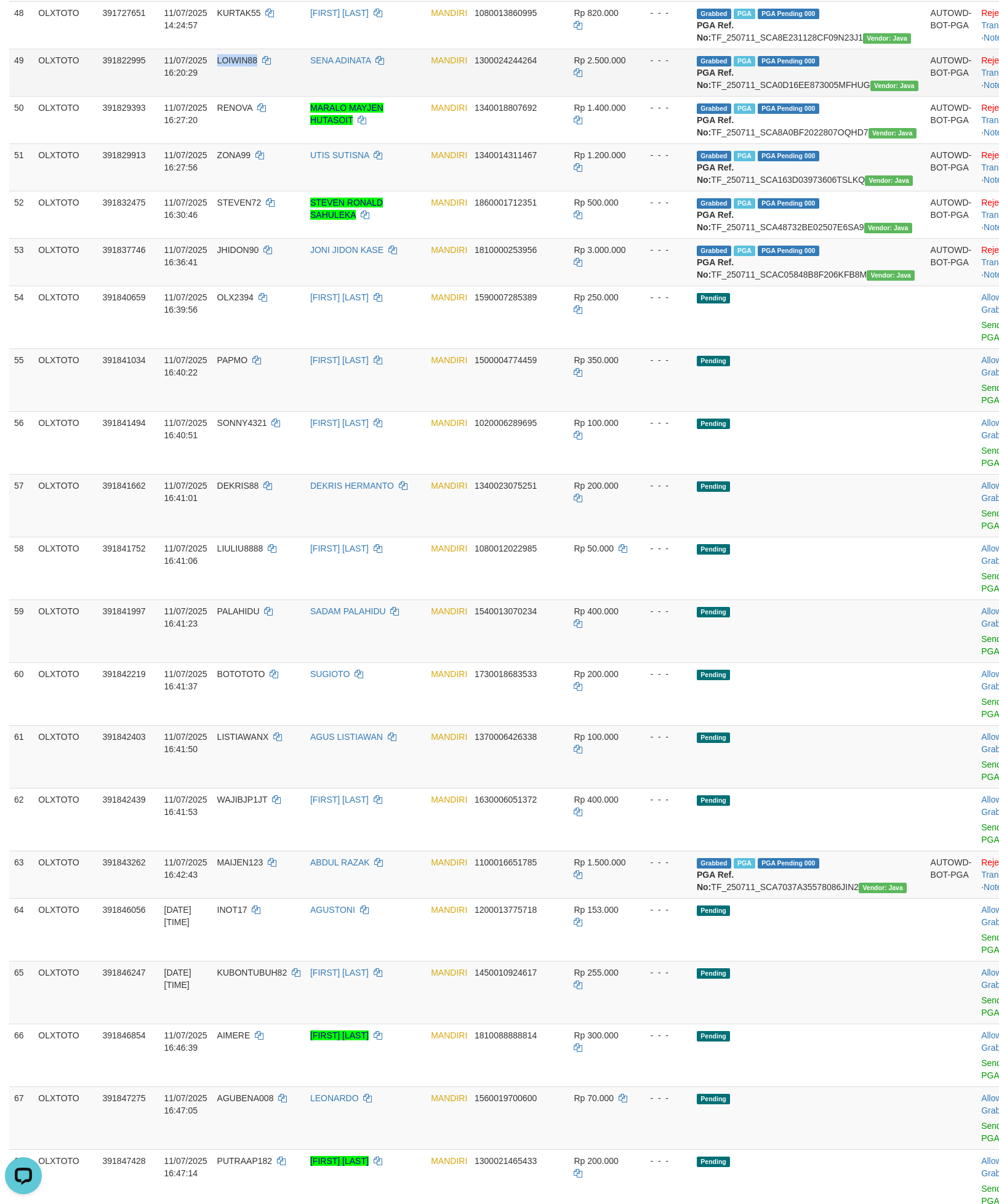 click on "LOIWIN88" at bounding box center [237, 60] 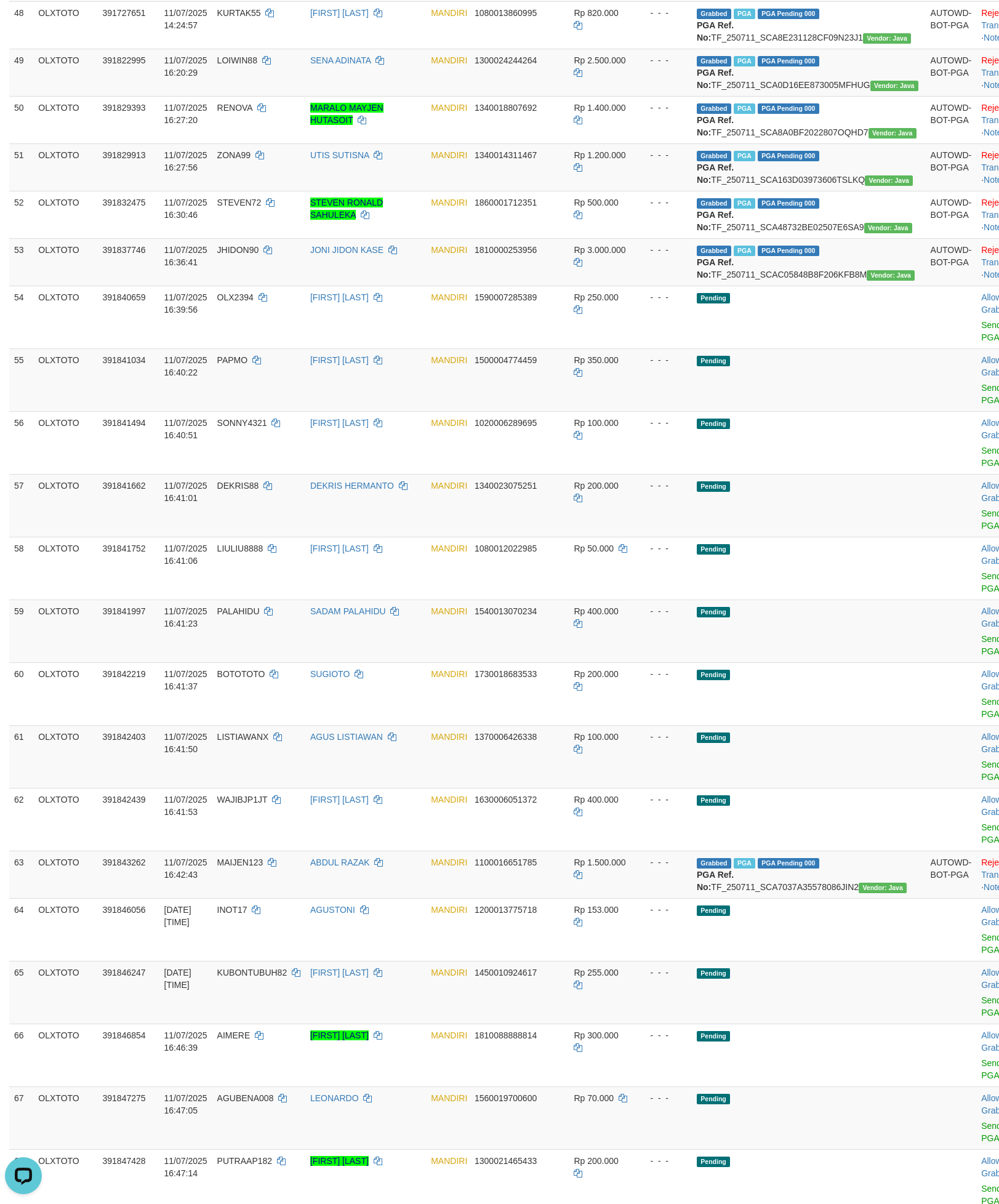 click on "MANDIRI     9000006073390" at bounding box center (497, -212) 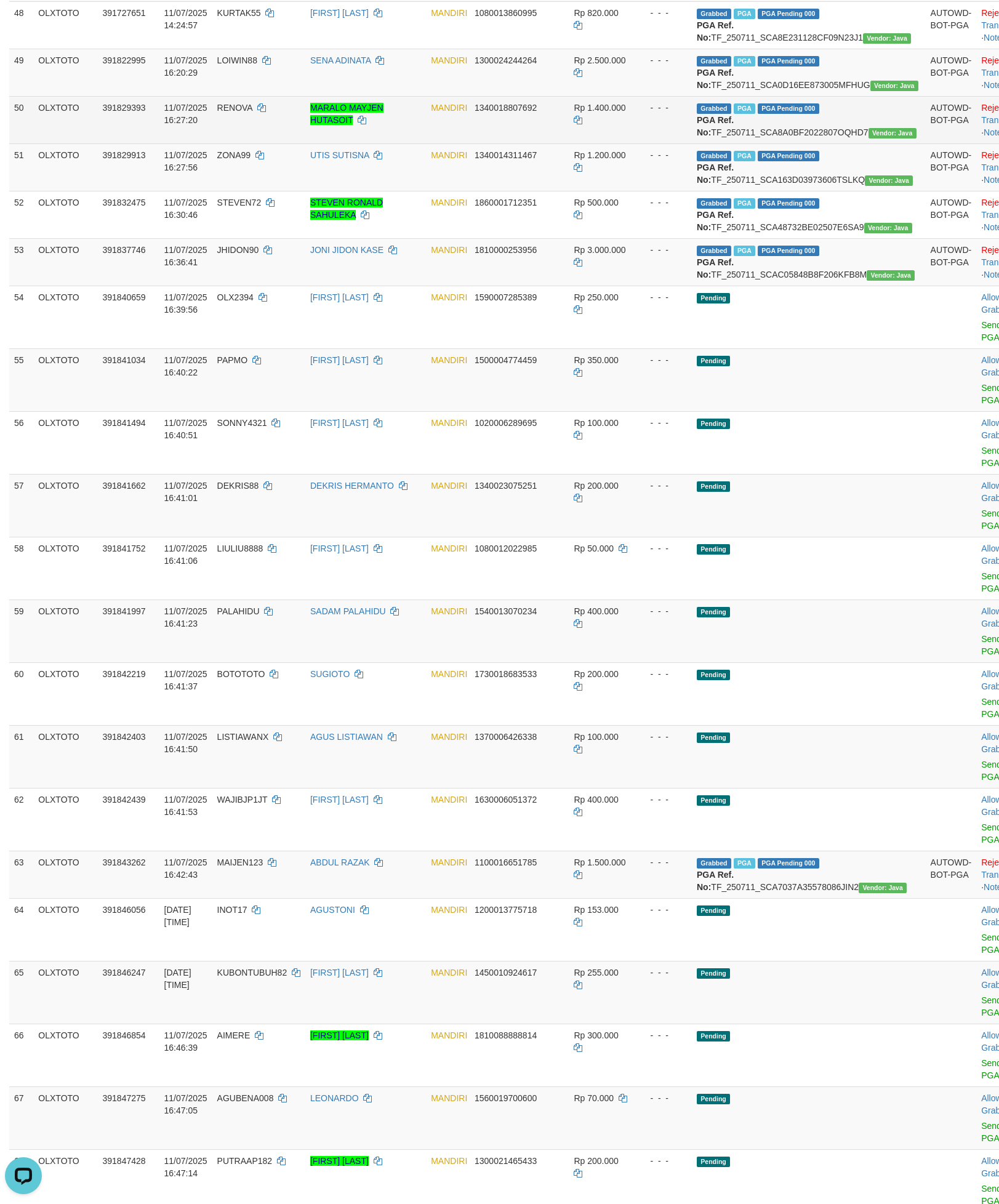 click on "RENOVA" at bounding box center (235, 108) 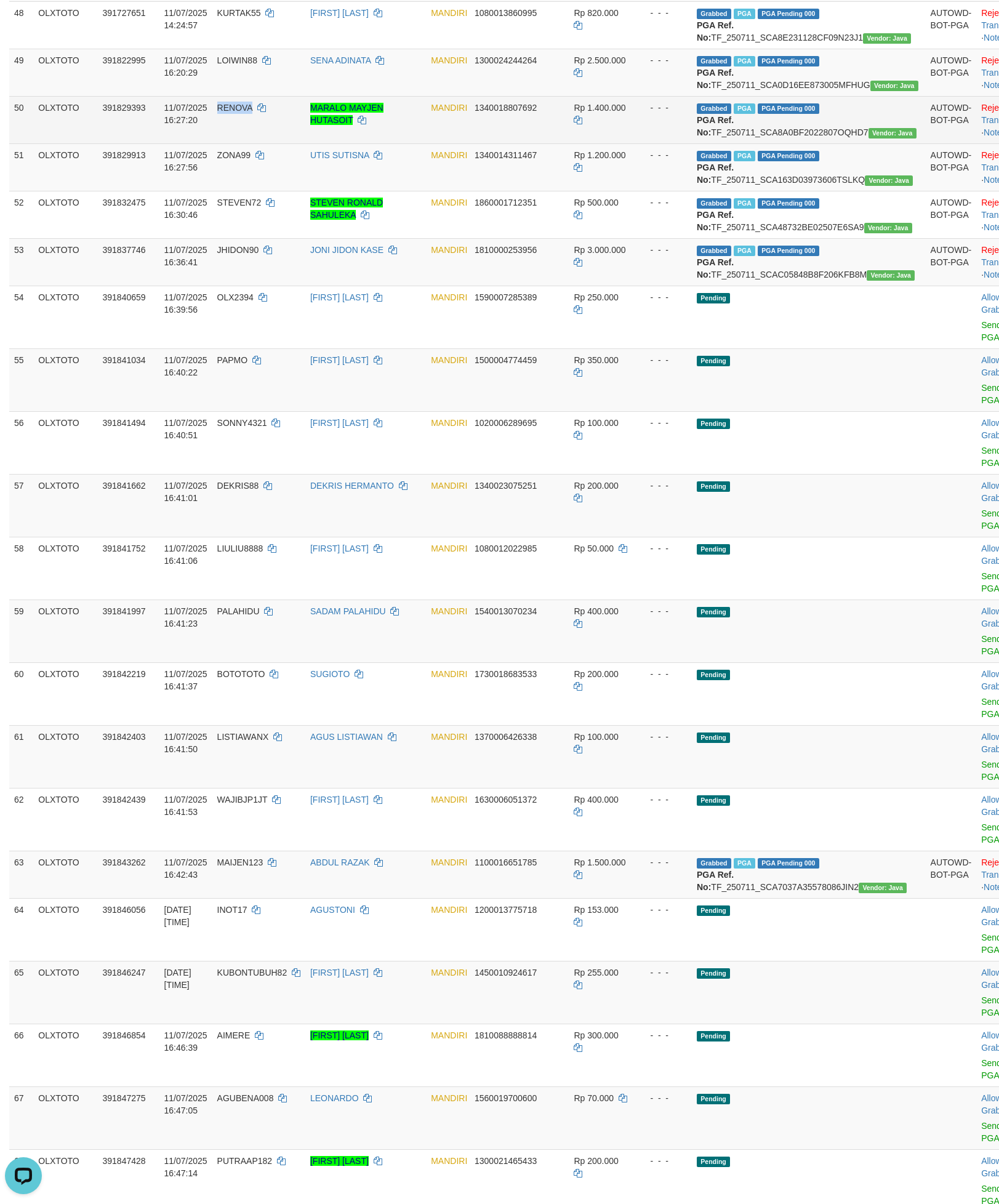 drag, startPoint x: 240, startPoint y: 720, endPoint x: 247, endPoint y: 720, distance: 7 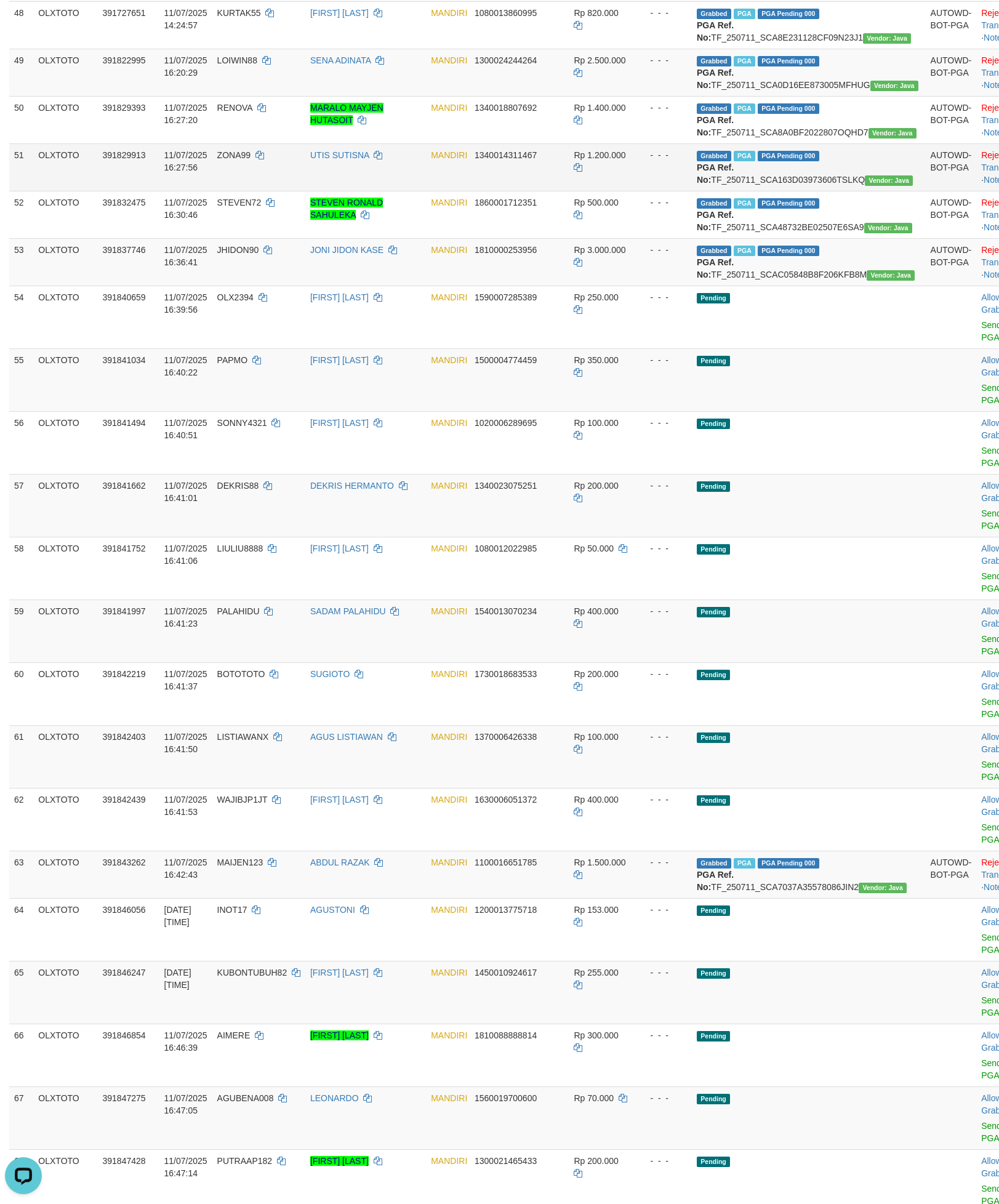 click on "ZONA99" at bounding box center (234, 155) 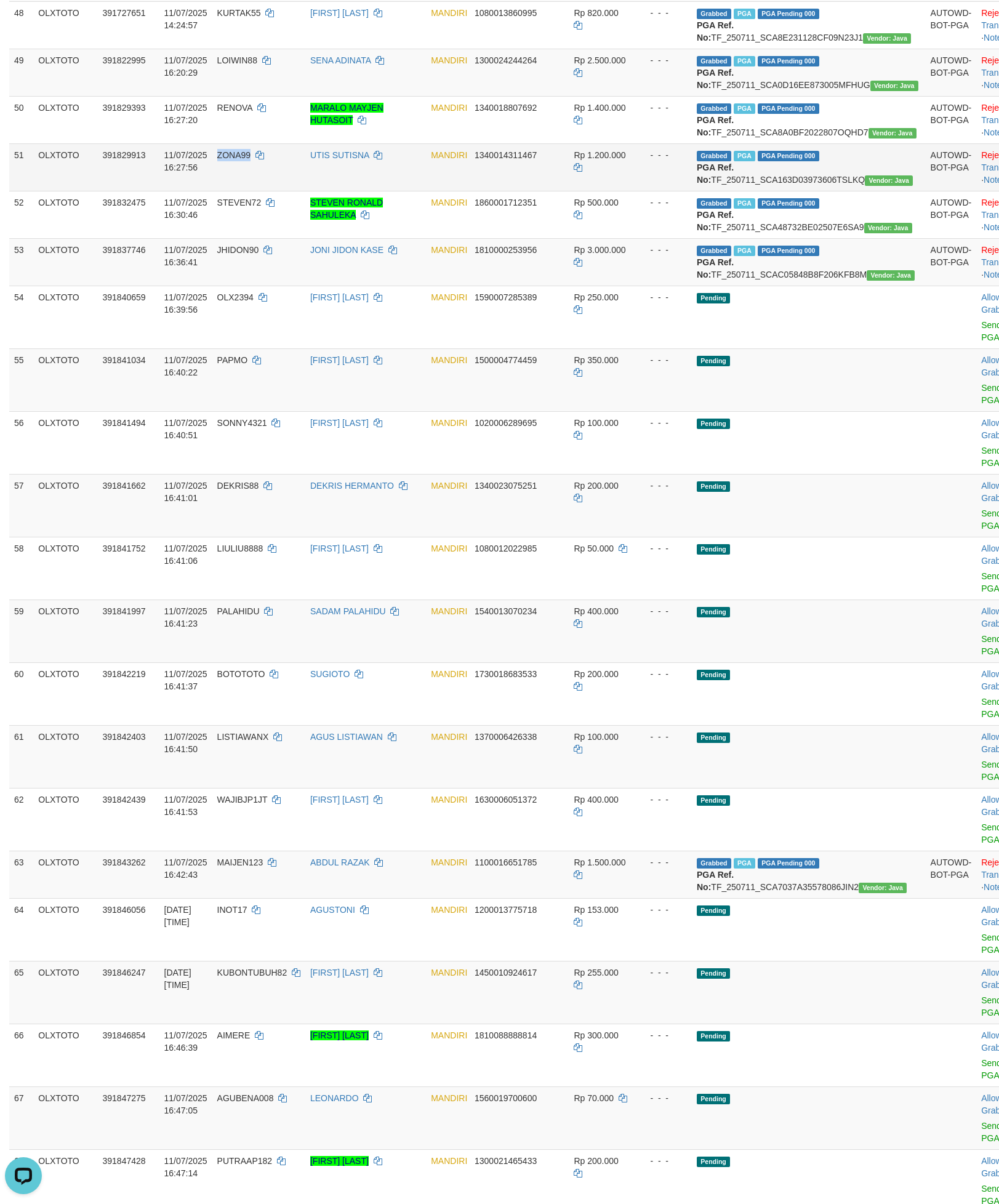 click on "ZONA99" at bounding box center (234, 155) 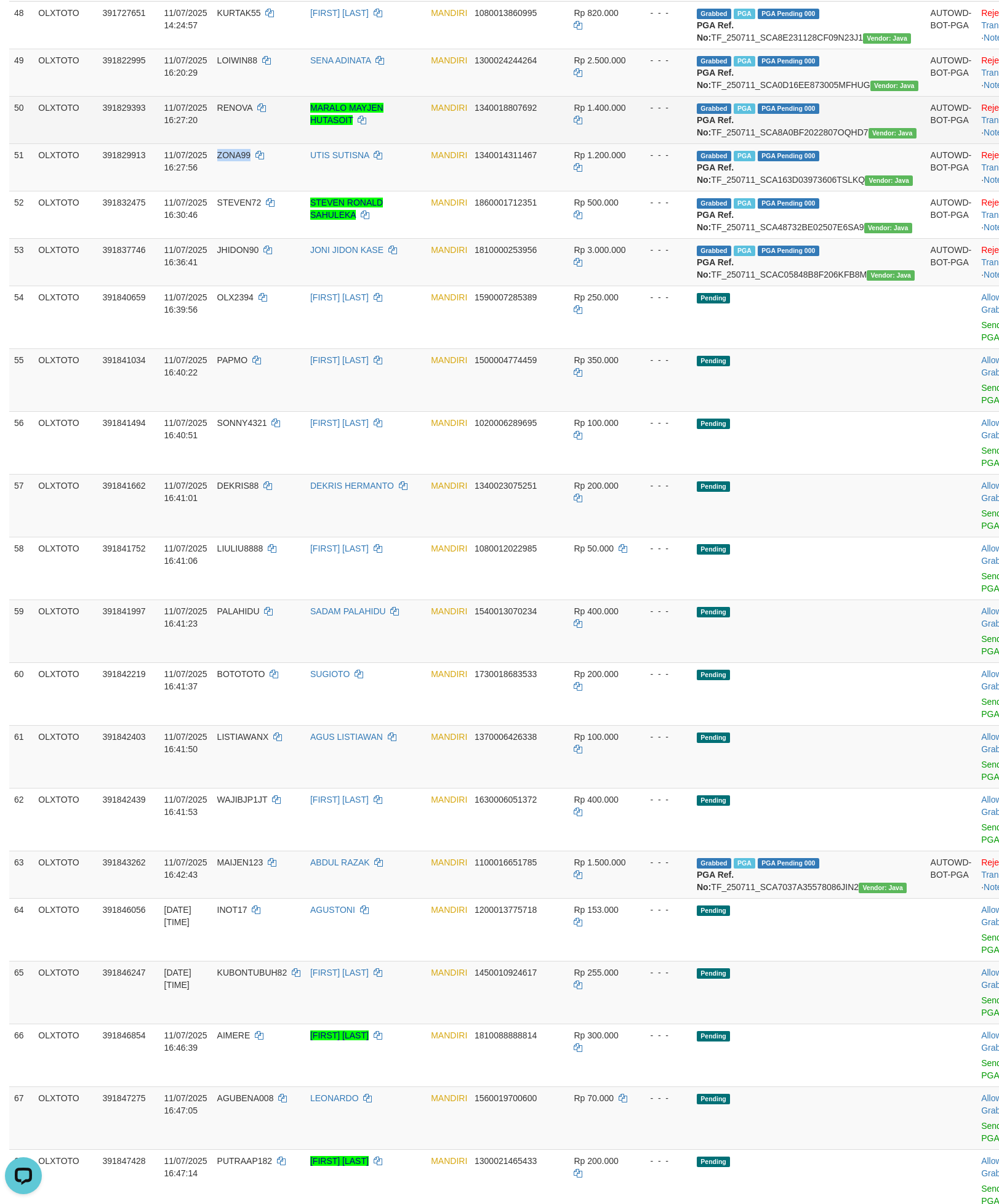 copy on "ZONA99" 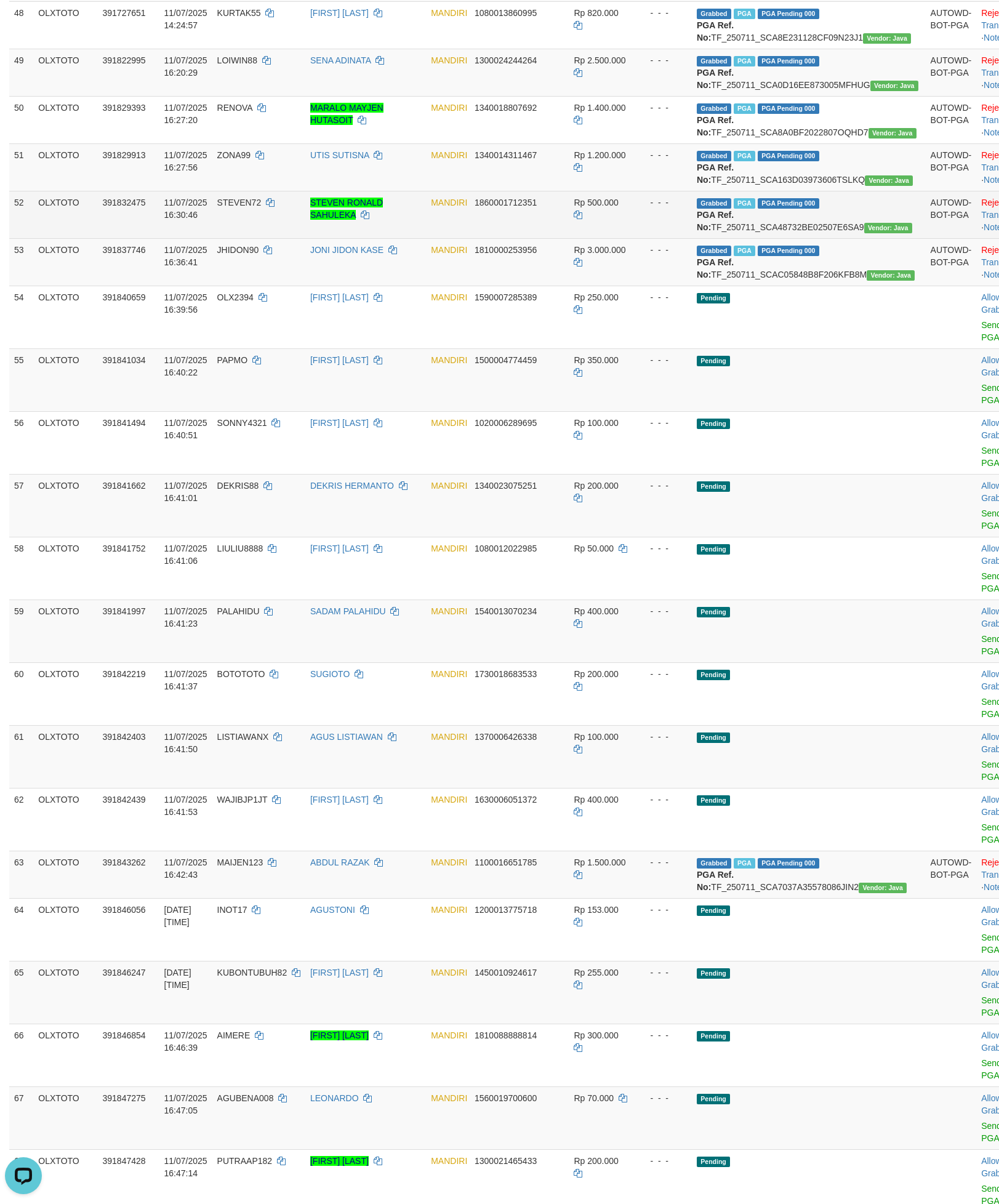 click on "STEVEN72" at bounding box center [239, 203] 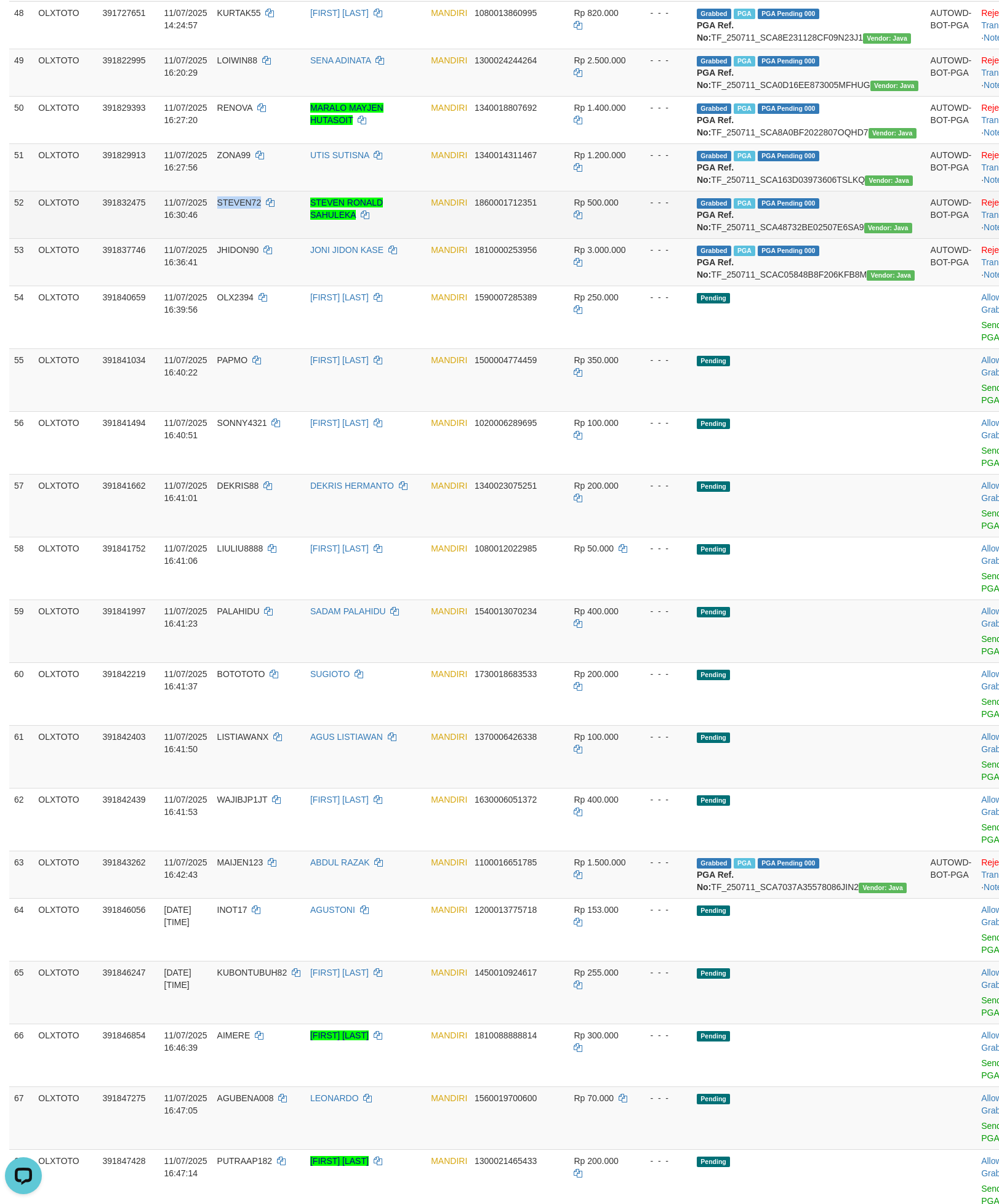 drag, startPoint x: 243, startPoint y: 844, endPoint x: 257, endPoint y: 837, distance: 15.652476 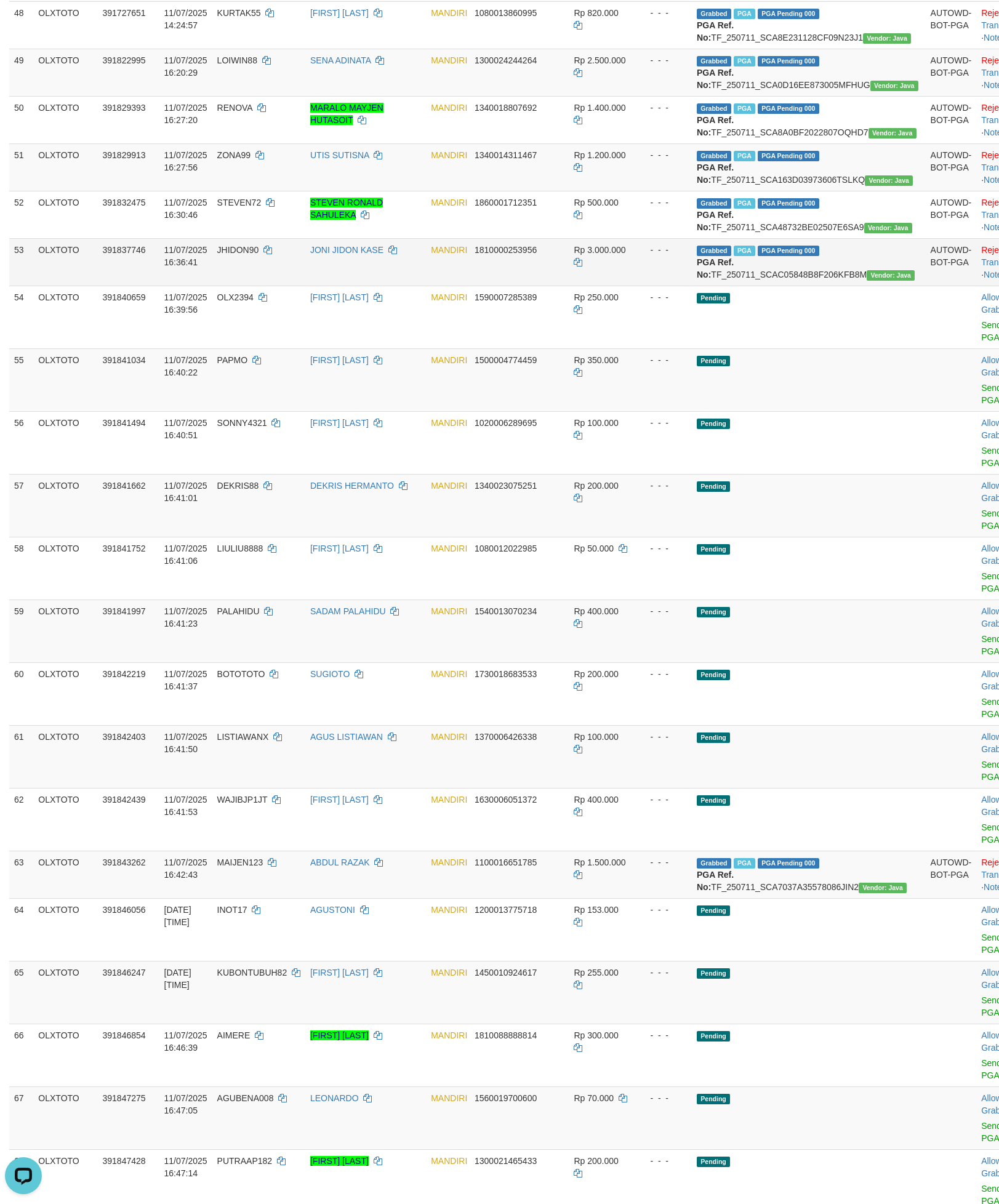 click on "JHIDON90" at bounding box center (238, 250) 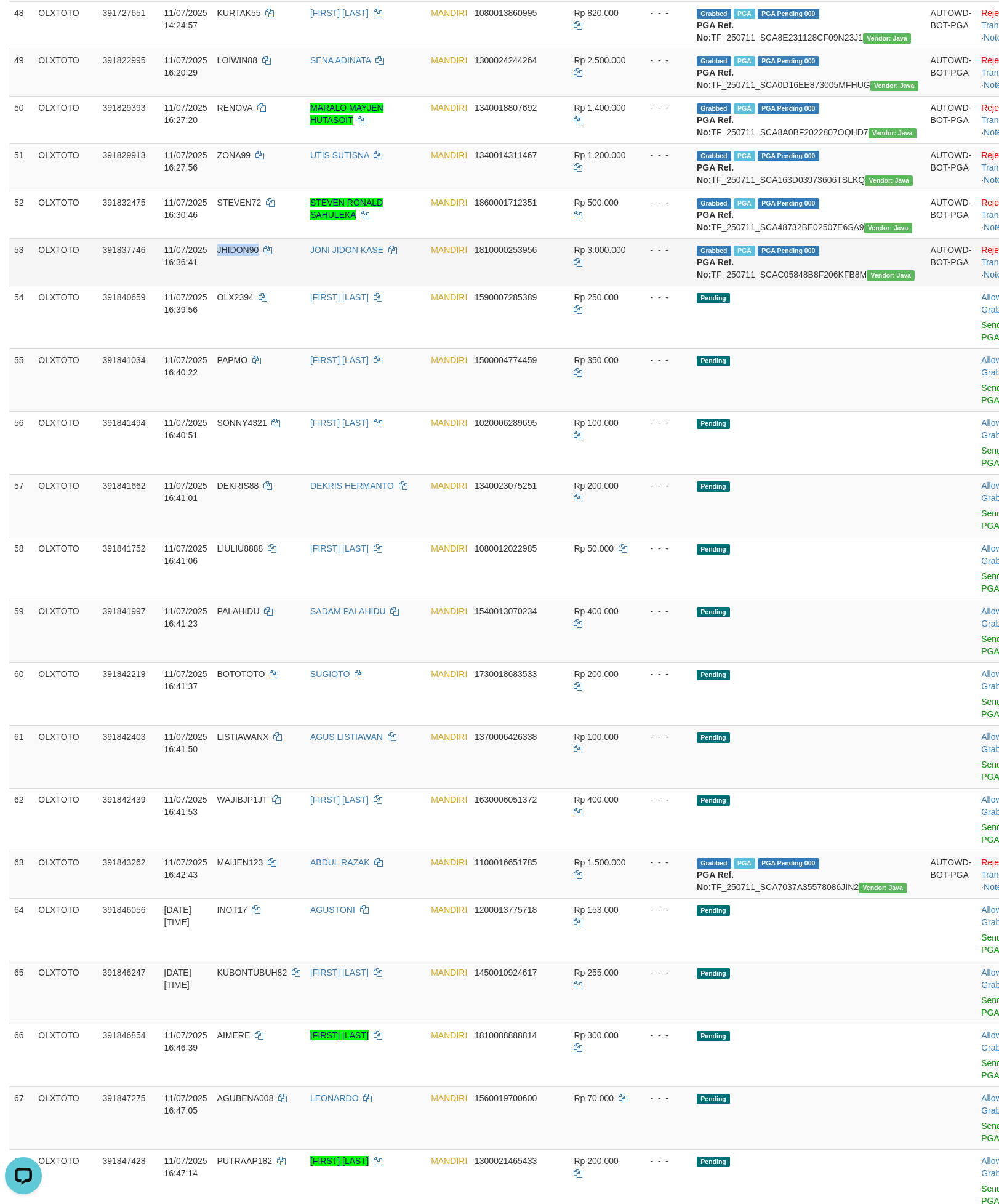click on "JHIDON90" at bounding box center [238, 250] 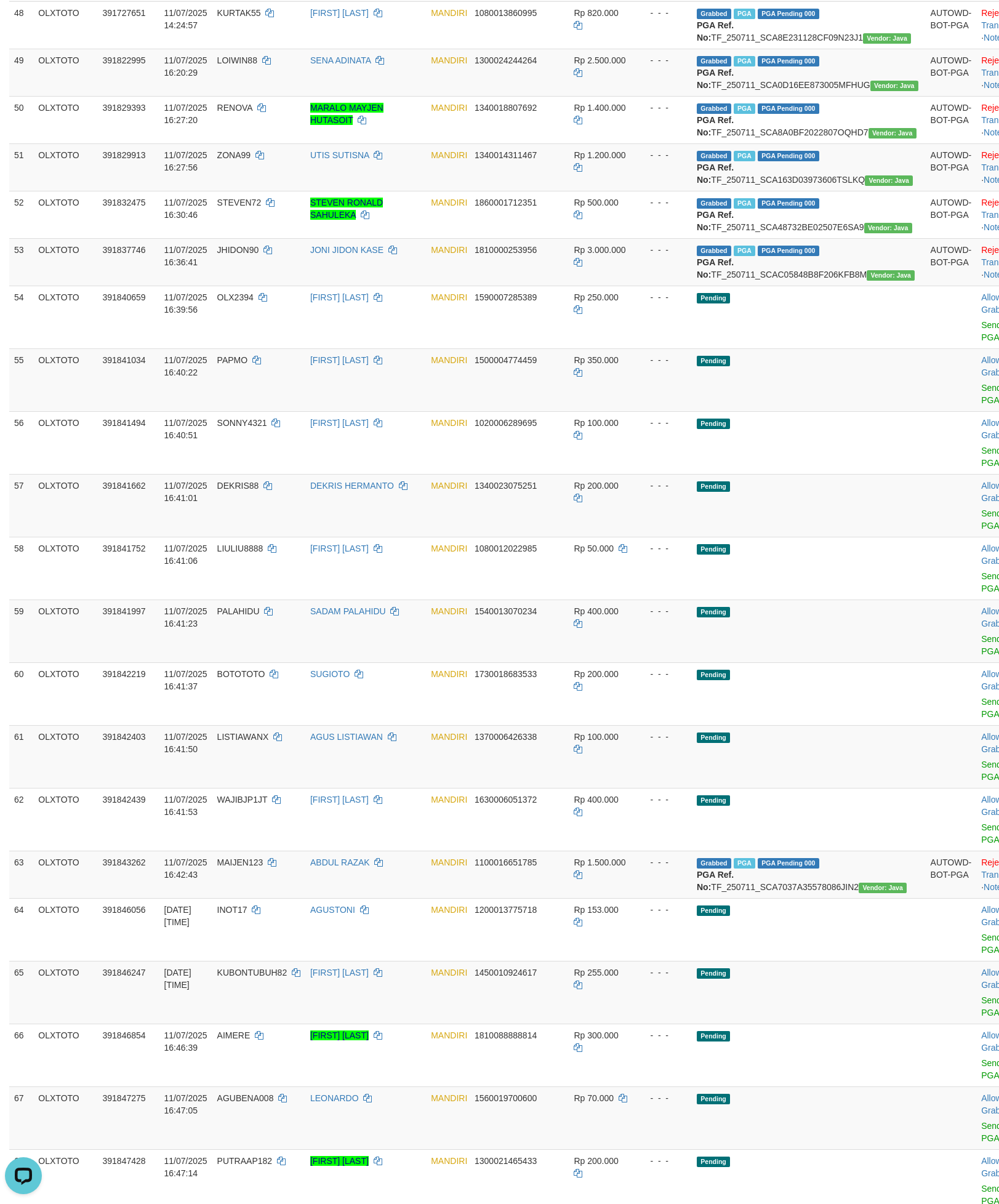 click on "Rp 500.000" at bounding box center (602, -307) 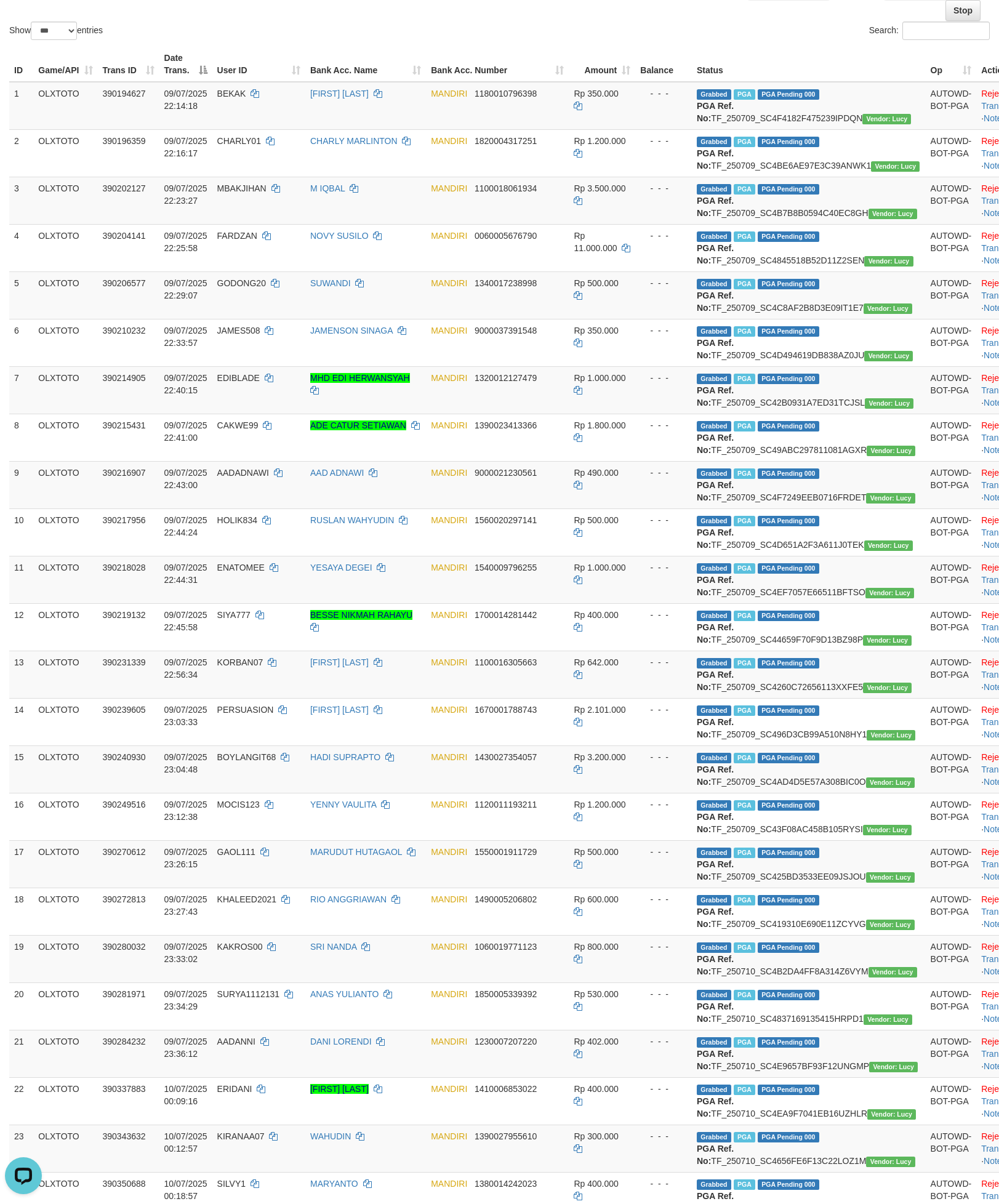 scroll, scrollTop: 0, scrollLeft: 0, axis: both 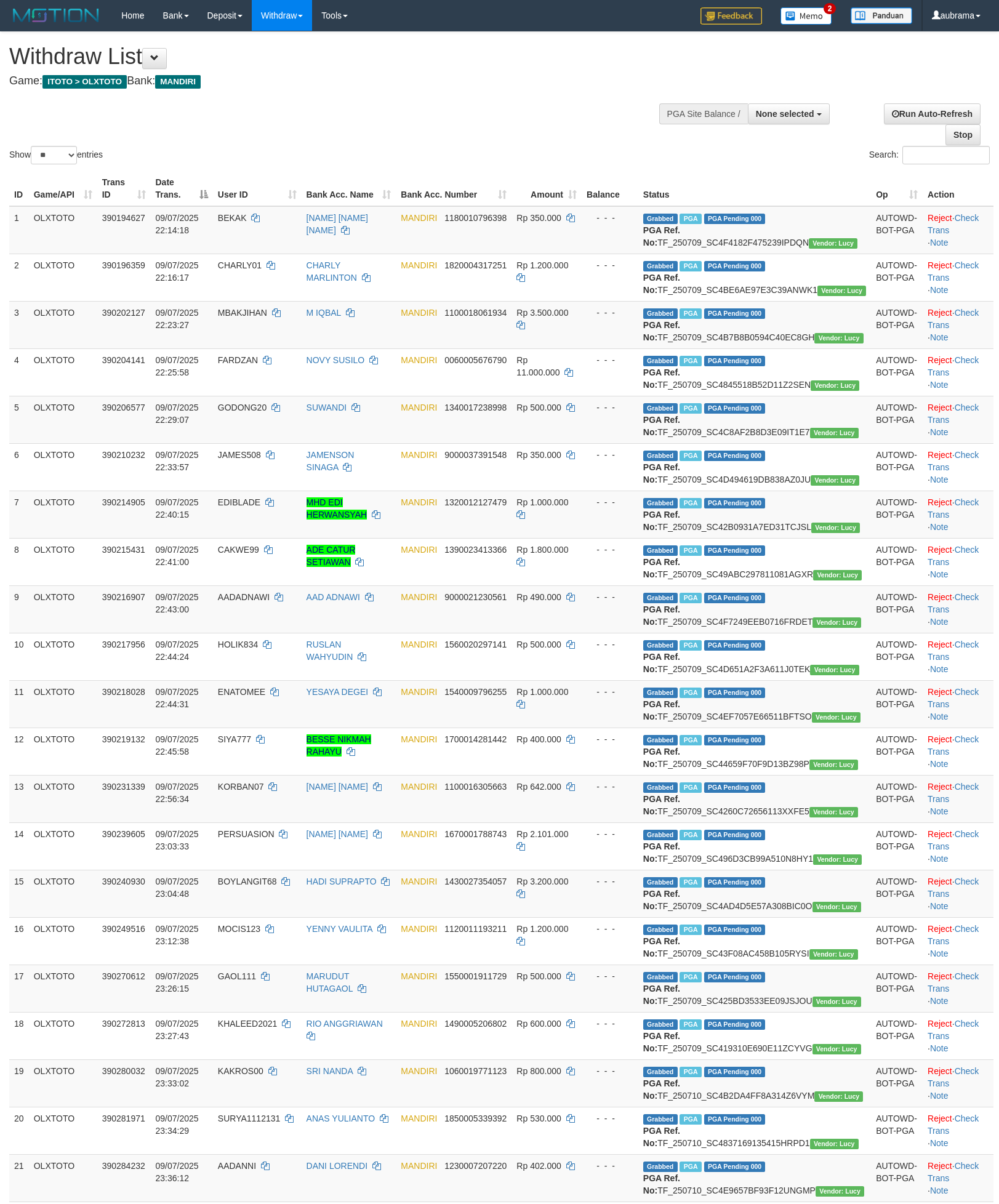 select 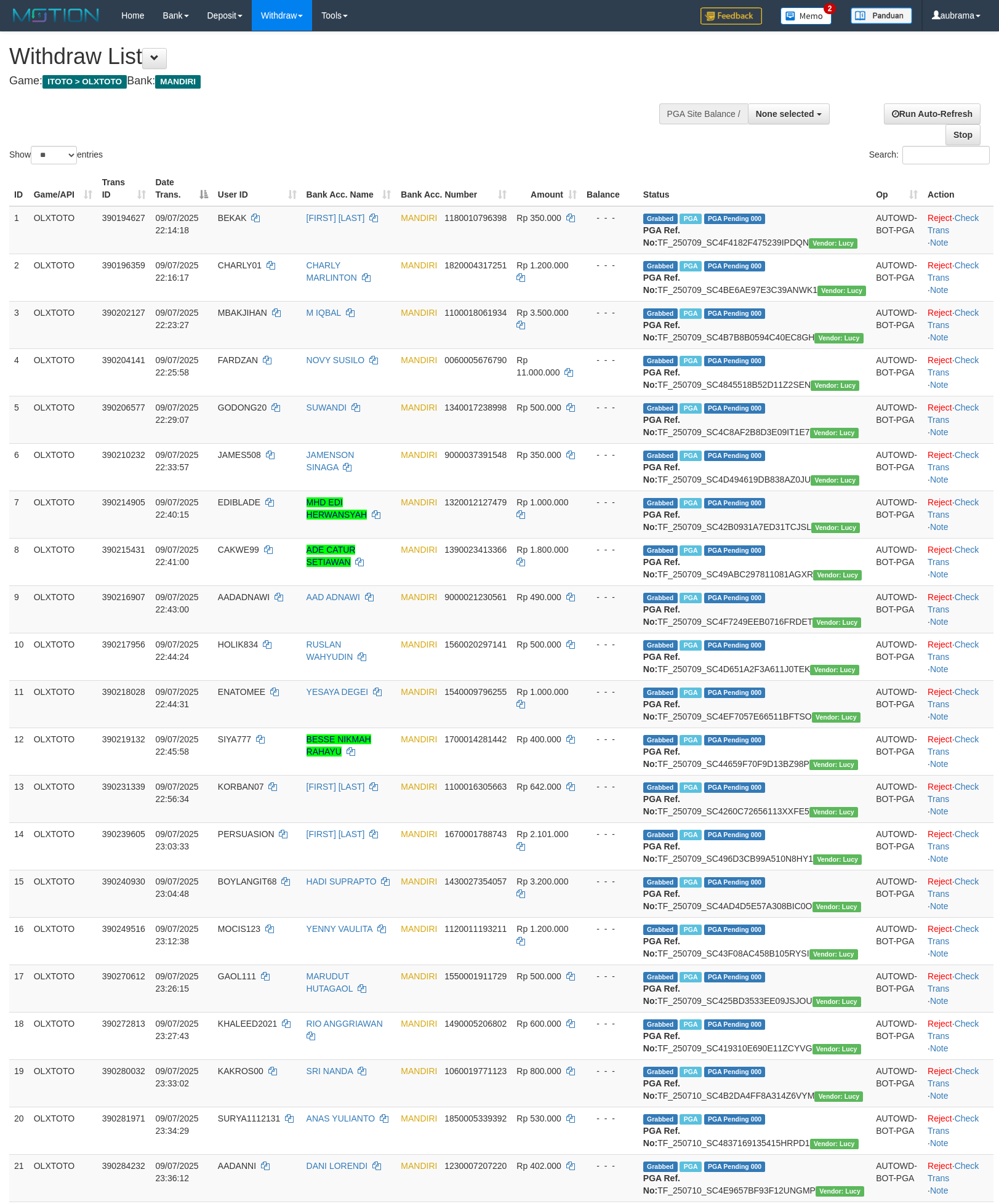 select 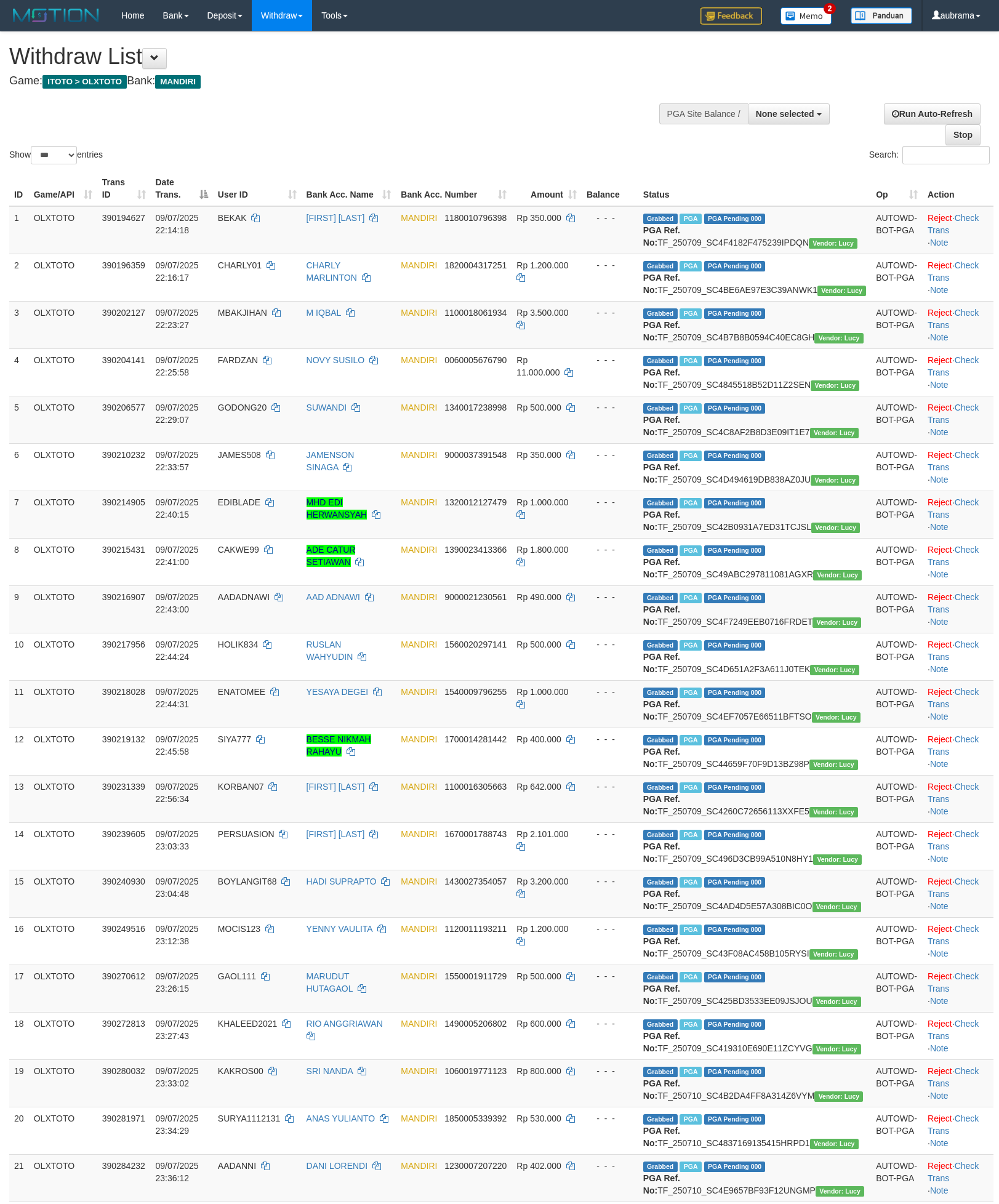click on "** ** ** ***" at bounding box center (54, 155) 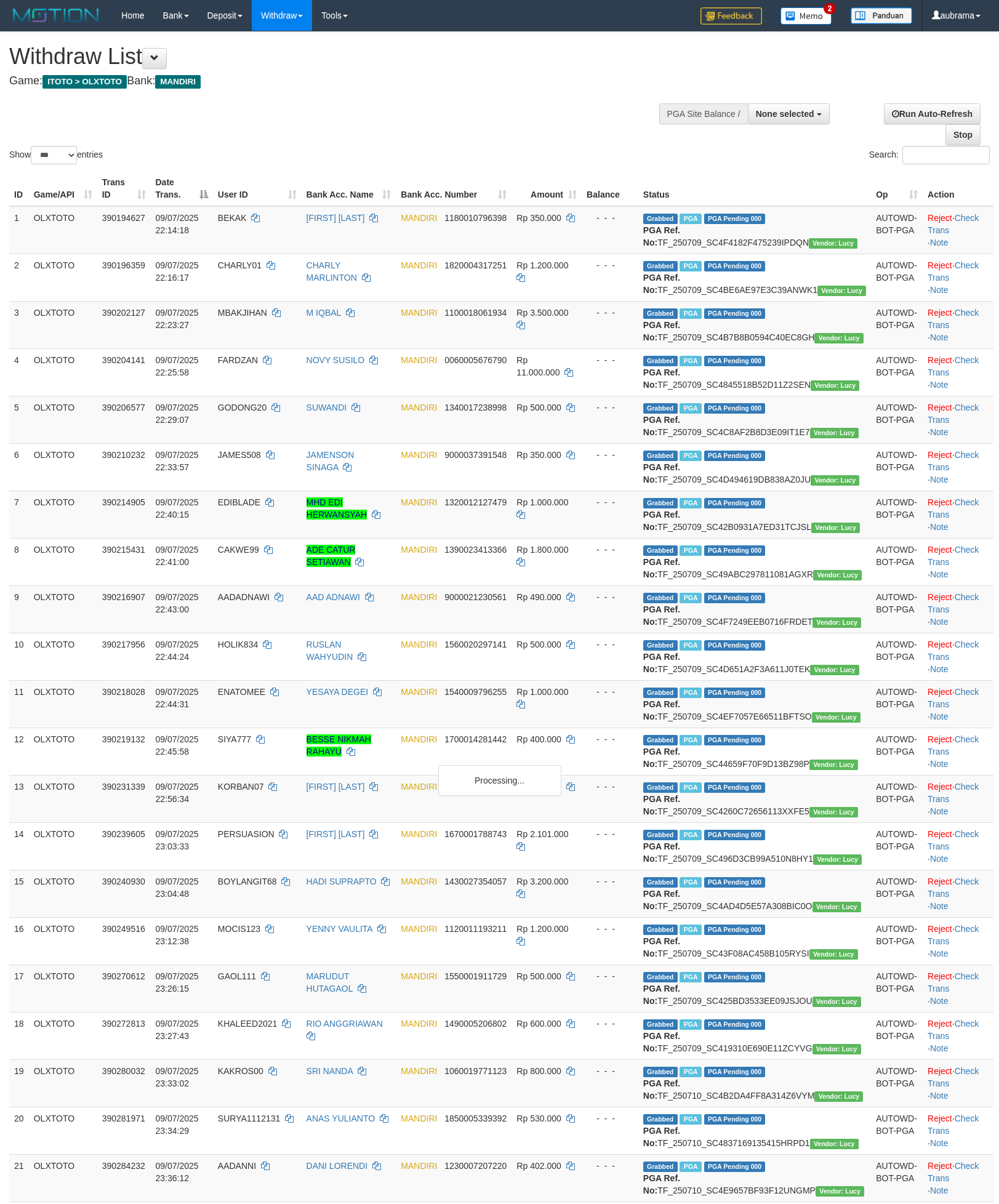 click on "Show  ** ** ** ***  entries Search:" at bounding box center (499, 99) 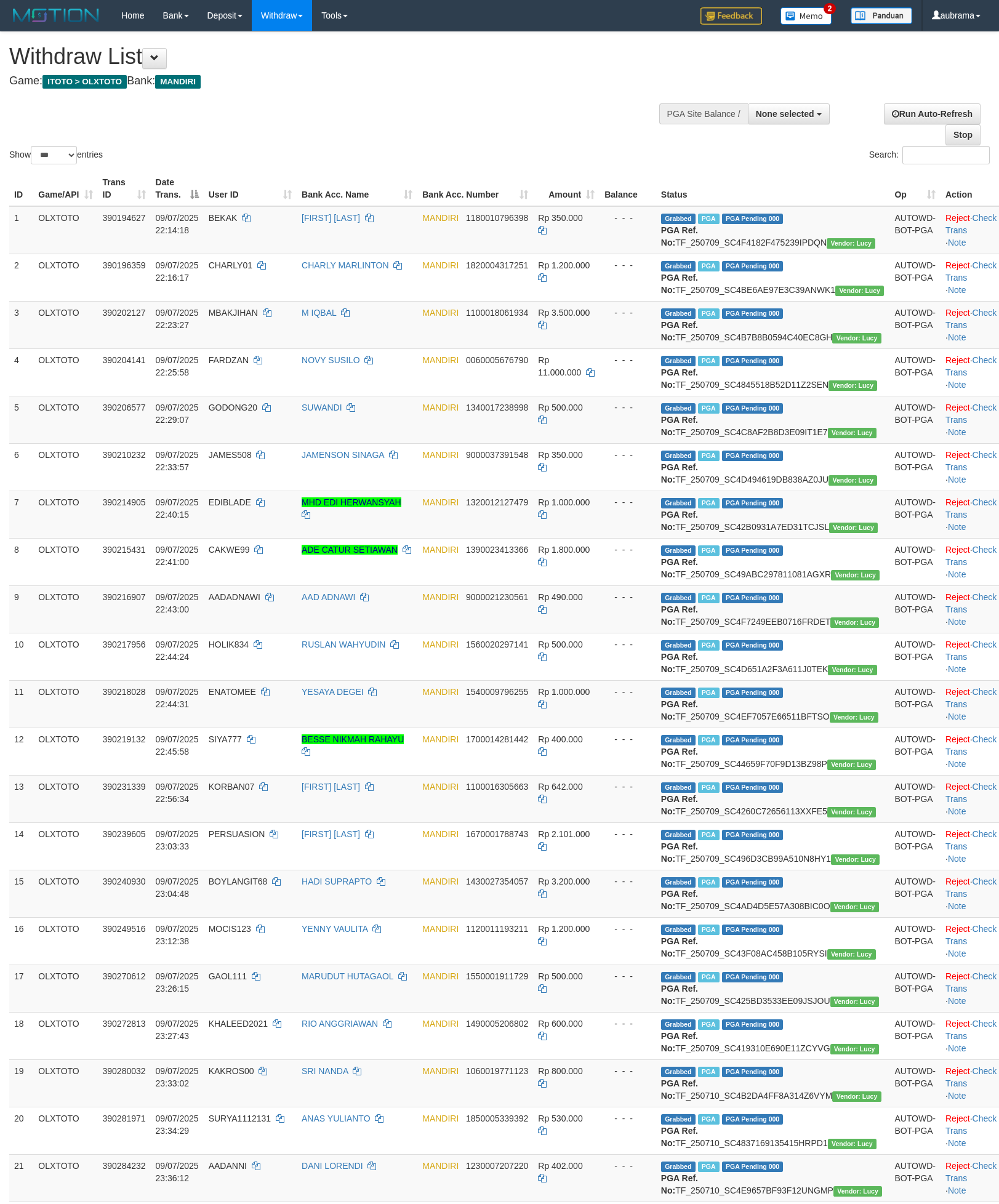 scroll, scrollTop: 3360, scrollLeft: 0, axis: vertical 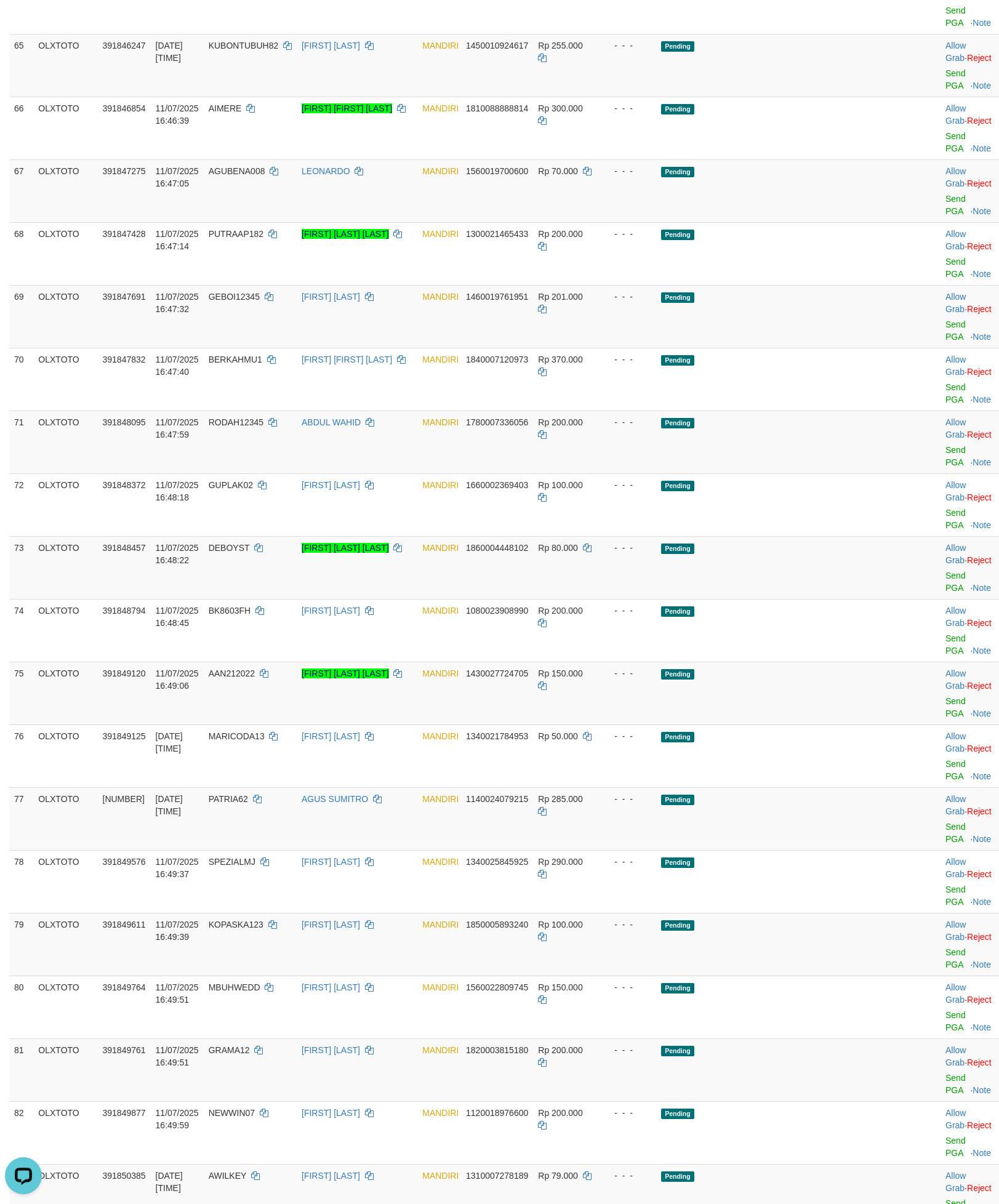 click on "Check Trans" at bounding box center (971, -58) 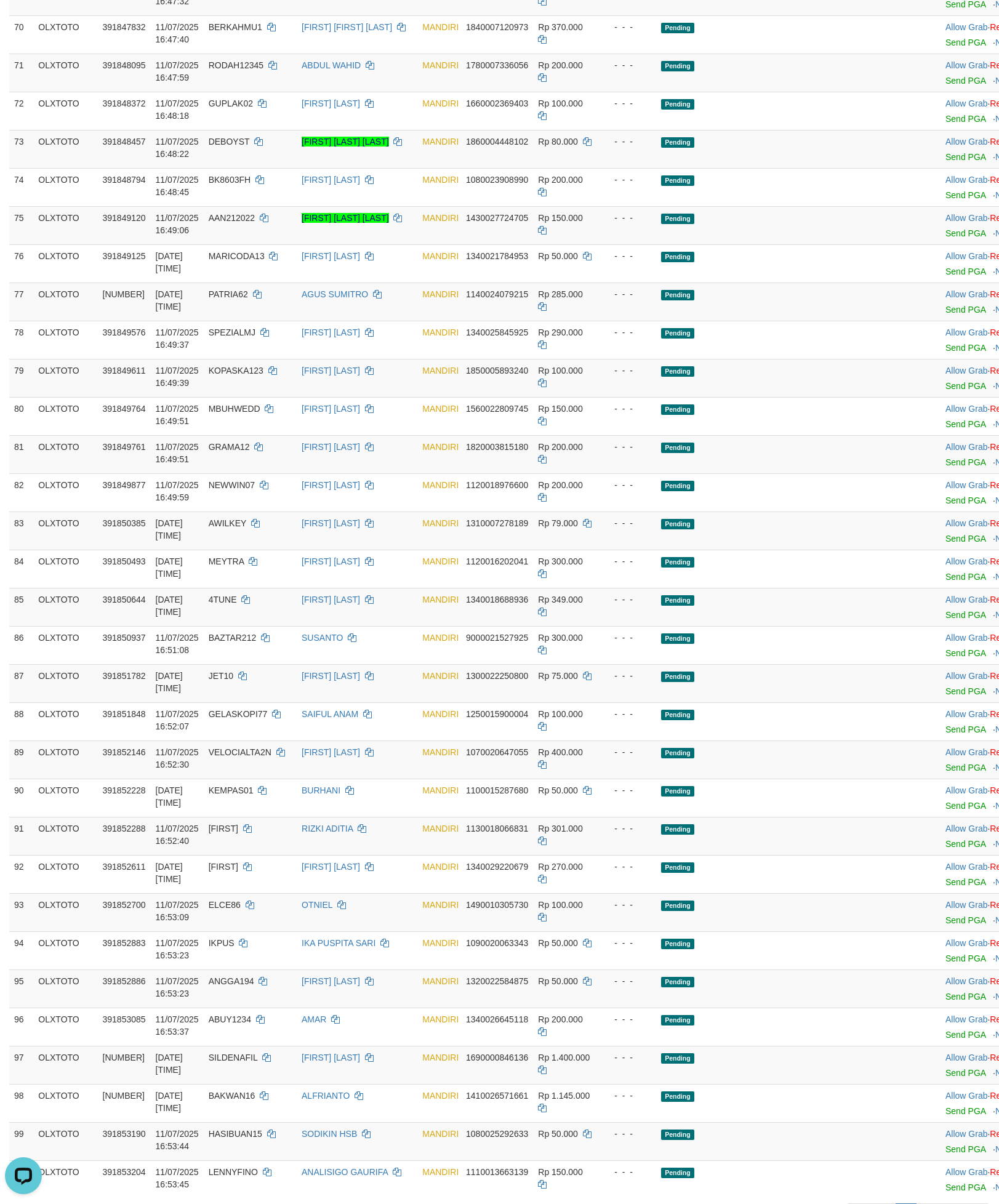 click on "Pending" at bounding box center [773, -431] 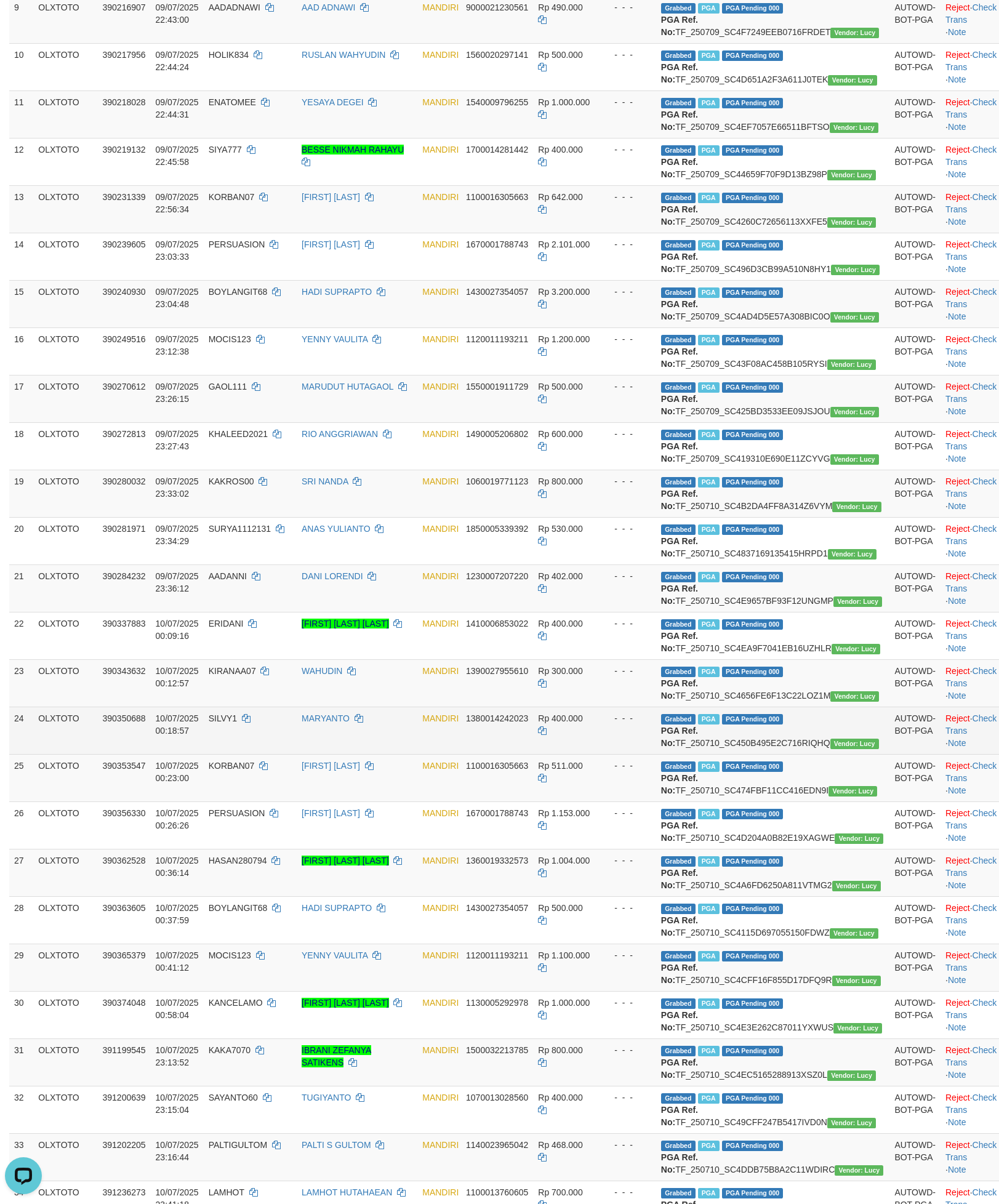 scroll, scrollTop: 0, scrollLeft: 0, axis: both 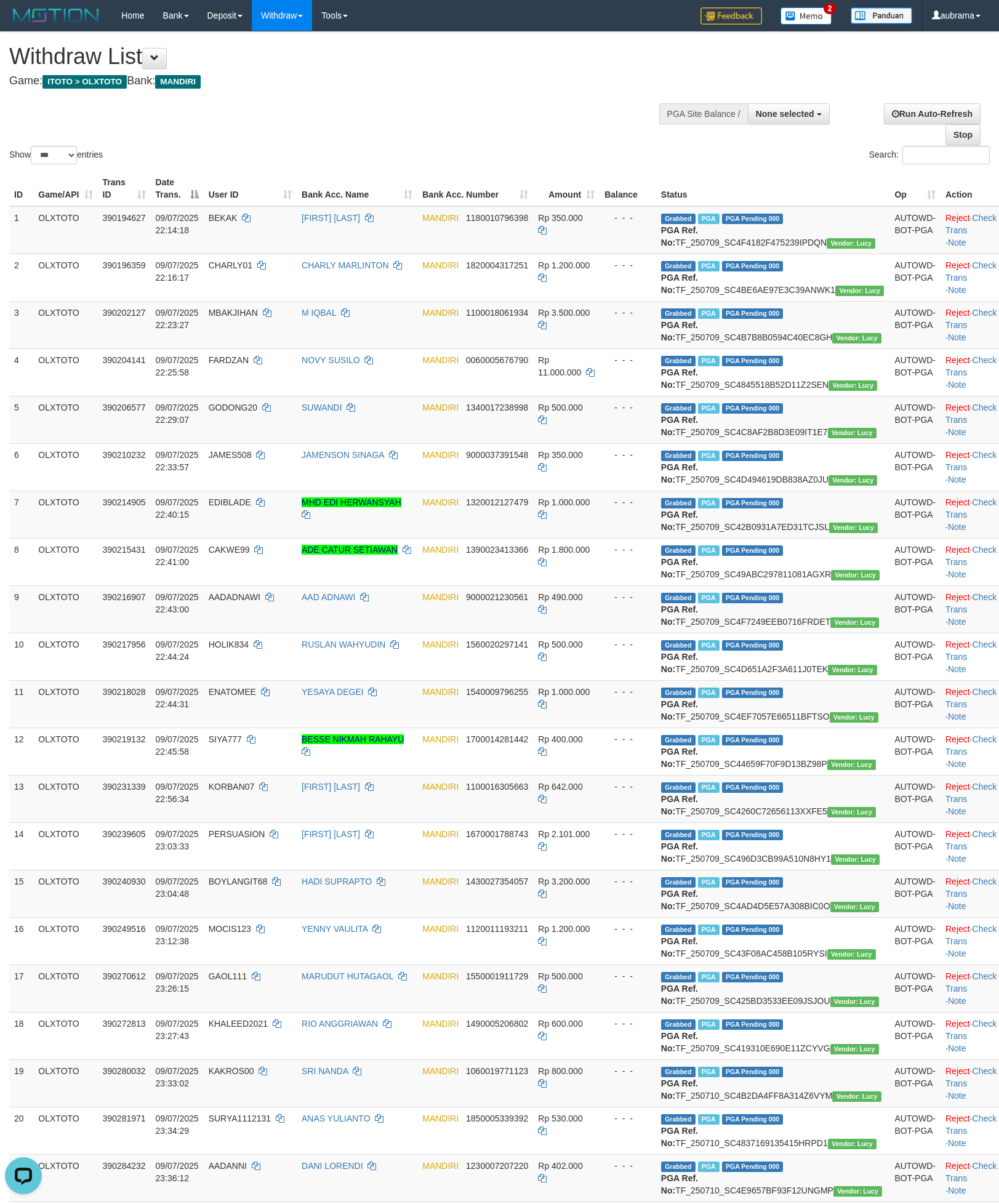 click on "Show  ** ** ** ***  entries Search:" at bounding box center (499, 99) 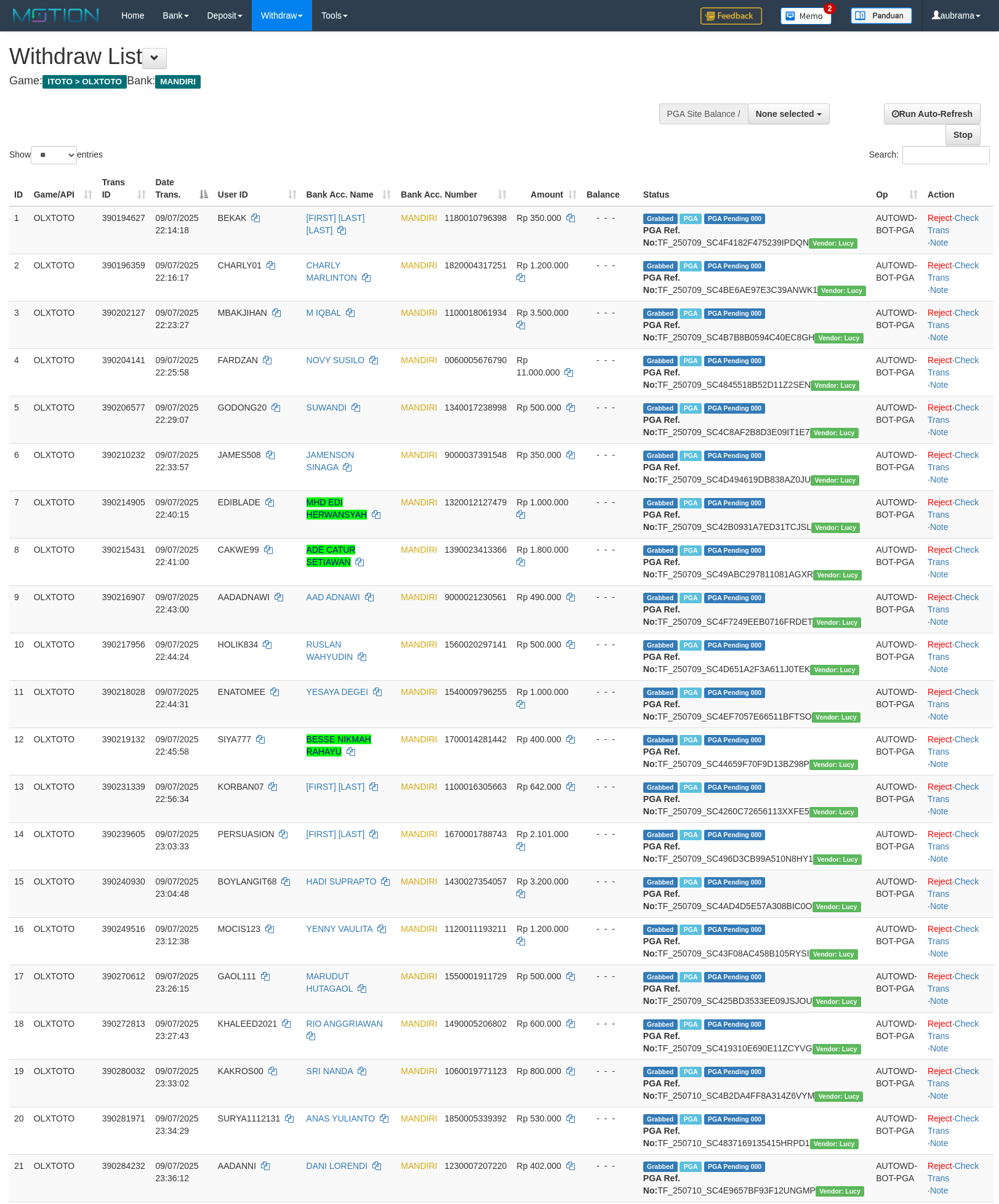 select 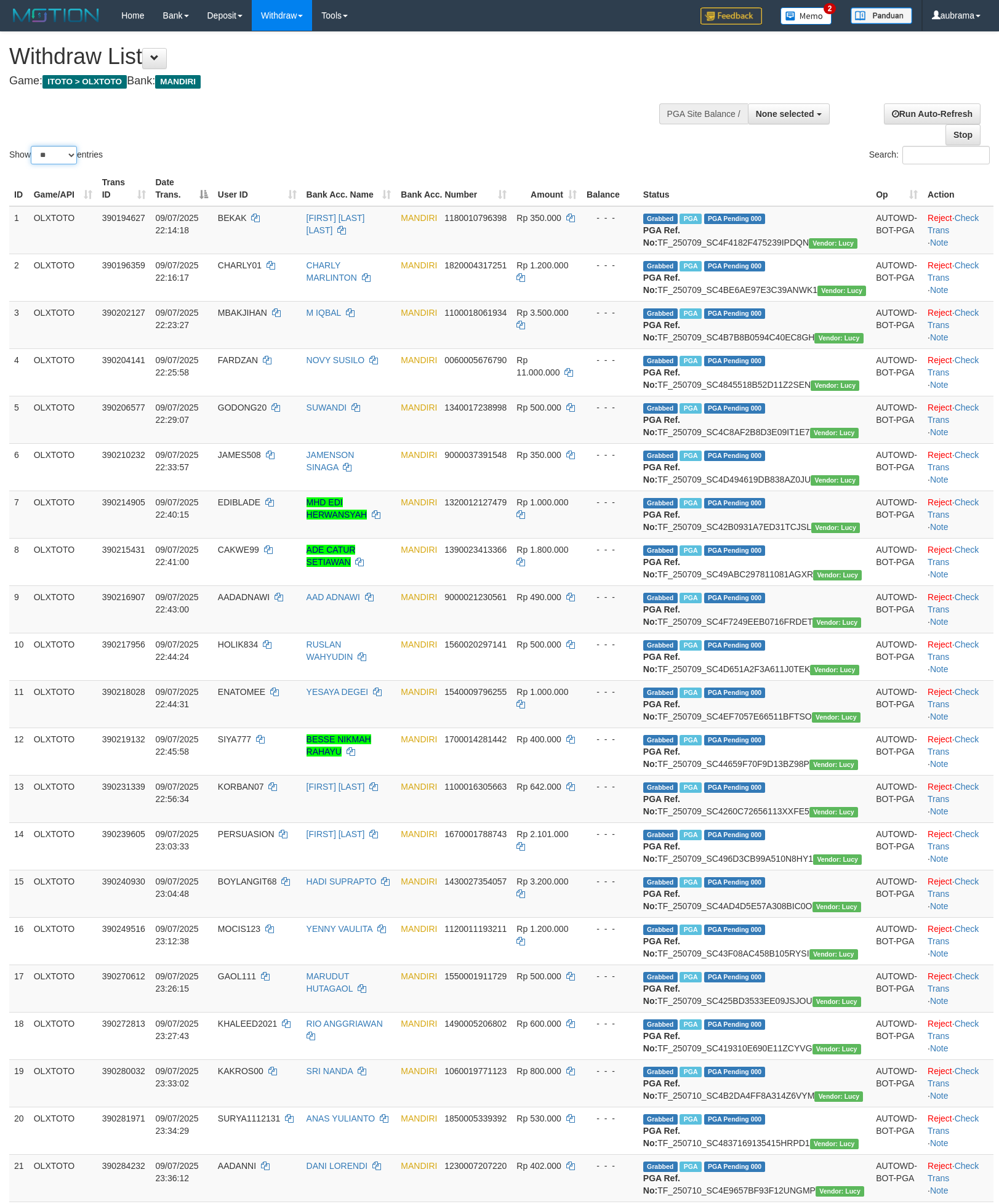click on "** ** ** ***" at bounding box center (54, 155) 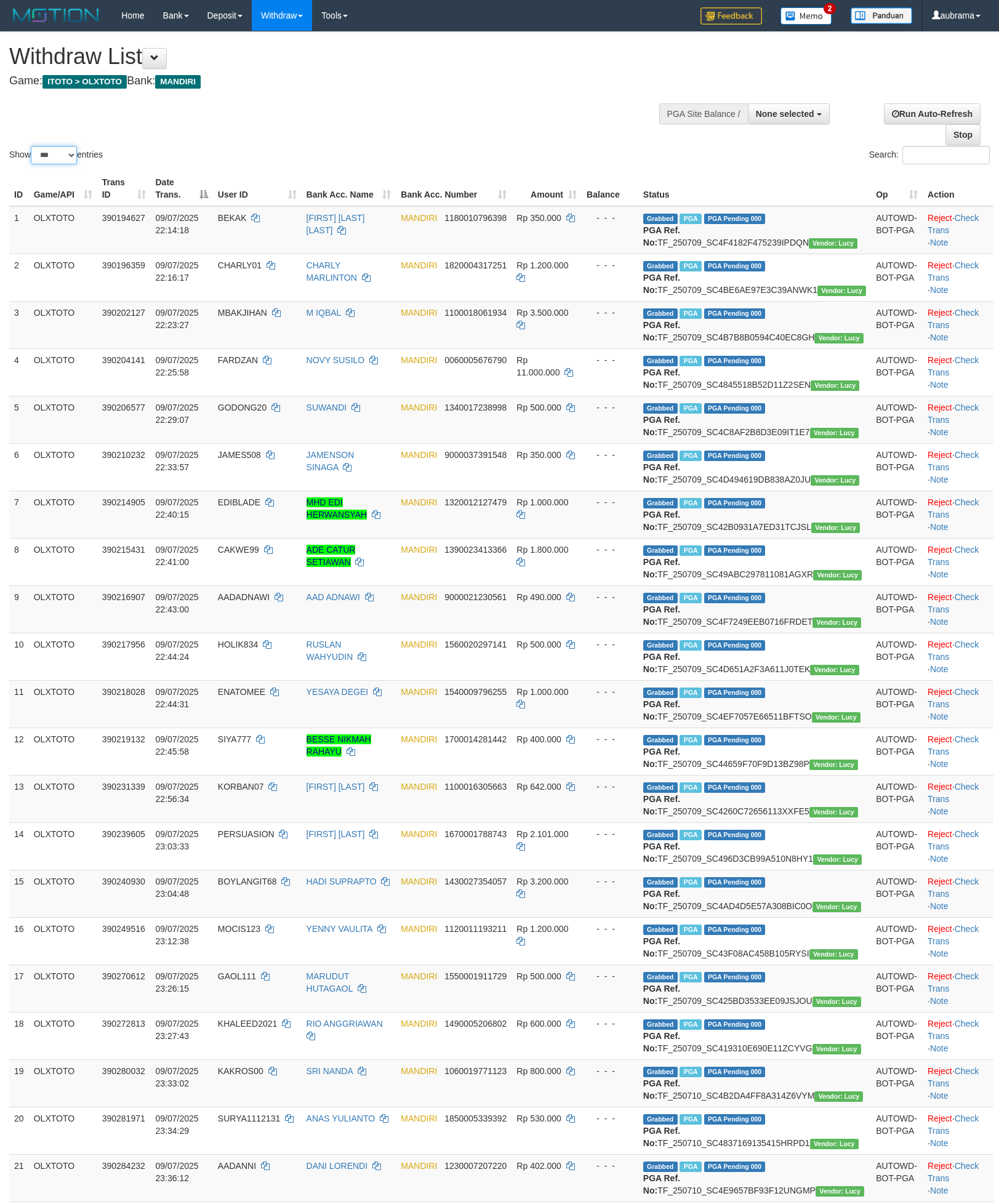 click on "** ** ** ***" at bounding box center (54, 155) 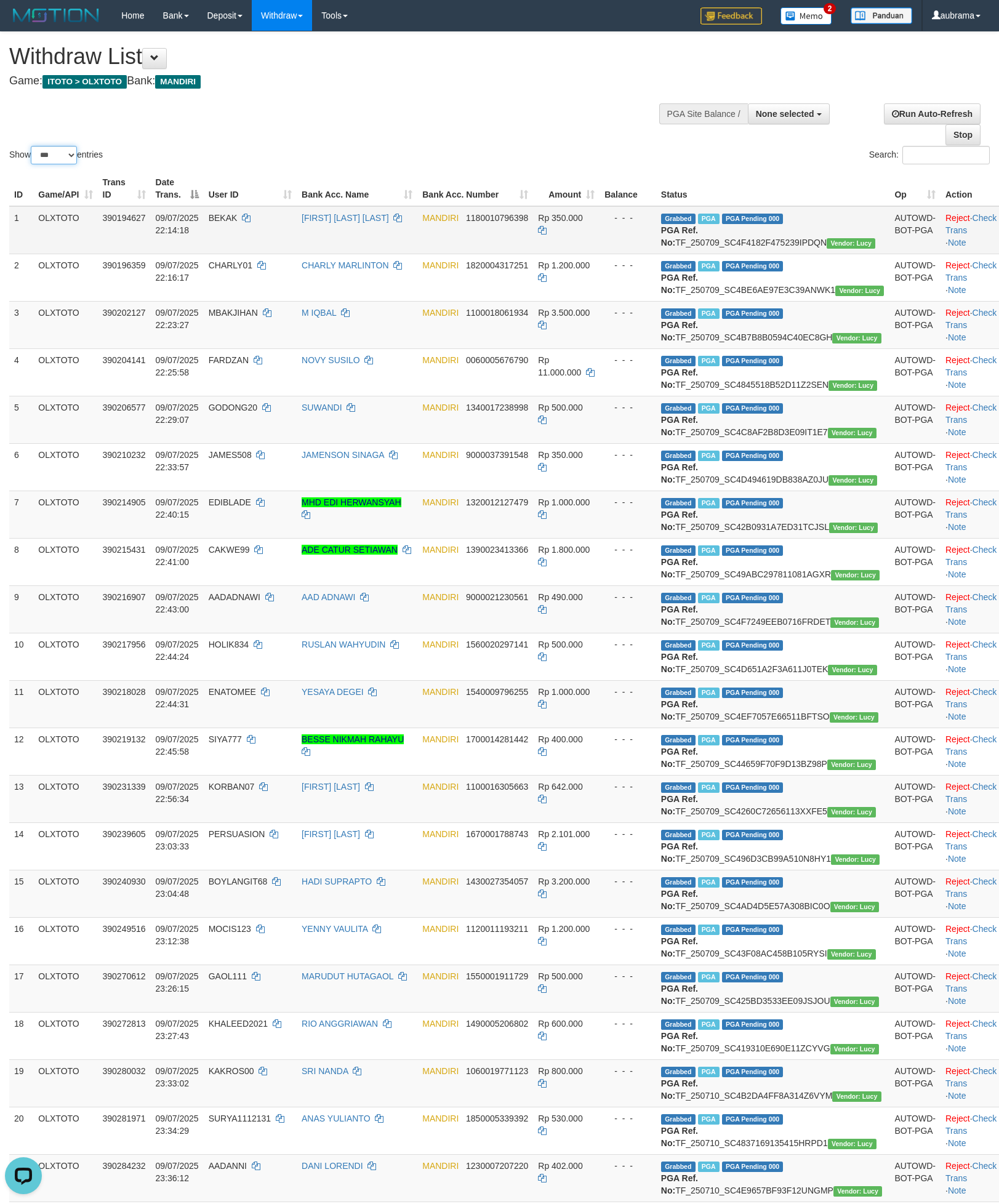 scroll, scrollTop: 0, scrollLeft: 0, axis: both 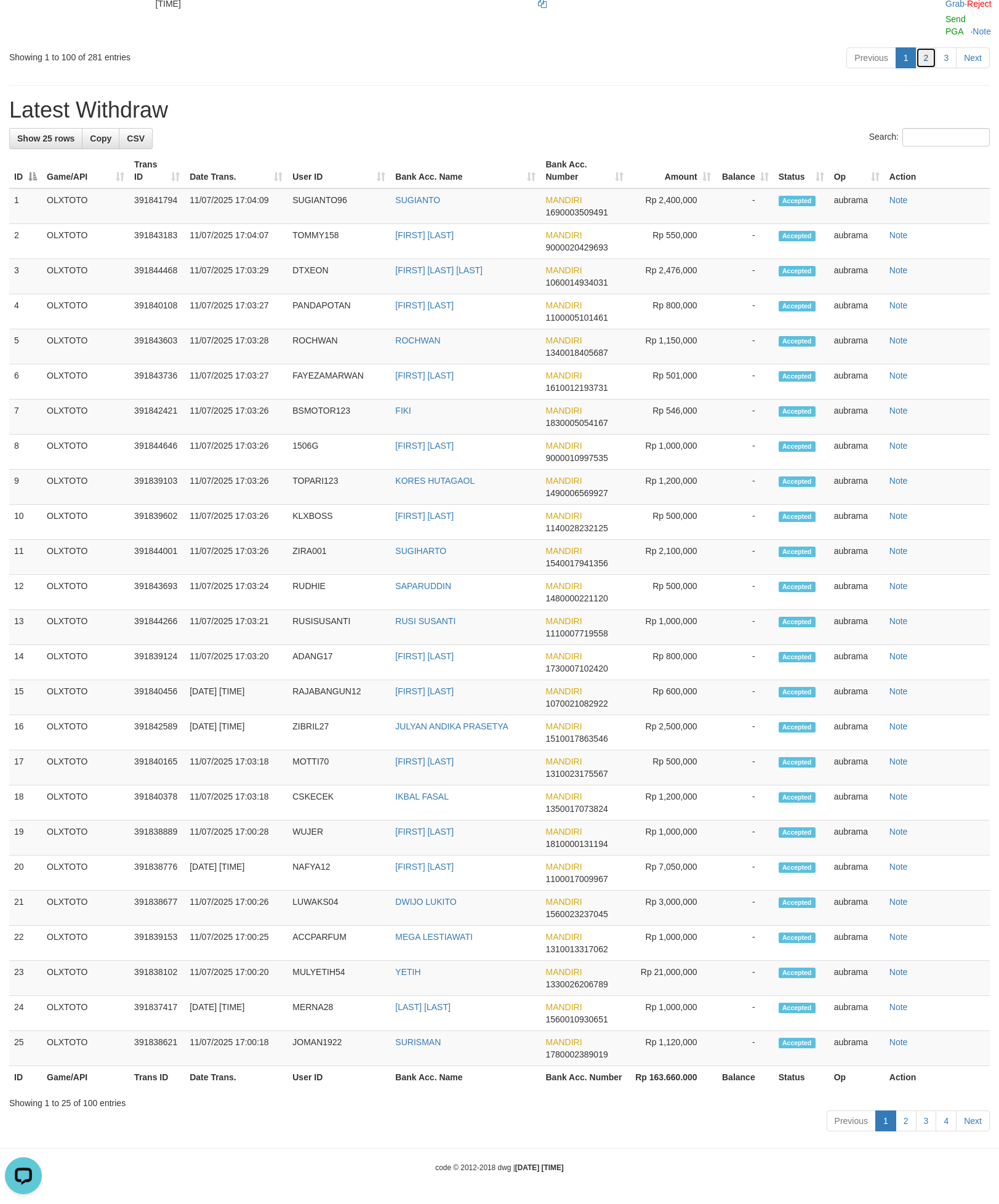 click on "2" at bounding box center (926, 58) 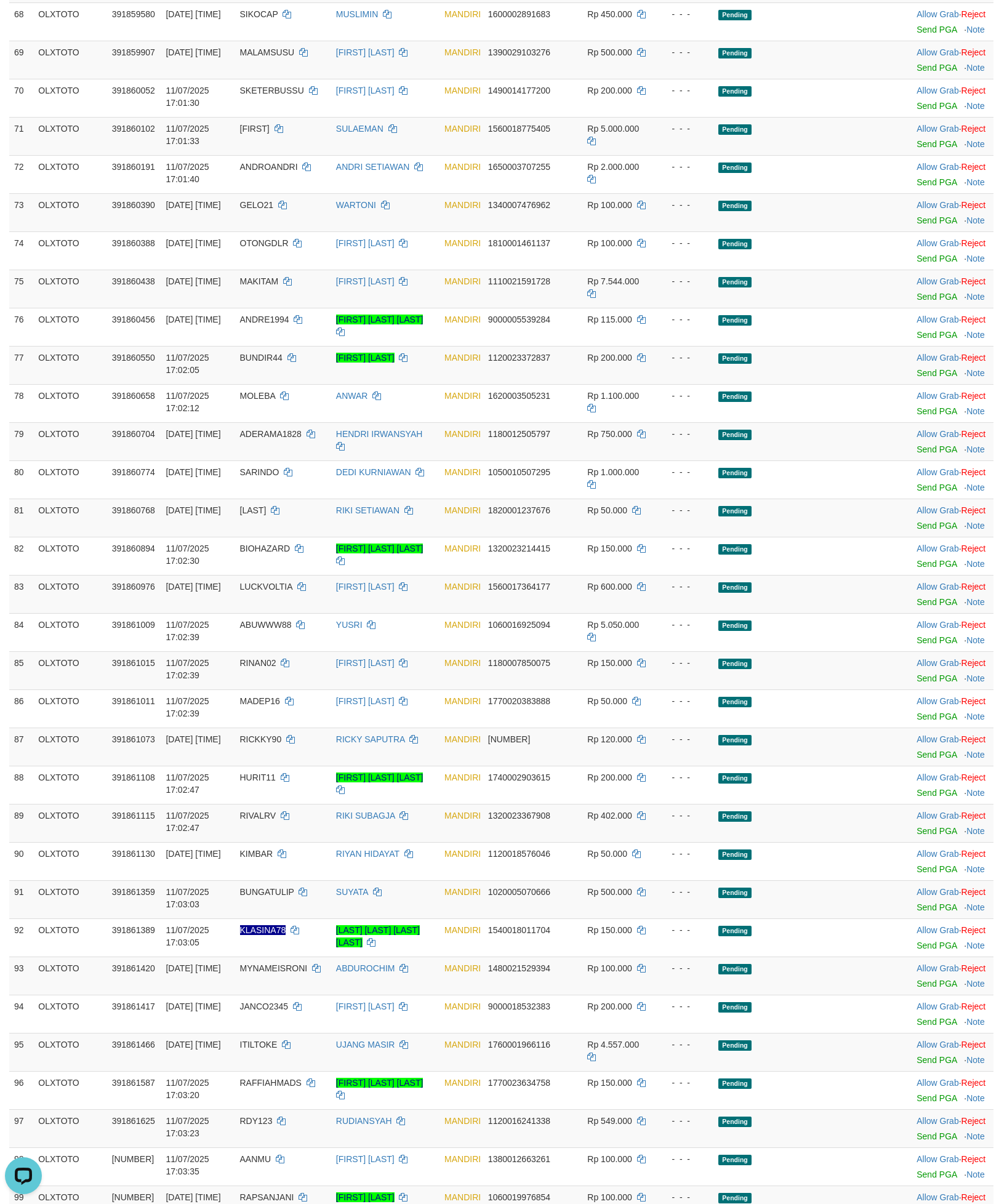 scroll, scrollTop: 5078, scrollLeft: 0, axis: vertical 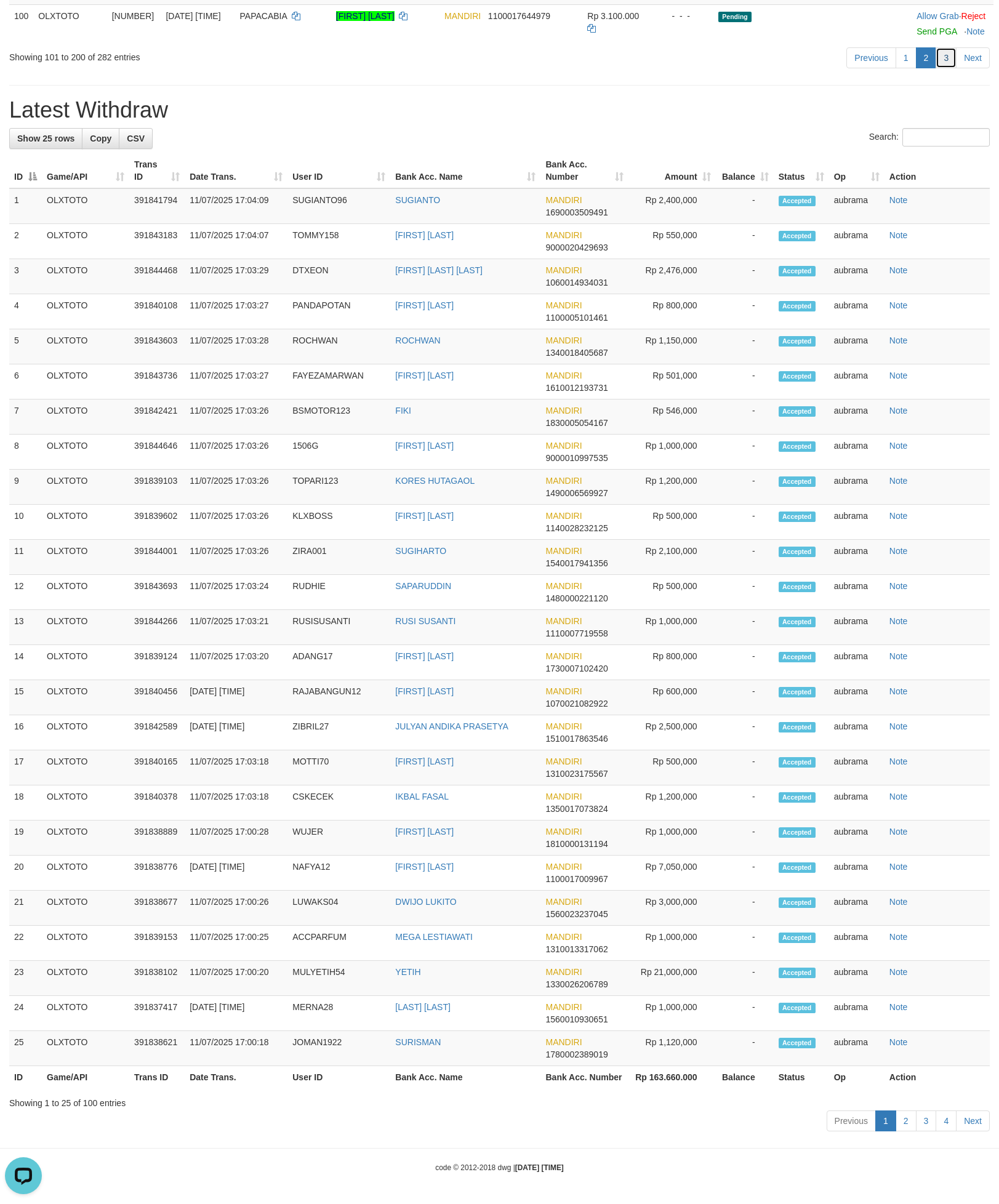 click on "3" at bounding box center [946, 58] 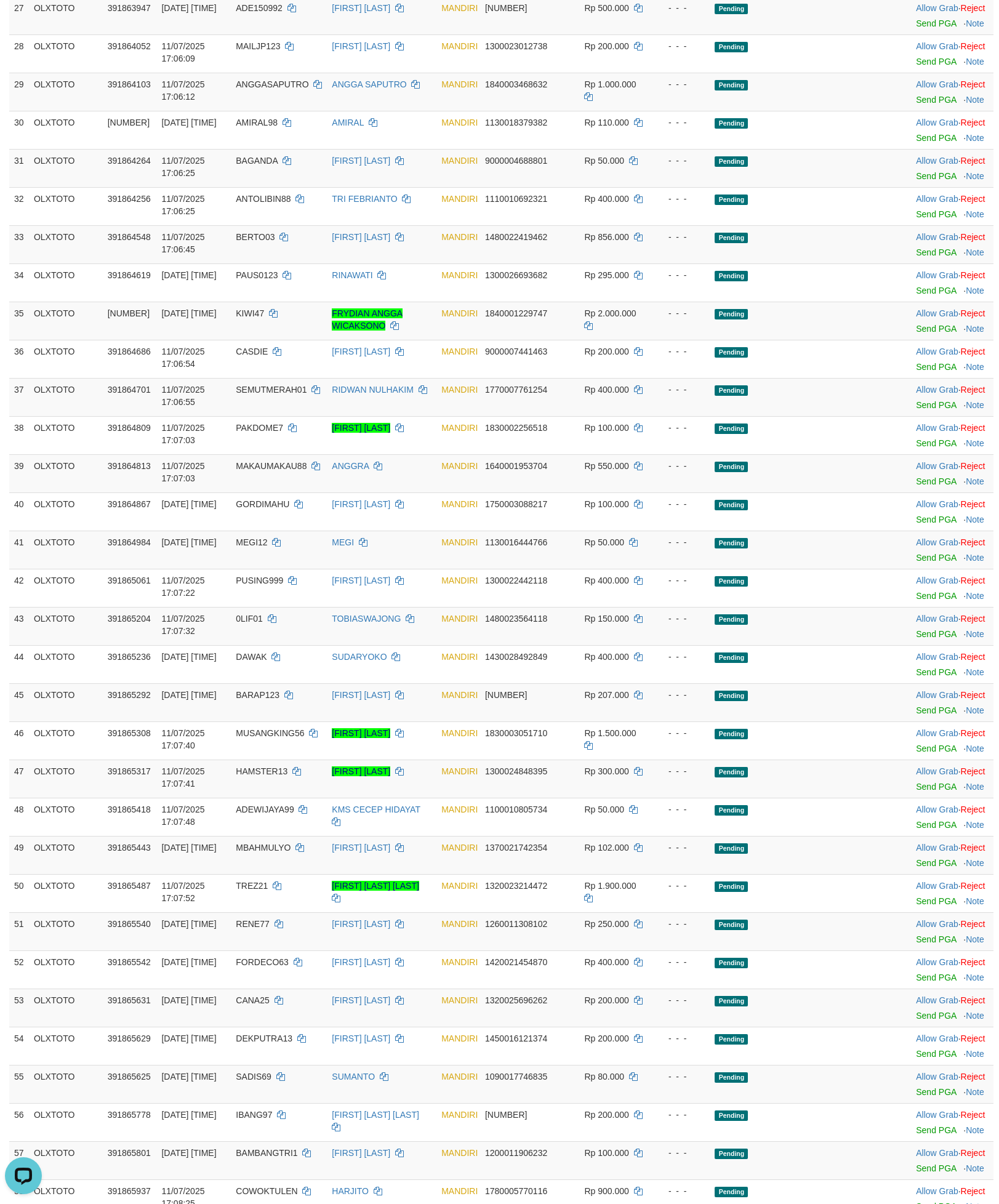 scroll, scrollTop: 0, scrollLeft: 0, axis: both 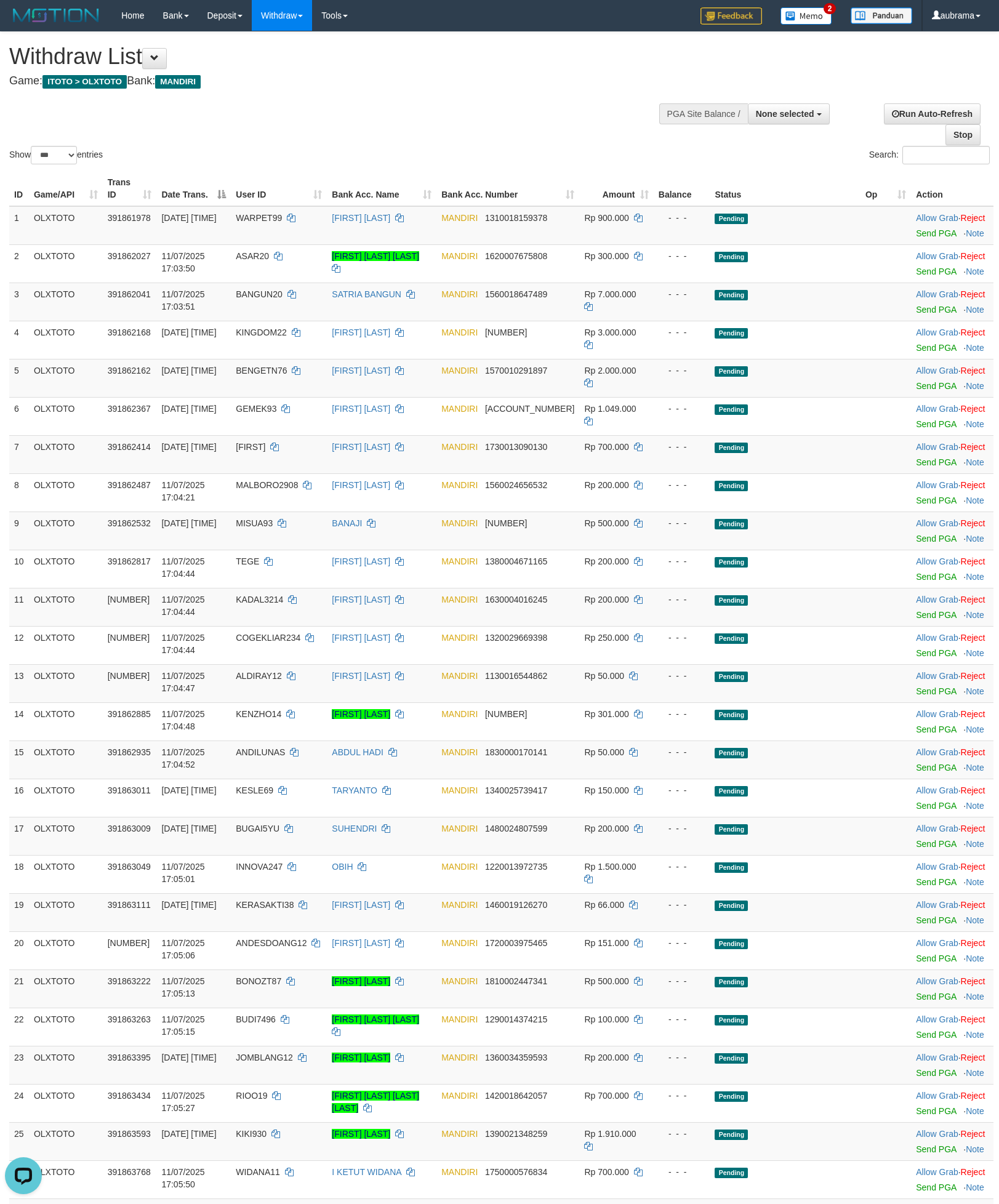 click on "Home
Bank
Account List
Load
By Website
Group
[ITOTO]													OLXTOTO
Mutasi Bank
Search
Sync
Note Mutasi
Deposit
DPS Fetch
DPS List
History
PGA History
Note DPS
Withdraw
WD Fetch" at bounding box center [499, 15] 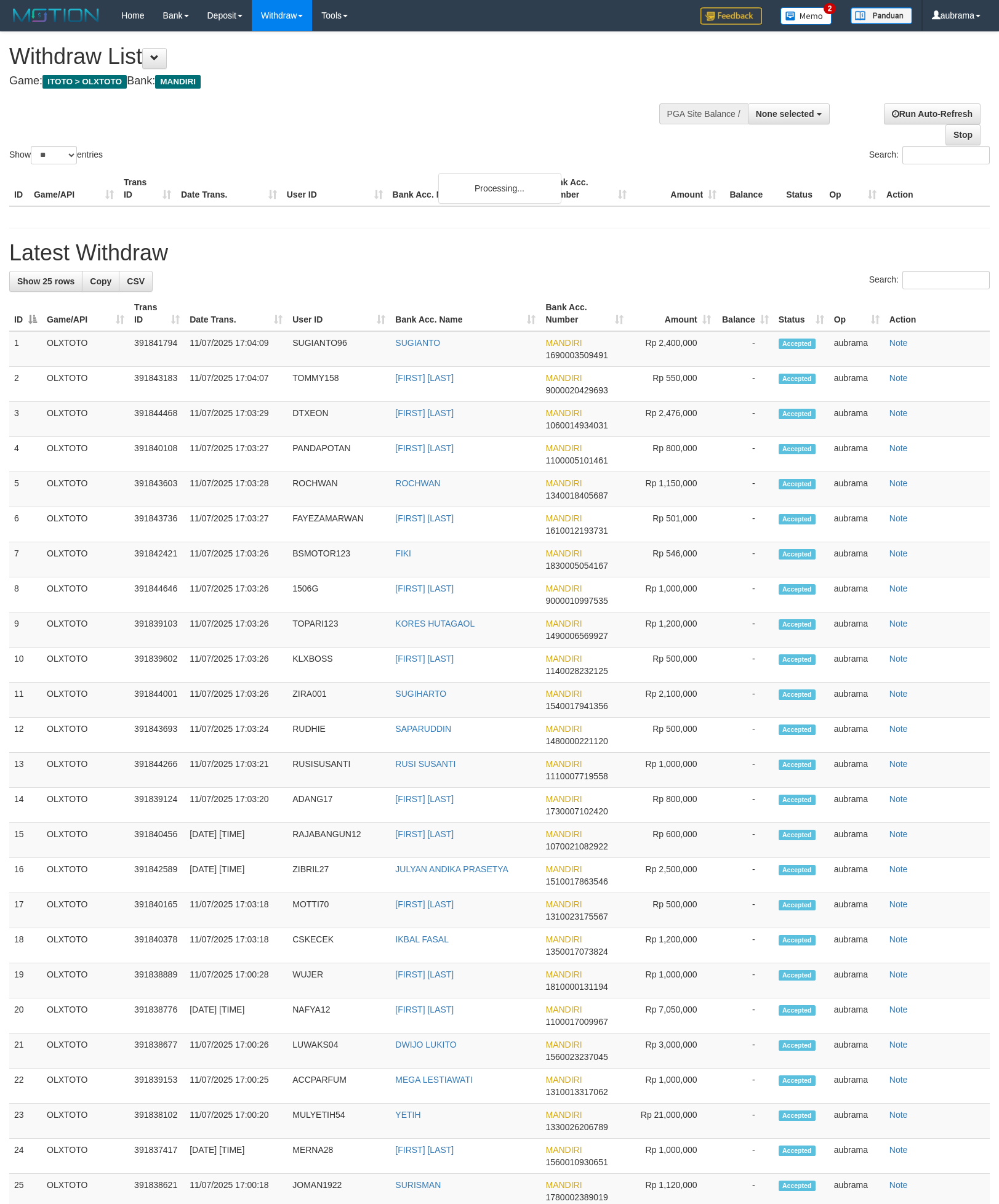 select 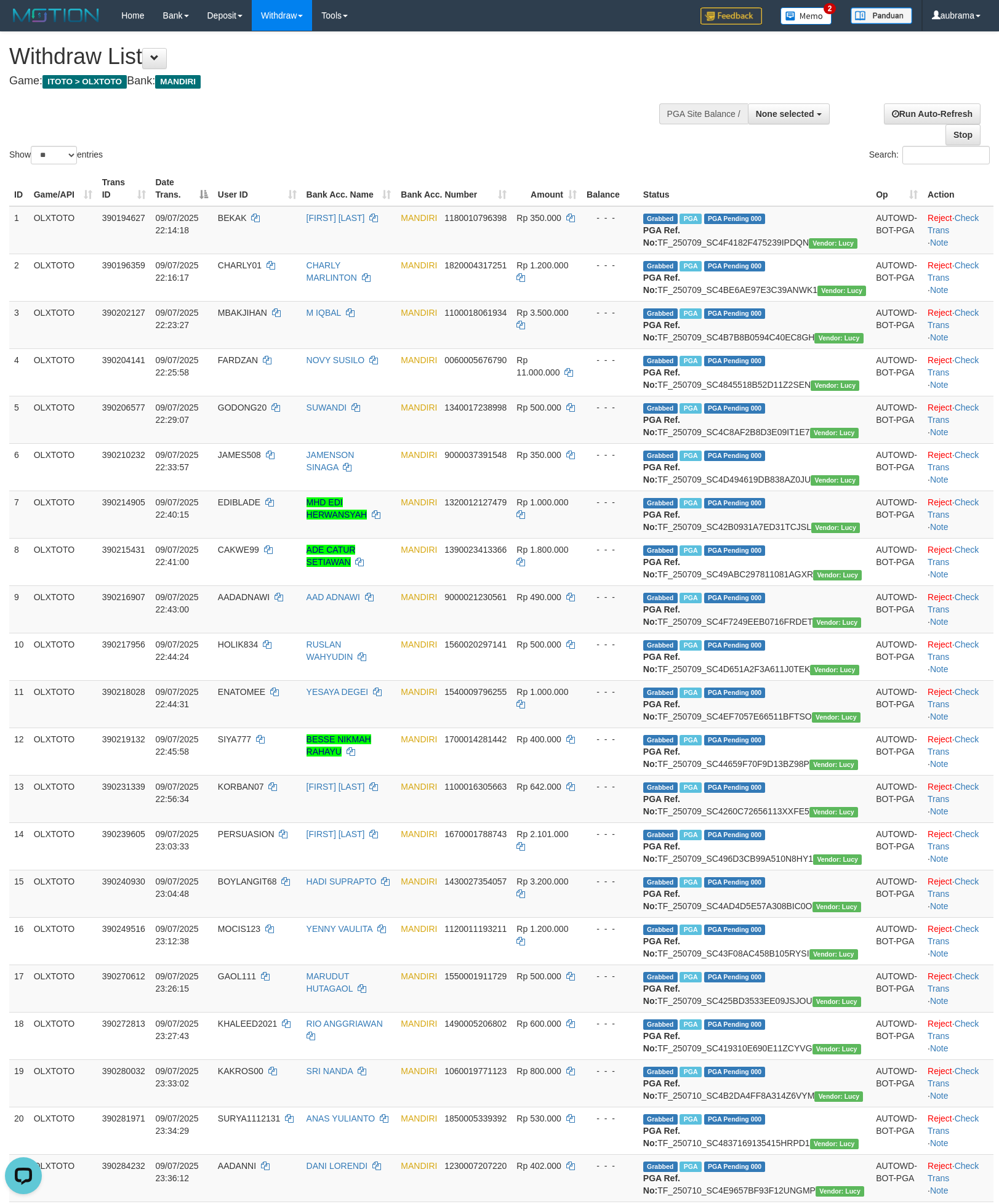 scroll, scrollTop: 0, scrollLeft: 0, axis: both 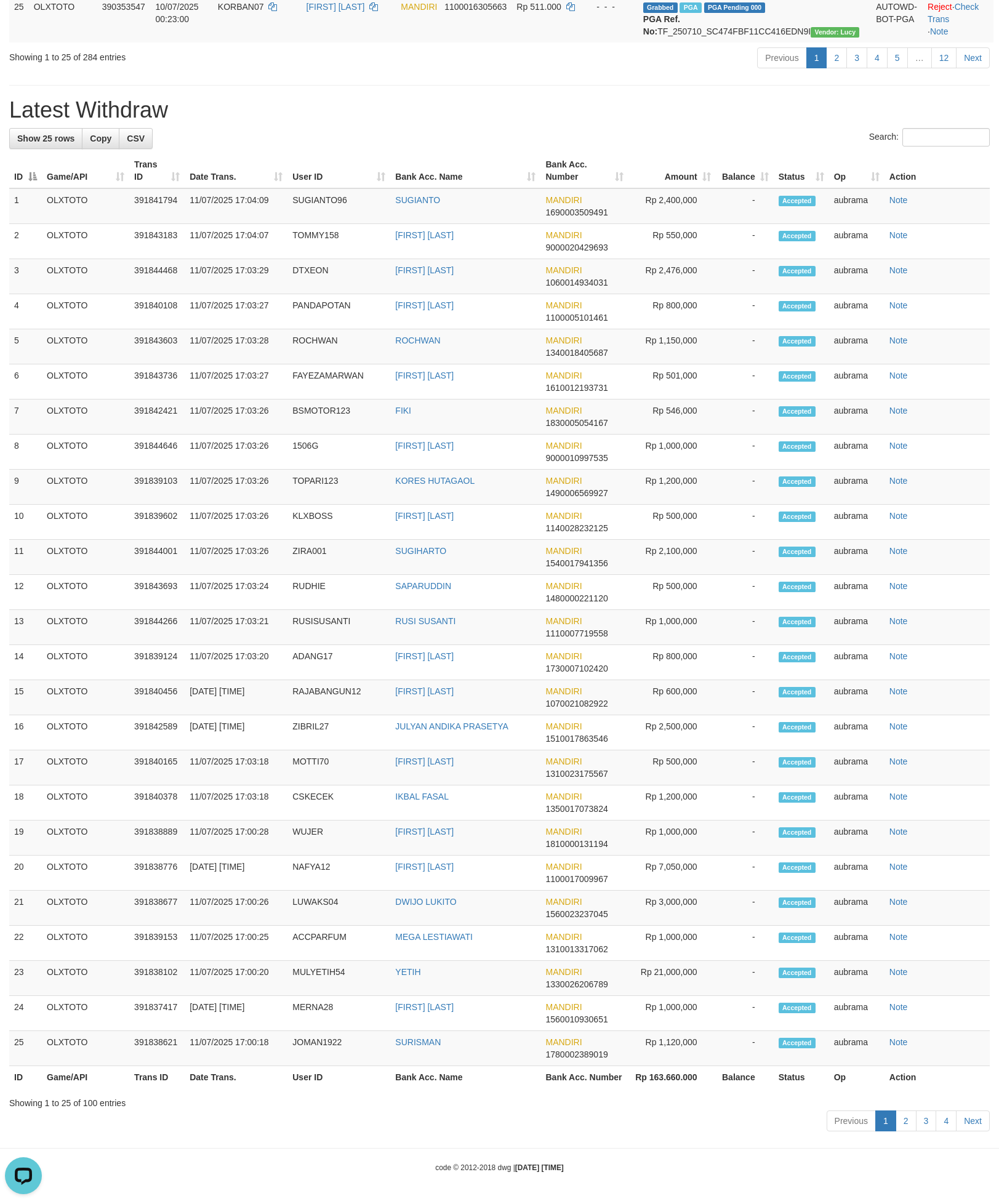 click on "Latest Withdraw" at bounding box center [499, 110] 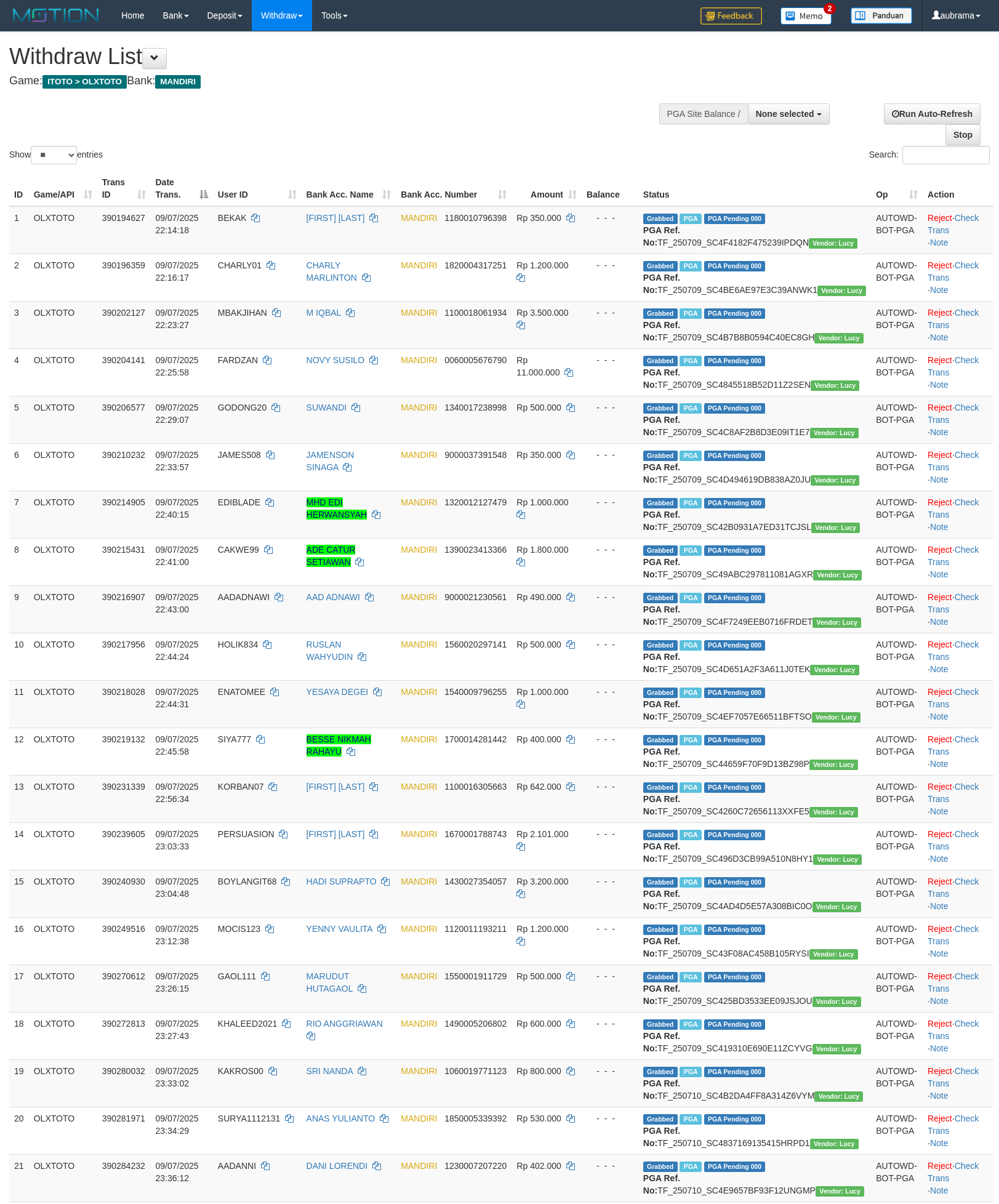 select 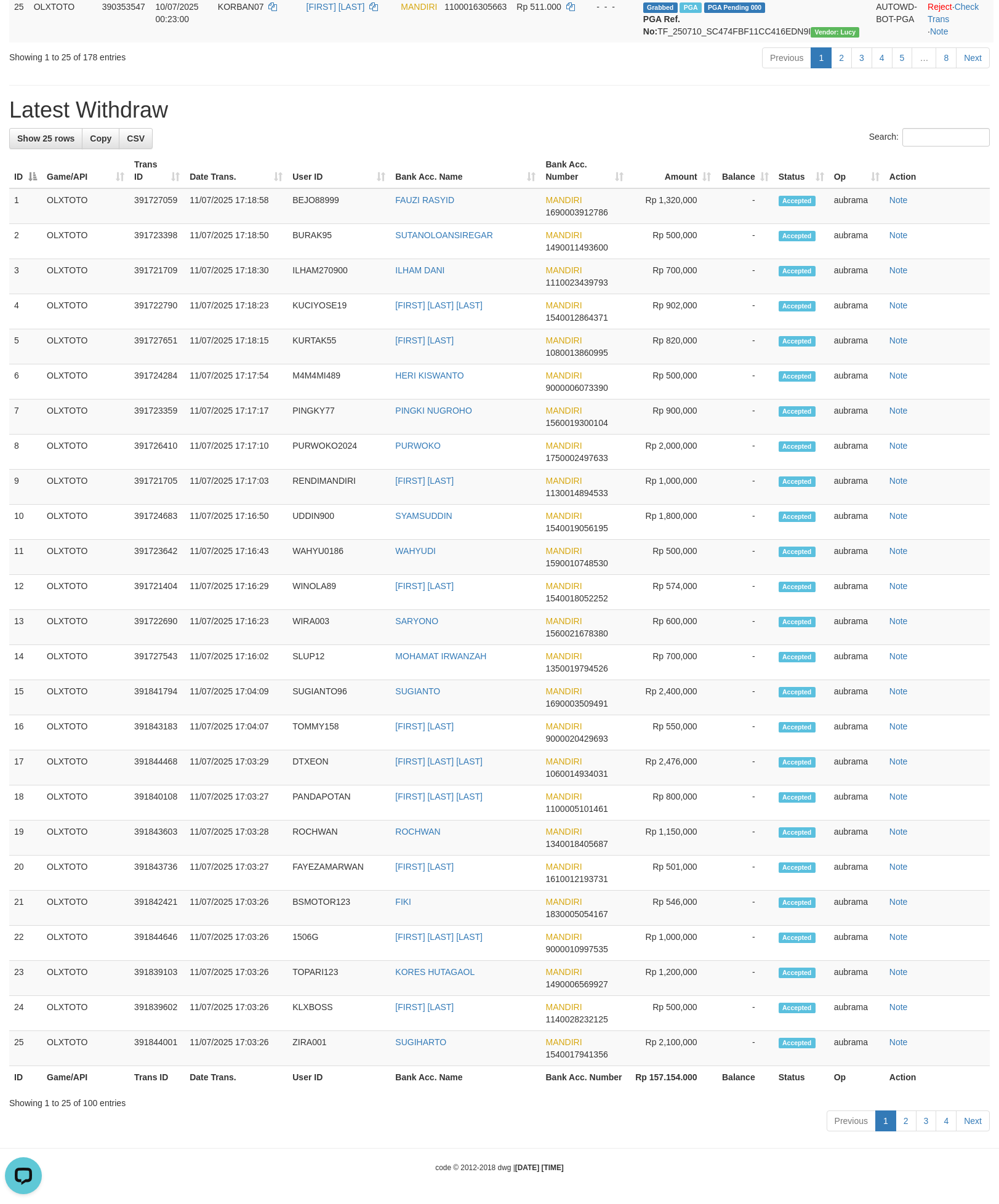 scroll, scrollTop: 0, scrollLeft: 0, axis: both 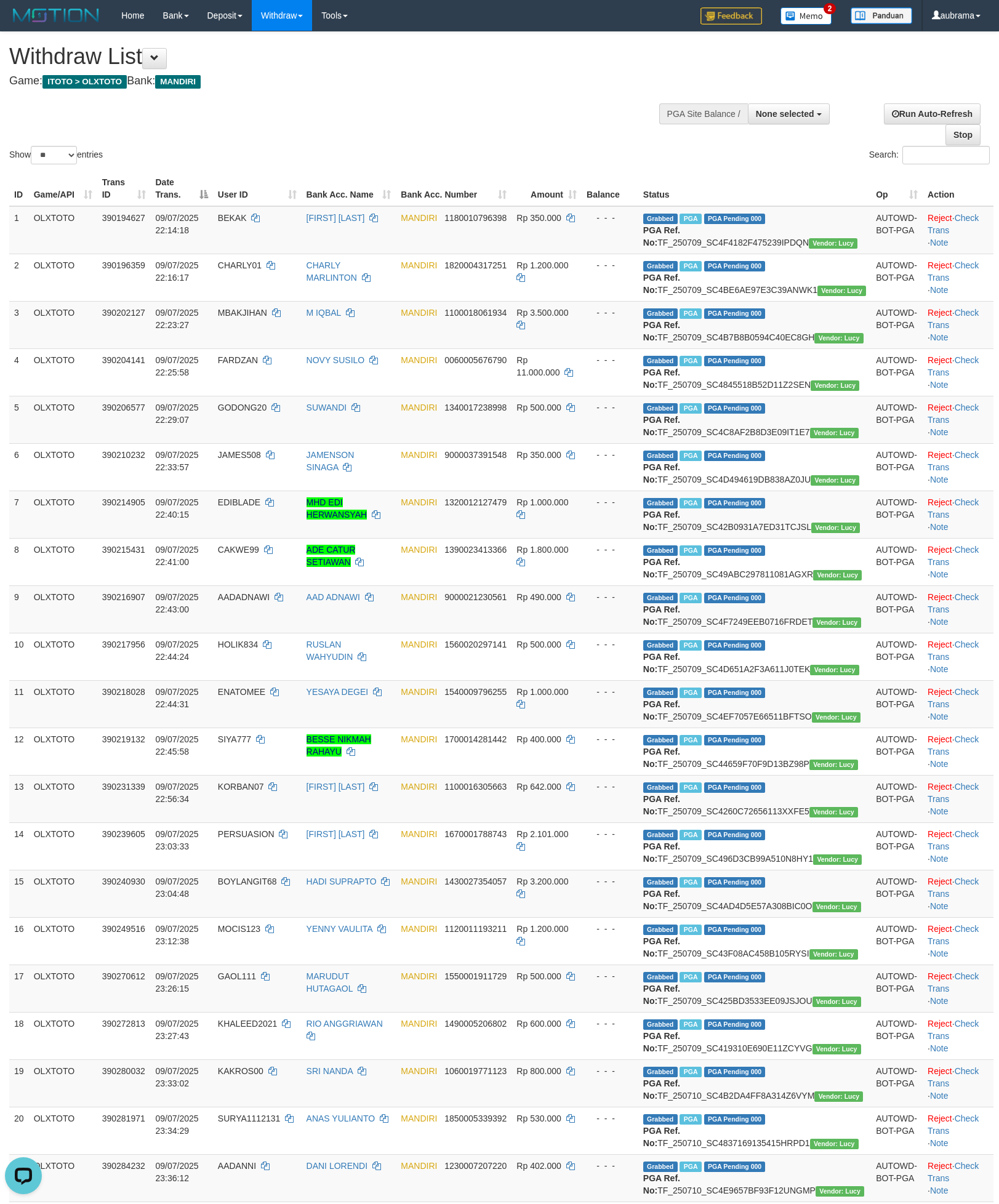 click on "Withdraw List" at bounding box center [331, 57] 